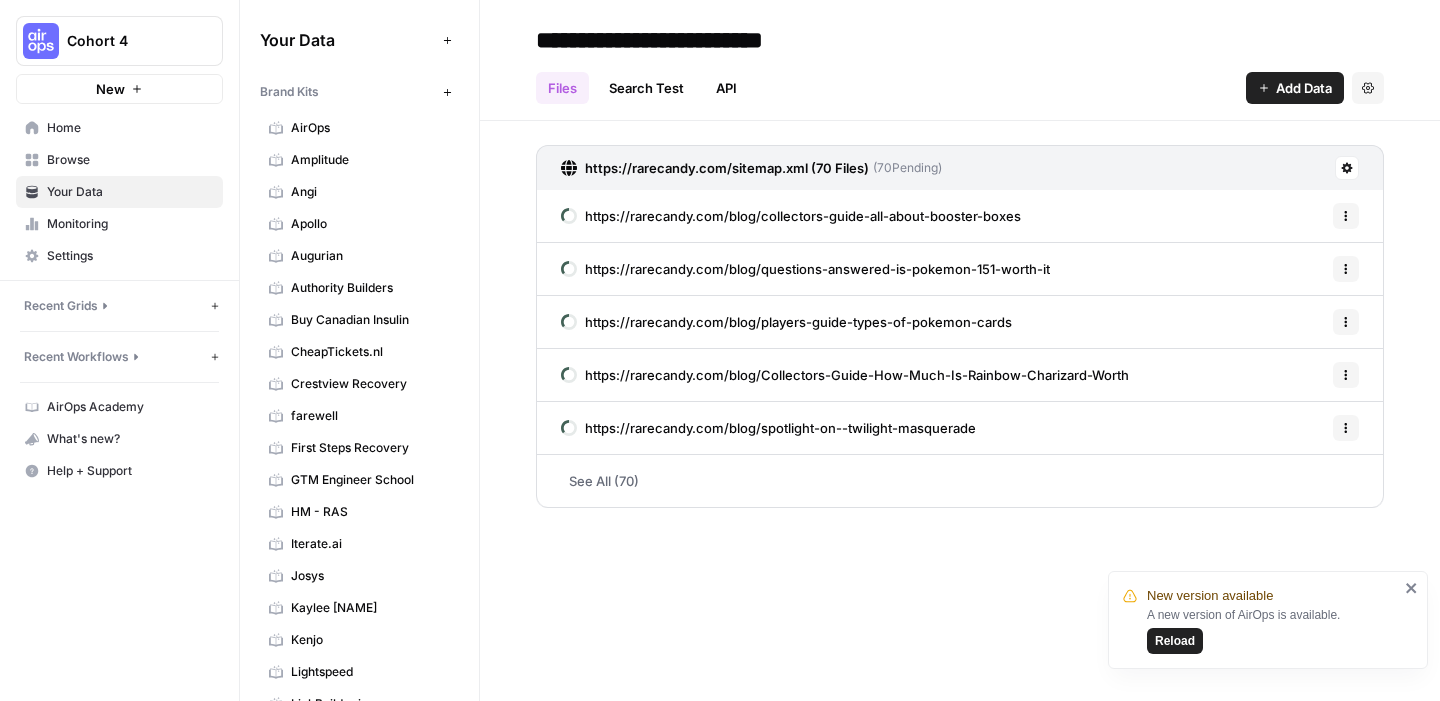 scroll, scrollTop: 0, scrollLeft: 0, axis: both 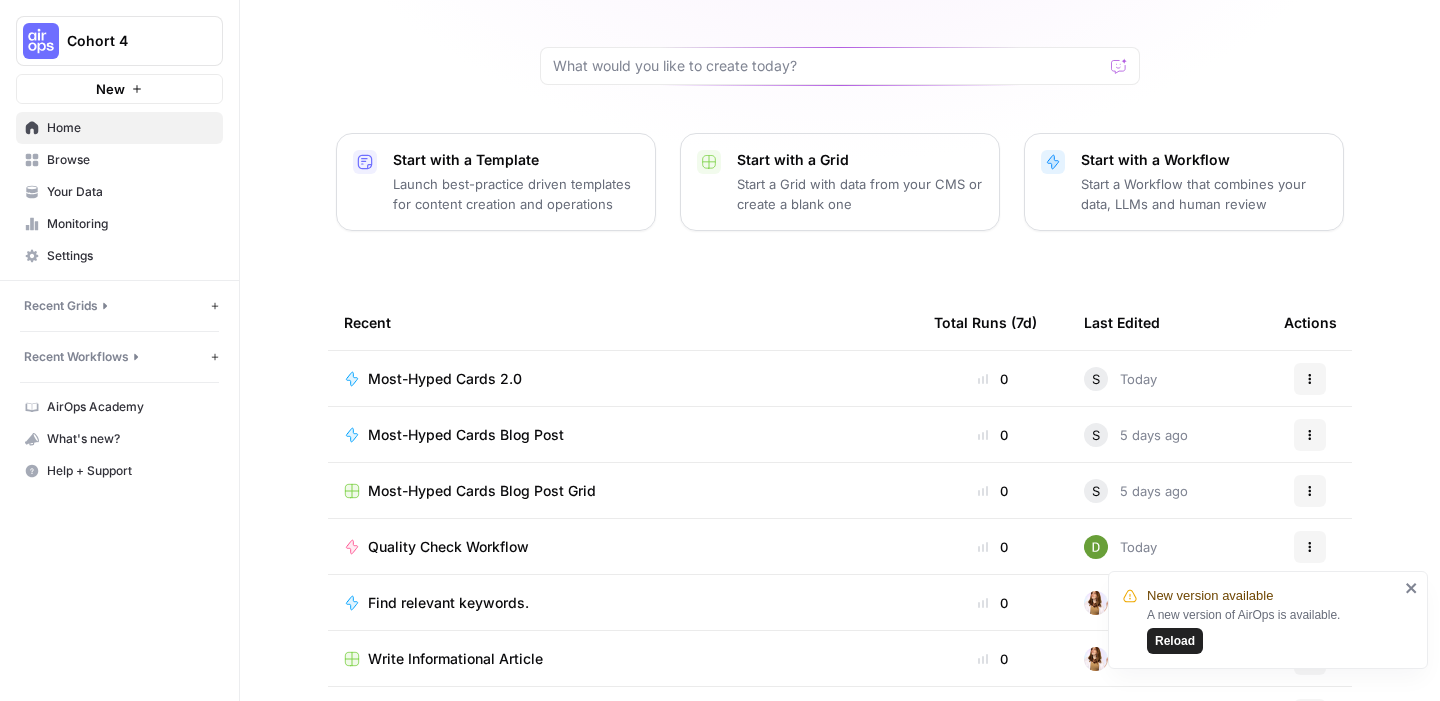 click on "Most-Hyped Cards 2.0" at bounding box center (445, 379) 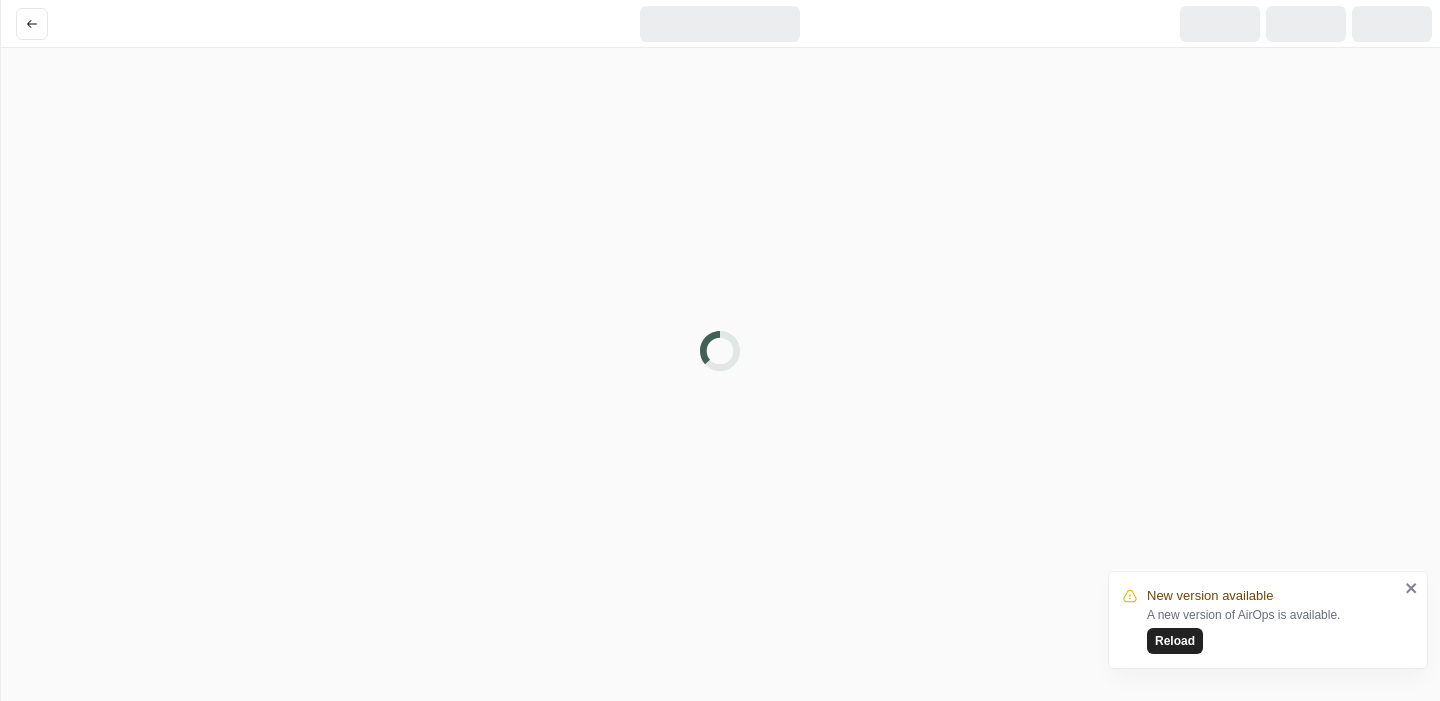 scroll, scrollTop: 0, scrollLeft: 0, axis: both 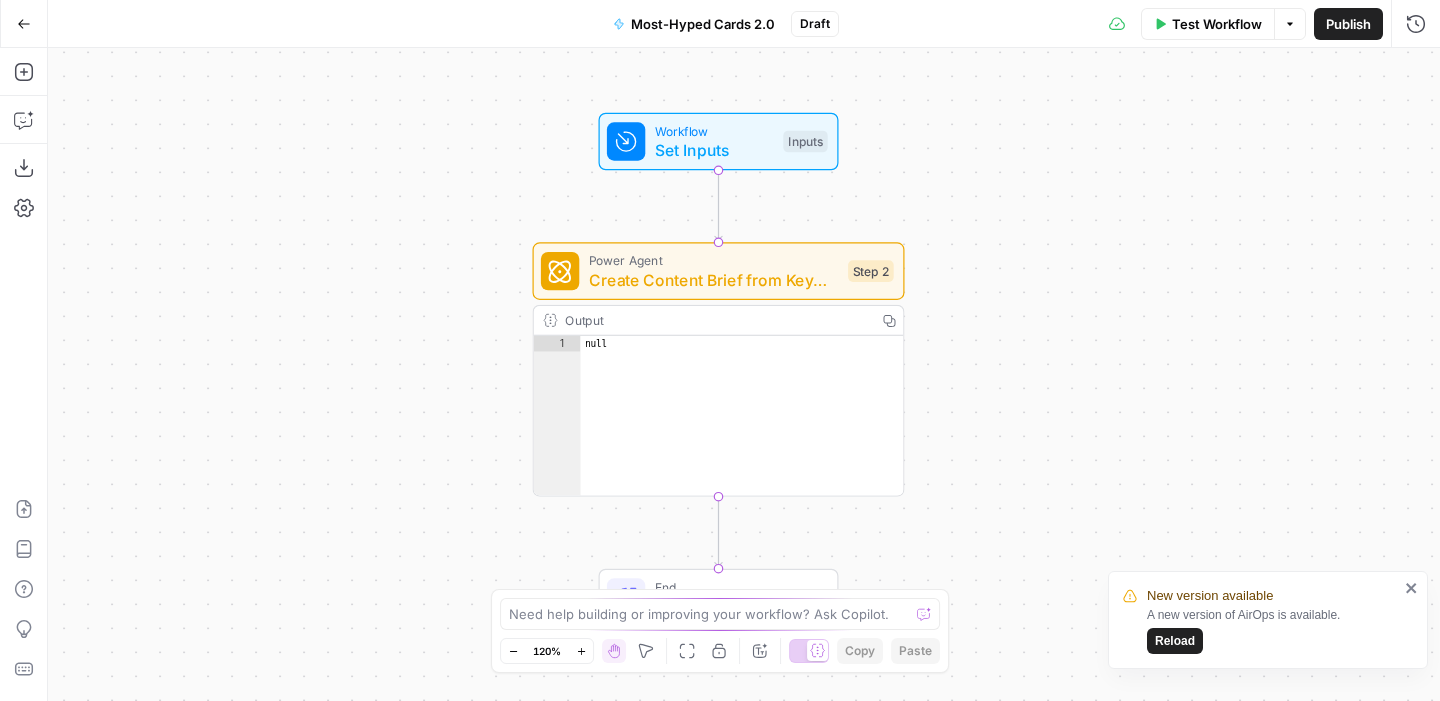 click on "Create Content Brief from Keyword - Fork" at bounding box center (714, 280) 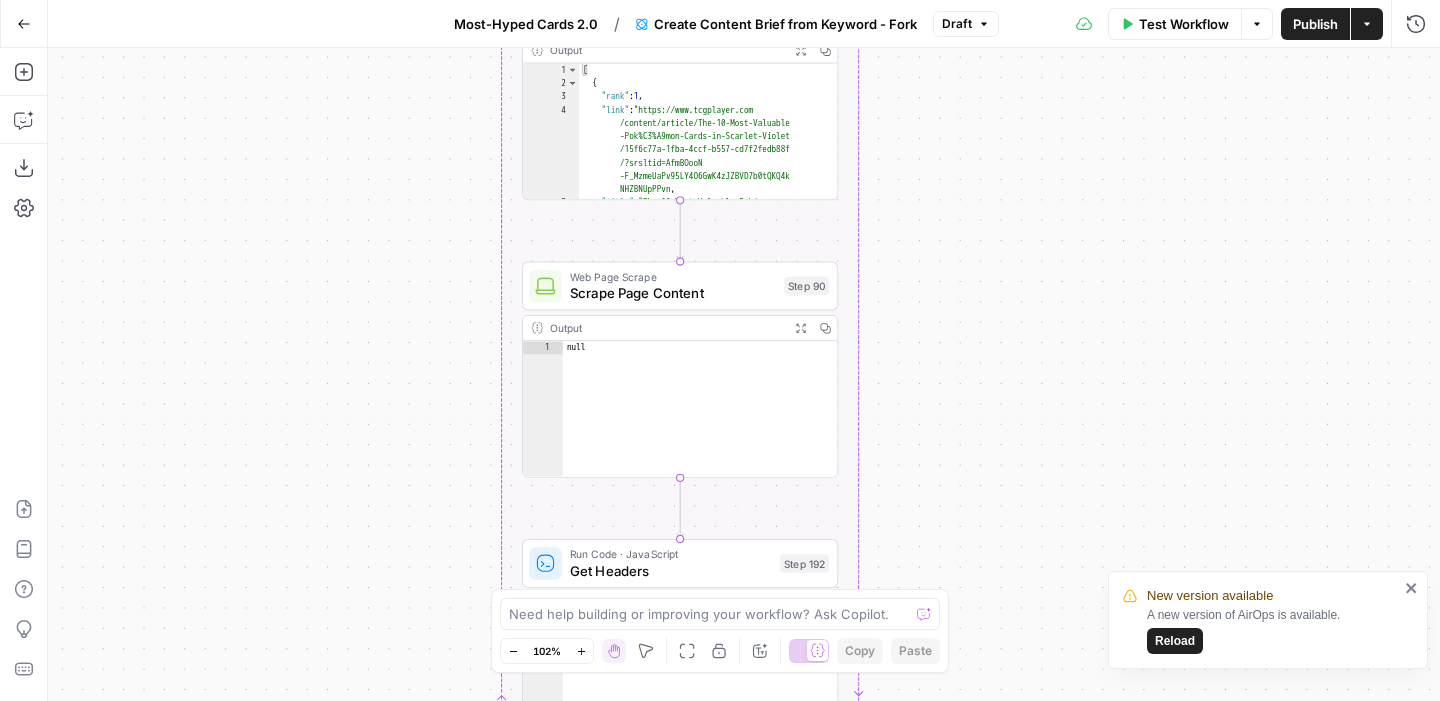drag, startPoint x: 780, startPoint y: 341, endPoint x: 946, endPoint y: 61, distance: 325.50882 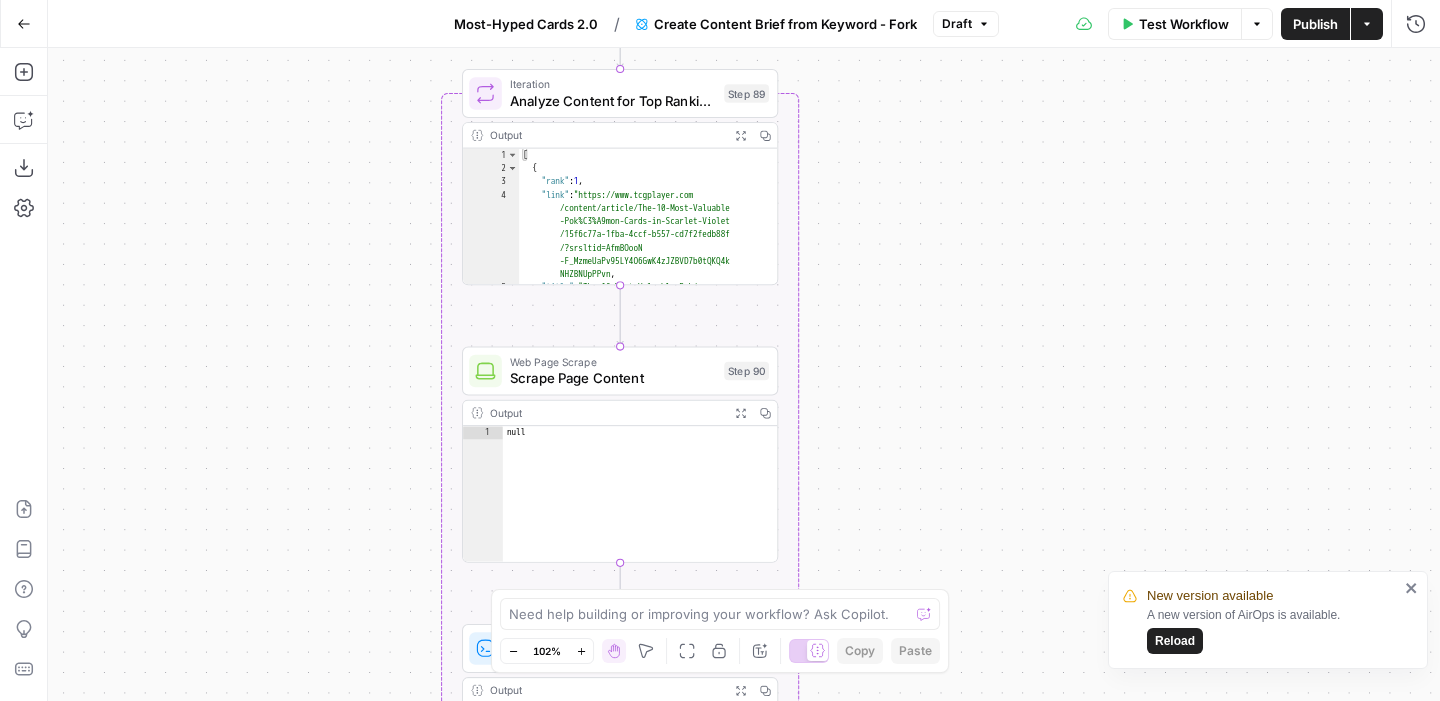 drag, startPoint x: 952, startPoint y: 161, endPoint x: 889, endPoint y: 252, distance: 110.67972 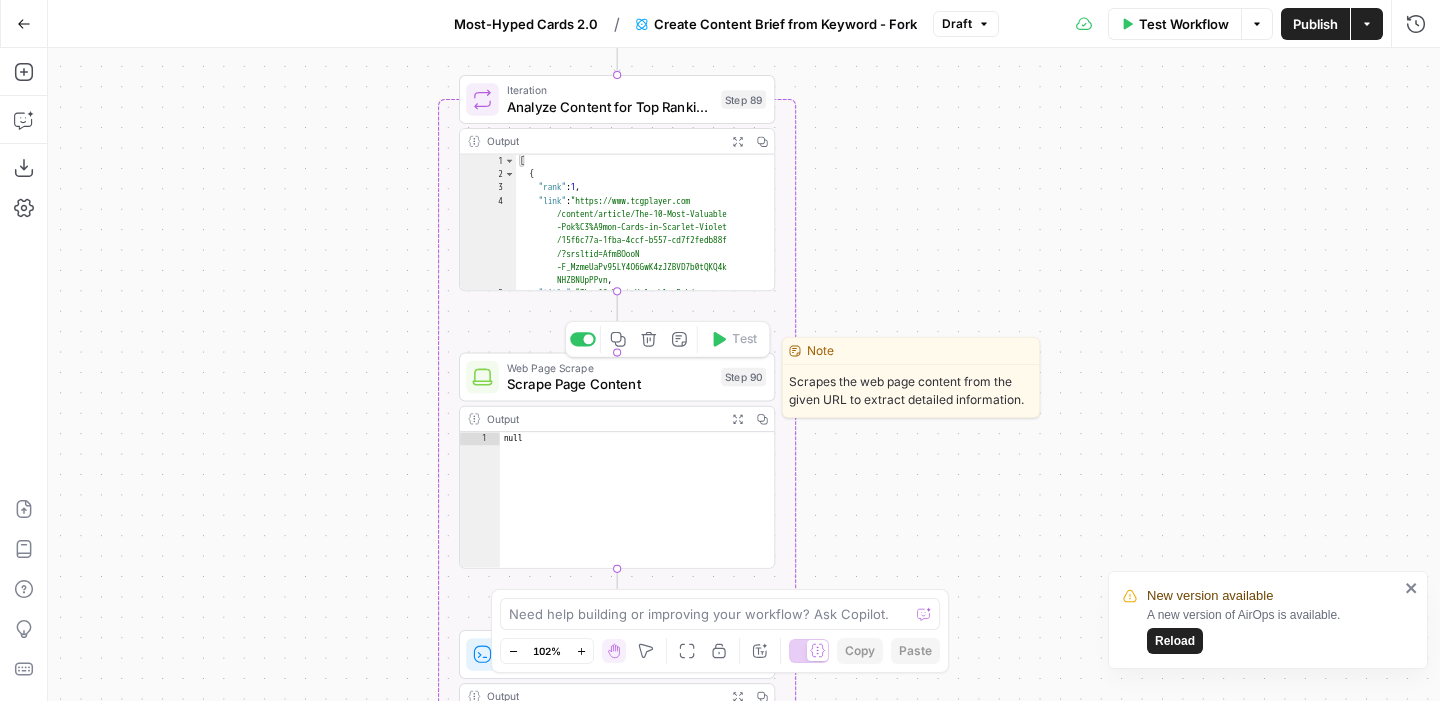 click on "Scrape Page Content" at bounding box center (610, 384) 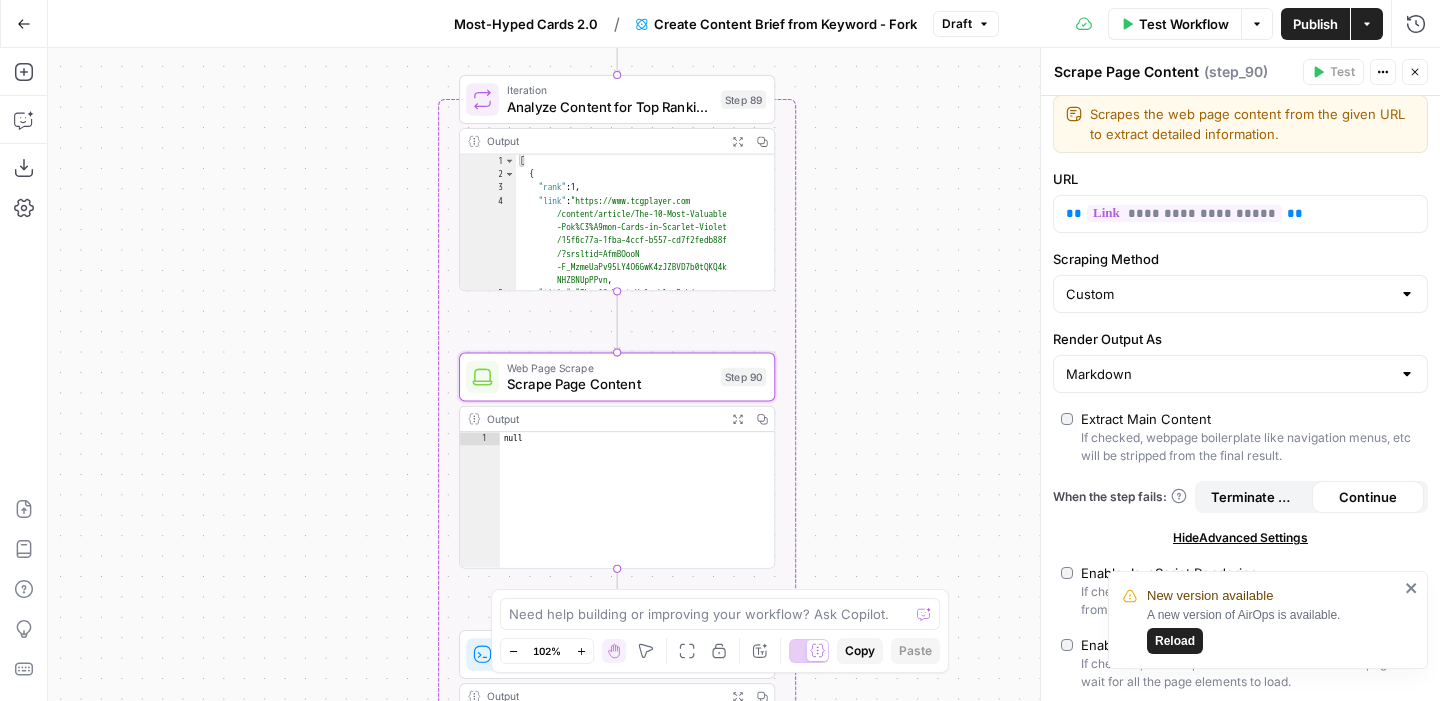 scroll, scrollTop: 8, scrollLeft: 0, axis: vertical 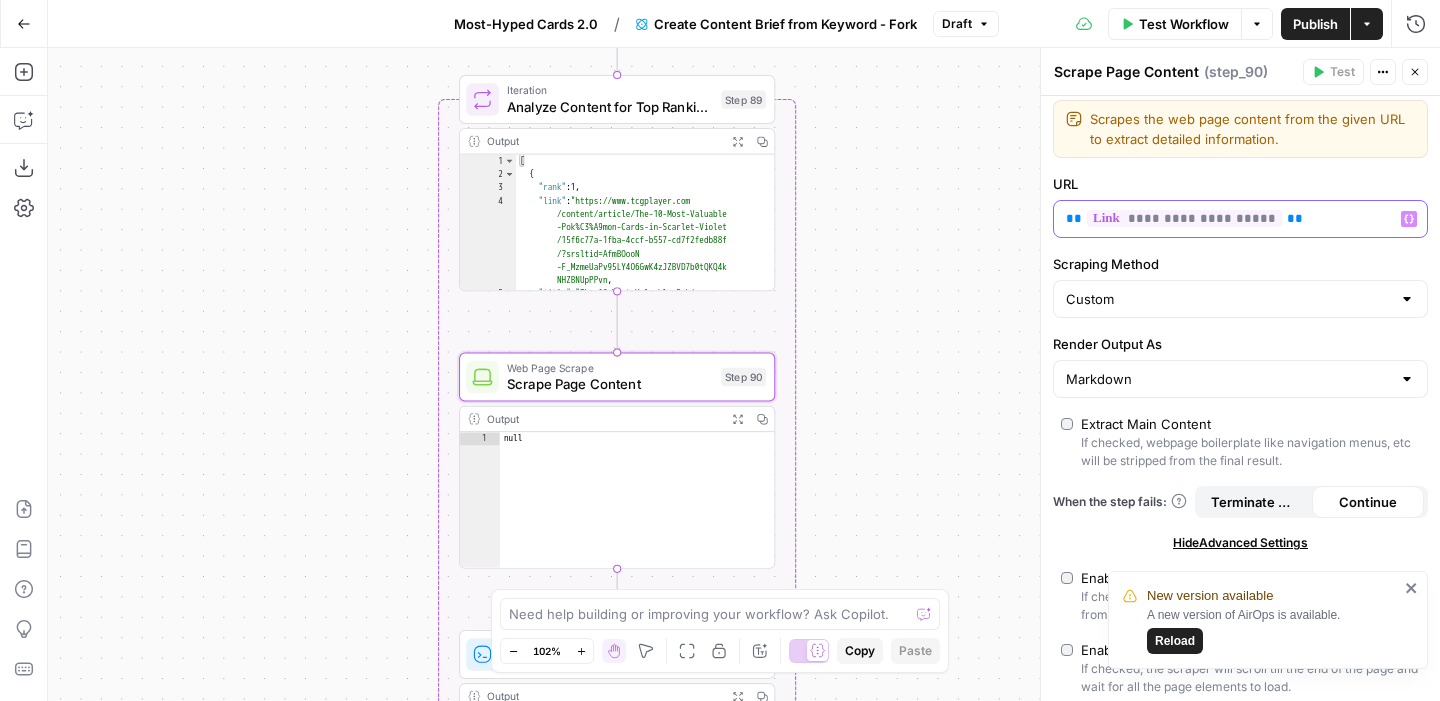 click on "**********" at bounding box center (1224, 219) 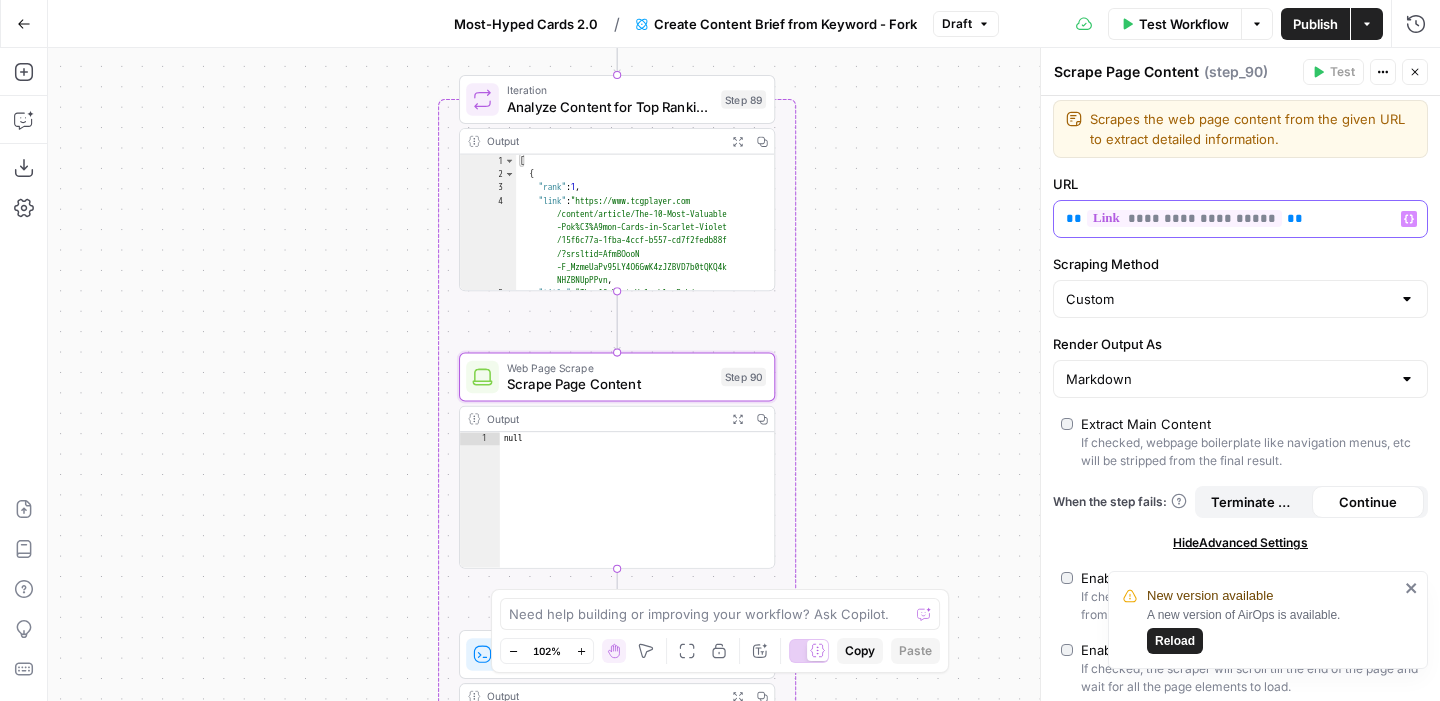 click on "Variables Menu" at bounding box center [1409, 219] 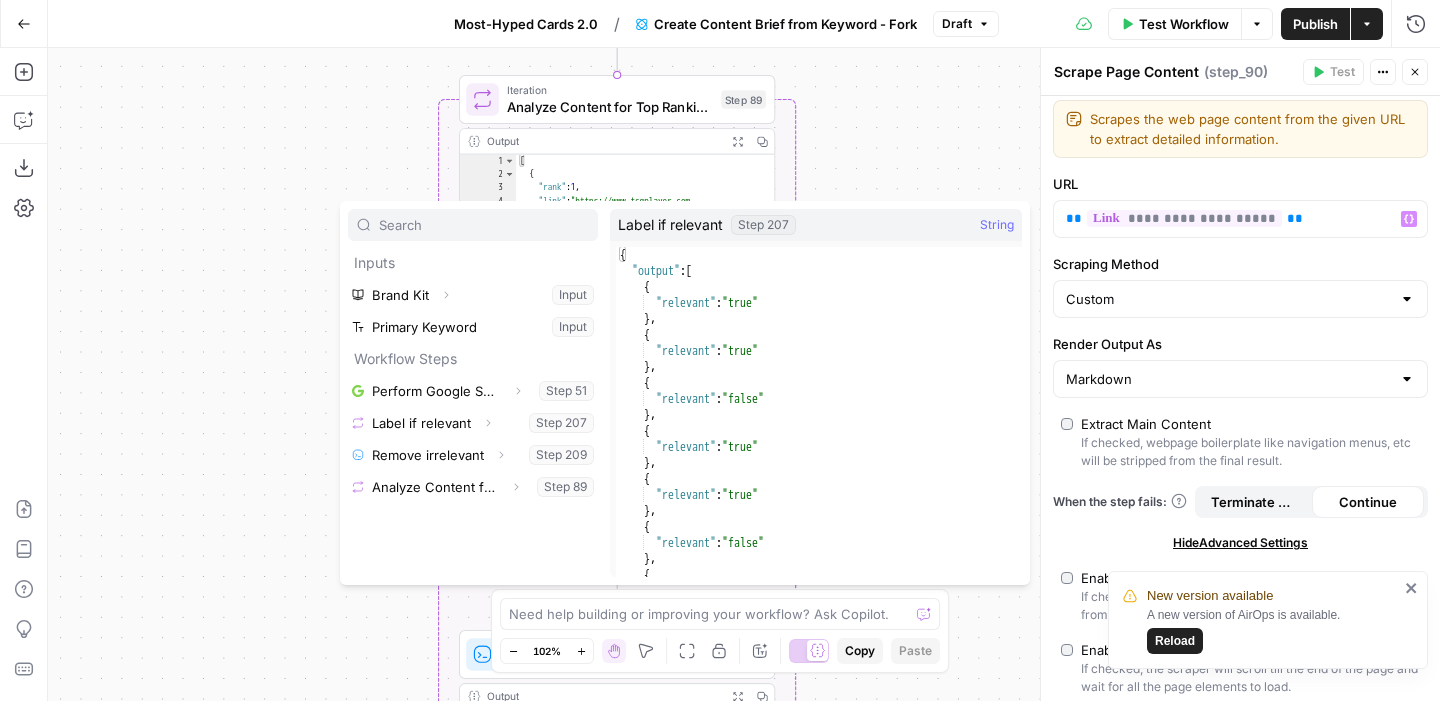 click on "Workflow Set Inputs Inputs Google Search Perform Google Search Step 51 Output Expand Output Copy 1 2 3 4 5 6 {    "search_metadata" :  {      "id" :  "688a4a83529e4bae98fecc2e" ,      "status" :  "Success" ,      "json_endpoint" :  "https://serpapi.com          /searches/d598a138380e53f3          /688a4a83529e4bae98fecc2e.json" ,      "pixel_position_endpoint" :  "https          ://serpapi.com/searches          /d598a138380e53f3          /688a4a83529e4bae98fecc2e          .json_with_pixel_position" ,     This output is too large & has been abbreviated for review.   Copy the output   to view the full content. Loop Iteration Label if relevant Step 207 Output Expand Output Copy 1 2 3 4 5 6 7 8 9 10 11 12 [    {      "relevant" :  "true"    } ,    {      "relevant" :  "true"    } ,    {      "relevant" :  "false"    } ,    {      "relevant" :  "true"     LLM · GPT-4.1 Mini Determine if relevant Step 208 Output Expand Output Copy 1 2 3 {    "relevant" :  "true"" at bounding box center (744, 374) 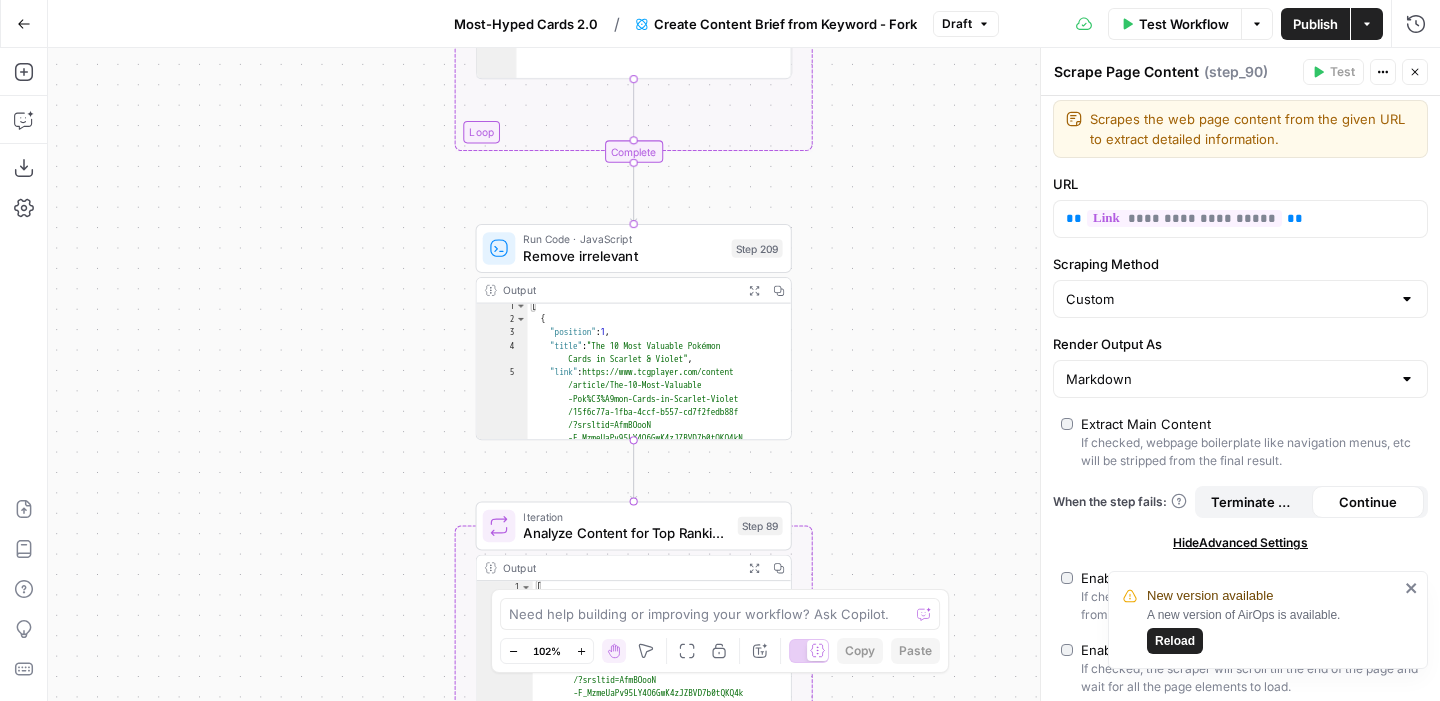 scroll, scrollTop: 0, scrollLeft: 0, axis: both 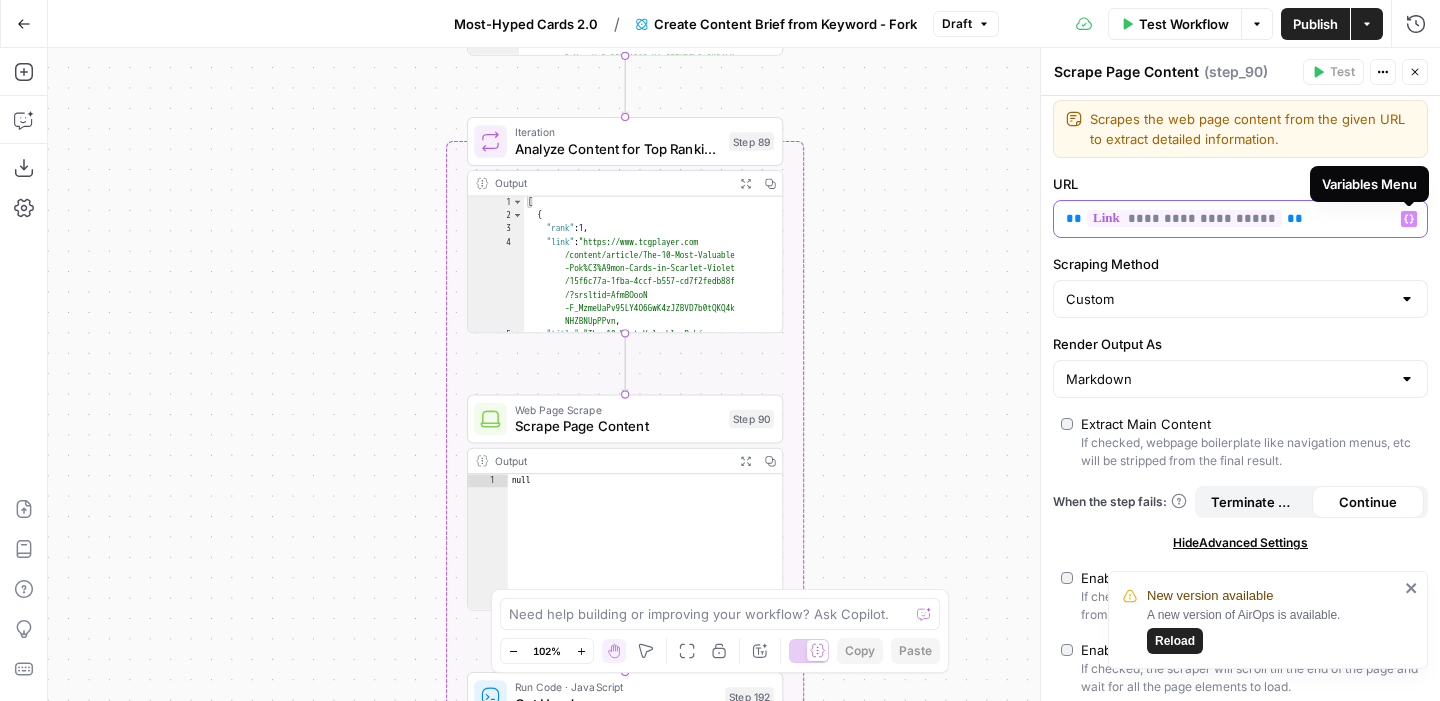 click 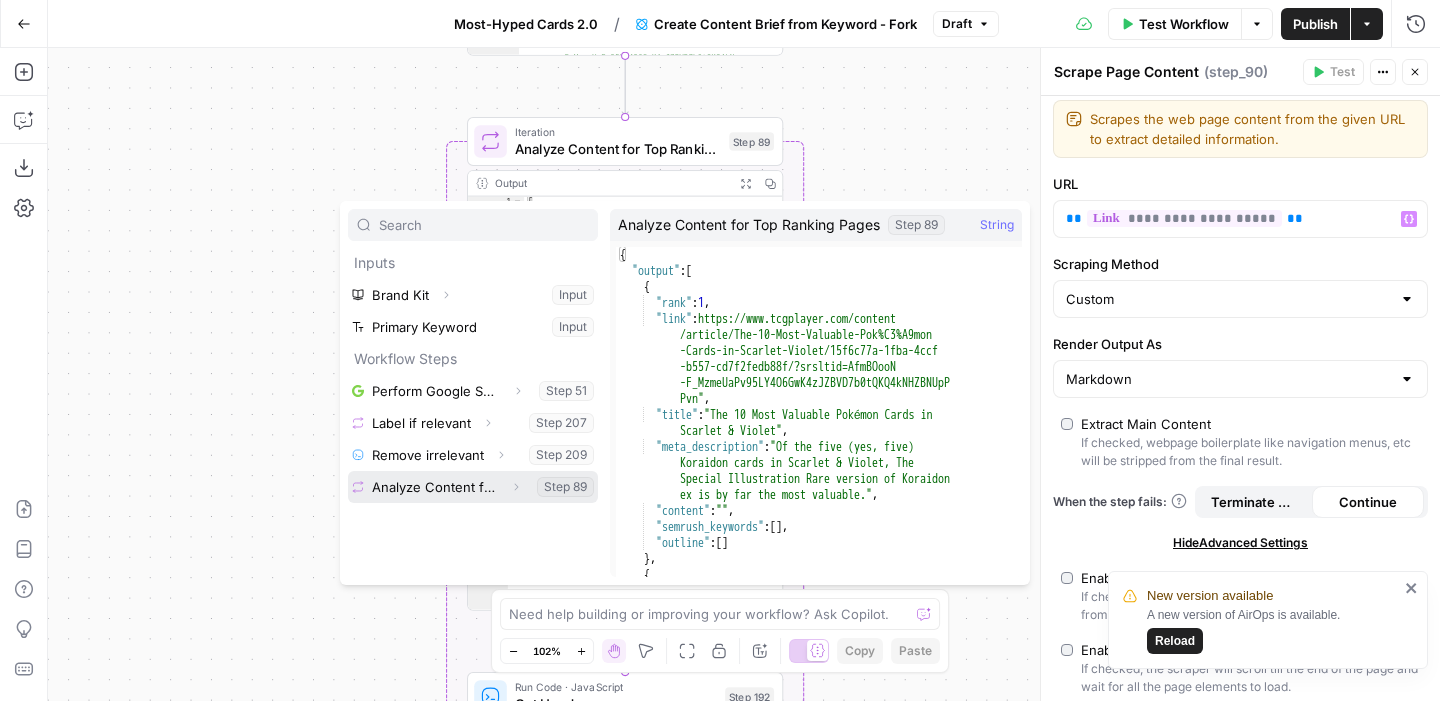 click at bounding box center [473, 487] 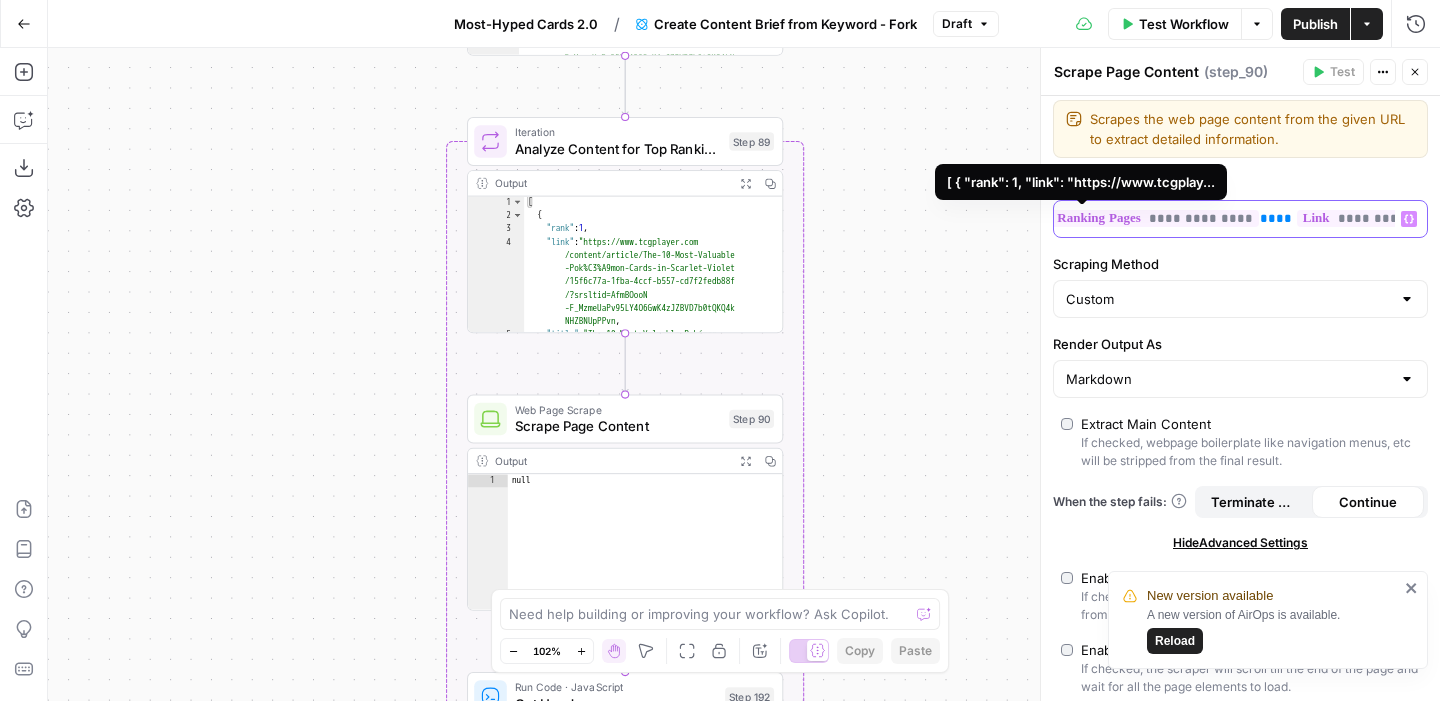 type 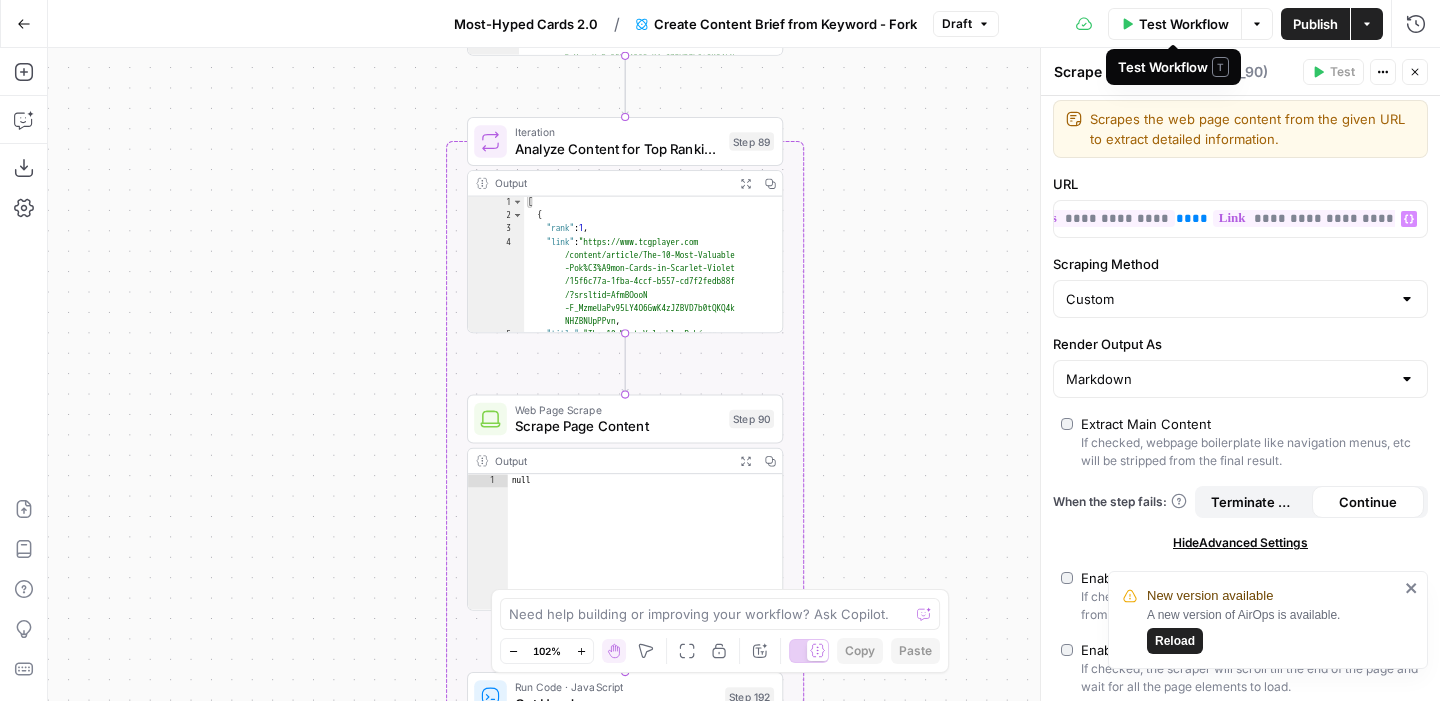 scroll, scrollTop: 0, scrollLeft: 227, axis: horizontal 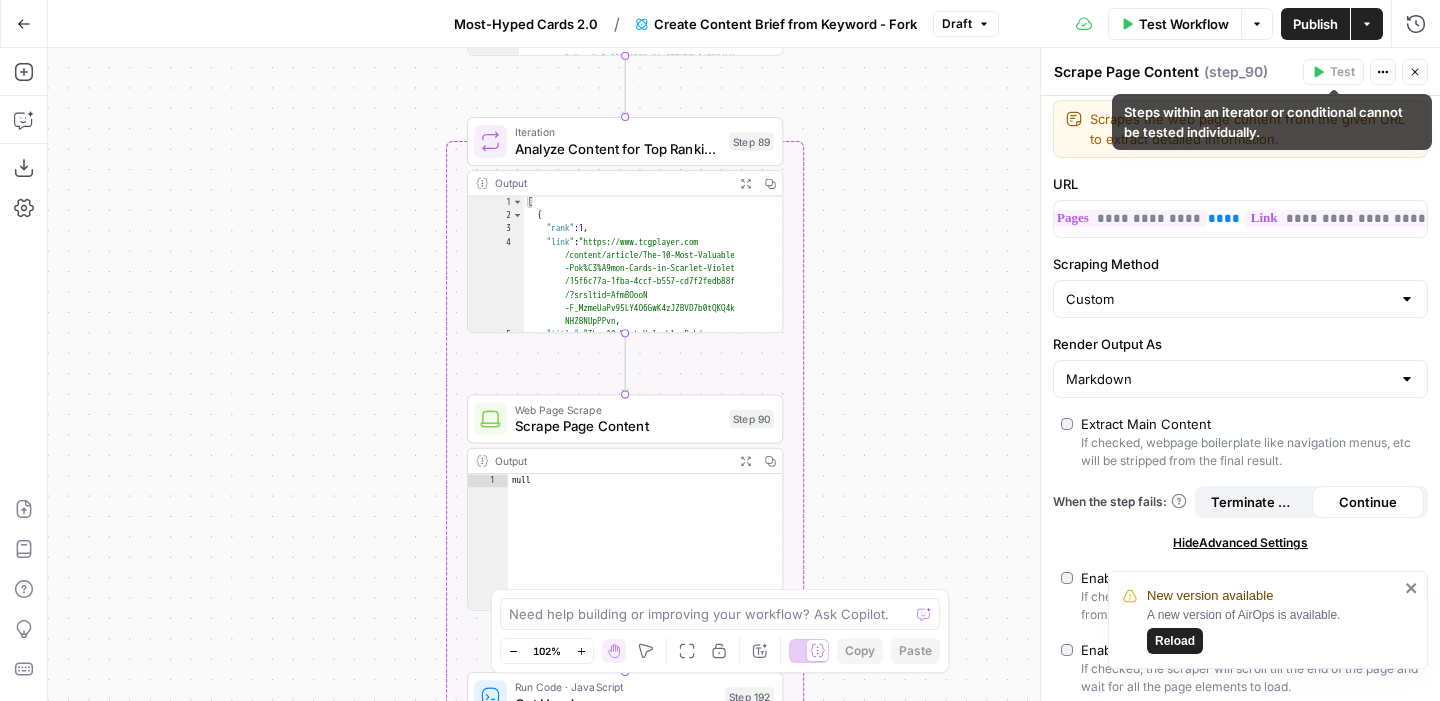 click on "Test Workflow" at bounding box center [1184, 24] 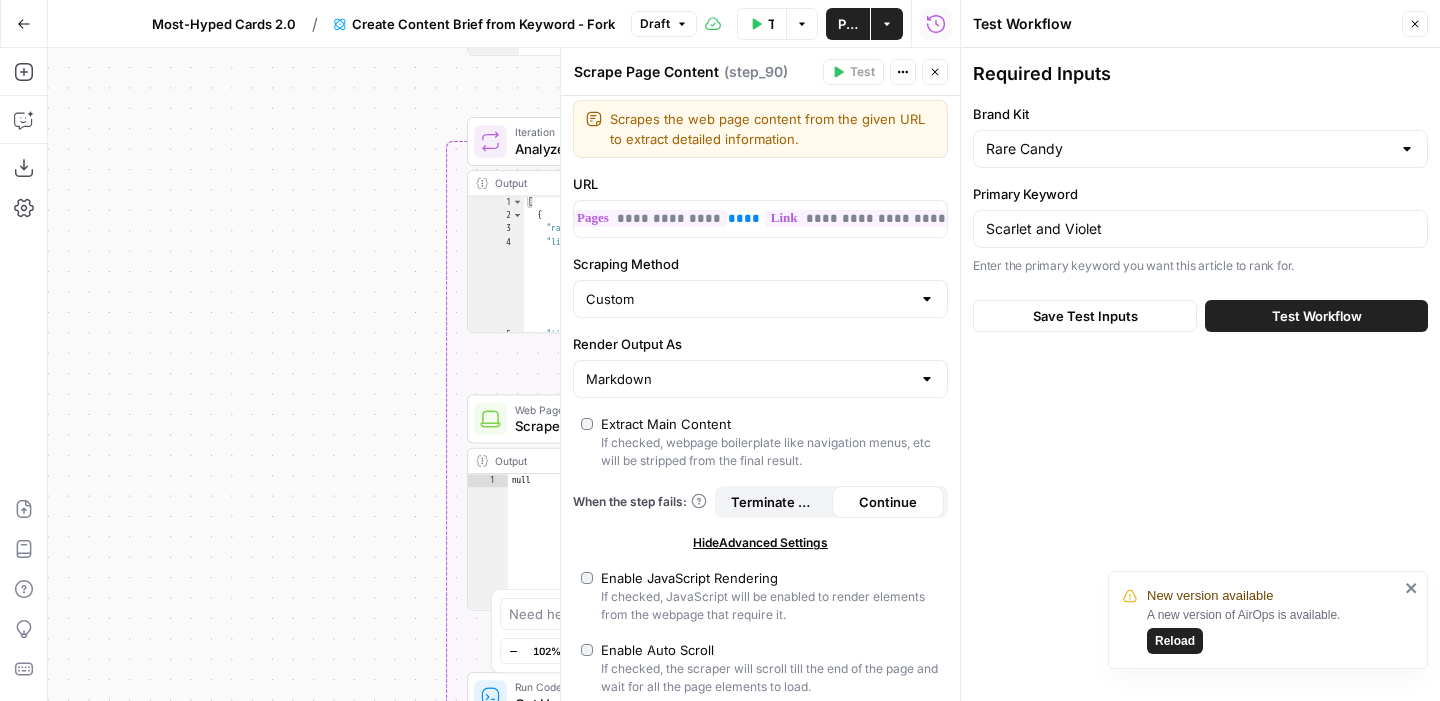 click on "Test Workflow" at bounding box center [1317, 316] 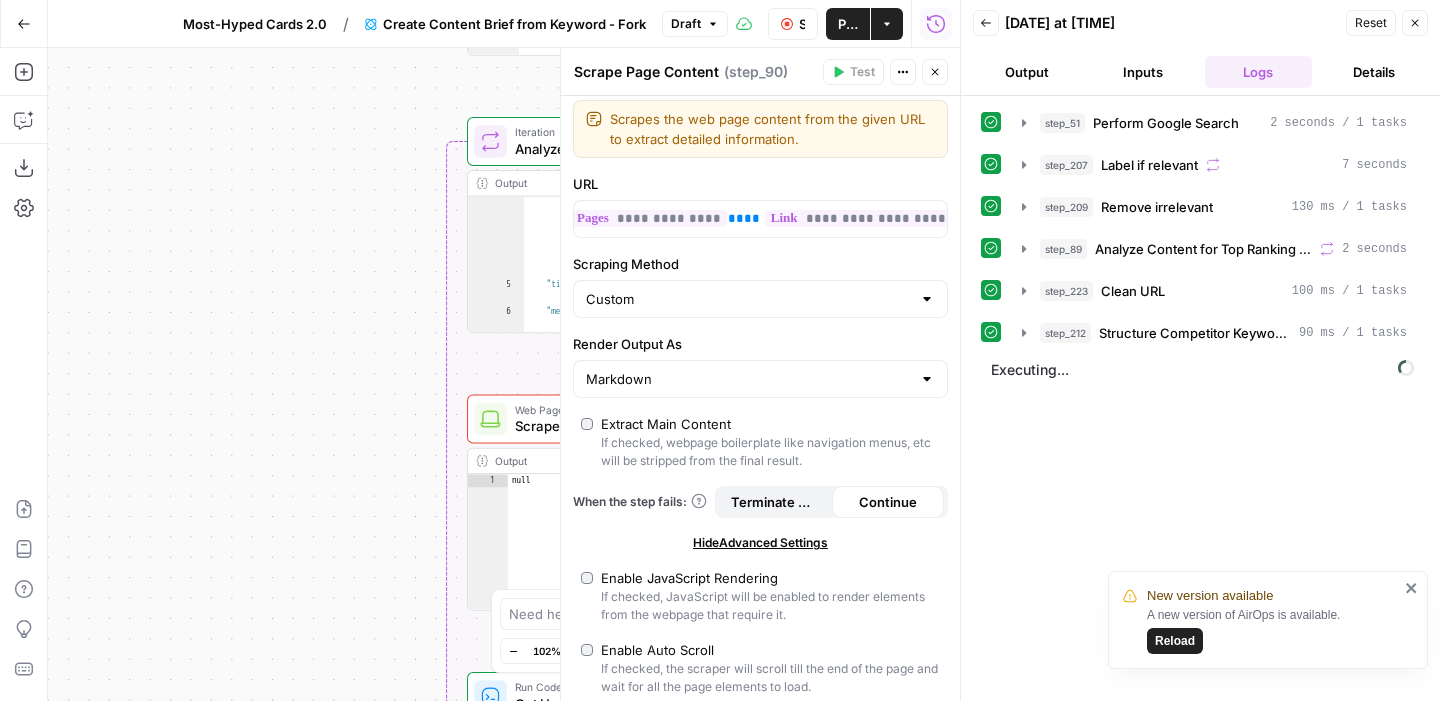 scroll, scrollTop: 50, scrollLeft: 0, axis: vertical 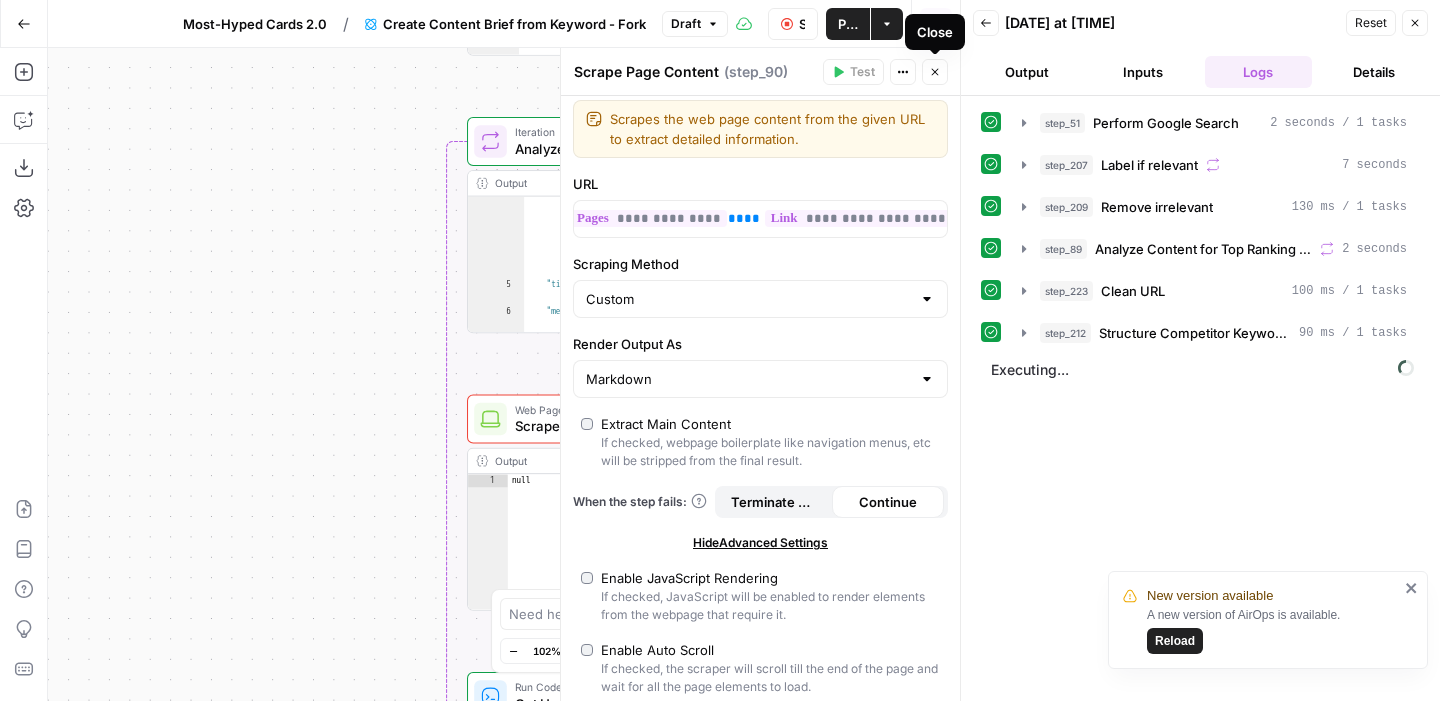 click 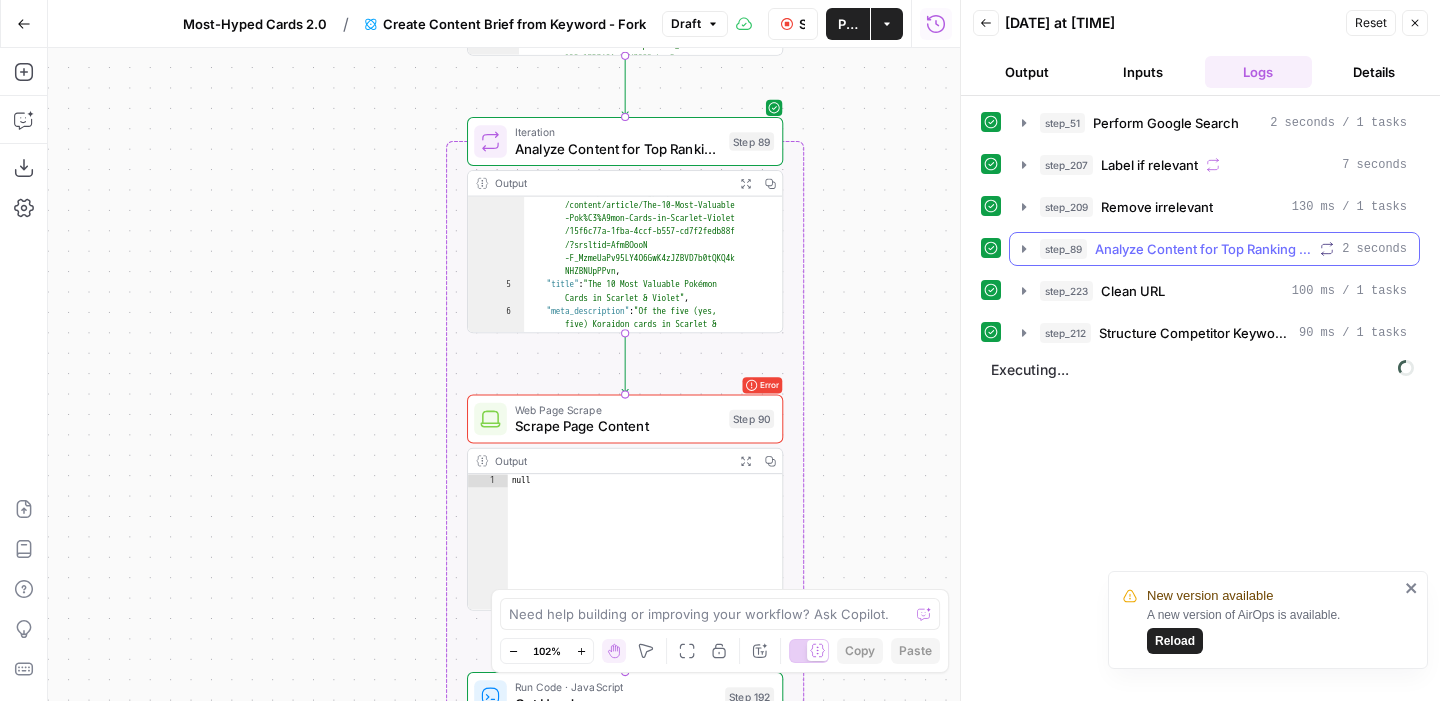 click 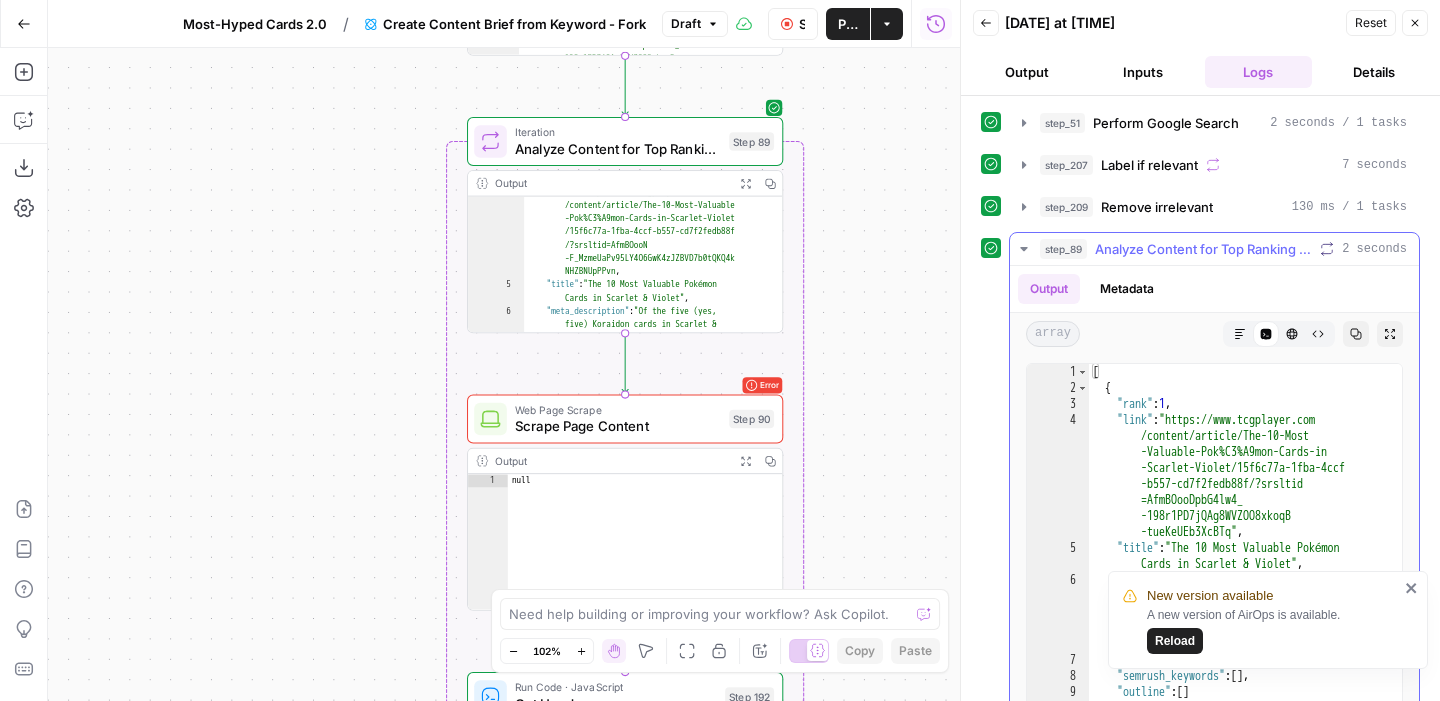 click 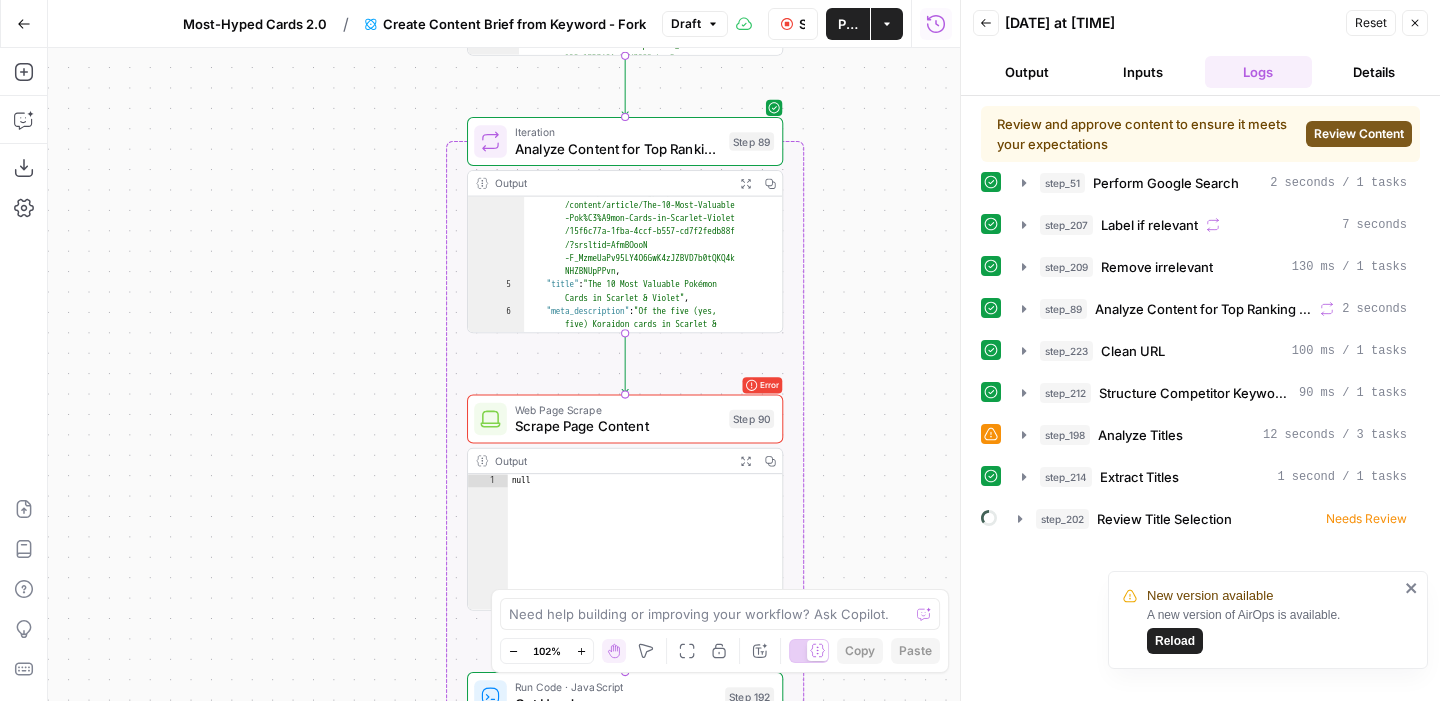 click on "Logs" at bounding box center [1259, 72] 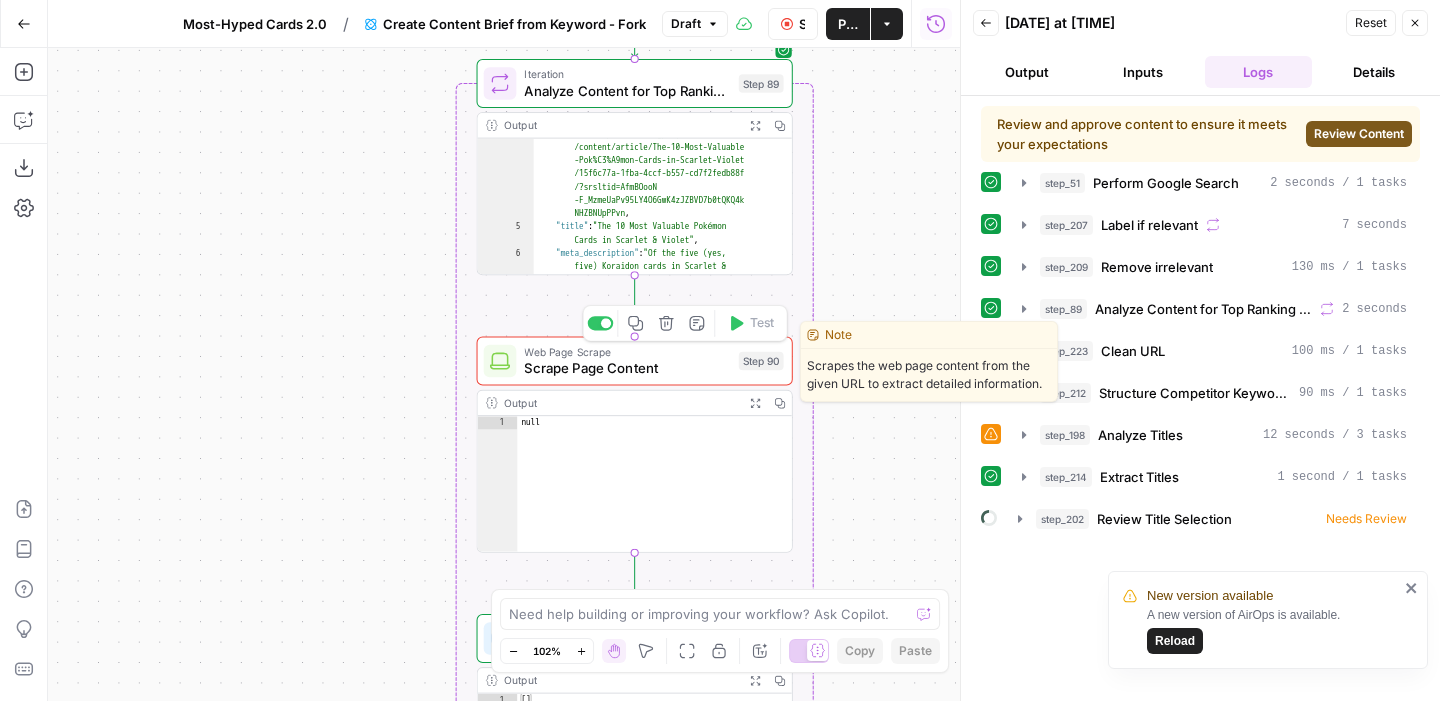 click on "Web Page Scrape Scrape Page Content Step 90 Copy step Delete step Edit Note Test" at bounding box center (635, 361) 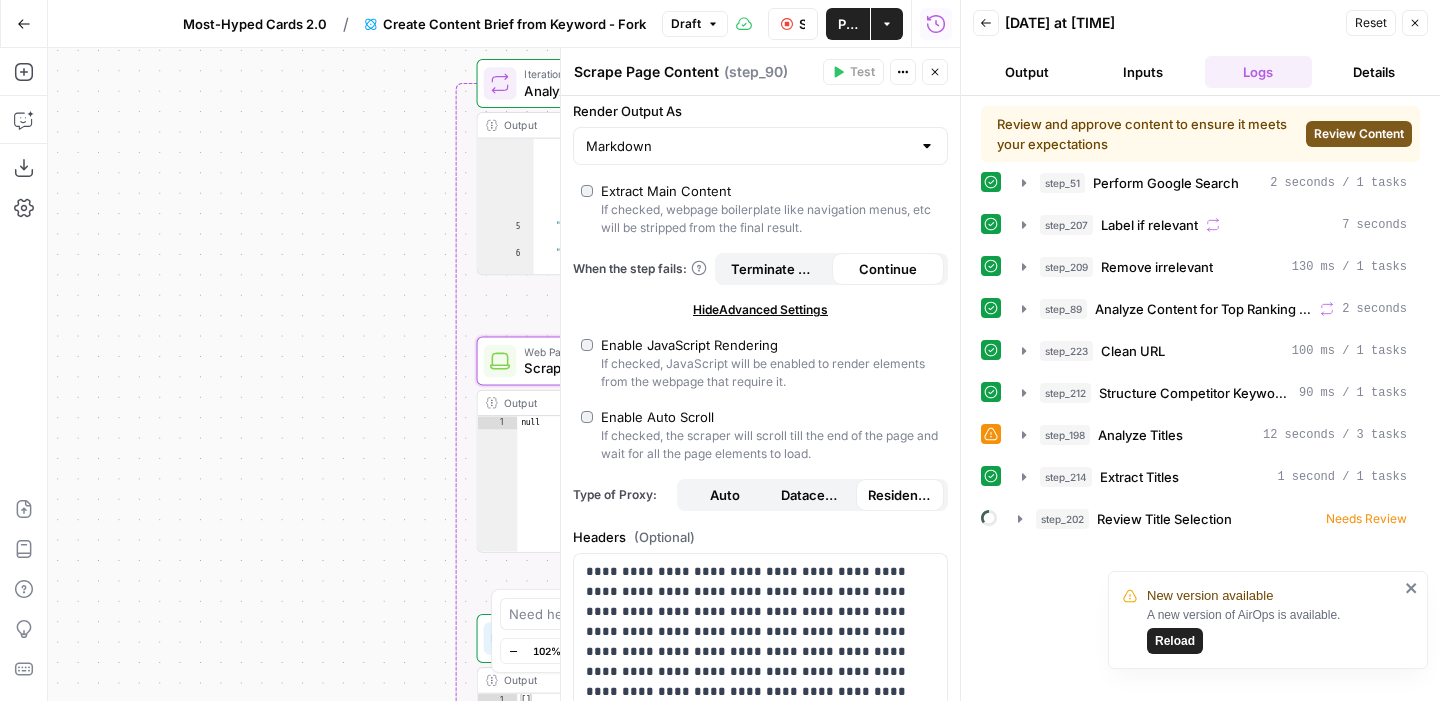 scroll, scrollTop: 263, scrollLeft: 0, axis: vertical 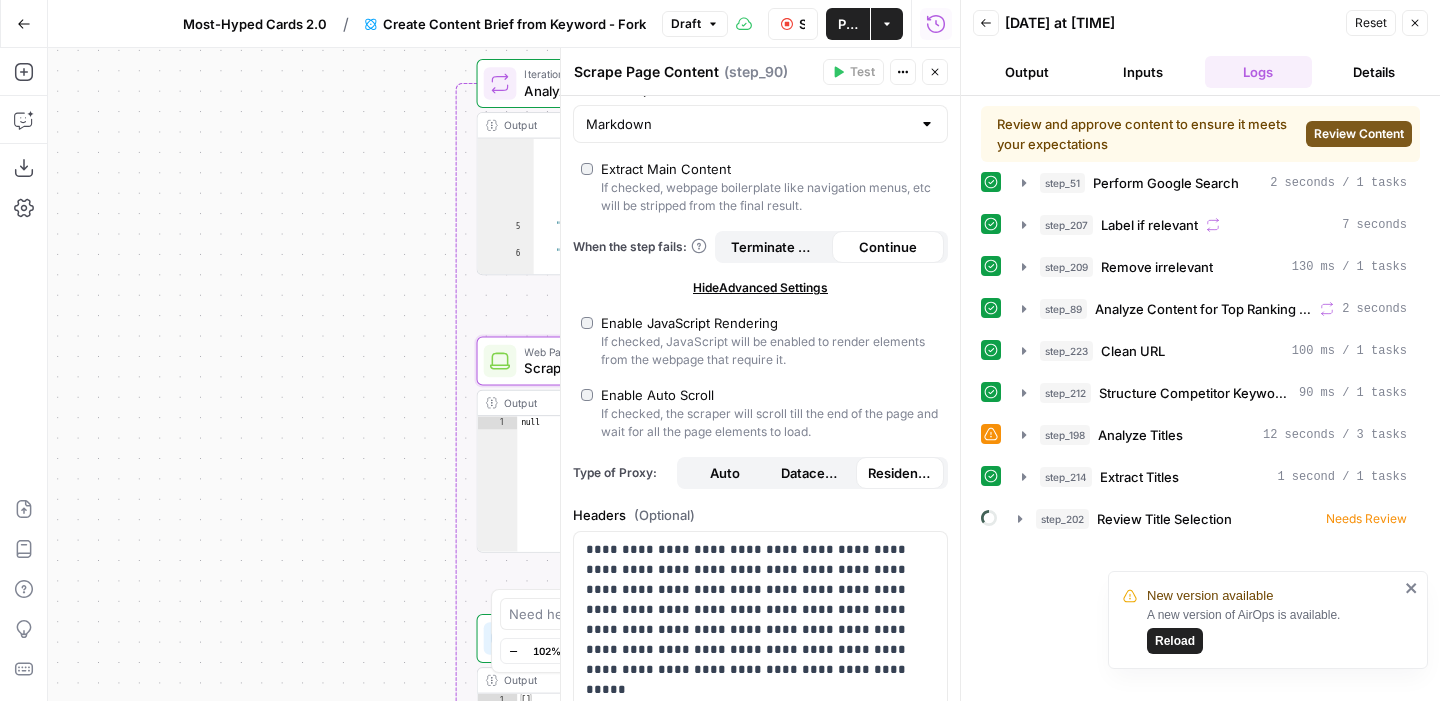 click on "Actions" at bounding box center (903, 72) 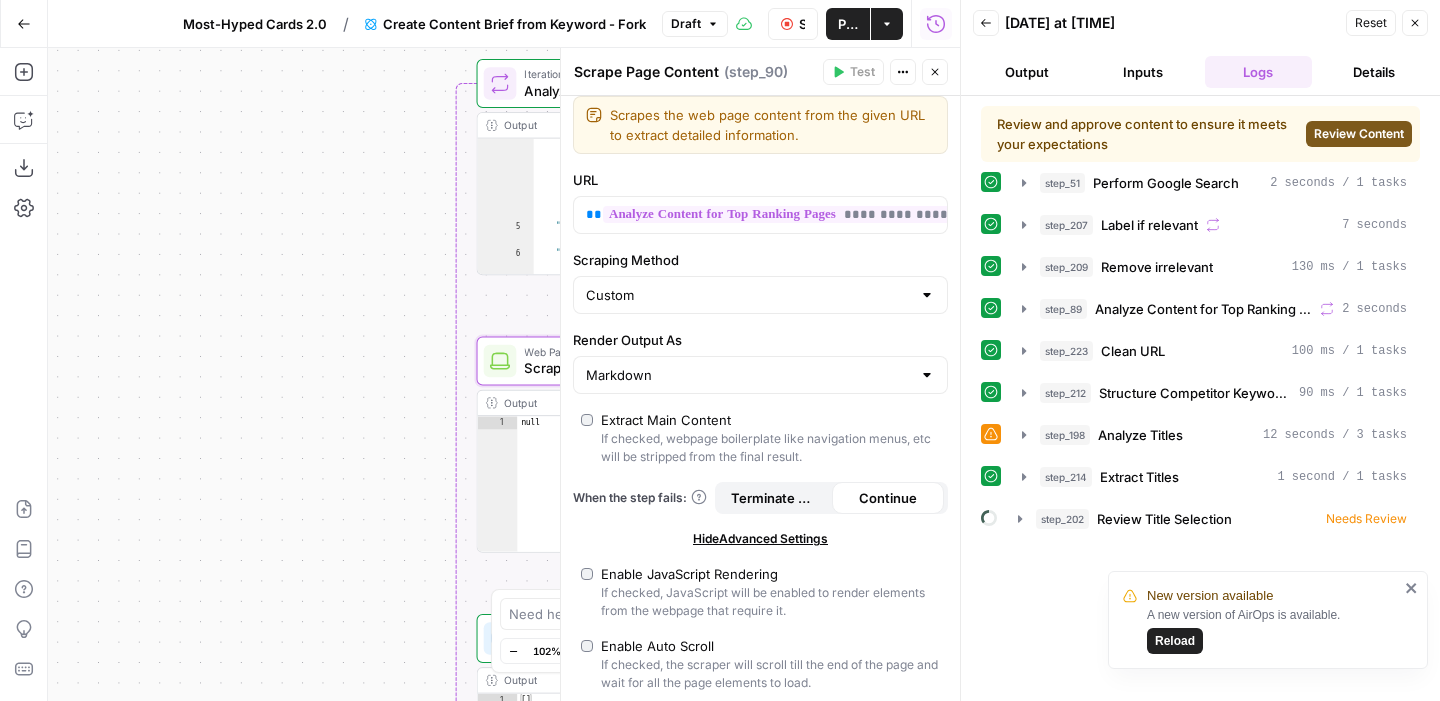 scroll, scrollTop: 0, scrollLeft: 0, axis: both 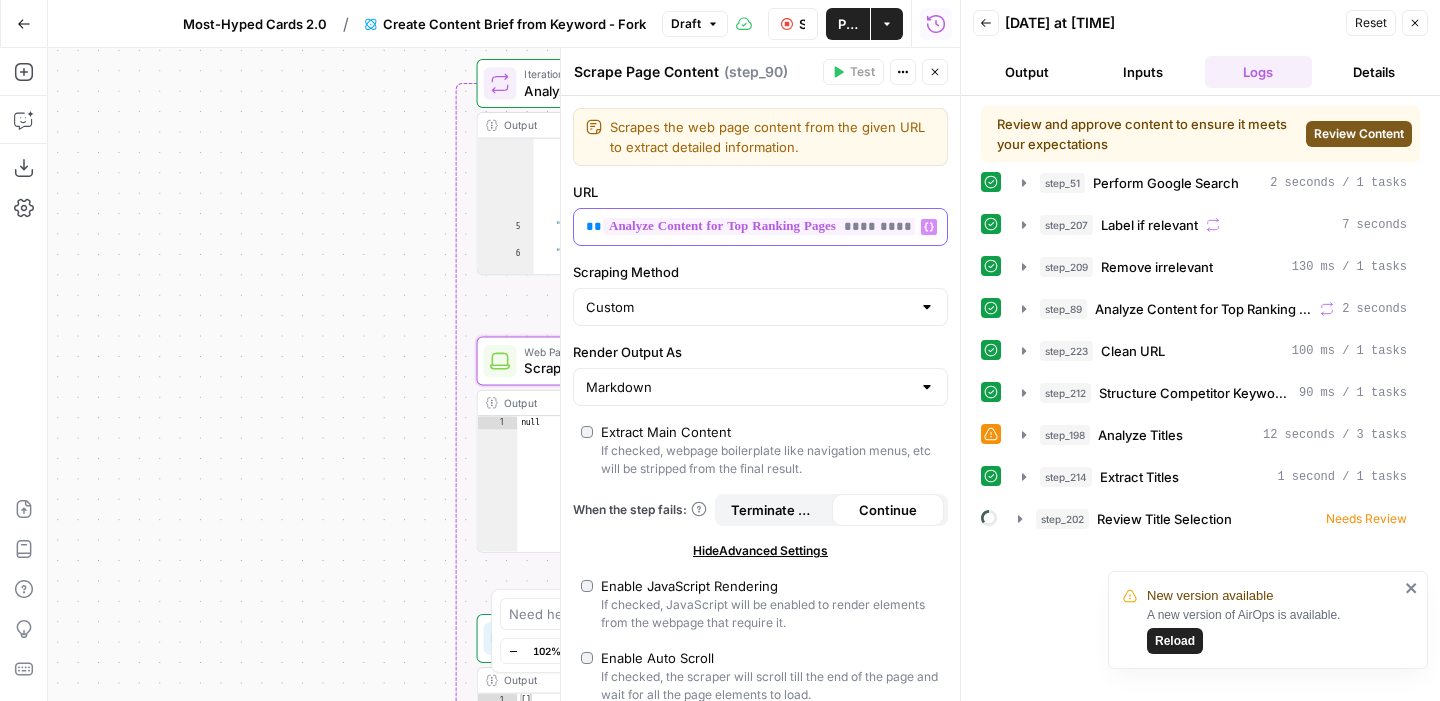 click on "**********" at bounding box center [744, 227] 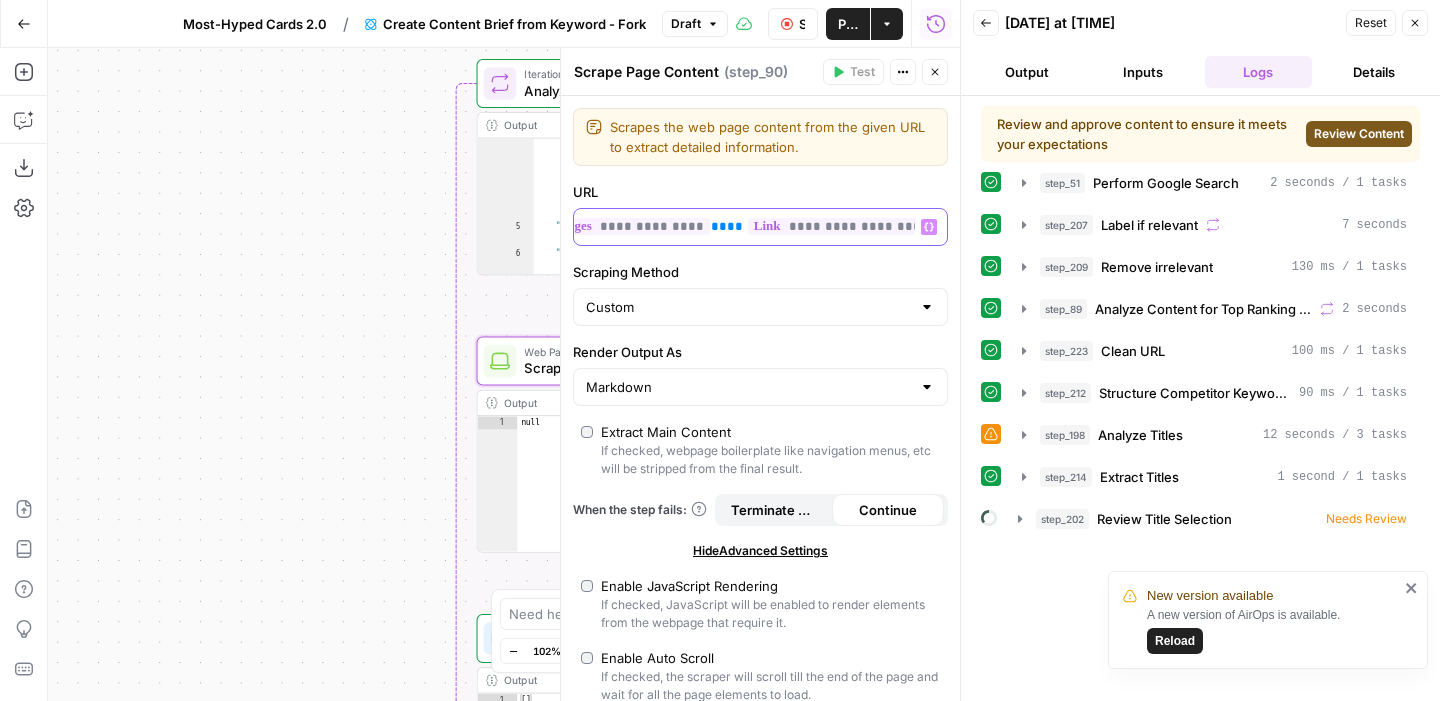 scroll, scrollTop: 0, scrollLeft: 242, axis: horizontal 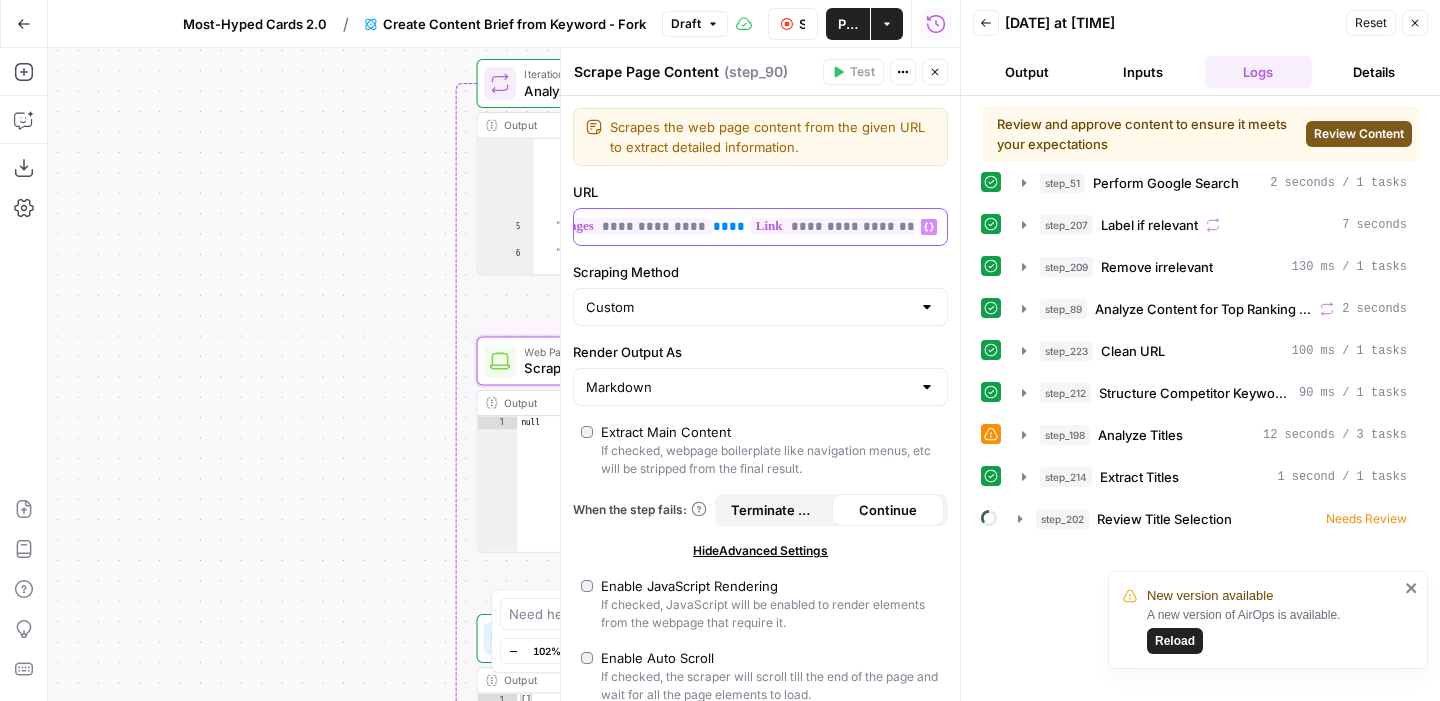 click on "**" at bounding box center (737, 226) 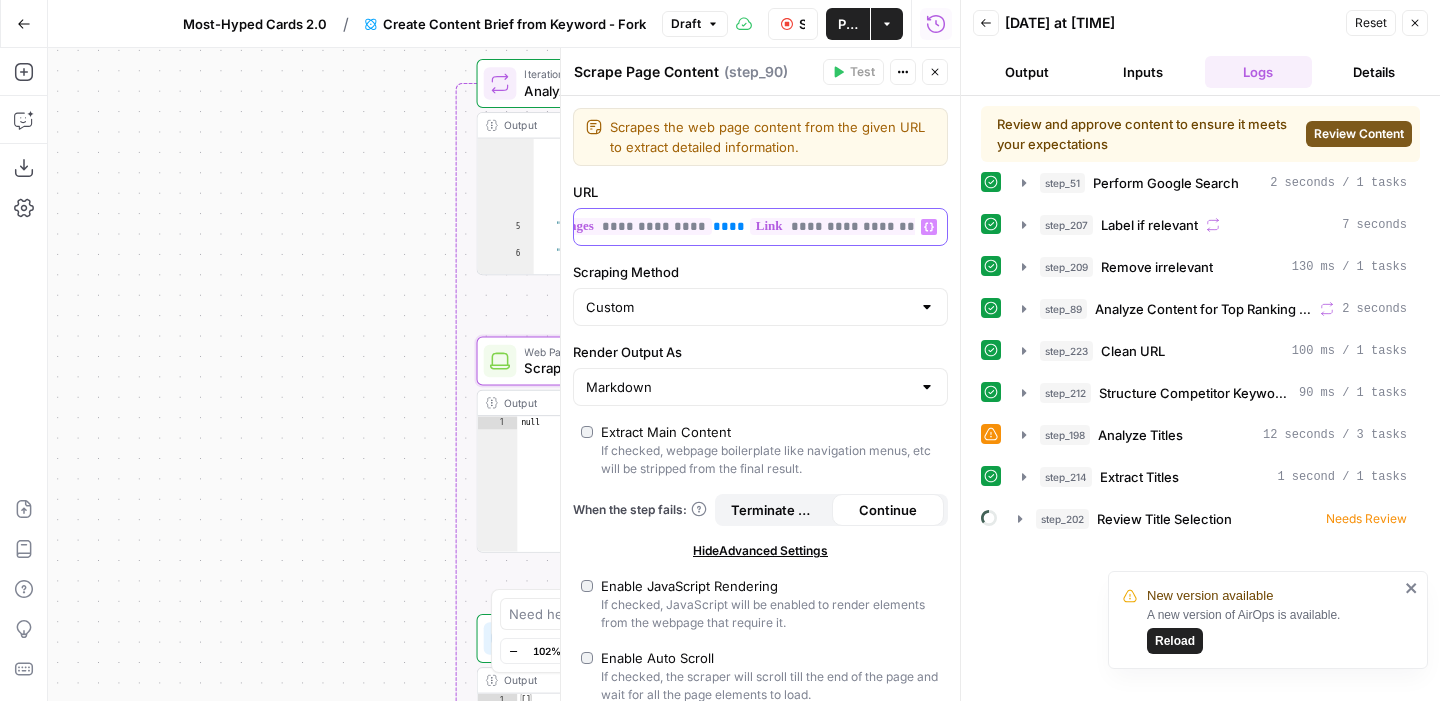 type 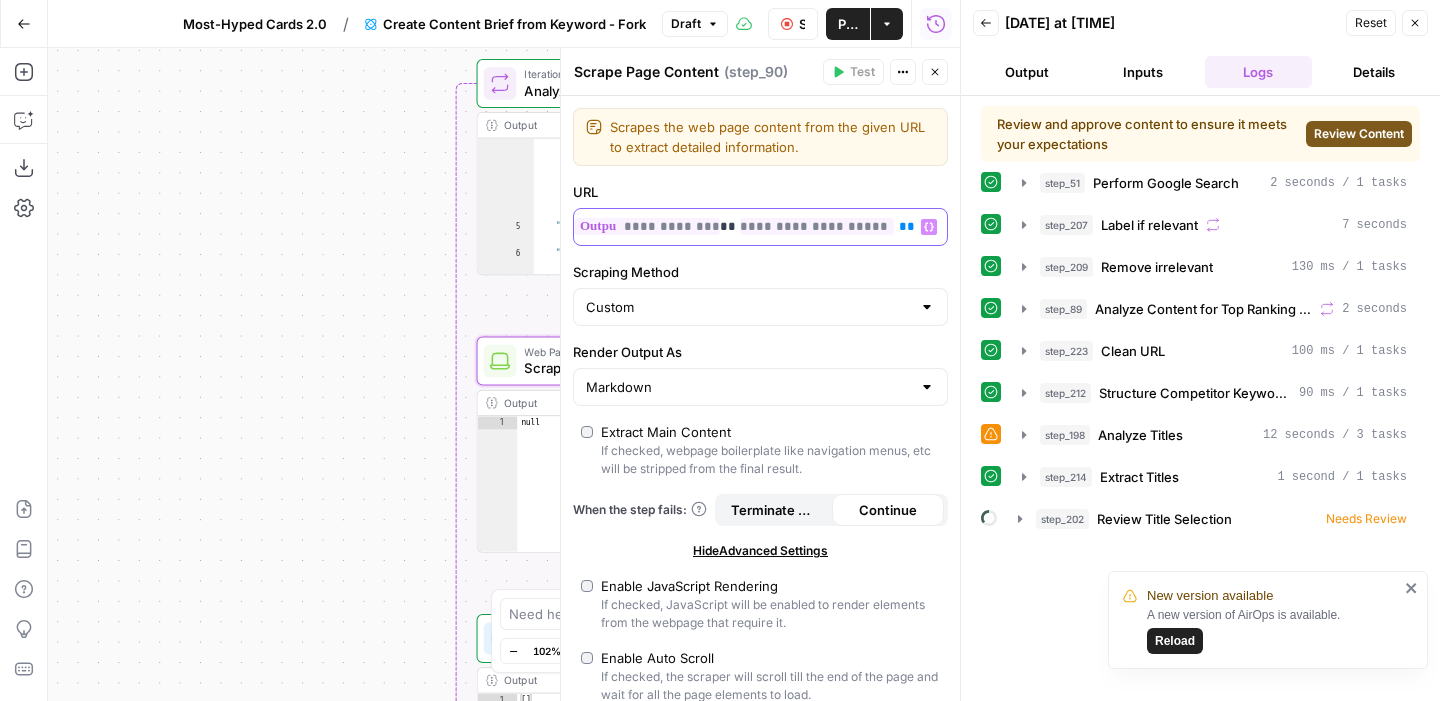 scroll, scrollTop: 0, scrollLeft: 0, axis: both 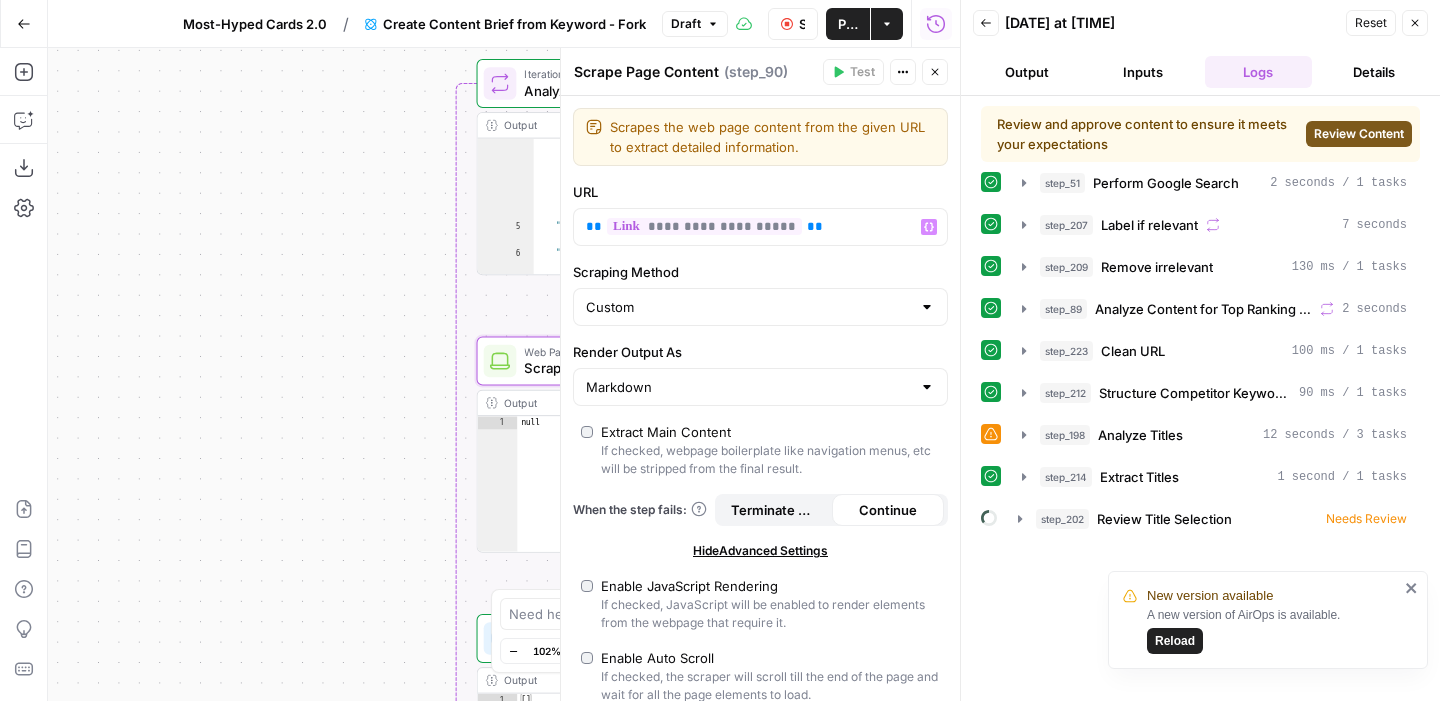 click on "Stop Run" at bounding box center (793, 24) 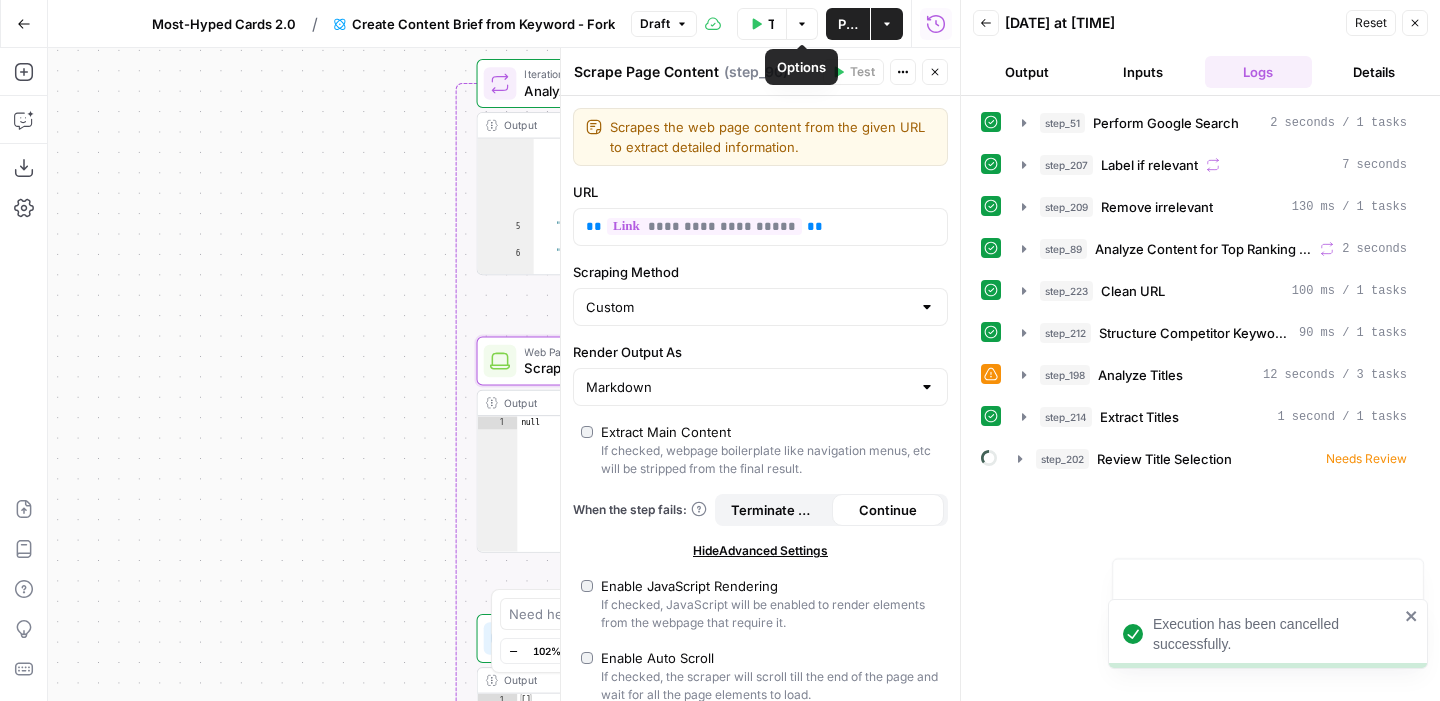 click on "Test Workflow" at bounding box center (762, 24) 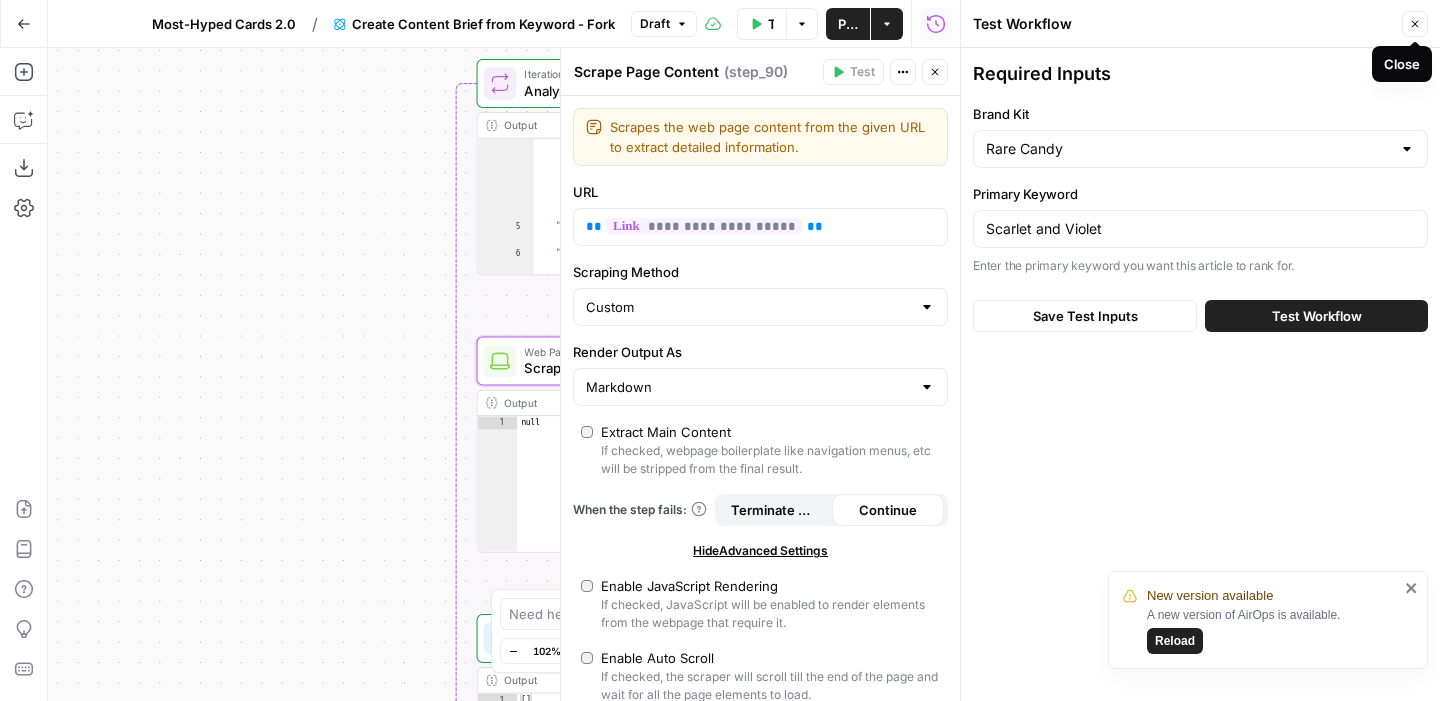 click on "Close" at bounding box center (1415, 24) 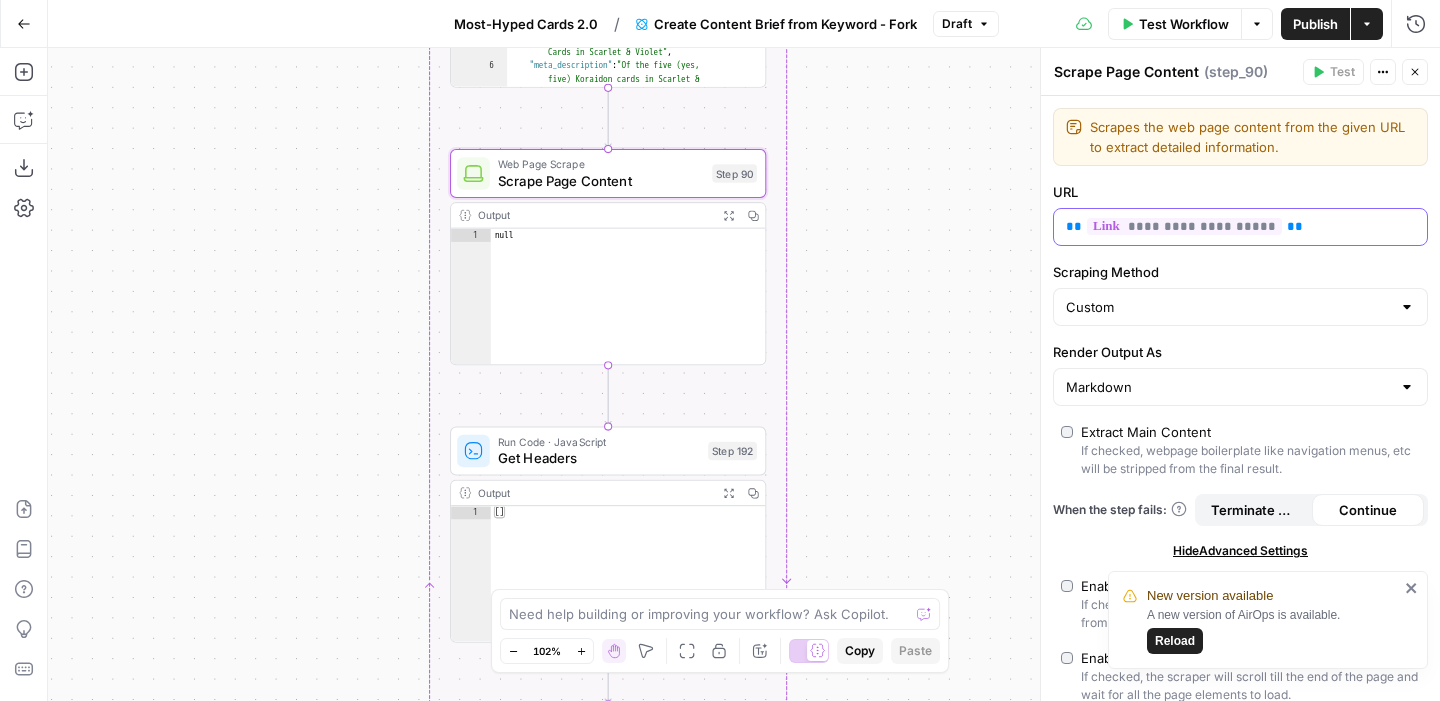 click on "**********" at bounding box center (1240, 227) 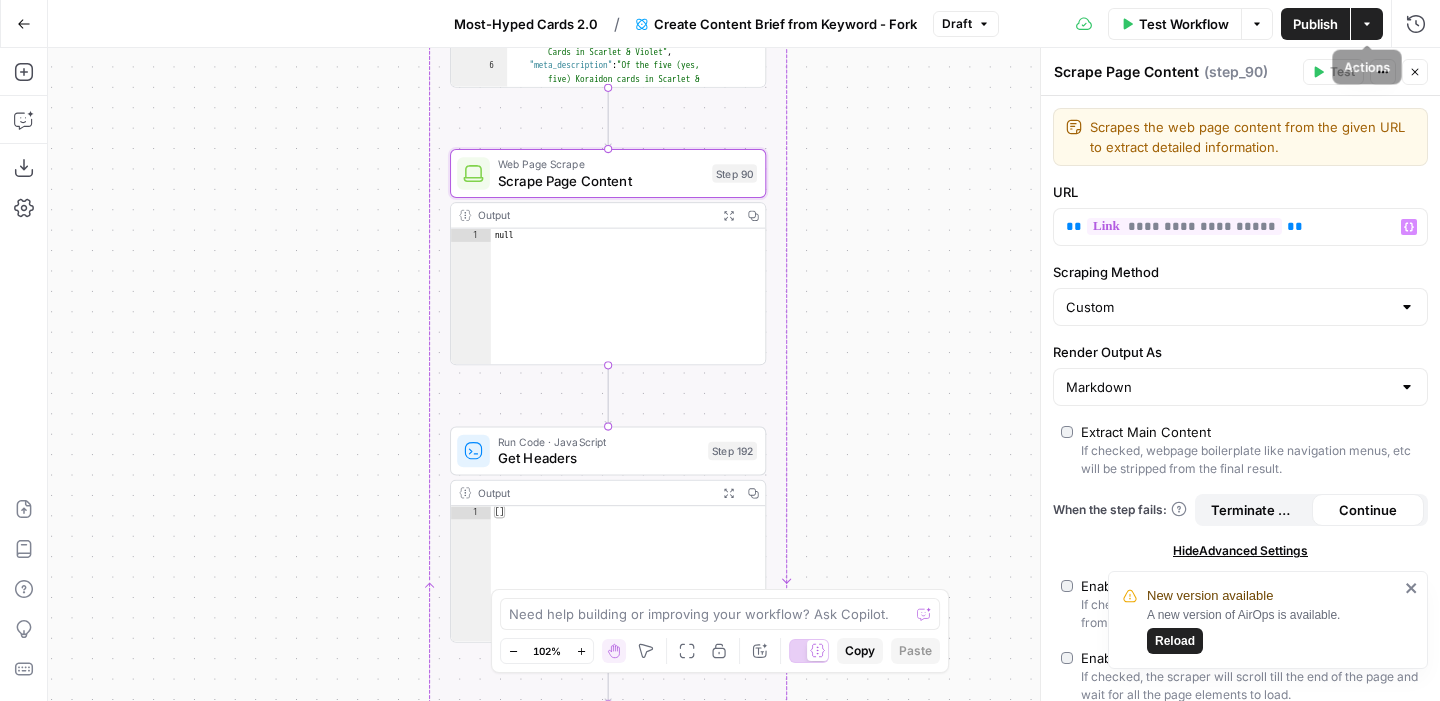 click 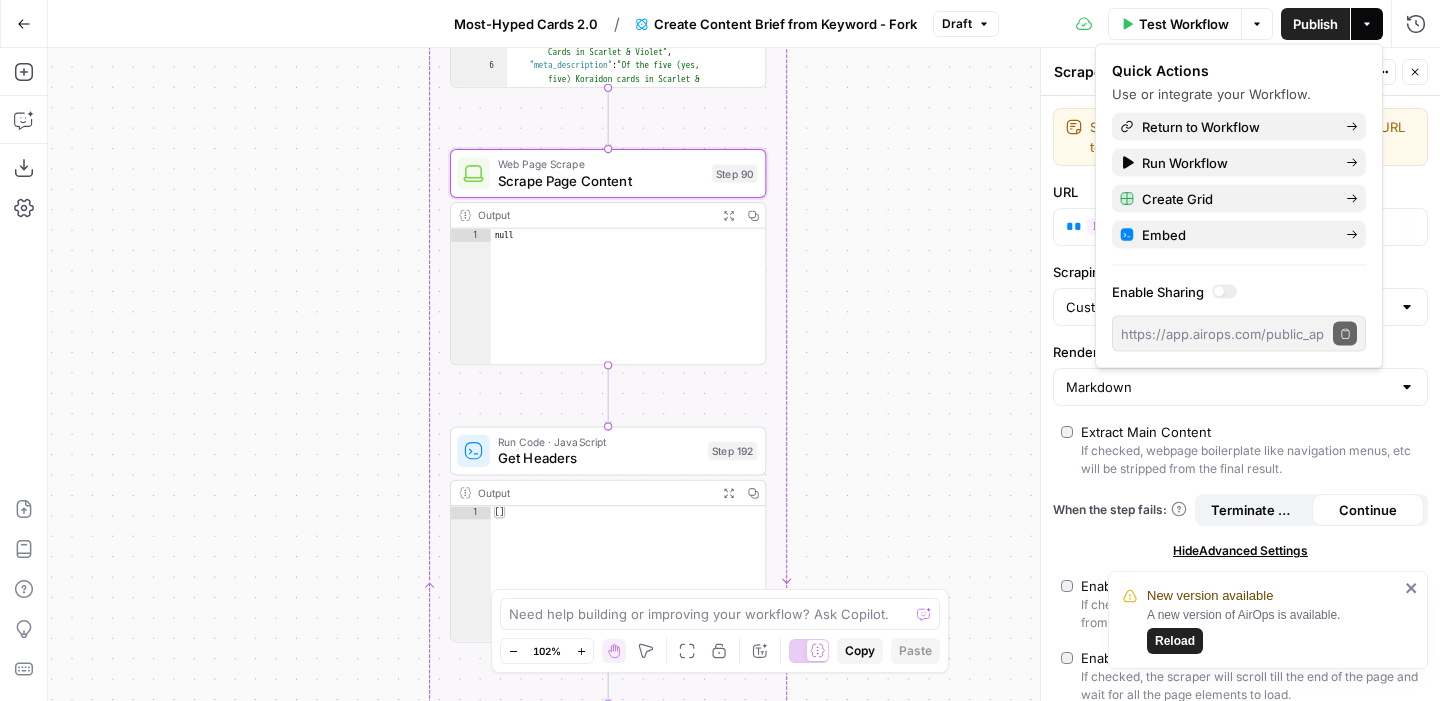 click on "Workflow Set Inputs Inputs Google Search Perform Google Search Step 51 Output Expand Output Copy 1 2 3 4 5 6 {    "search_metadata" :  {      "id" :  "688a6ba3ee028ac99d35b248" ,      "status" :  "Success" ,      "json_endpoint" :  "https://serpapi.com          /searches/d598a138380e53f3          /688a6ba3ee028ac99d35b248.json" ,      "pixel_position_endpoint" :  "https          ://serpapi.com/searches          /d598a138380e53f3          /688a6ba3ee028ac99d35b248          .json_with_pixel_position" ,     This output is too large & has been abbreviated for review.   Copy the output   to view the full content. Loop Iteration Label if relevant Step 207 Output Expand Output Copy 1 2 3 4 5 6 7 8 9 10 11 12 [    {      "relevant" :  "true"    } ,    {      "relevant" :  "true"    } ,    {      "relevant" :  "false"    } ,    {      "relevant" :  "true"     LLM · GPT-4.1 Mini Determine if relevant Step 208 Output Expand Output Copy 1 2 3 {    "relevant" :  "false"" at bounding box center (744, 374) 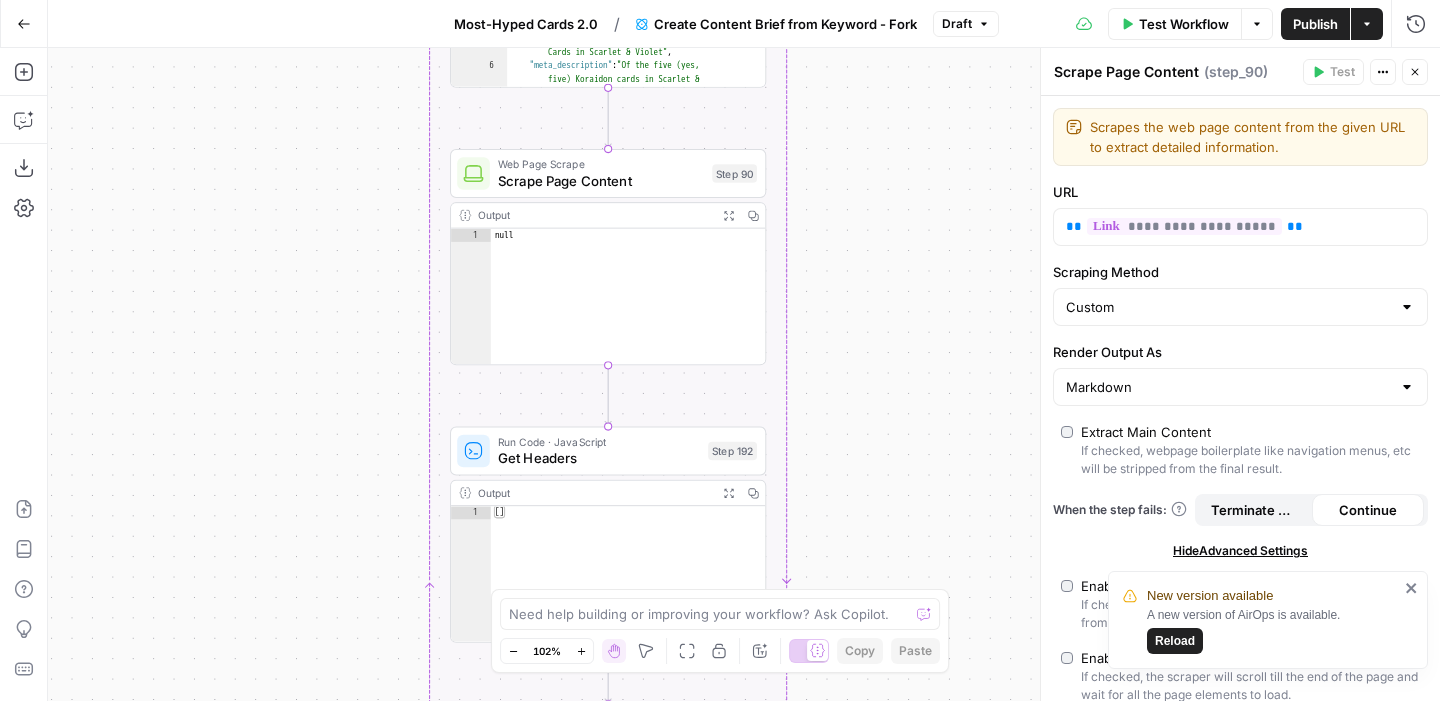 click on "Test Workflow Options Publish Actions Run History" at bounding box center [1220, 23] 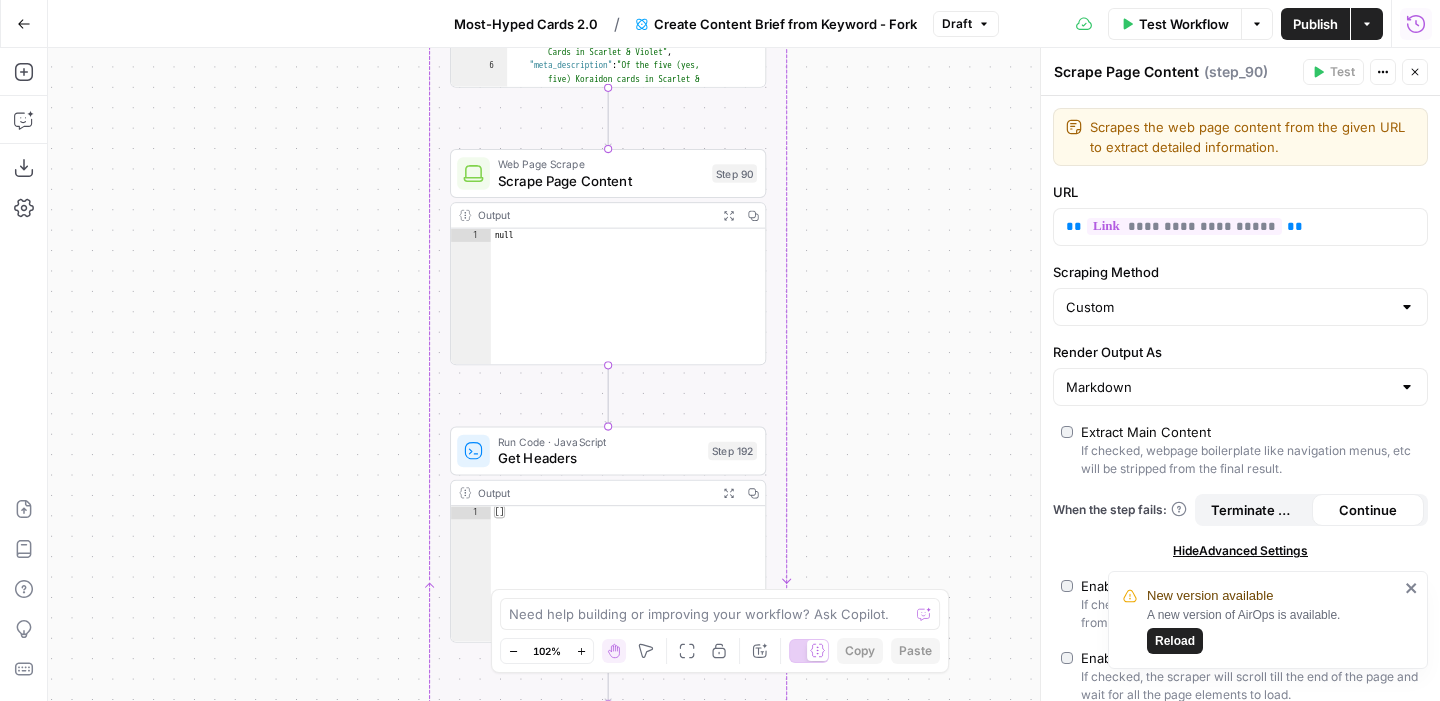 click 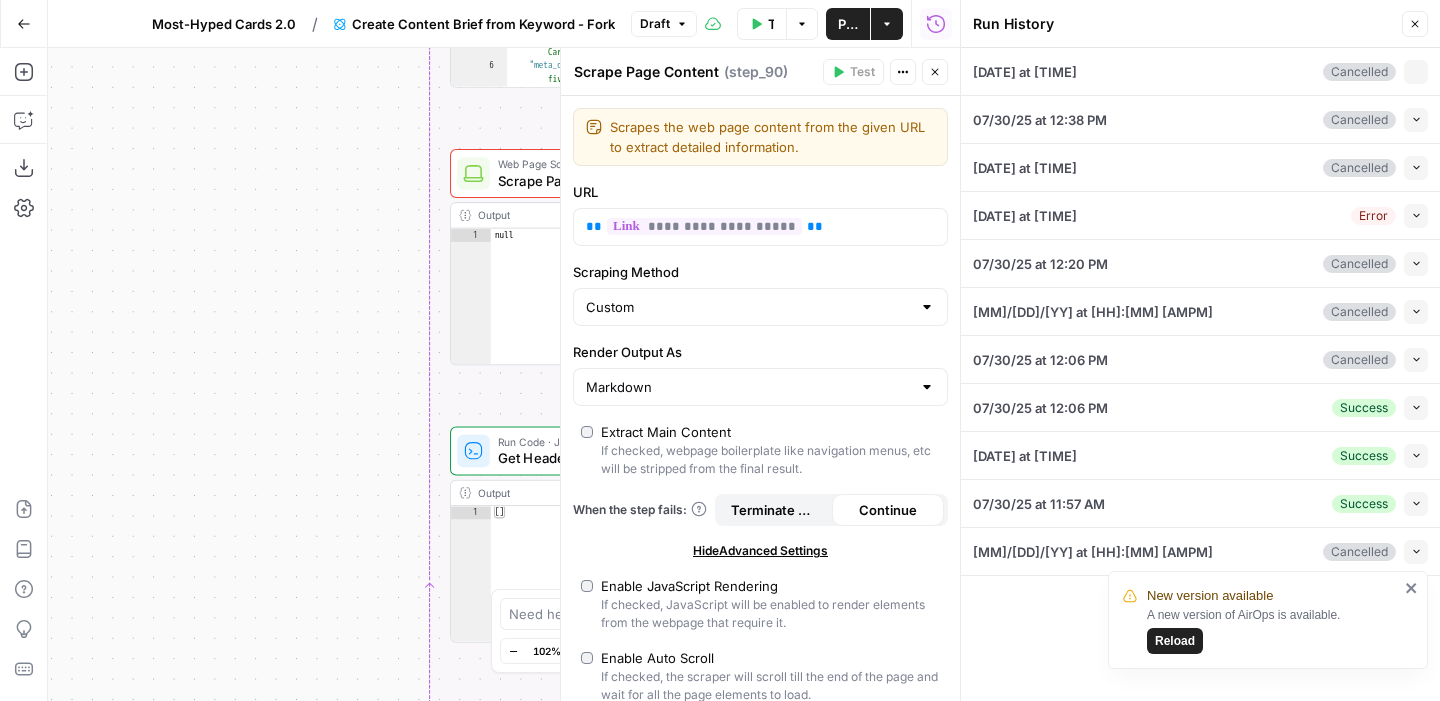 type on "Rare Candy" 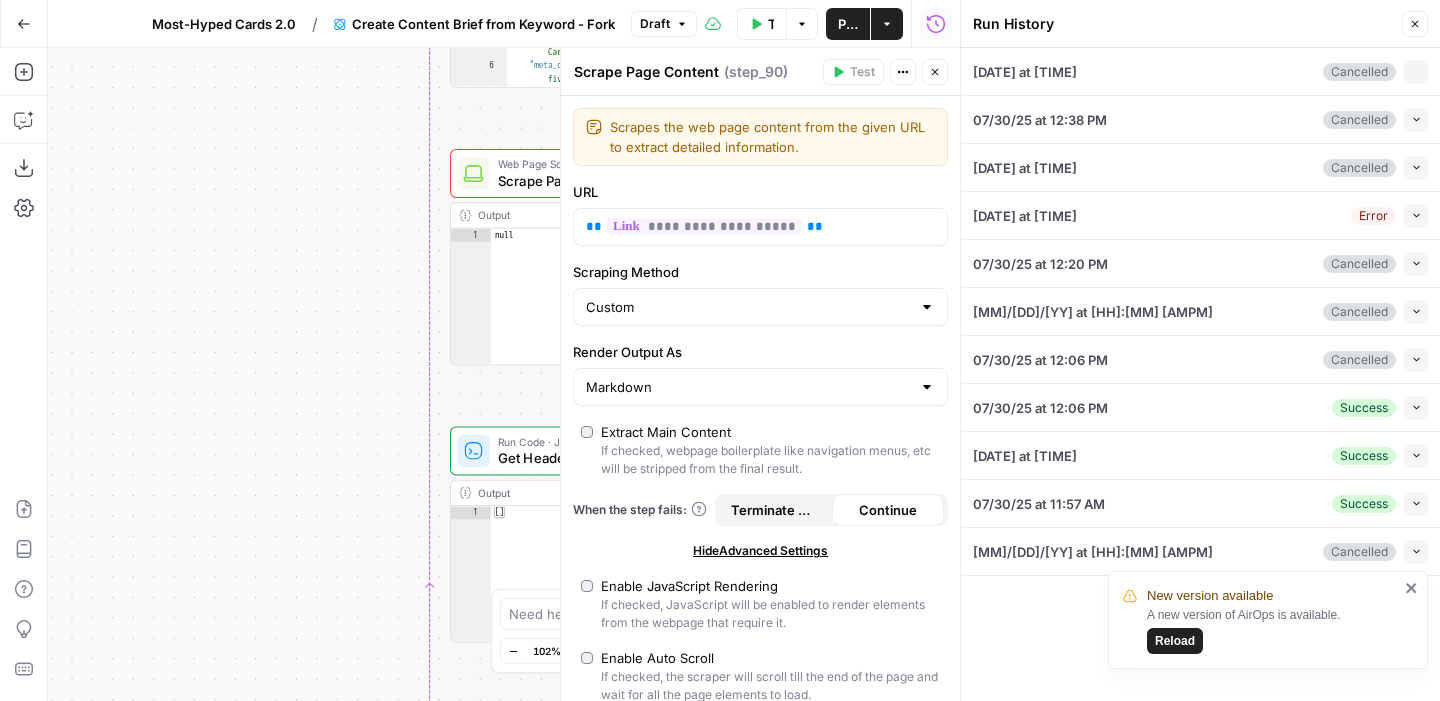 type on "Scarlet and Violet" 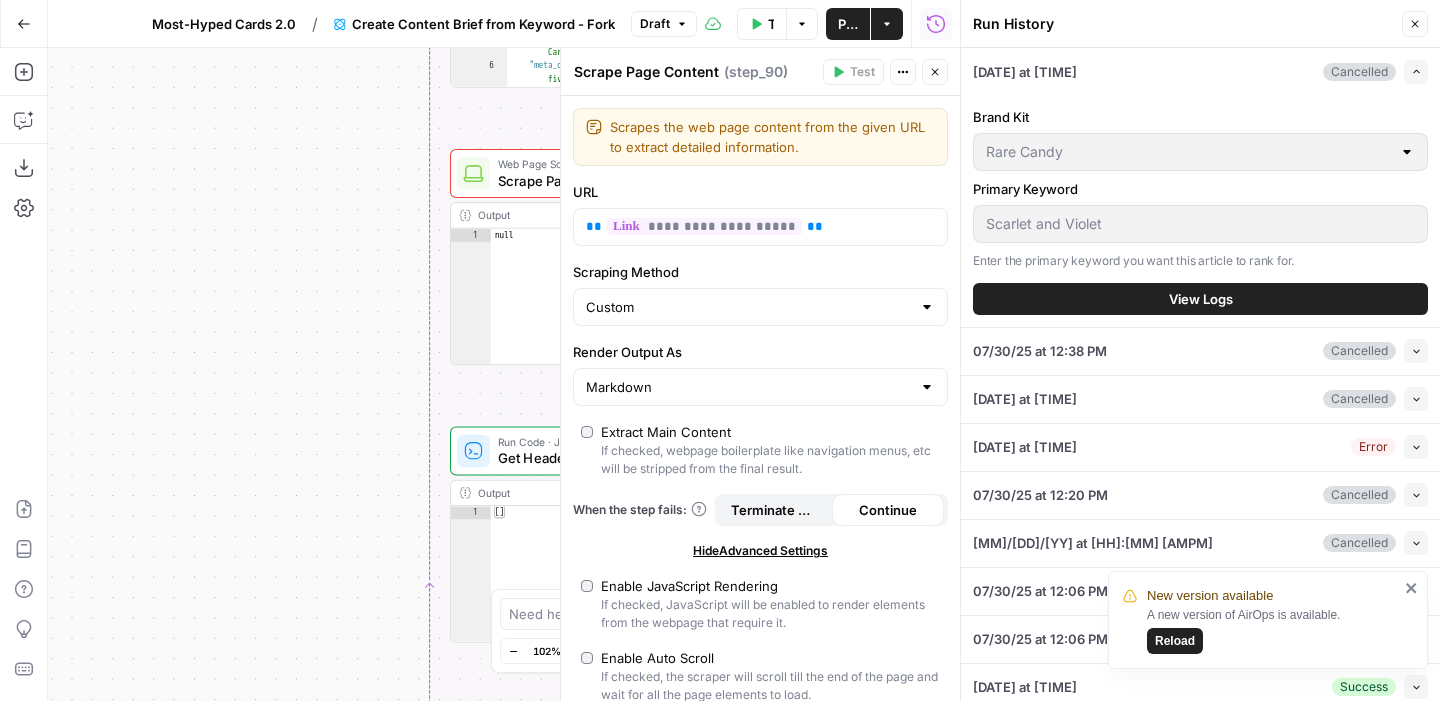 scroll, scrollTop: 106, scrollLeft: 0, axis: vertical 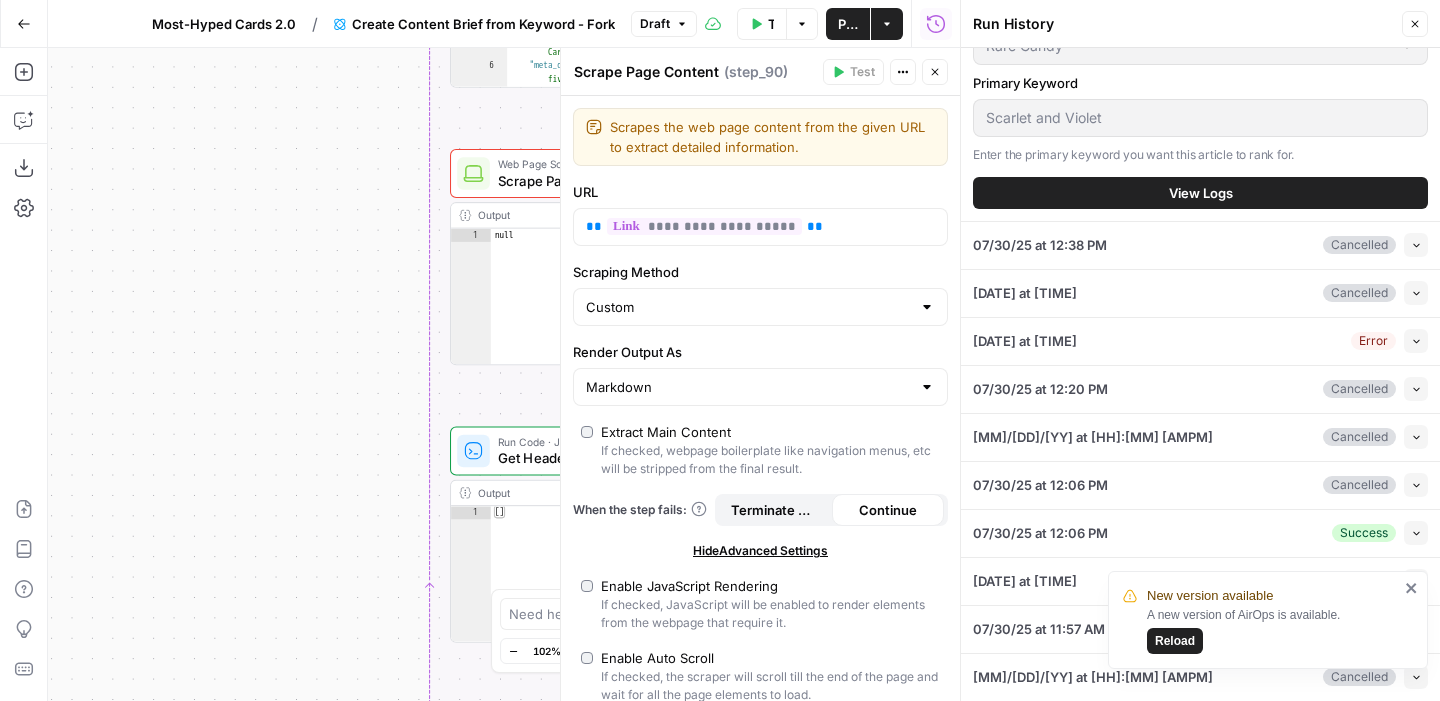 click 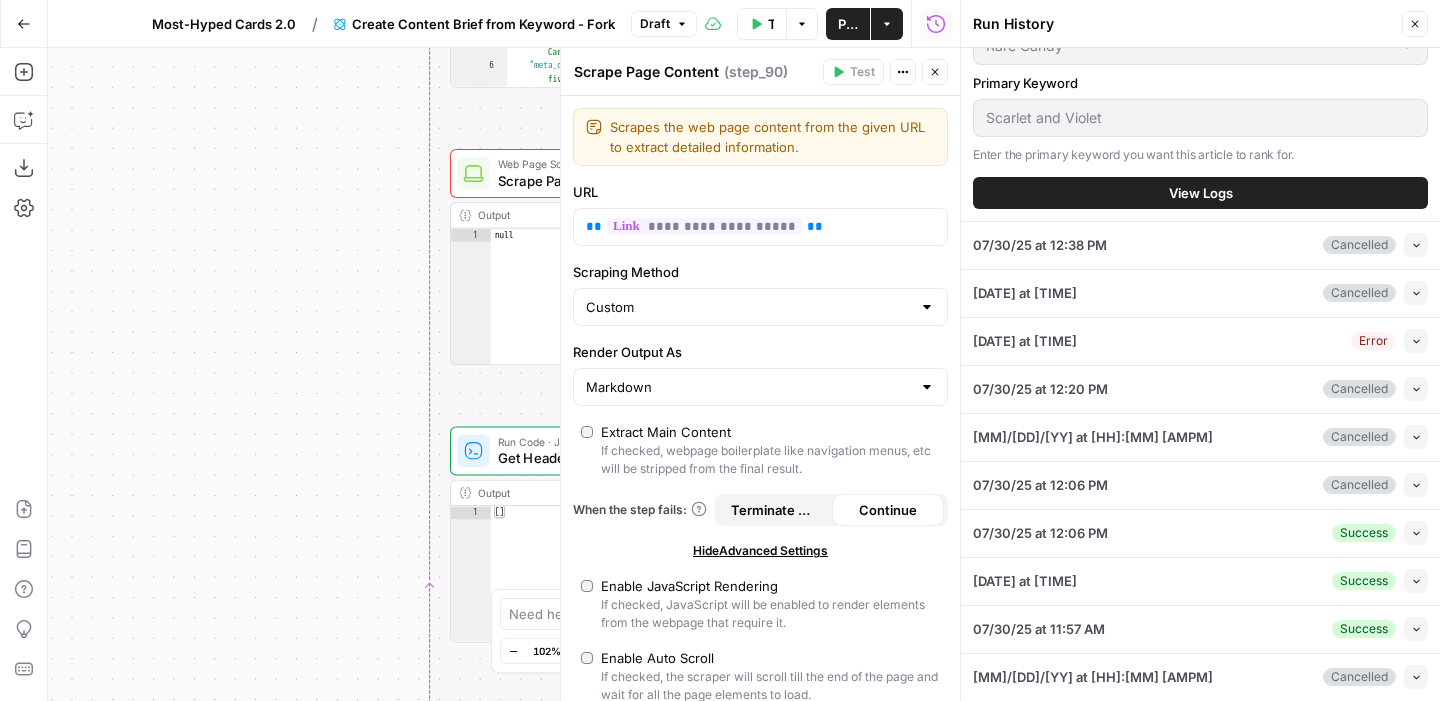 scroll, scrollTop: 0, scrollLeft: 0, axis: both 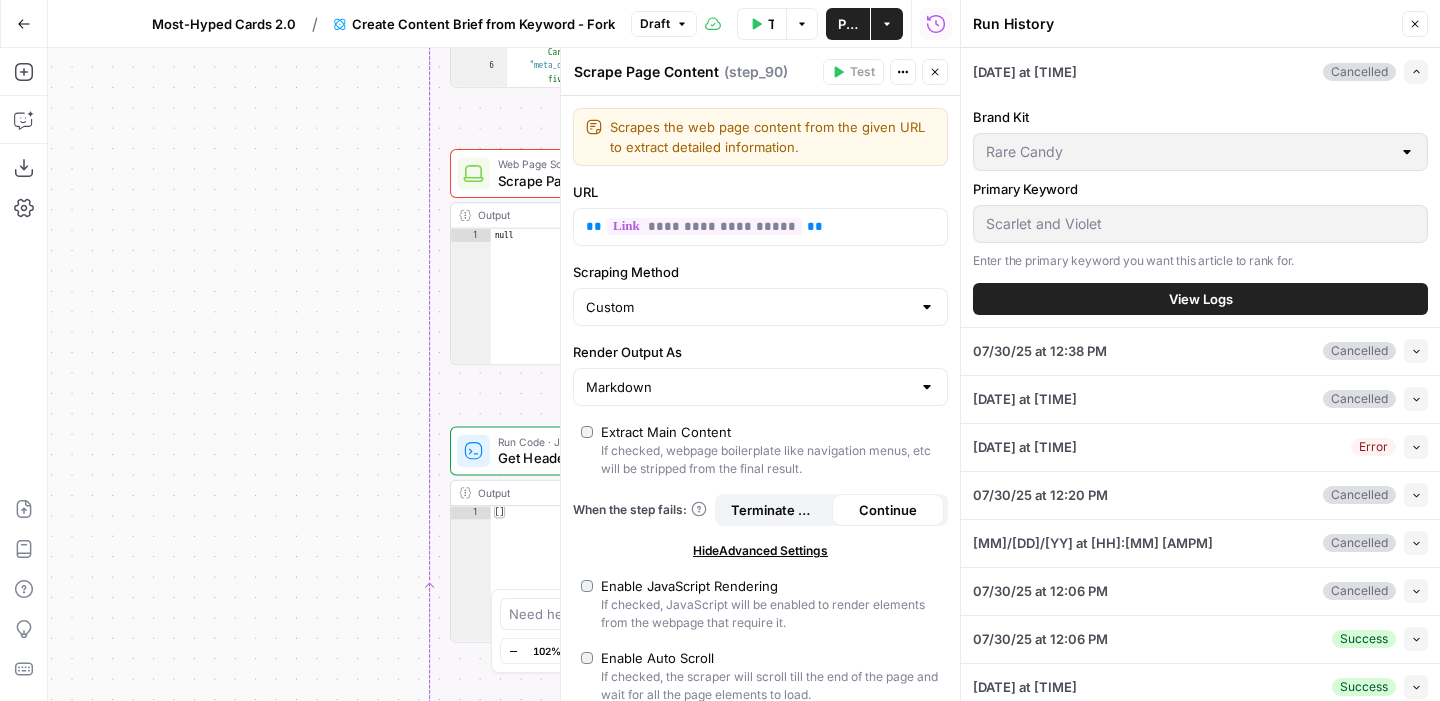 click on "View Logs" at bounding box center (1201, 299) 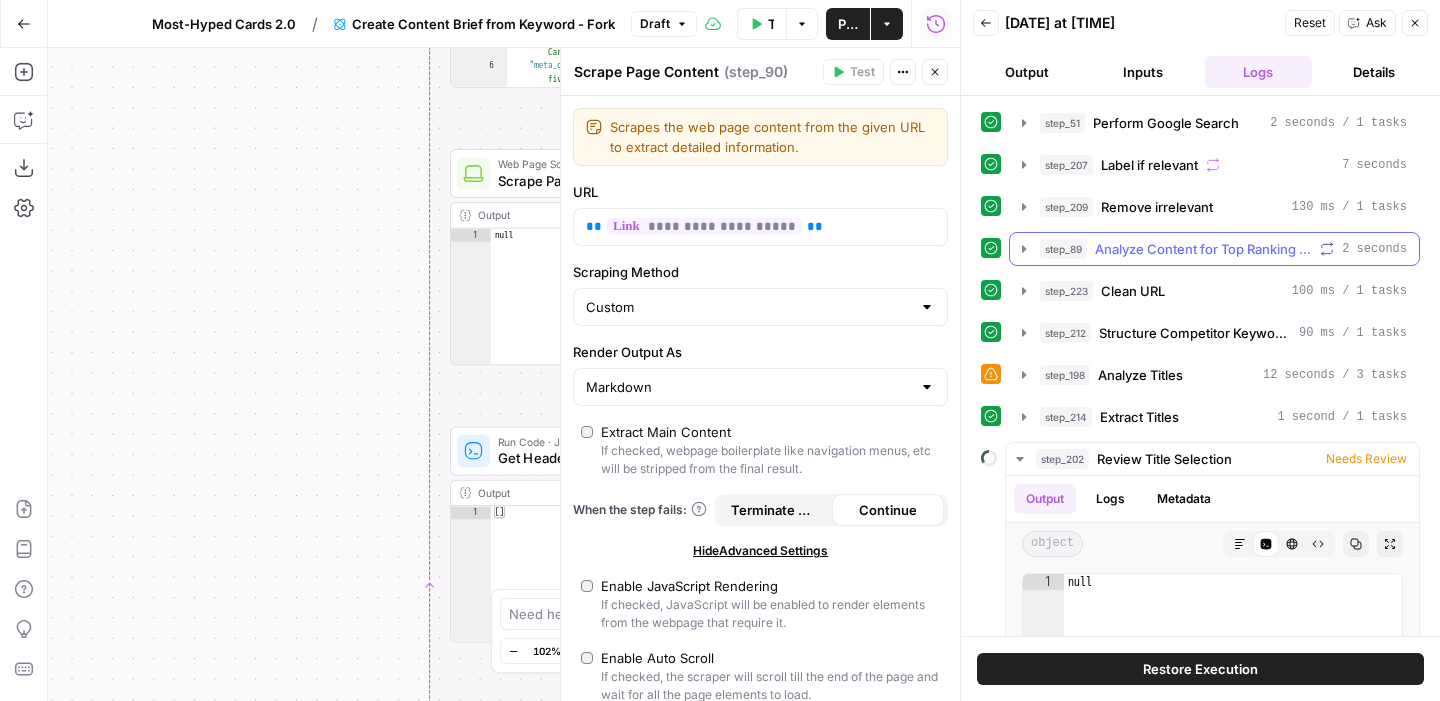 click 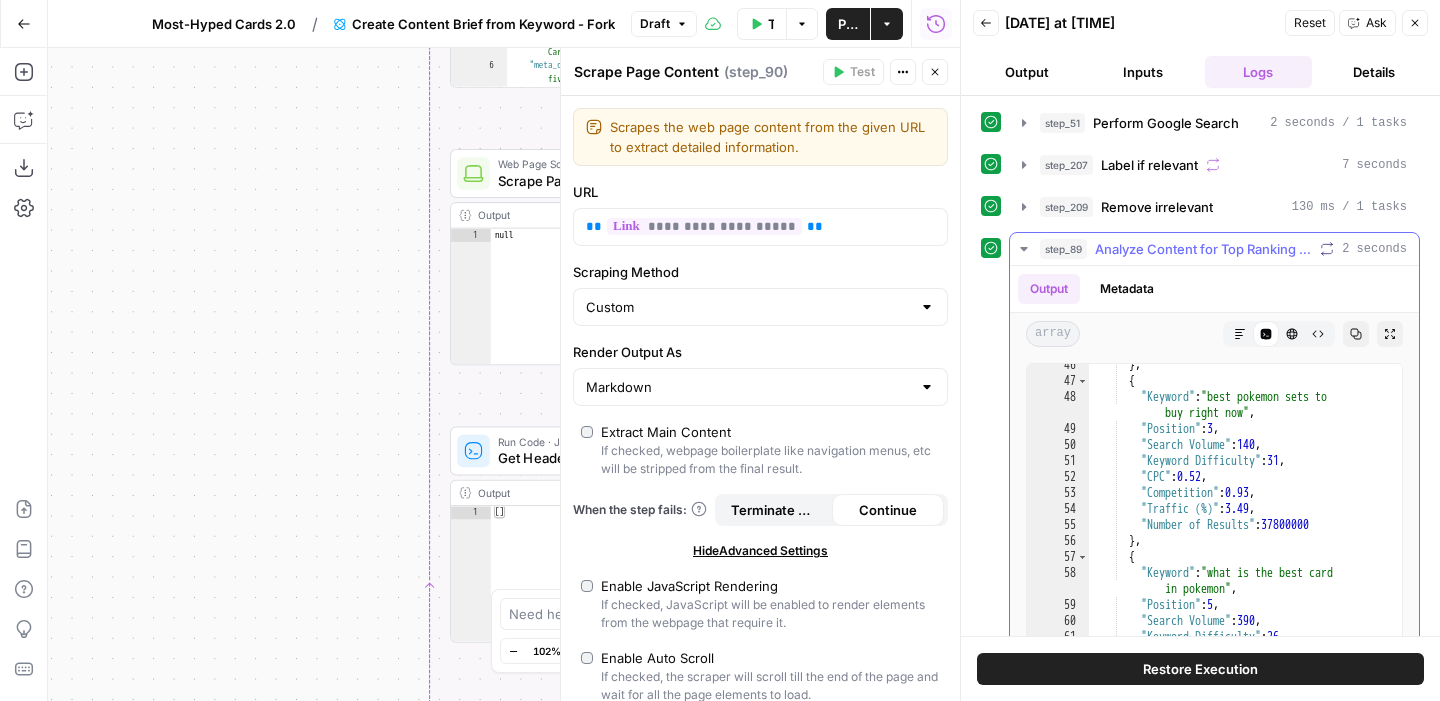 scroll, scrollTop: 1293, scrollLeft: 0, axis: vertical 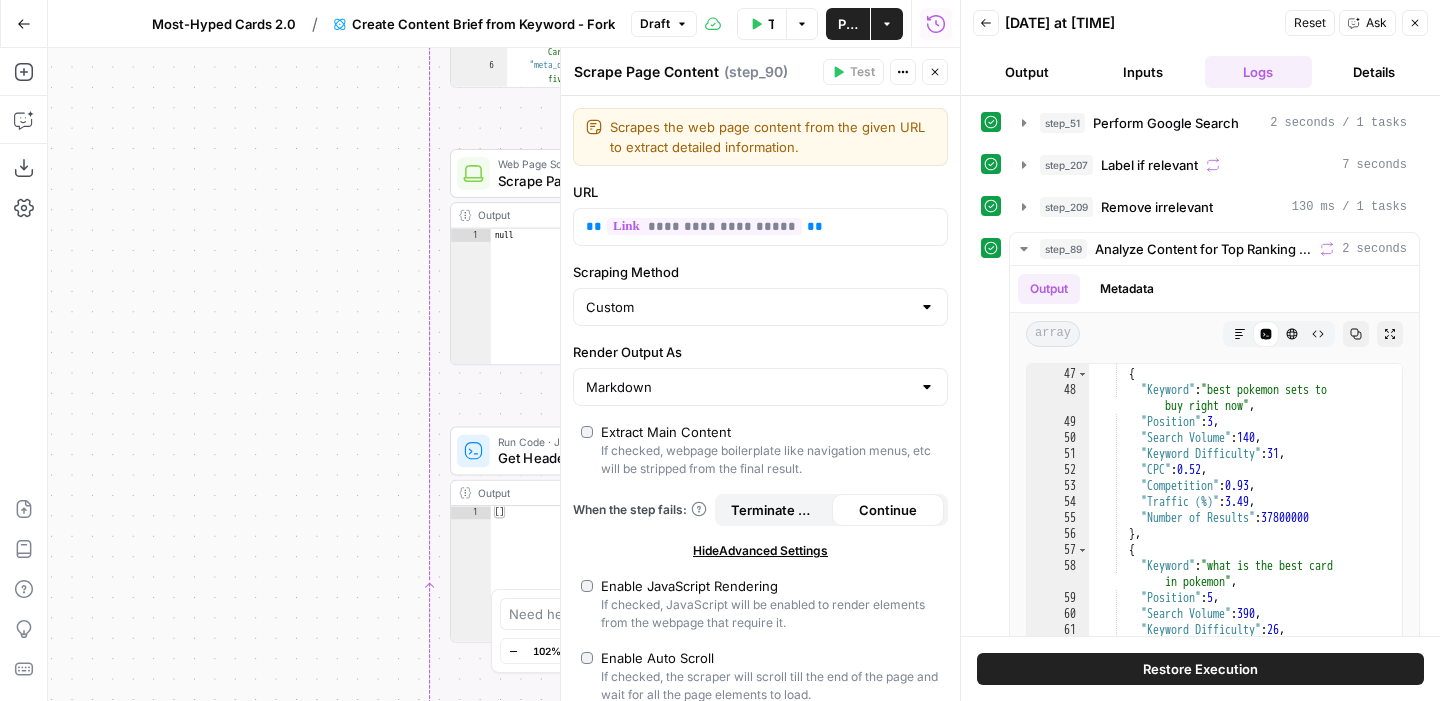 click on "Close" at bounding box center [935, 72] 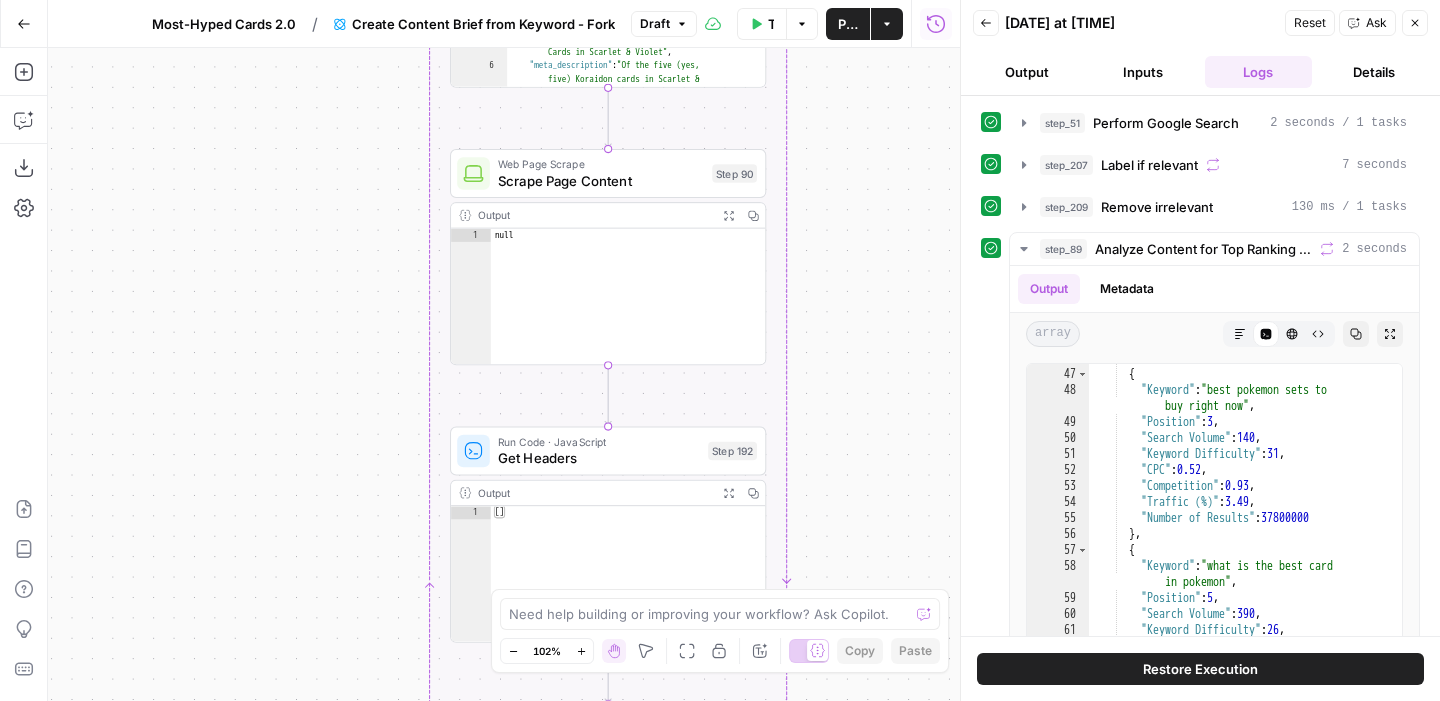 click 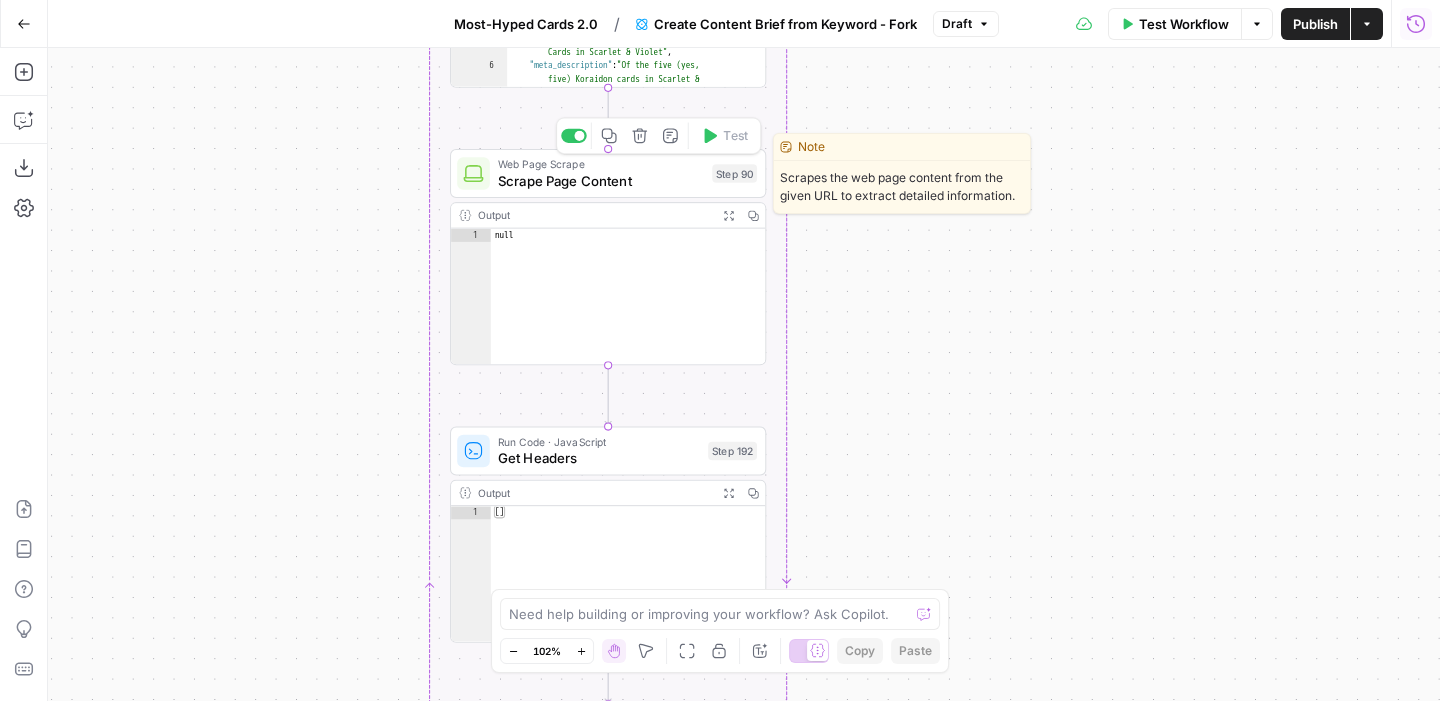 click on "Scrape Page Content" at bounding box center (601, 180) 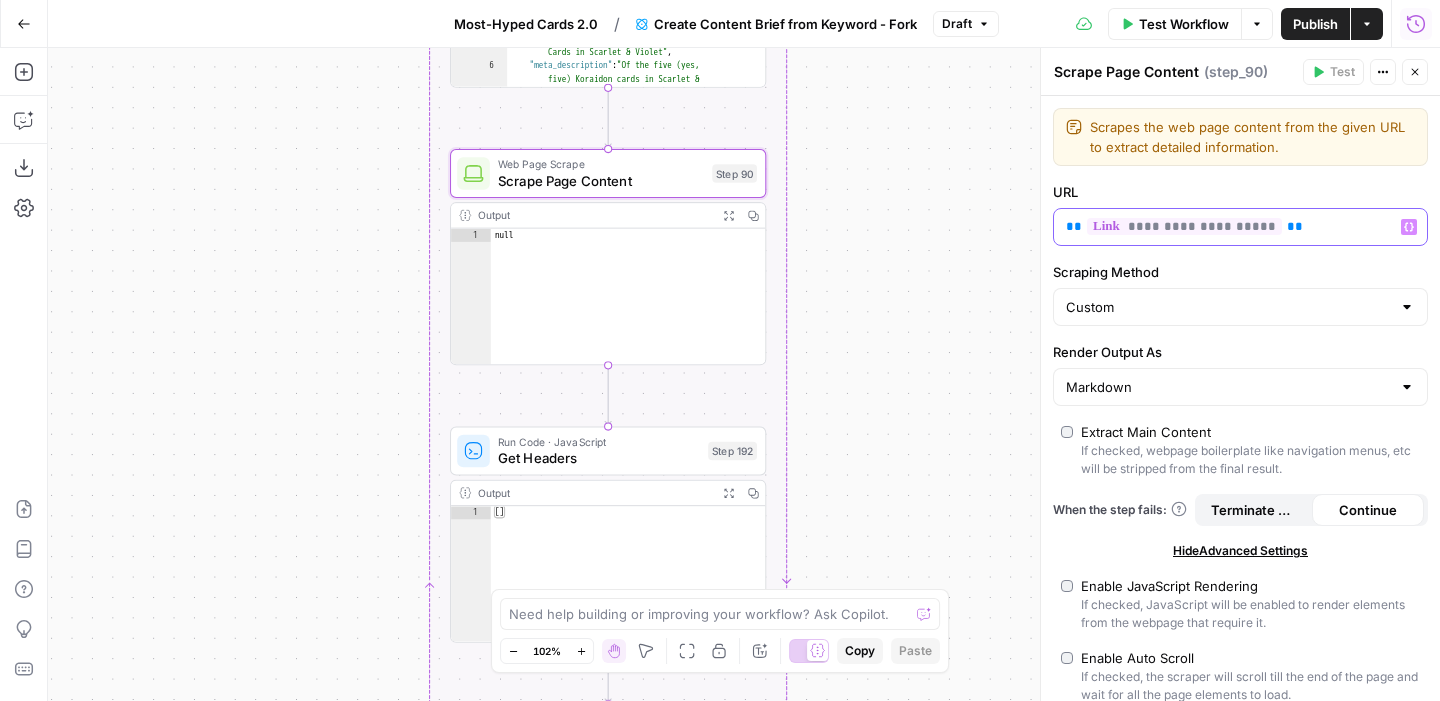 click on "**********" at bounding box center [1224, 227] 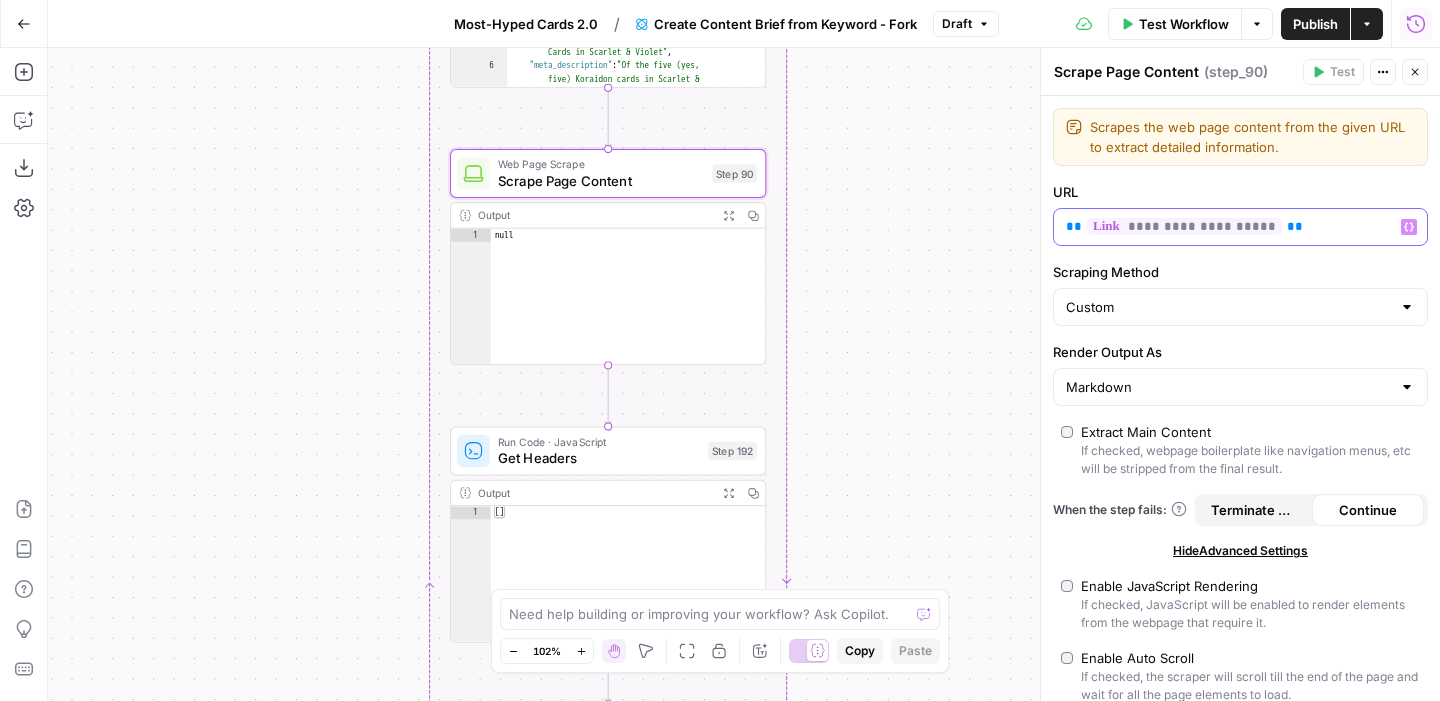 type 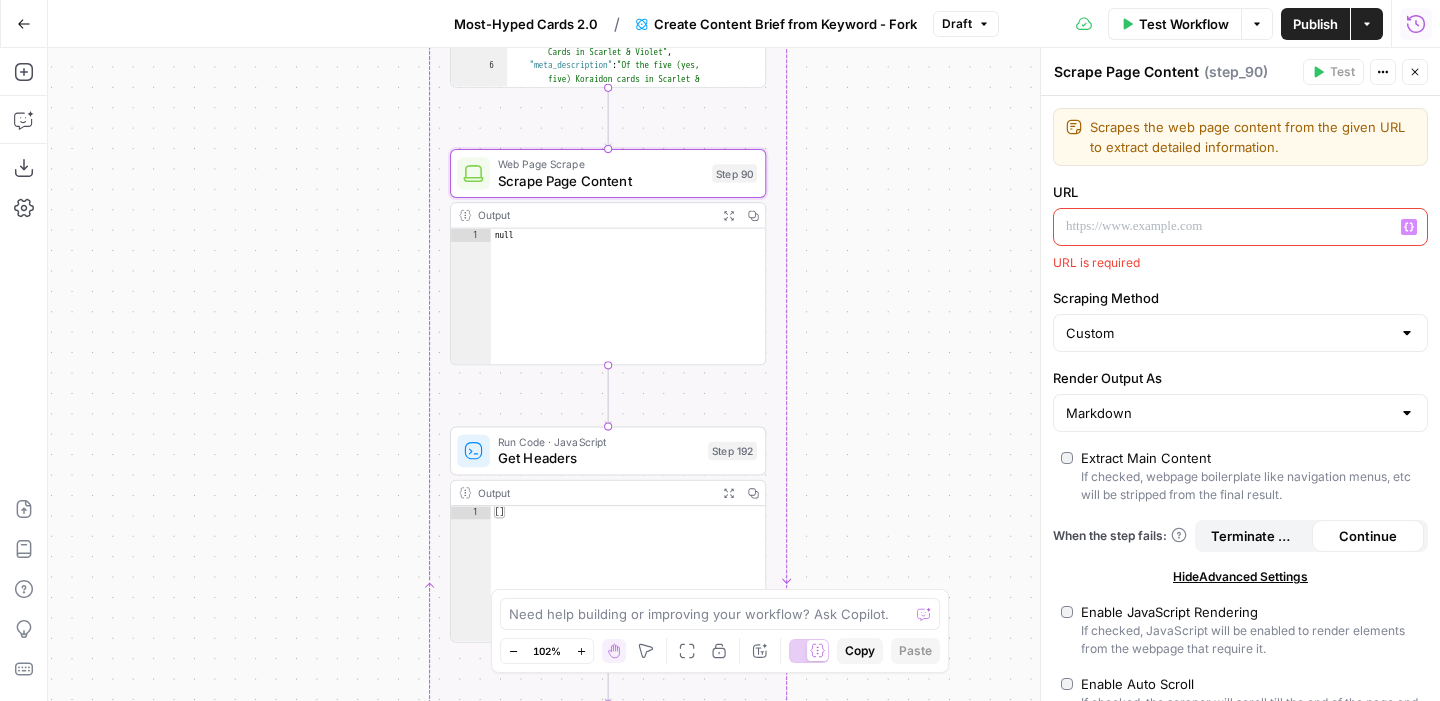 click 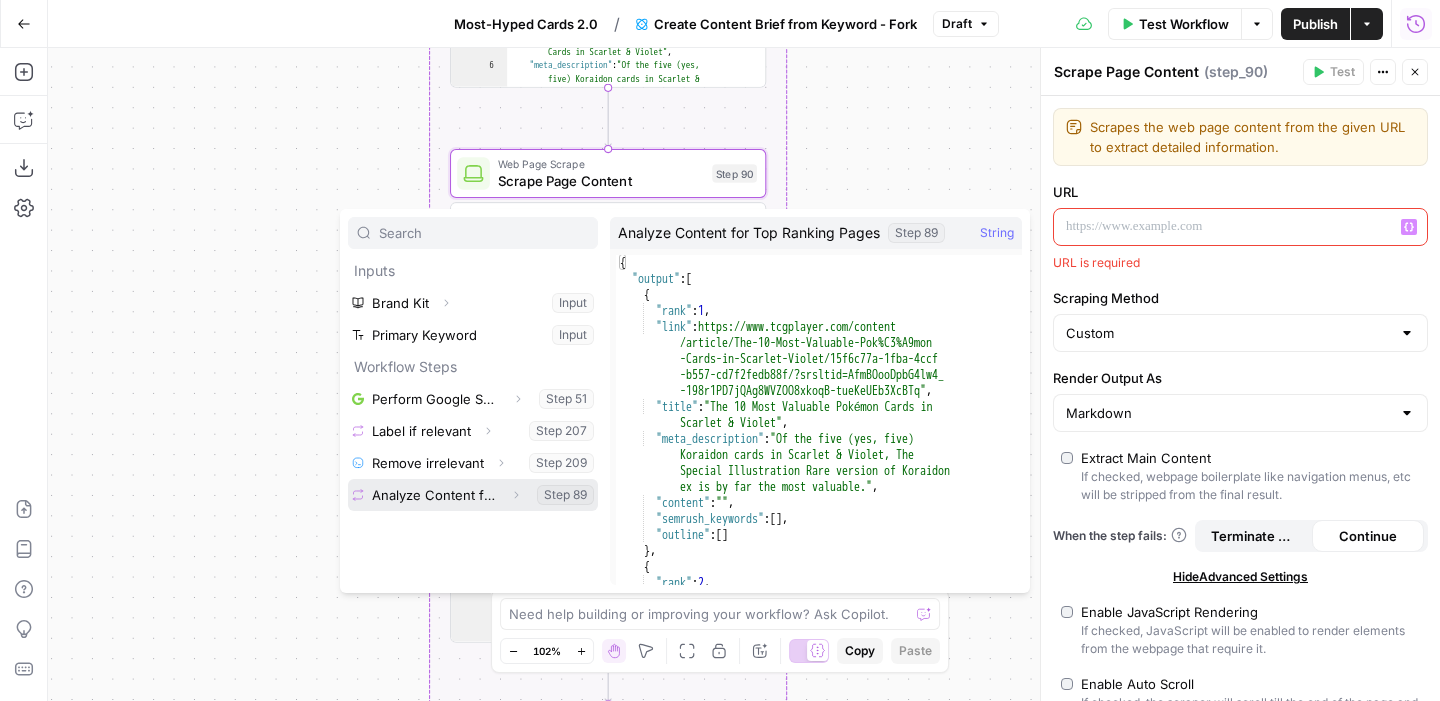 click 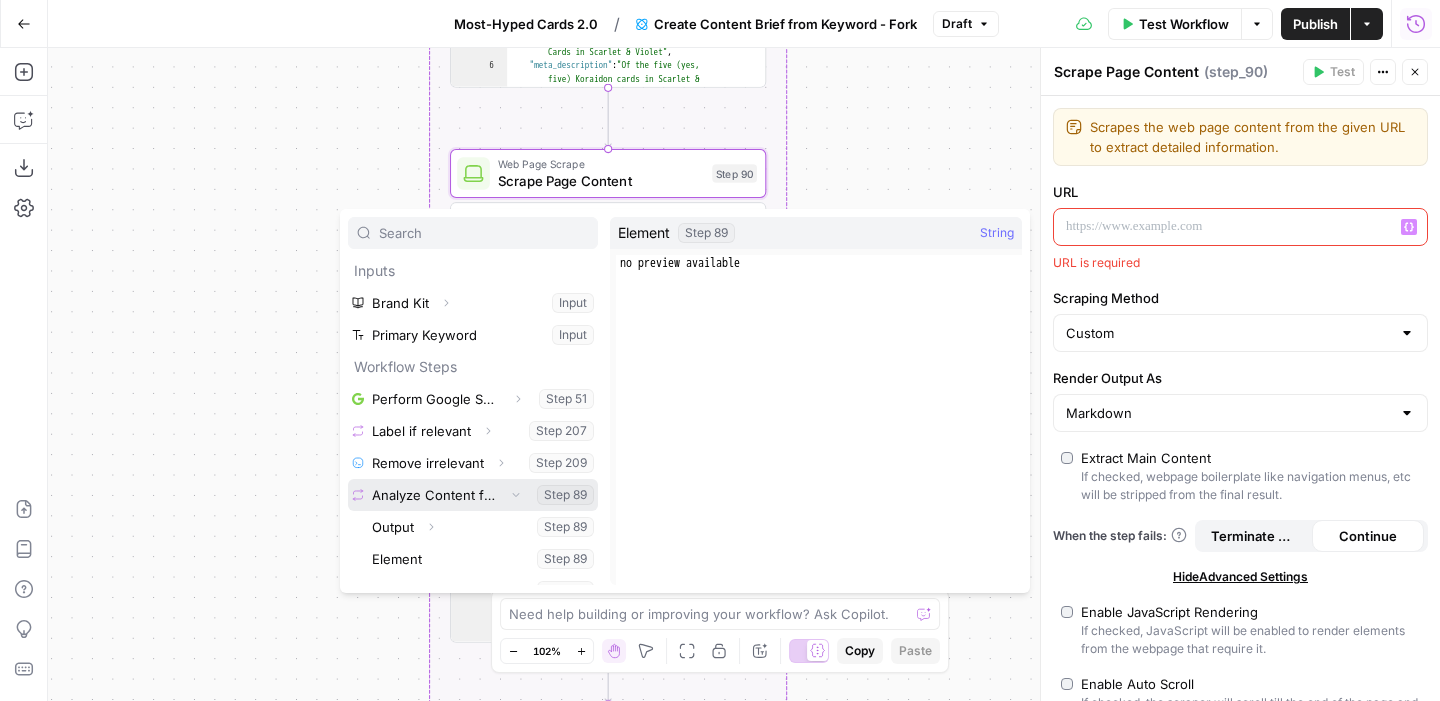 scroll, scrollTop: 22, scrollLeft: 0, axis: vertical 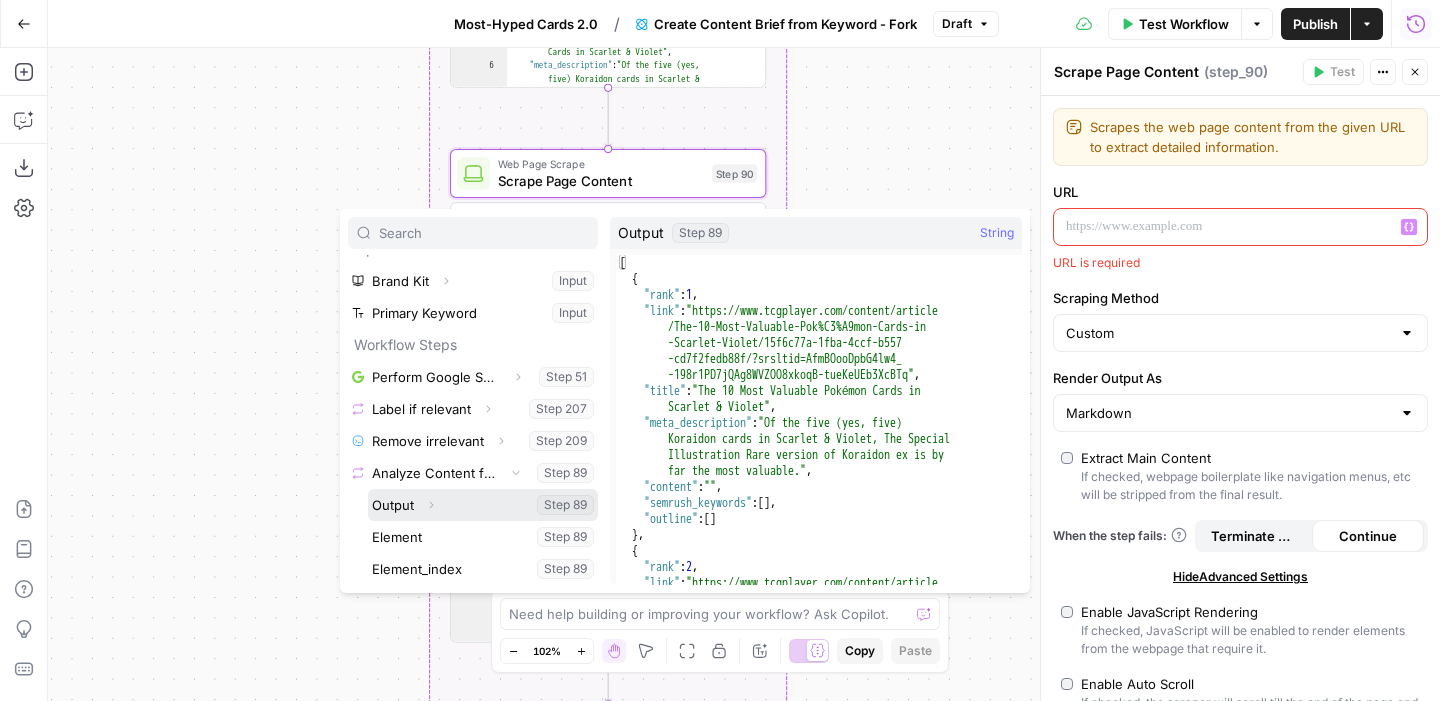 click at bounding box center (483, 505) 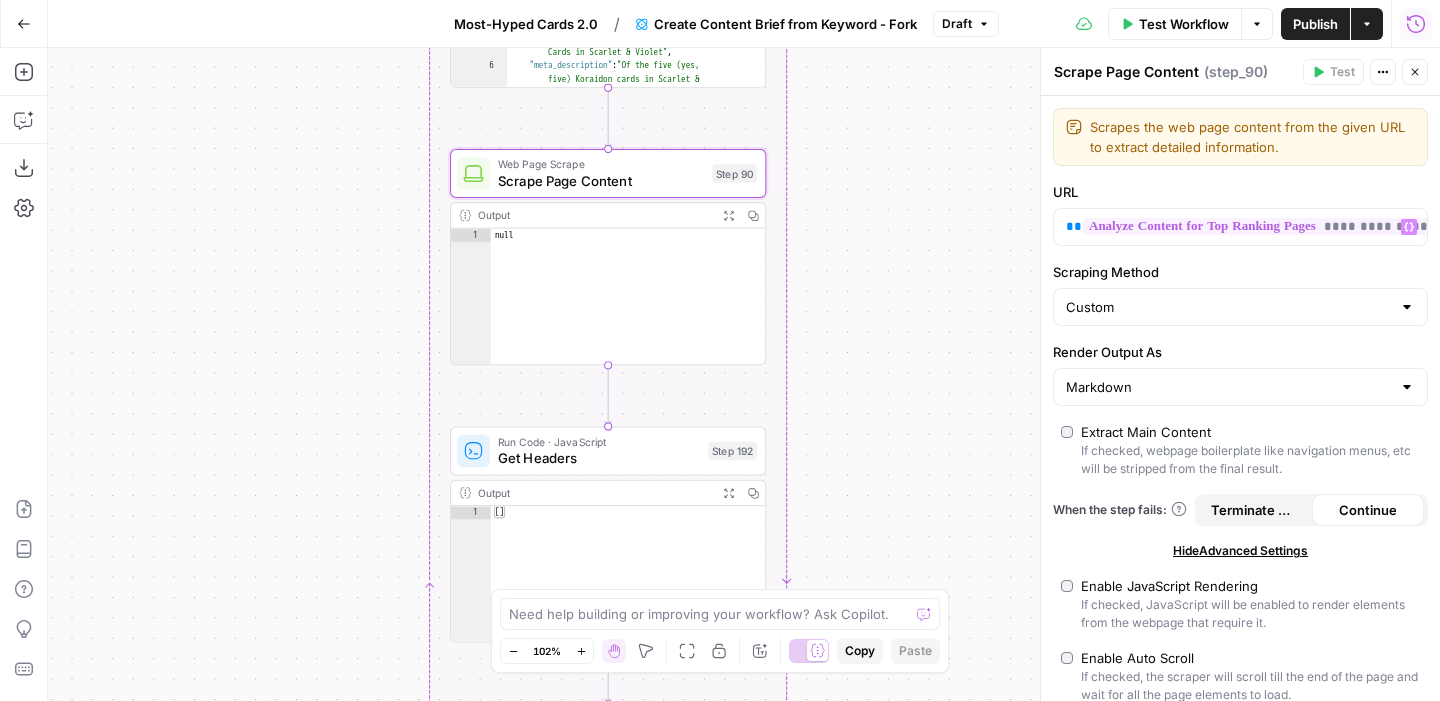 click on "Test Workflow" at bounding box center [1175, 24] 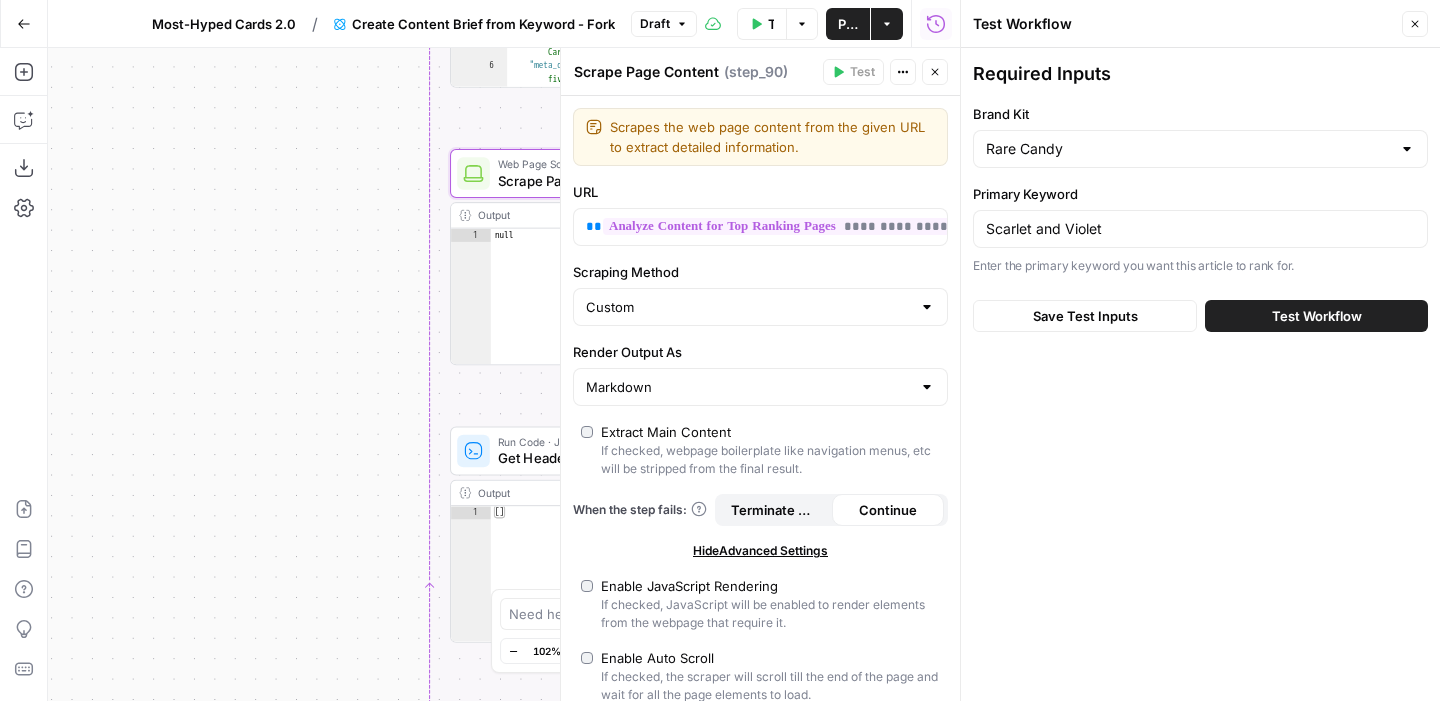 click on "Test Workflow" at bounding box center (1316, 316) 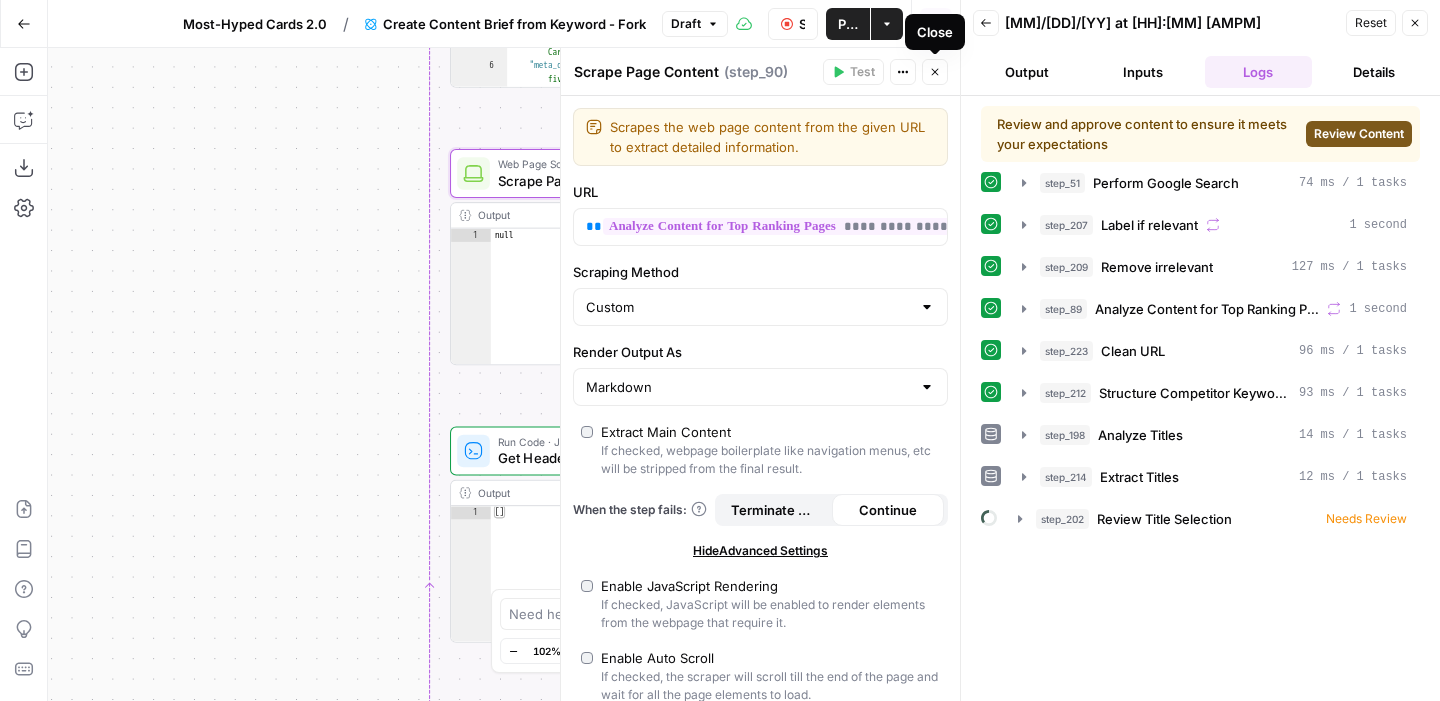 click on "Close" at bounding box center [935, 72] 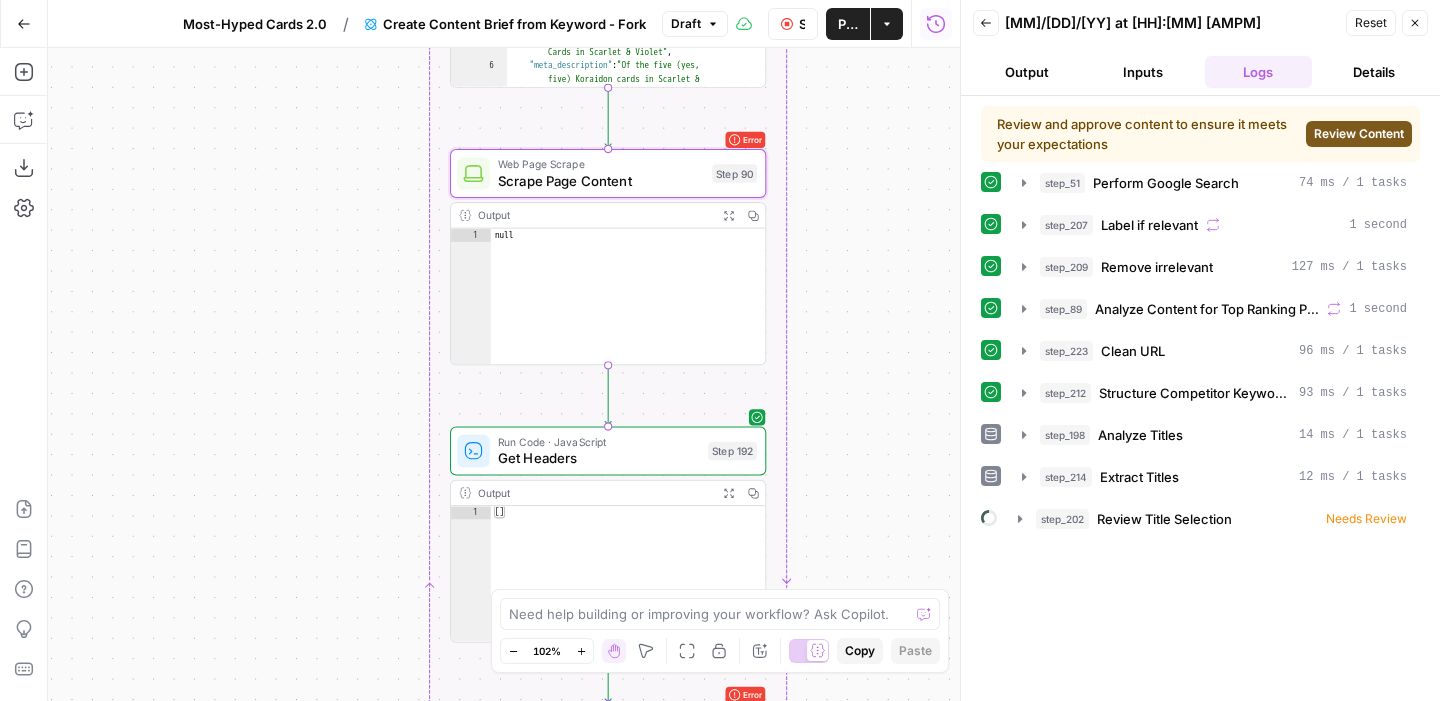 click on "Close" at bounding box center [1415, 23] 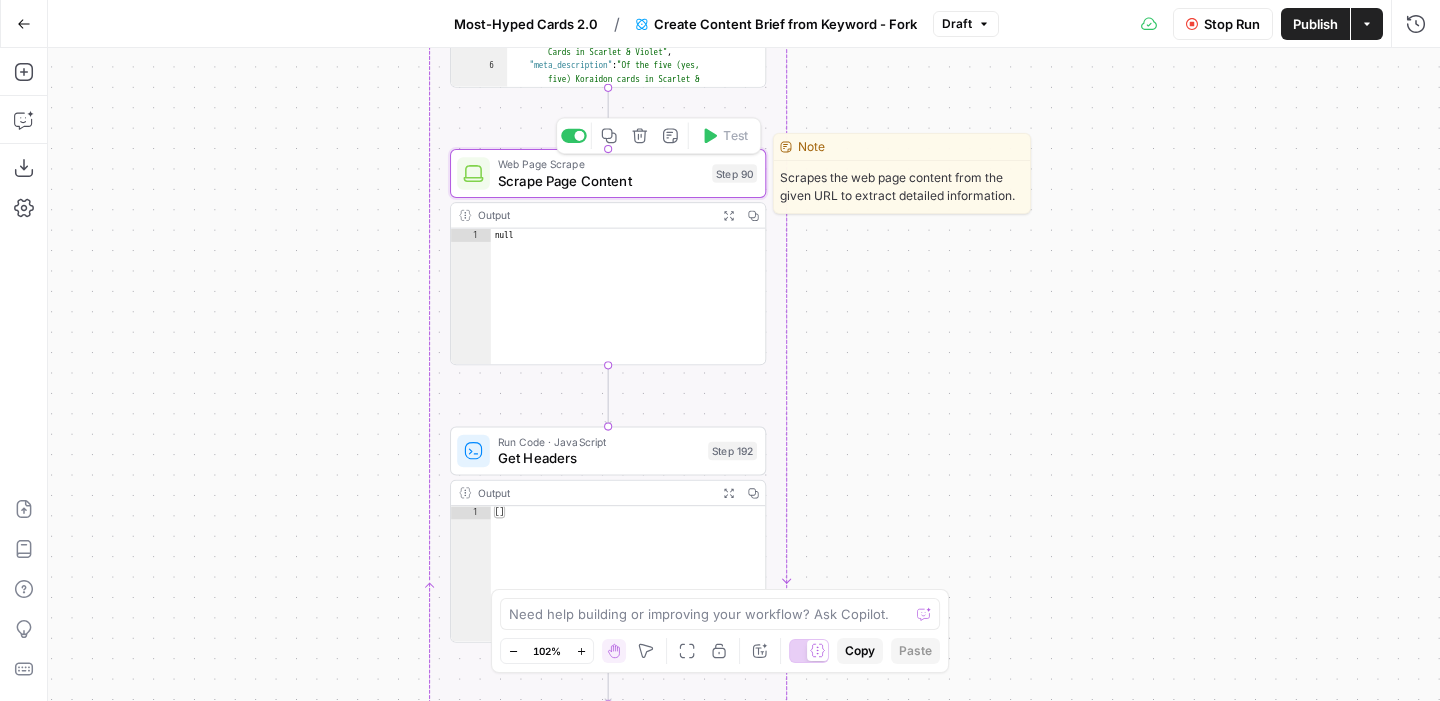 click on "Scrape Page Content" at bounding box center (601, 180) 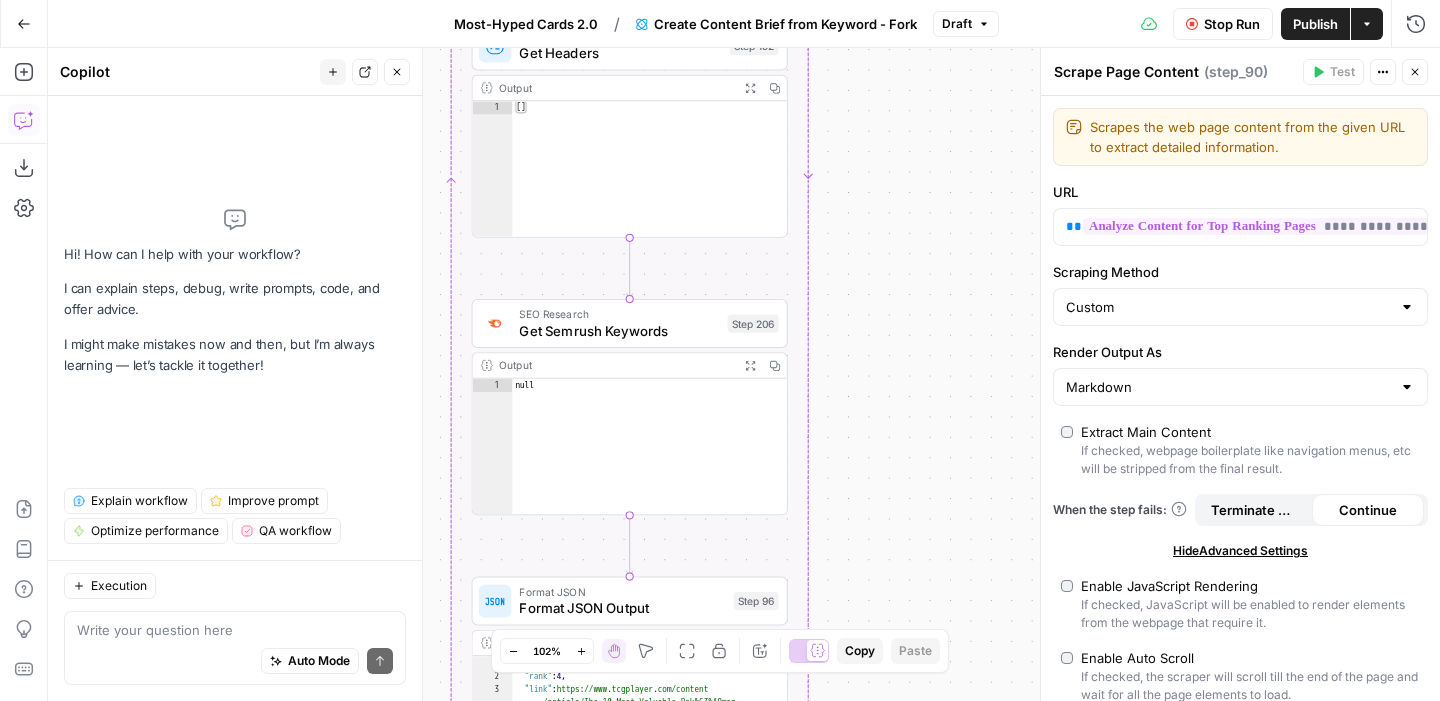 click on "Auto Mode Send" at bounding box center [235, 662] 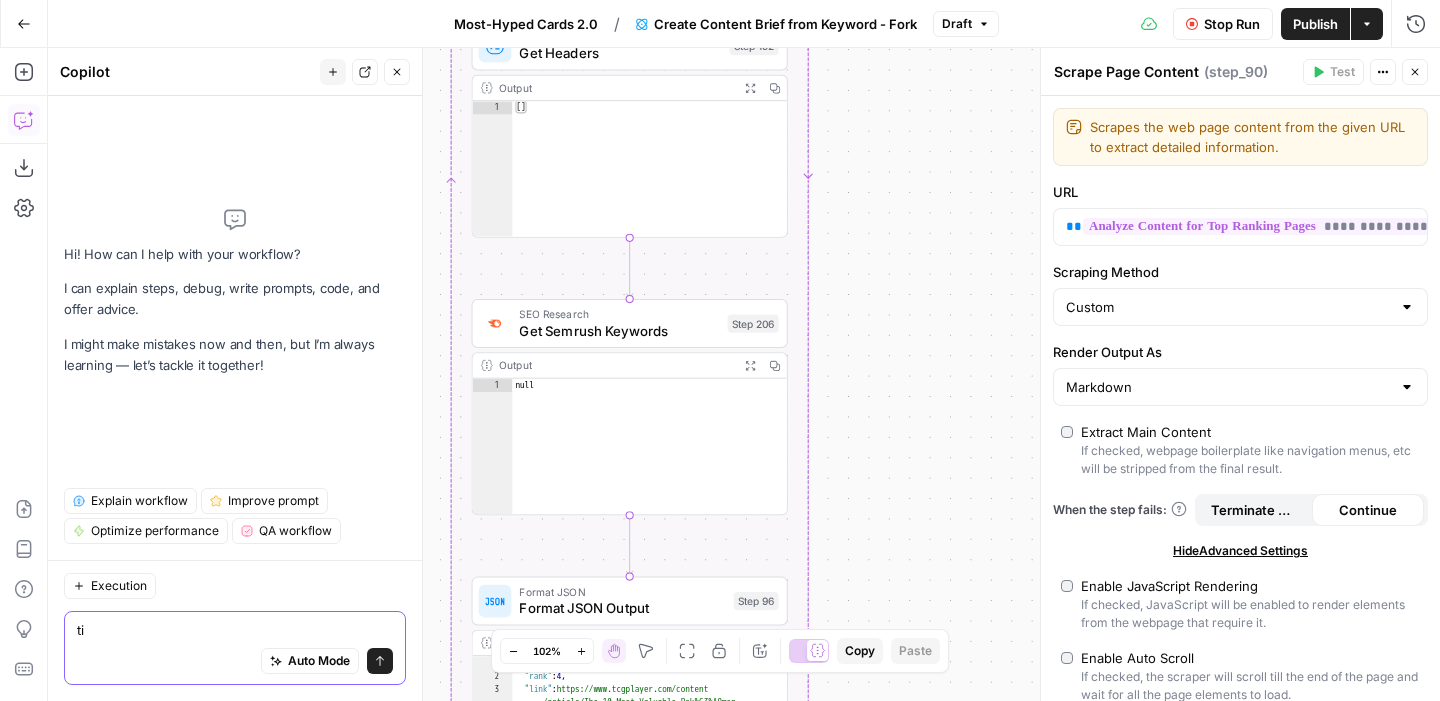 type on "t" 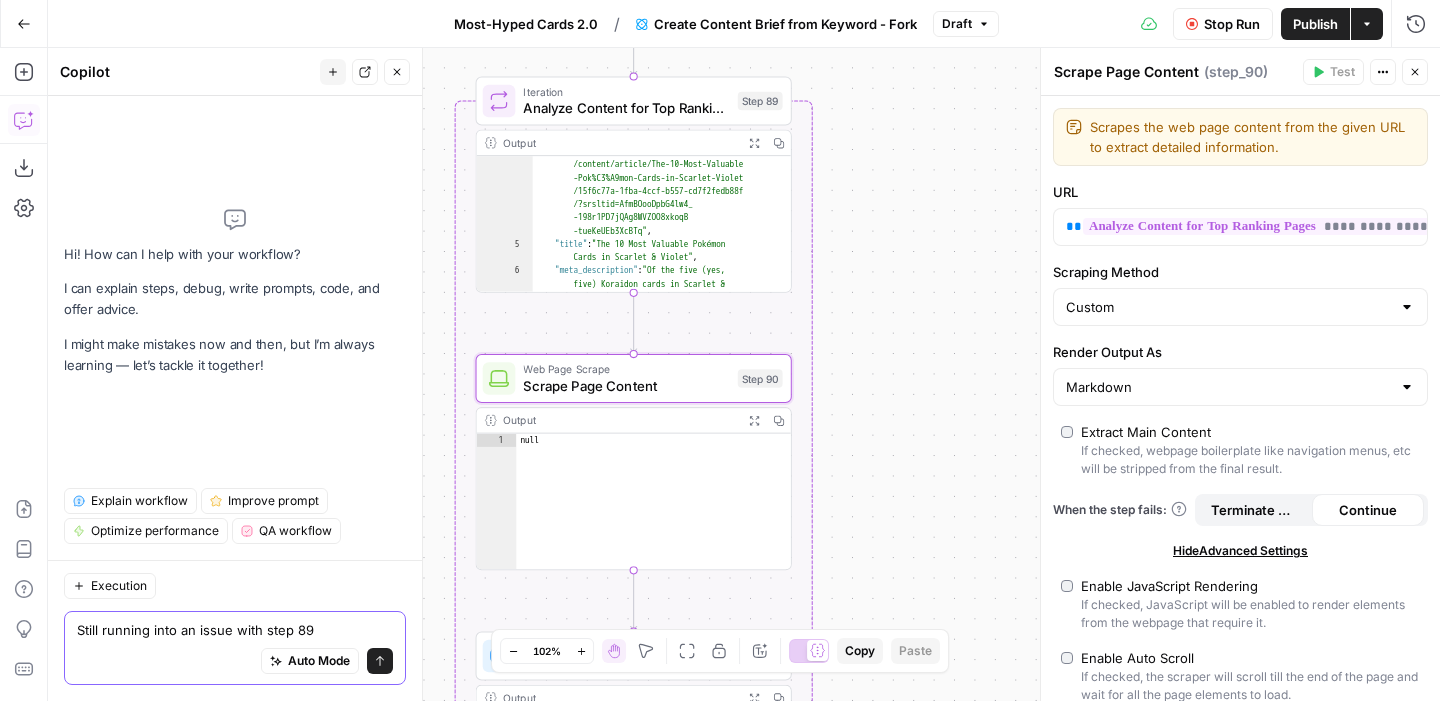 drag, startPoint x: 315, startPoint y: 633, endPoint x: 294, endPoint y: 634, distance: 21.023796 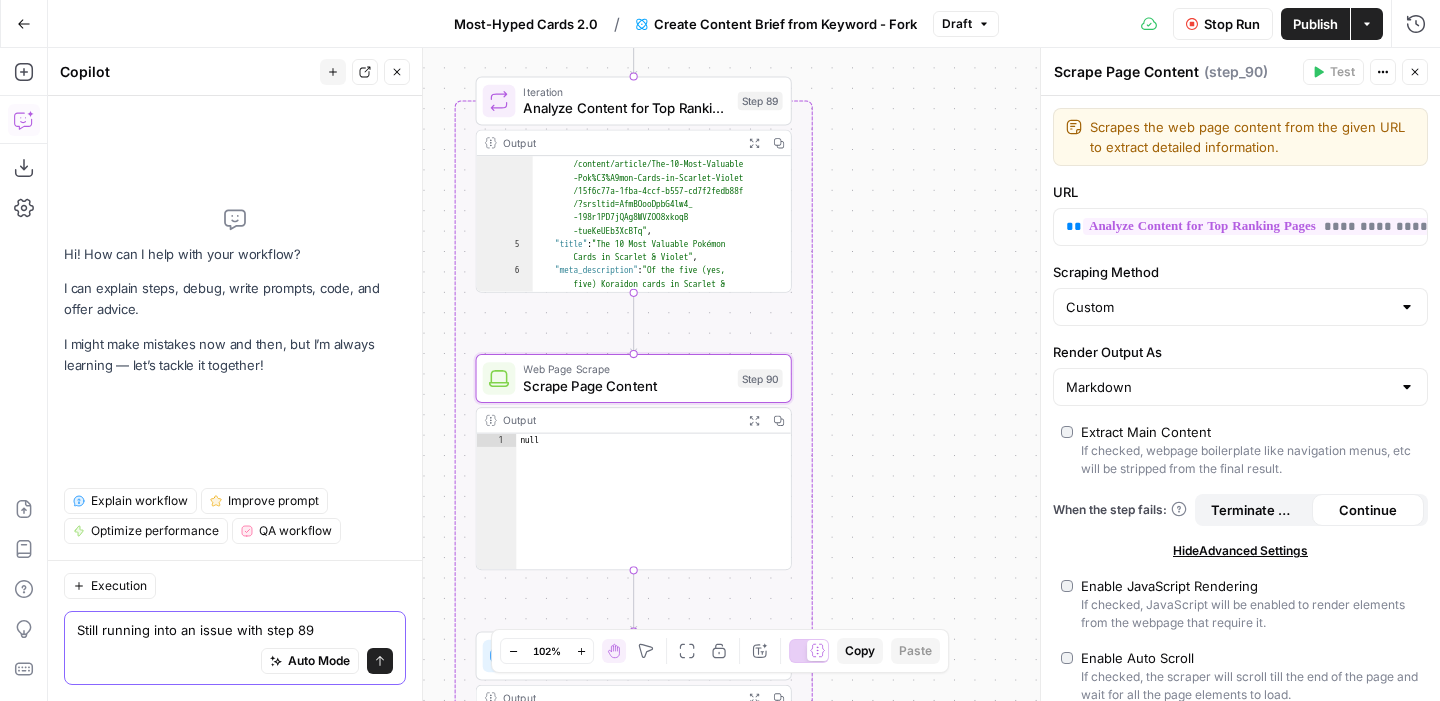 click on "Still running into an issue with step 89" at bounding box center (235, 630) 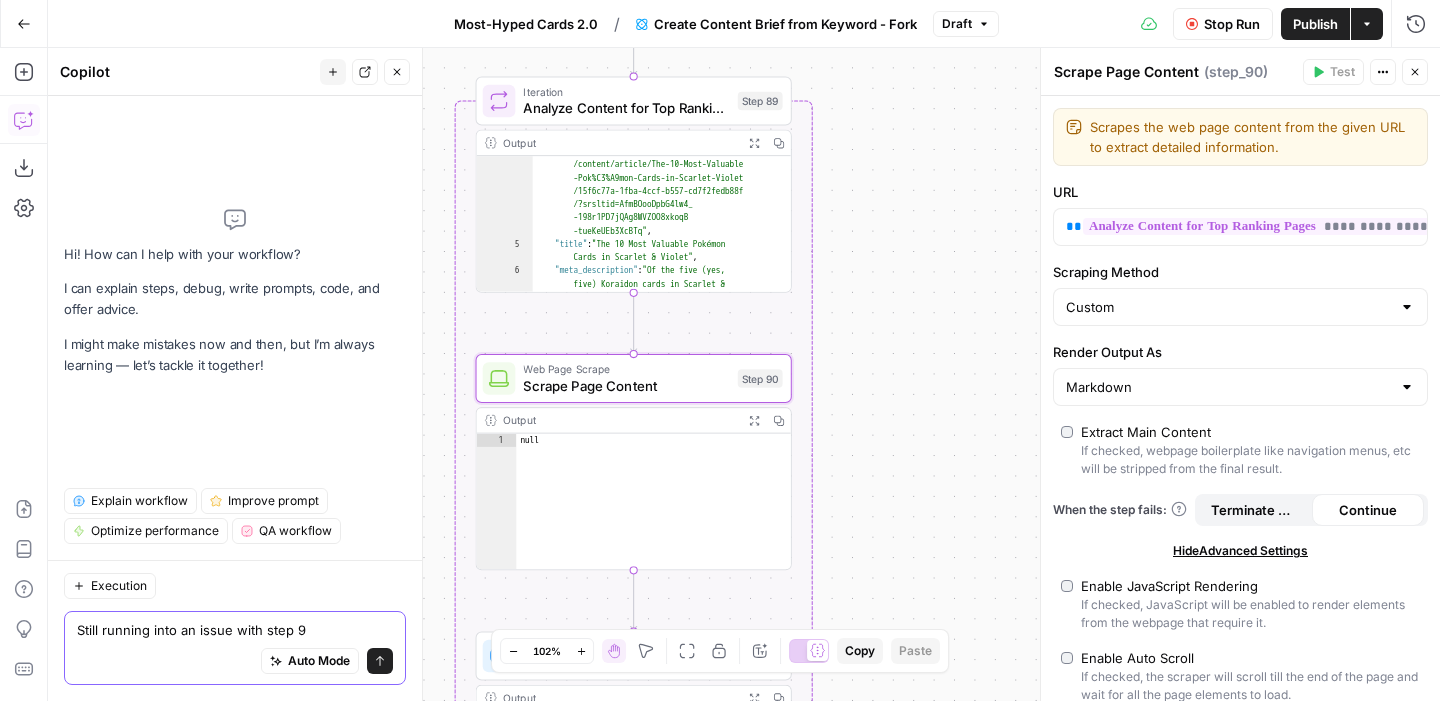 type on "Still running into an issue with step 90" 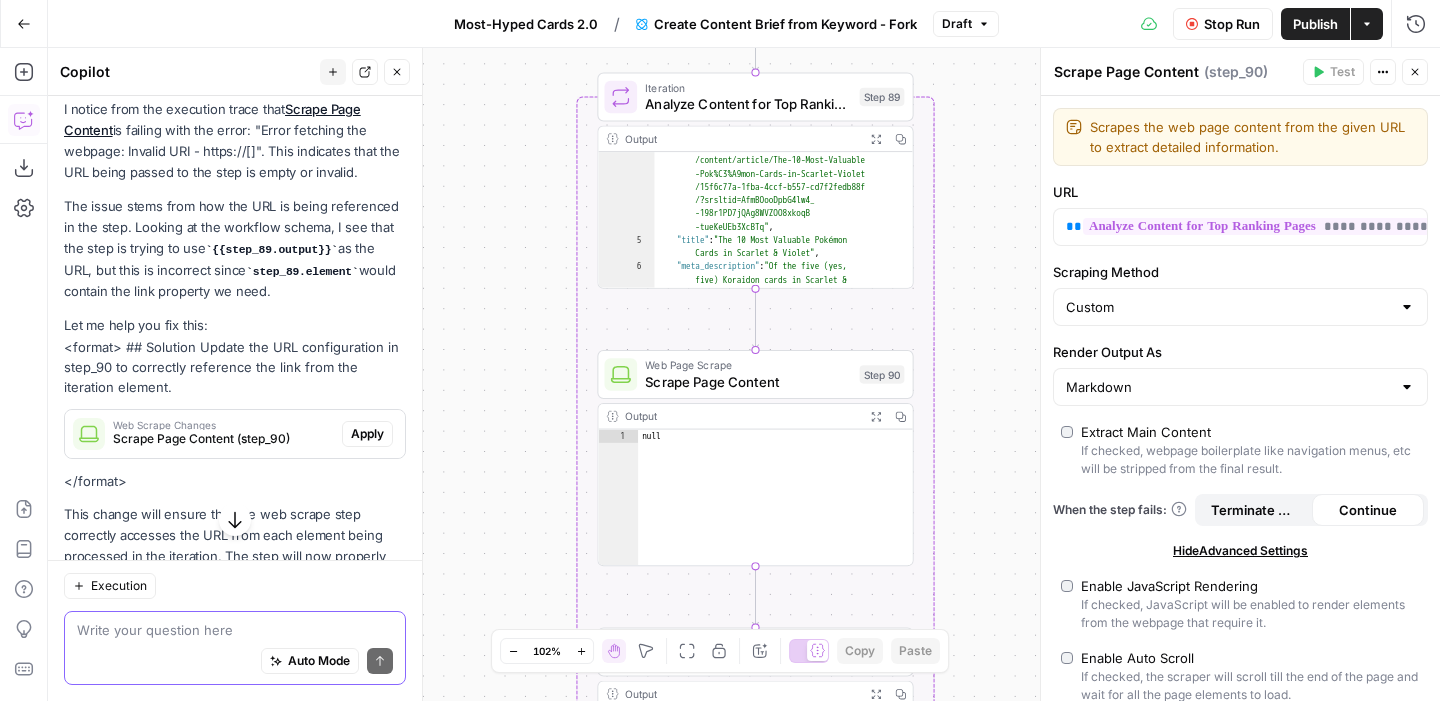scroll, scrollTop: 229, scrollLeft: 0, axis: vertical 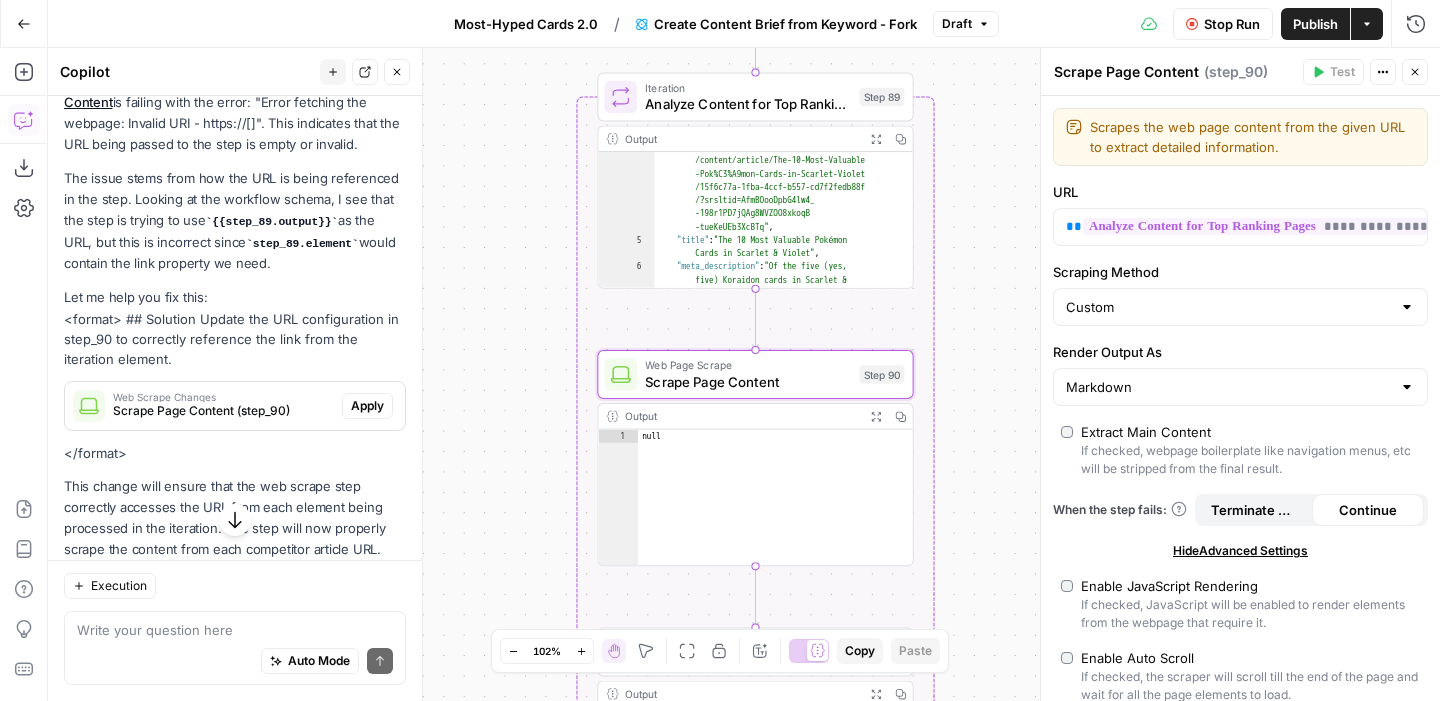 click on "Apply" at bounding box center [367, 406] 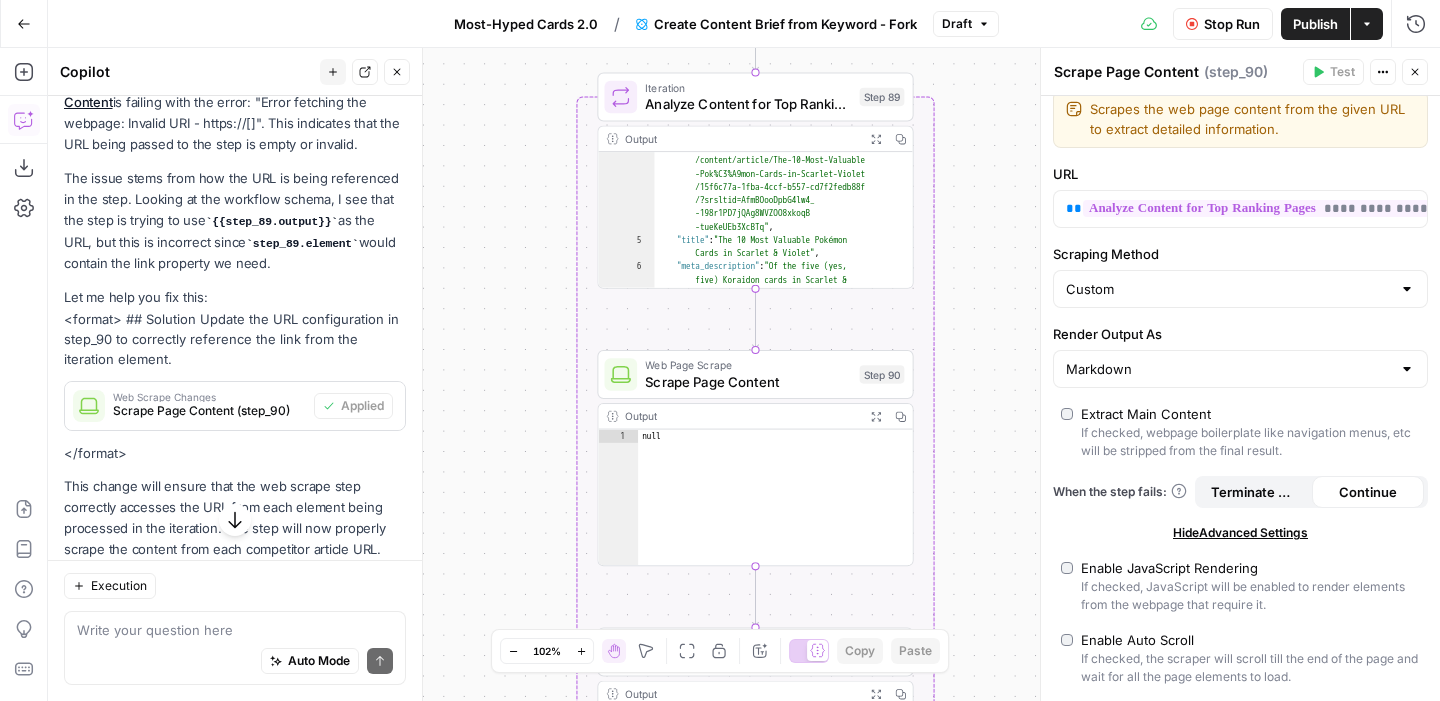 scroll, scrollTop: 0, scrollLeft: 0, axis: both 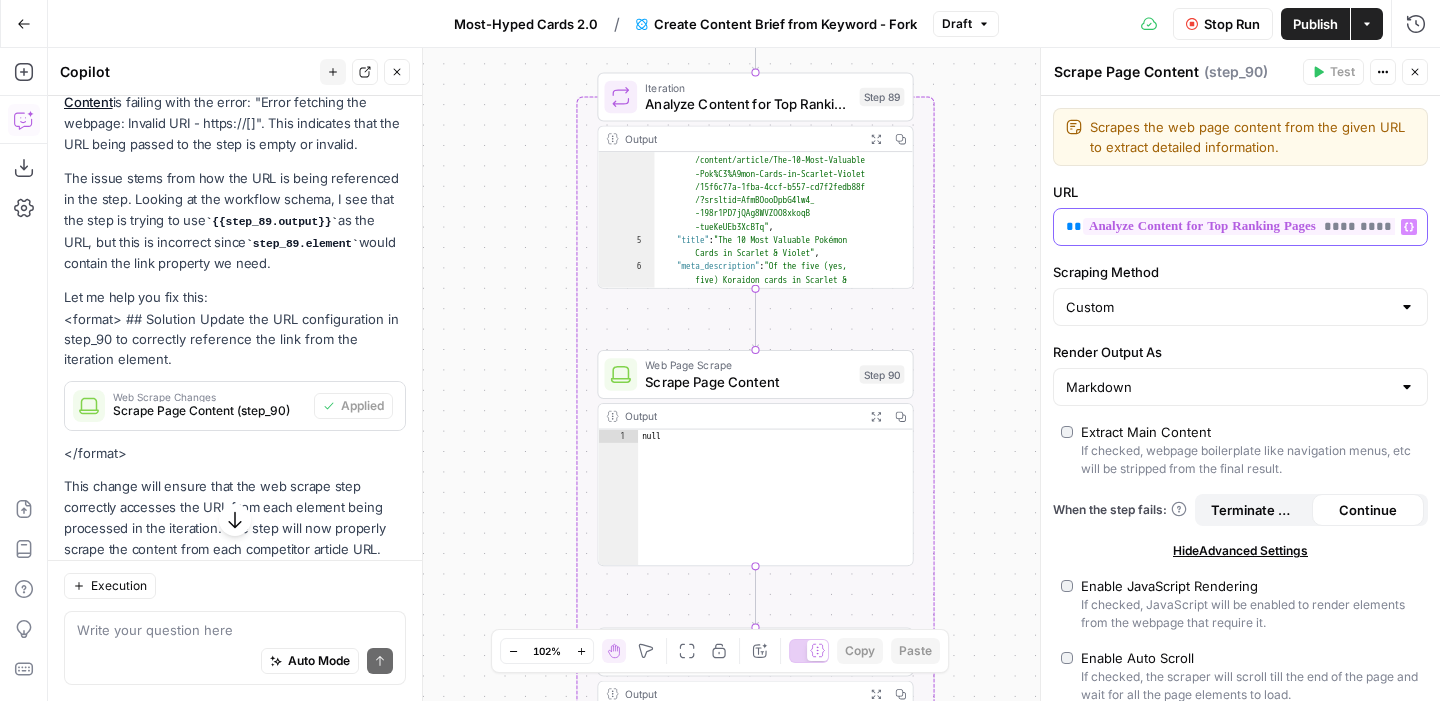 click on "**********" at bounding box center [1224, 227] 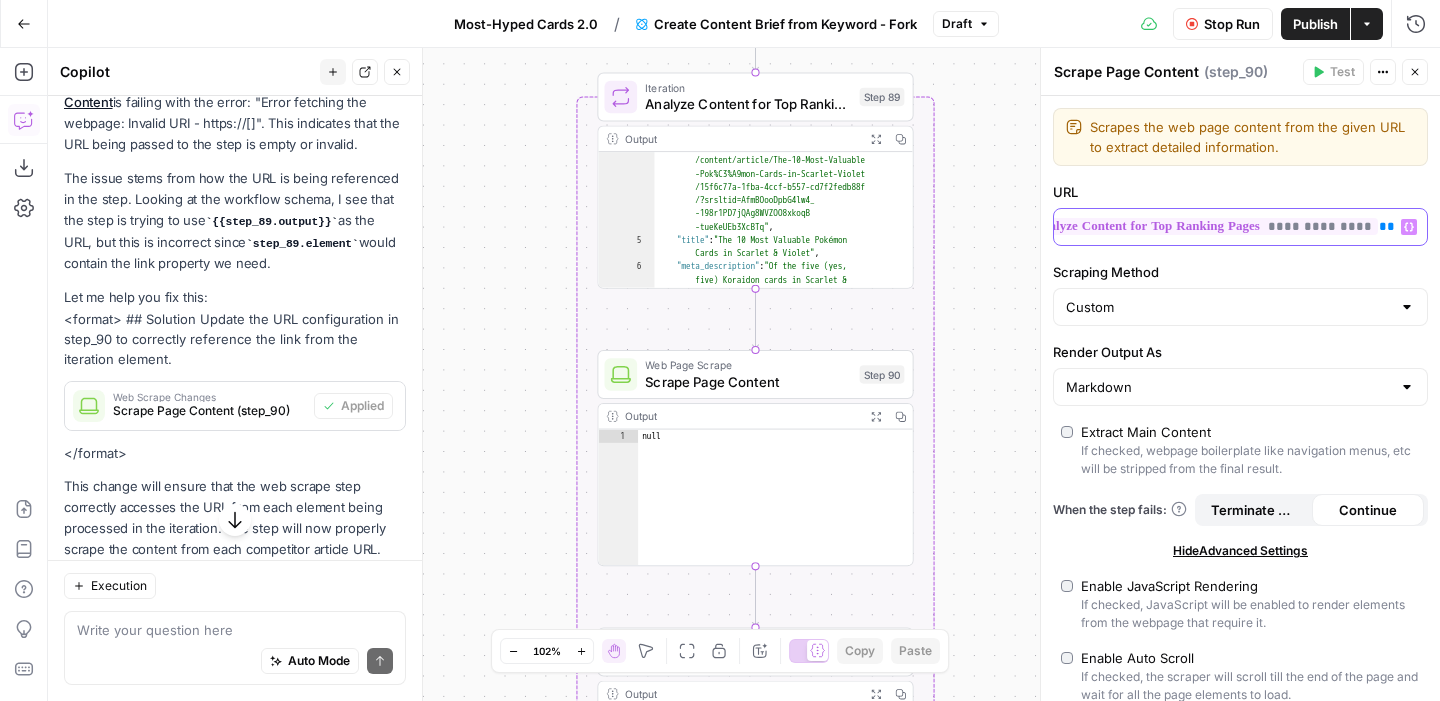 scroll, scrollTop: 0, scrollLeft: 0, axis: both 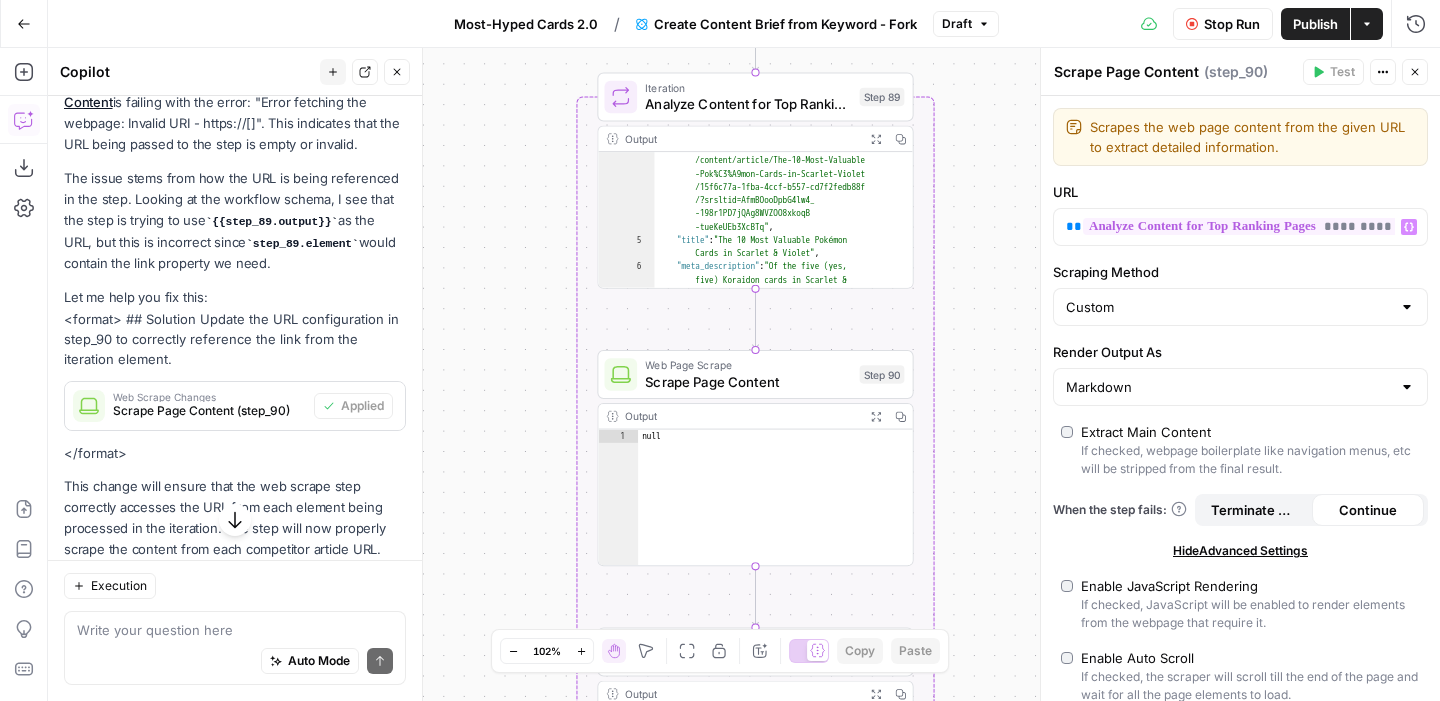 click on "Stop Run" at bounding box center [1232, 24] 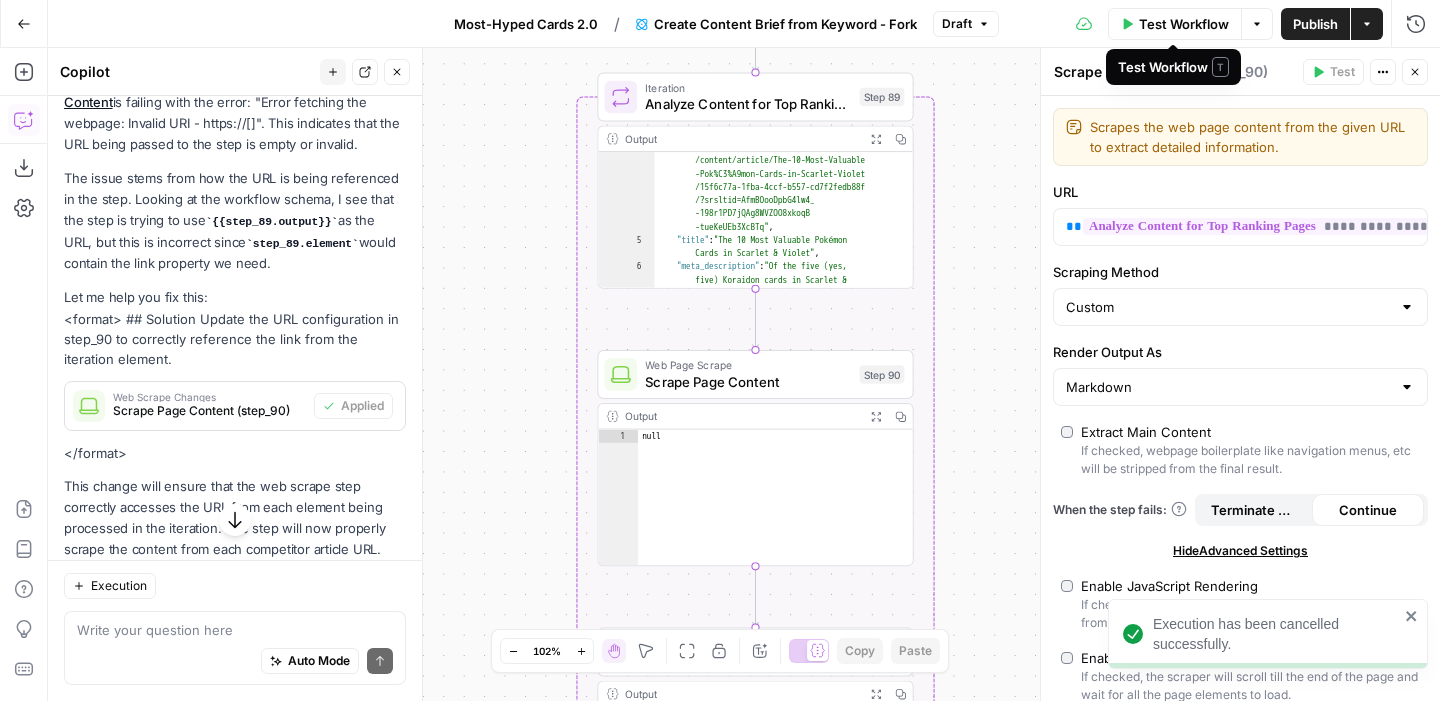 click on "Test Workflow" at bounding box center (1175, 24) 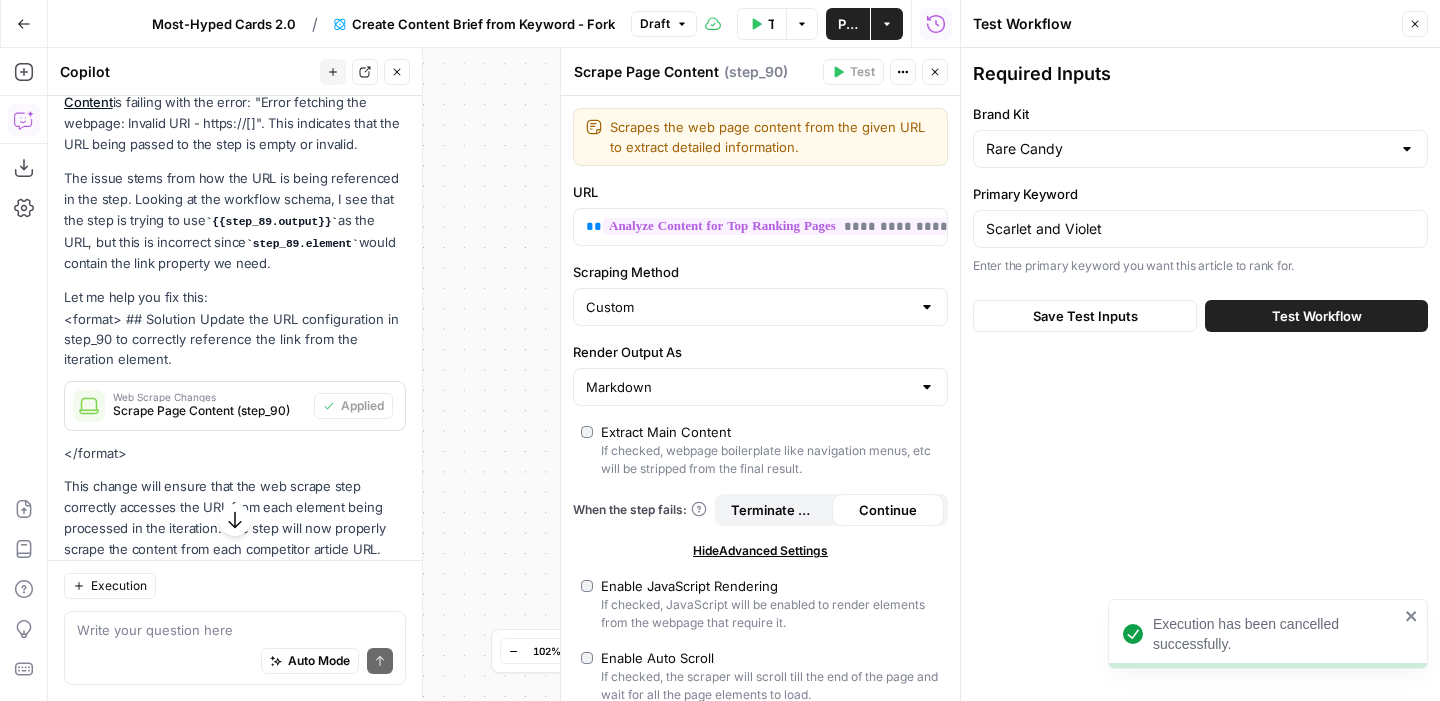 click on "Test Workflow" at bounding box center (1316, 316) 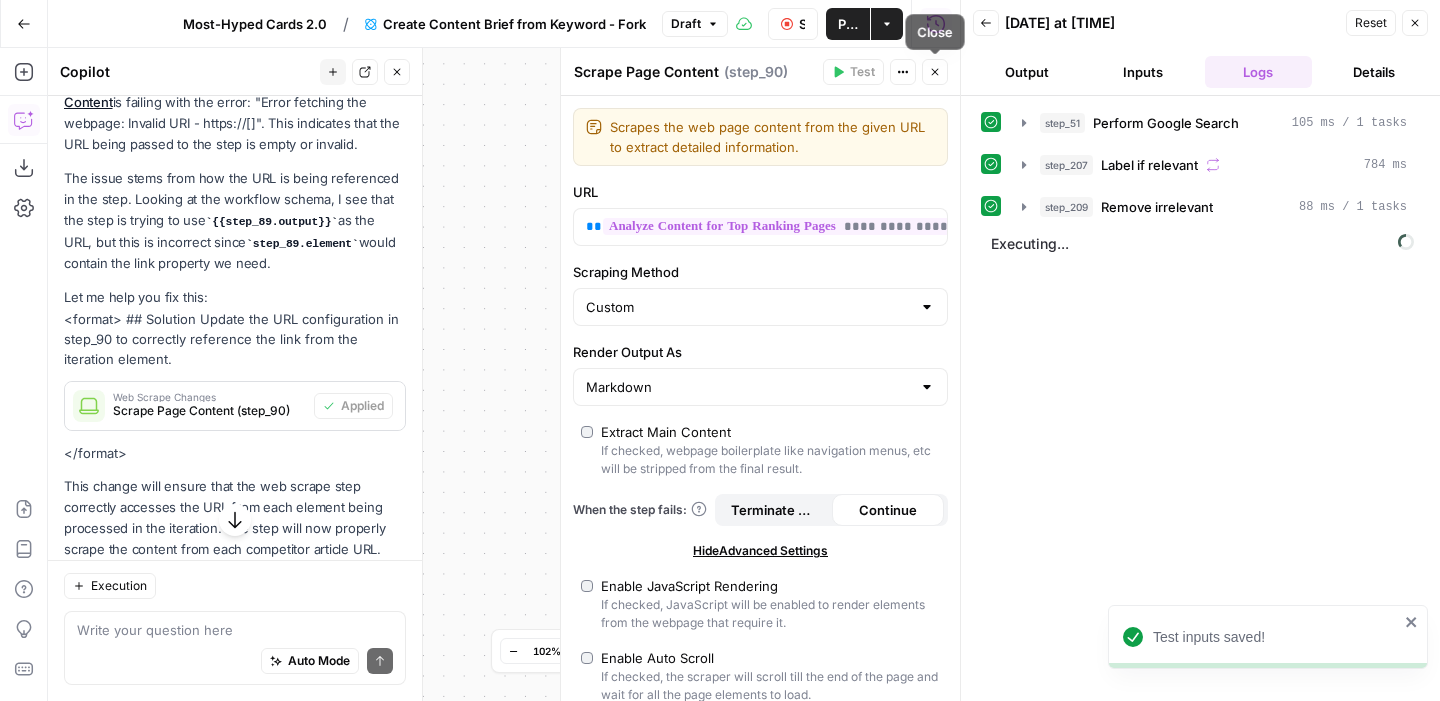 click 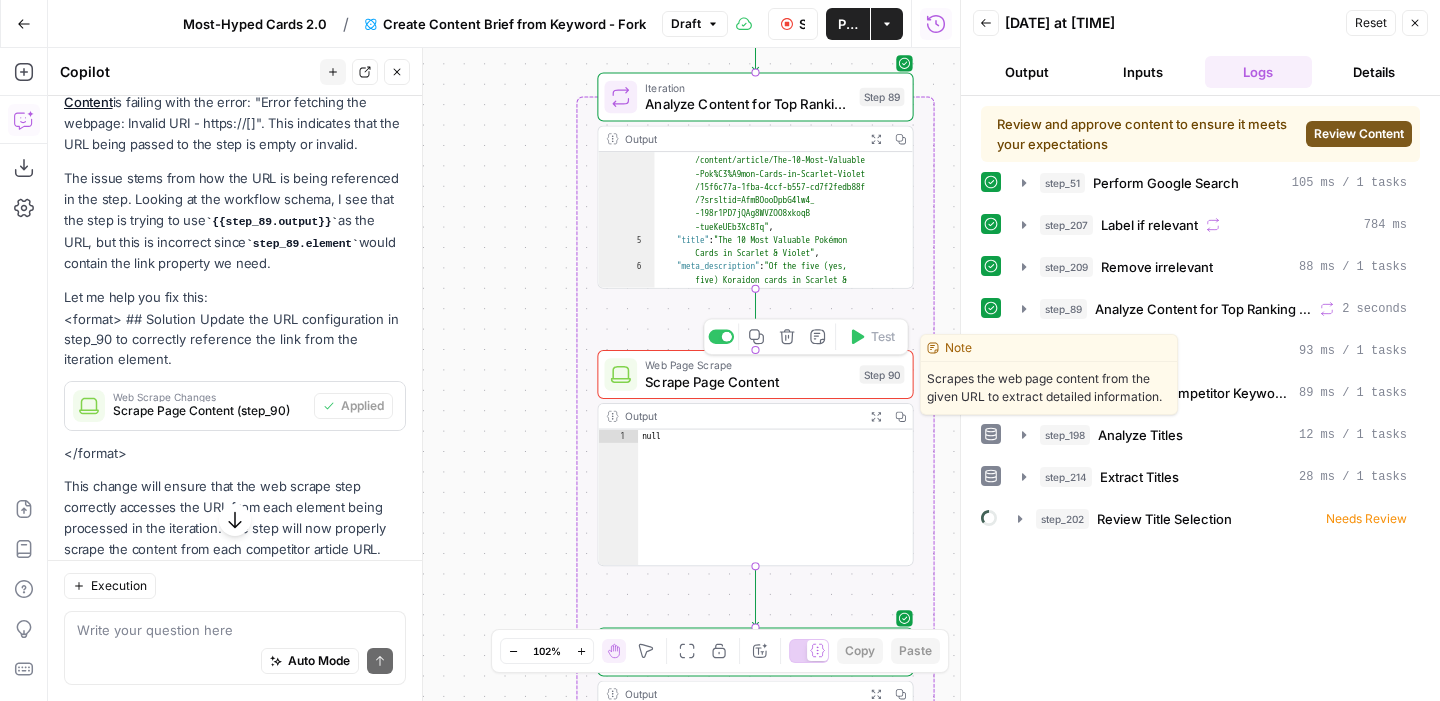 click on "Scrape Page Content" at bounding box center [748, 381] 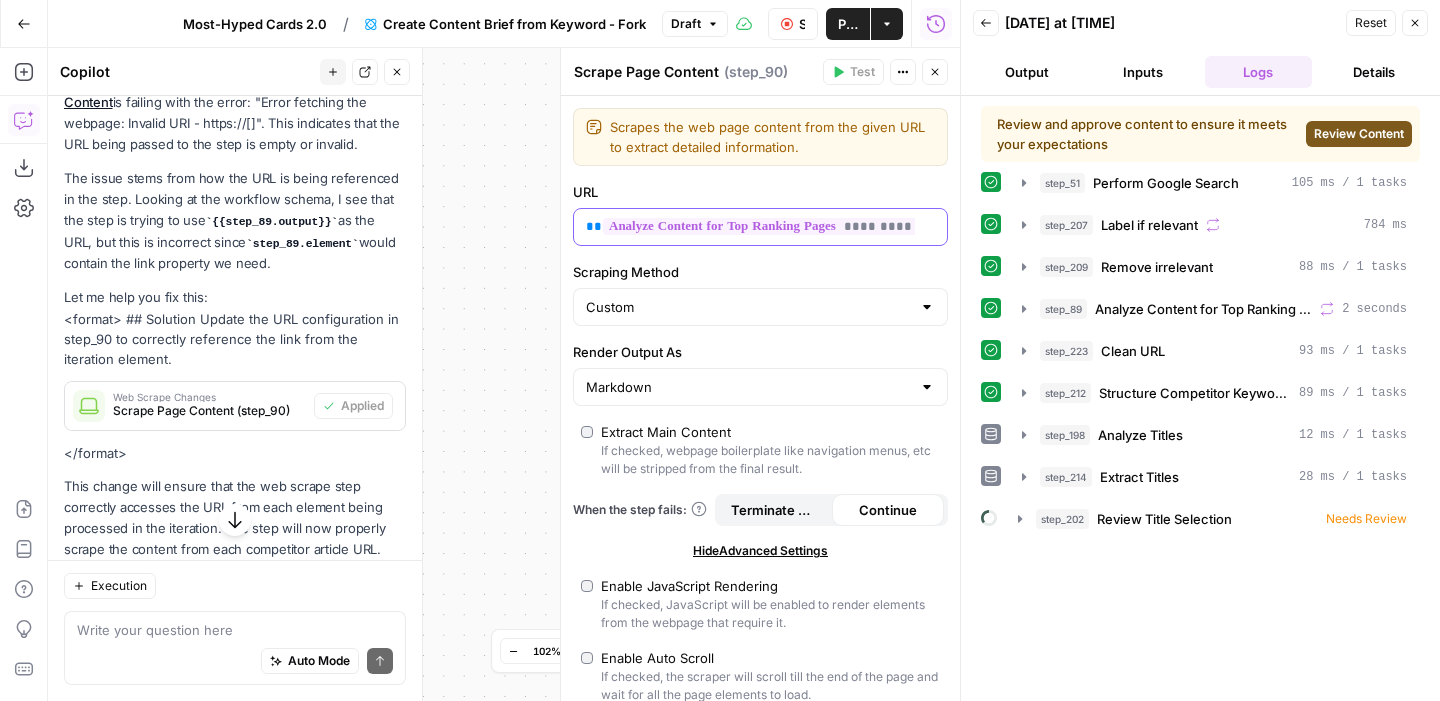 click on "**********" at bounding box center [744, 227] 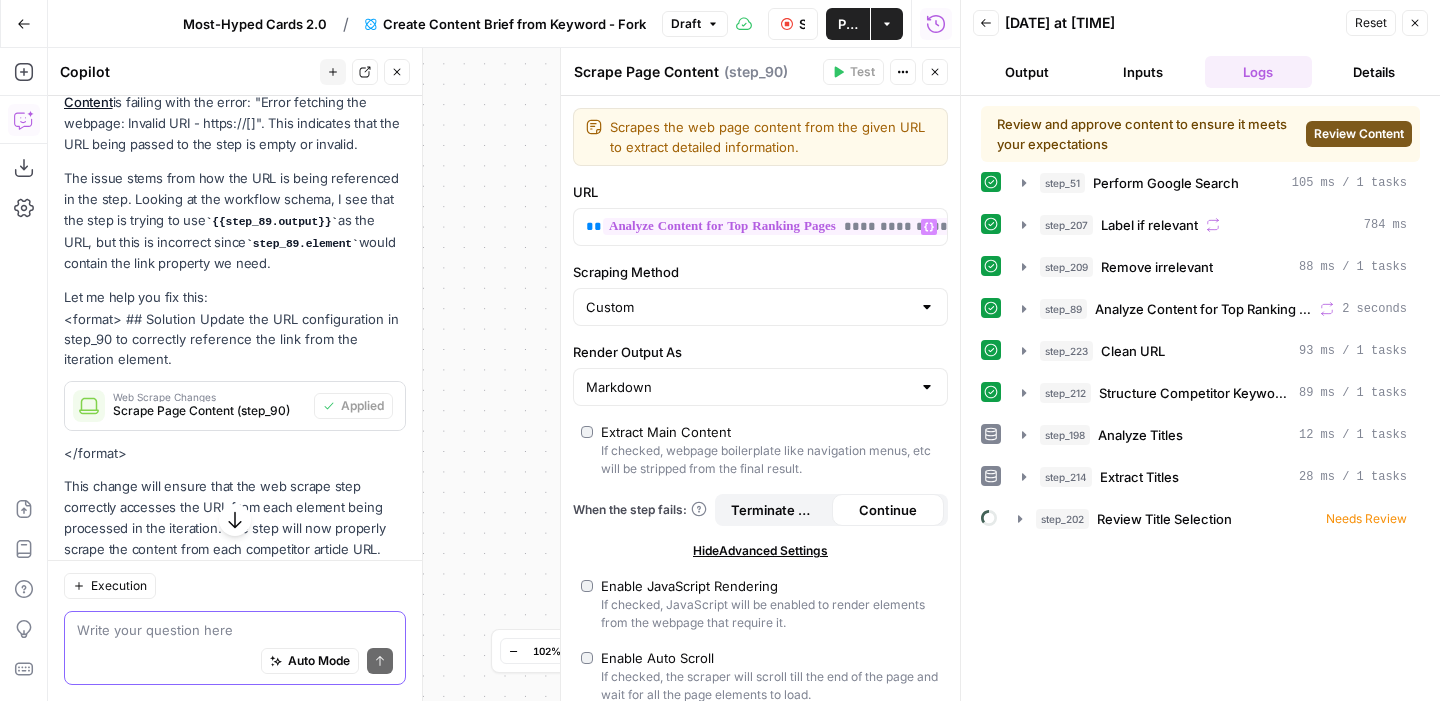 click at bounding box center [235, 630] 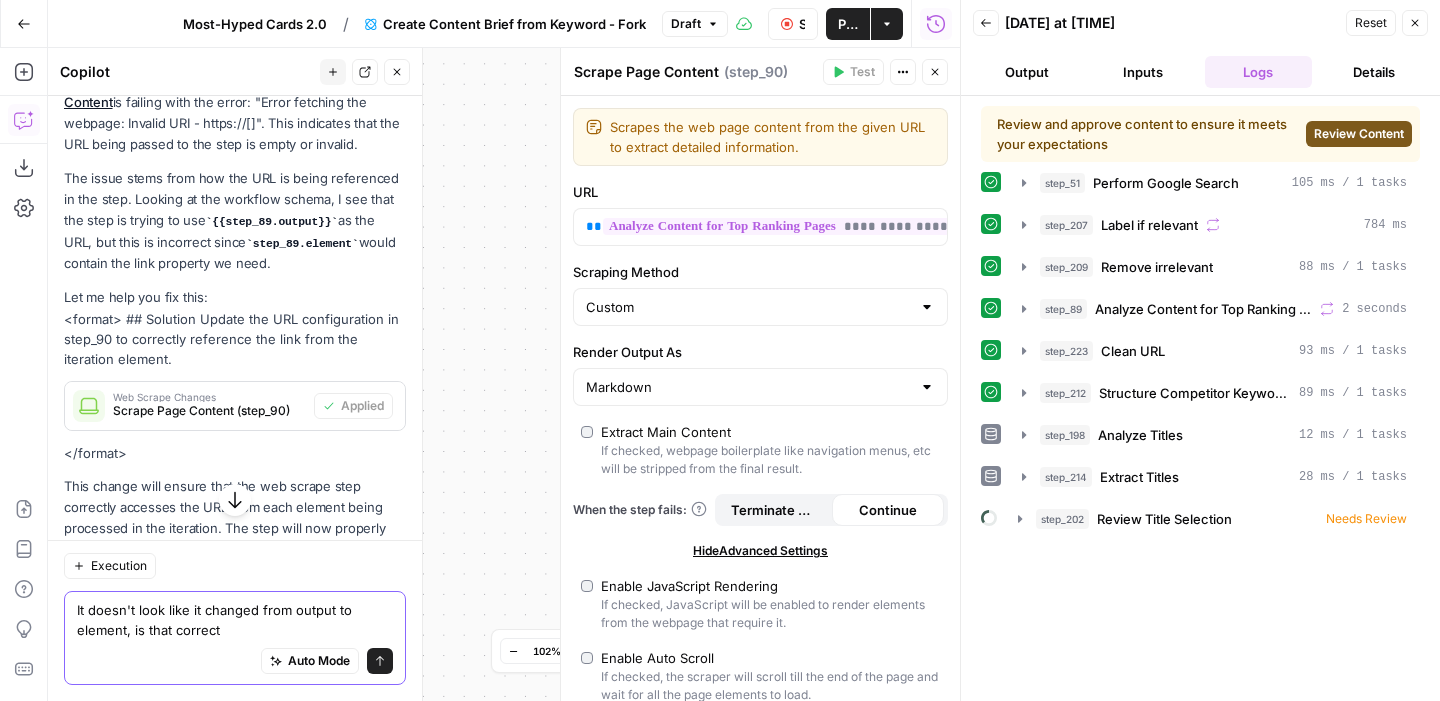 type on "It doesn't look like it changed from output to element, is that correct?" 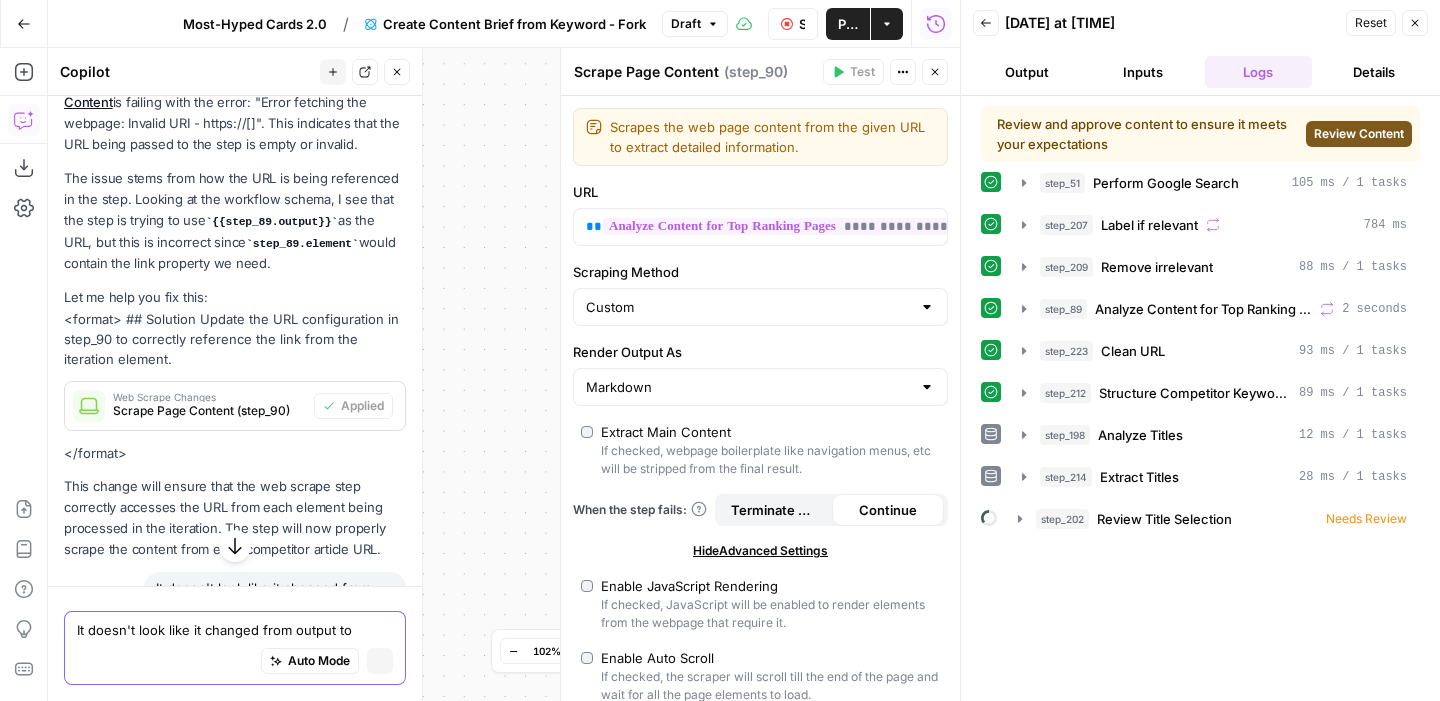 type 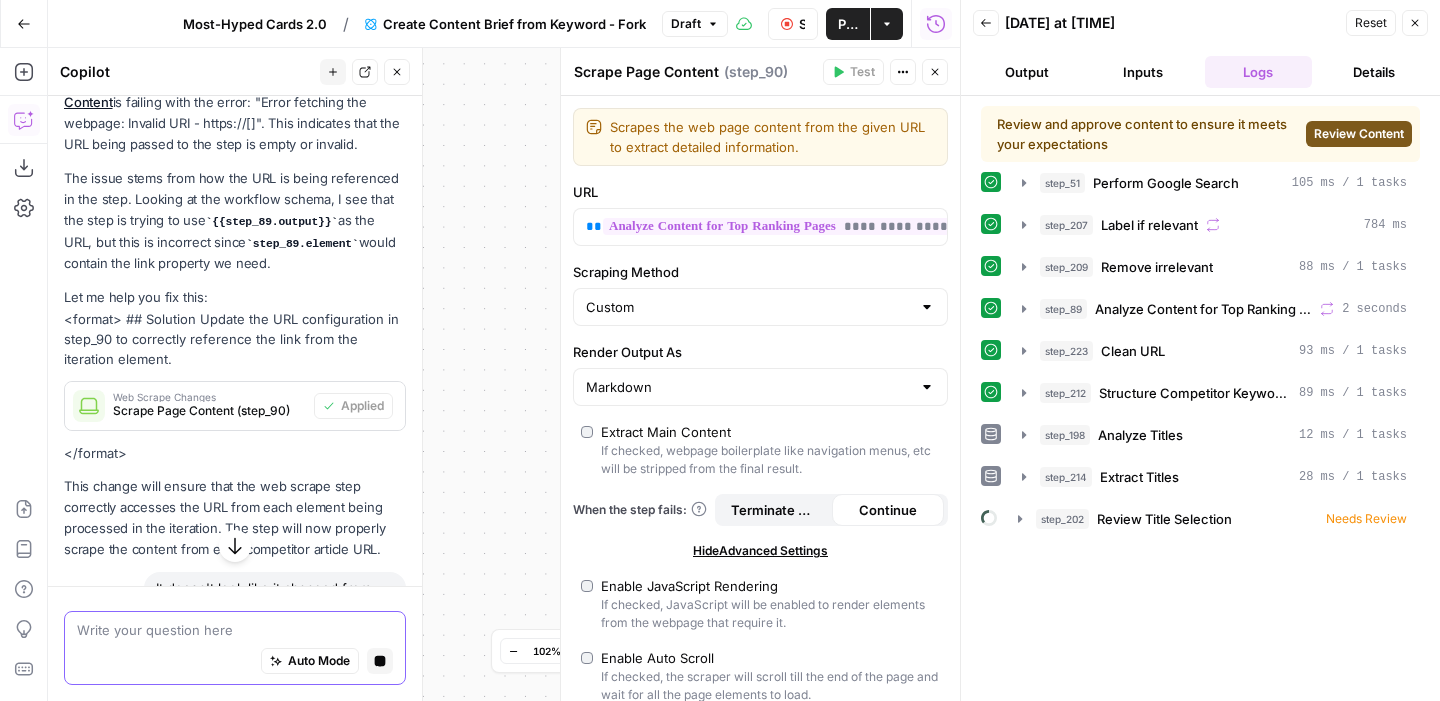 scroll, scrollTop: 314, scrollLeft: 0, axis: vertical 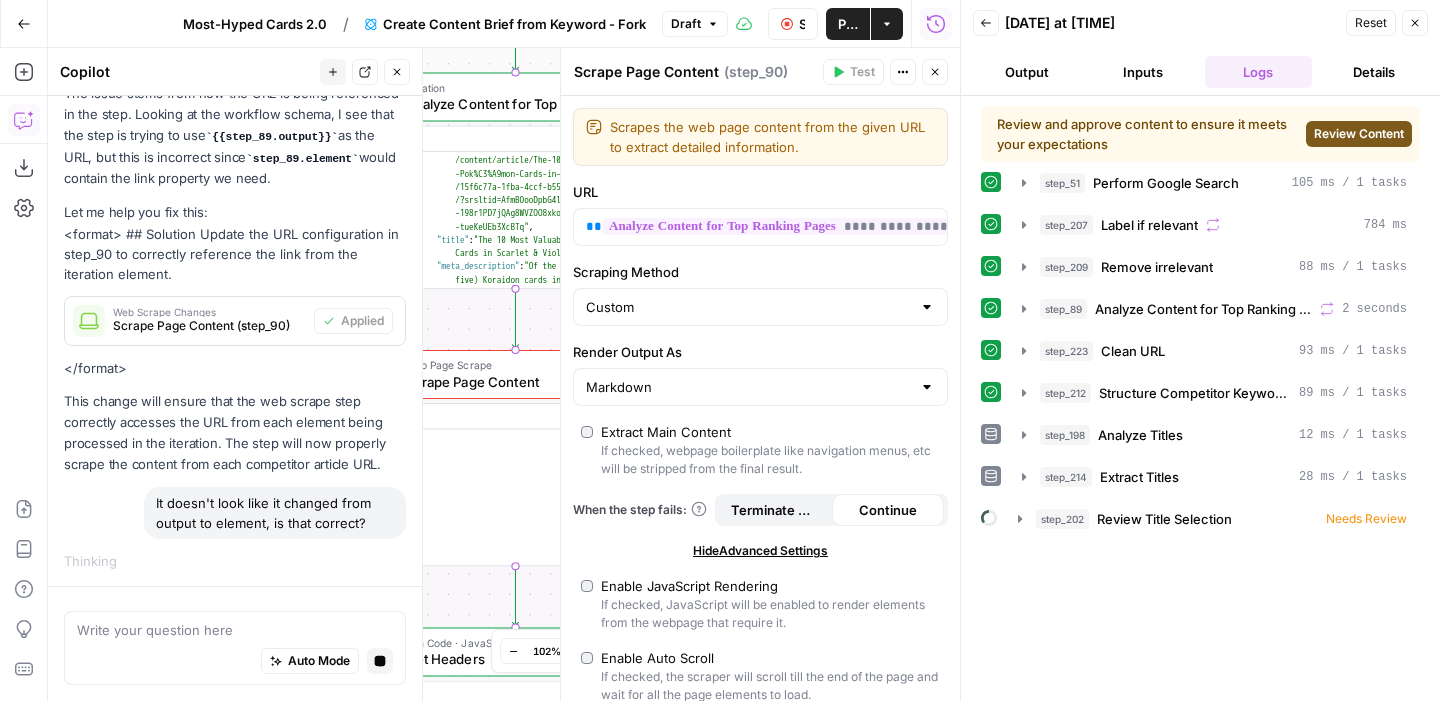 click on "Stop Run" at bounding box center [802, 24] 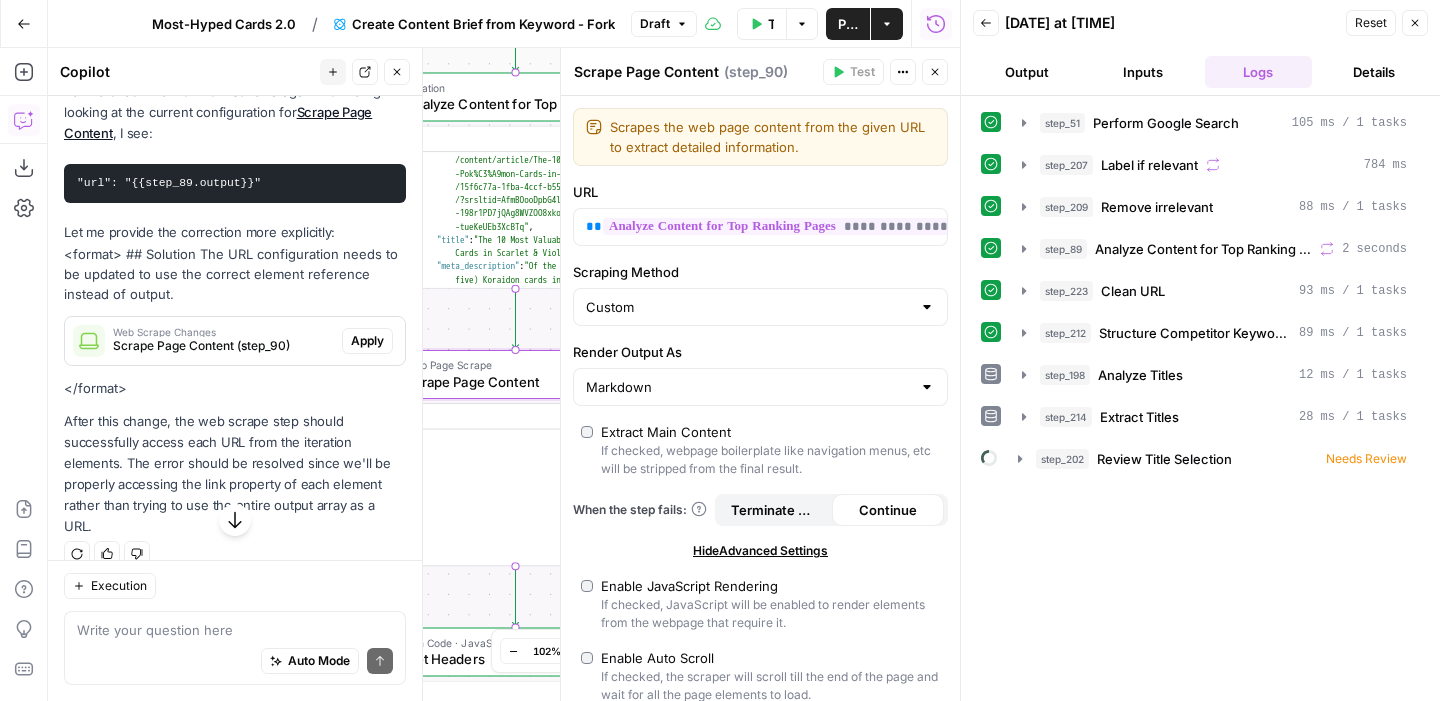 scroll, scrollTop: 787, scrollLeft: 0, axis: vertical 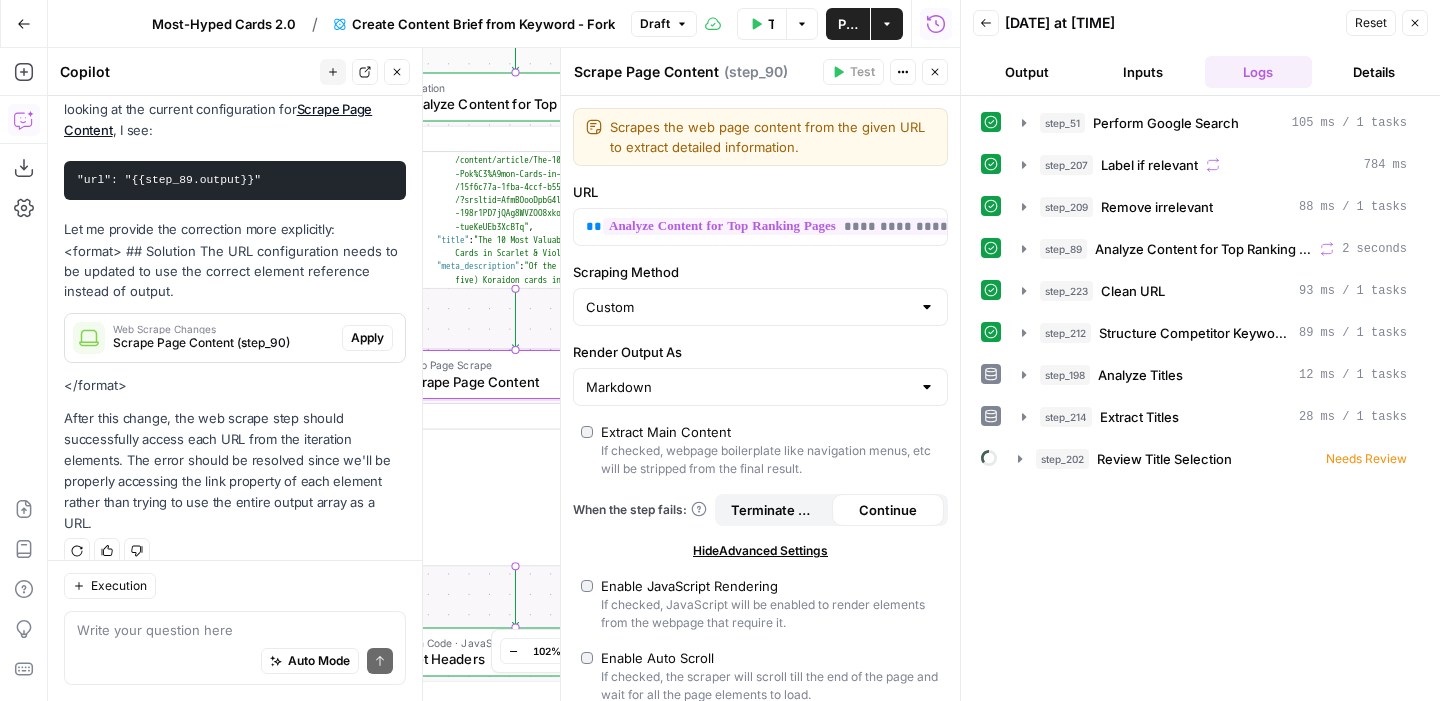 click on "Apply" at bounding box center [367, 338] 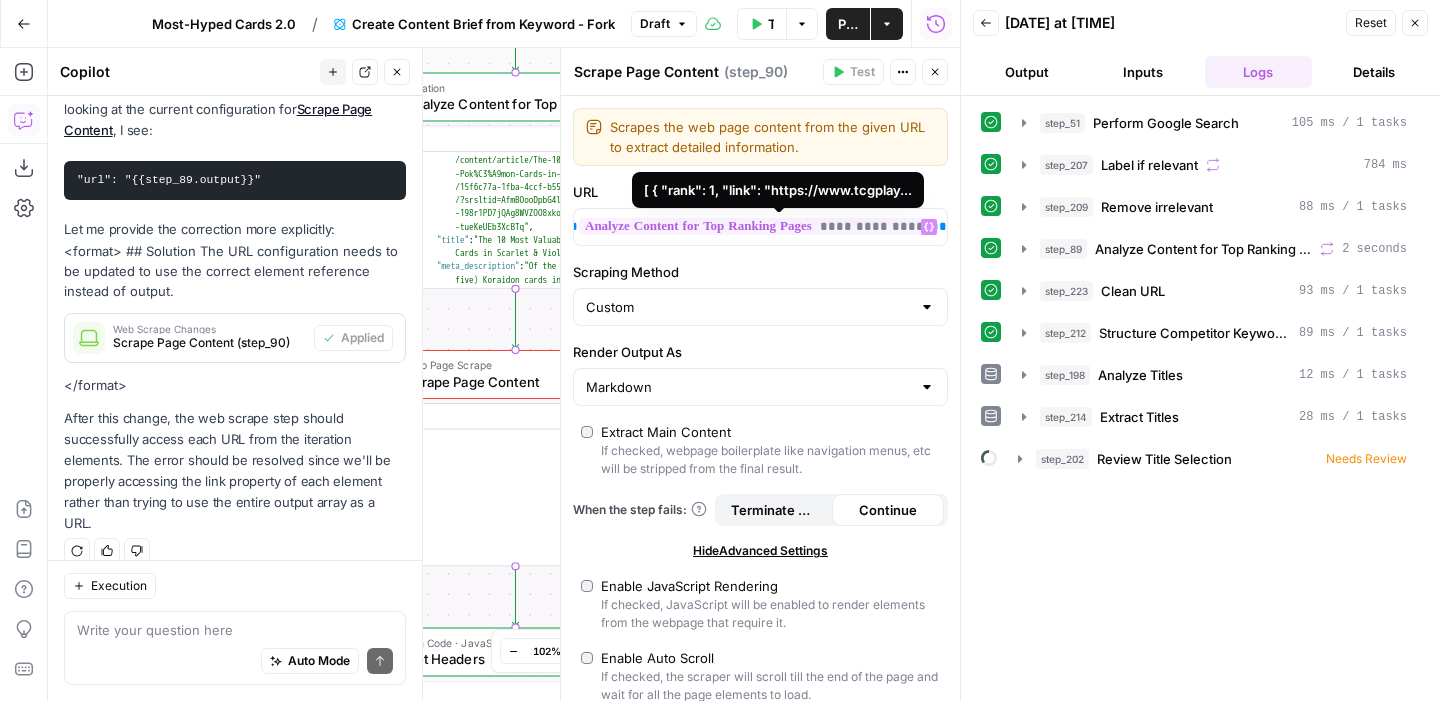 scroll, scrollTop: 0, scrollLeft: 0, axis: both 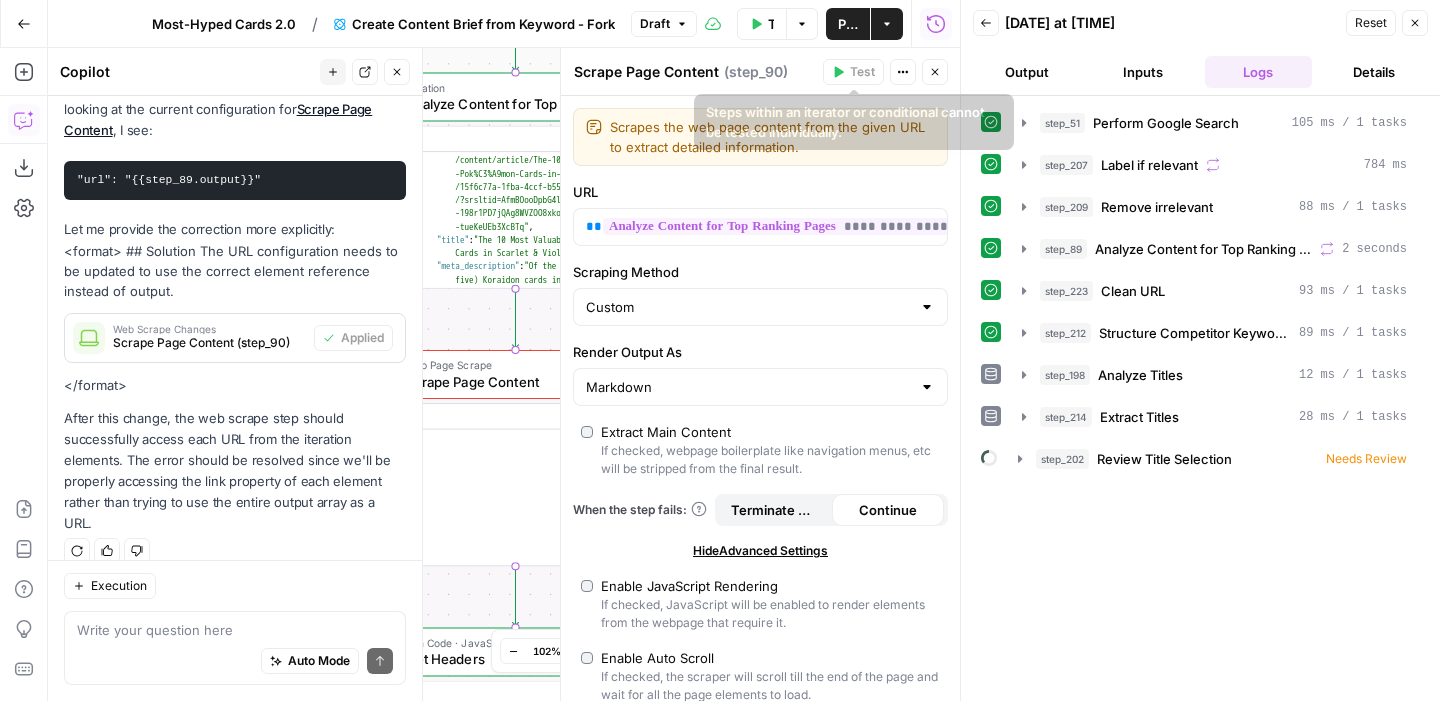 click 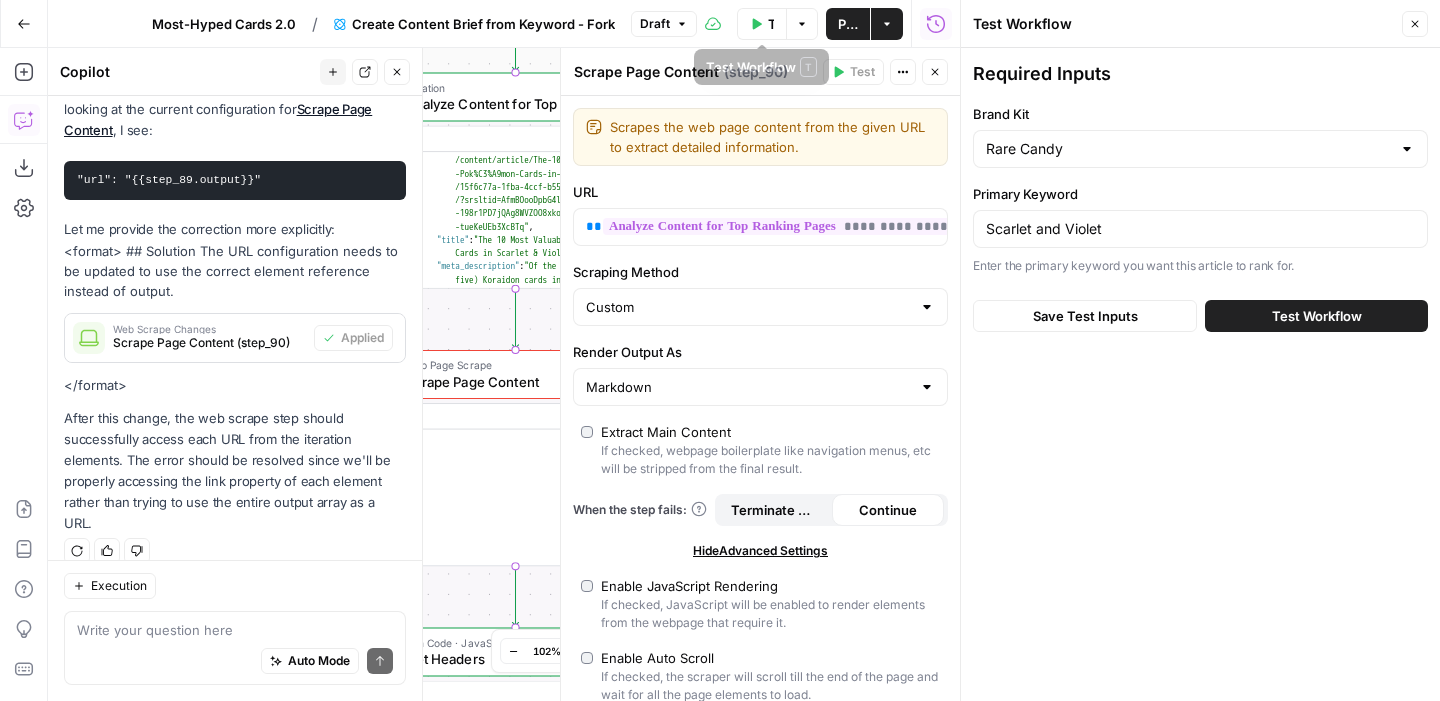 click on "Test Workflow" at bounding box center [1316, 316] 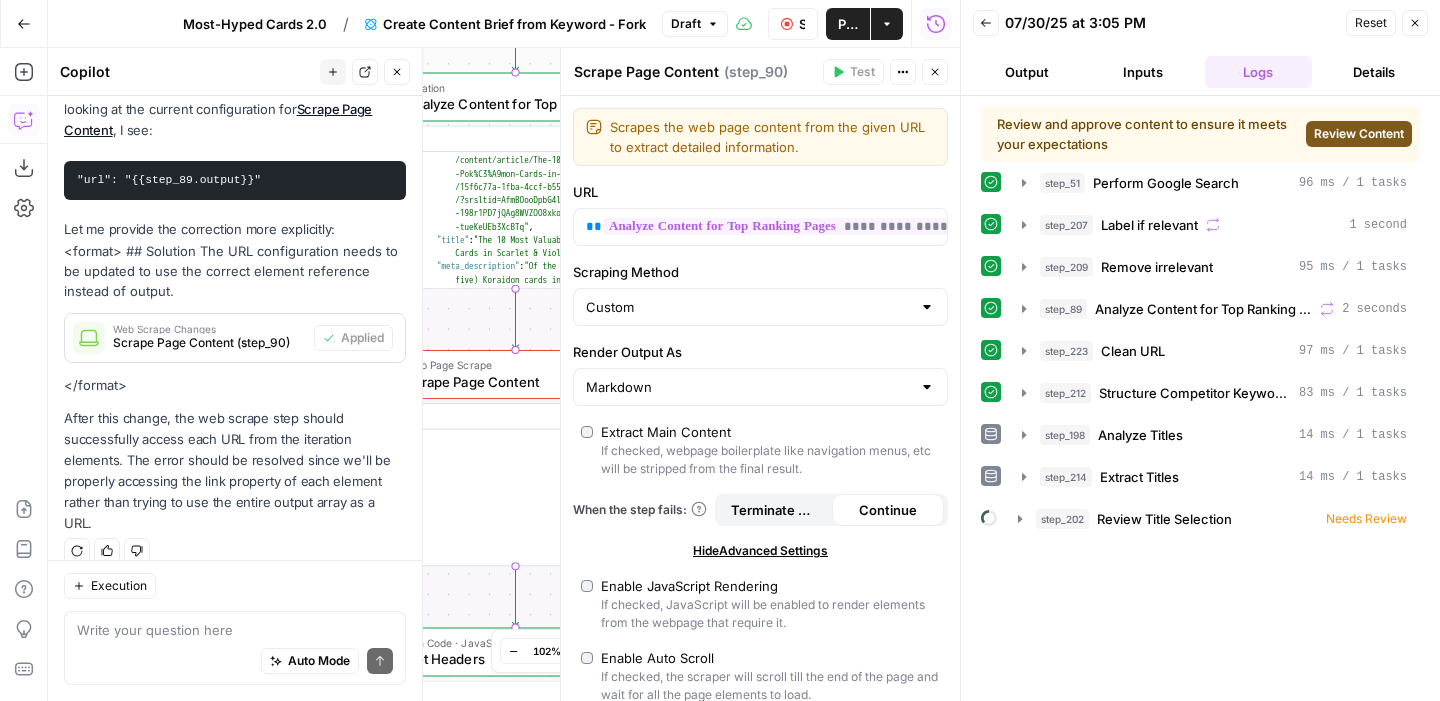 click on "Close" at bounding box center [935, 72] 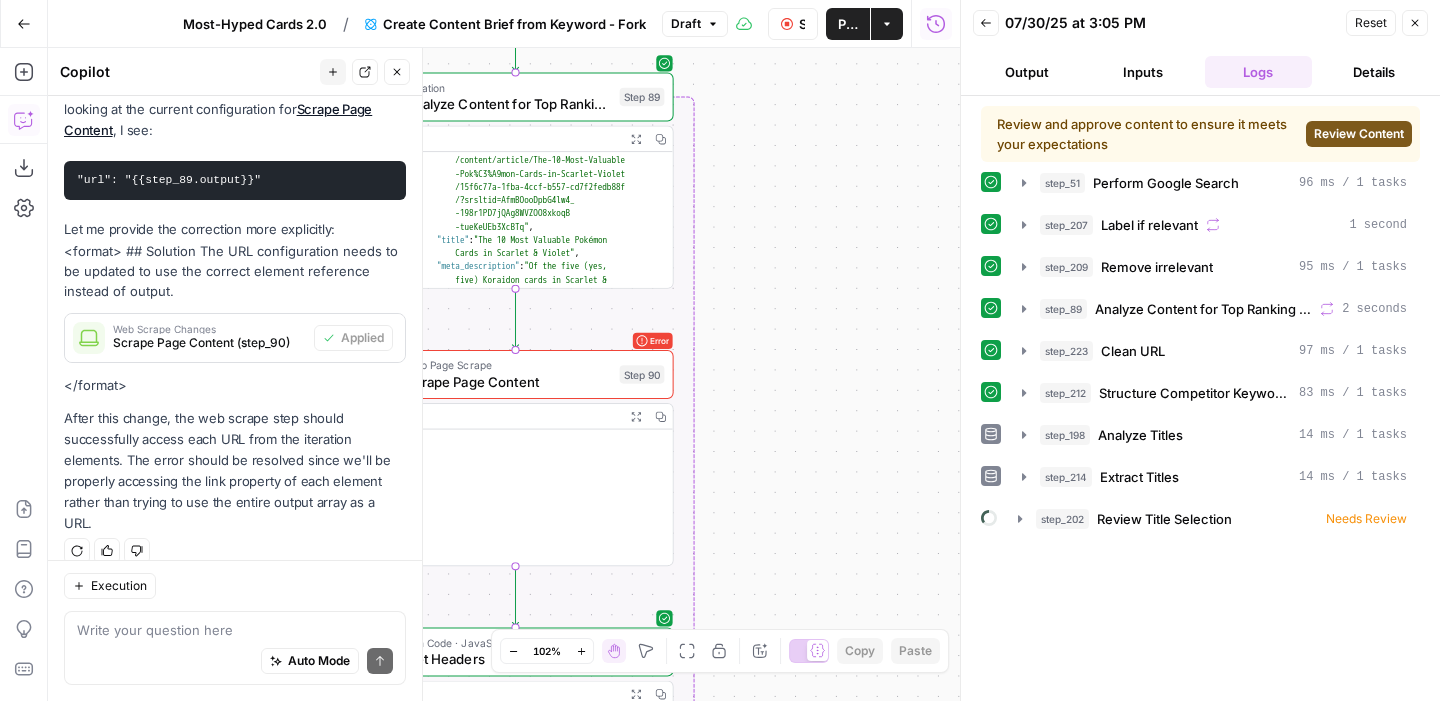 click on "Close" at bounding box center (1415, 23) 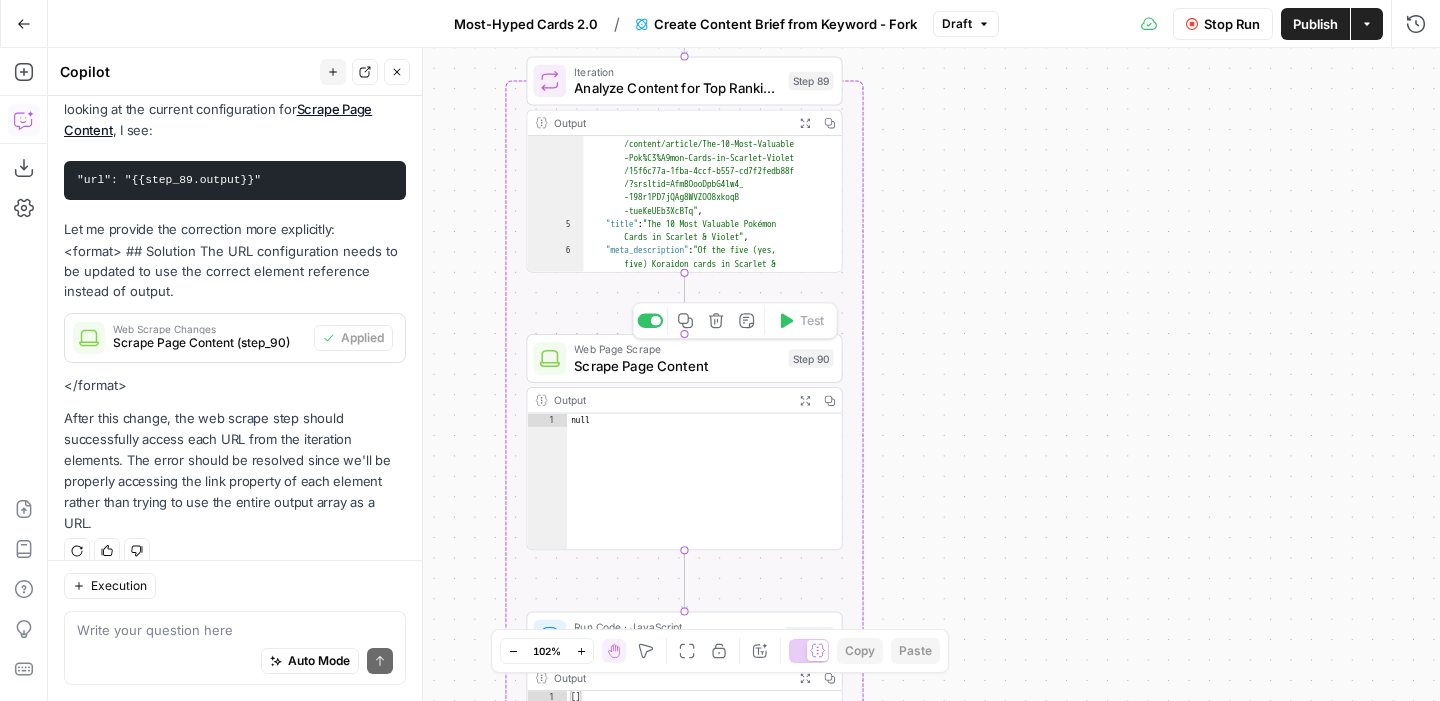 click on "Scrape Page Content" at bounding box center (677, 365) 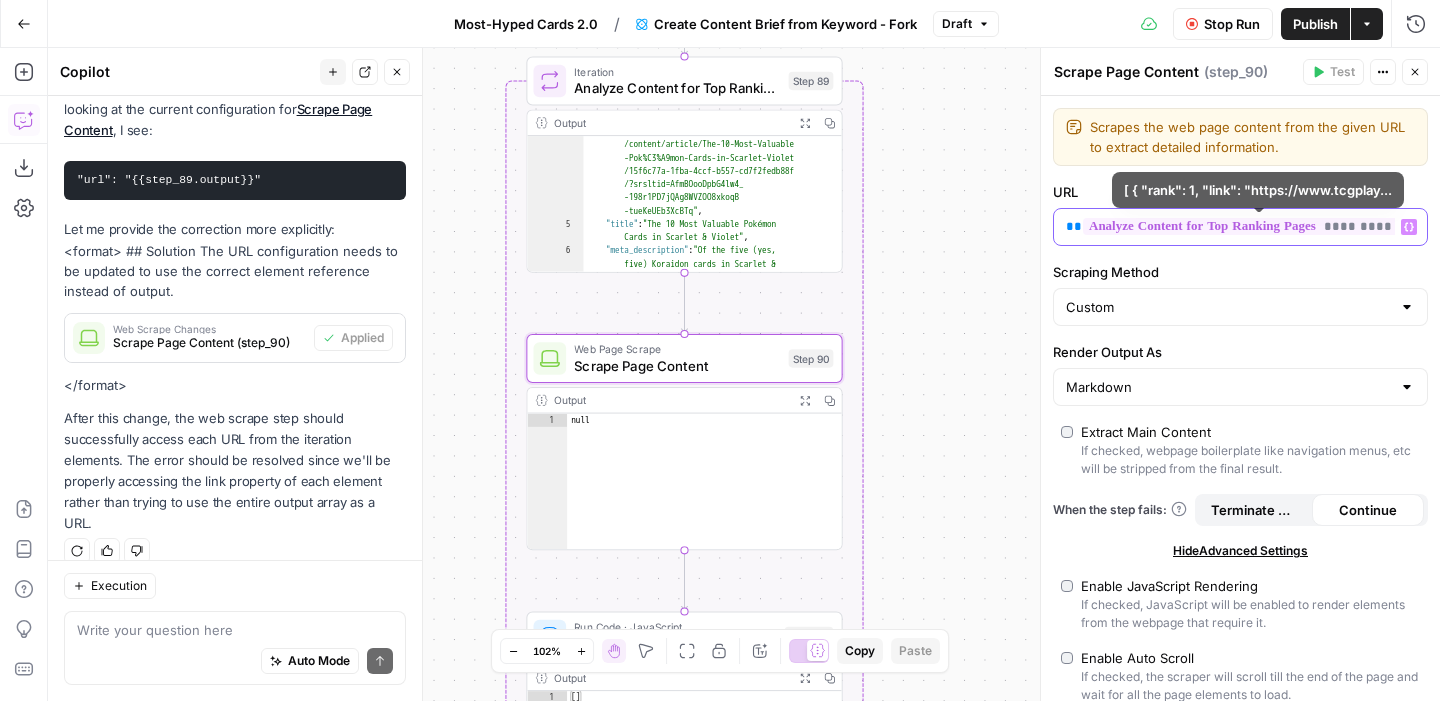 click on "**********" at bounding box center [1224, 227] 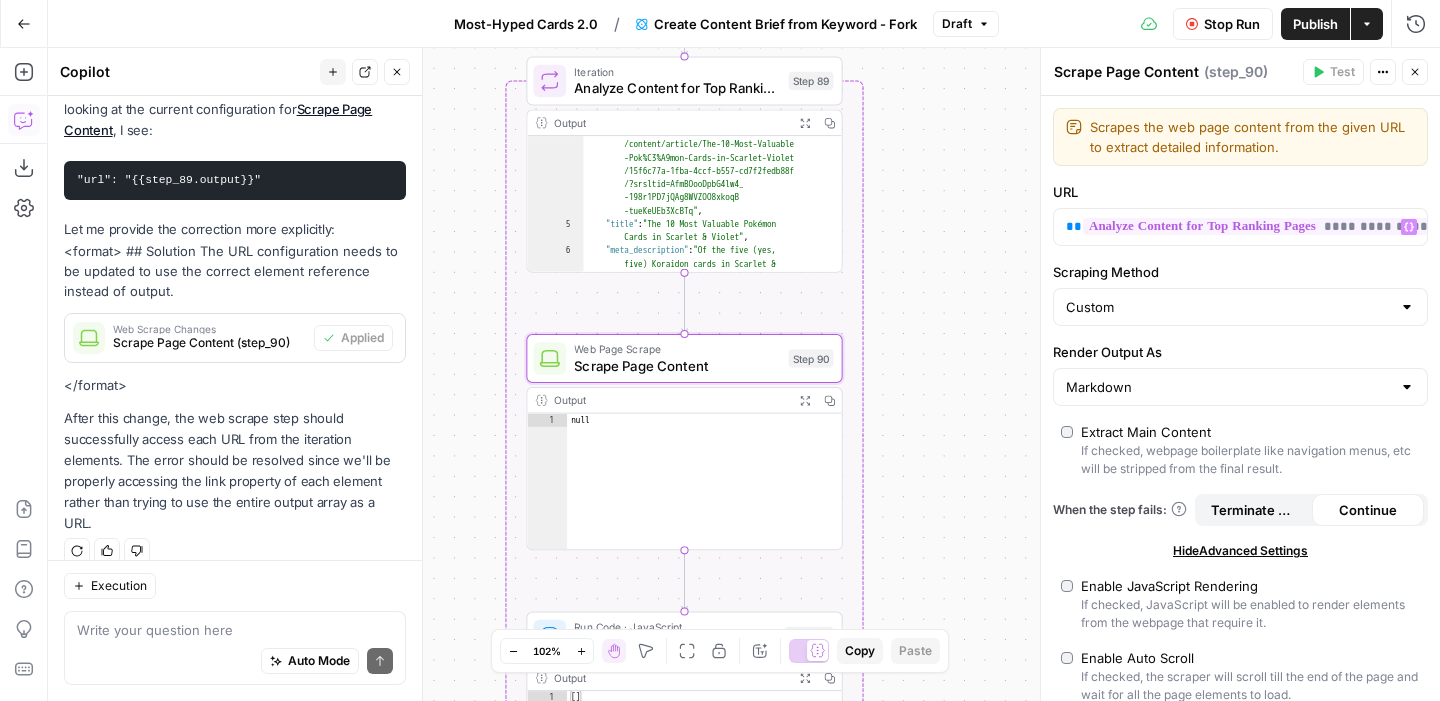 click on "**********" at bounding box center (1258, 226) 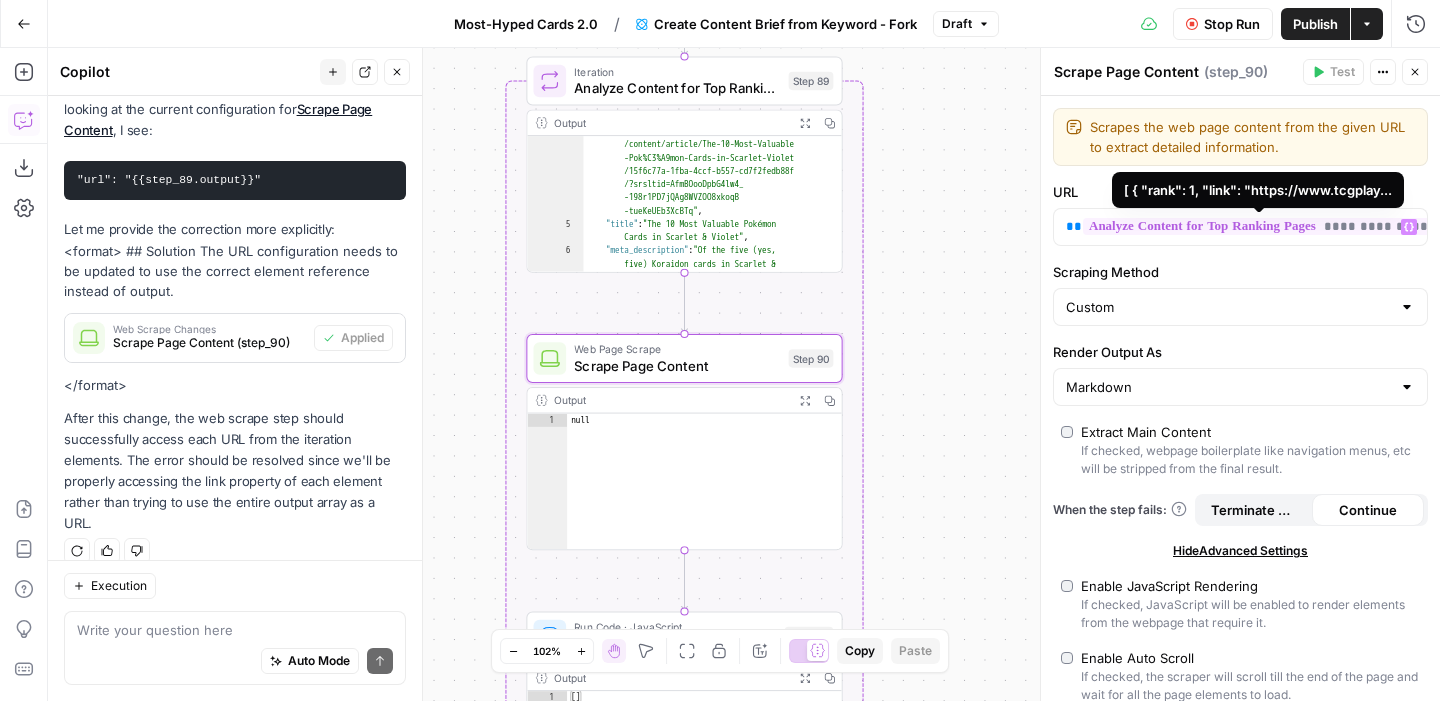 type 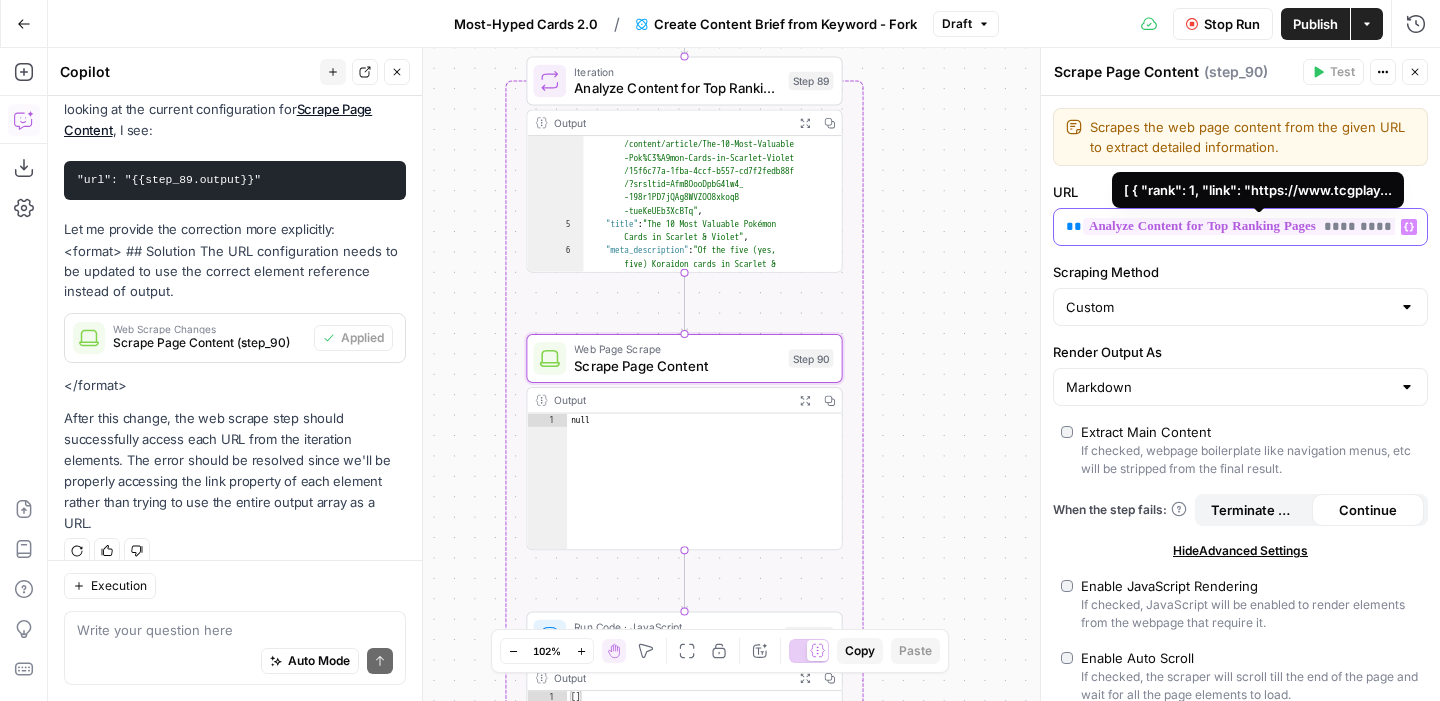 type 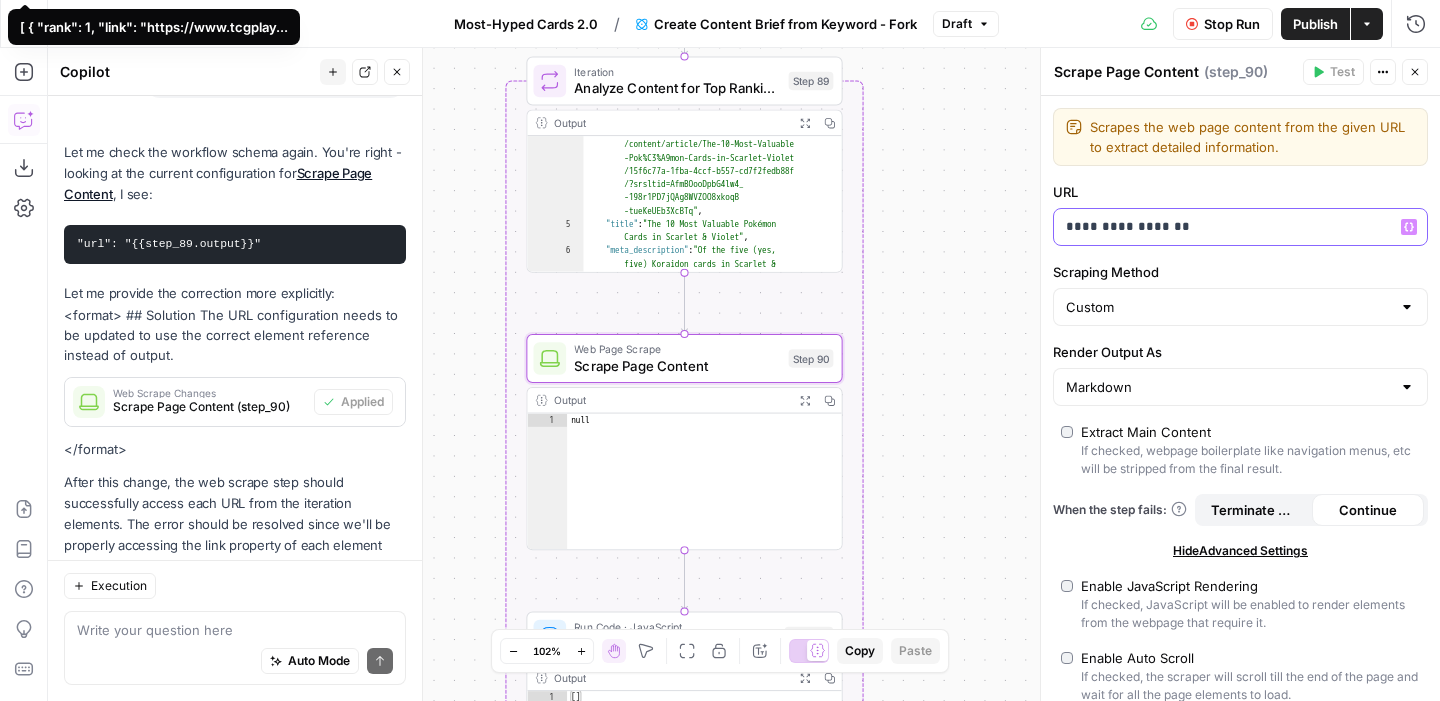 scroll, scrollTop: 851, scrollLeft: 0, axis: vertical 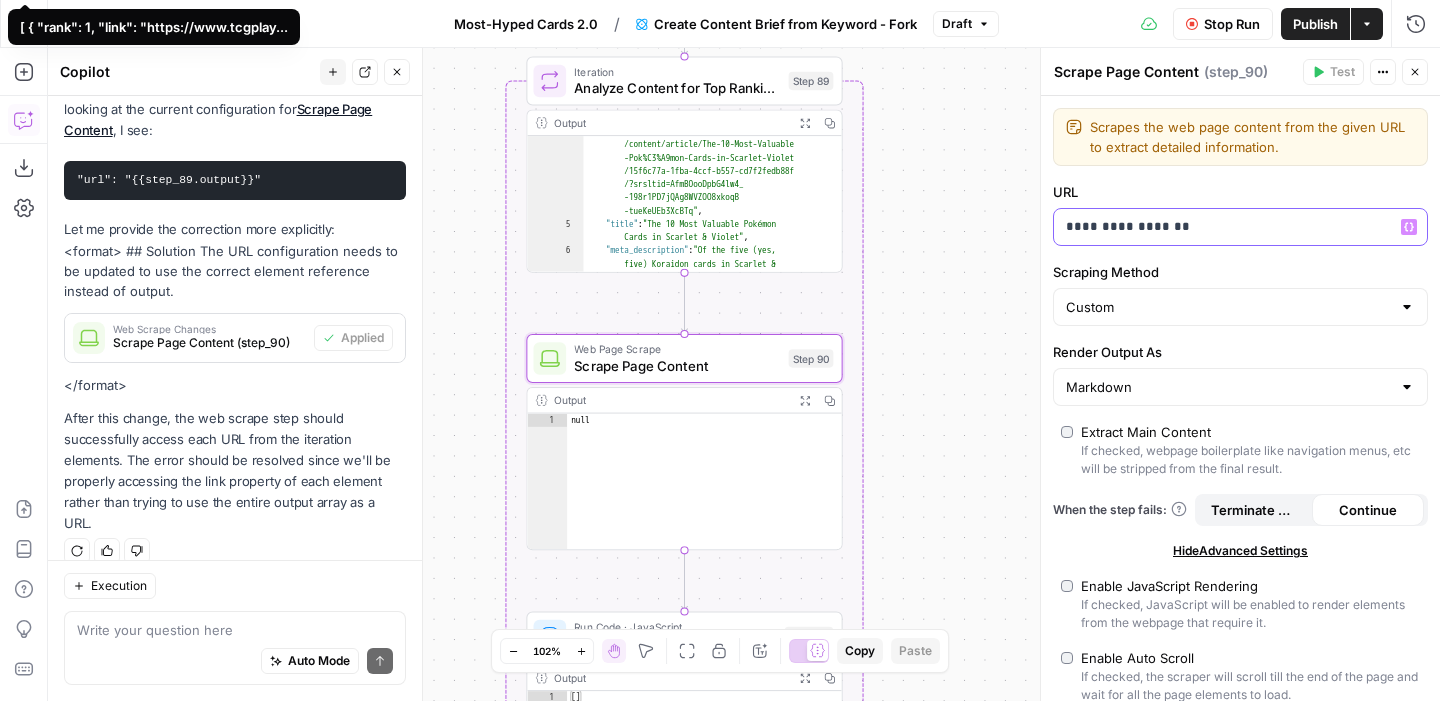 click on "**********" at bounding box center [1224, 227] 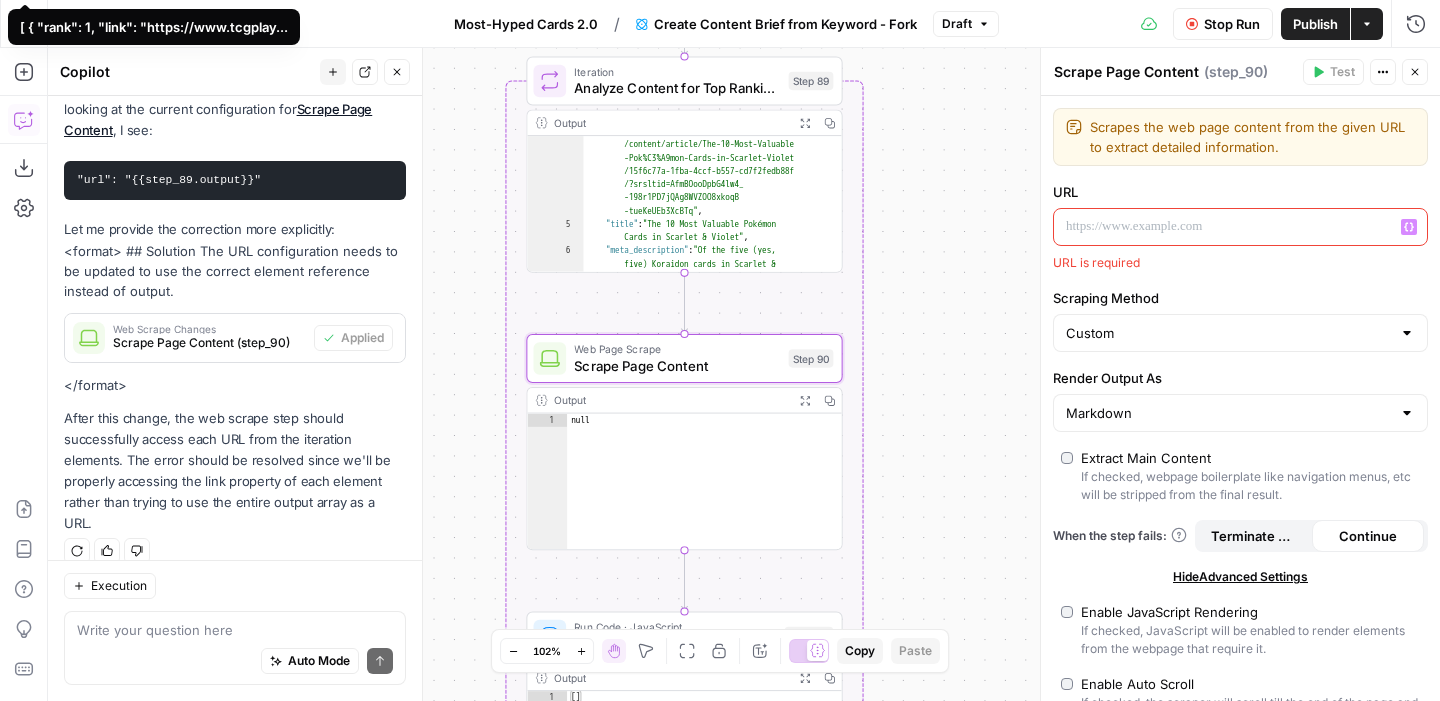 click 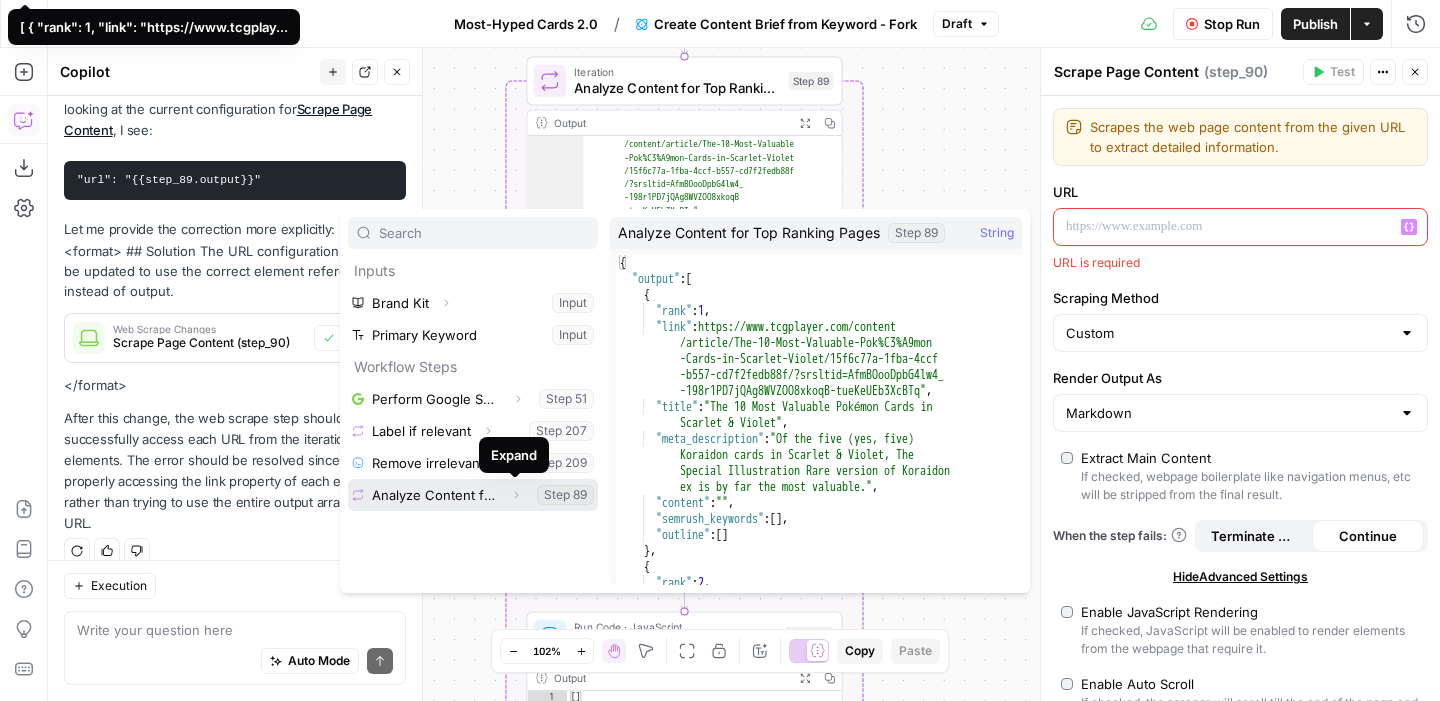 click 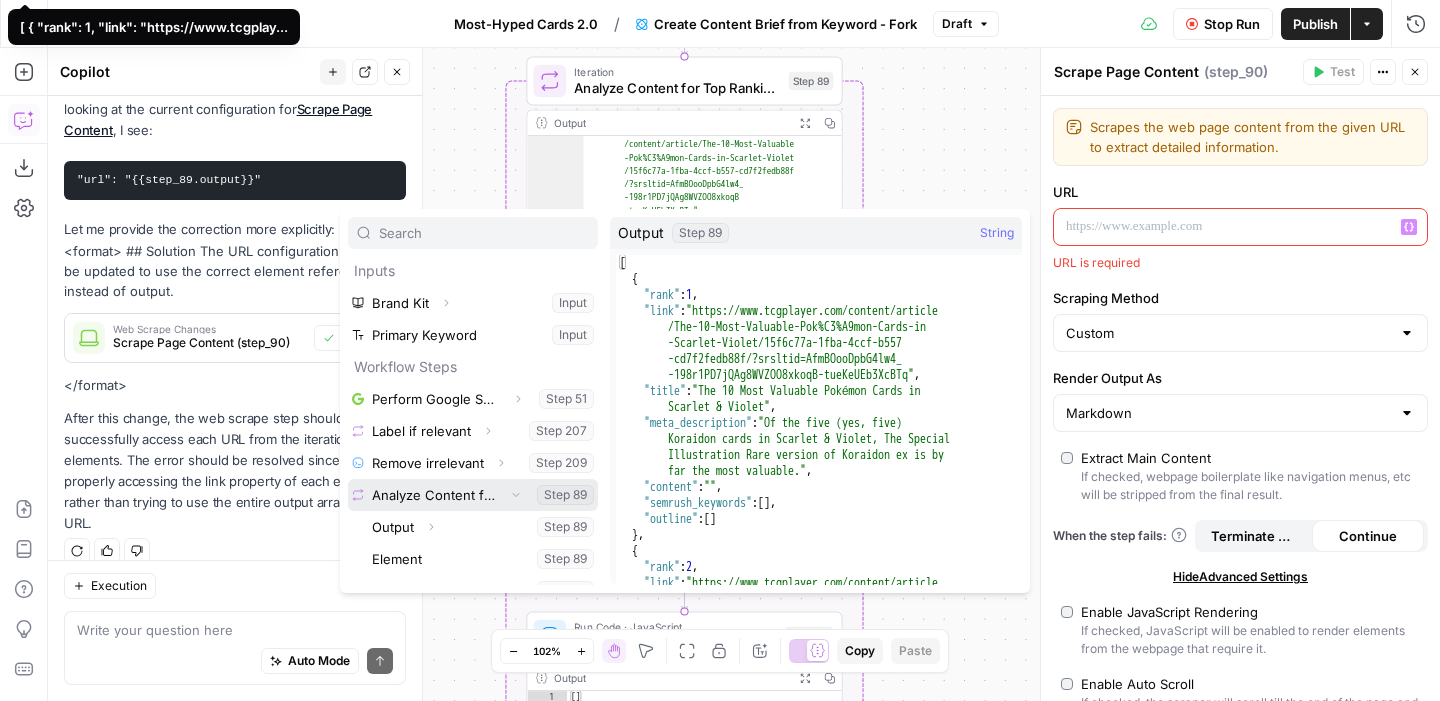 scroll, scrollTop: 22, scrollLeft: 0, axis: vertical 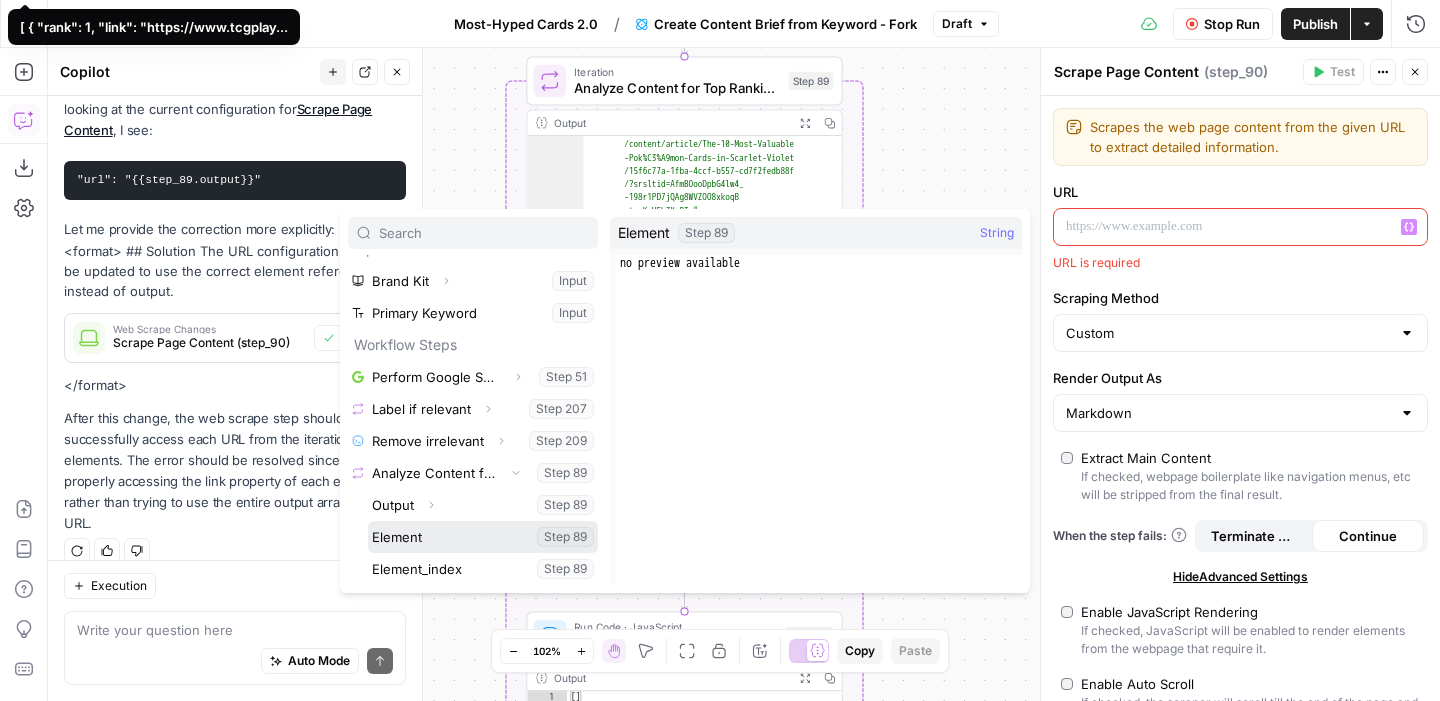 click at bounding box center (483, 537) 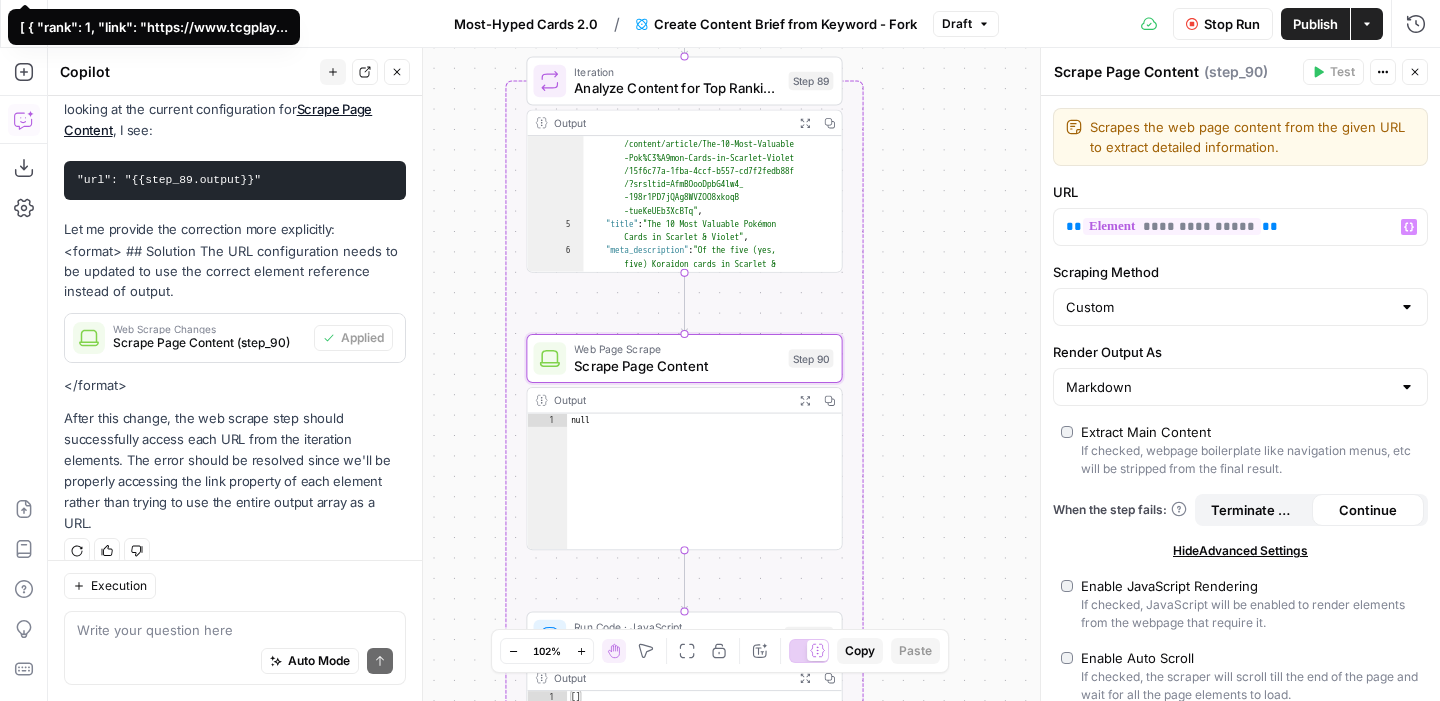 click on "Stop Run" at bounding box center [1232, 24] 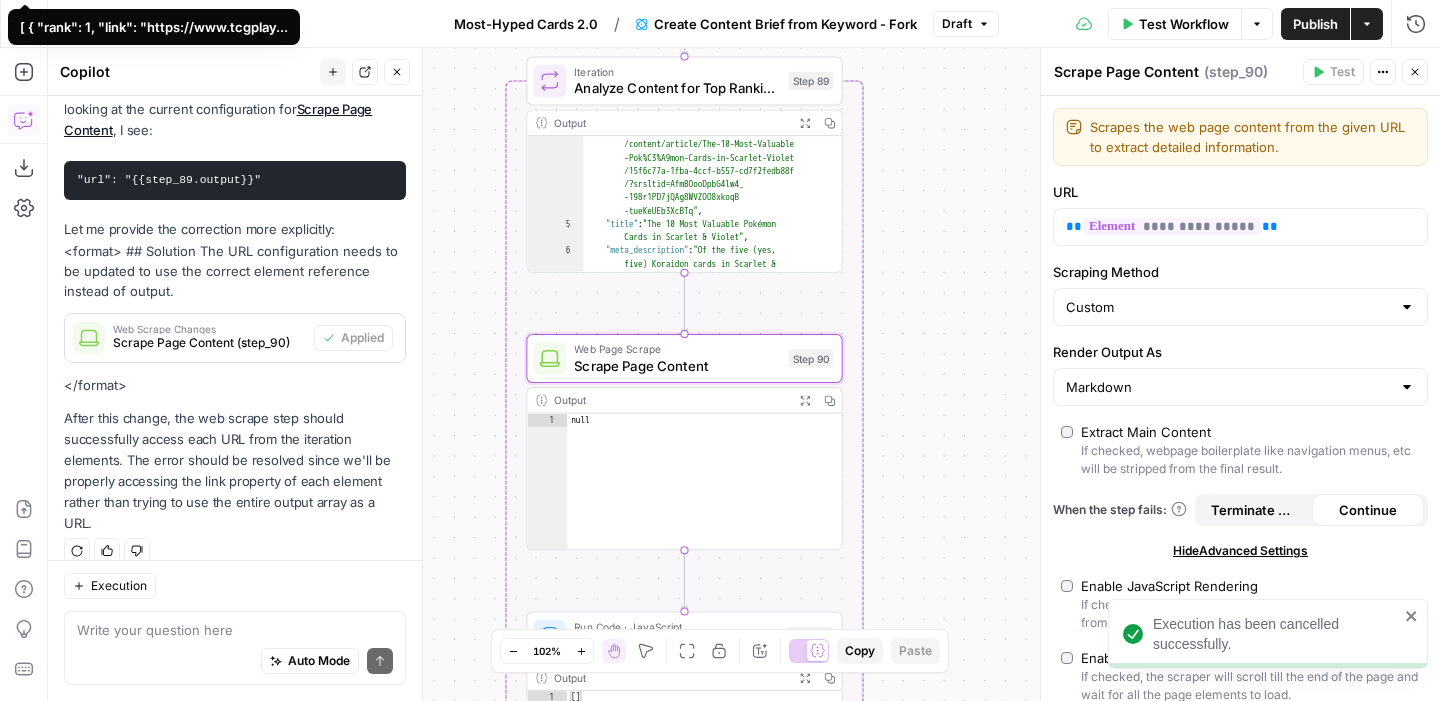 click on "Test Workflow" at bounding box center [1184, 24] 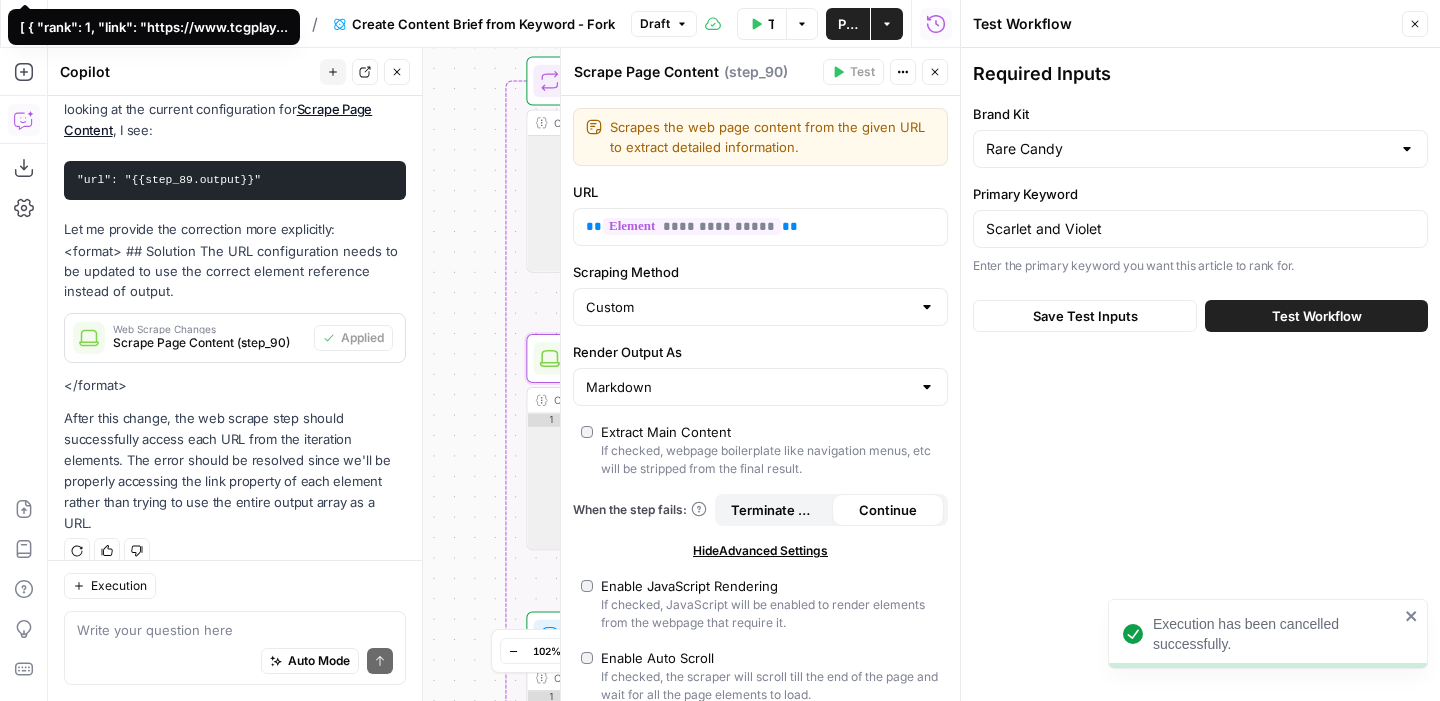 click on "Test Workflow" at bounding box center [1316, 316] 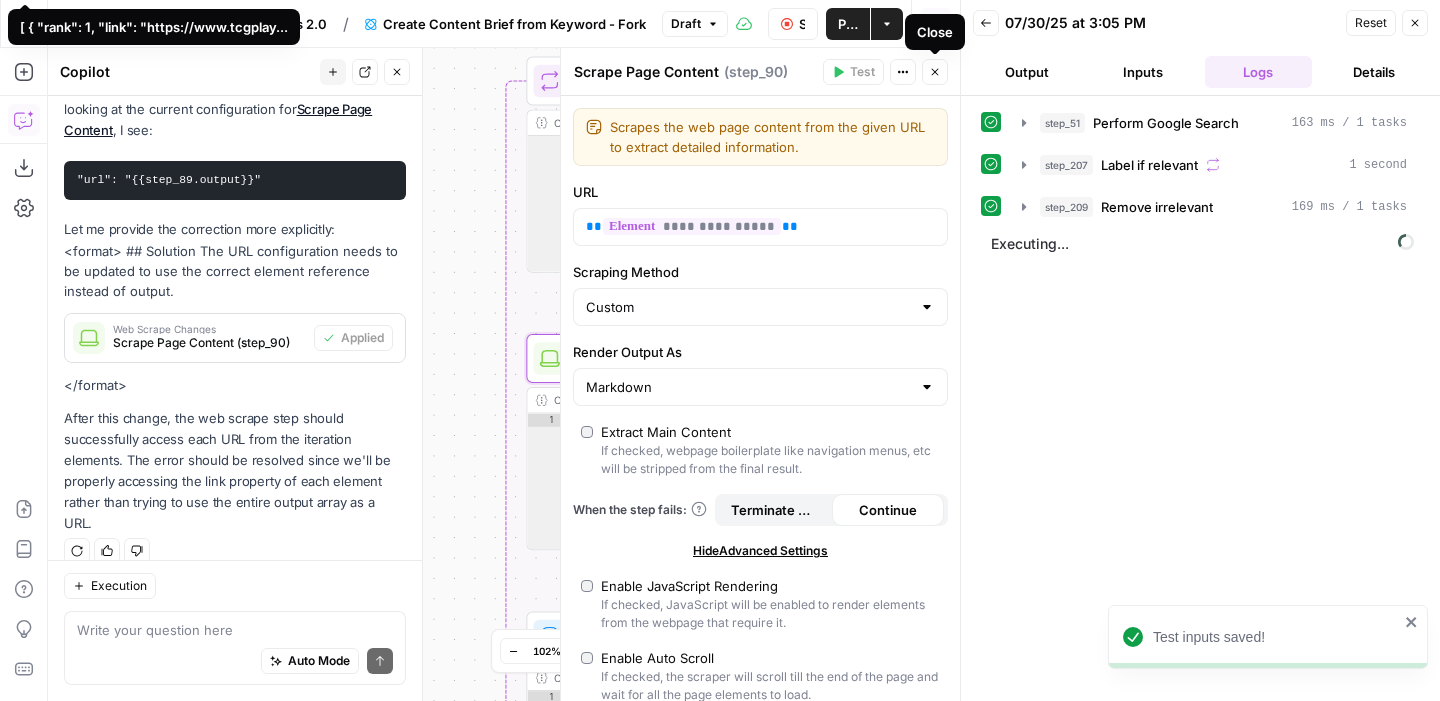 click on "Close" at bounding box center [935, 72] 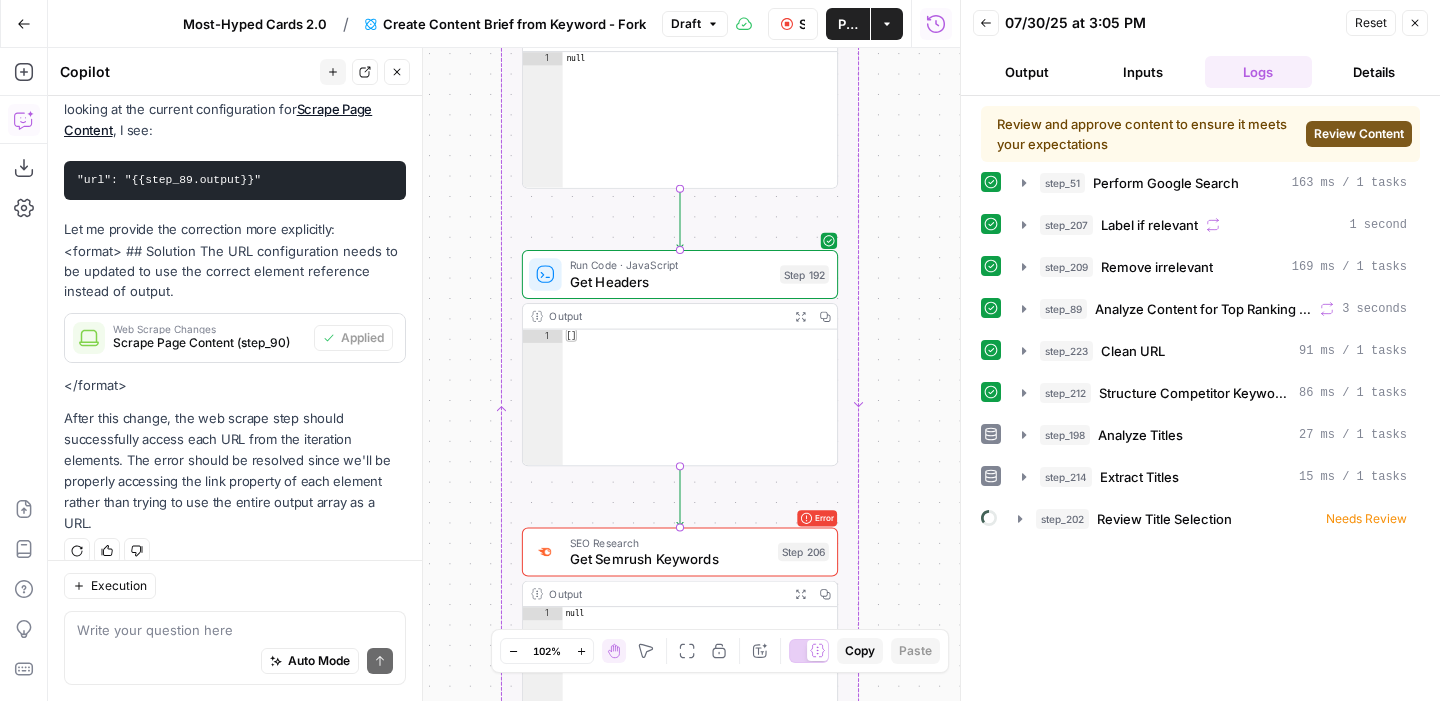 click on "Auto Mode Send" at bounding box center (235, 662) 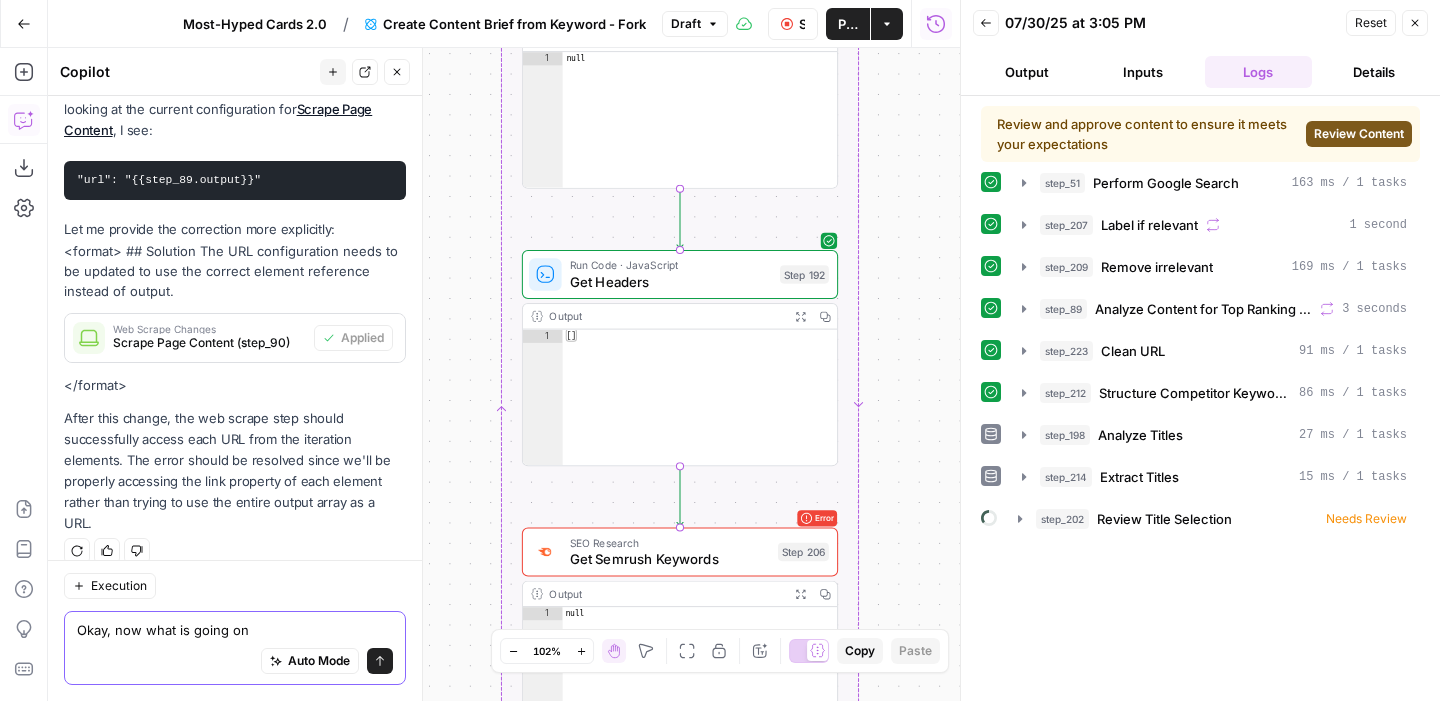 type on "Okay, now what is going on?" 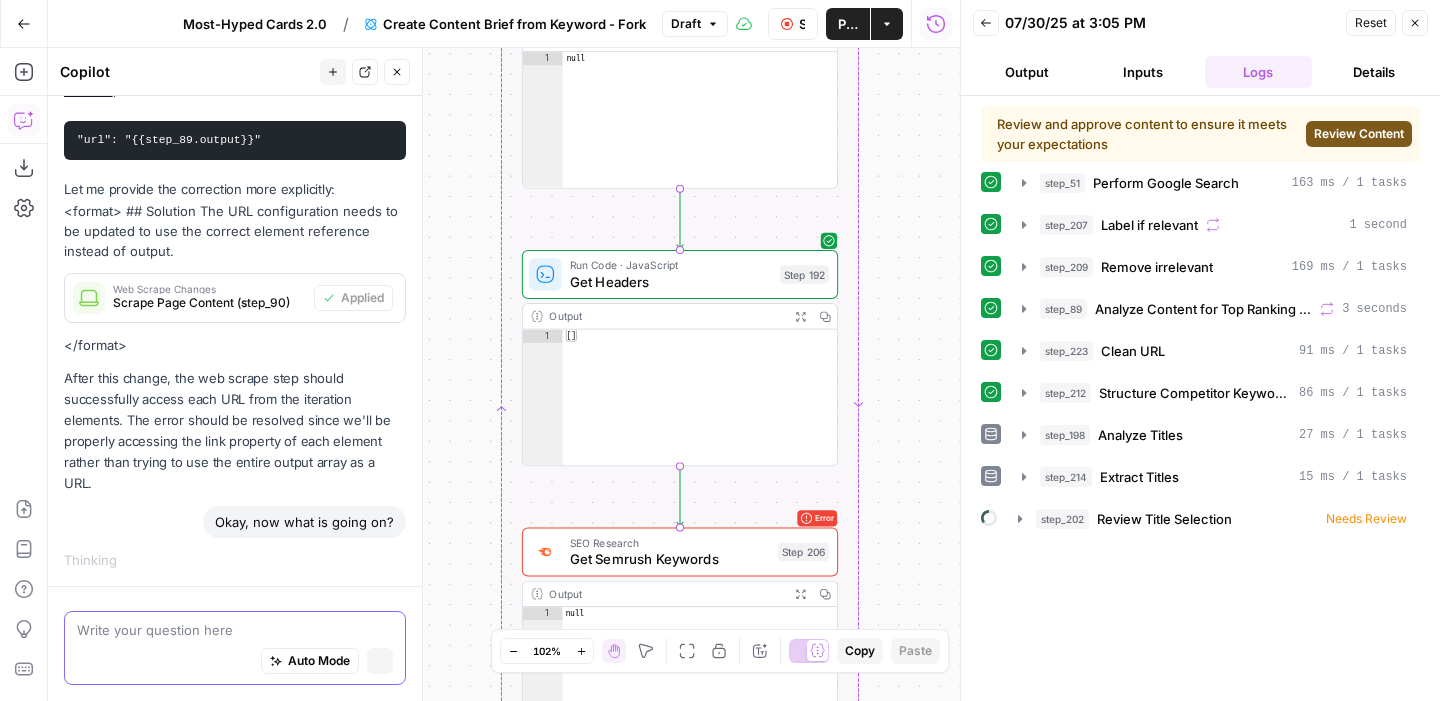 scroll, scrollTop: 805, scrollLeft: 0, axis: vertical 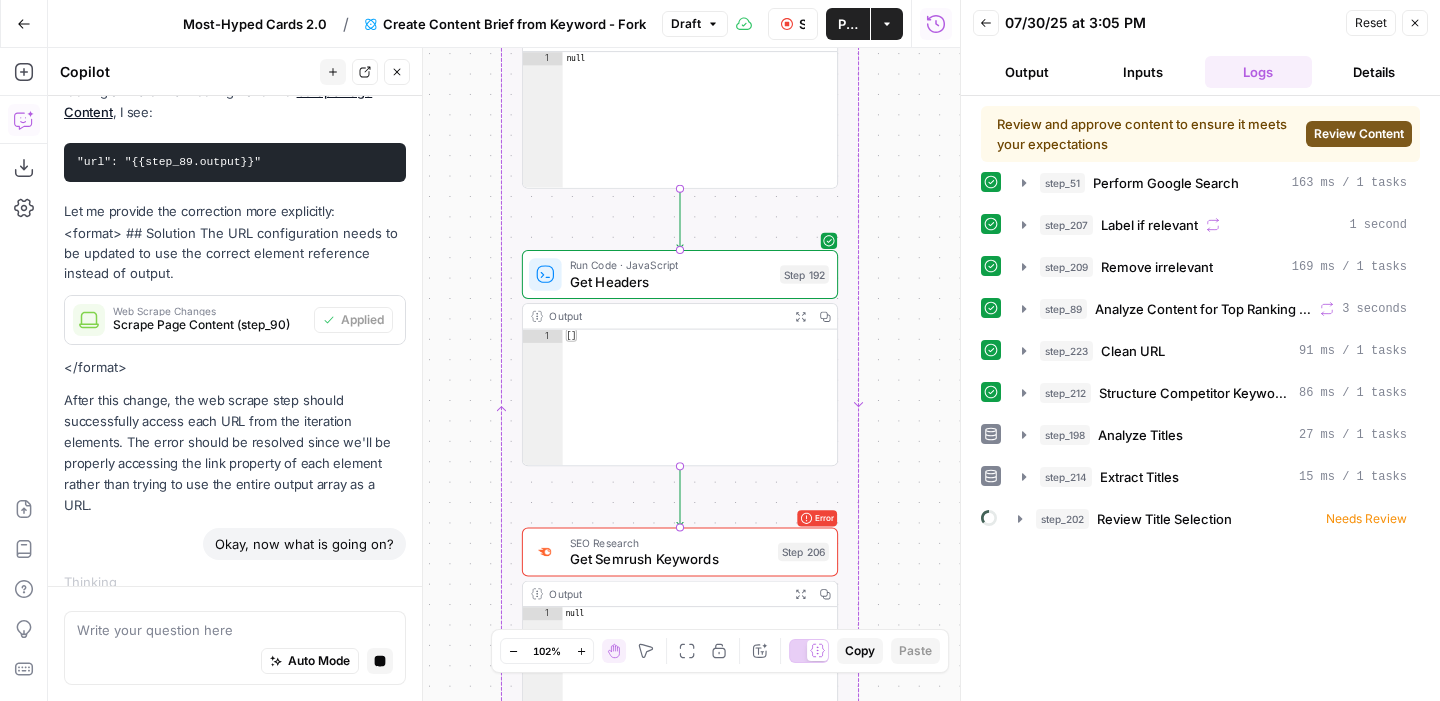 click 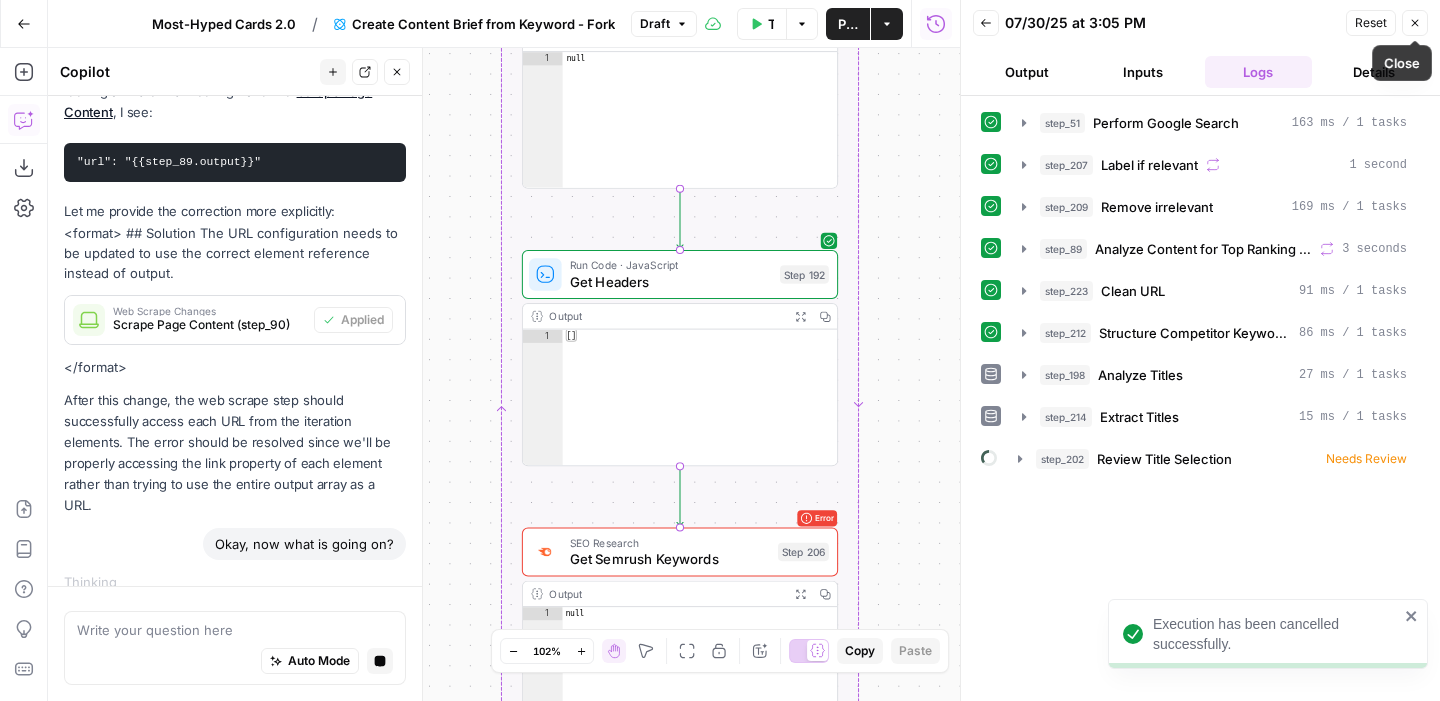 click 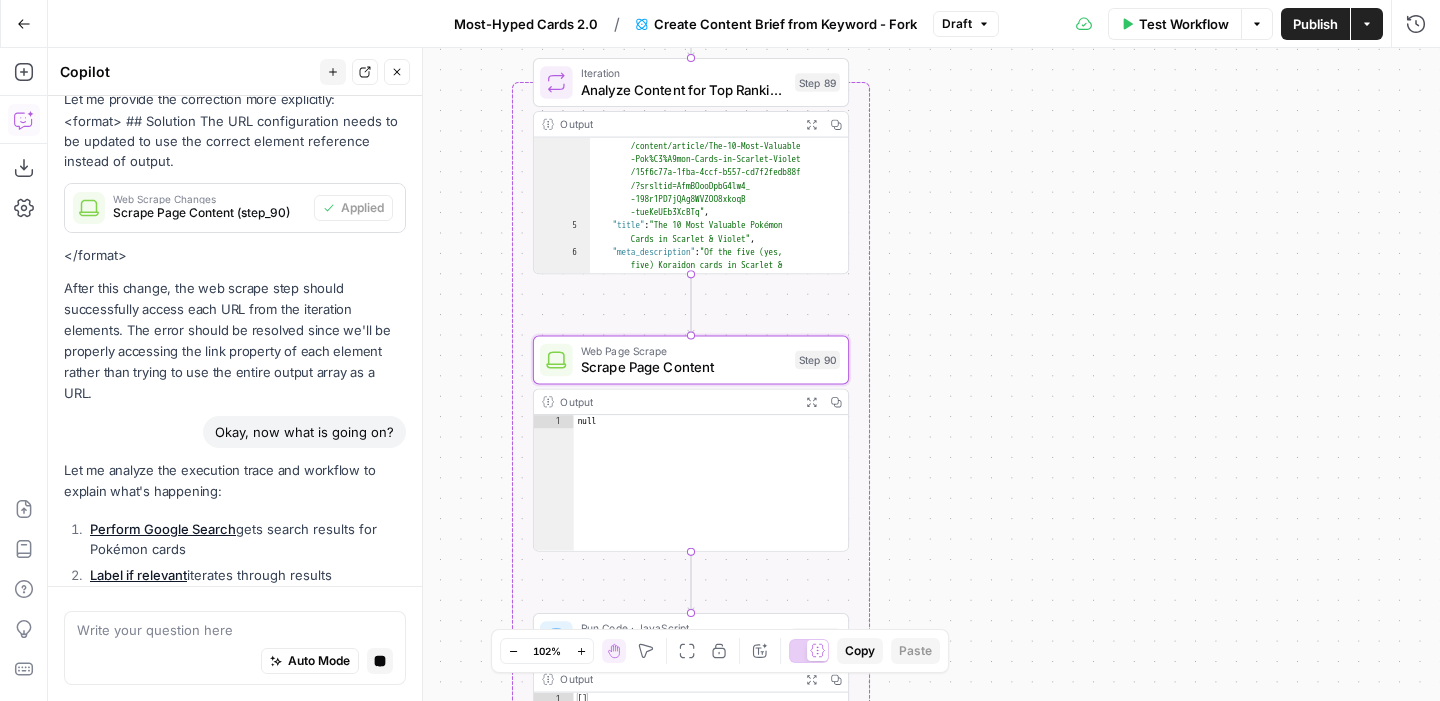 drag, startPoint x: 915, startPoint y: 173, endPoint x: 922, endPoint y: 468, distance: 295.08304 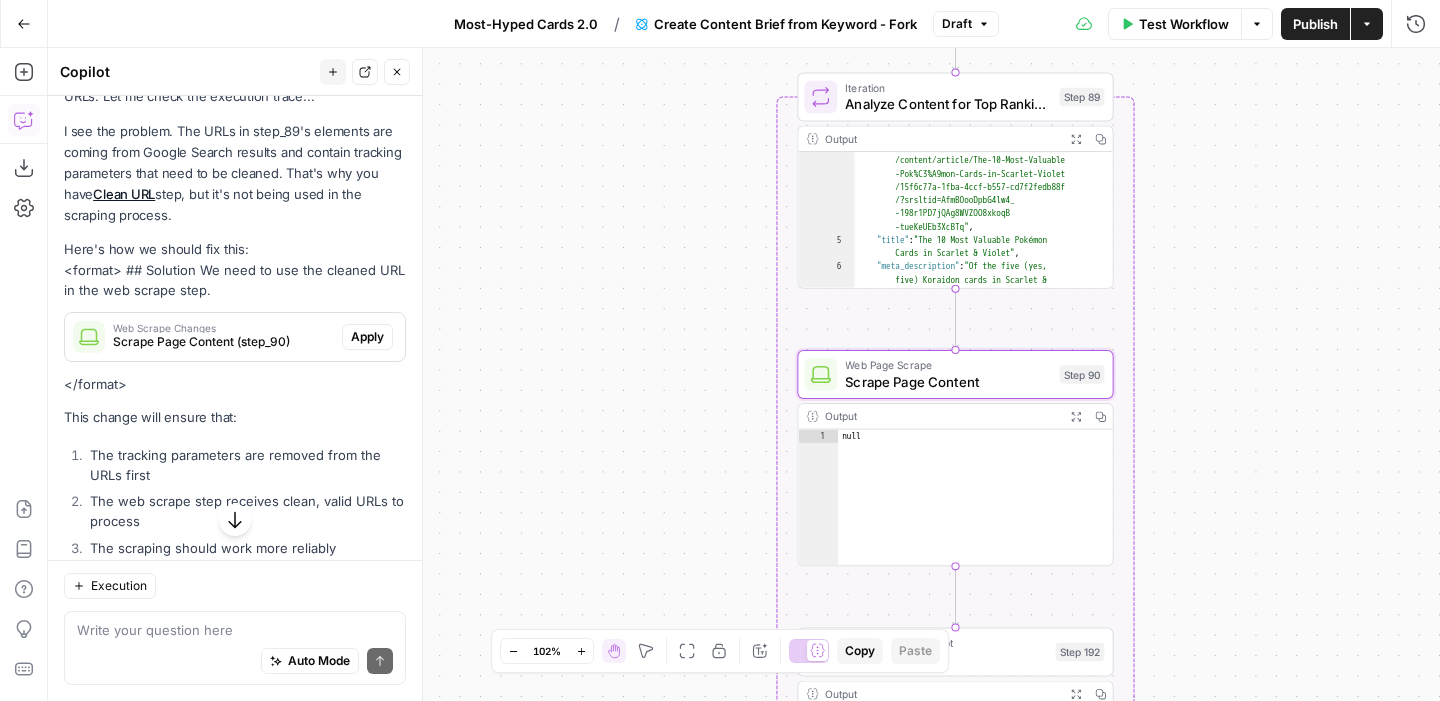 scroll, scrollTop: 1792, scrollLeft: 0, axis: vertical 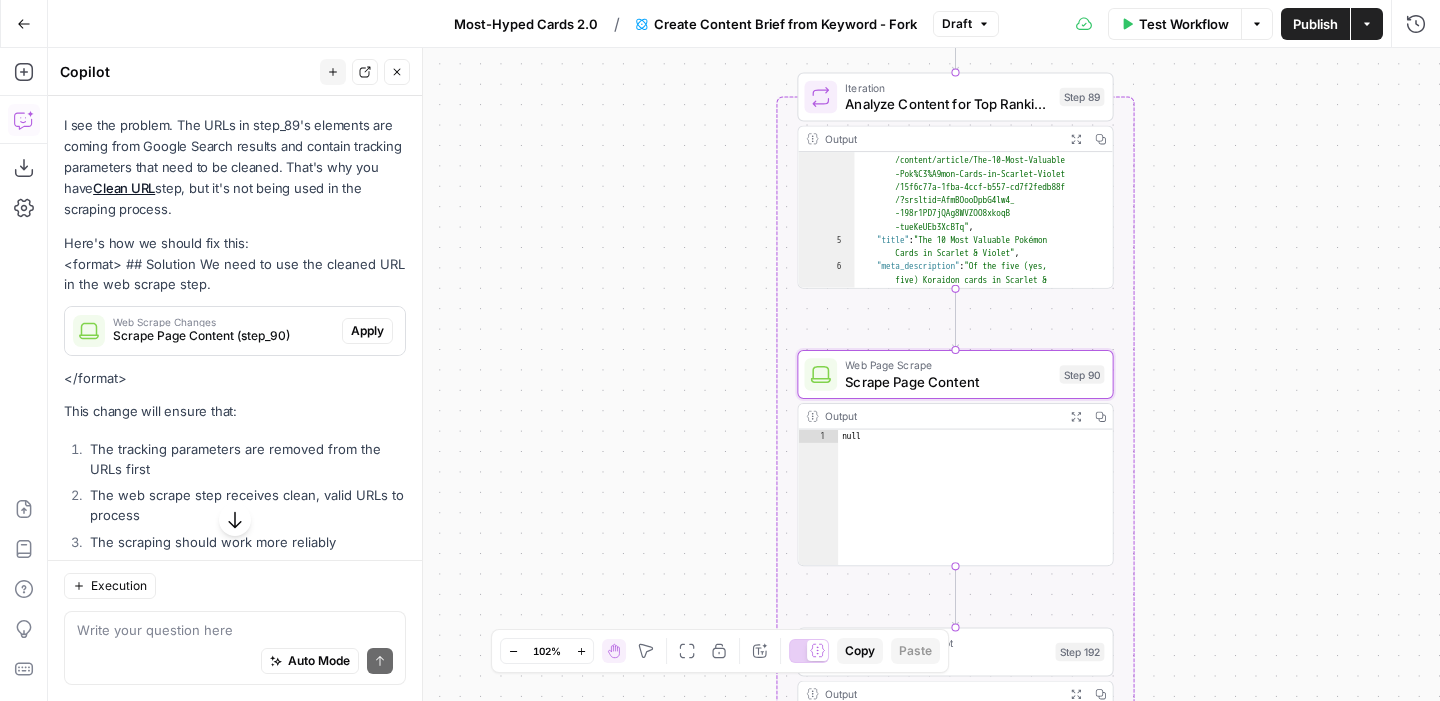 click on "Apply" at bounding box center [367, 331] 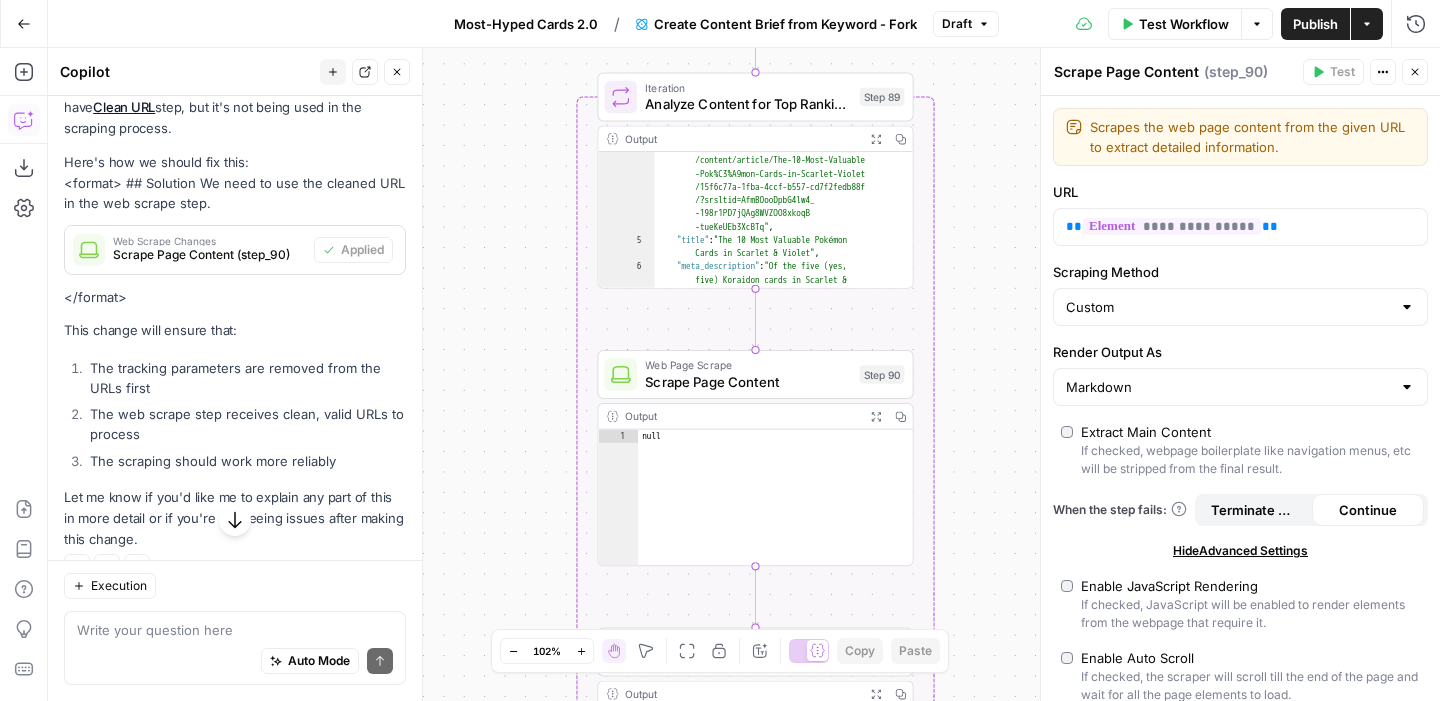 scroll, scrollTop: 1889, scrollLeft: 0, axis: vertical 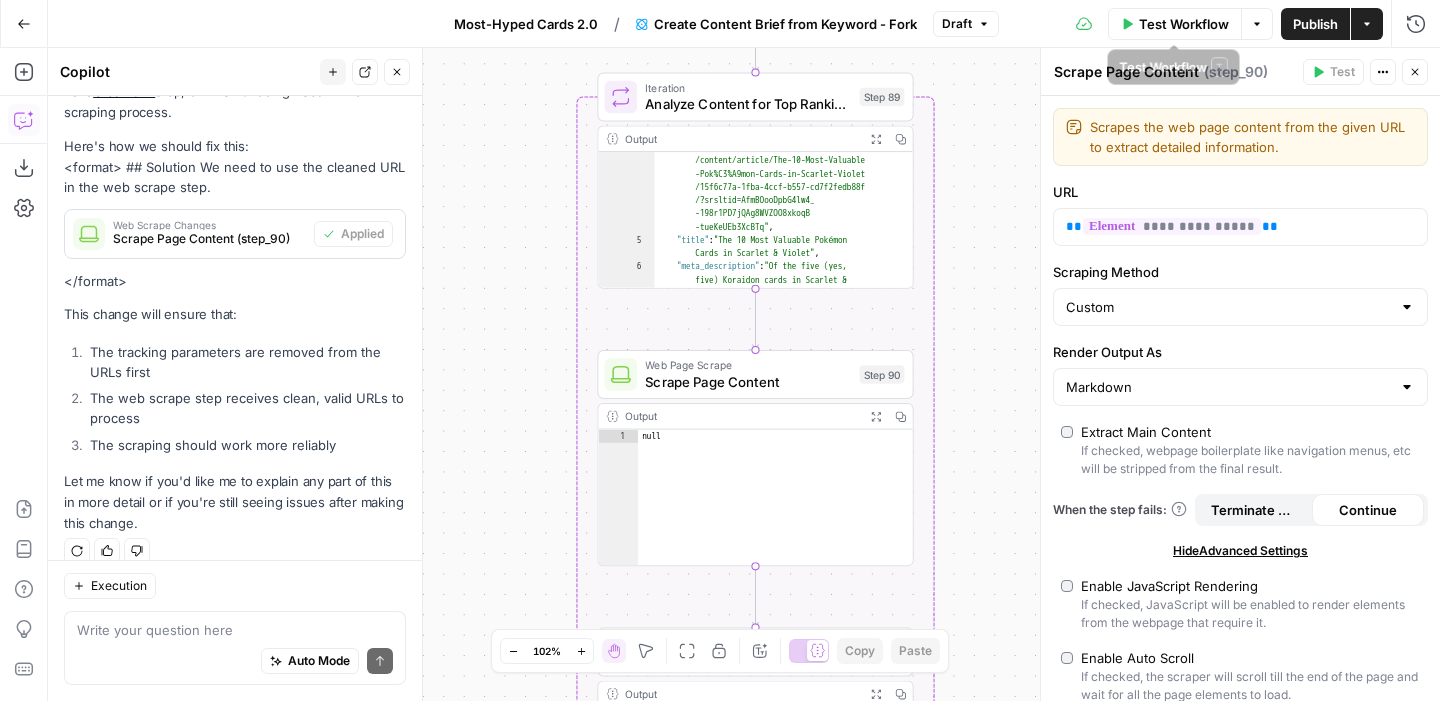 click on "Test Workflow" at bounding box center [1175, 24] 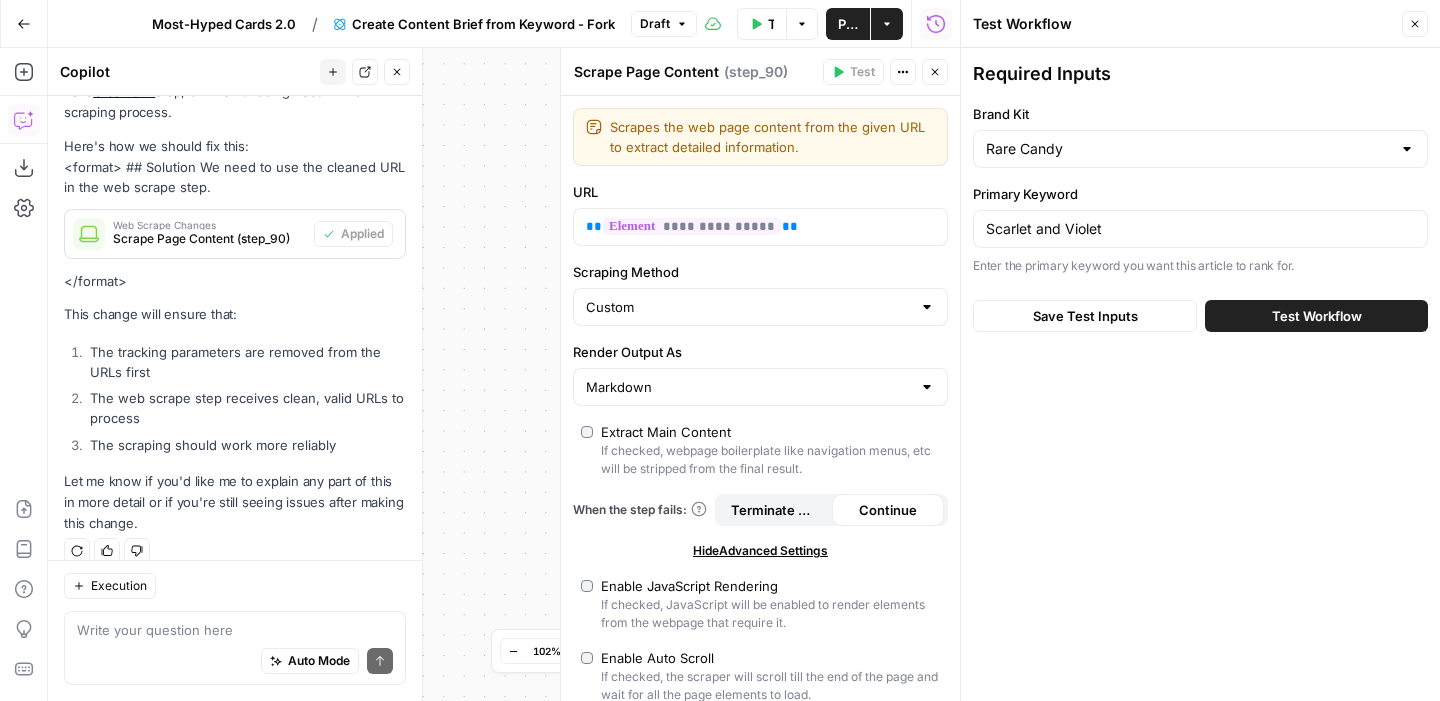 click on "Test Workflow" at bounding box center [1317, 316] 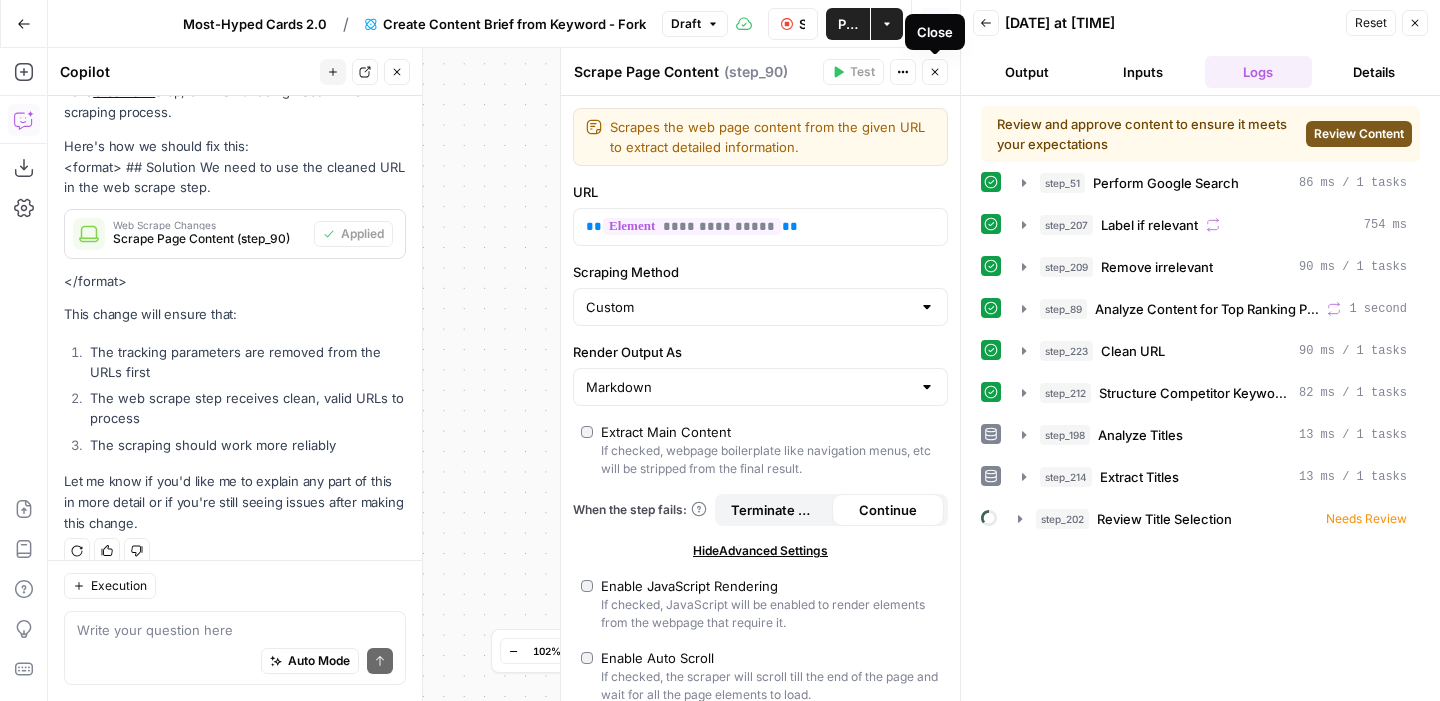 click on "Close" at bounding box center (935, 72) 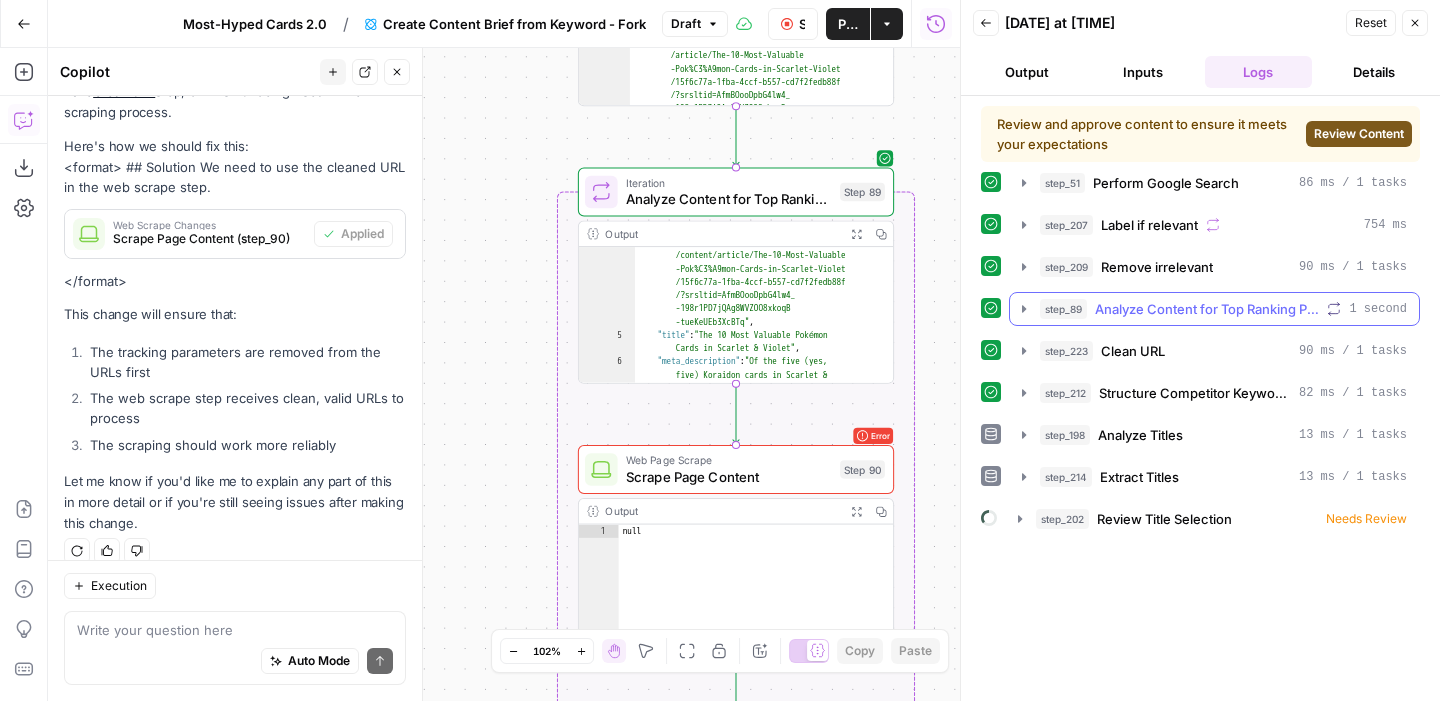 click 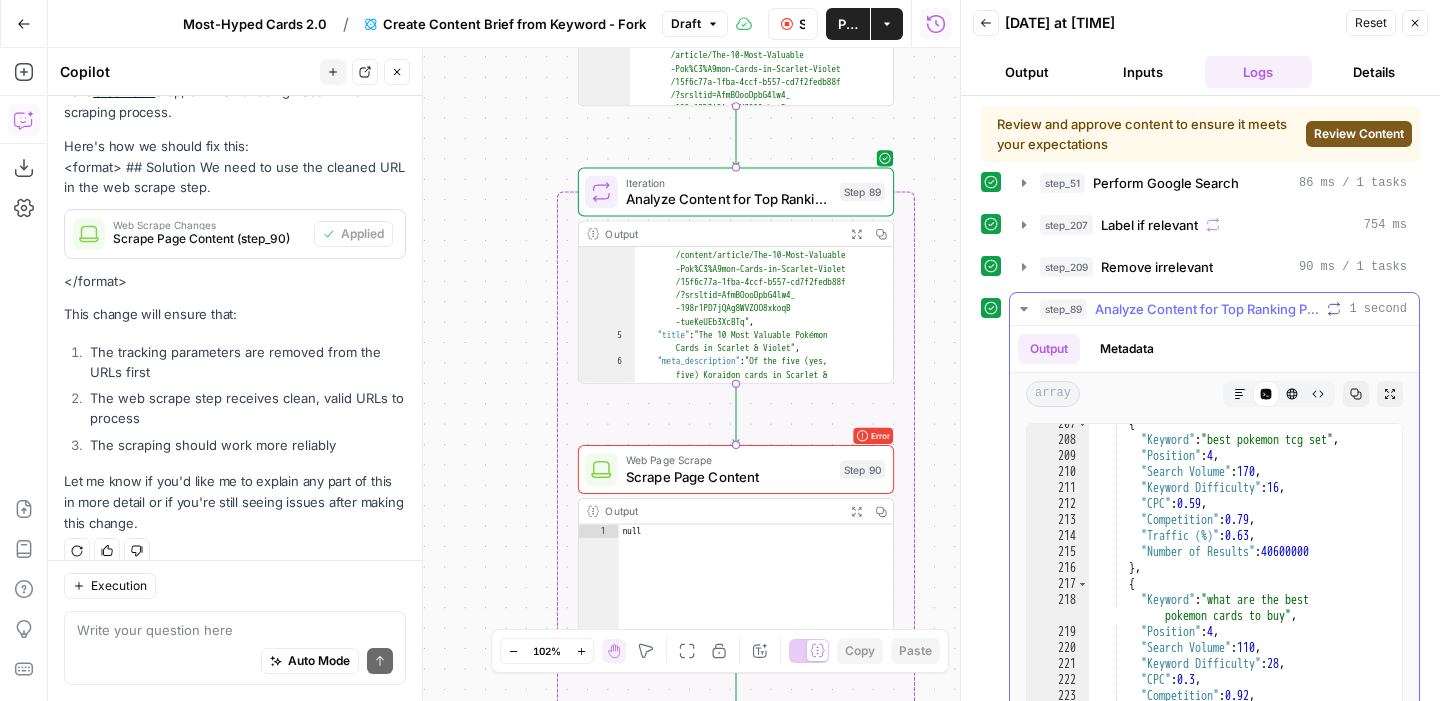 scroll, scrollTop: 4818, scrollLeft: 0, axis: vertical 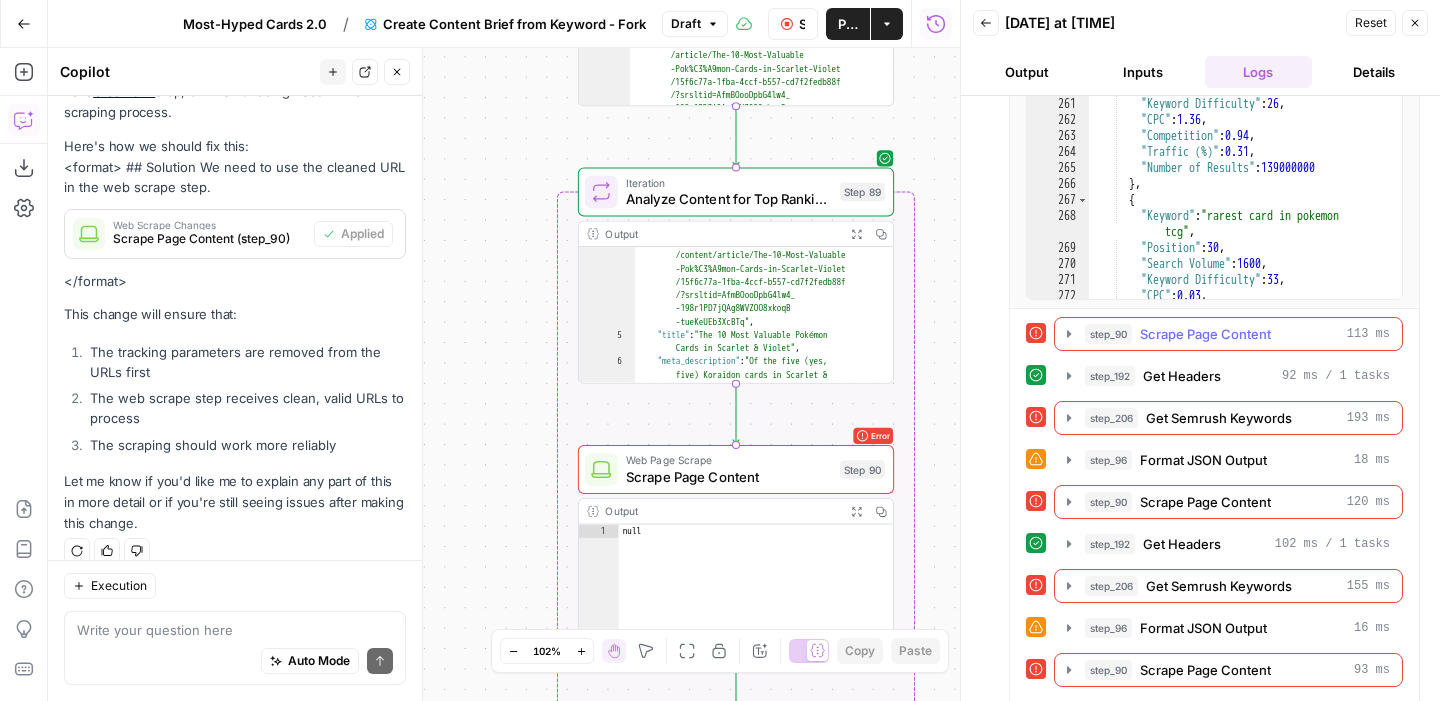 click 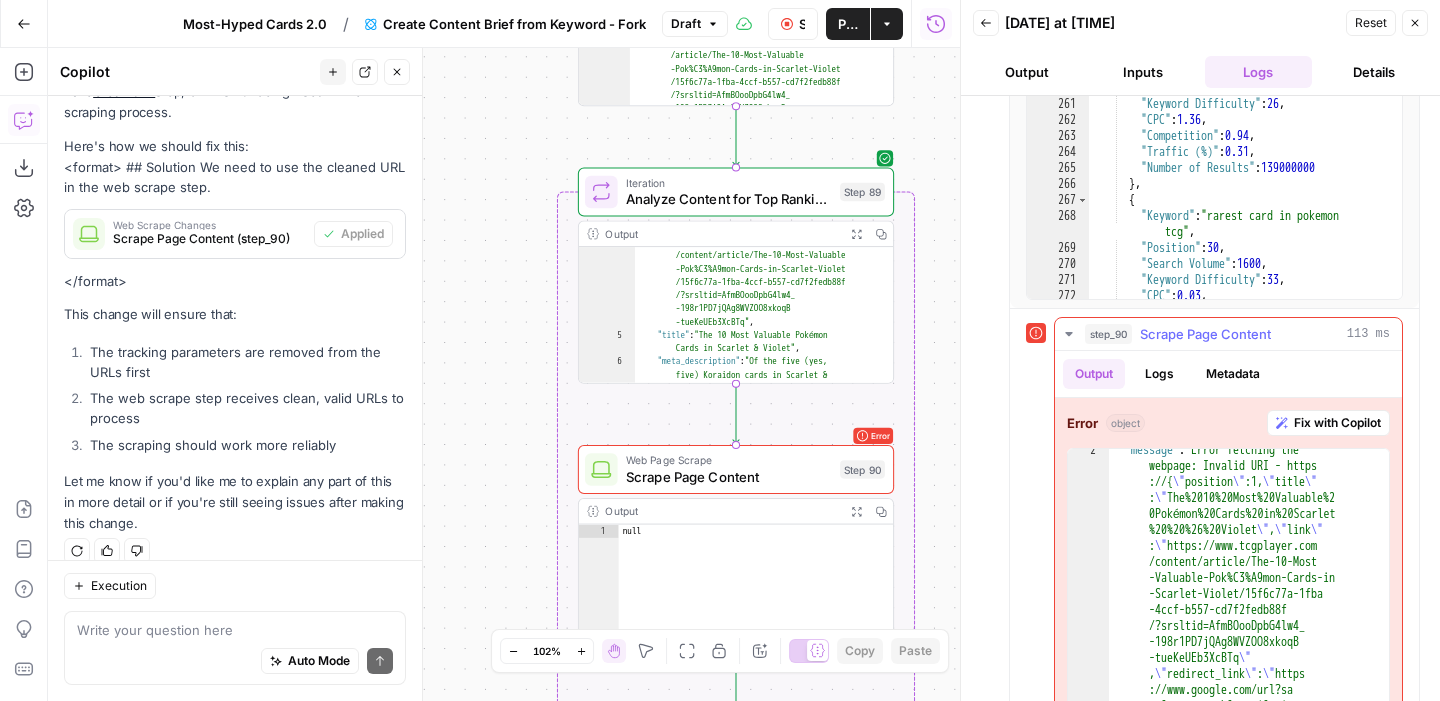 scroll, scrollTop: 24, scrollLeft: 0, axis: vertical 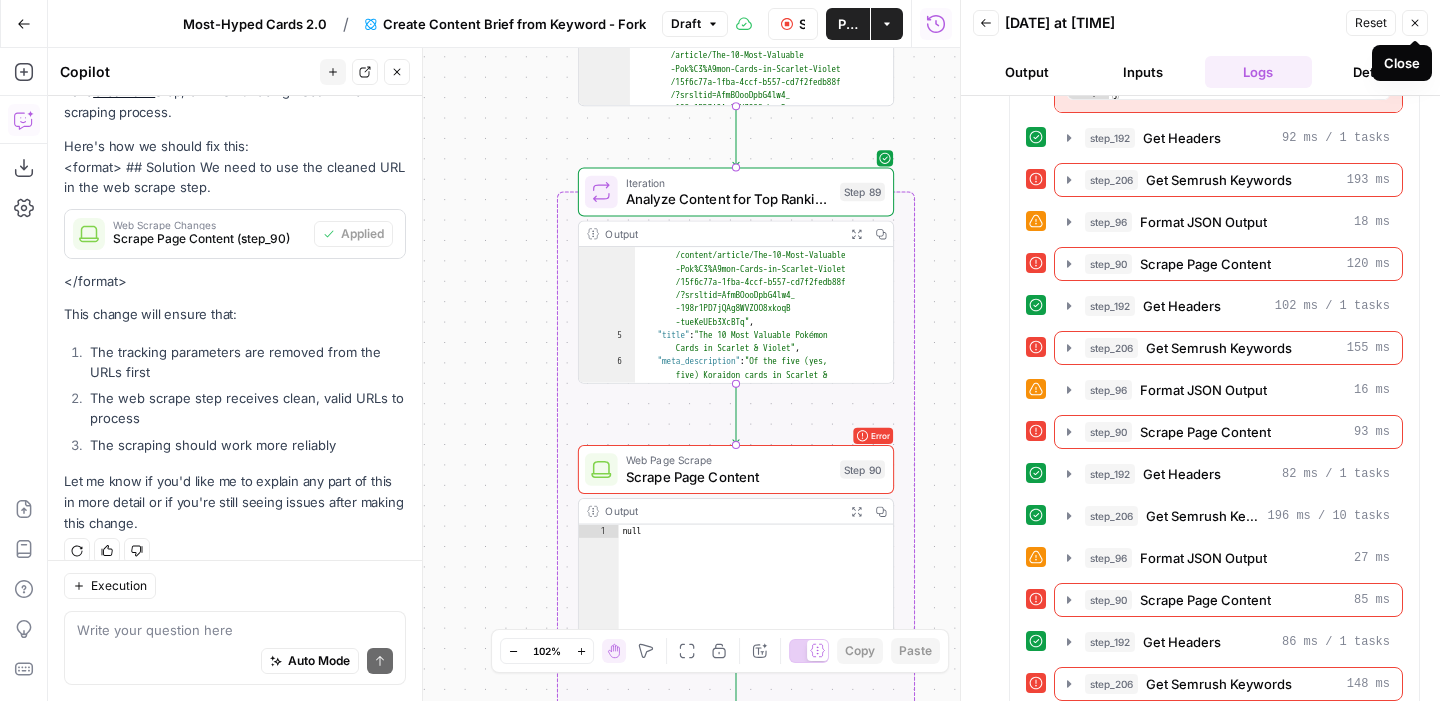 click 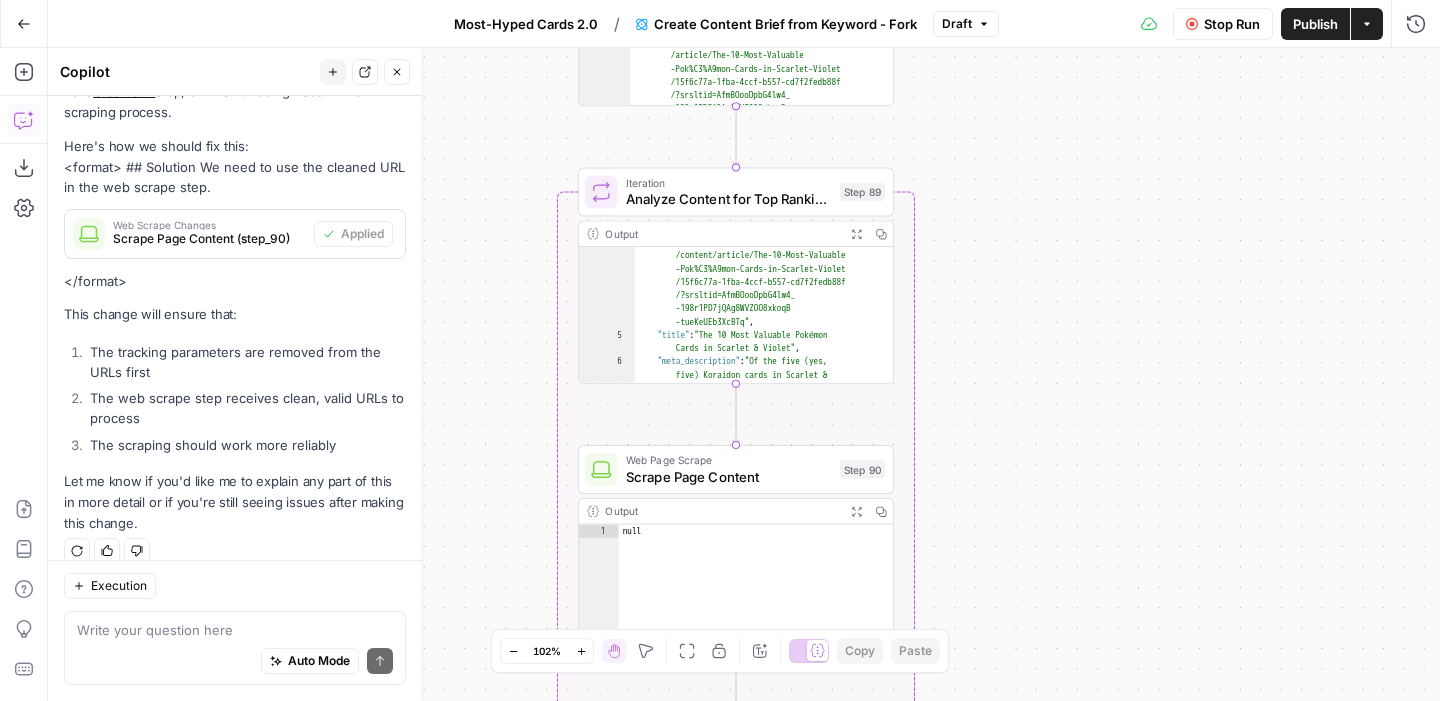 click on "Stop Run" at bounding box center [1232, 24] 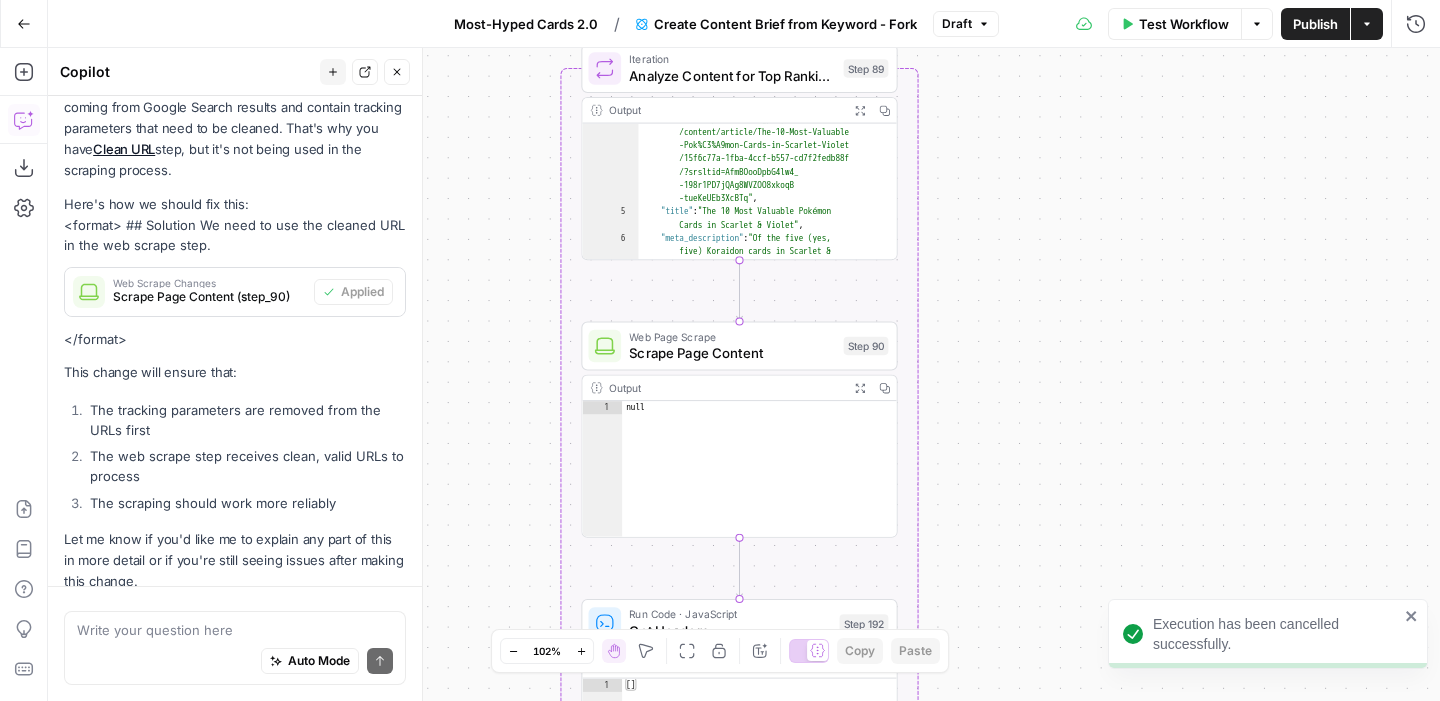 scroll, scrollTop: 1889, scrollLeft: 0, axis: vertical 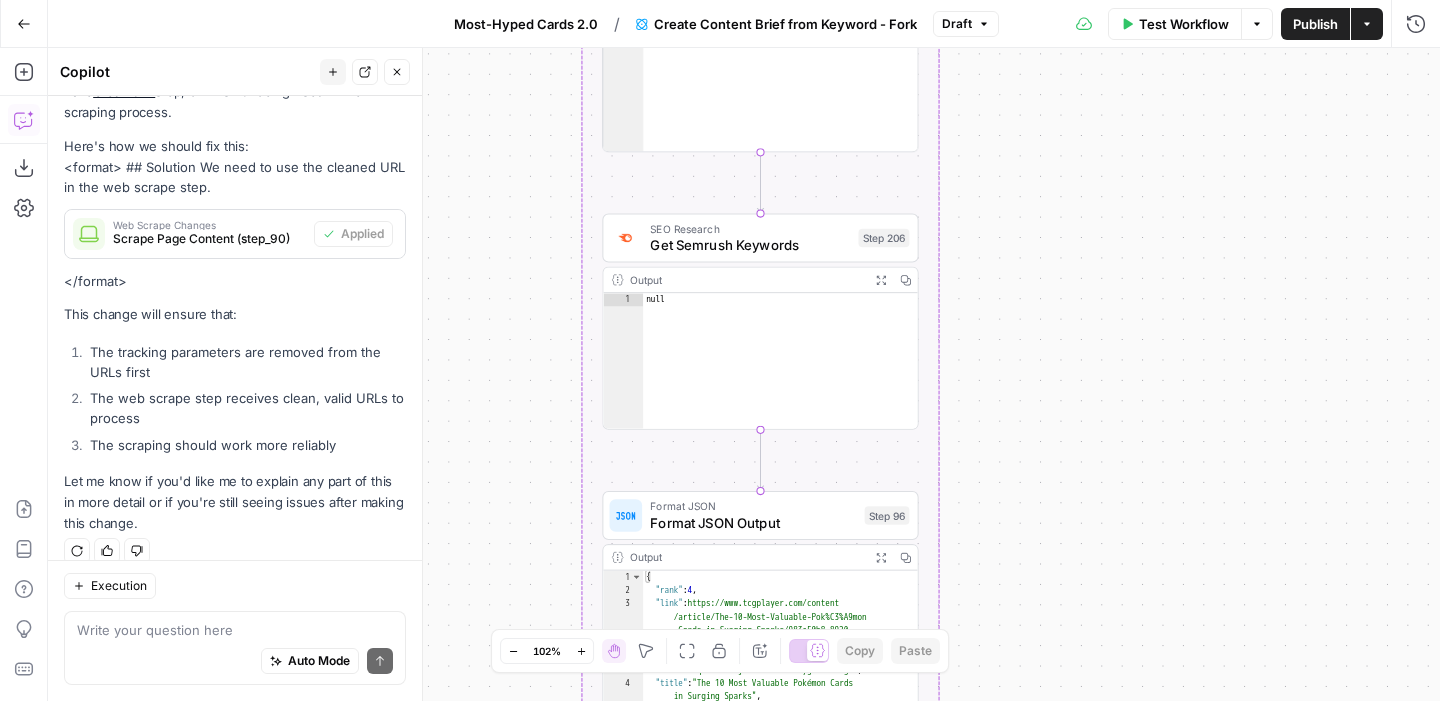 click on "Test Workflow" at bounding box center [1184, 24] 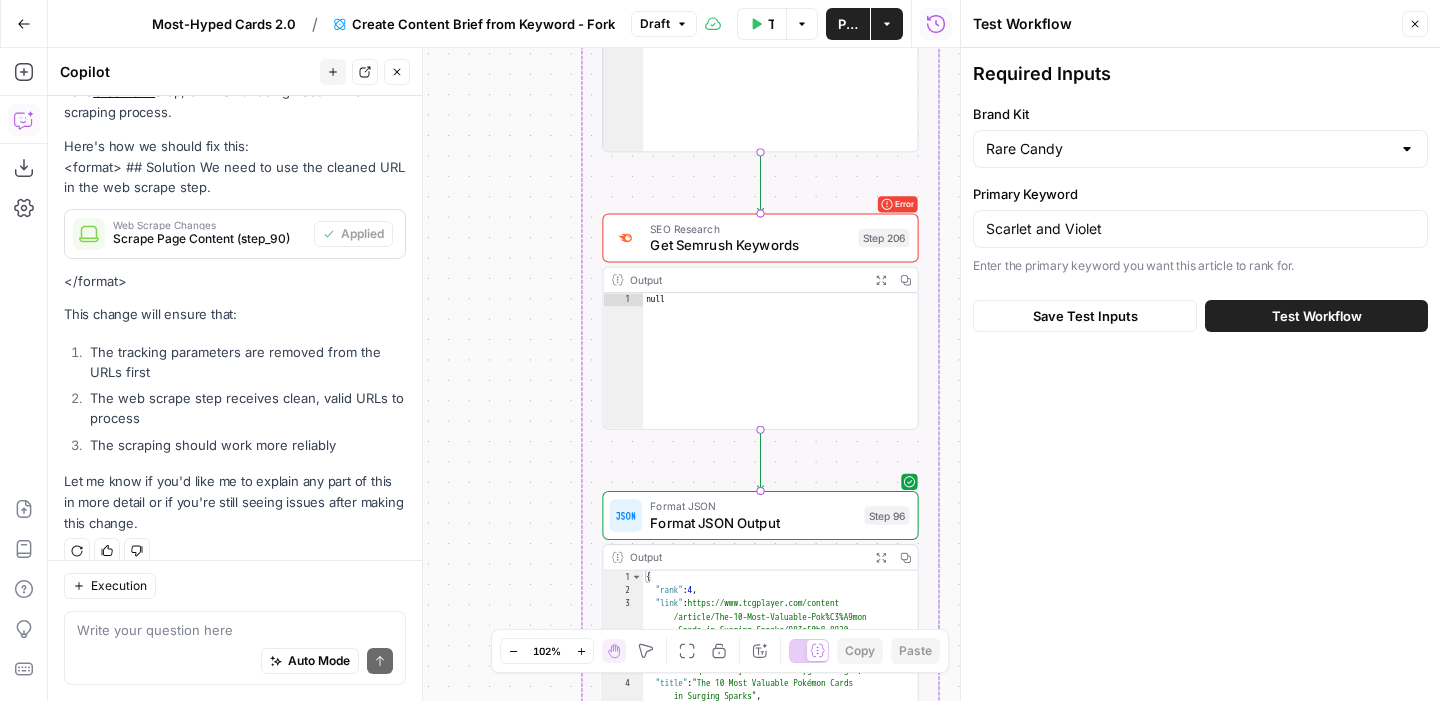 click on "Close" at bounding box center (1415, 24) 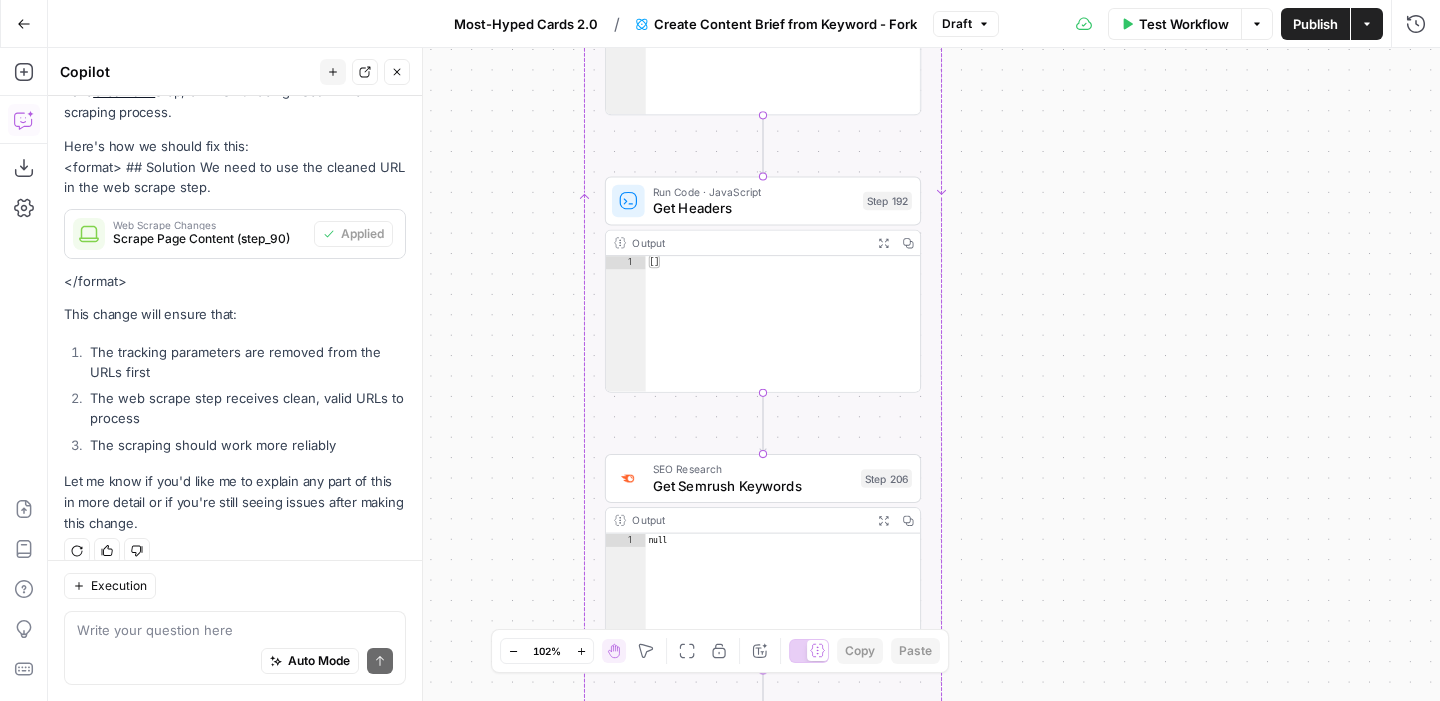 click on "Test Workflow Options Publish Actions Run History" at bounding box center [1220, 23] 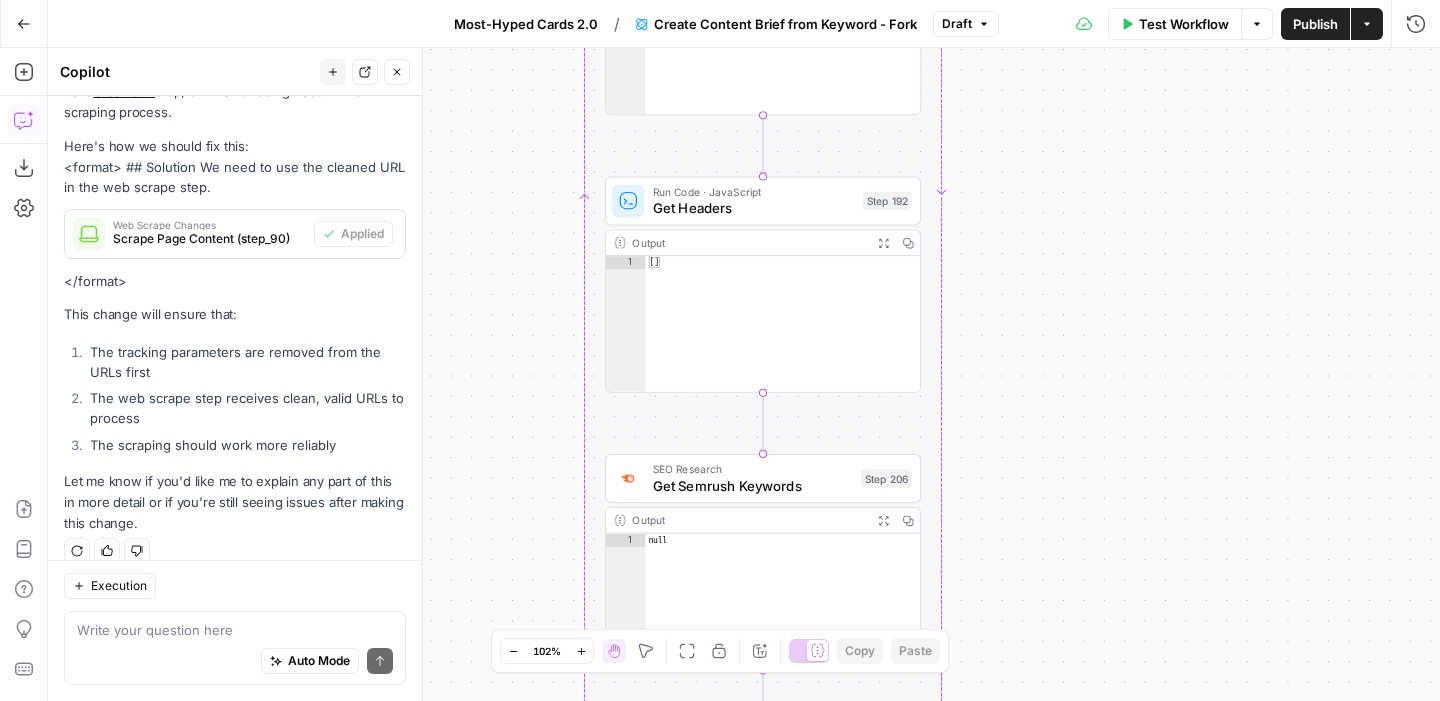 click on "Test Workflow" at bounding box center [1184, 24] 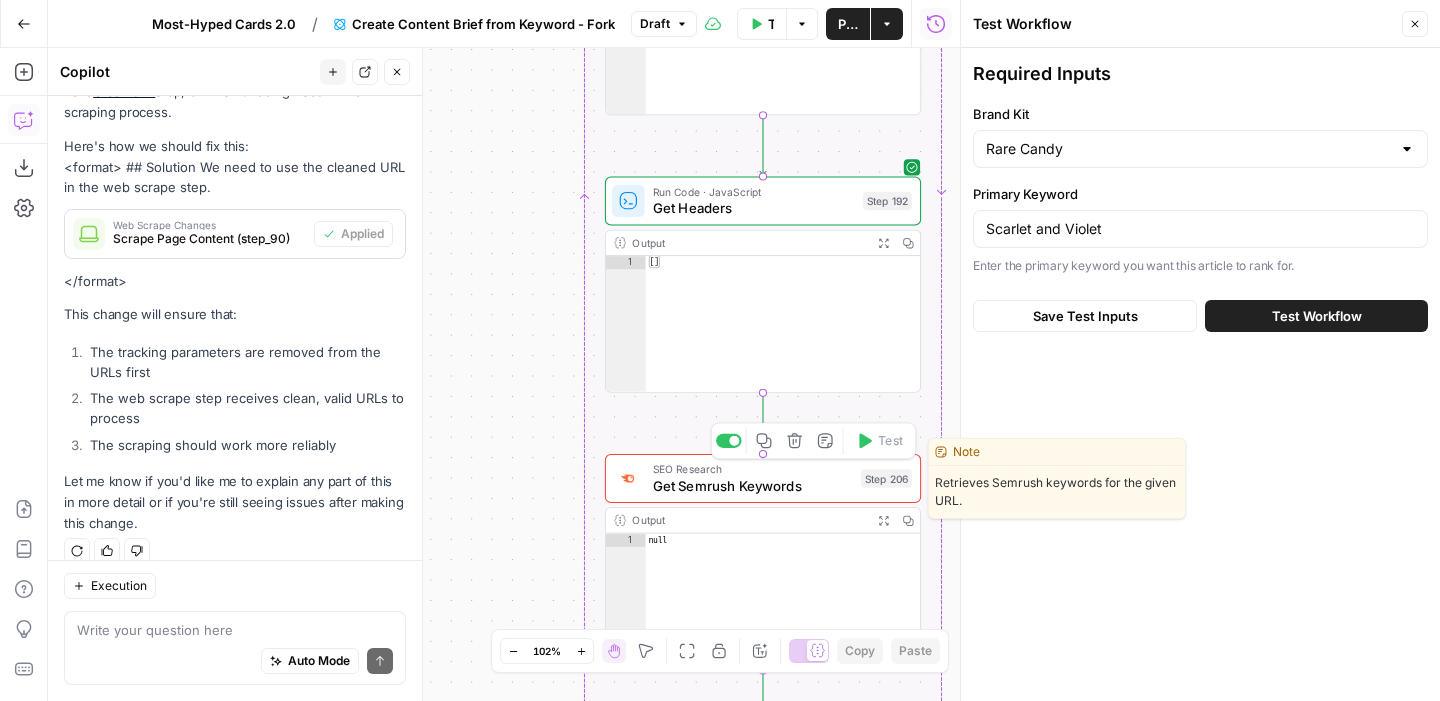click on "Copy step Delete step Edit Note Test" at bounding box center (813, 440) 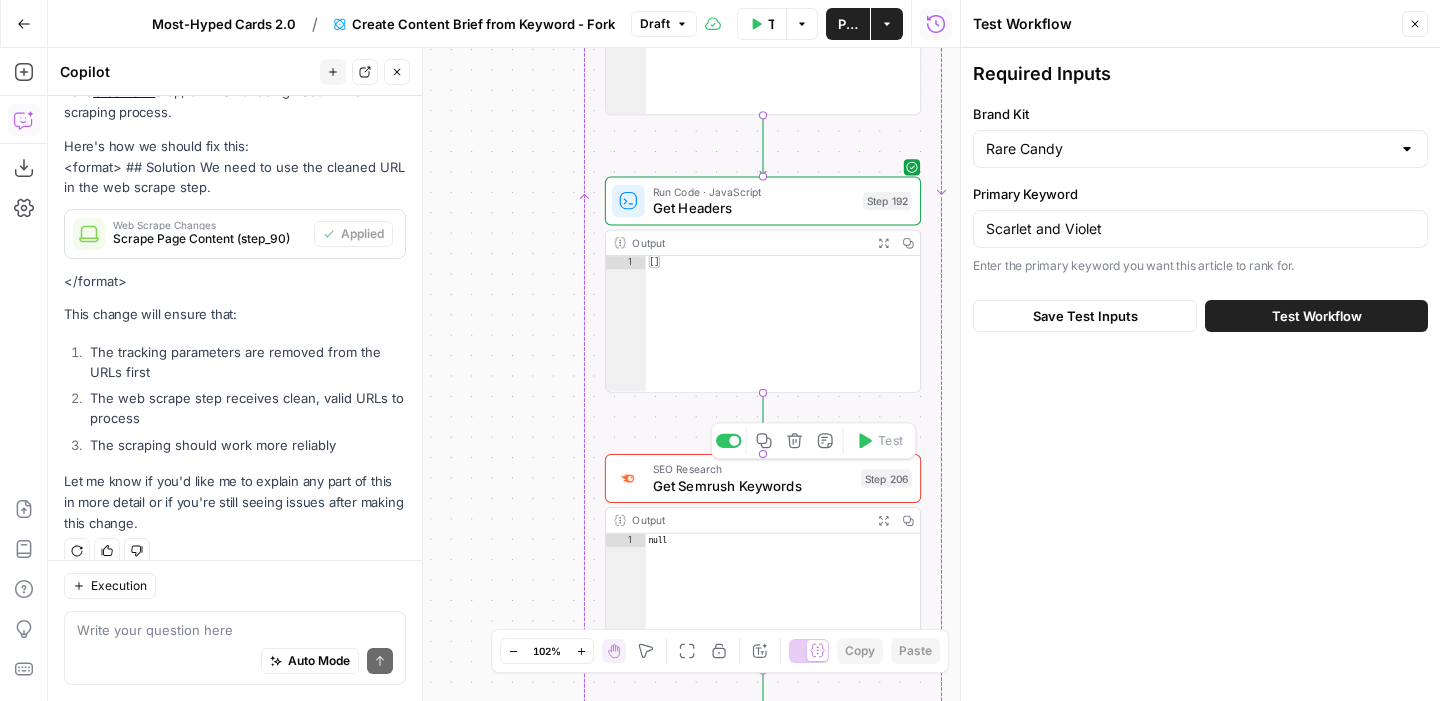click on "Step 206" at bounding box center (886, 478) 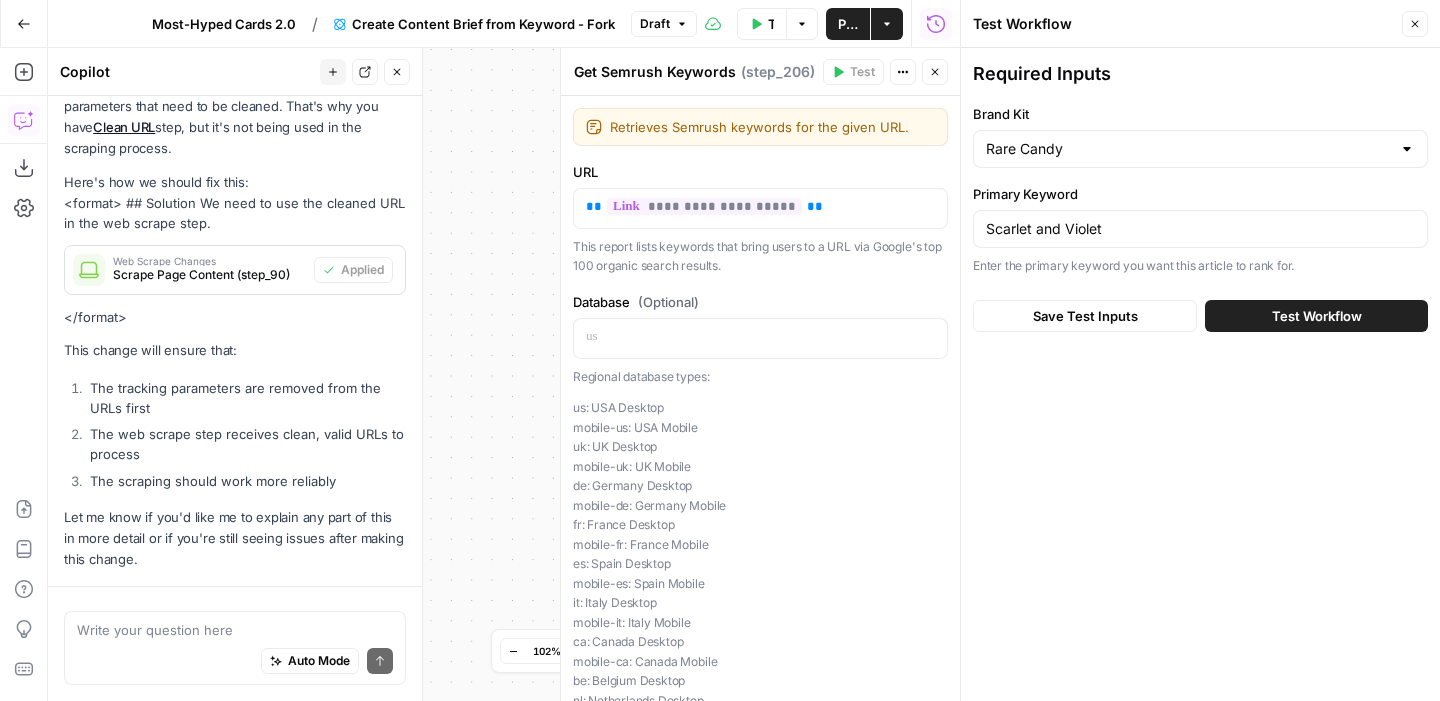 click on "Test Workflow Close" at bounding box center (1200, 24) 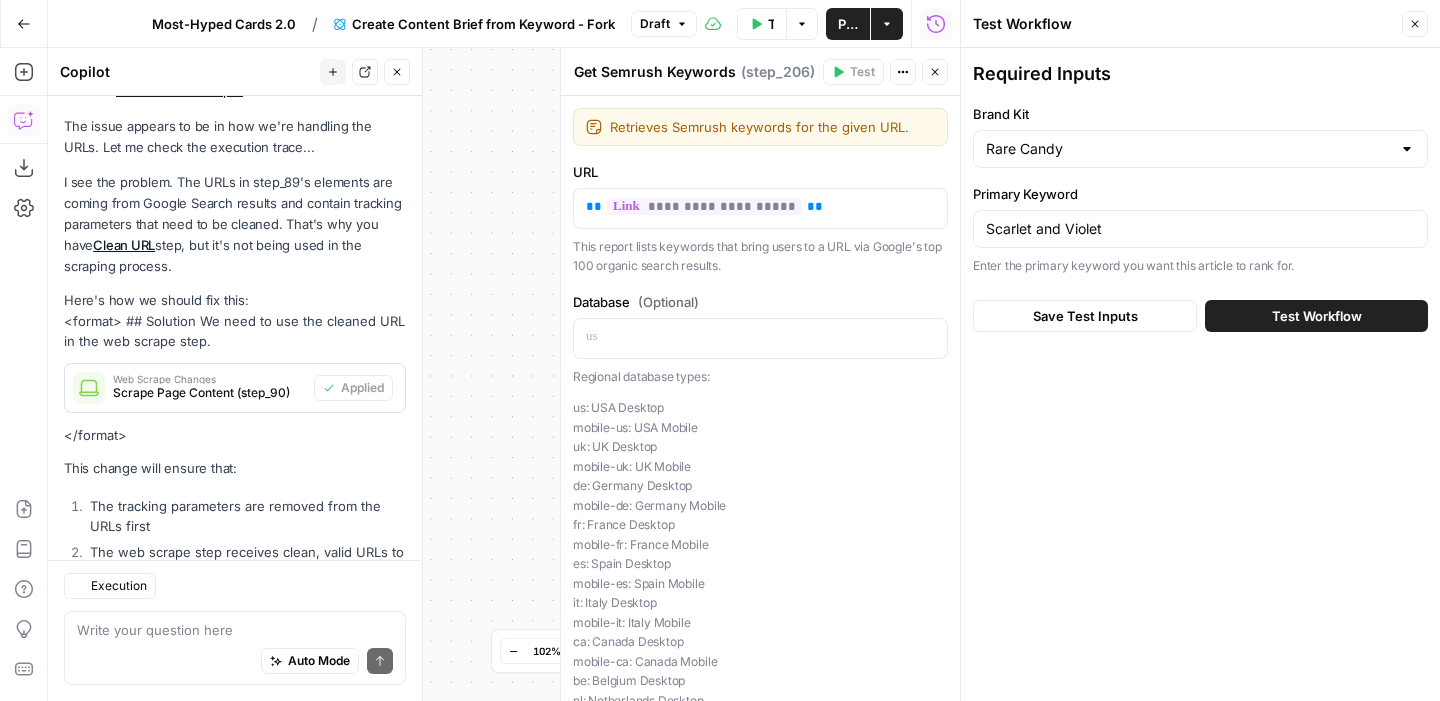 scroll, scrollTop: 1921, scrollLeft: 0, axis: vertical 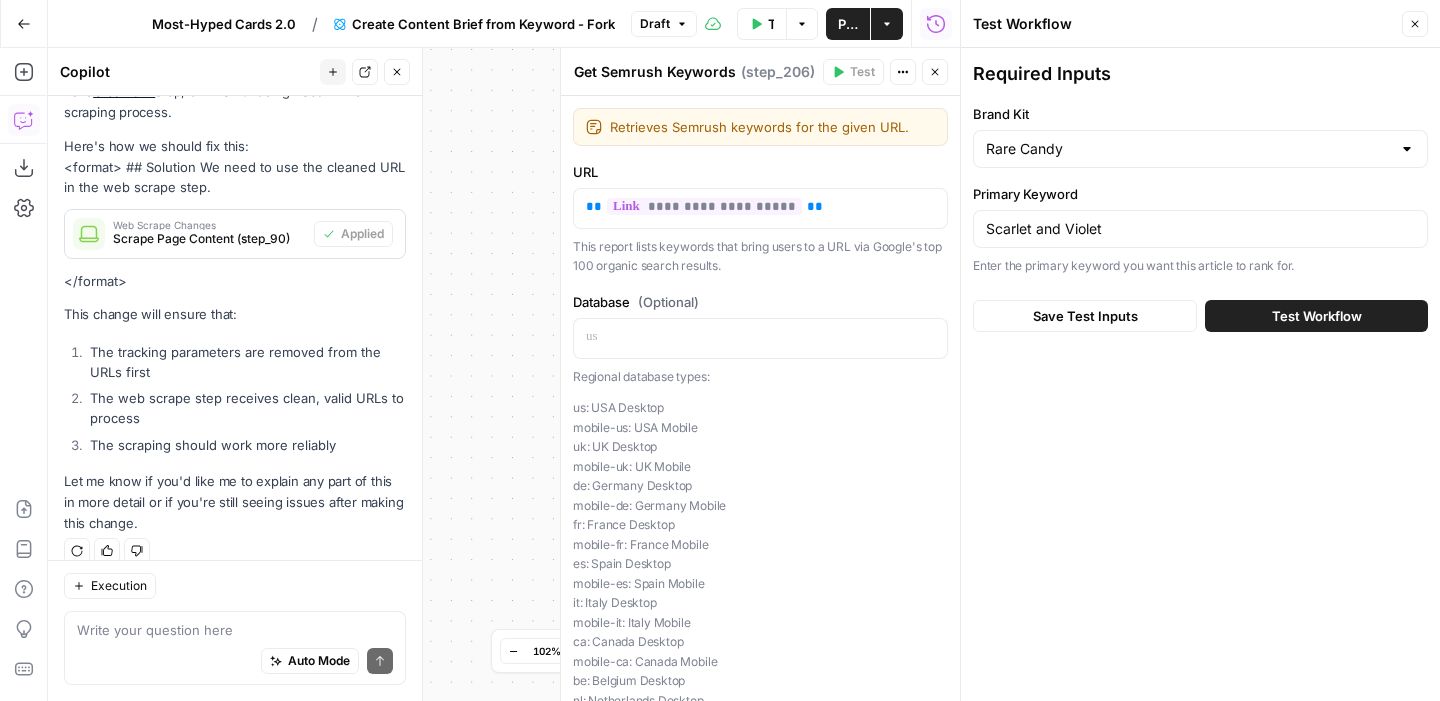 click on "Close" at bounding box center [1415, 24] 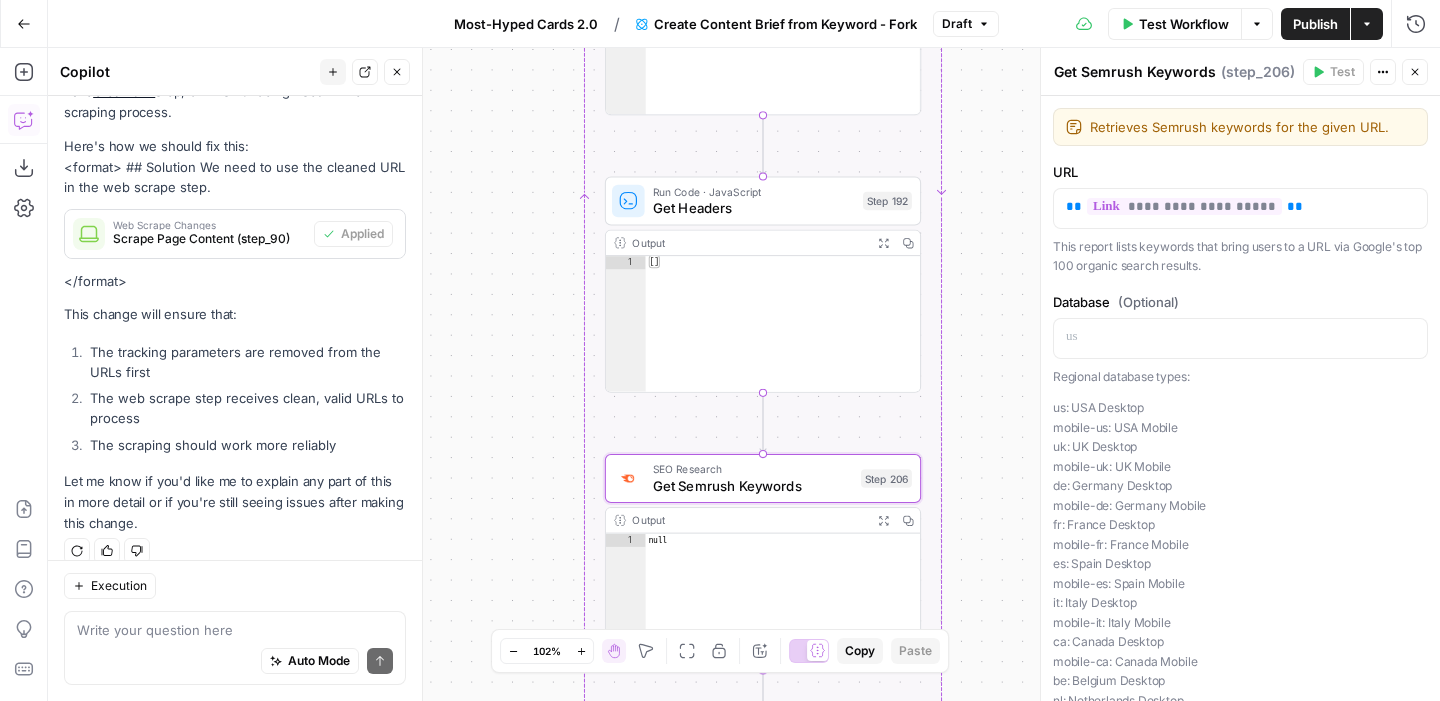 click 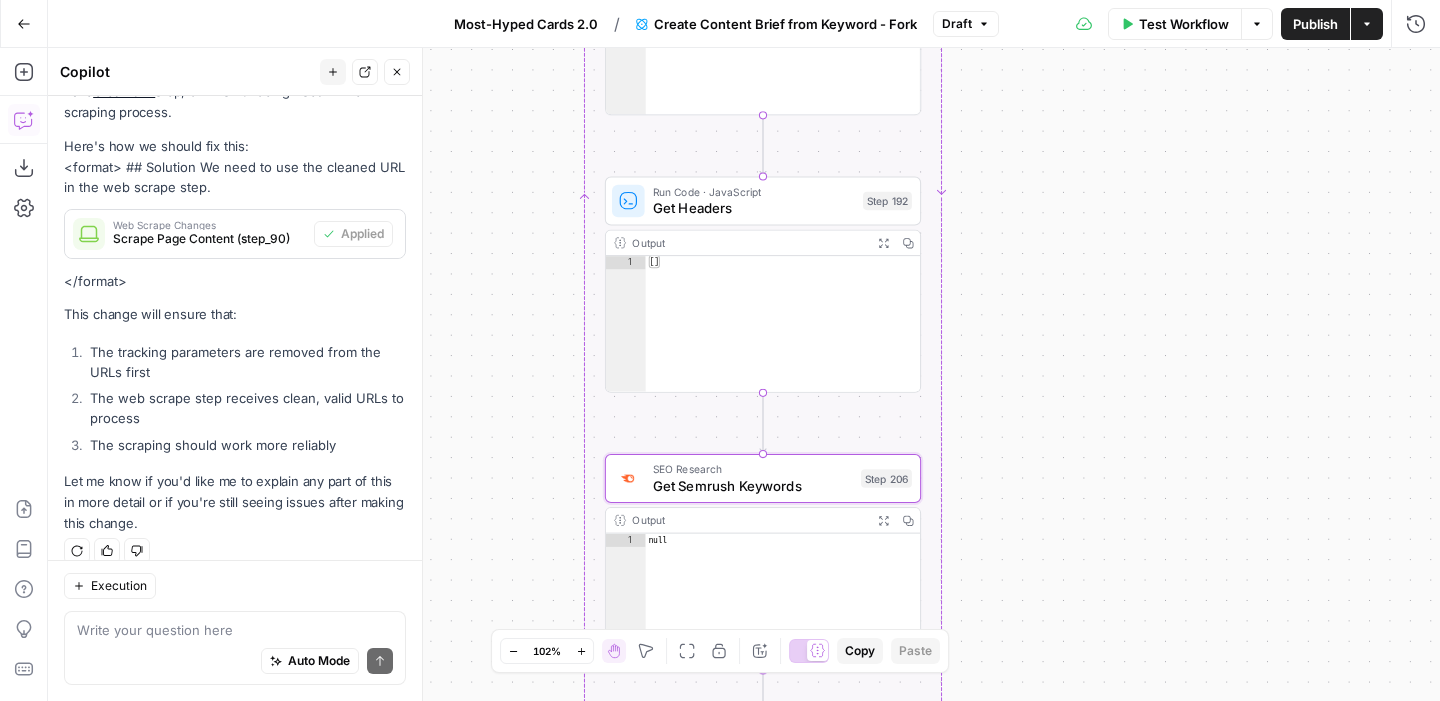 click on "Test Workflow" at bounding box center [1175, 24] 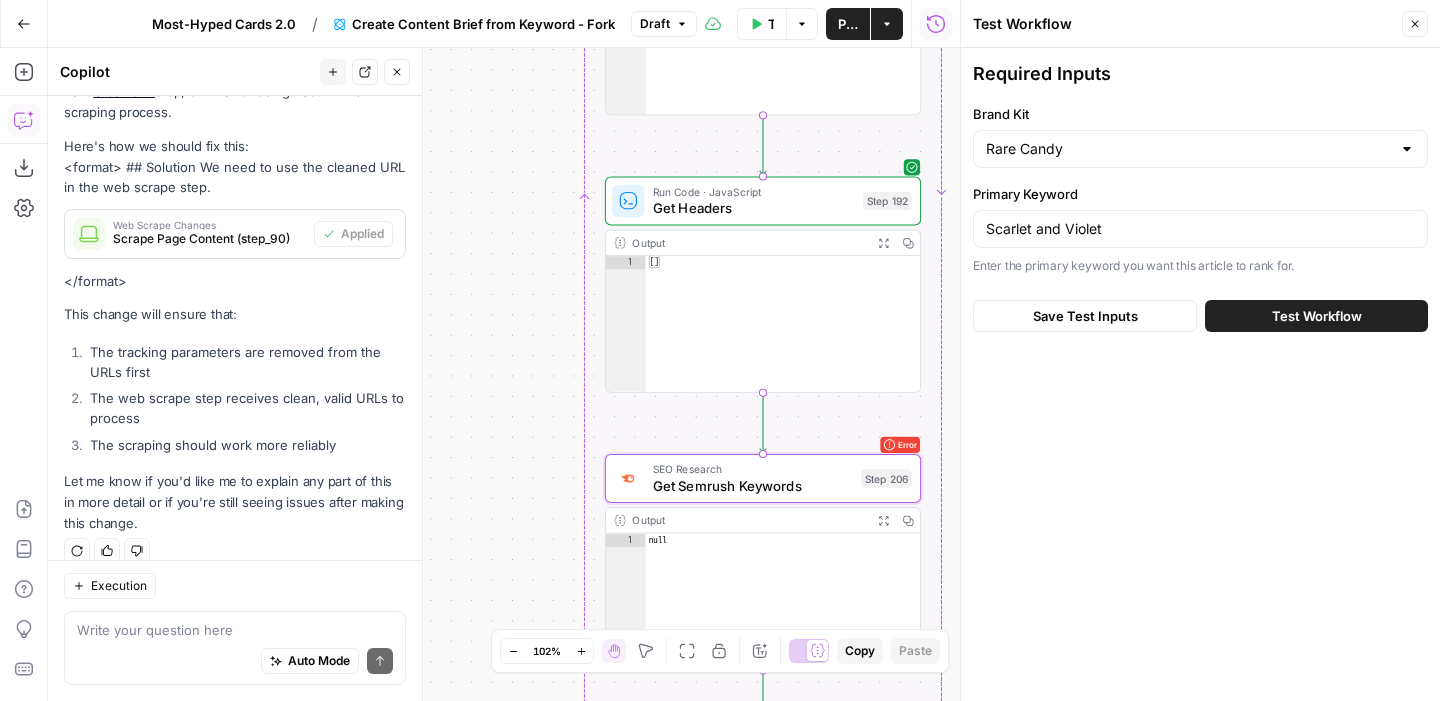click on "Close" at bounding box center (1415, 24) 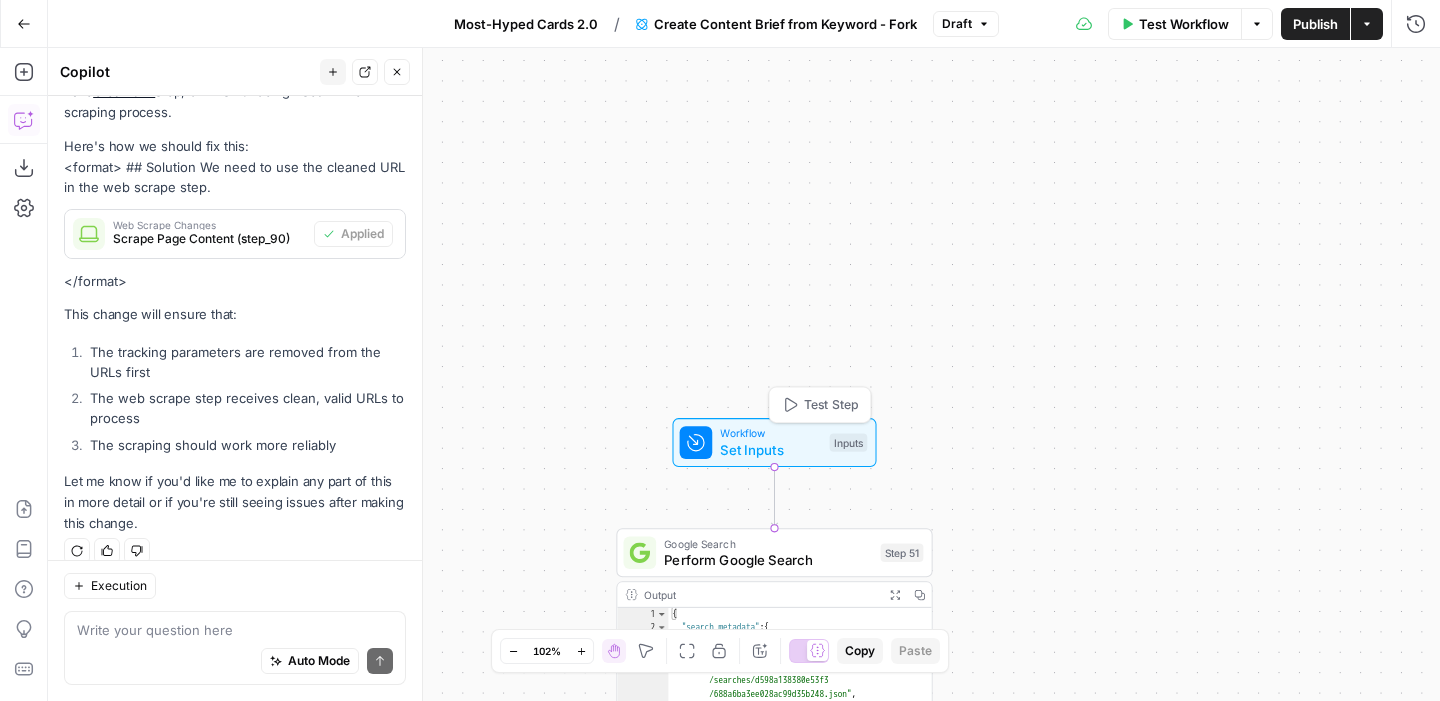 click on "Workflow" at bounding box center (770, 433) 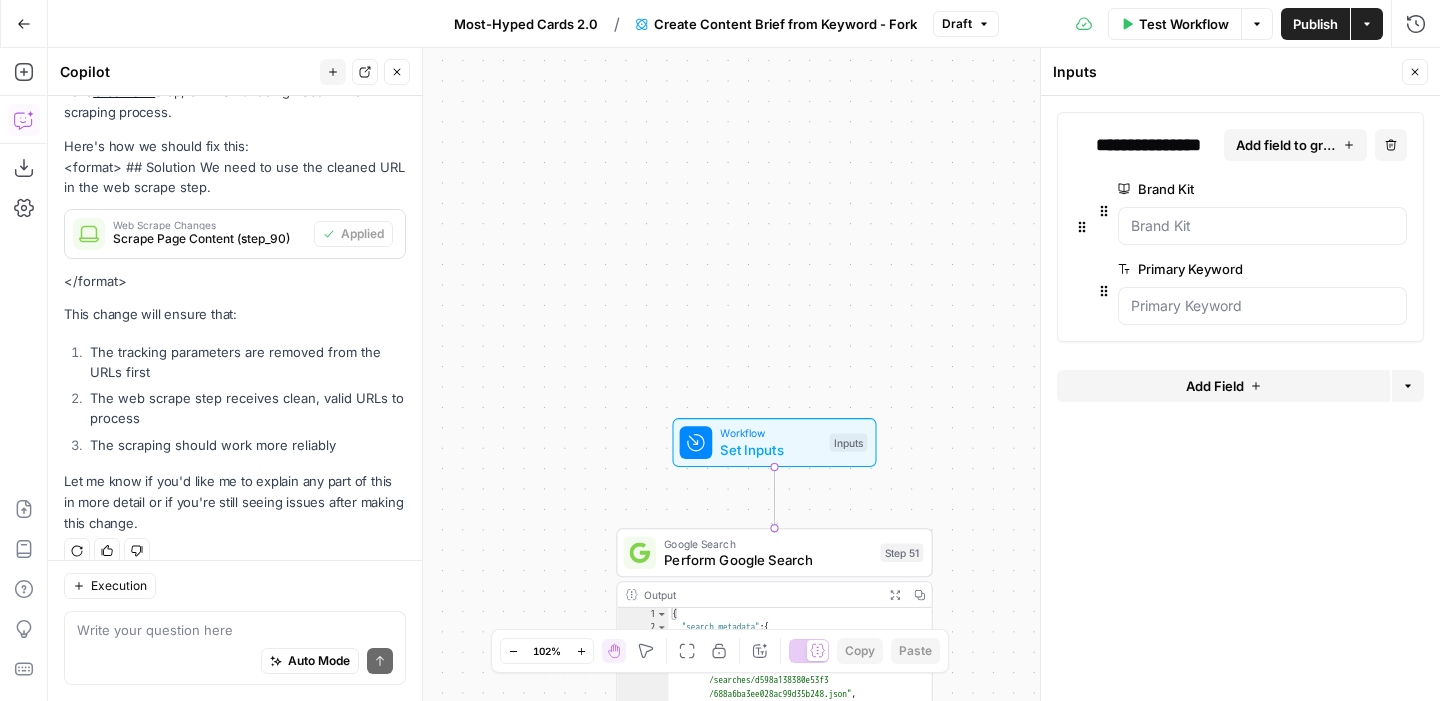 click on "Test Workflow" at bounding box center [1184, 24] 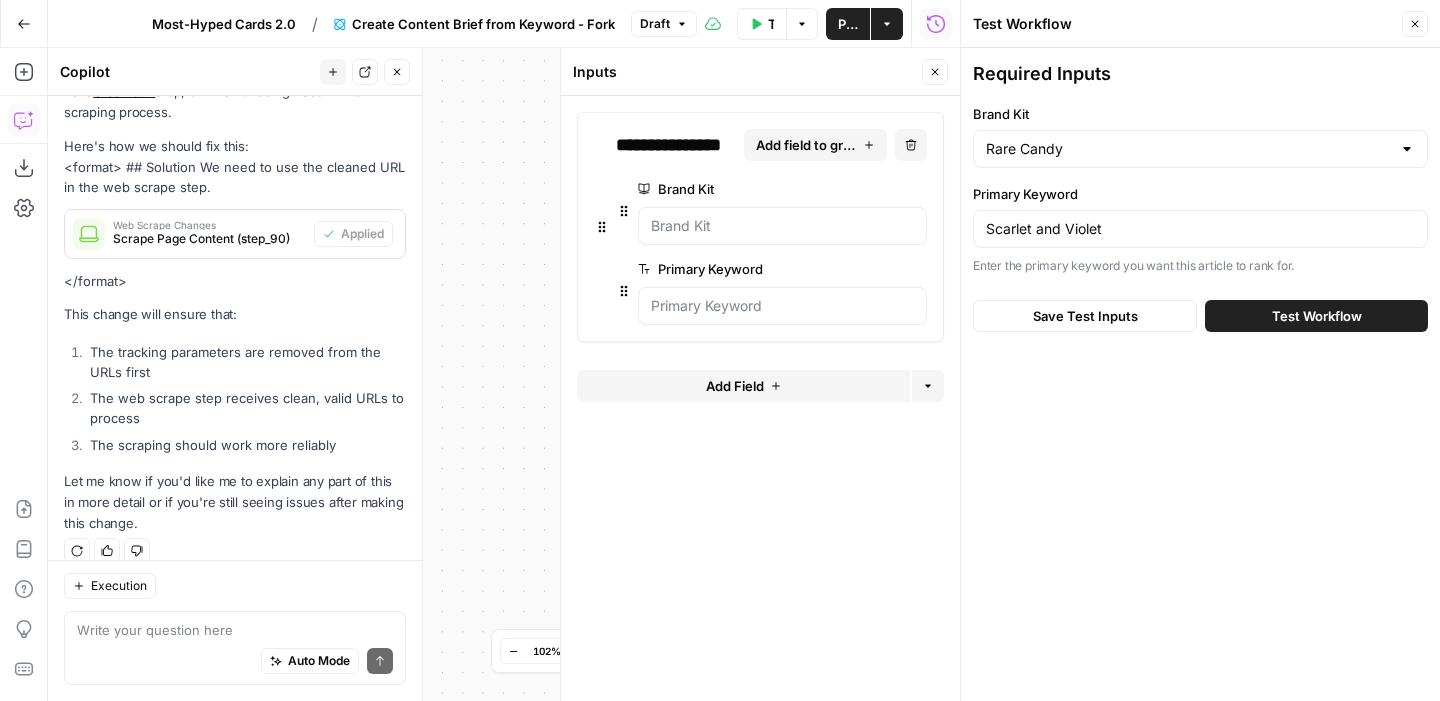 click on "Test Workflow" at bounding box center [1316, 316] 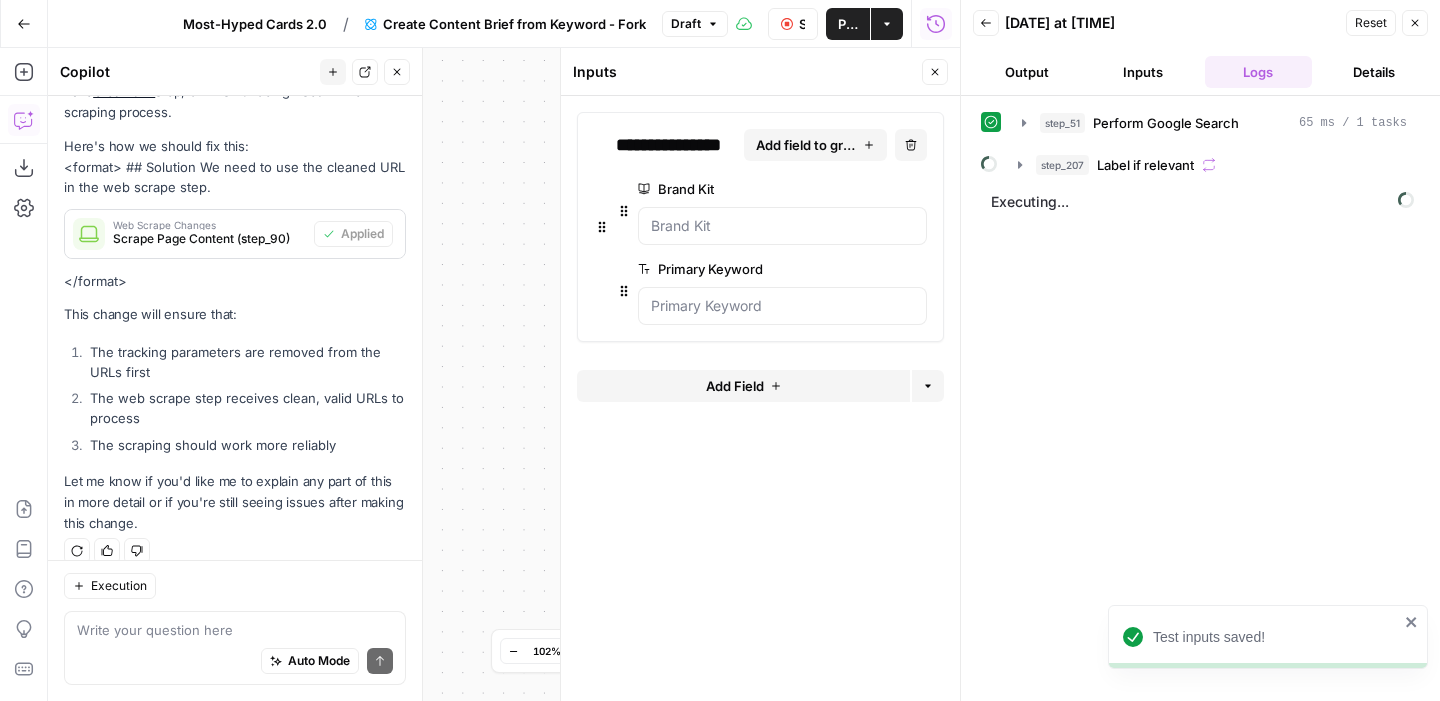 click on "Close" at bounding box center (935, 72) 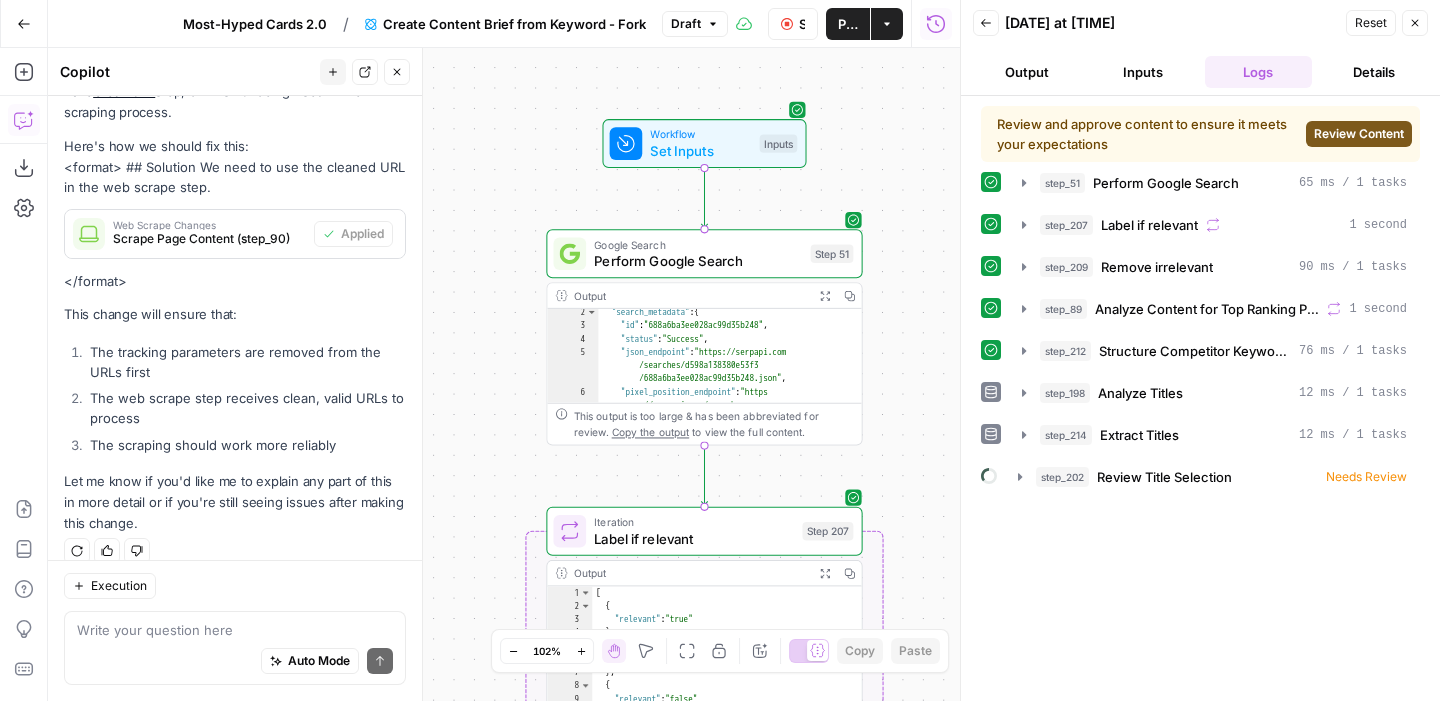 scroll, scrollTop: 0, scrollLeft: 0, axis: both 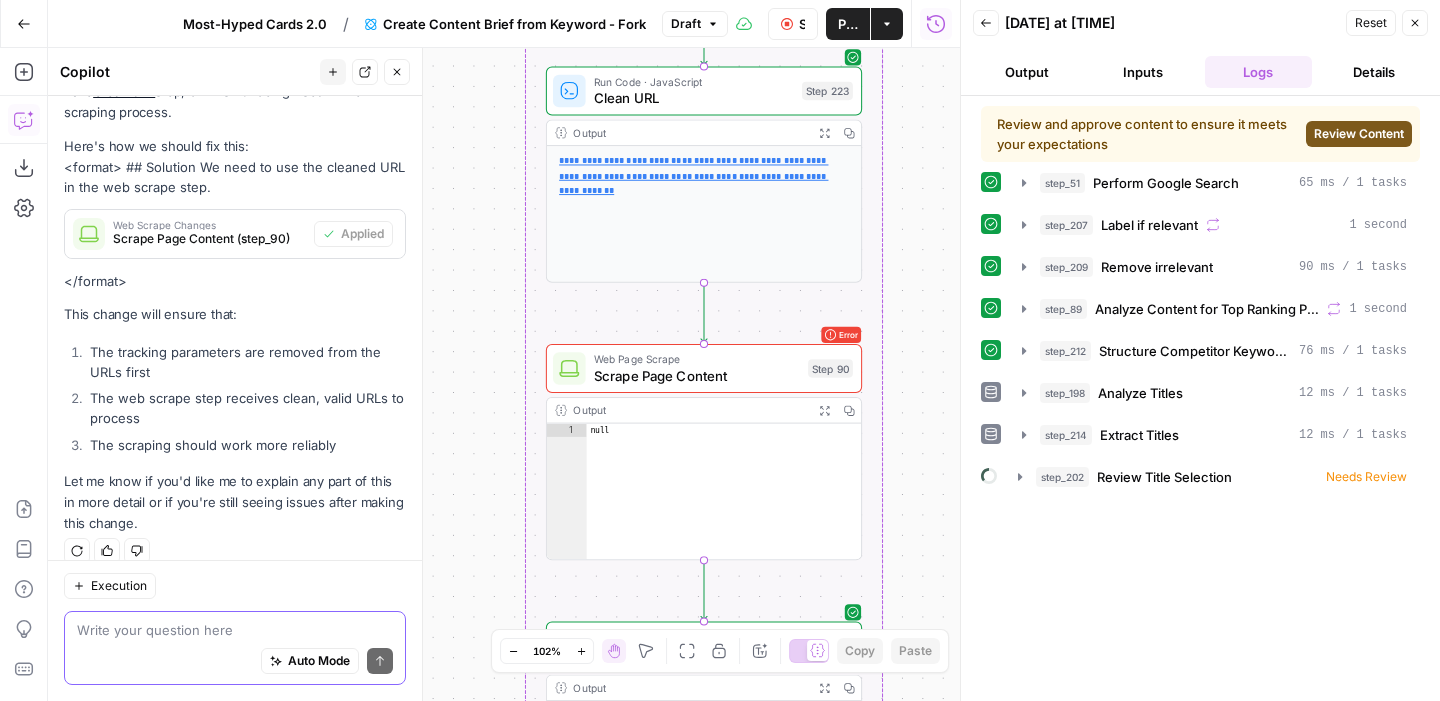 click at bounding box center (235, 630) 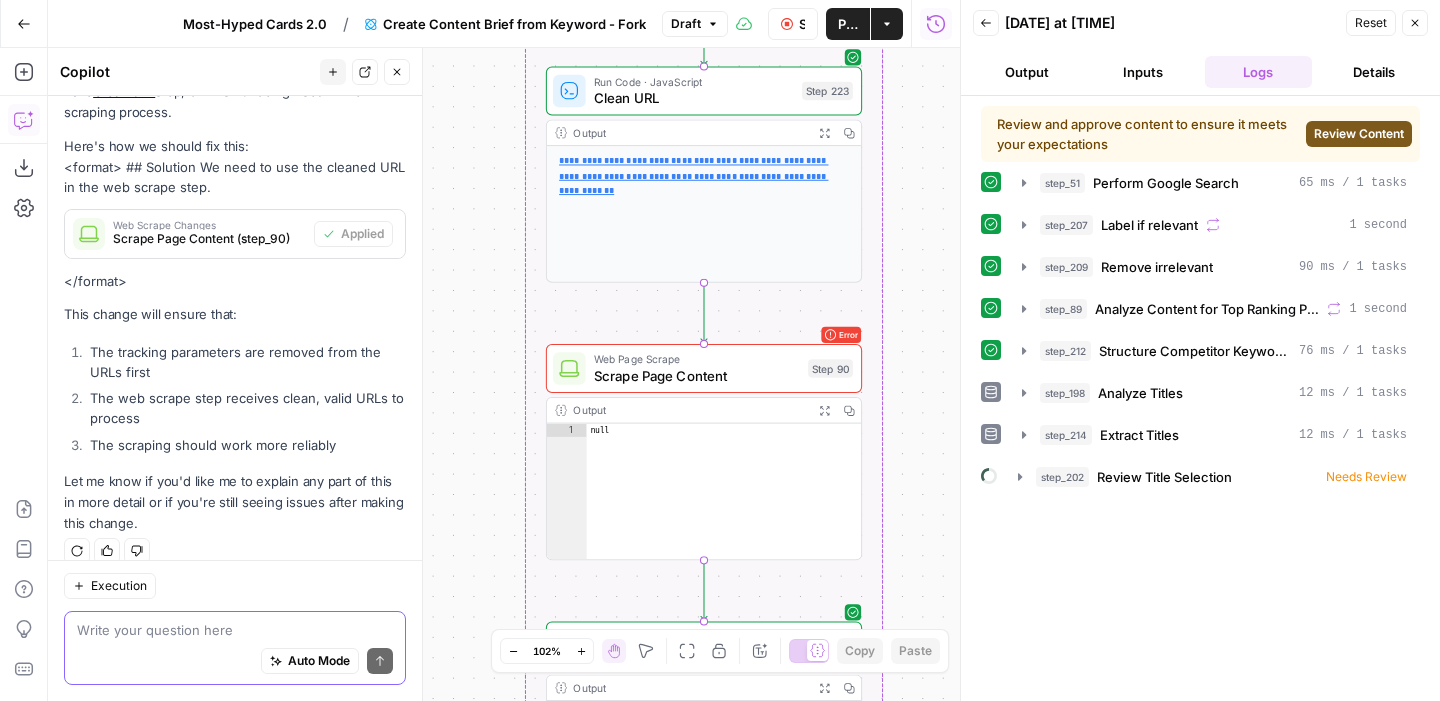 type on "a" 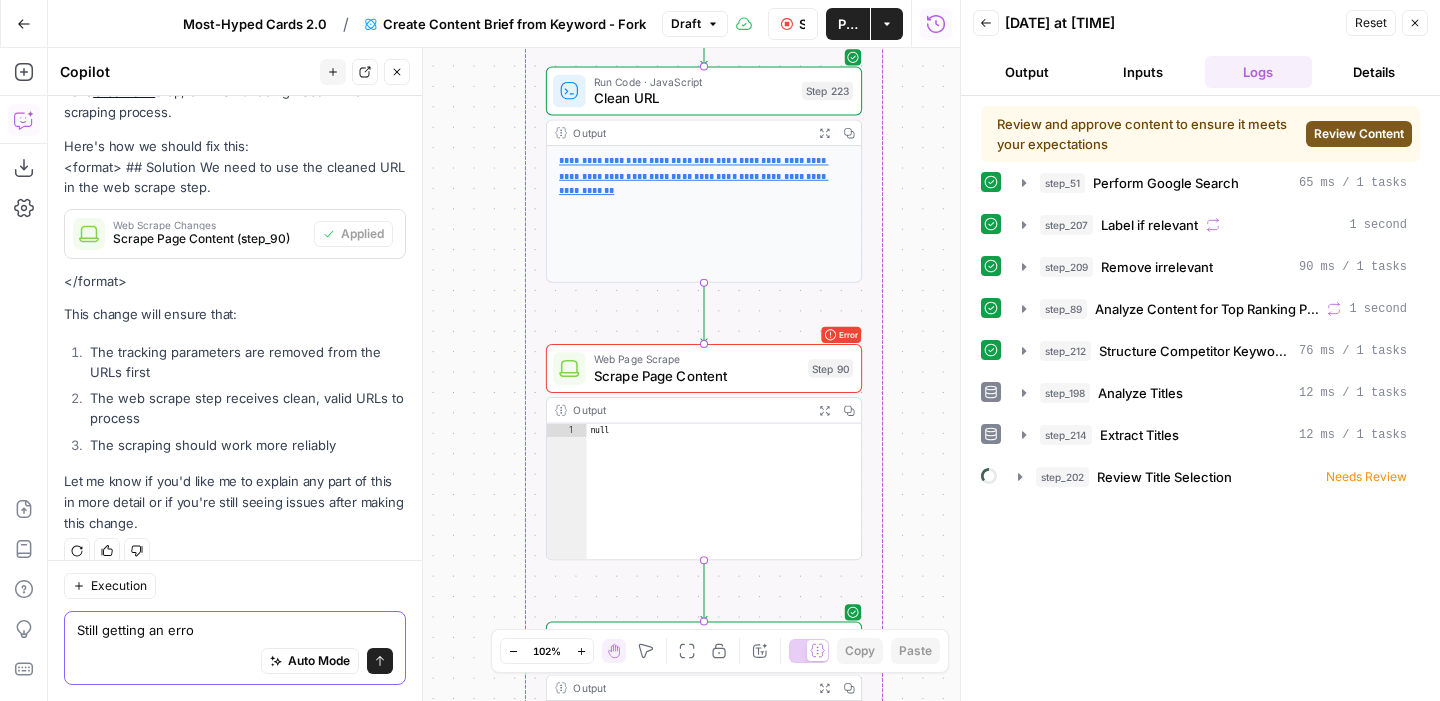 type on "Still getting an error" 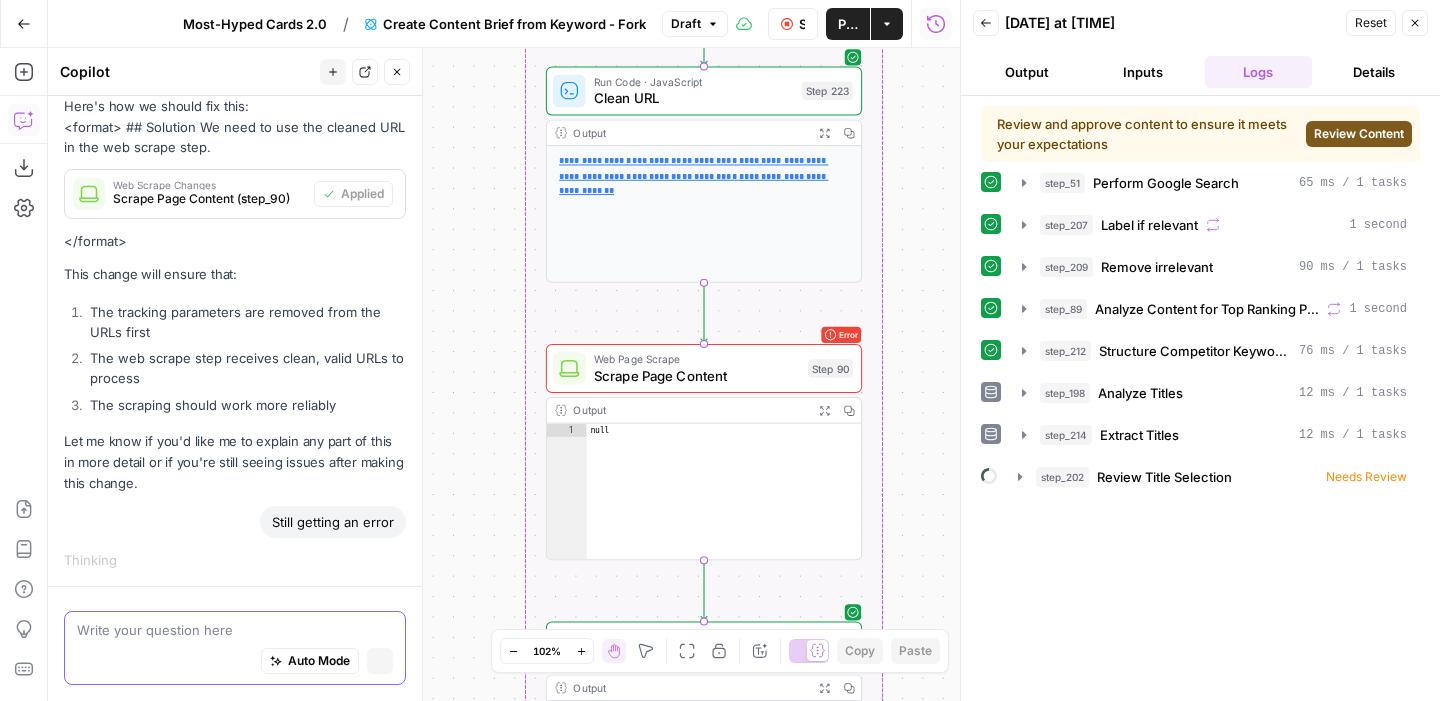 scroll, scrollTop: 1843, scrollLeft: 0, axis: vertical 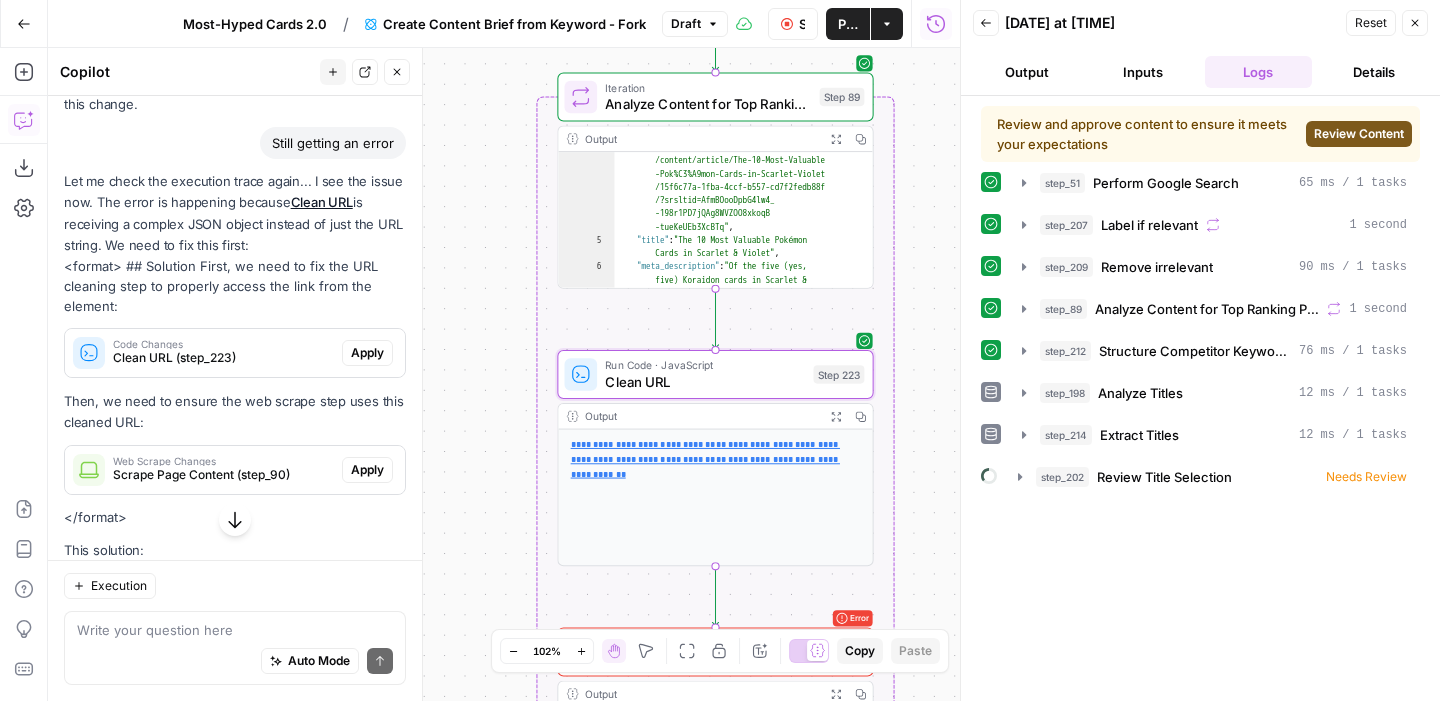 click on "Apply" at bounding box center [367, 353] 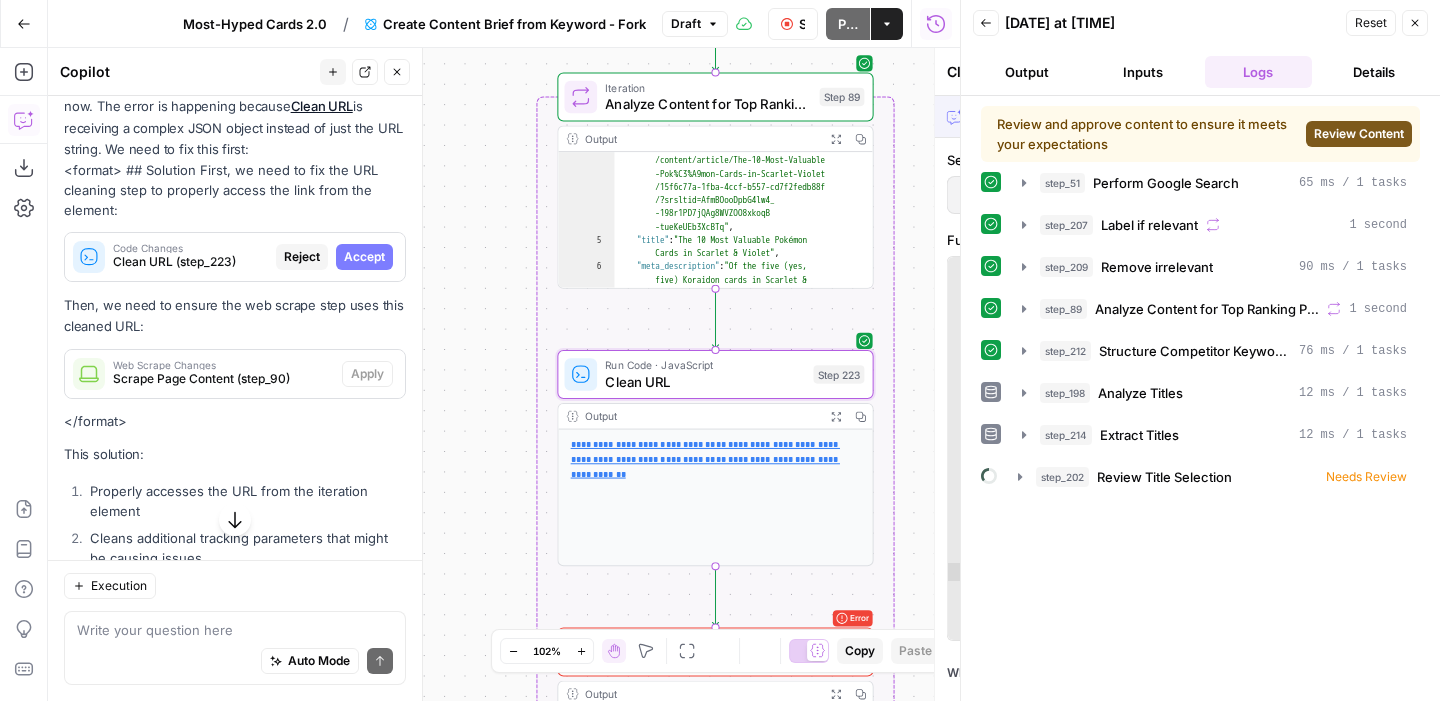scroll, scrollTop: 2244, scrollLeft: 0, axis: vertical 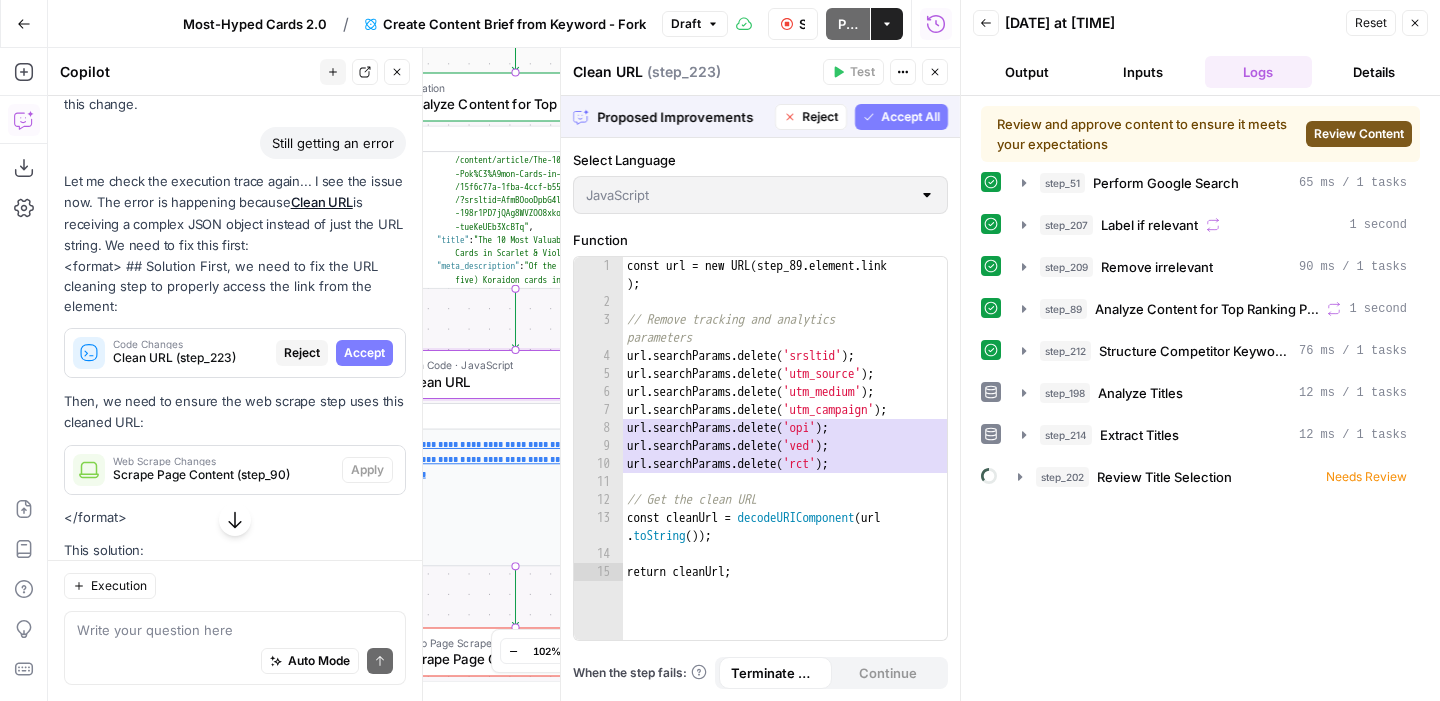 click on "Accept" at bounding box center [364, 353] 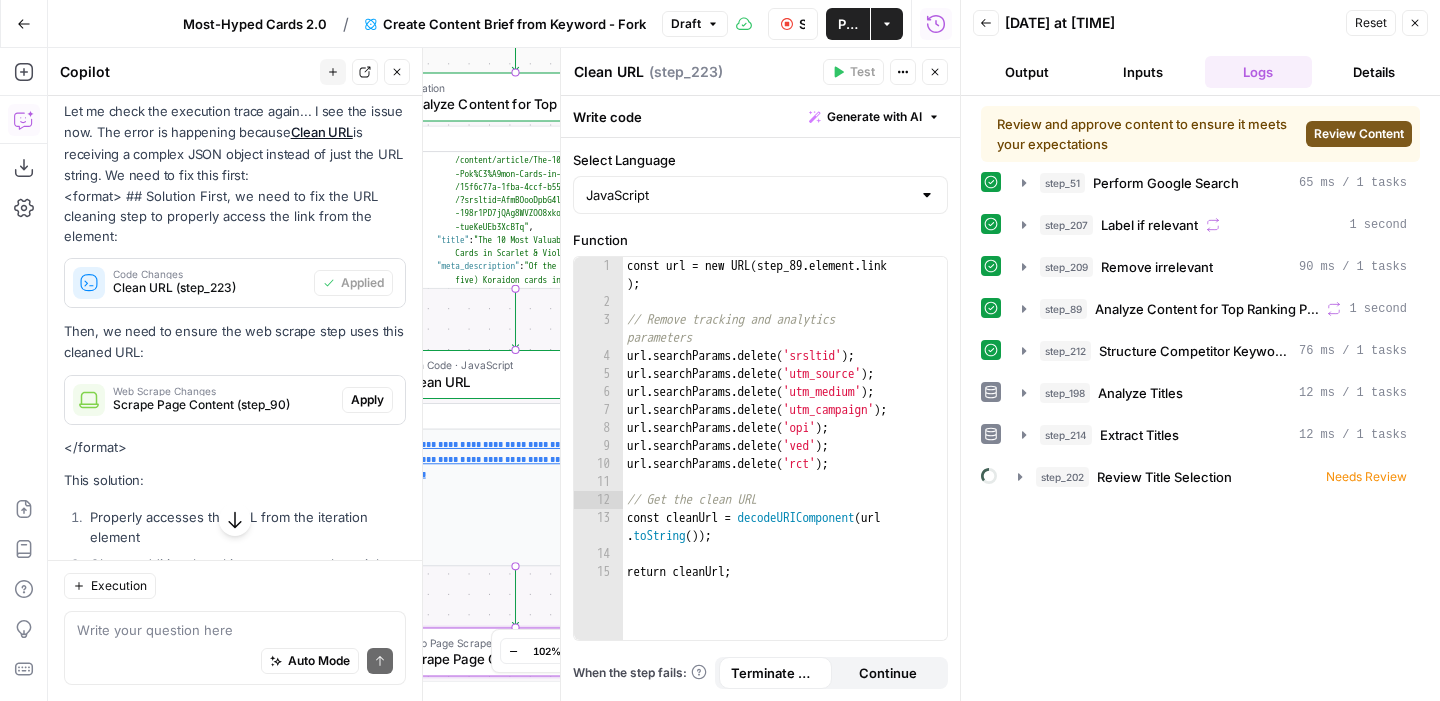 scroll, scrollTop: 2495, scrollLeft: 0, axis: vertical 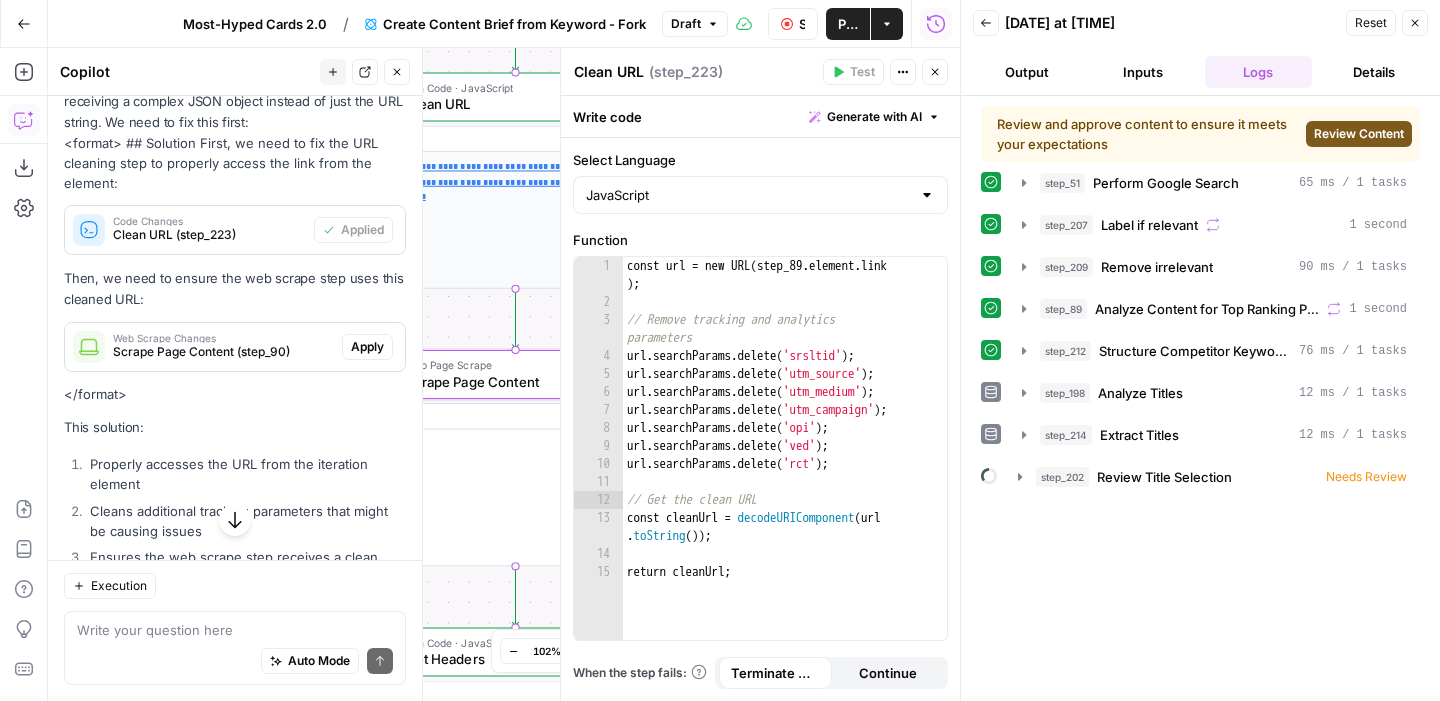 click on "Apply" at bounding box center [367, 347] 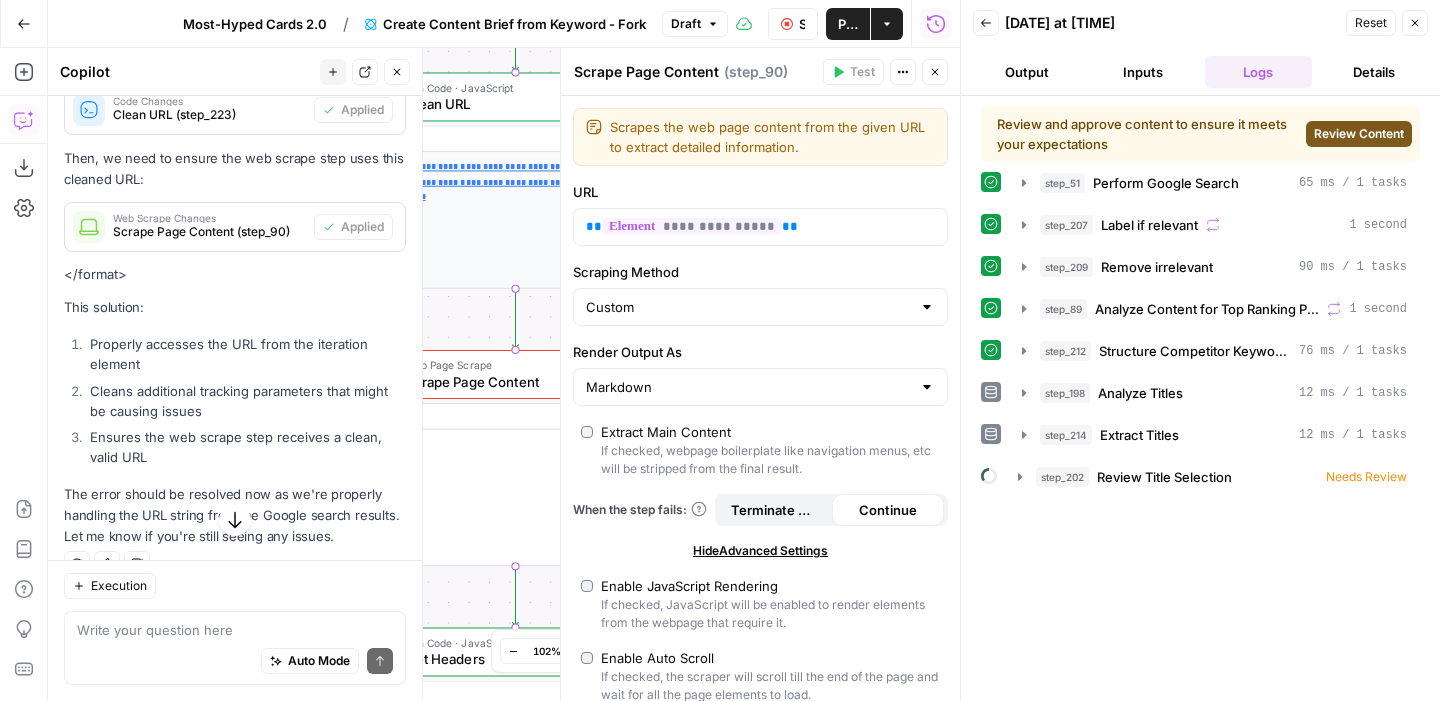 scroll, scrollTop: 2628, scrollLeft: 0, axis: vertical 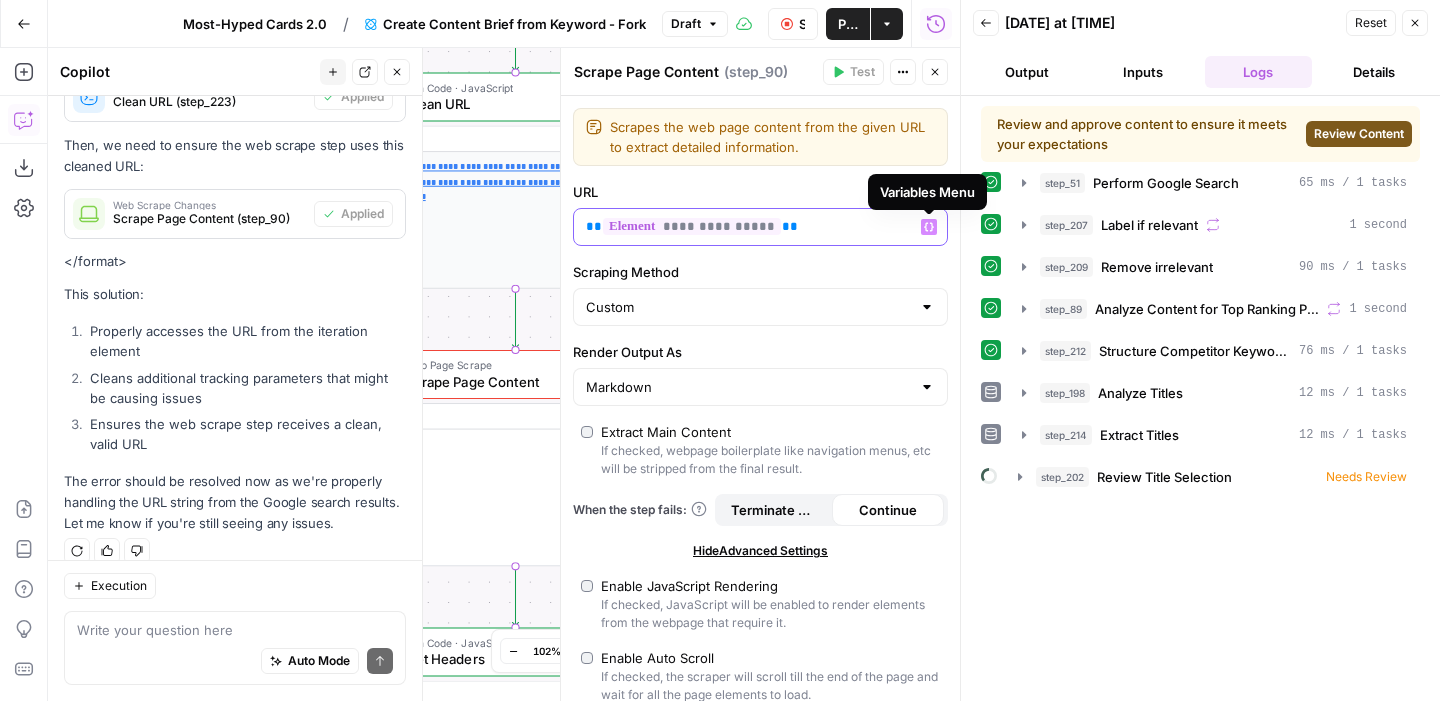 click 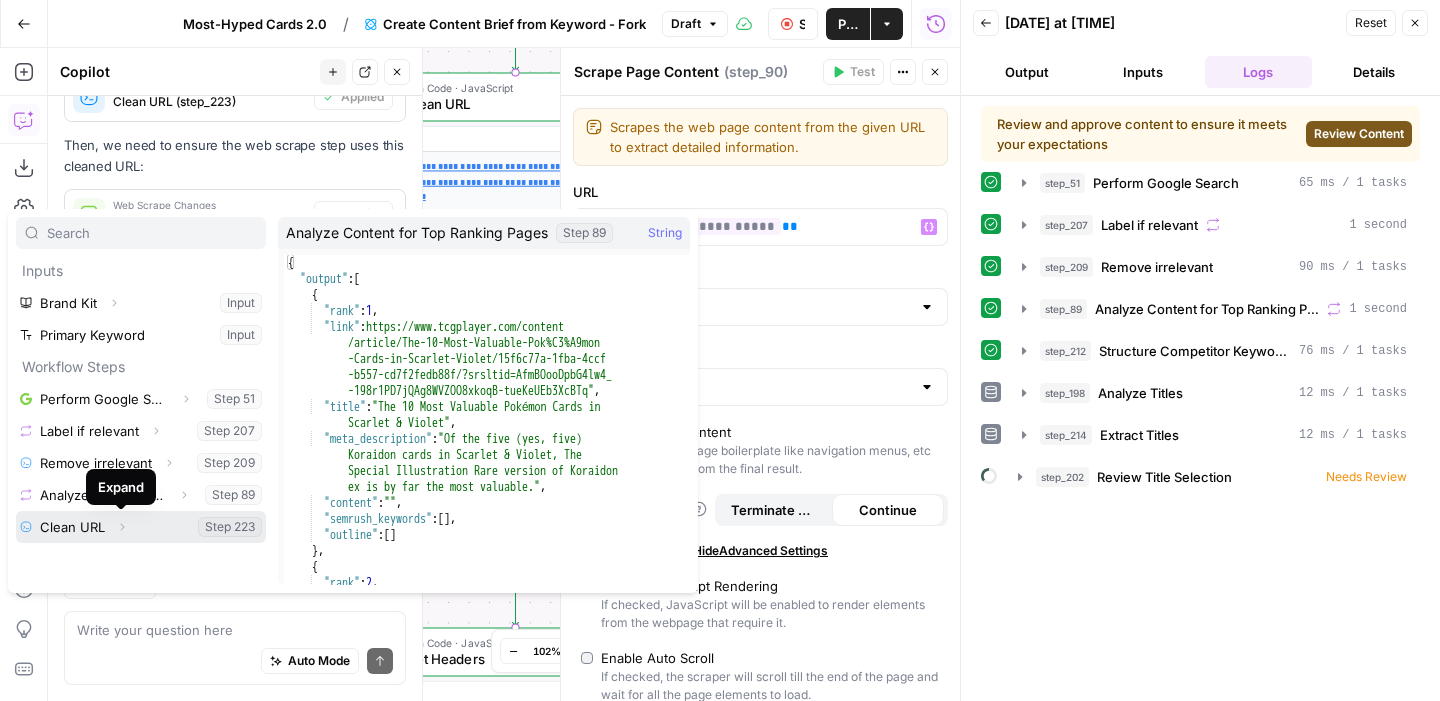 click 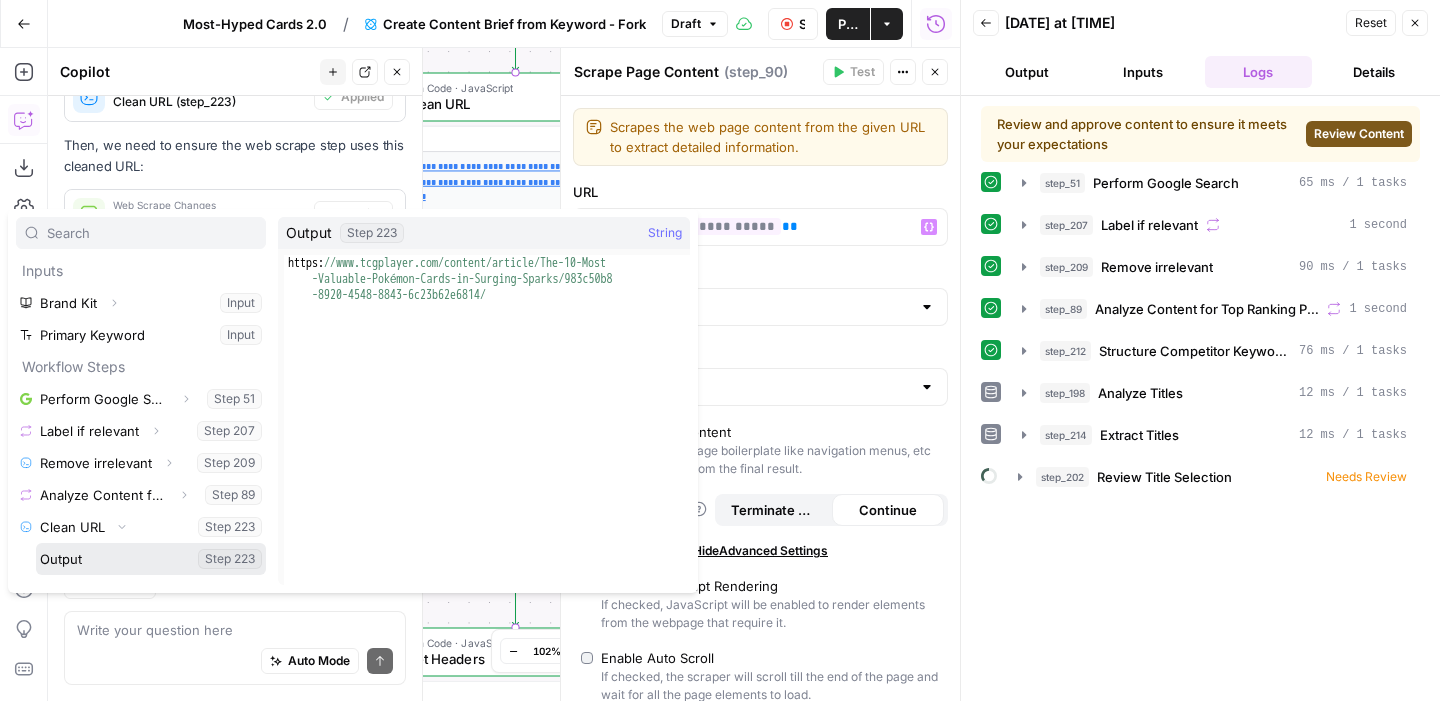 click at bounding box center (151, 559) 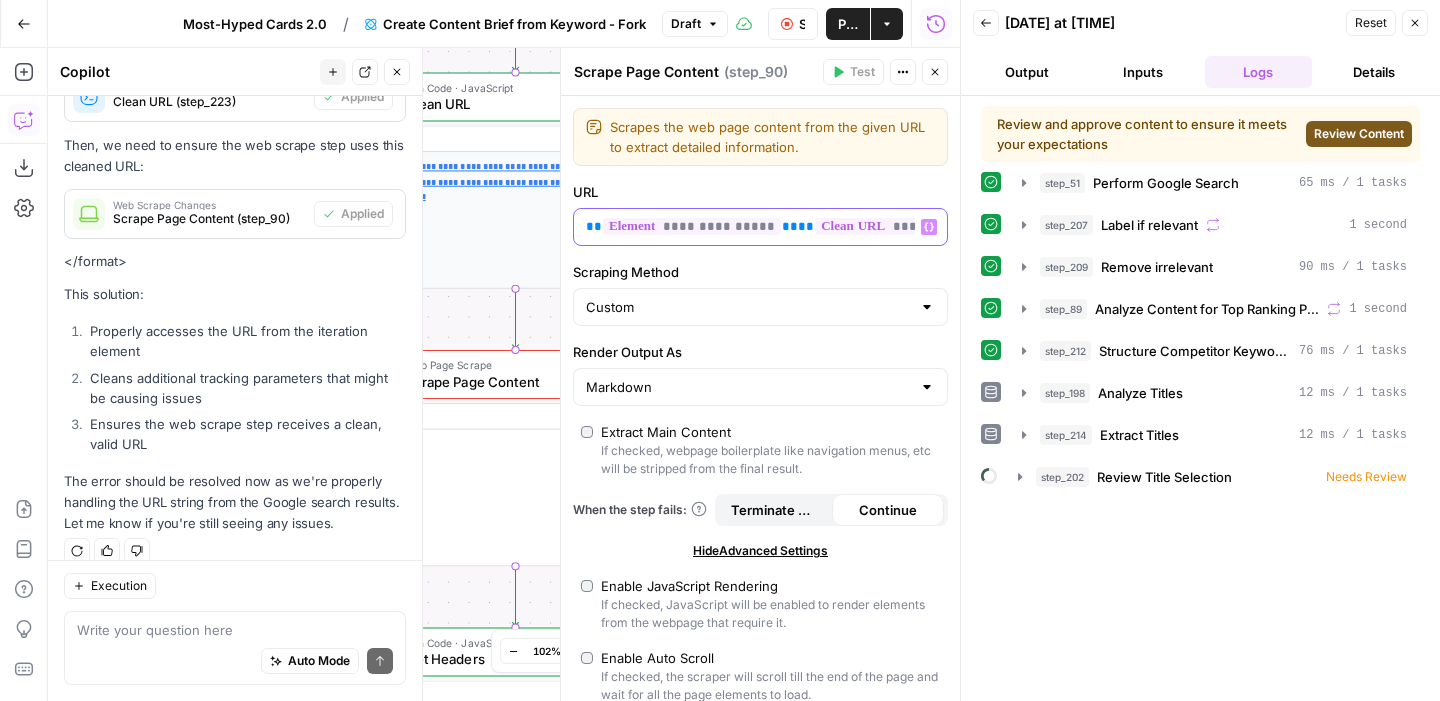 drag, startPoint x: 780, startPoint y: 221, endPoint x: 567, endPoint y: 227, distance: 213.08449 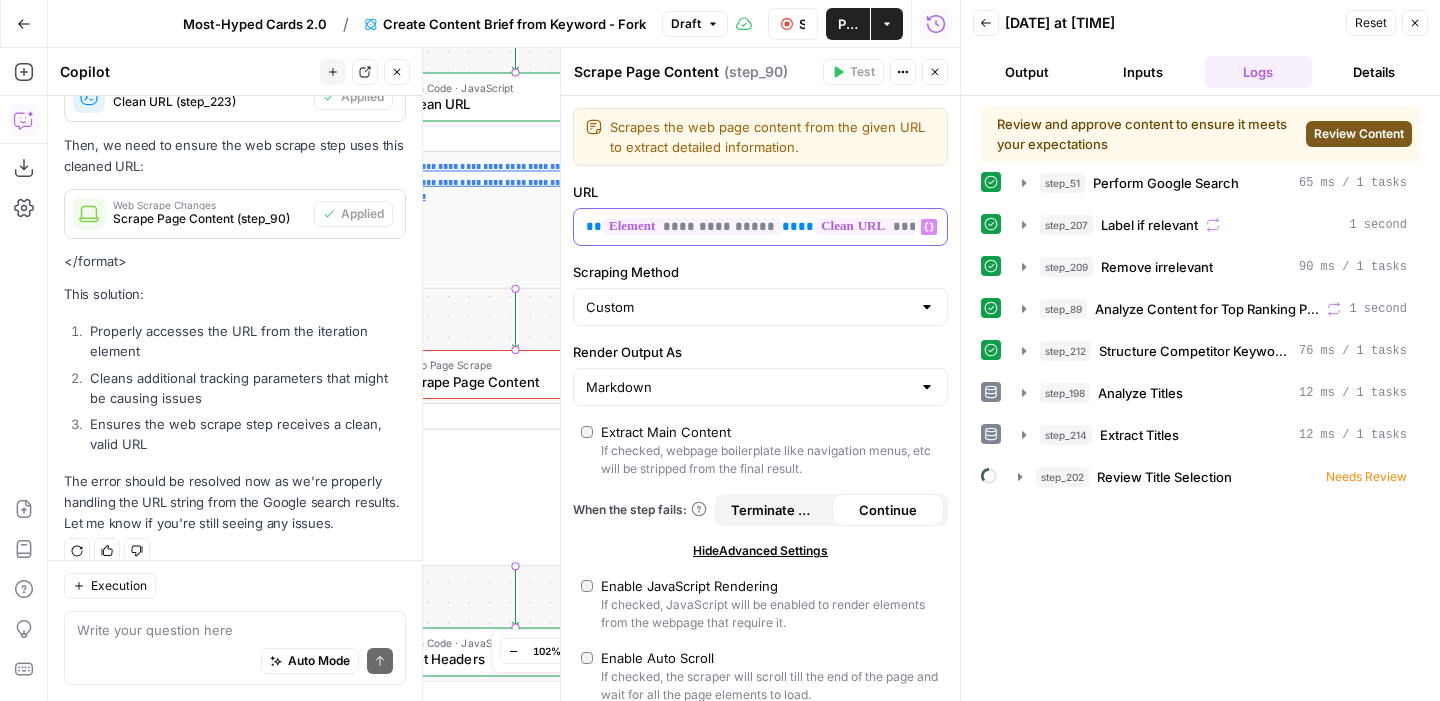 click on "**********" at bounding box center [760, 374] 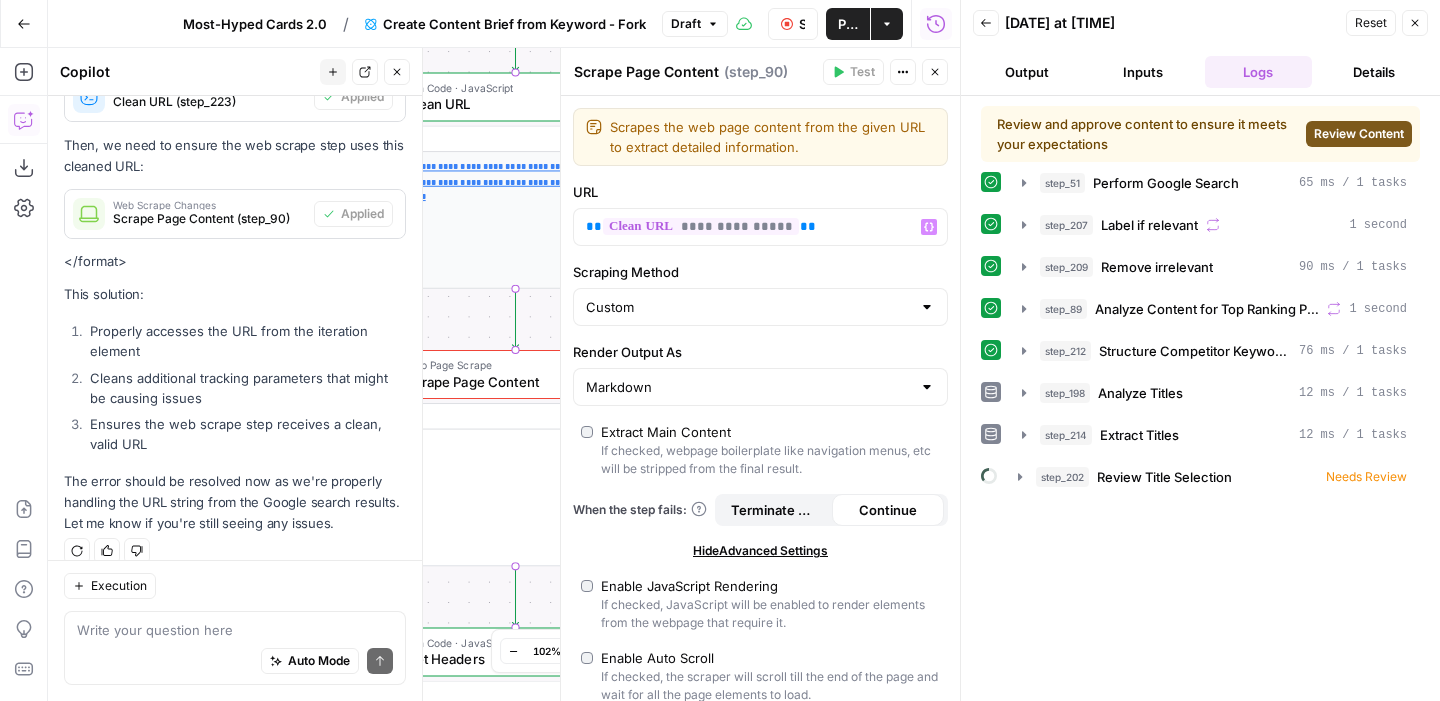 click on "Stop Run" at bounding box center [793, 24] 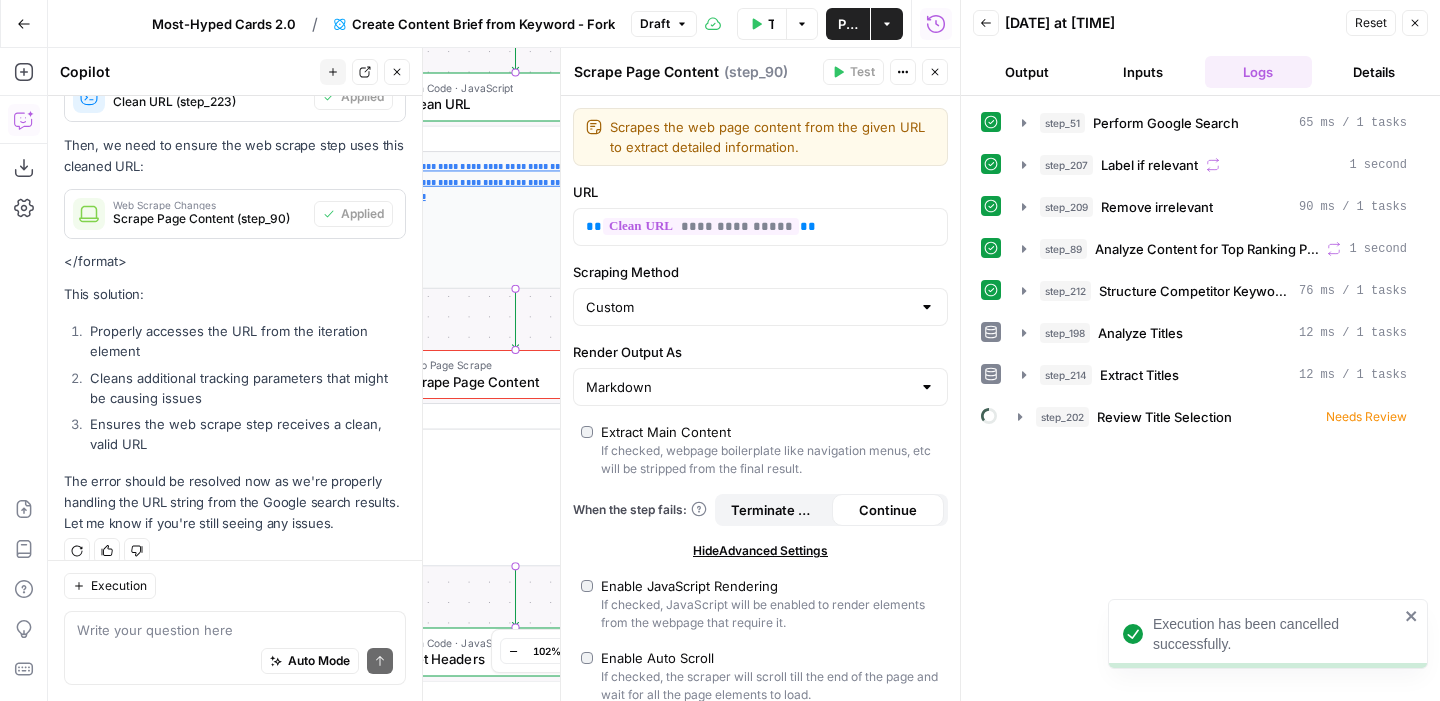 click 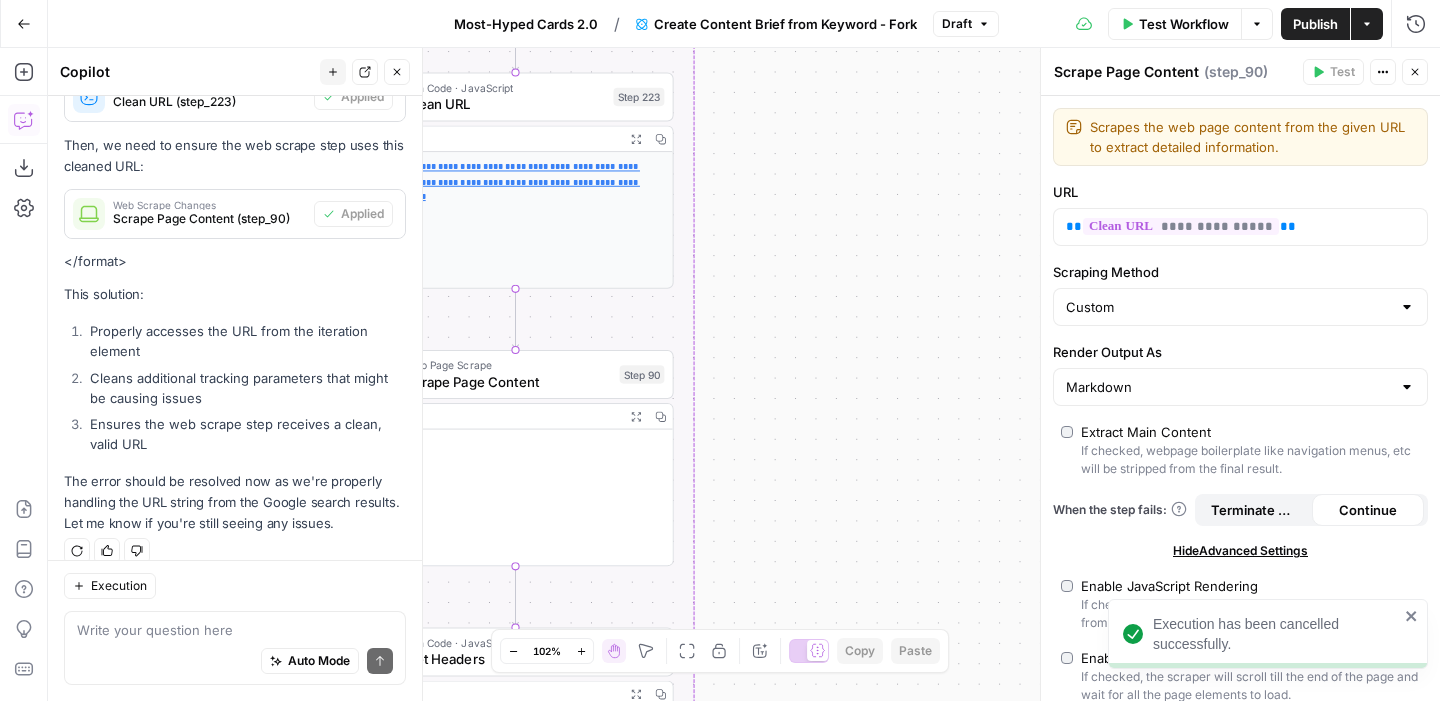 click on "Test Workflow" at bounding box center (1184, 24) 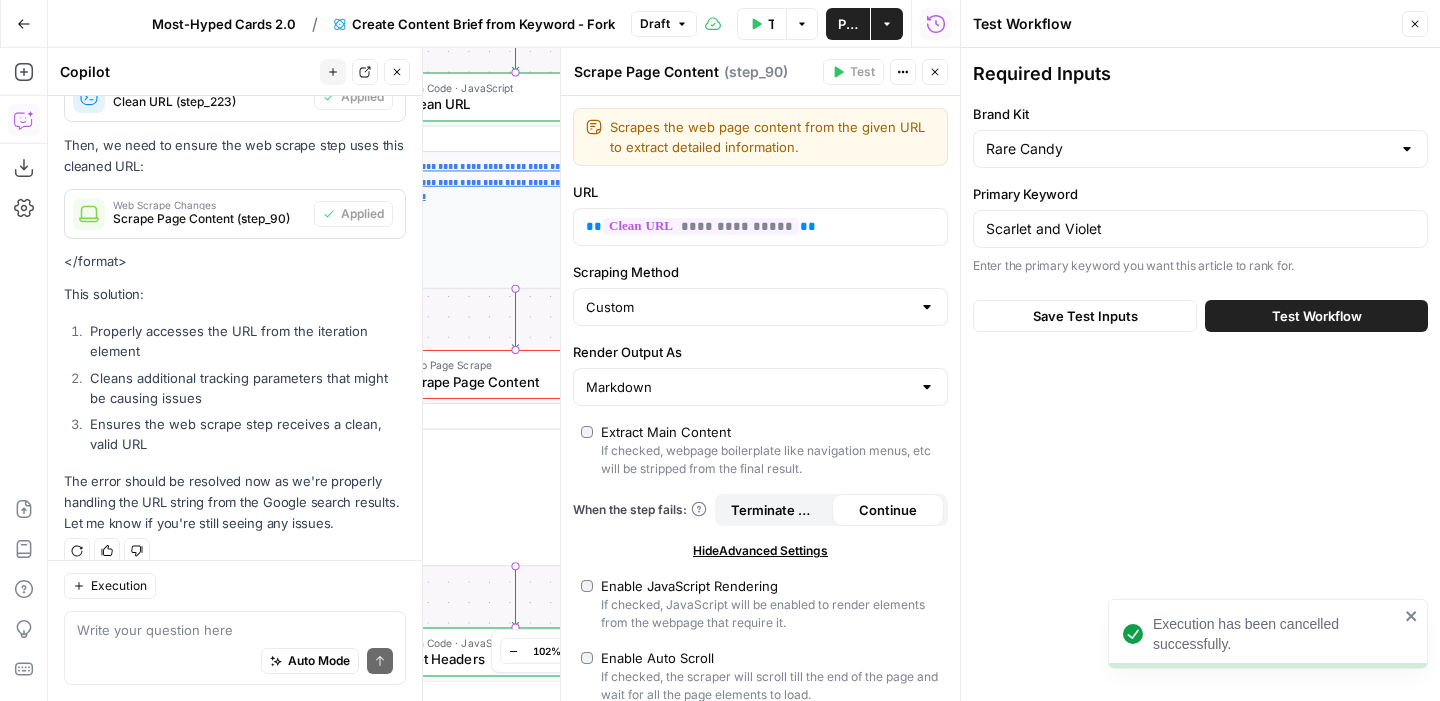 click on "Close" at bounding box center [1415, 24] 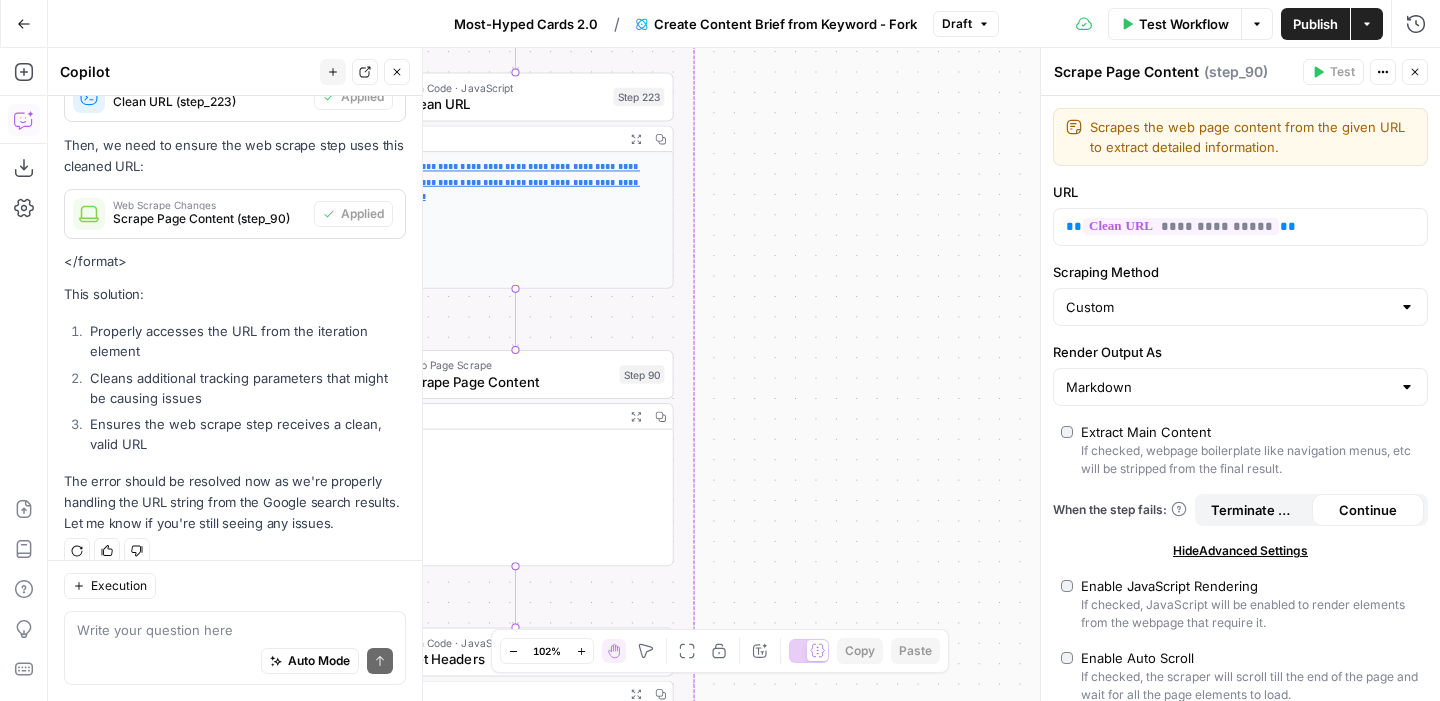 click on "Test Workflow" at bounding box center [1184, 24] 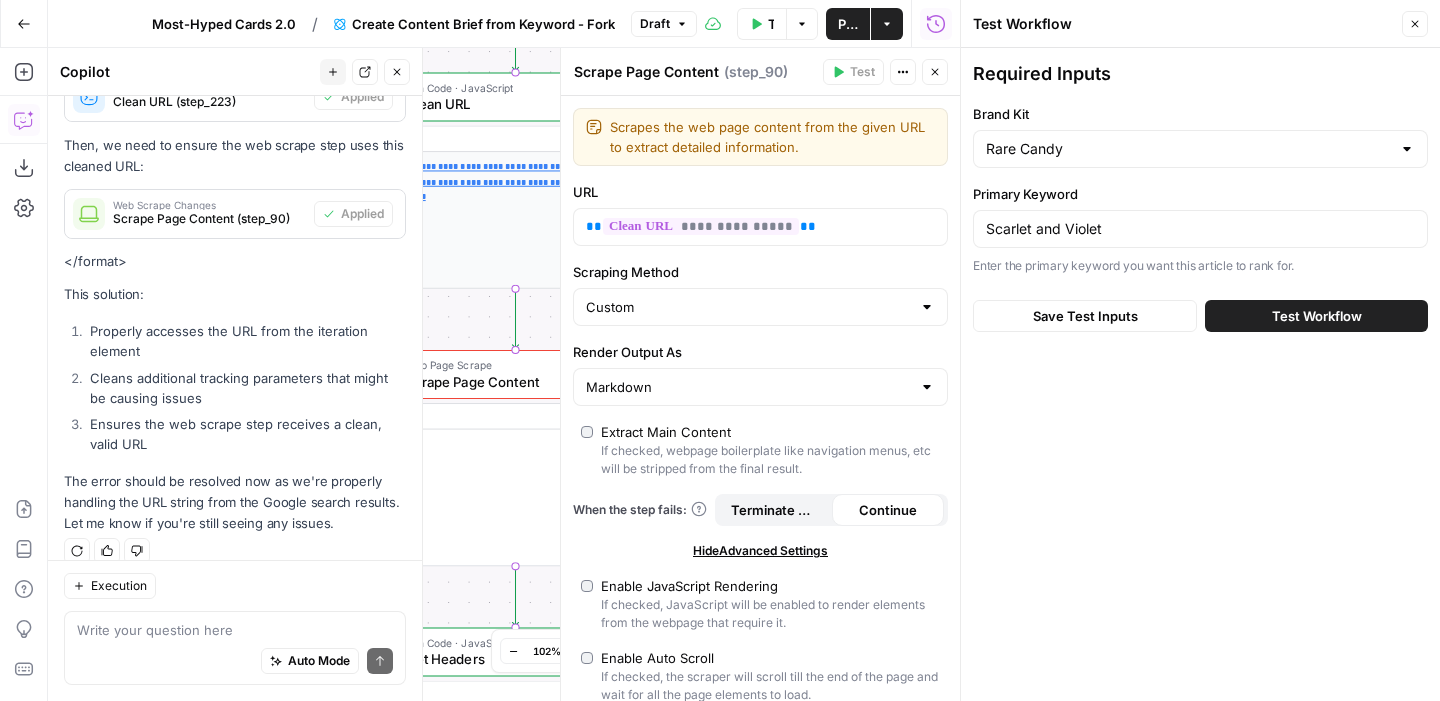 click on "Test Workflow" at bounding box center [1317, 316] 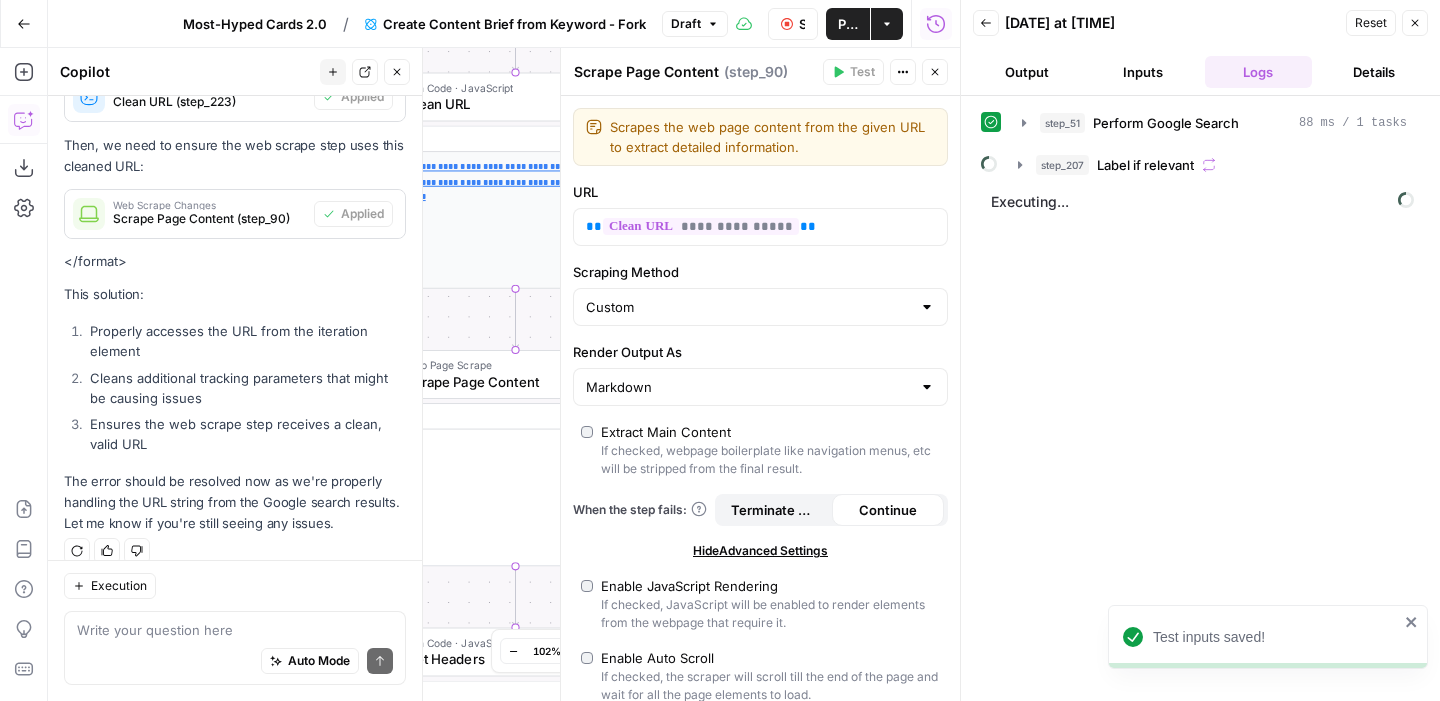 click 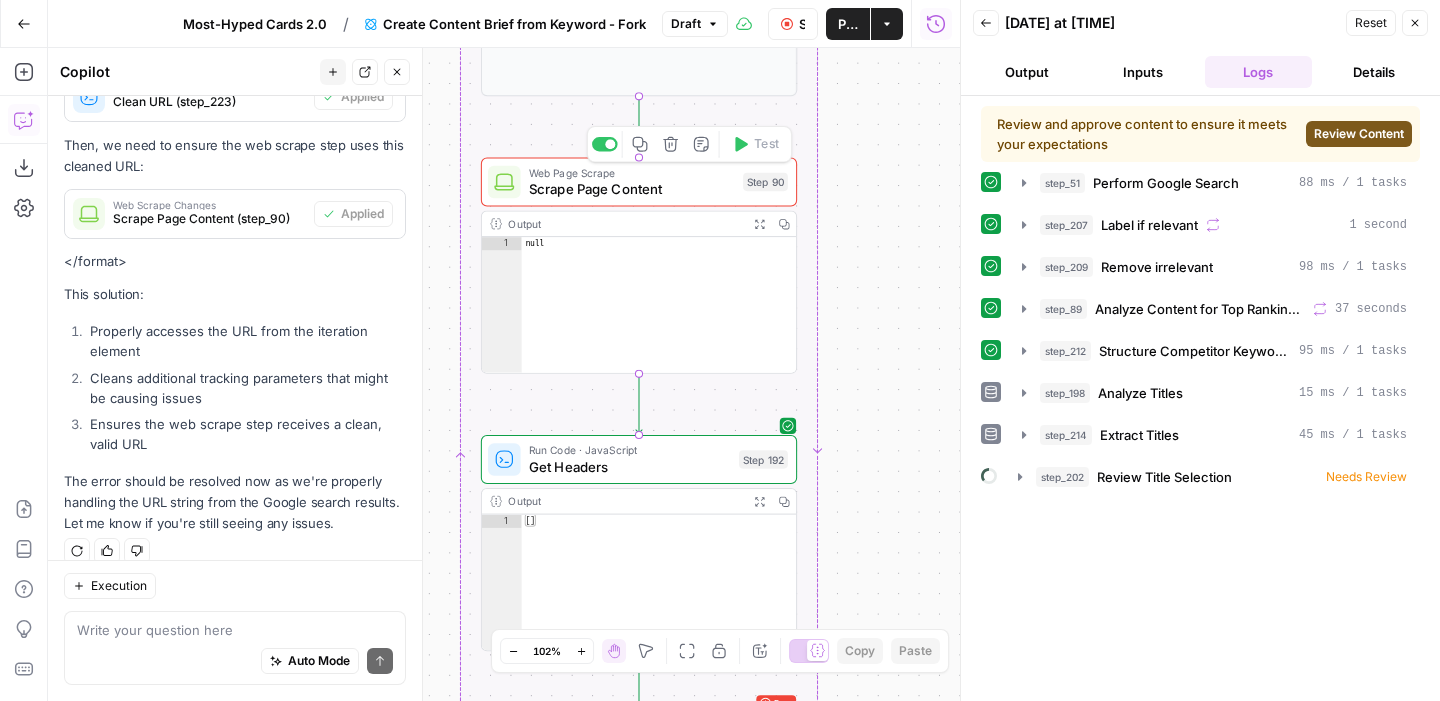 click on "Web Page Scrape Scrape Page Content Step 90 Copy step Delete step Edit Note Test" at bounding box center (638, 182) 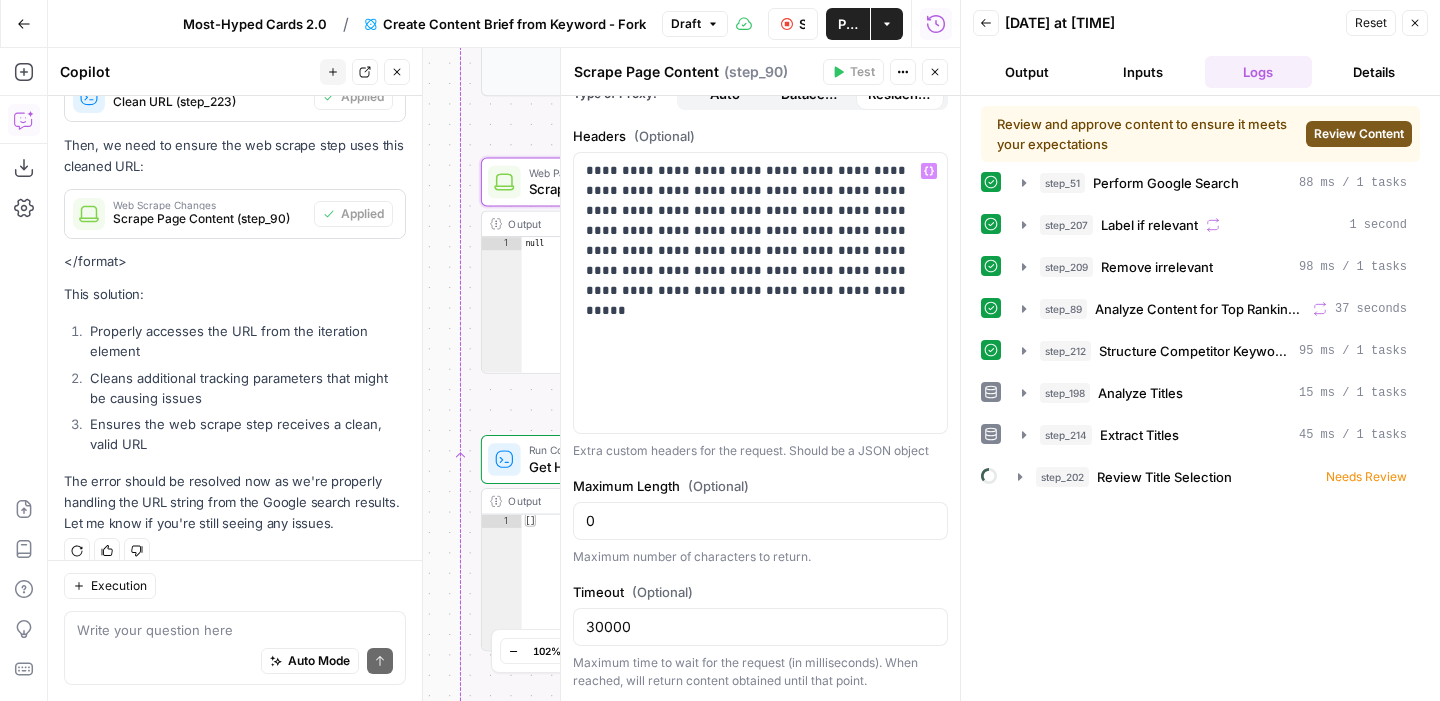 scroll, scrollTop: 0, scrollLeft: 0, axis: both 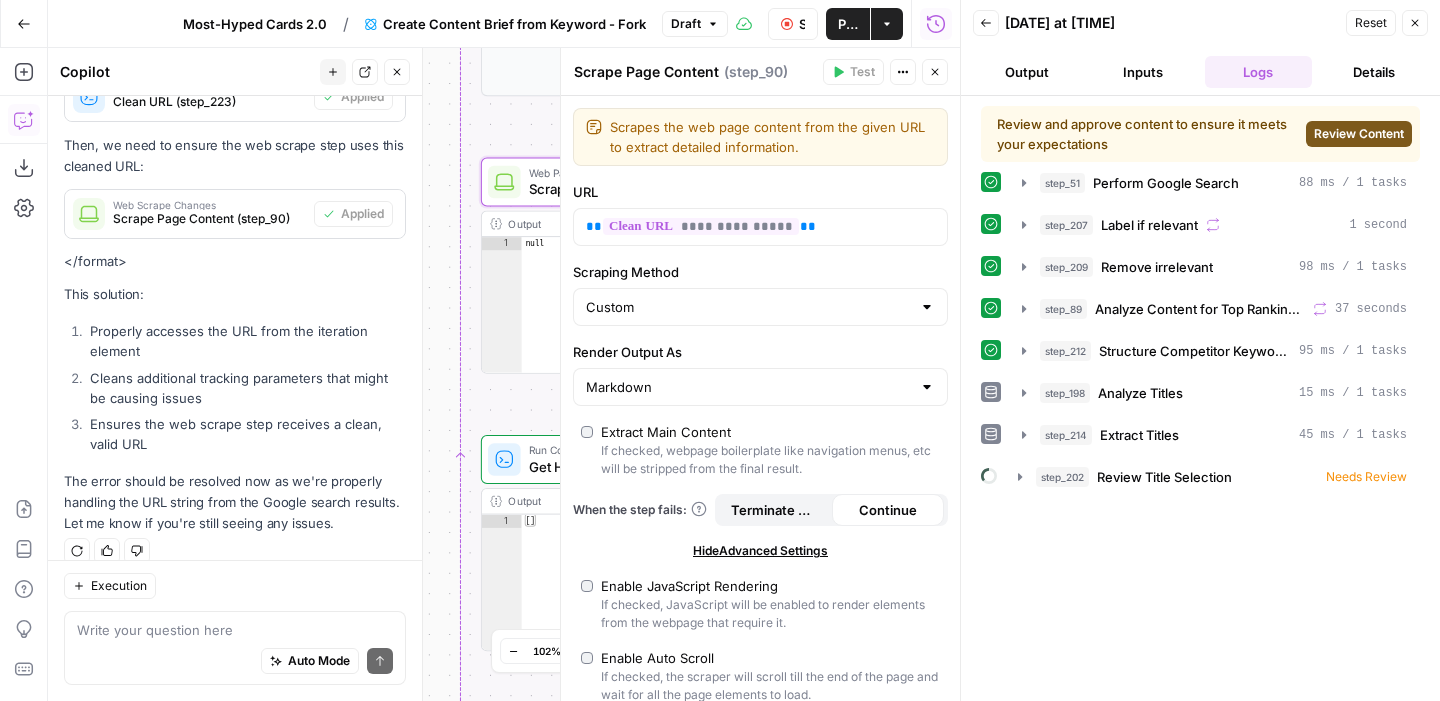 click on "Close" at bounding box center [1415, 23] 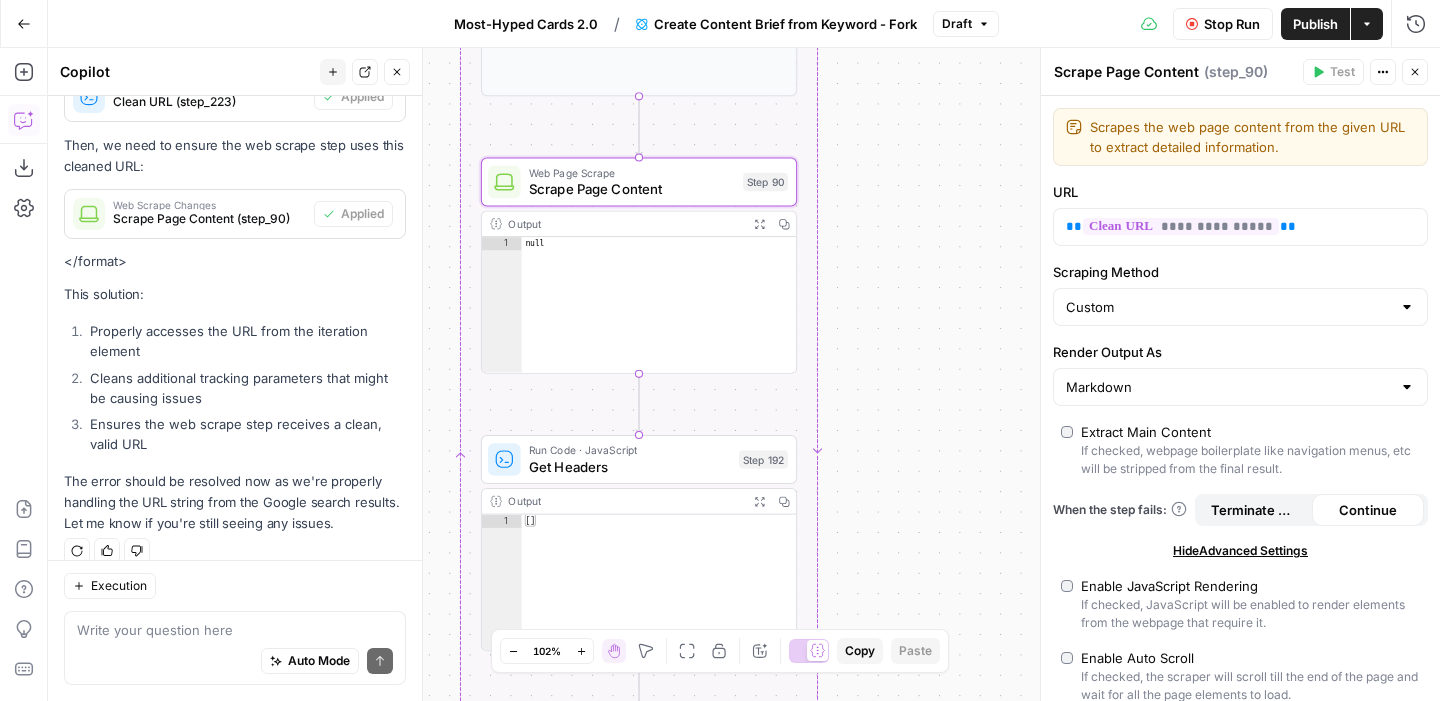 click on "Auto Mode Send" at bounding box center (235, 662) 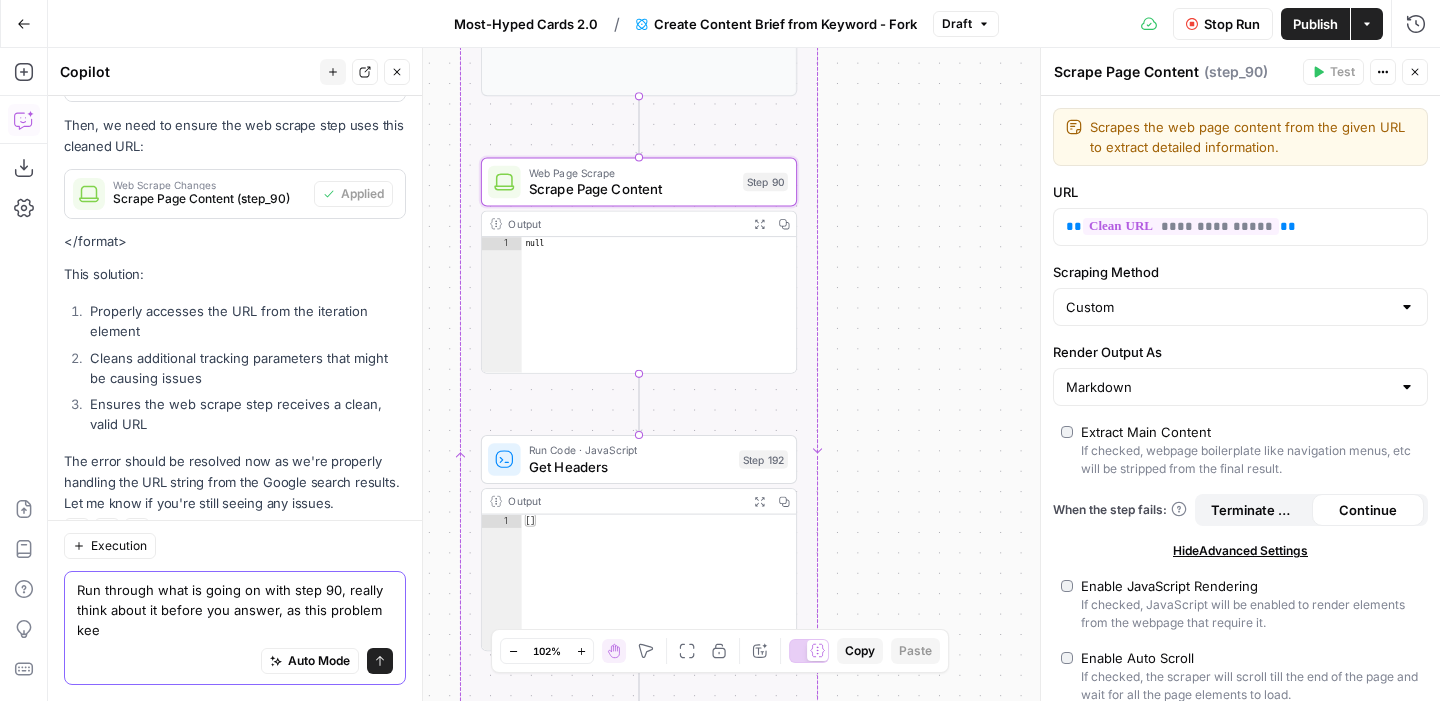 scroll, scrollTop: 2668, scrollLeft: 0, axis: vertical 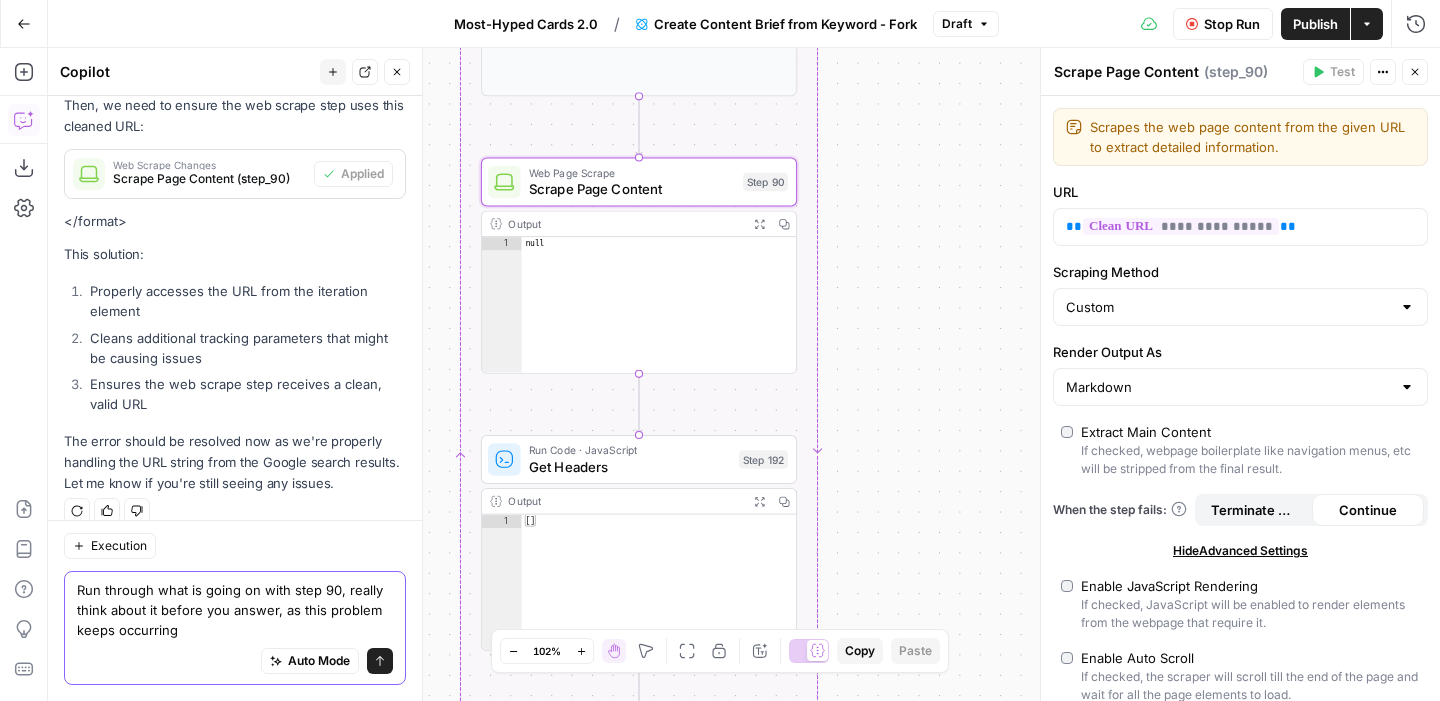 type on "Run through what is going on with step 90, really think about it before you answer, as this problem keeps occurring" 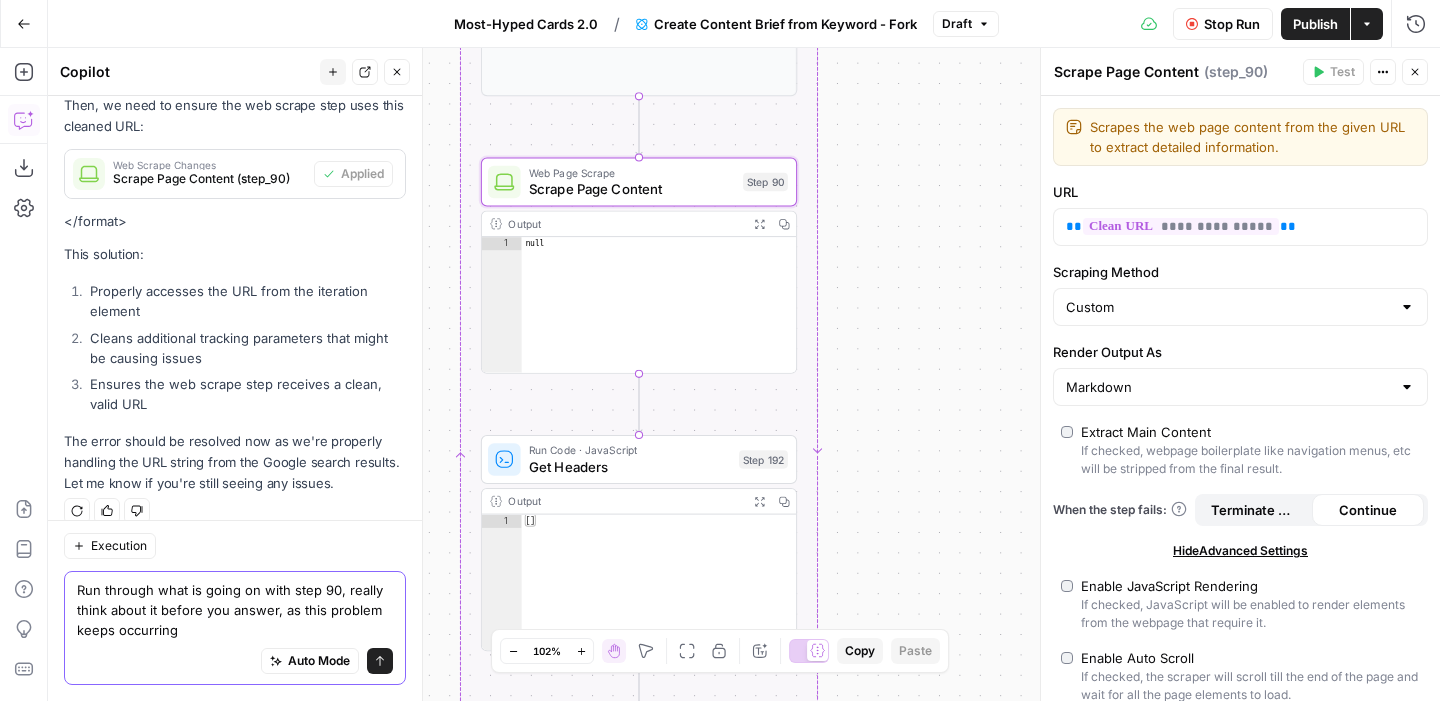 click on "Send" at bounding box center [380, 661] 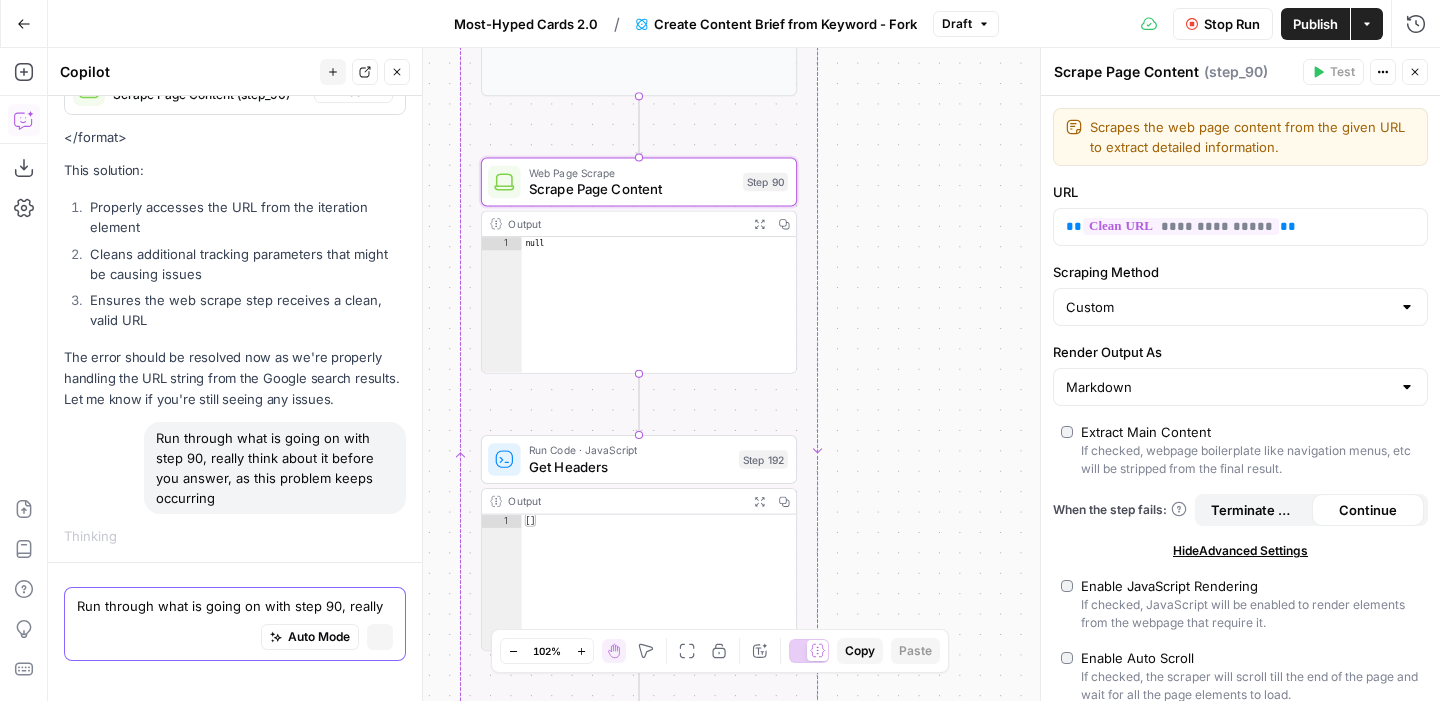 type 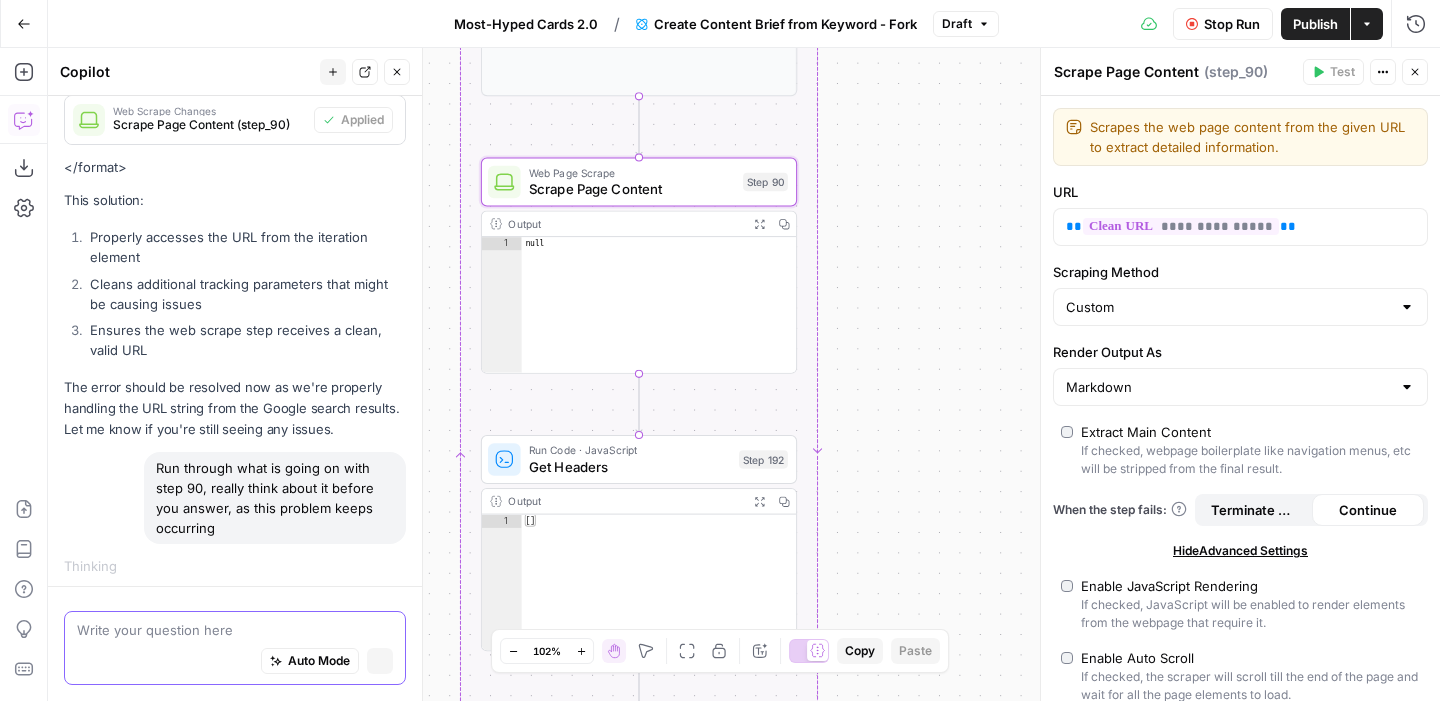 scroll, scrollTop: 2578, scrollLeft: 0, axis: vertical 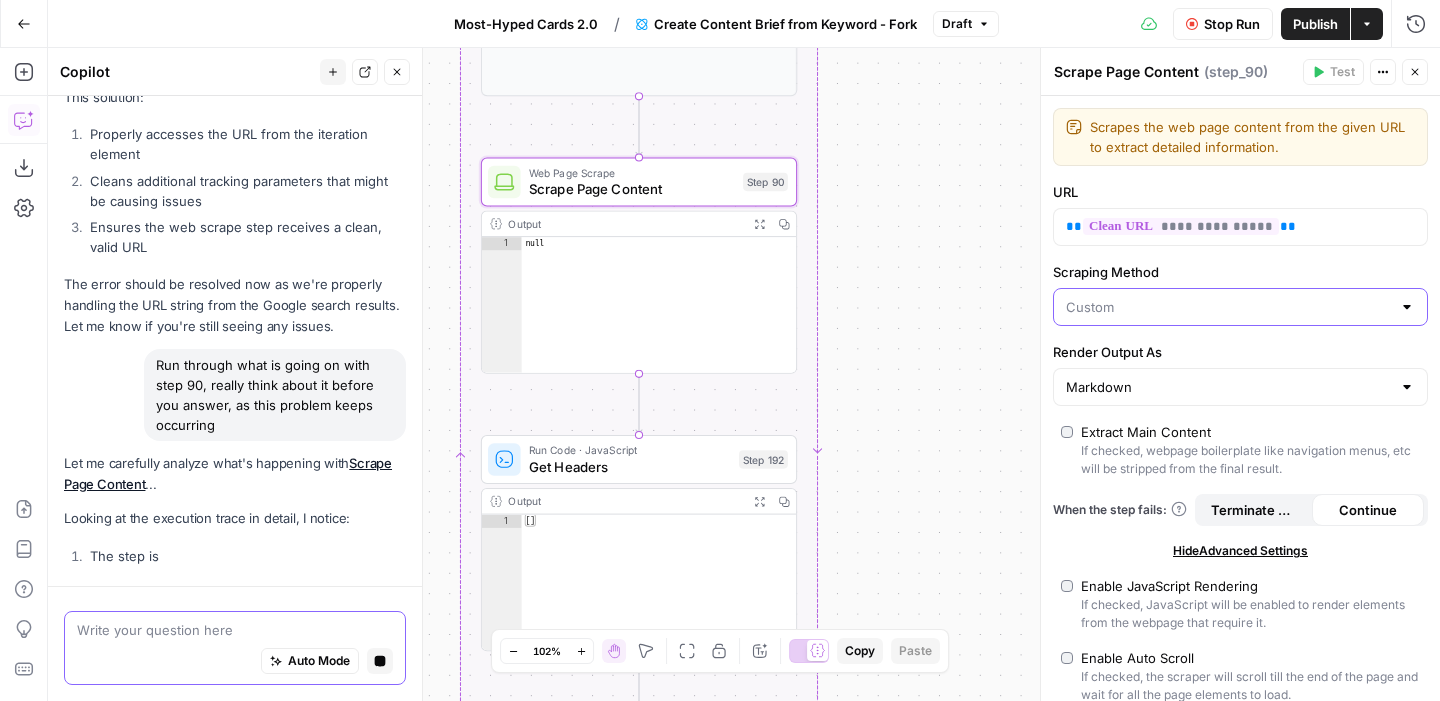 click on "Scraping Method" at bounding box center (1228, 307) 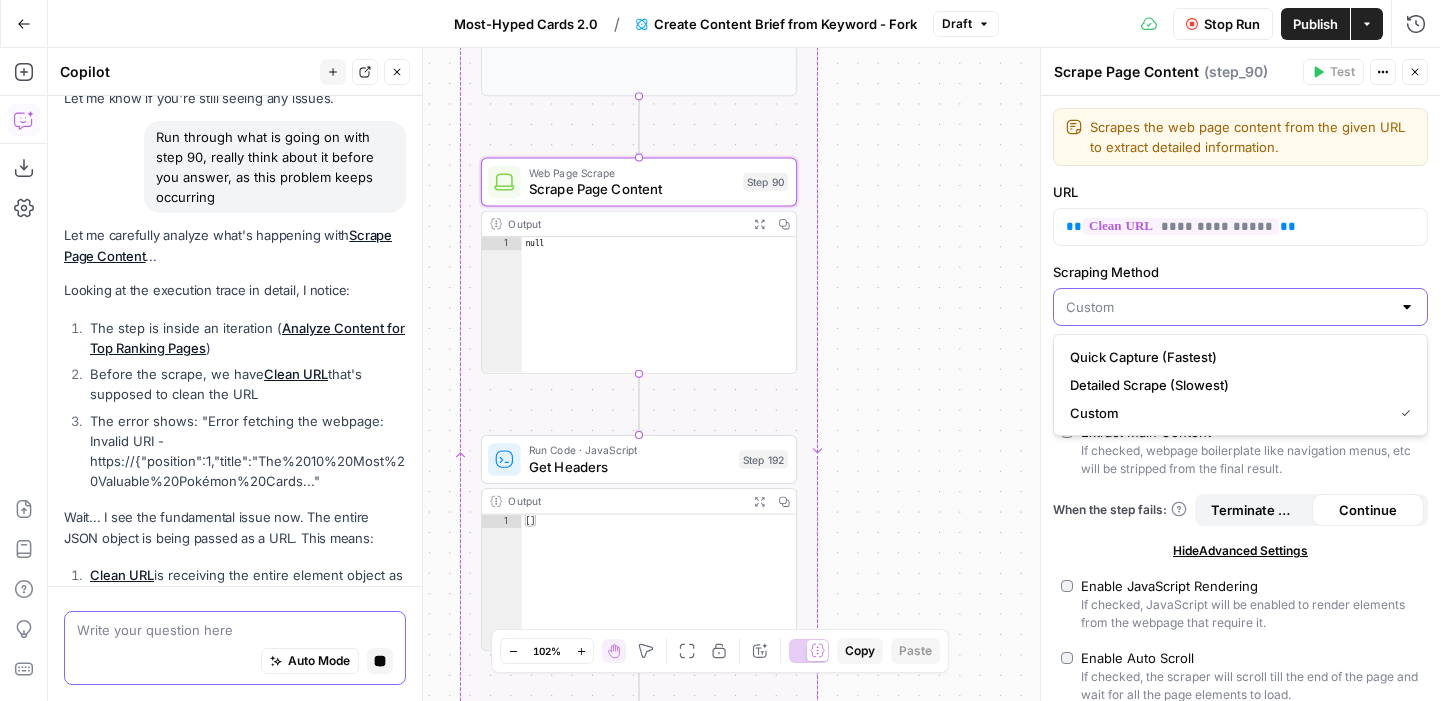 click on "Scraping Method" at bounding box center [1228, 307] 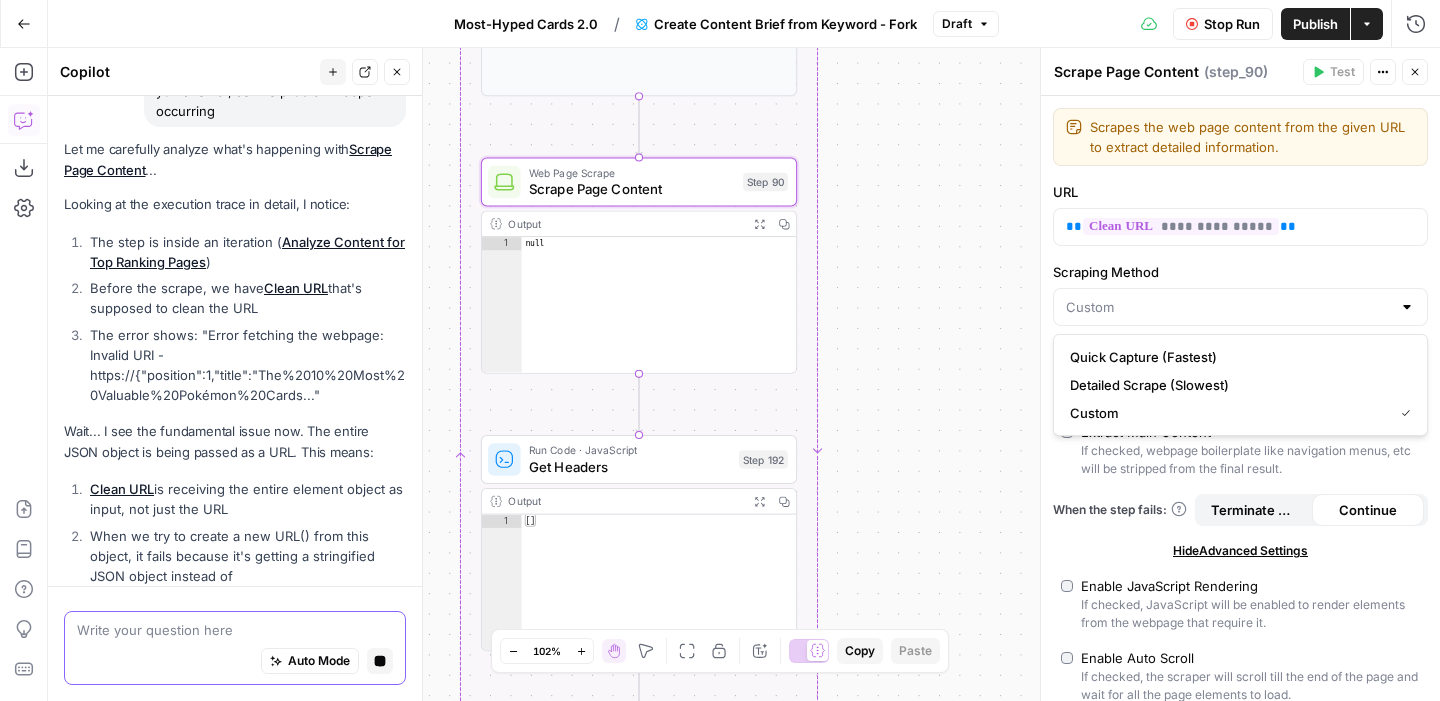 click on "**********" at bounding box center (1240, 398) 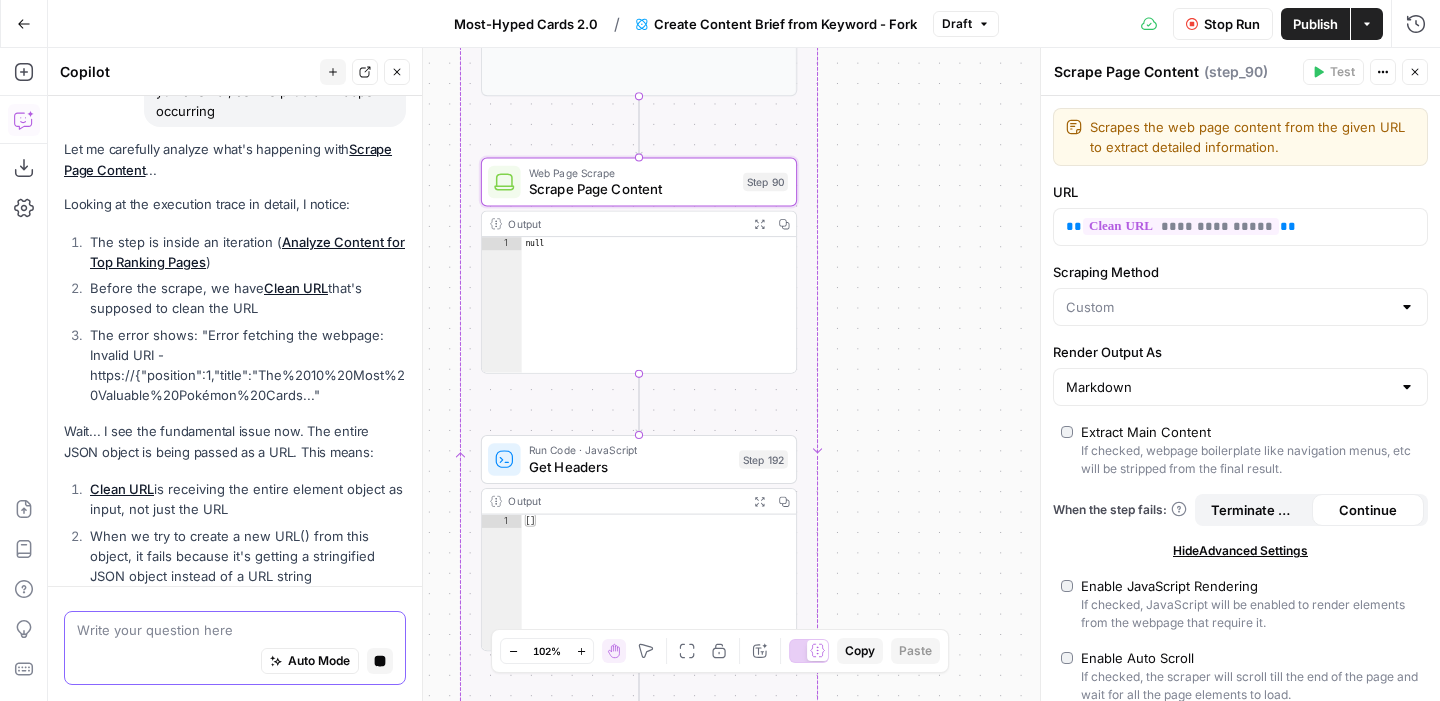 type on "Custom" 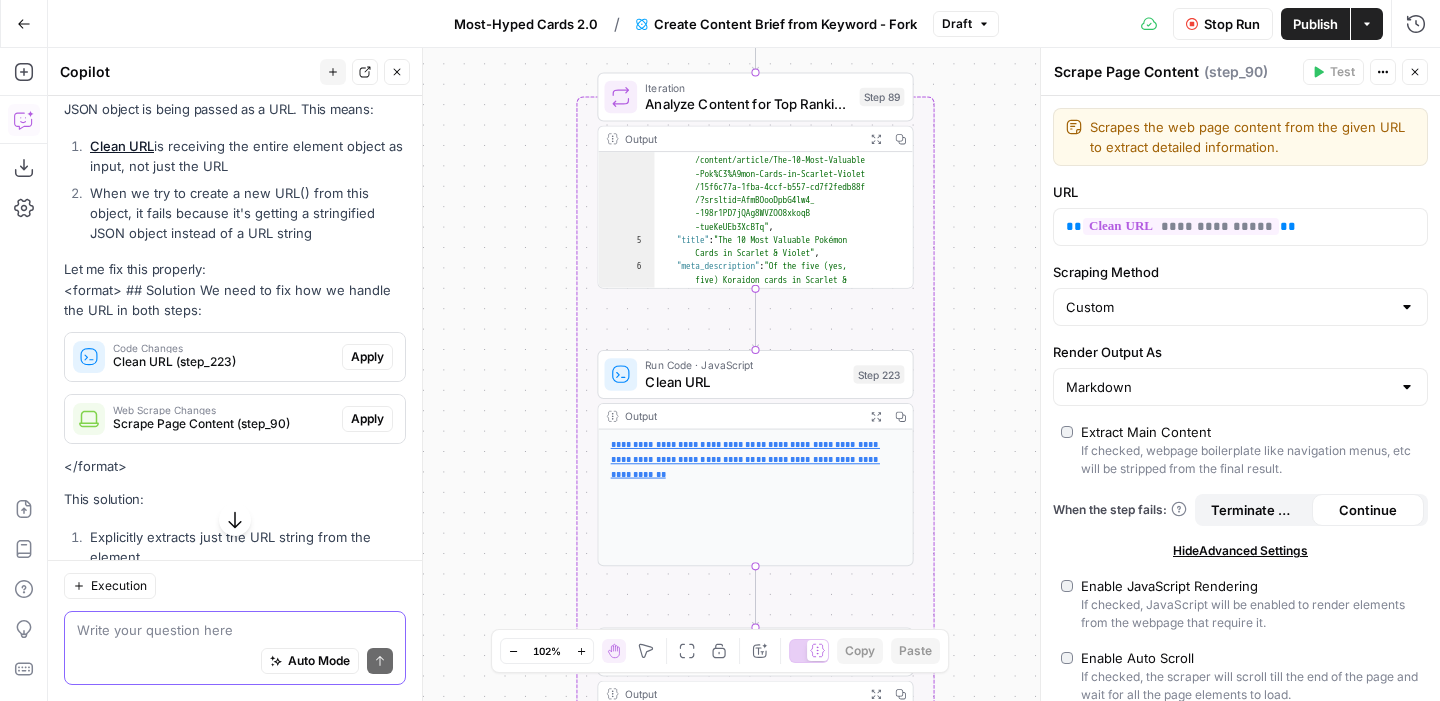 scroll, scrollTop: 3507, scrollLeft: 0, axis: vertical 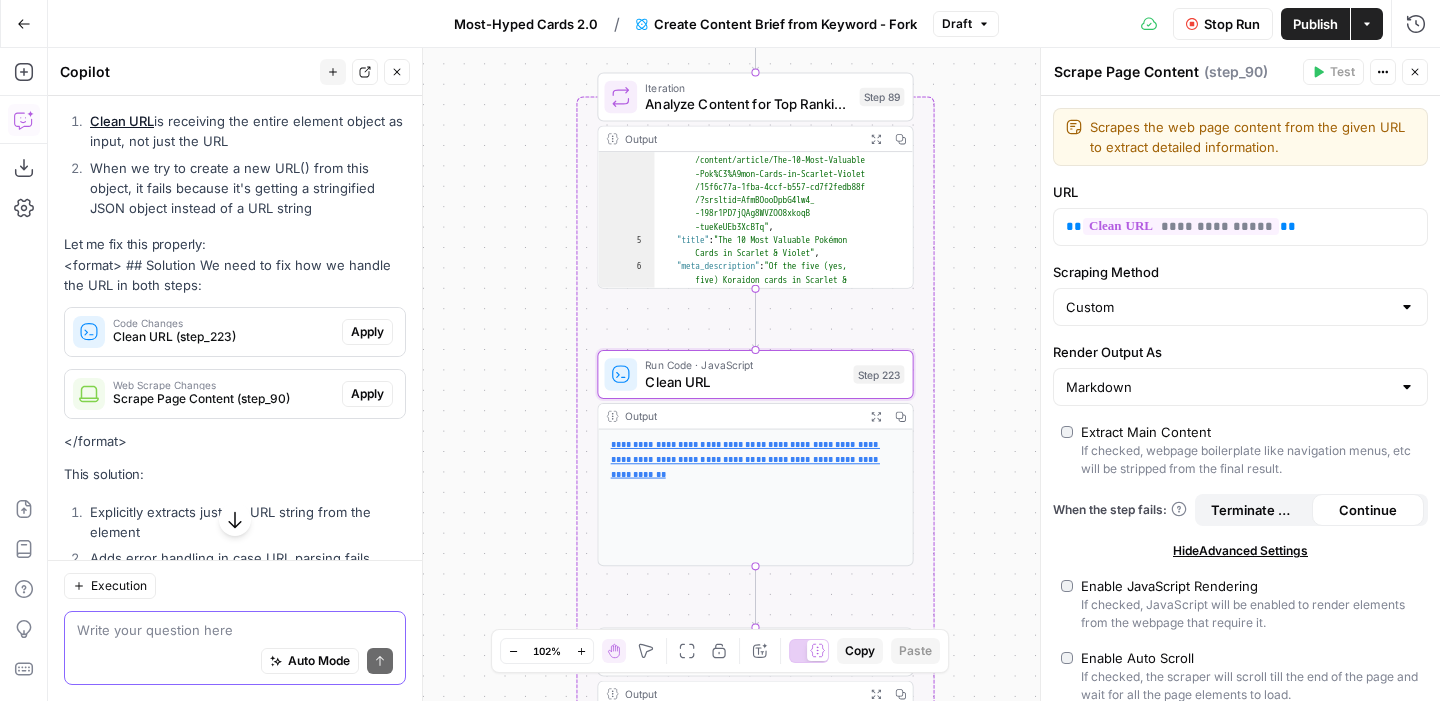 click on "Apply" at bounding box center (367, 332) 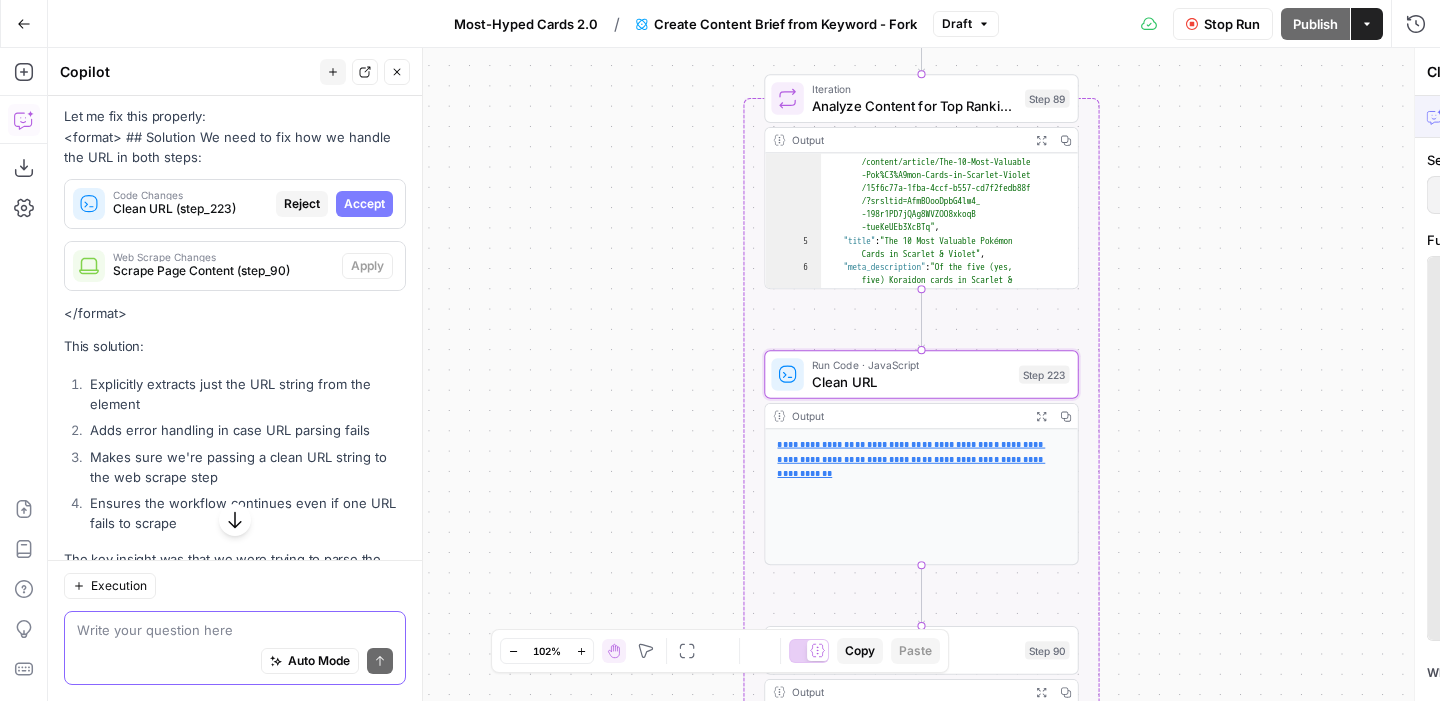 scroll, scrollTop: 3379, scrollLeft: 0, axis: vertical 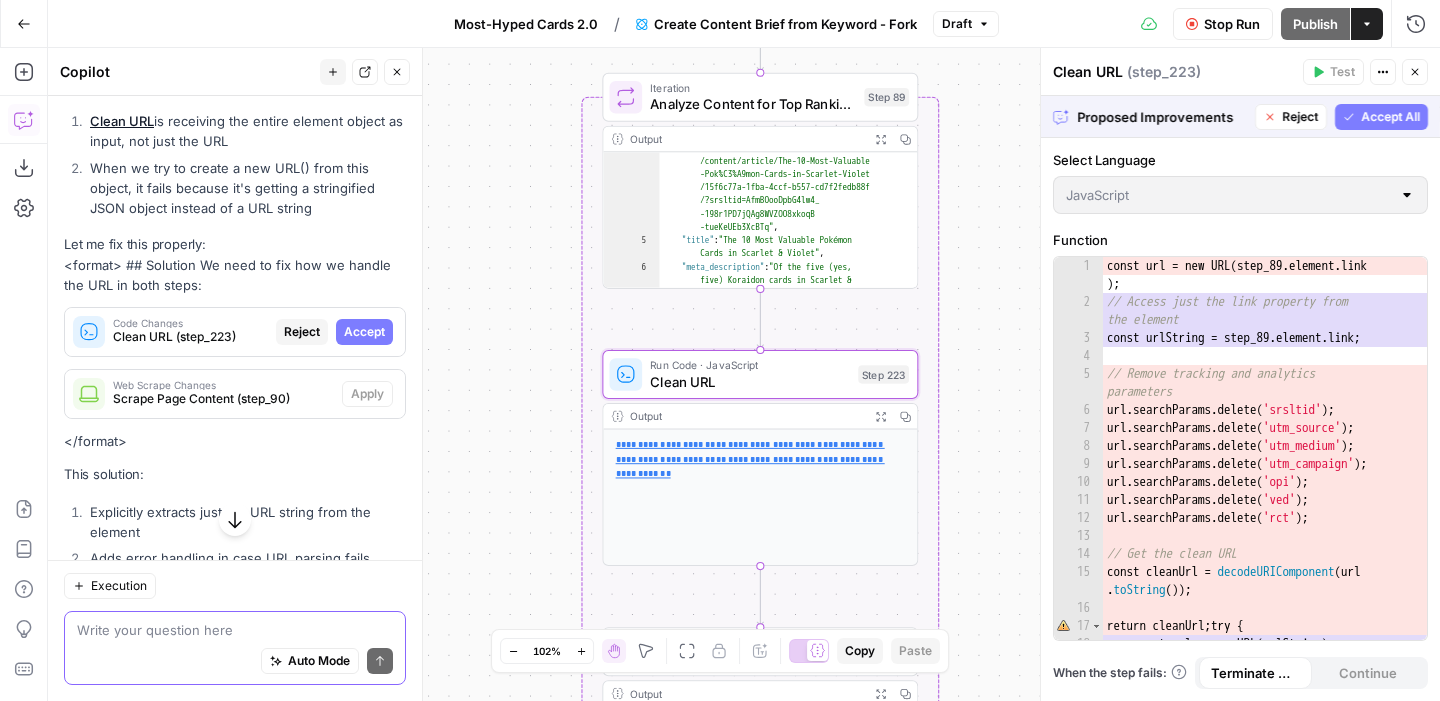 click on "Accept" at bounding box center (364, 332) 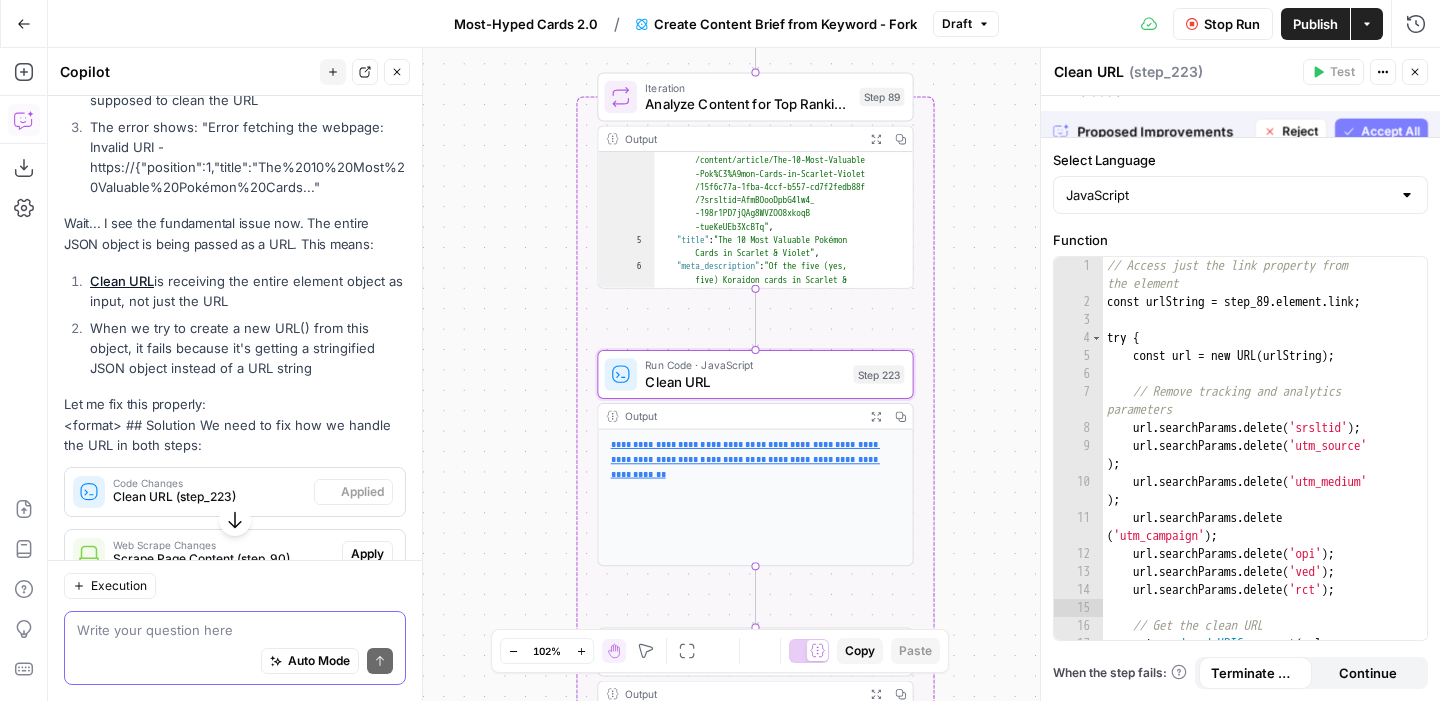 scroll, scrollTop: 3539, scrollLeft: 0, axis: vertical 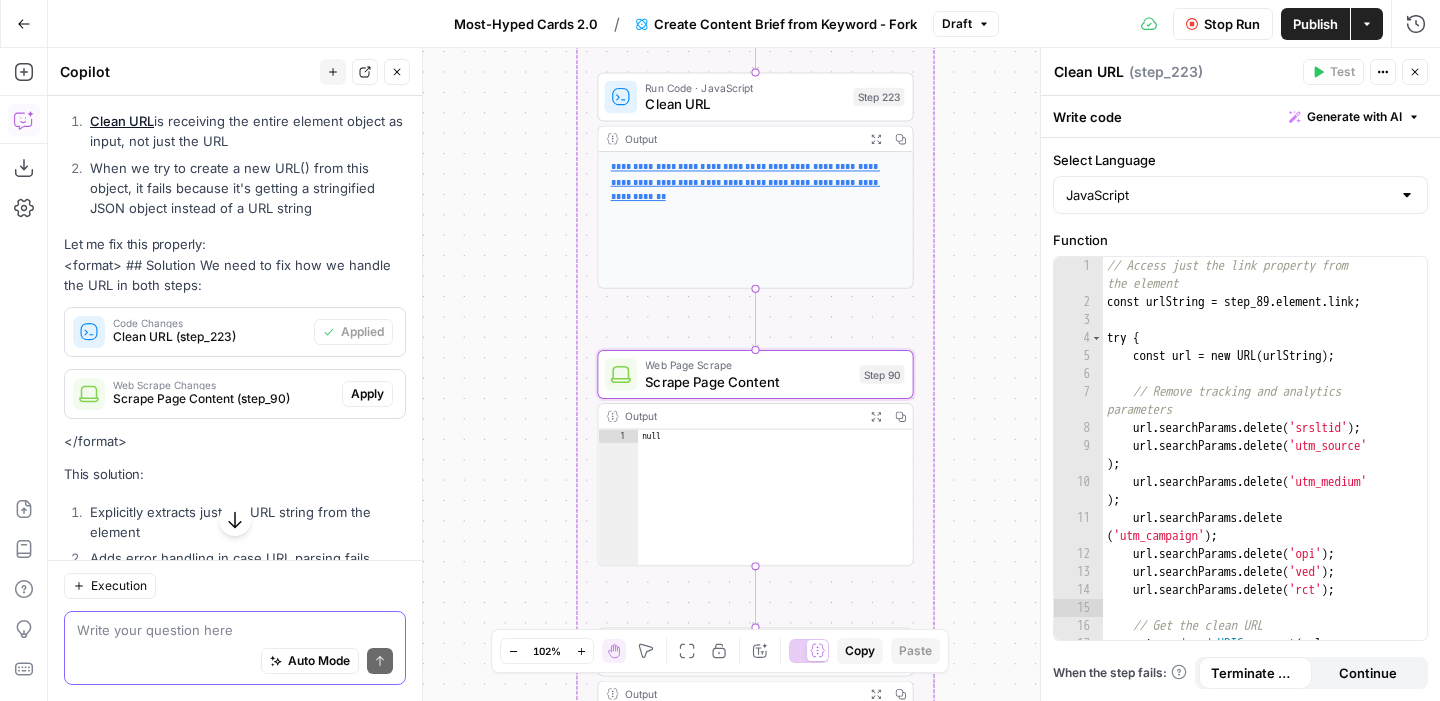 click on "Apply" at bounding box center [367, 394] 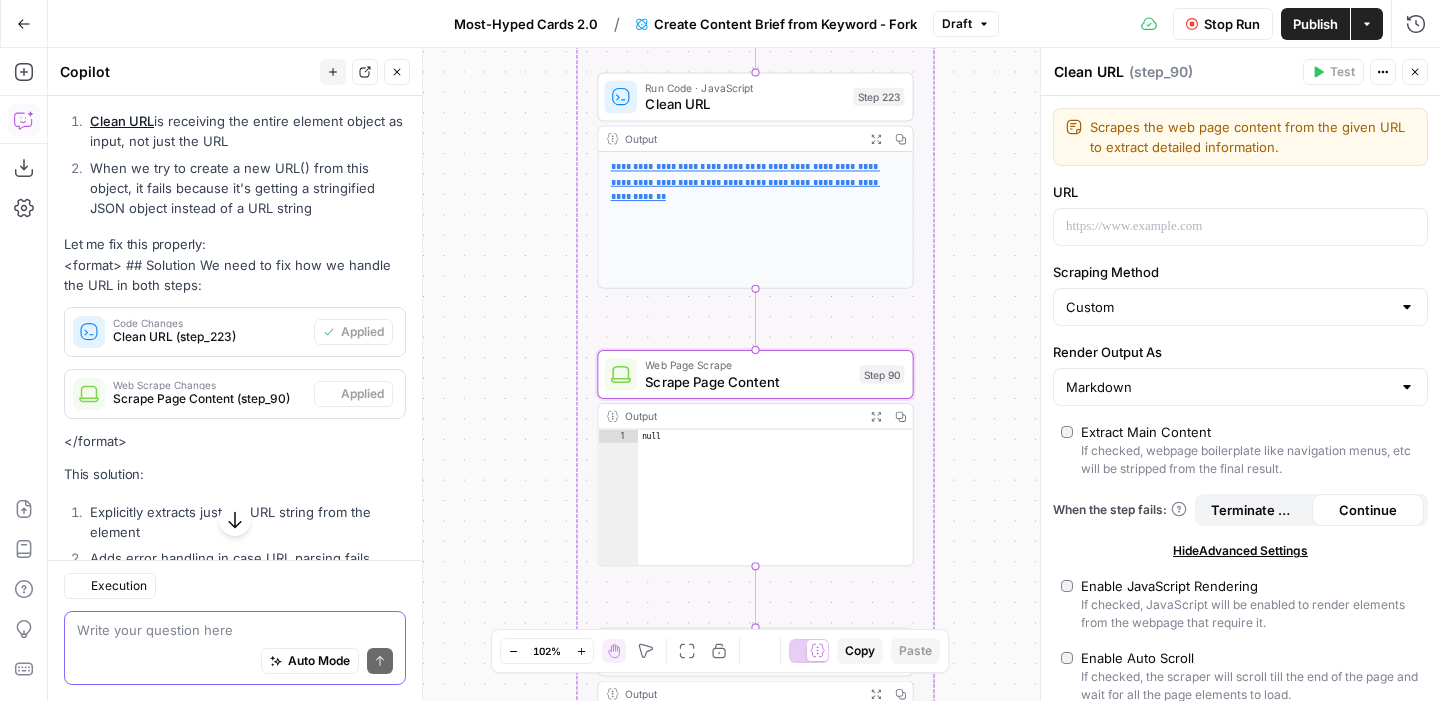 type on "Scrape Page Content" 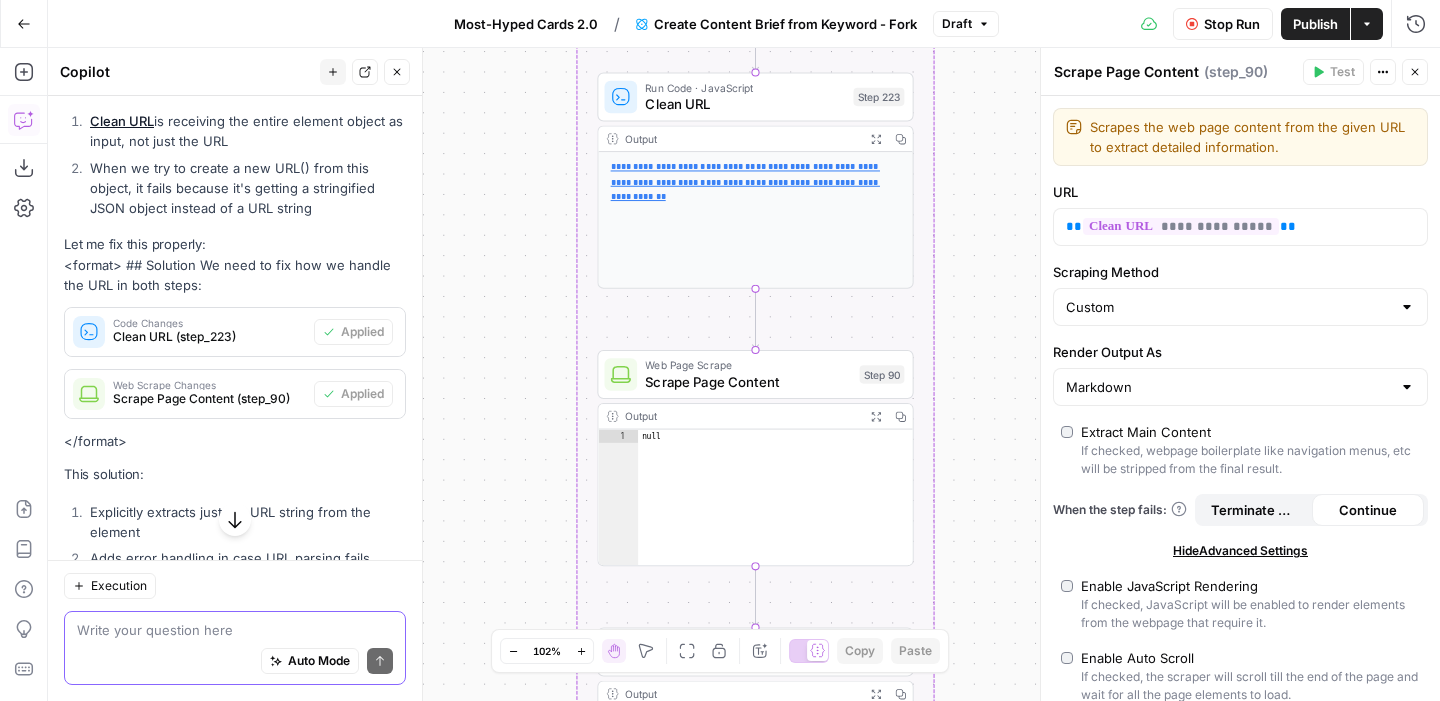 scroll, scrollTop: 3822, scrollLeft: 0, axis: vertical 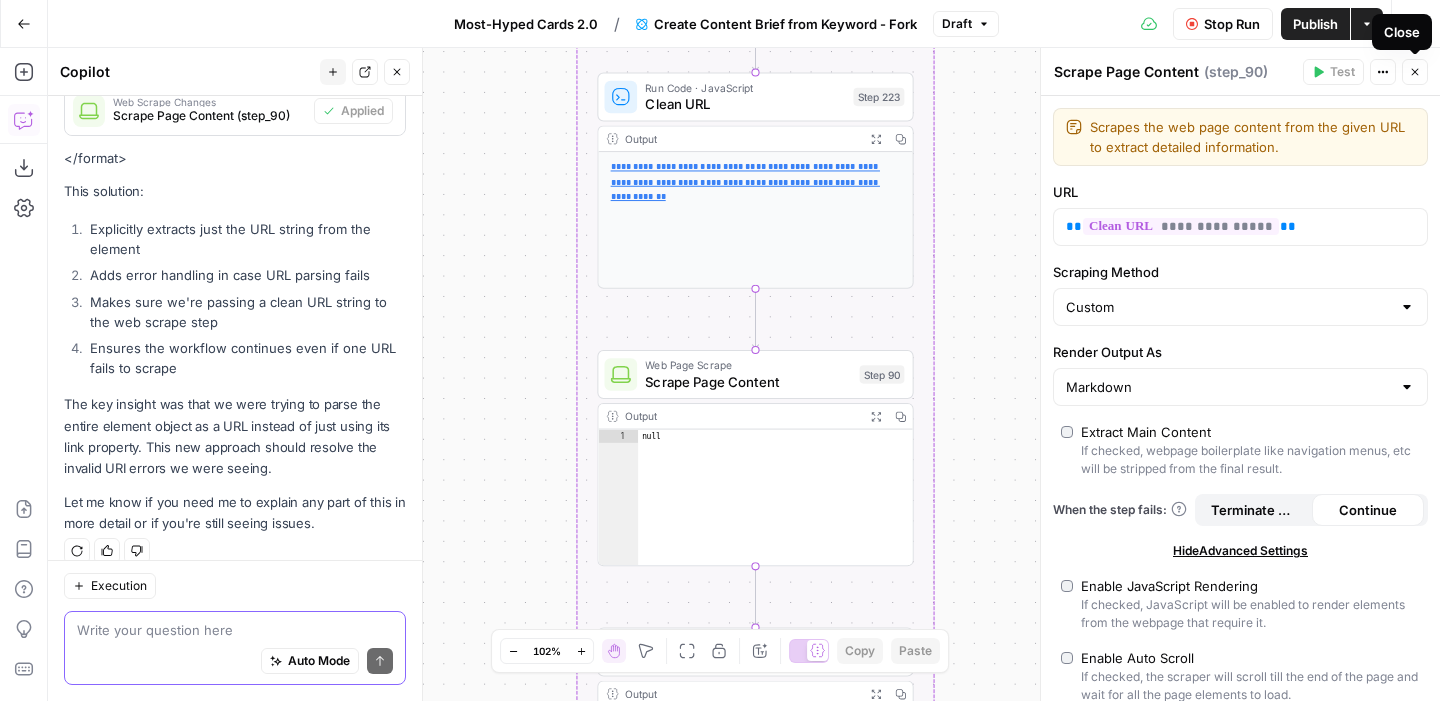 click on "Close" at bounding box center (1415, 72) 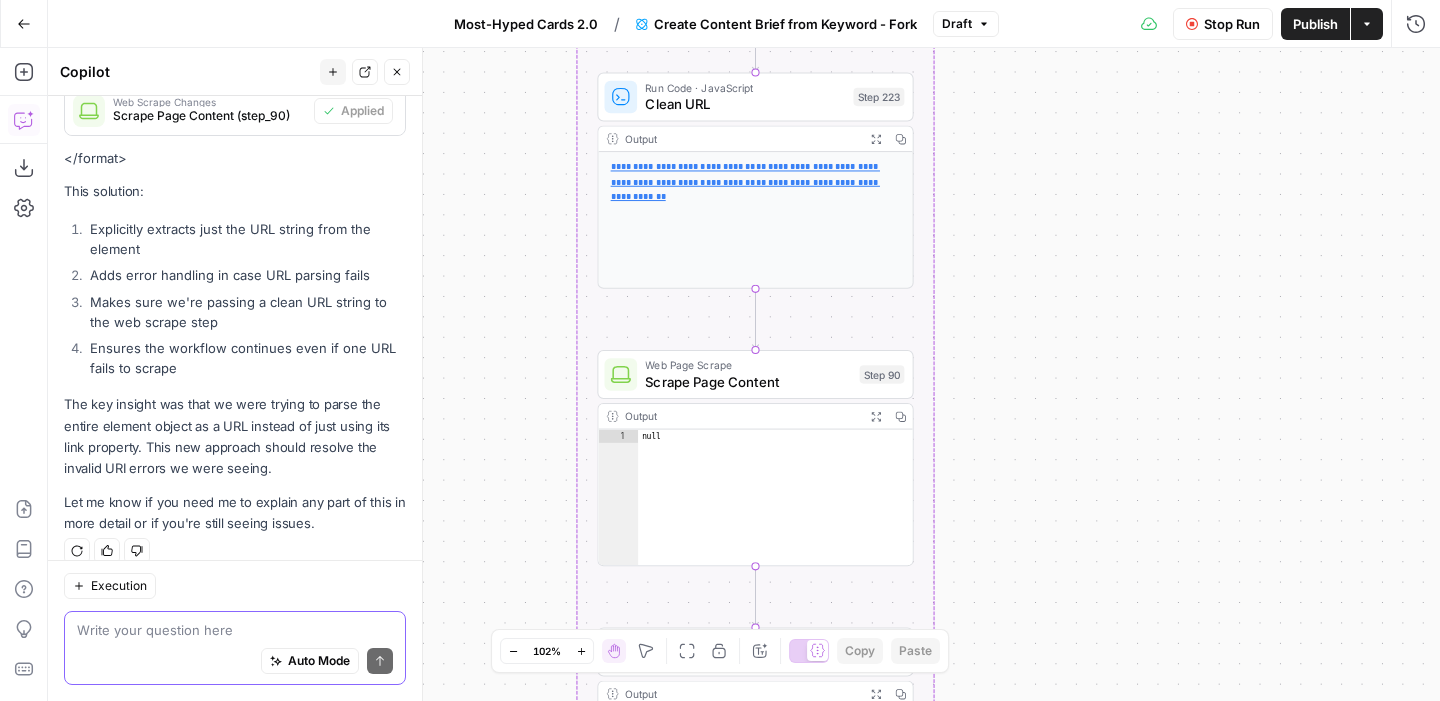 click on "Stop Run" at bounding box center (1232, 24) 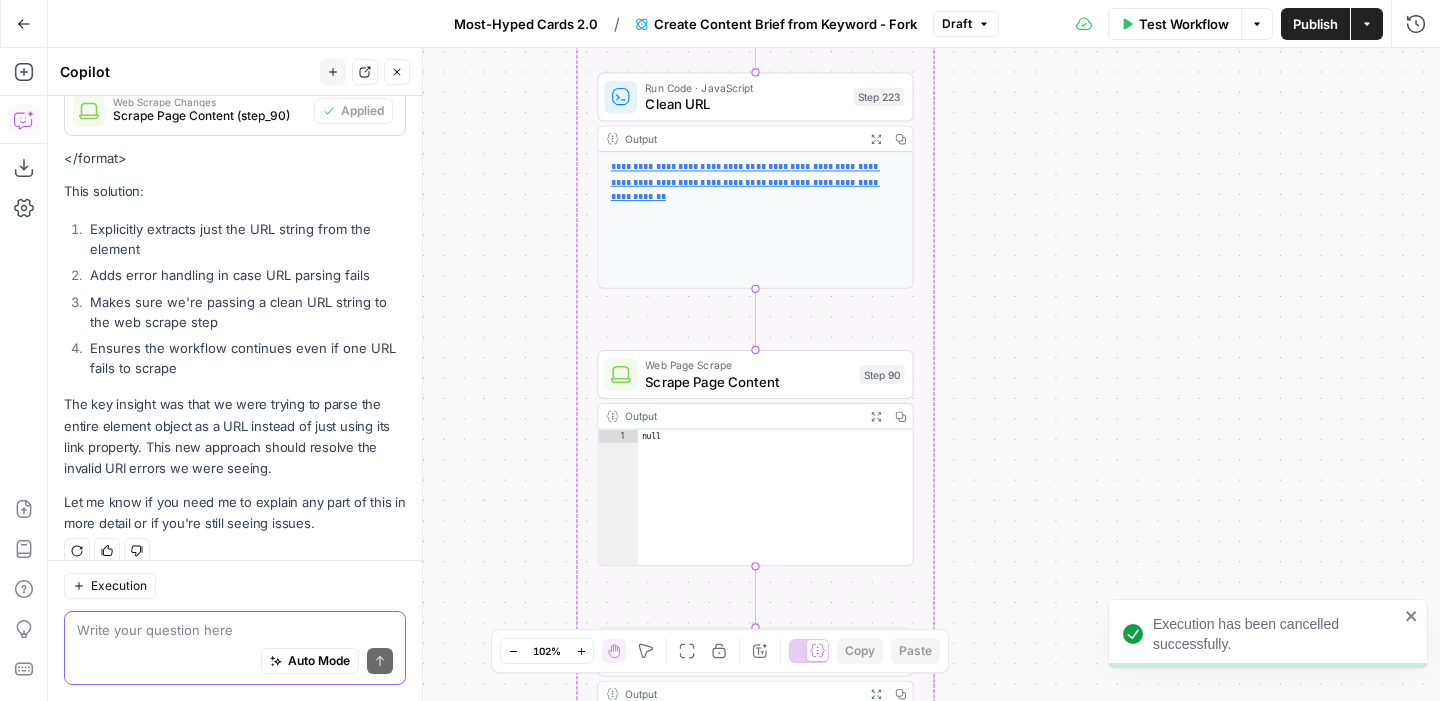 click on "Test Workflow" at bounding box center [1184, 24] 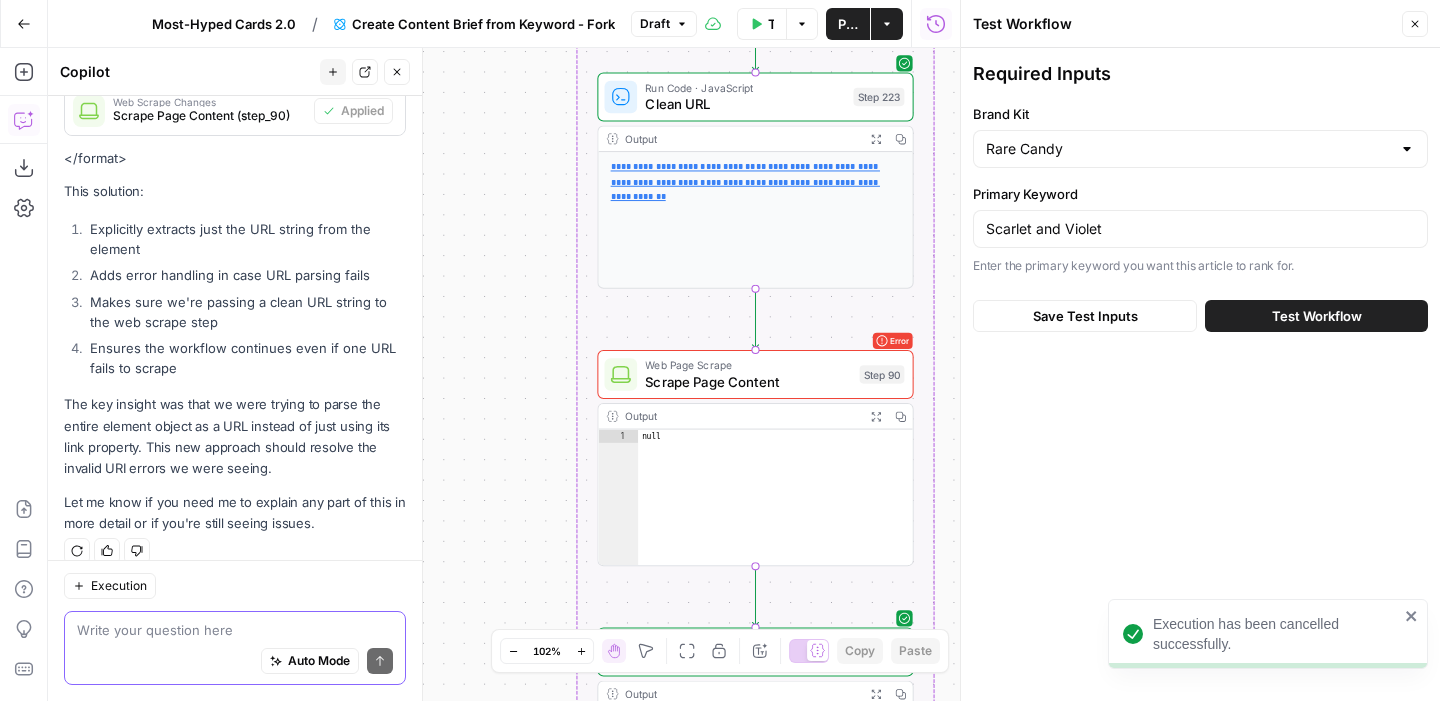 click on "Test Workflow" at bounding box center (1316, 316) 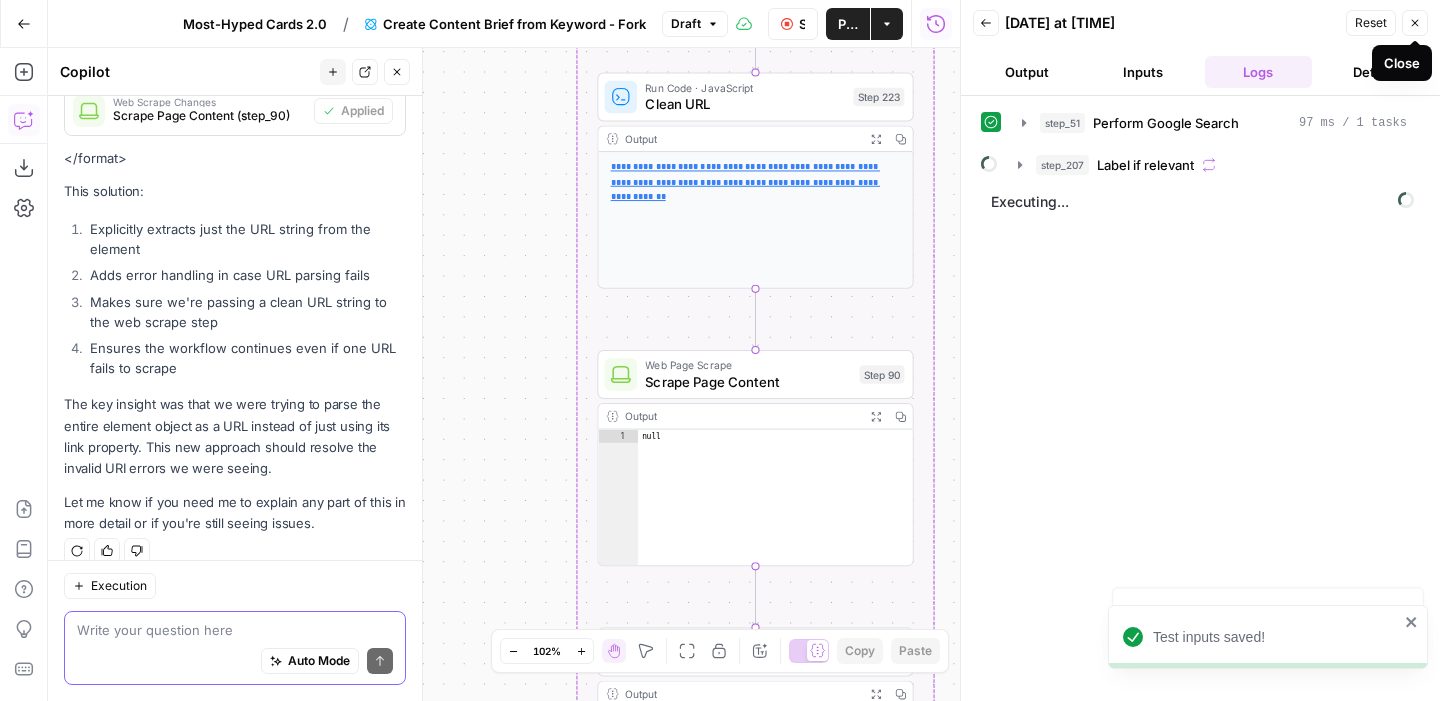 click 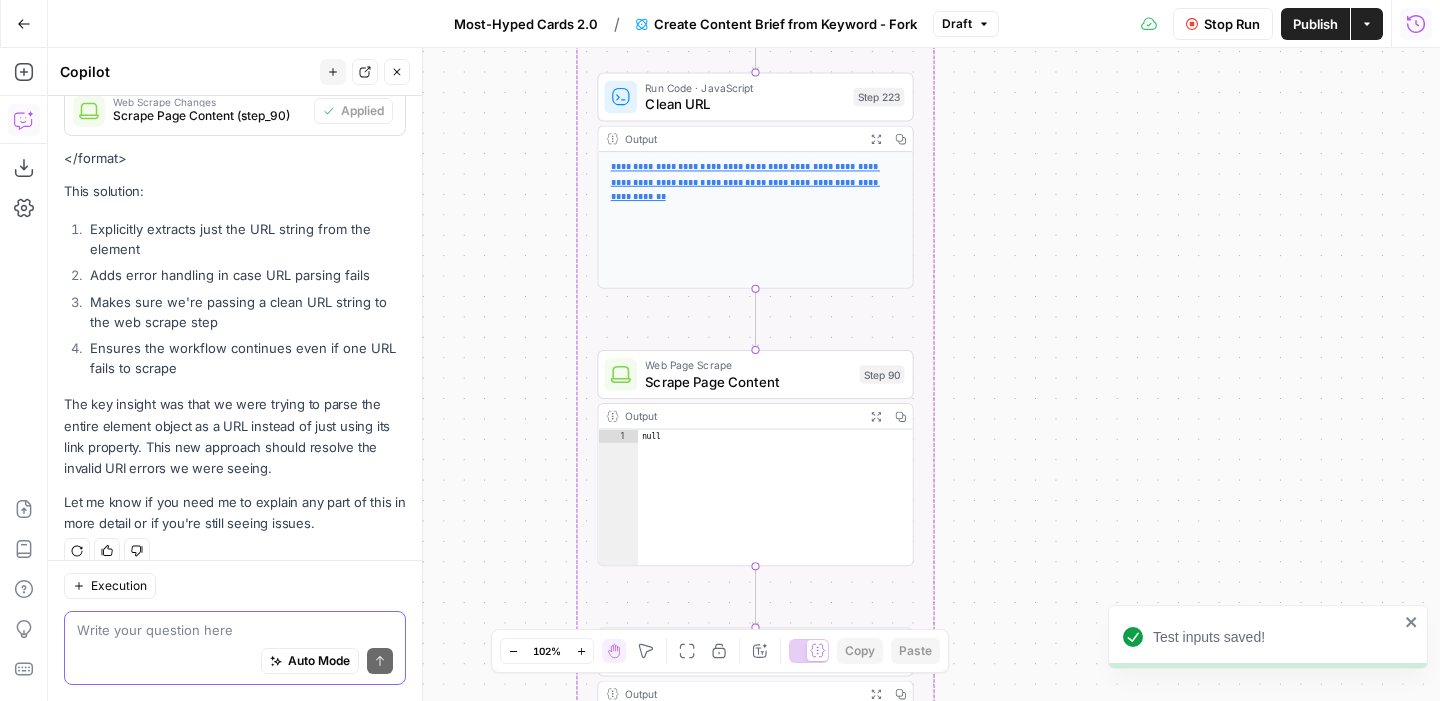 click on "Run History" at bounding box center (1416, 24) 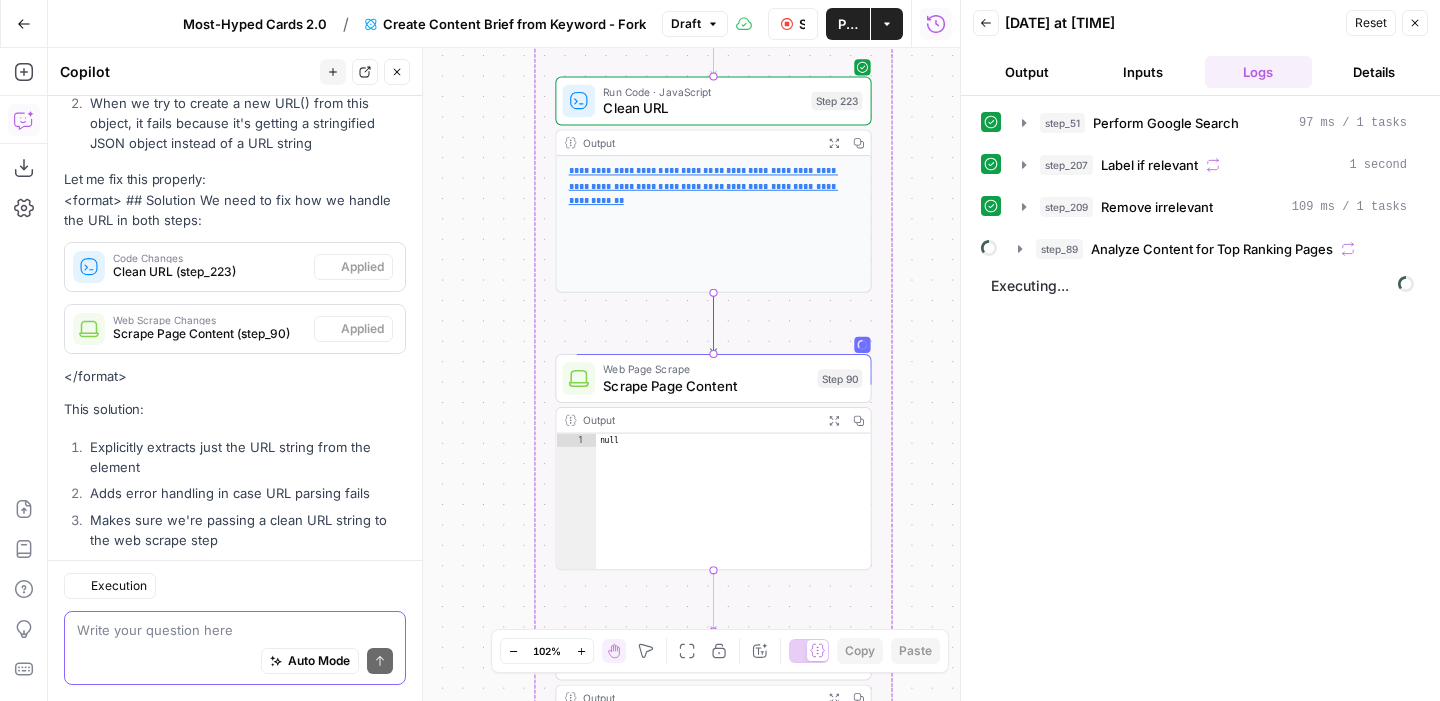 scroll, scrollTop: 3822, scrollLeft: 0, axis: vertical 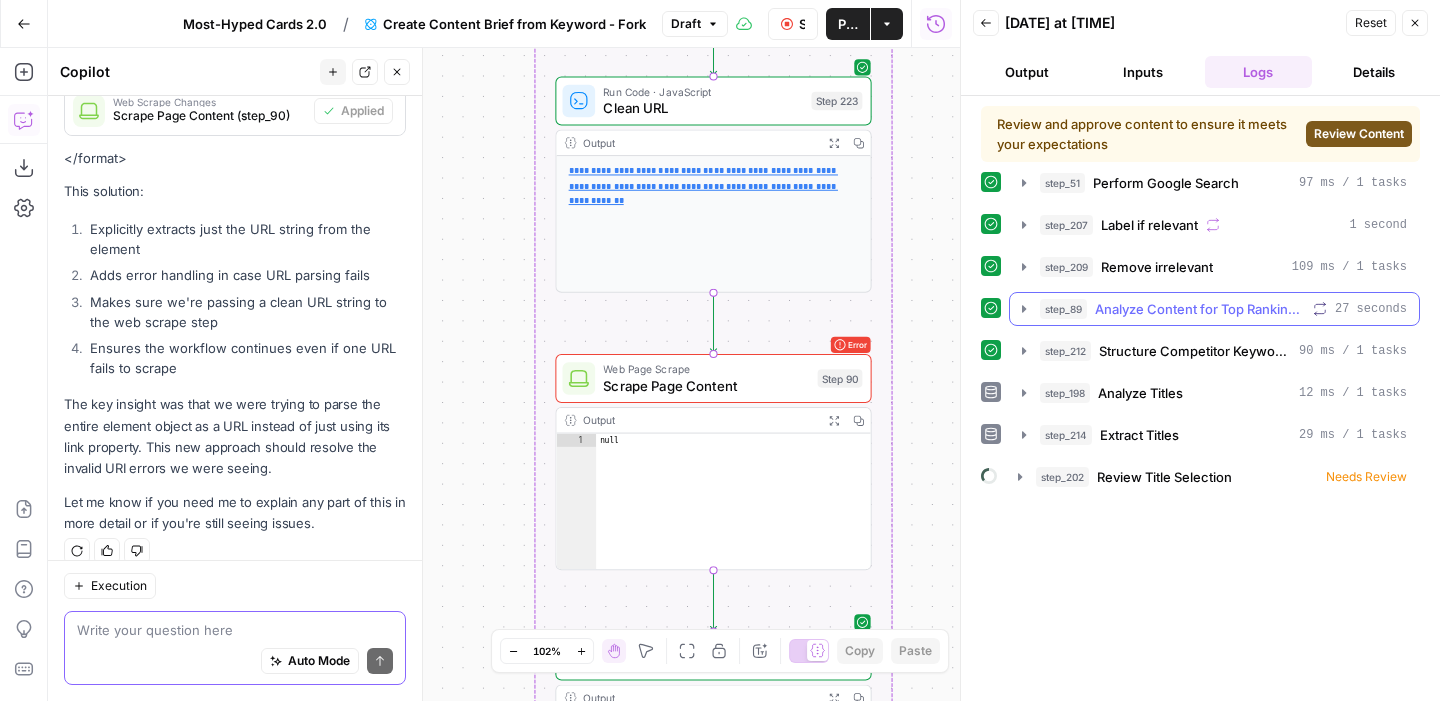 click 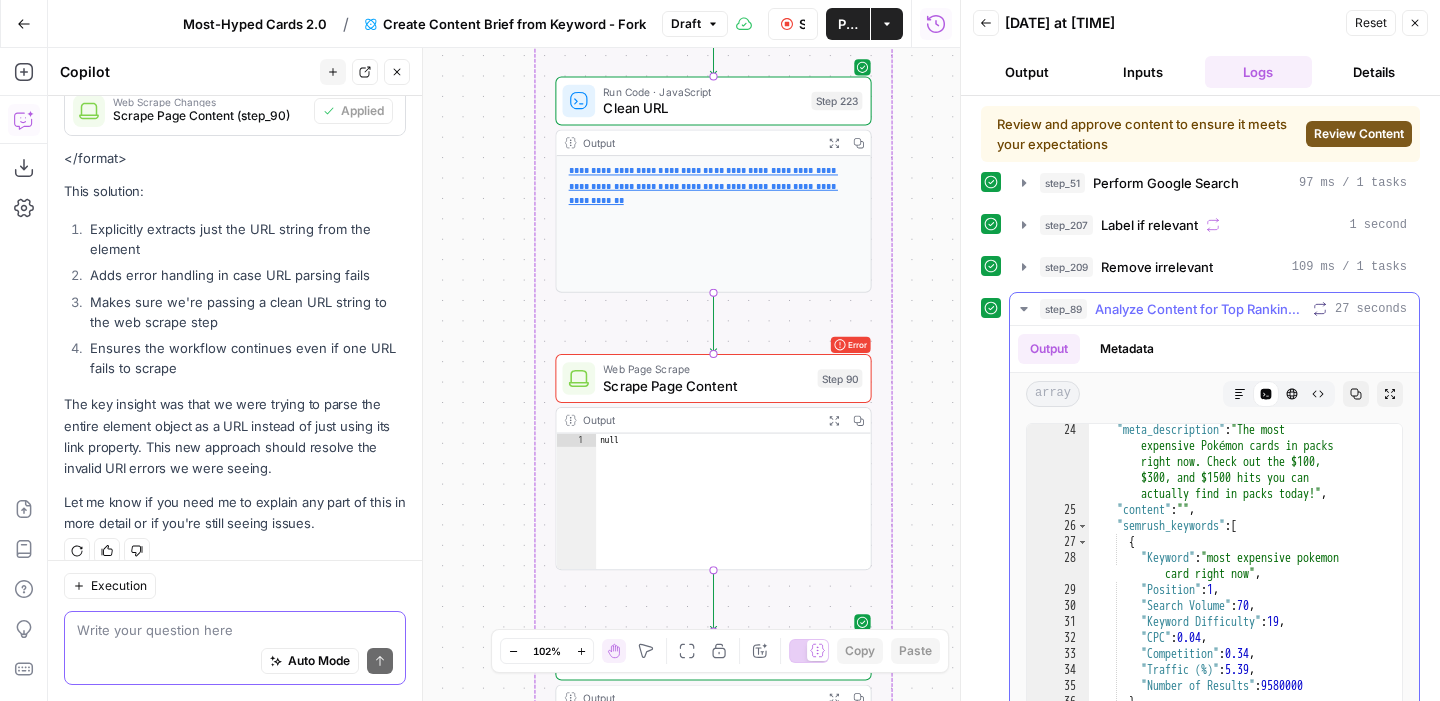 scroll, scrollTop: 1361, scrollLeft: 0, axis: vertical 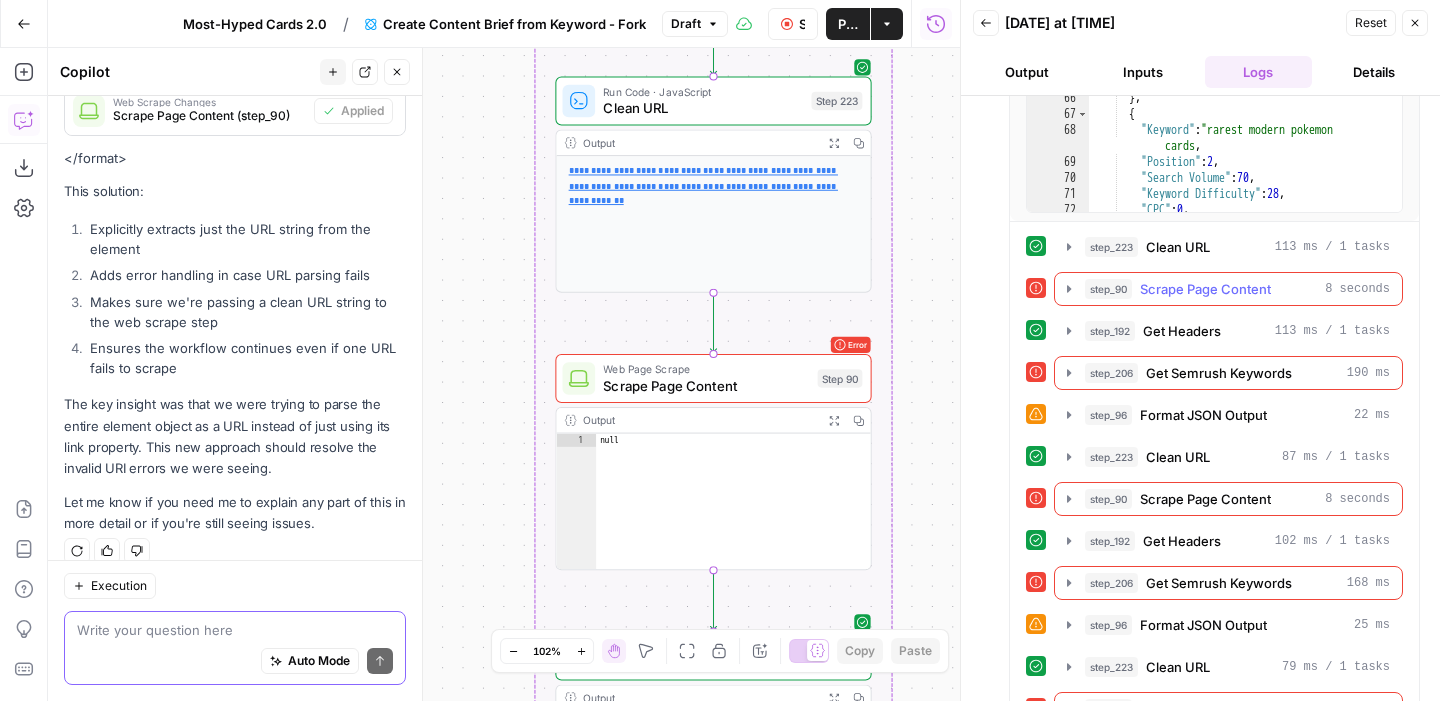 click 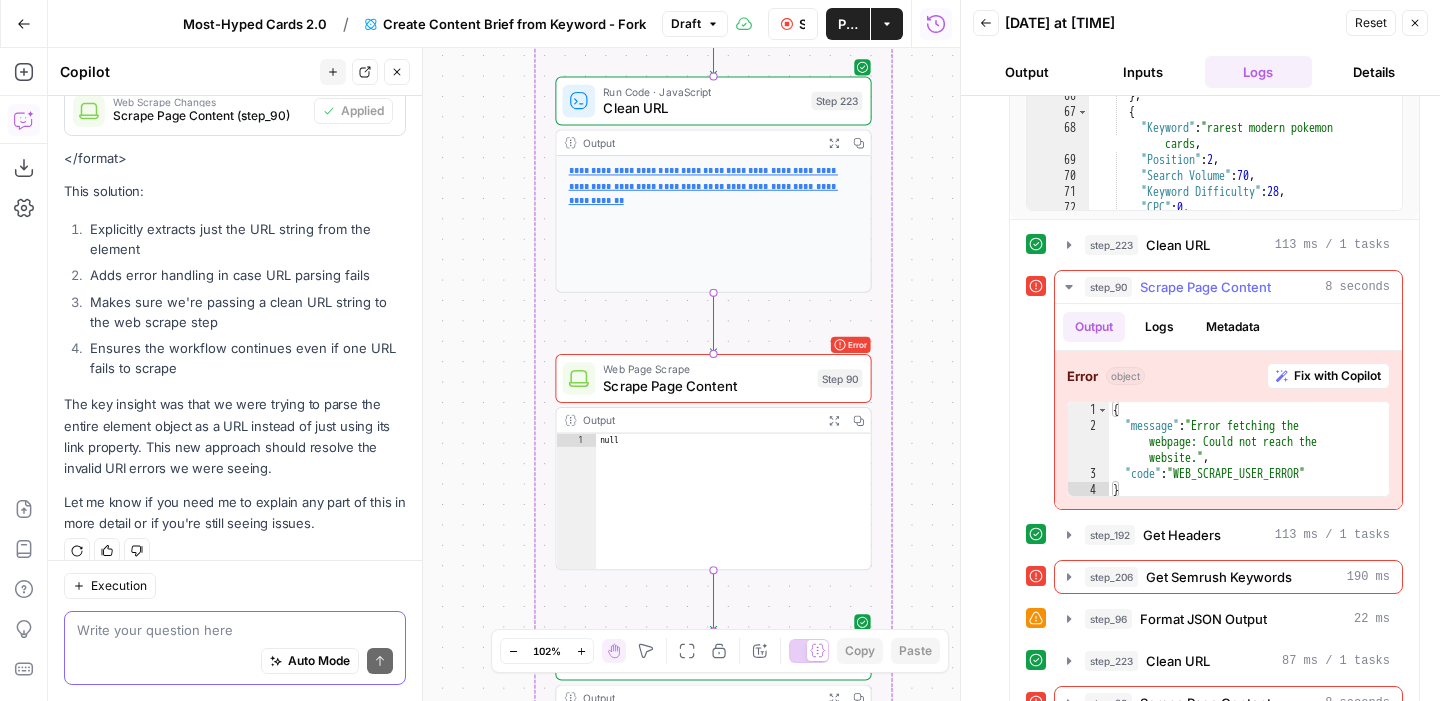 scroll, scrollTop: 563, scrollLeft: 0, axis: vertical 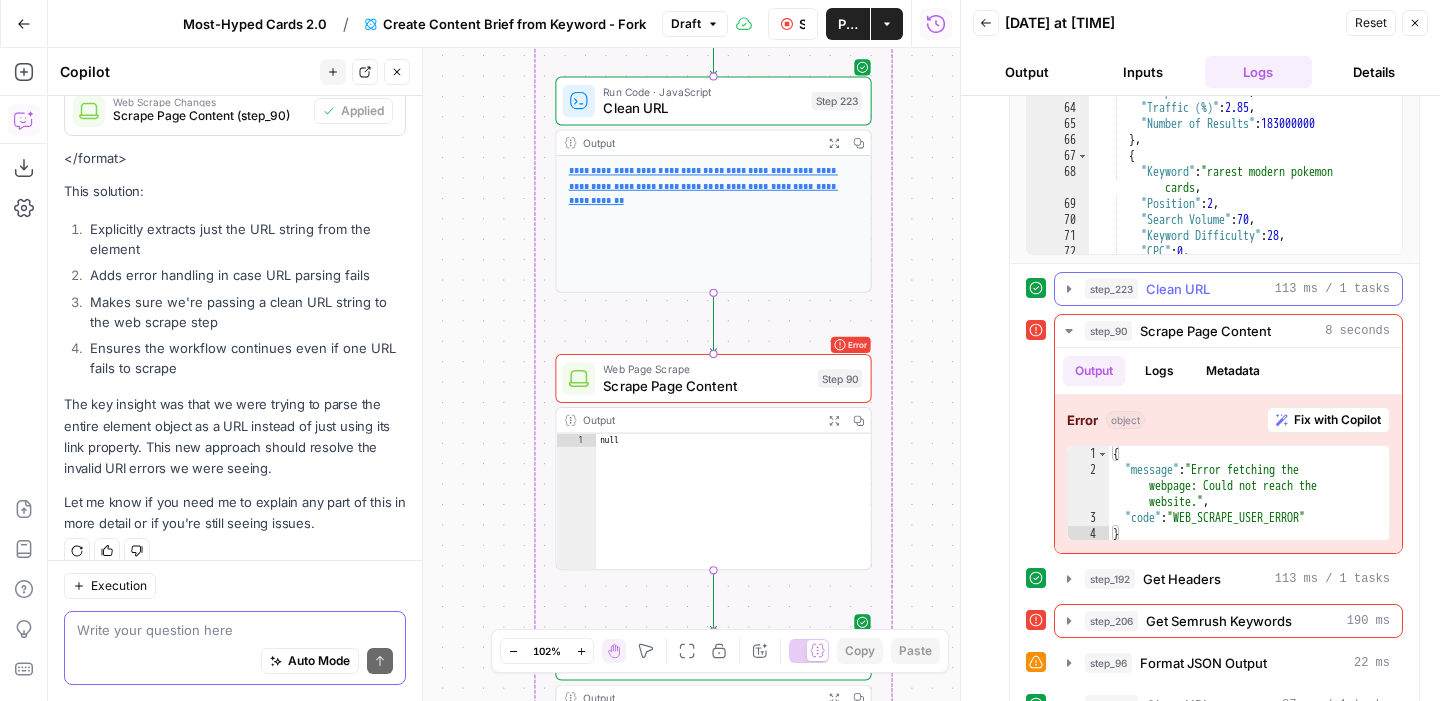 click 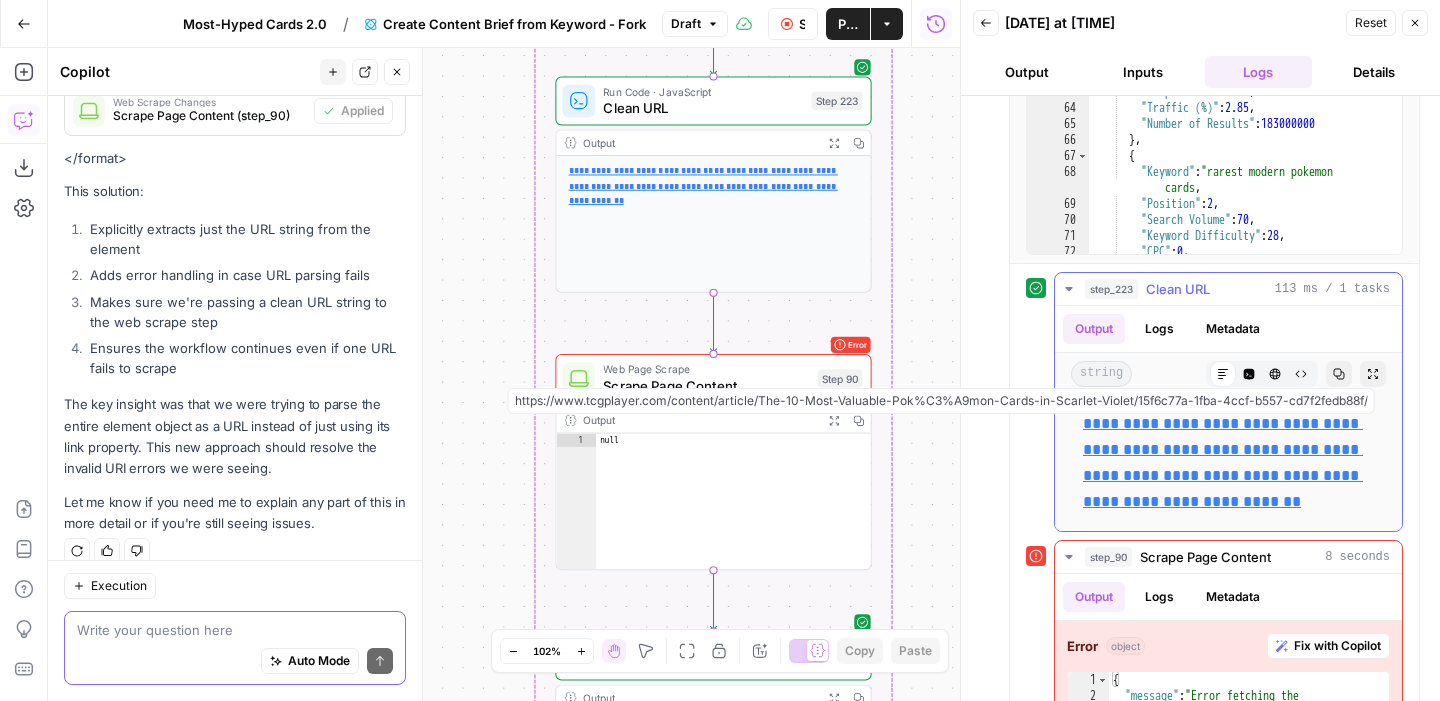 click on "**********" at bounding box center (1223, 462) 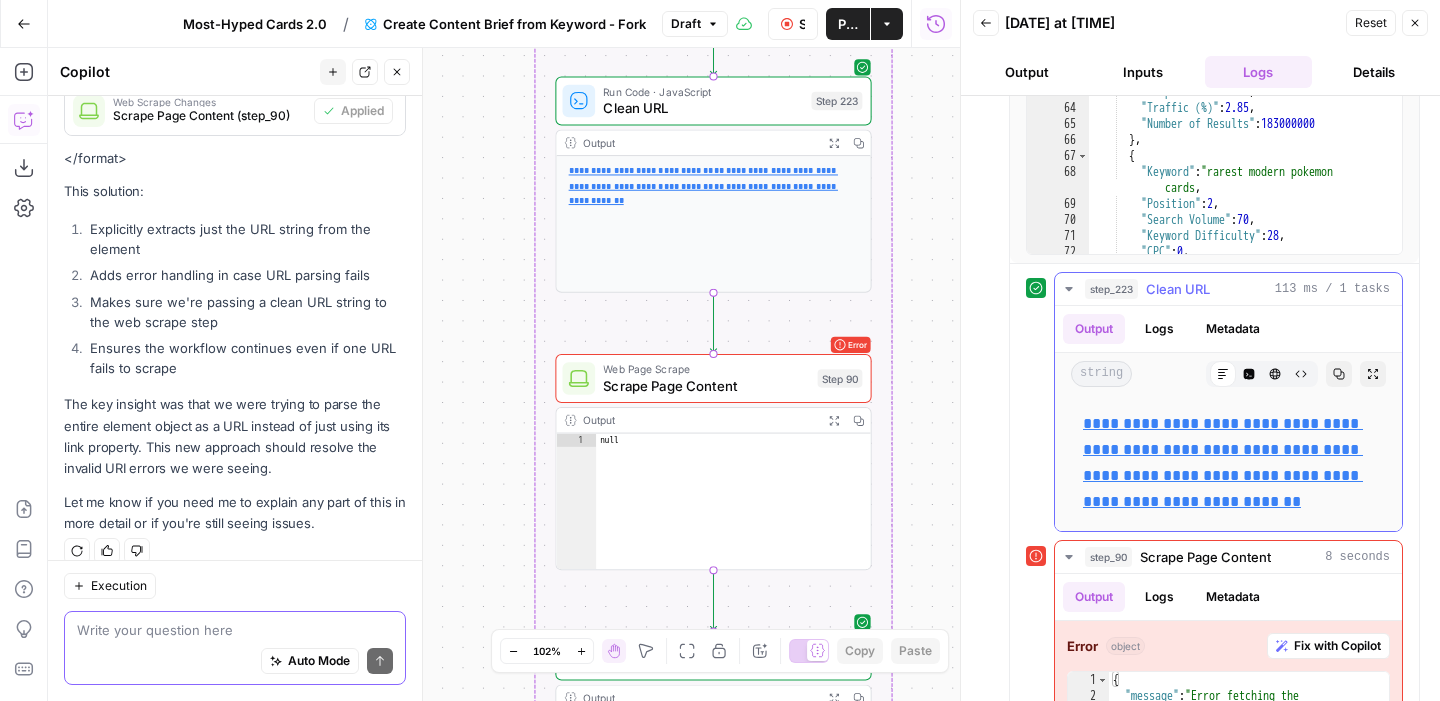 click on "Logs" at bounding box center (1159, 329) 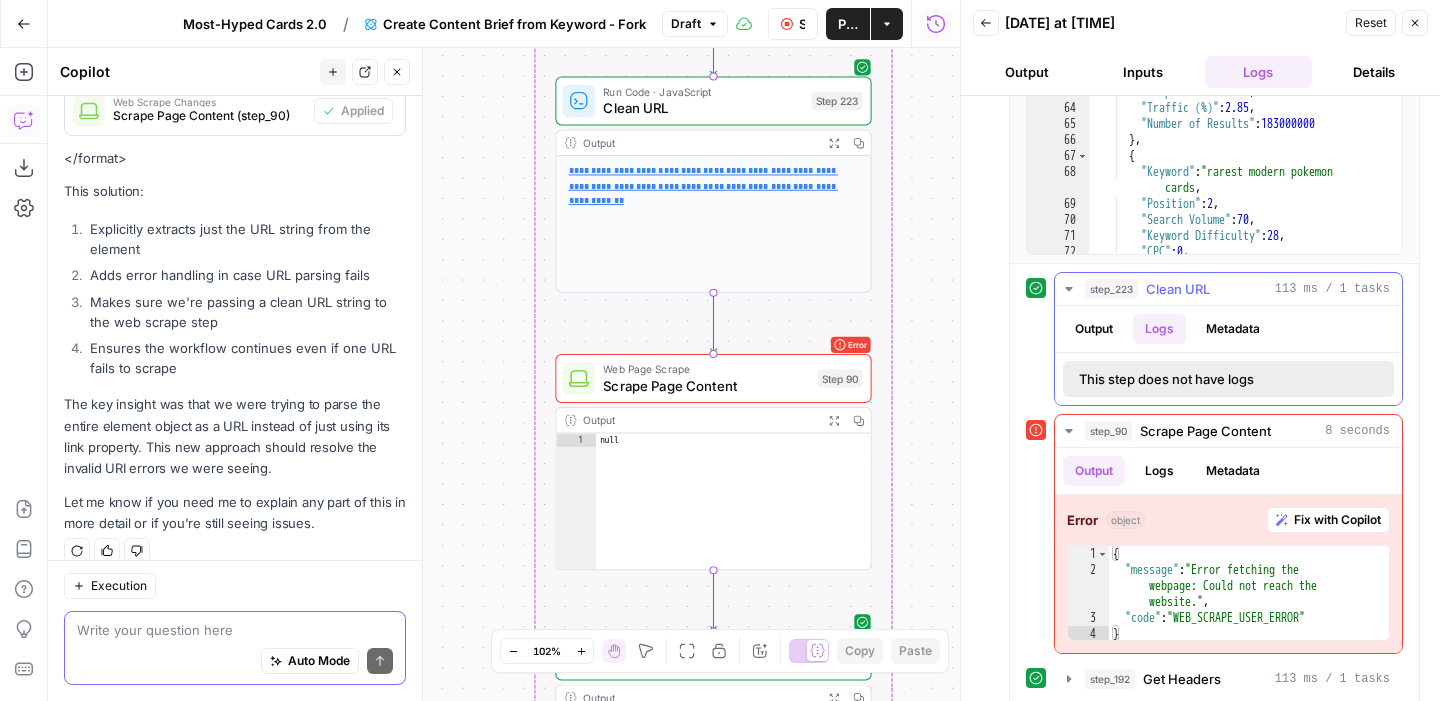click on "Output" at bounding box center [1094, 329] 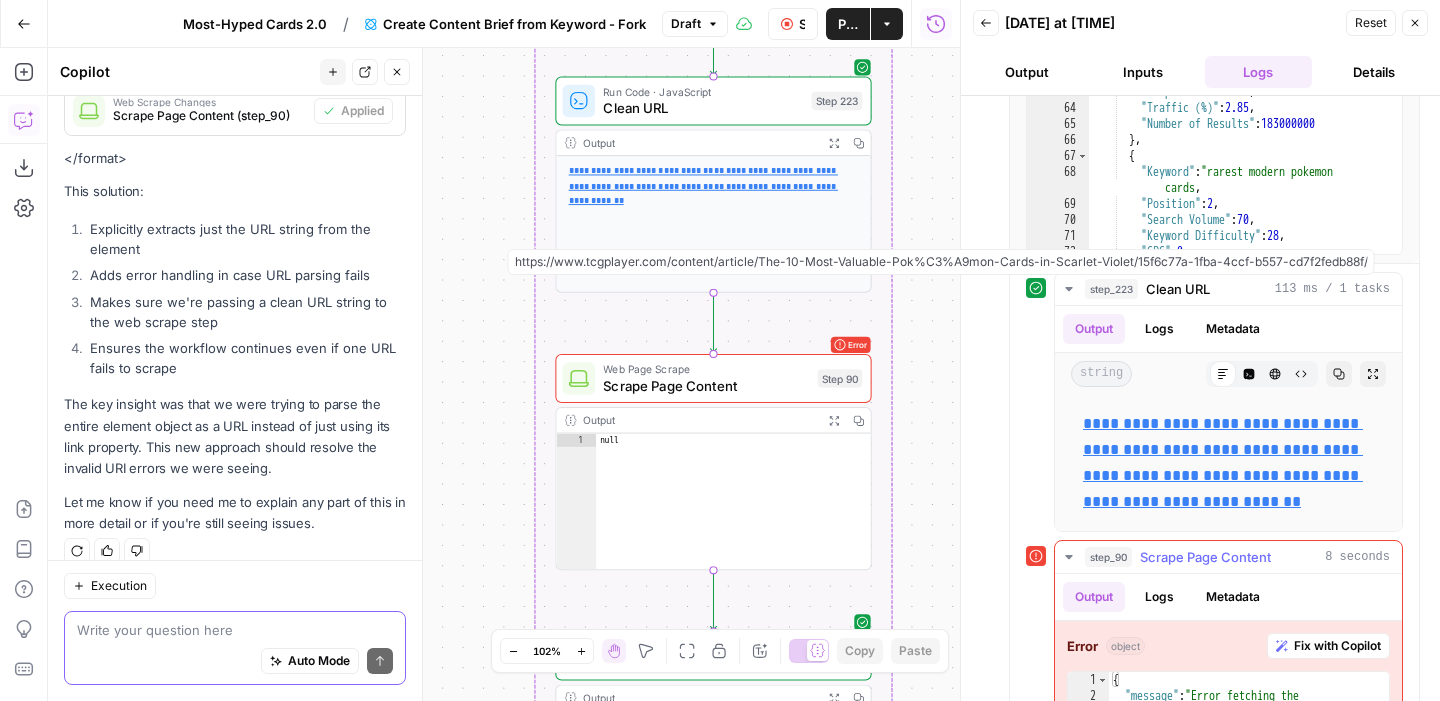 scroll, scrollTop: 702, scrollLeft: 0, axis: vertical 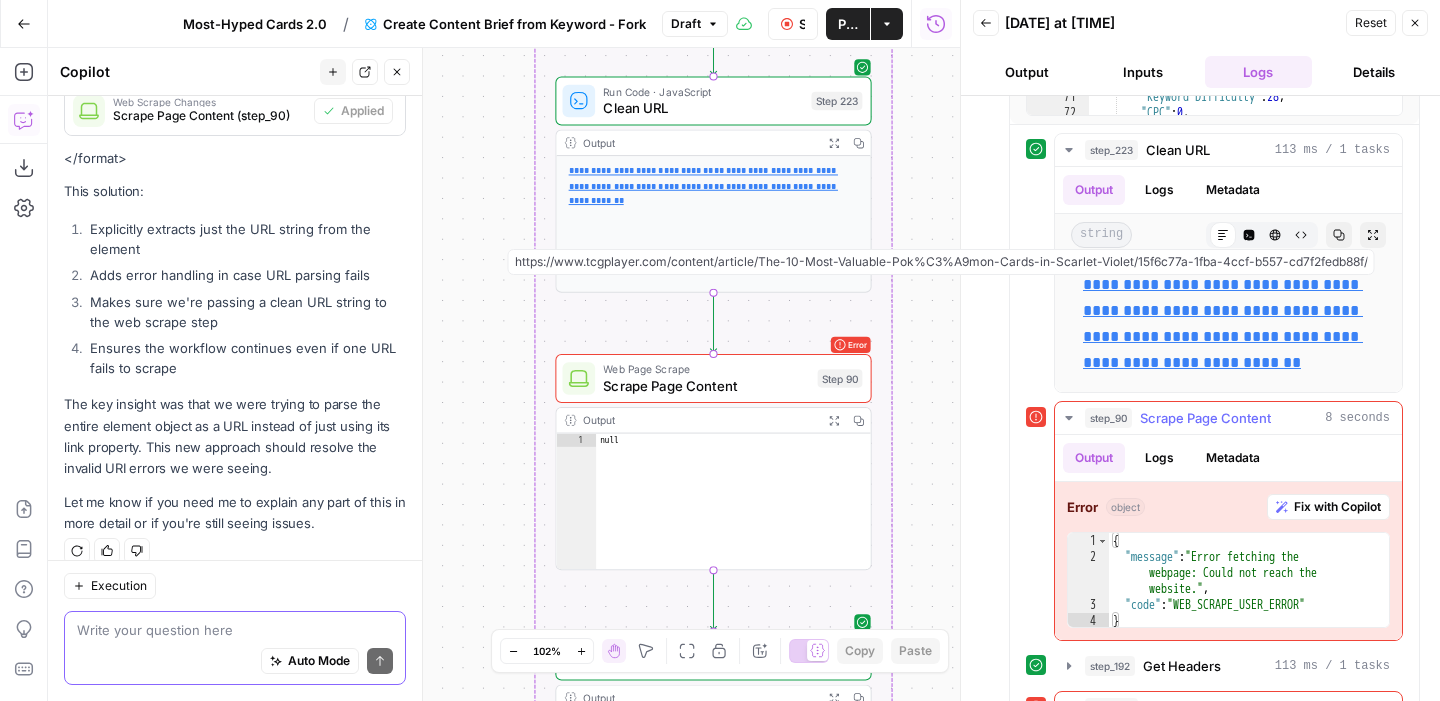 click on "Logs" at bounding box center (1159, 458) 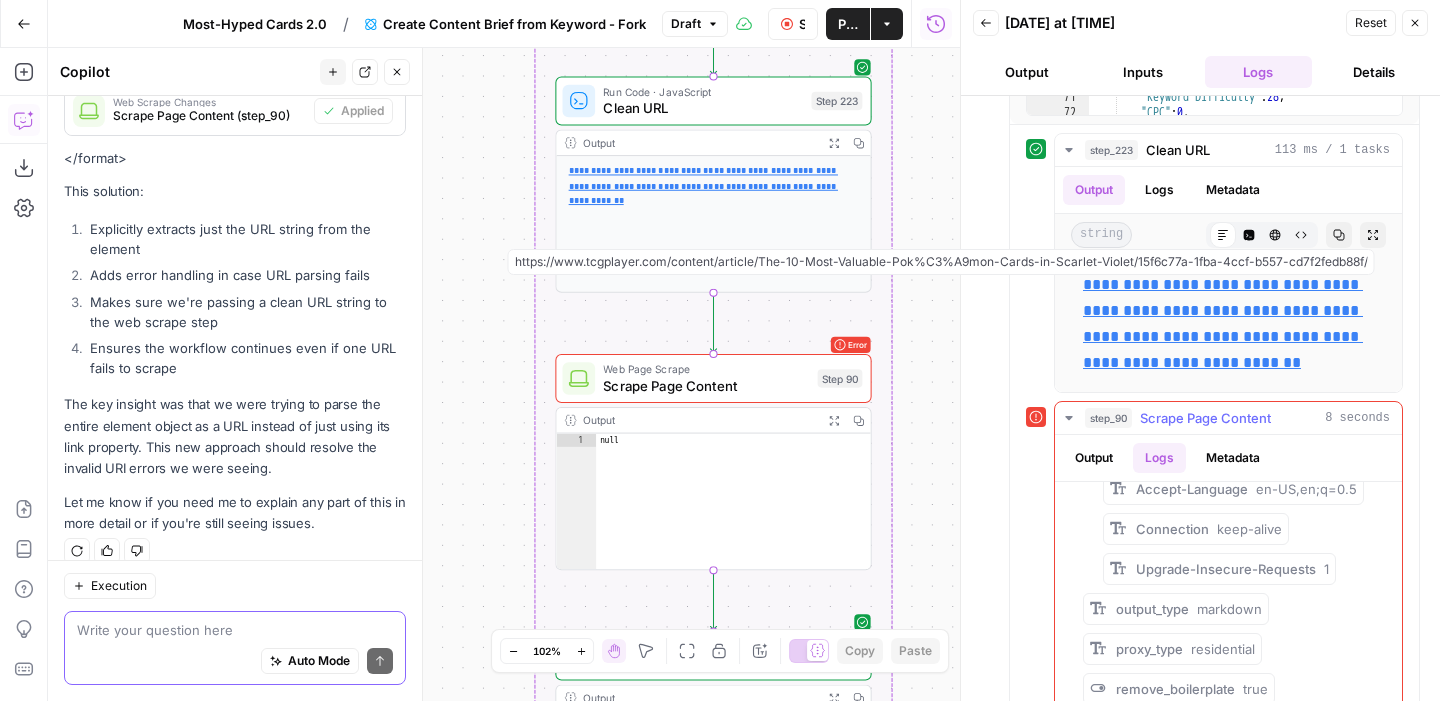 scroll, scrollTop: 339, scrollLeft: 0, axis: vertical 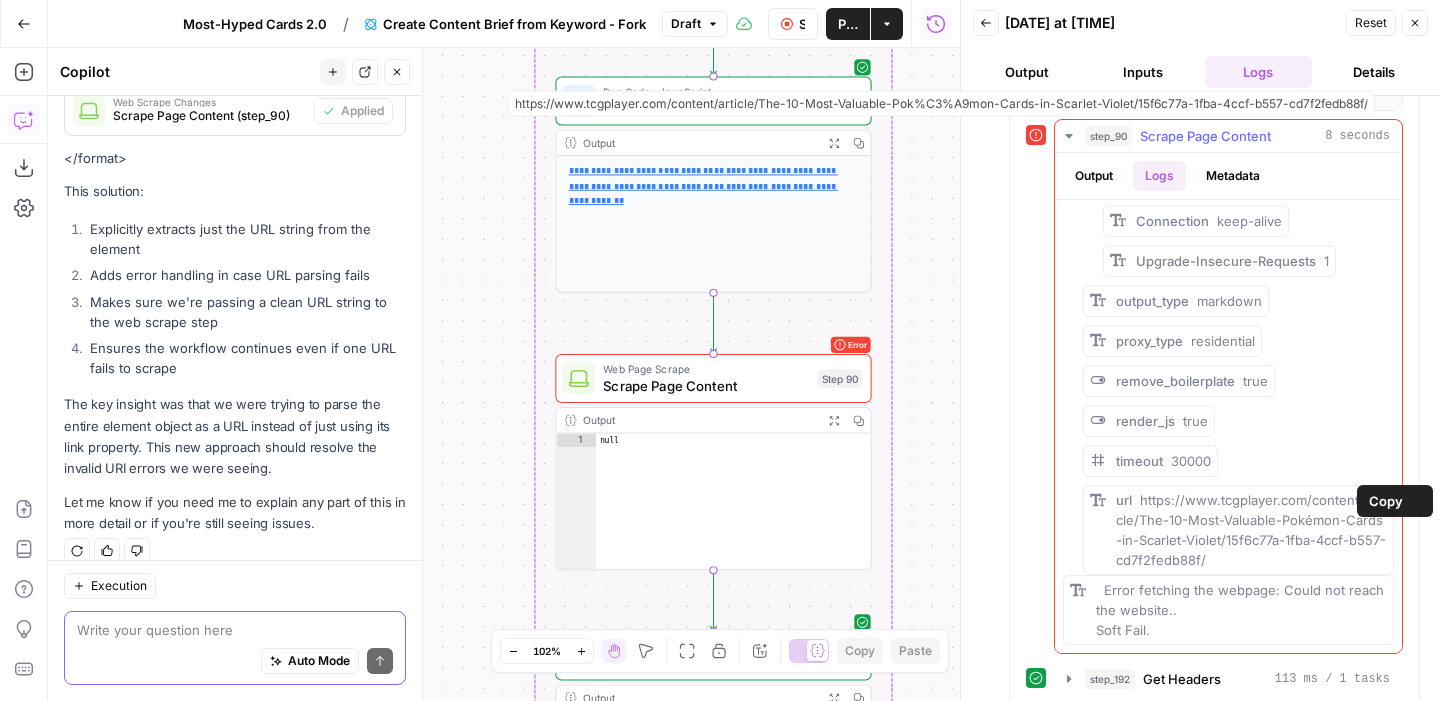 drag, startPoint x: 1142, startPoint y: 497, endPoint x: 1218, endPoint y: 561, distance: 99.35794 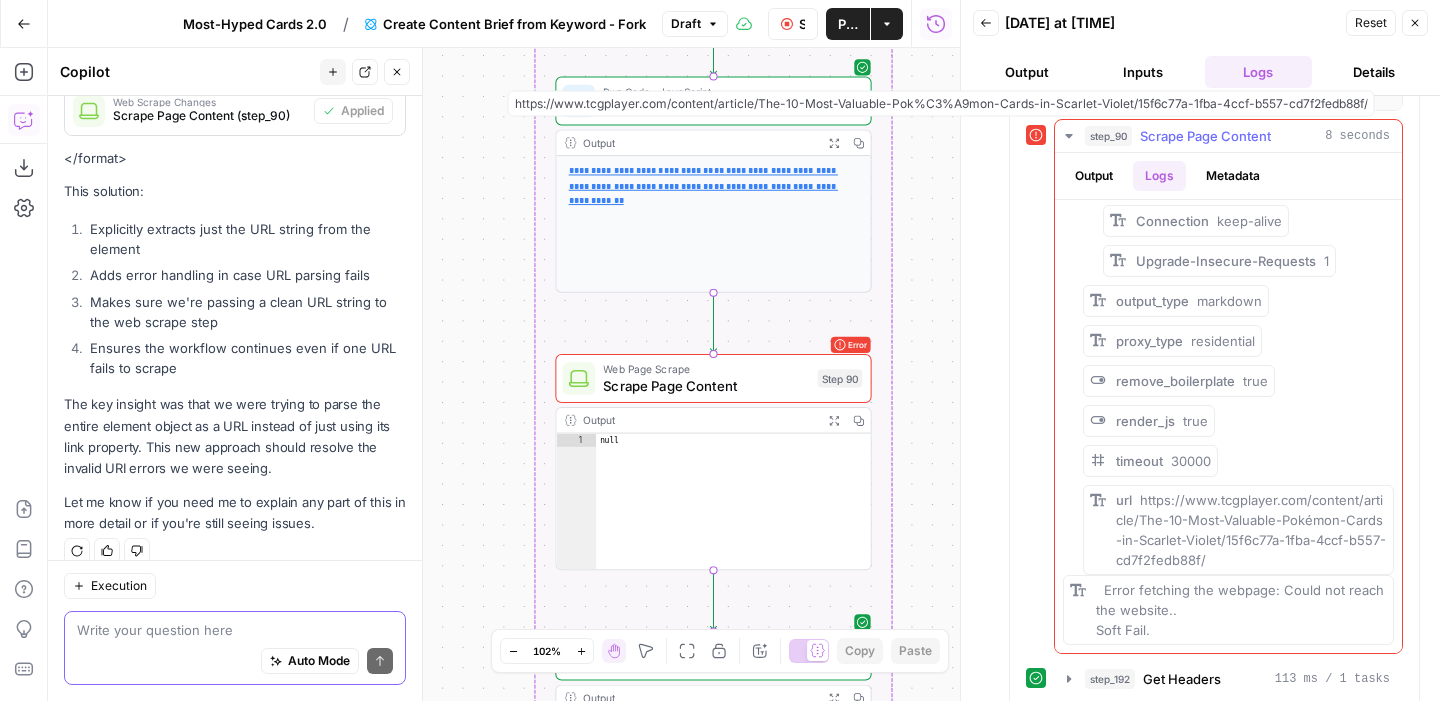 copy on "https://www.tcgplayer.com/content/article/The-10-Most-Valuable-Pokémon-Cards-in-Scarlet-Violet/15f6c77a-1fba-4ccf-b557-cd7f2fedb88f/" 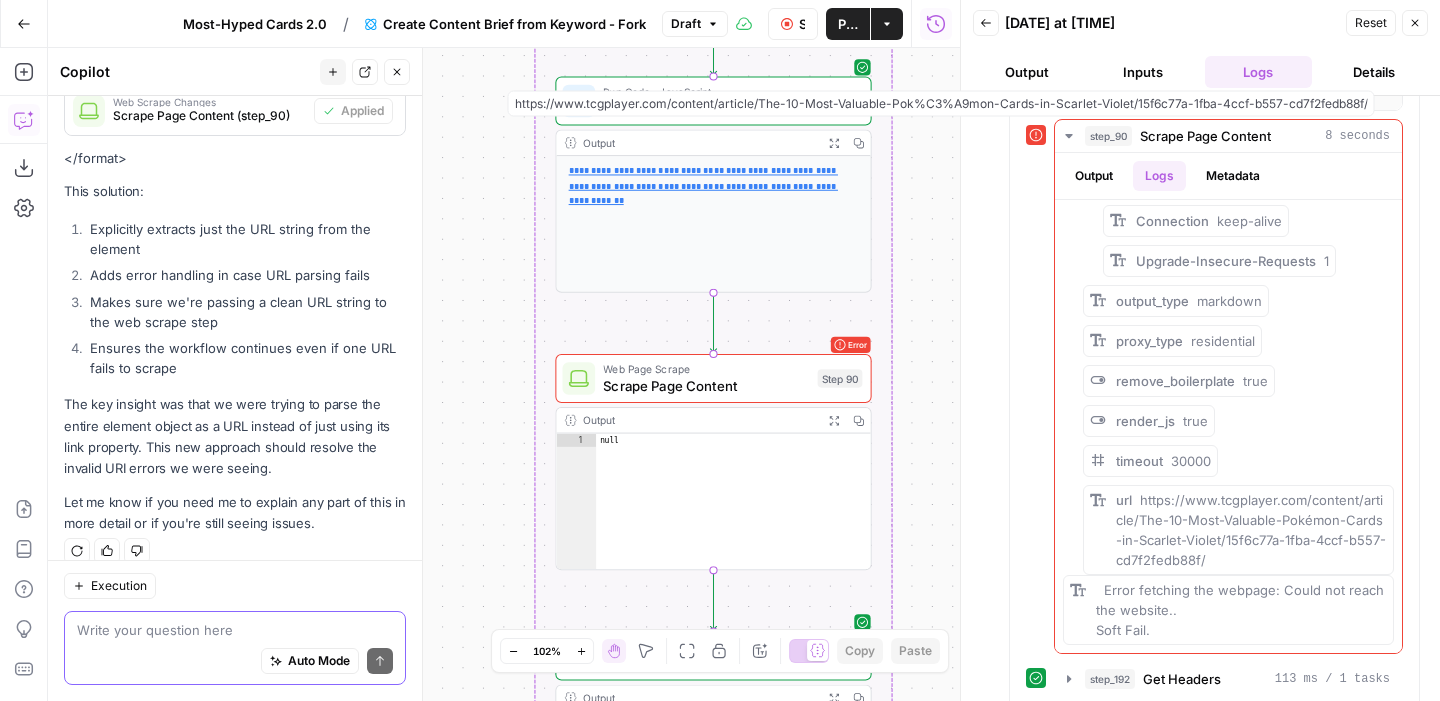 click at bounding box center [235, 630] 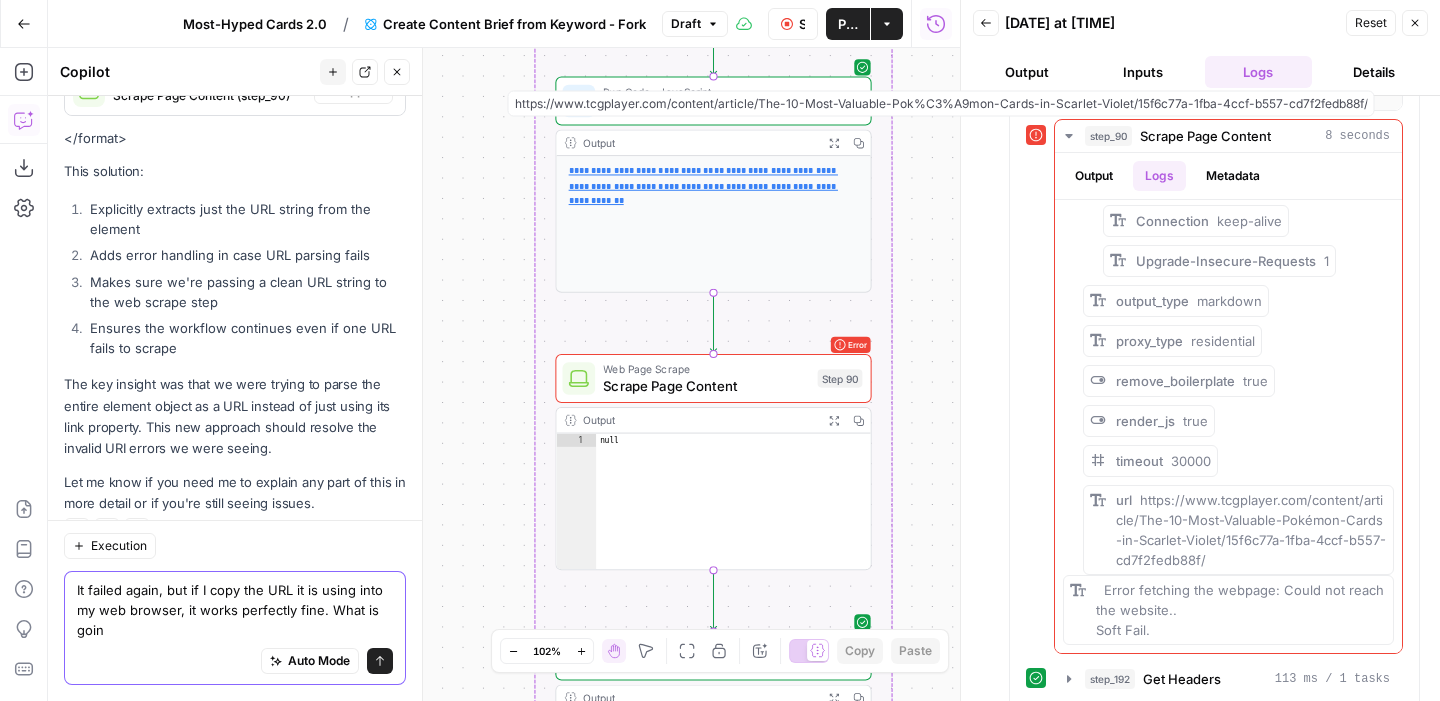scroll, scrollTop: 3862, scrollLeft: 0, axis: vertical 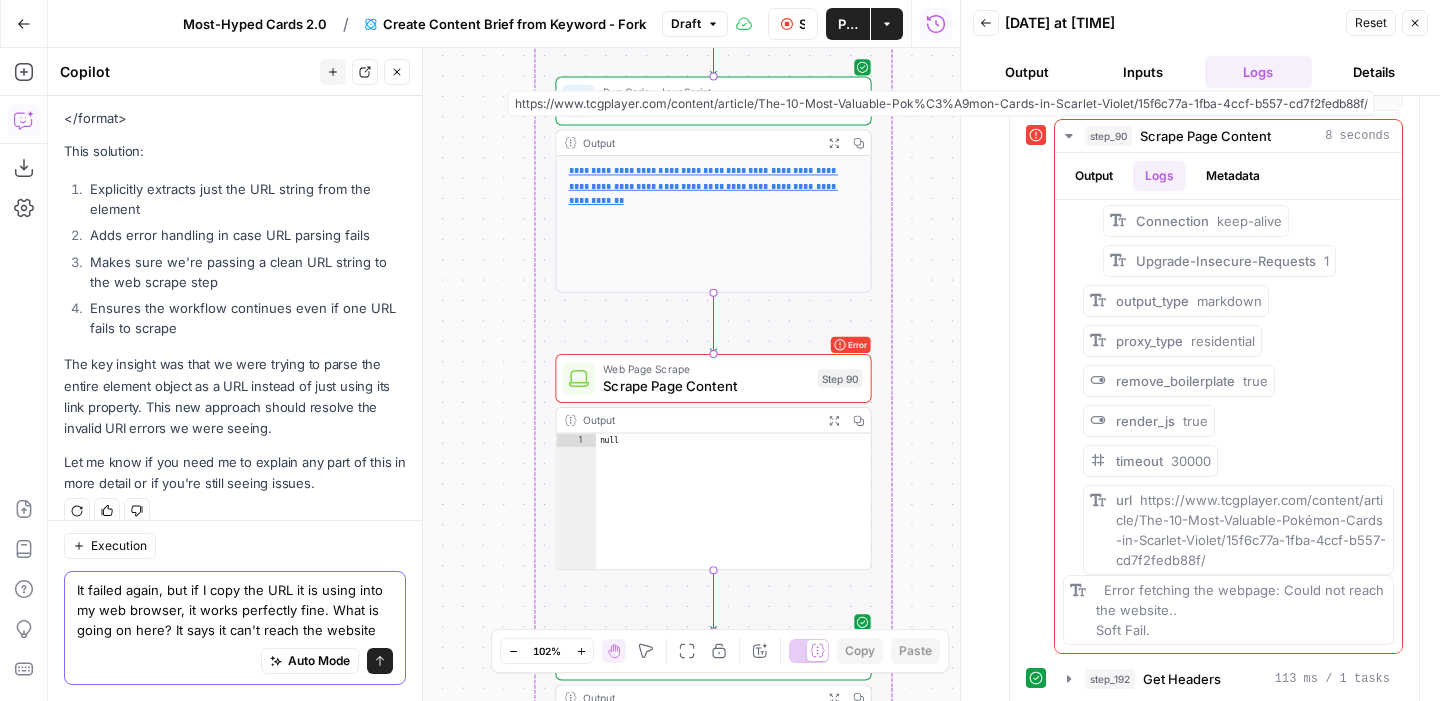 type on "It failed again, but if I copy the URL it is using into my web browser, it works perfectly fine. What is going on here? It says it can't reach the website" 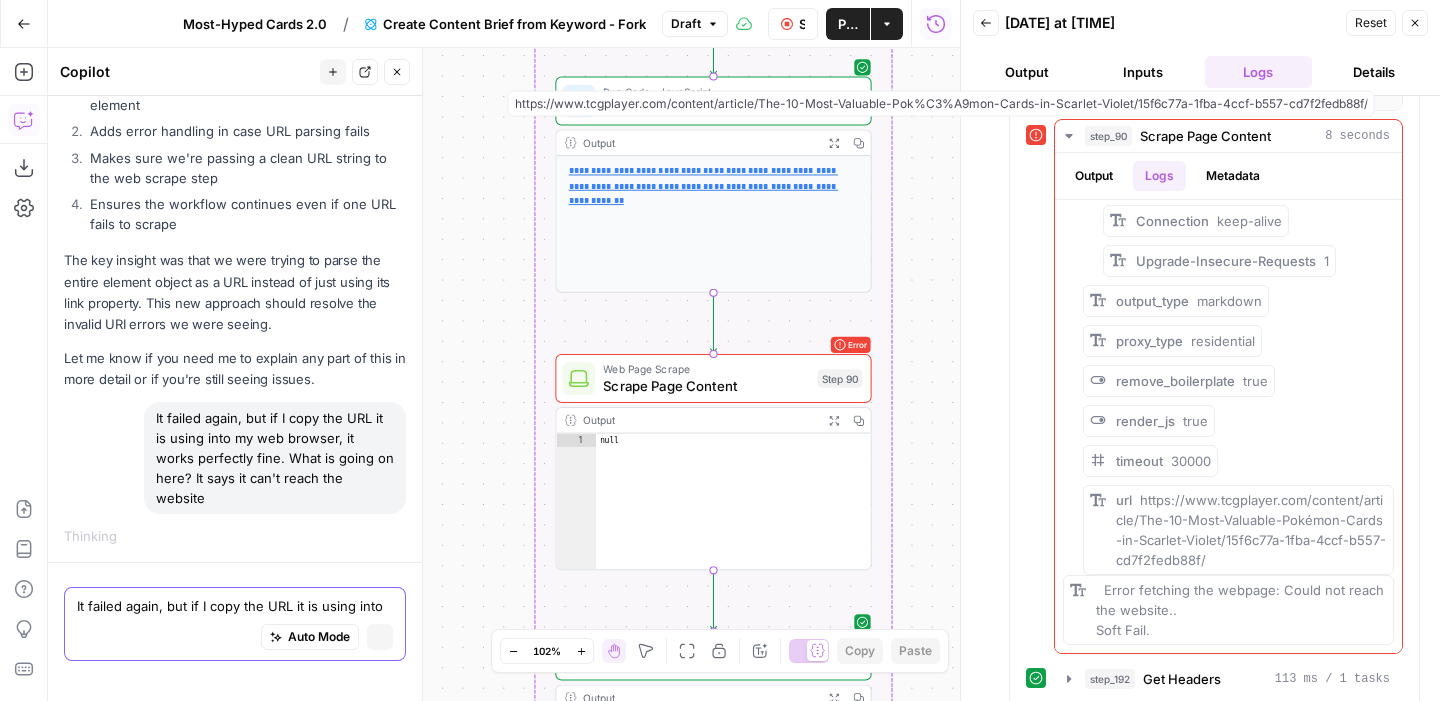 type 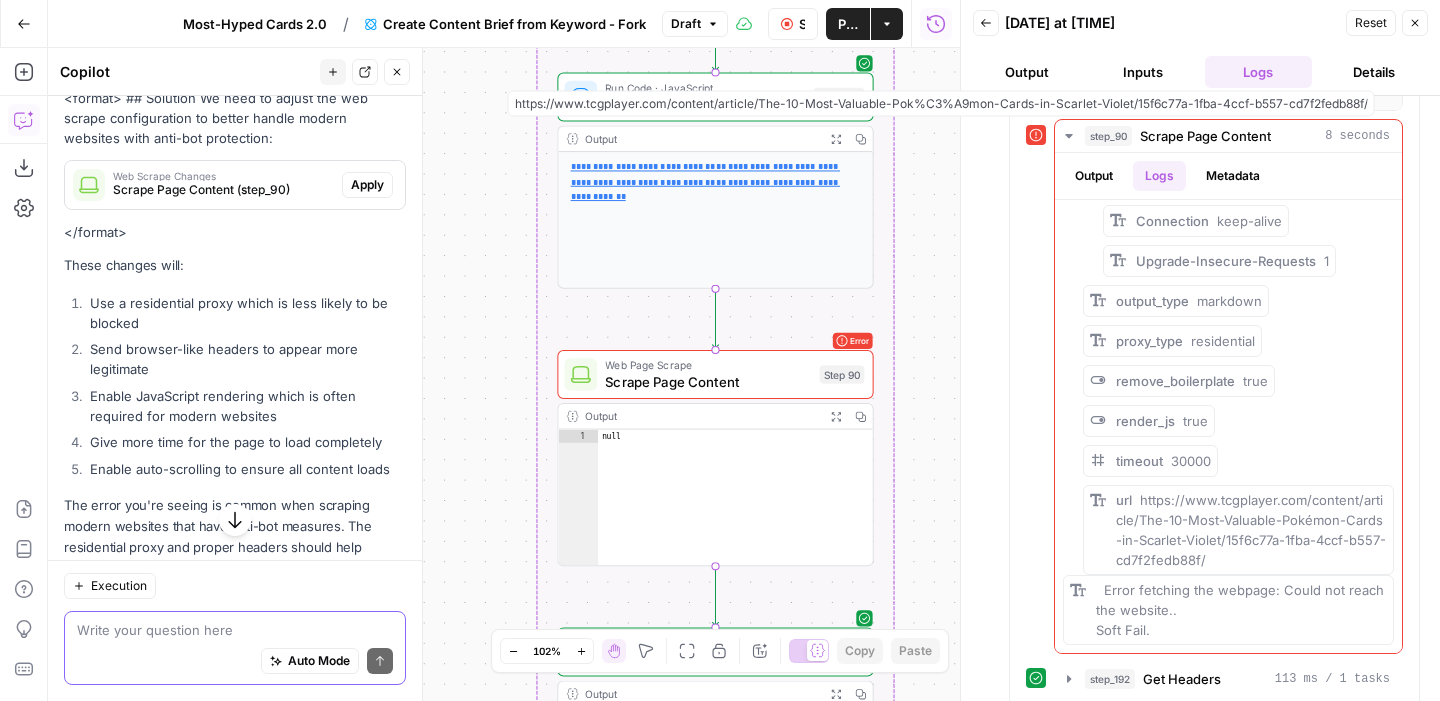 scroll, scrollTop: 4729, scrollLeft: 0, axis: vertical 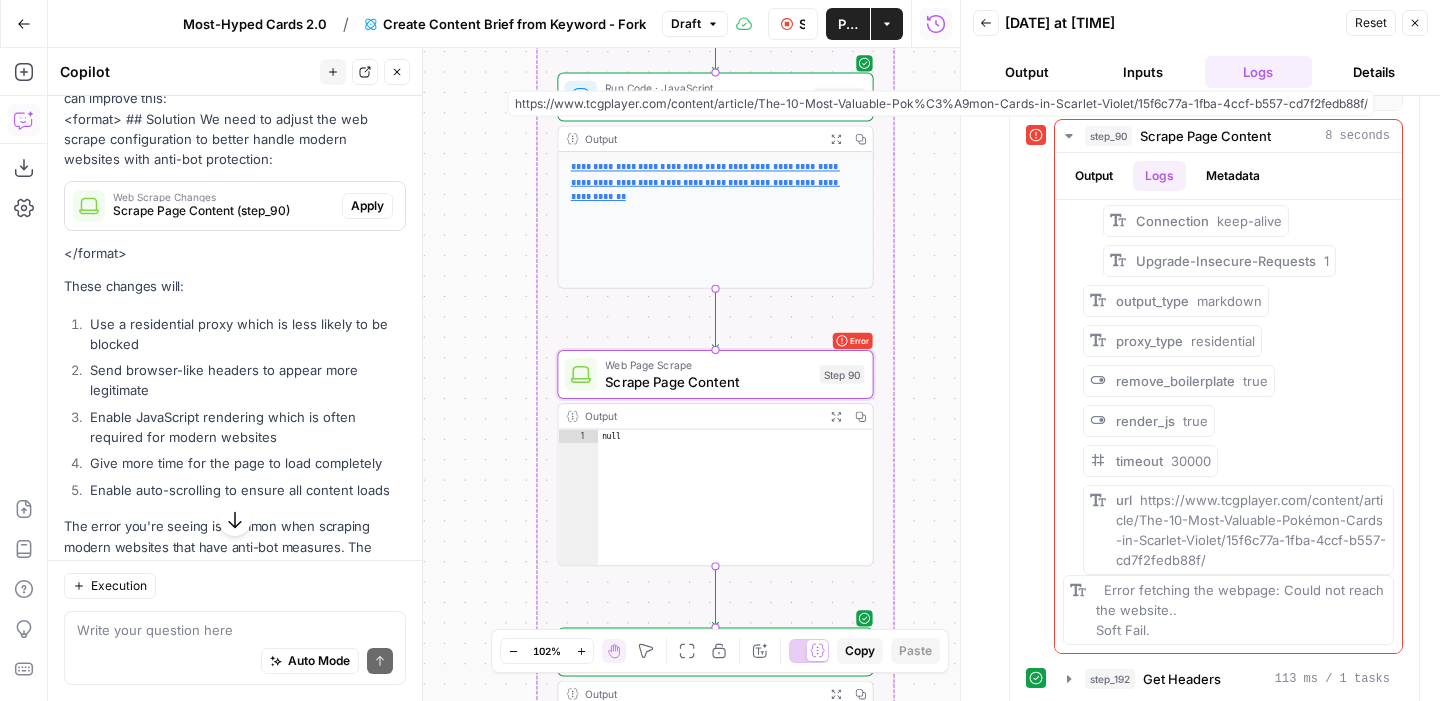 click on "Apply" at bounding box center (367, 206) 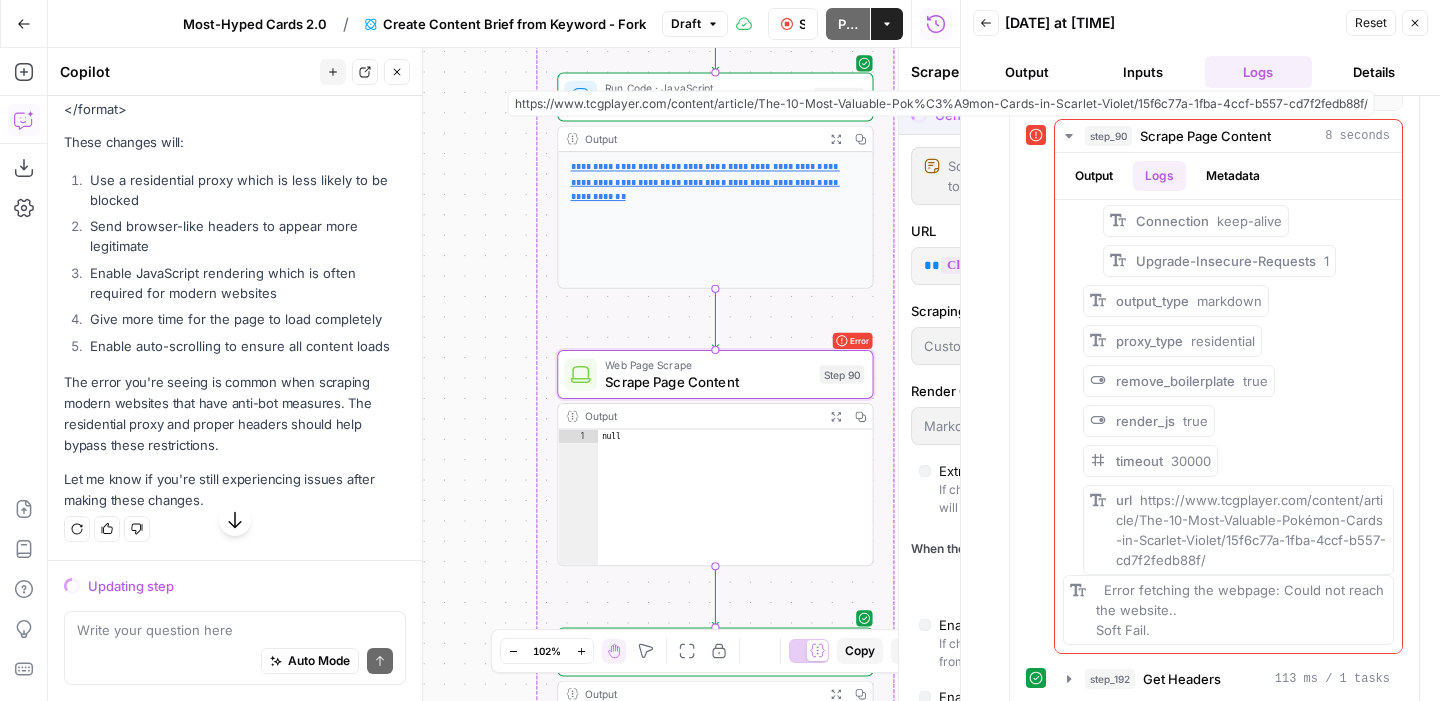 scroll, scrollTop: 4569, scrollLeft: 0, axis: vertical 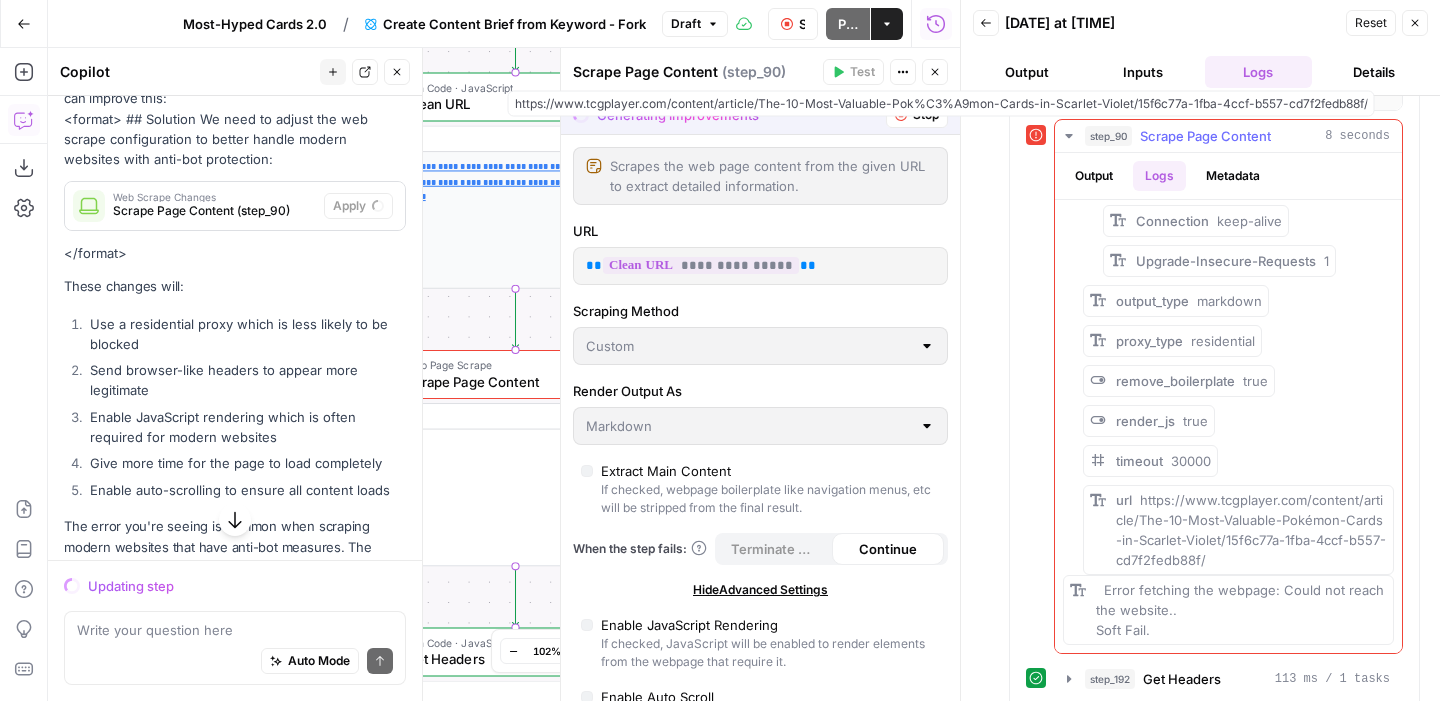 click 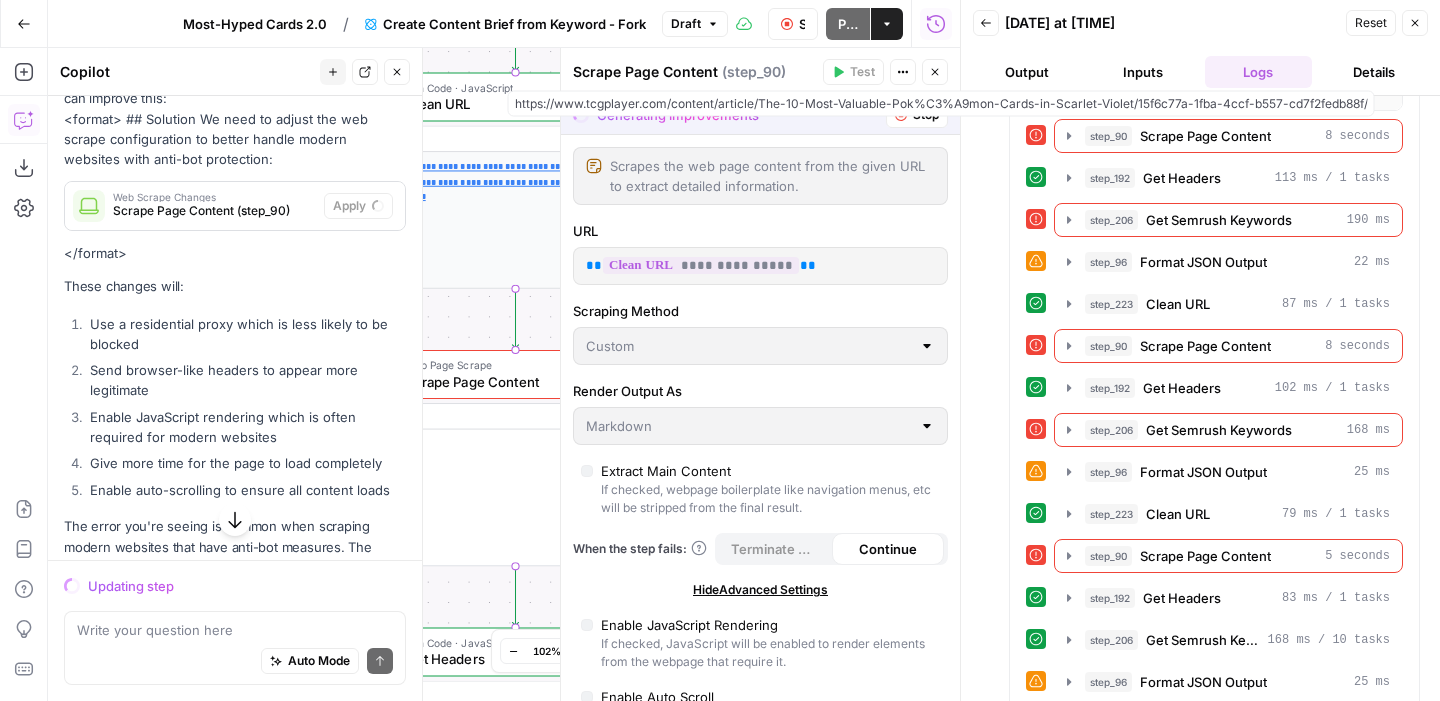 click 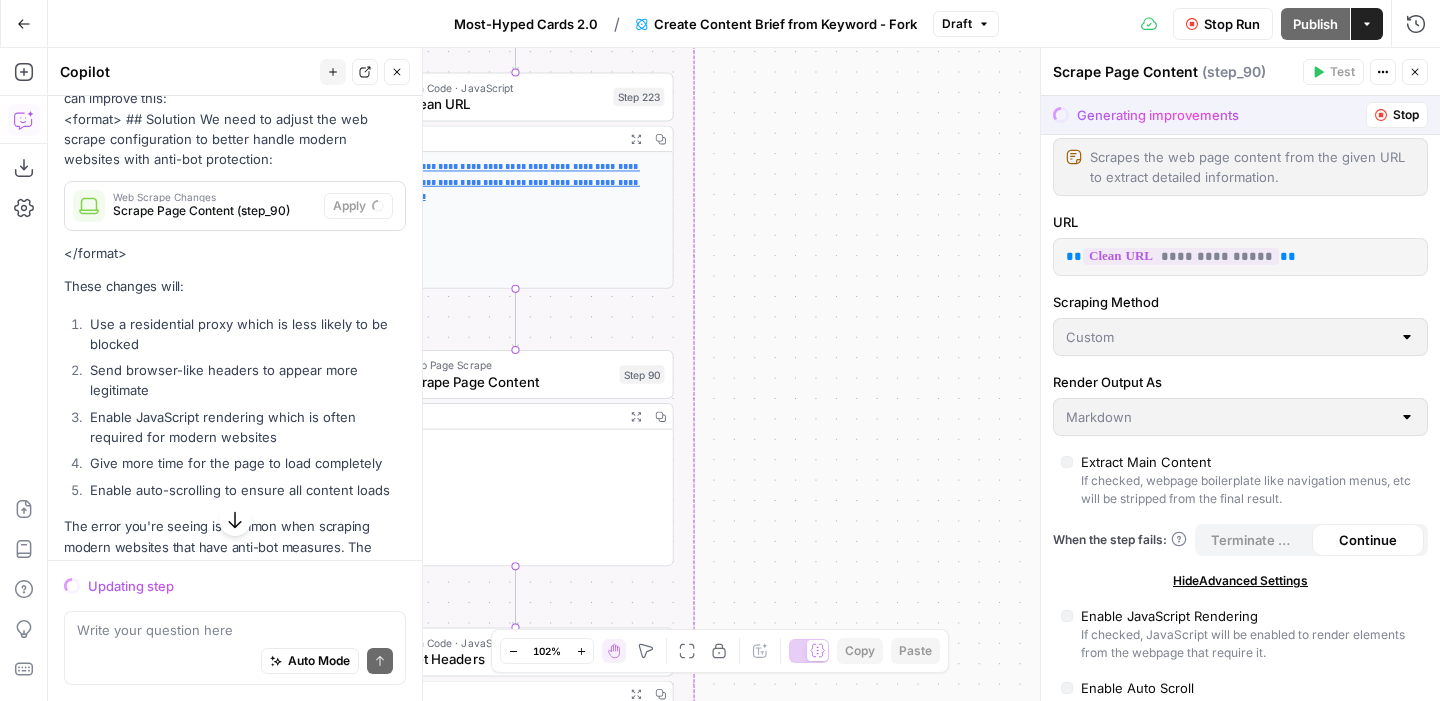 scroll, scrollTop: 11, scrollLeft: 0, axis: vertical 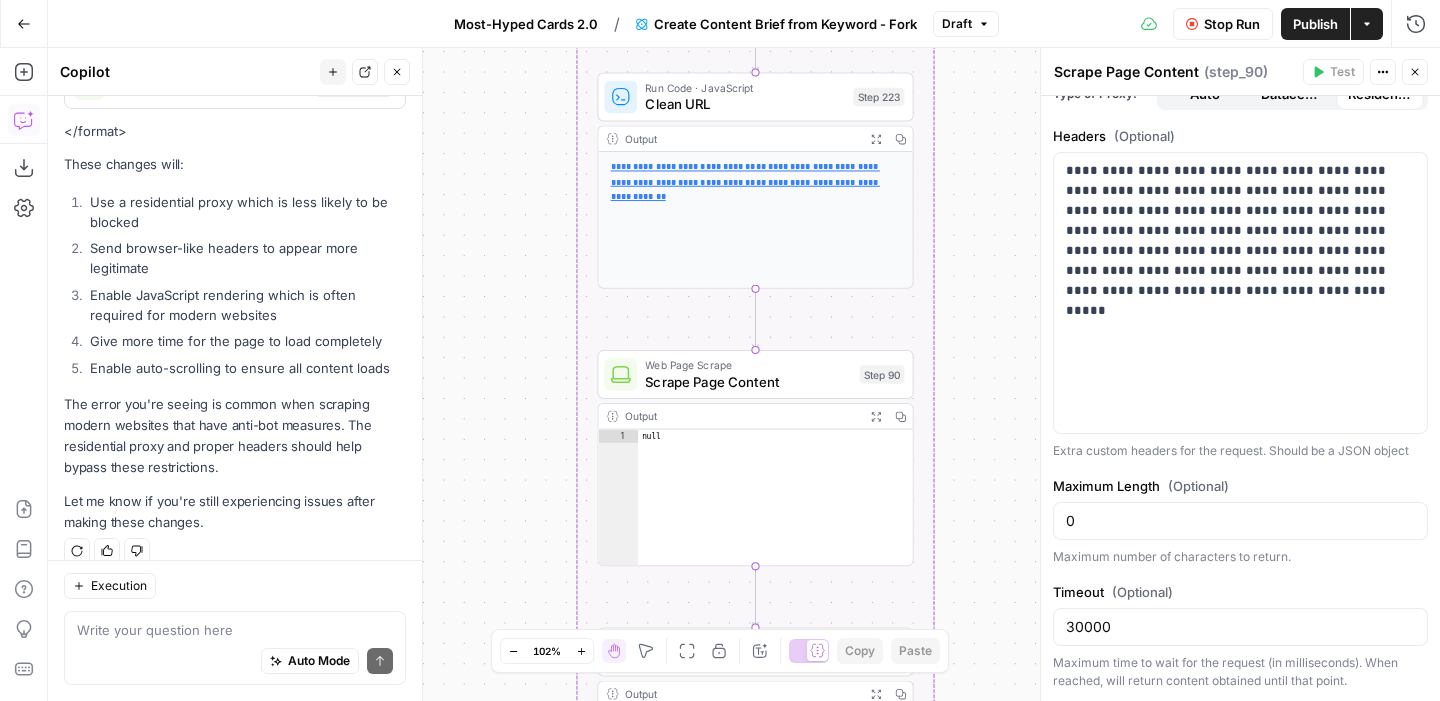 click 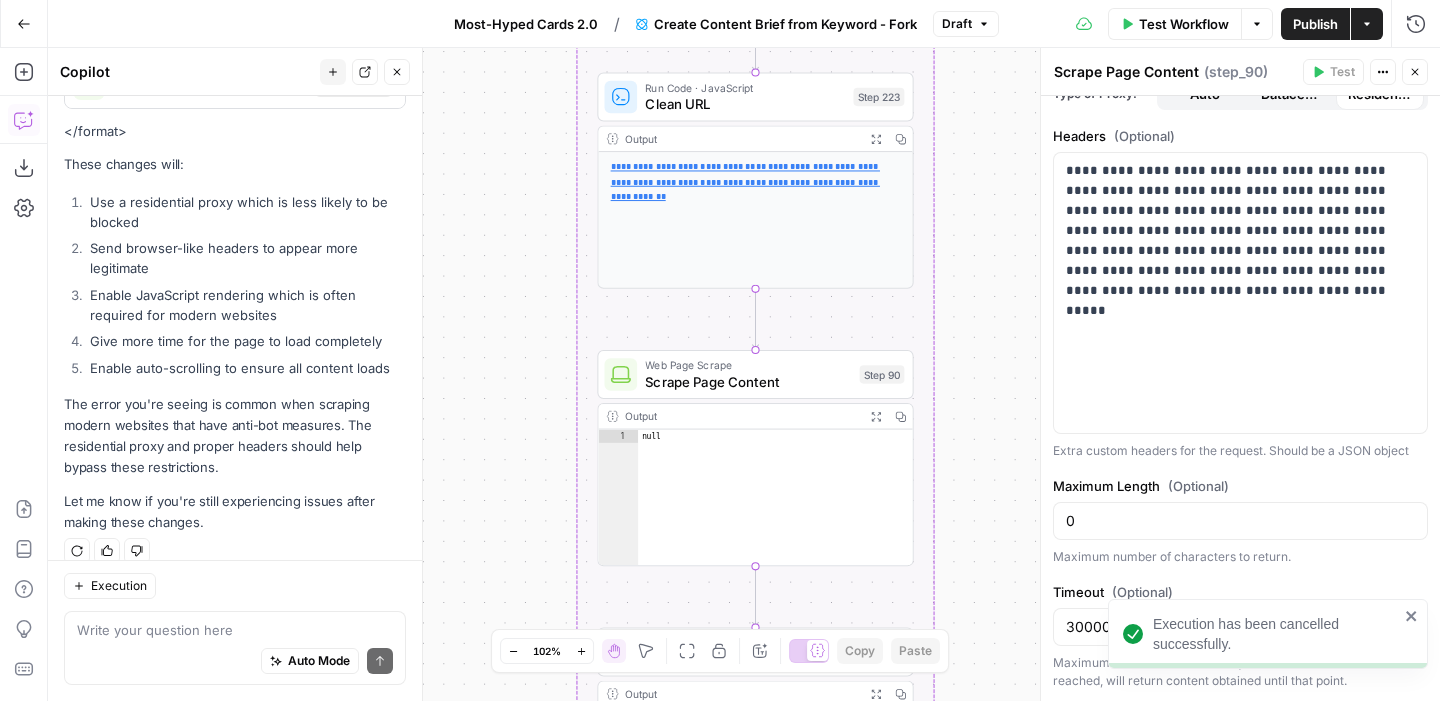 click 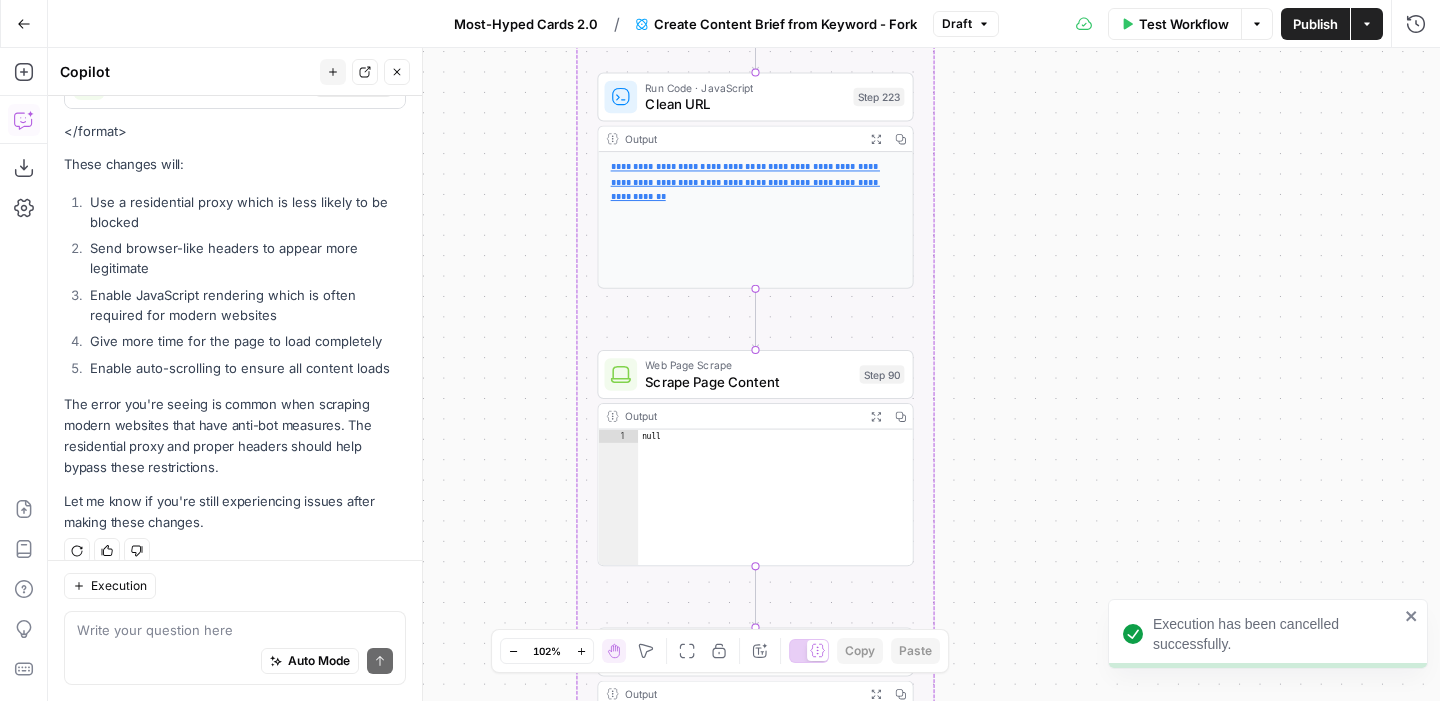 click on "Test Workflow" at bounding box center (1184, 24) 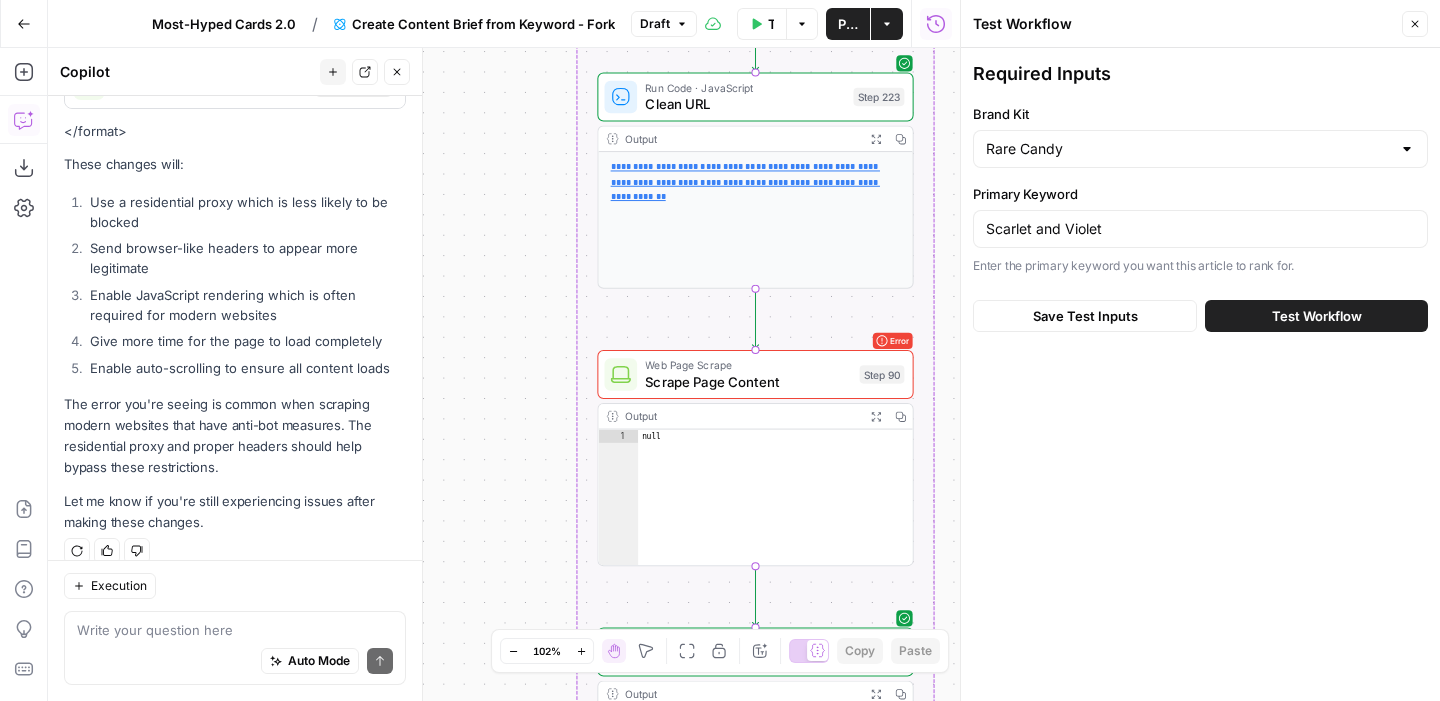 click on "Test Workflow" at bounding box center (1317, 316) 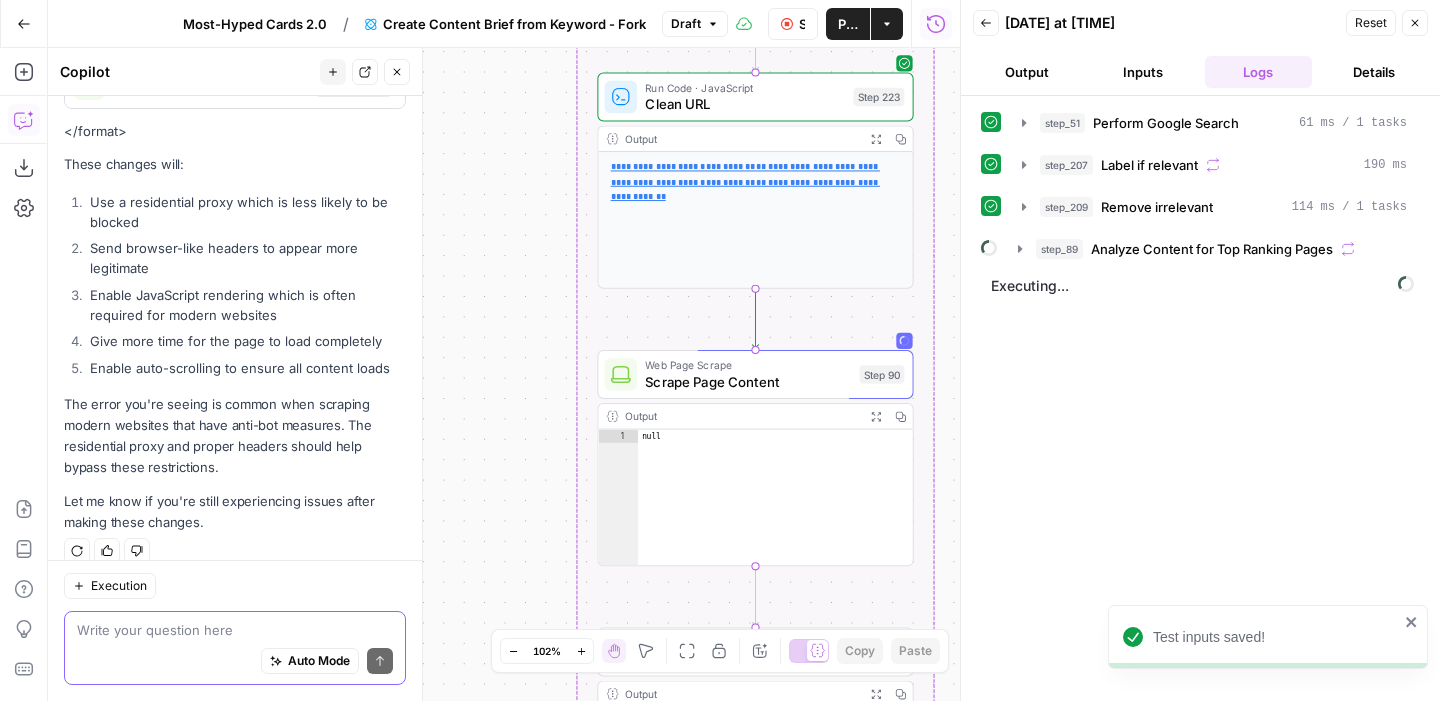 click at bounding box center (235, 630) 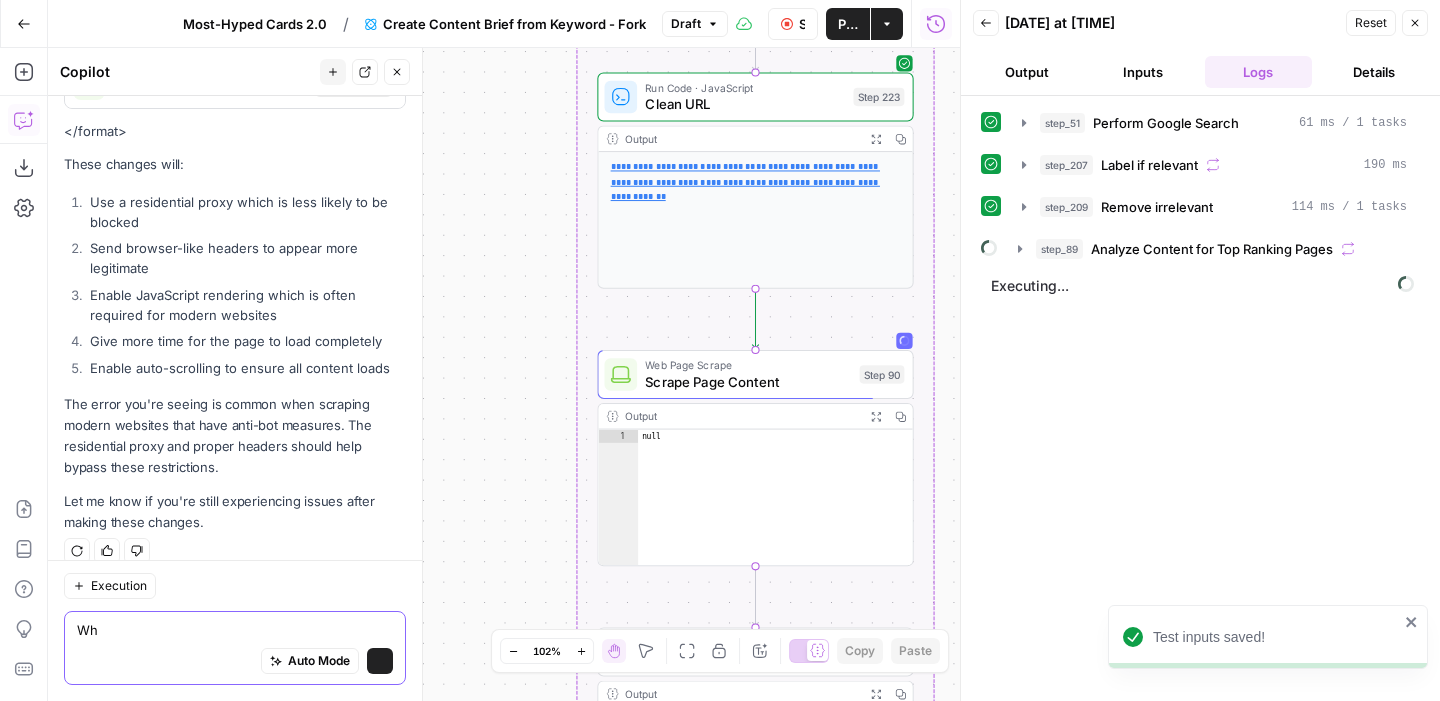 type on "W" 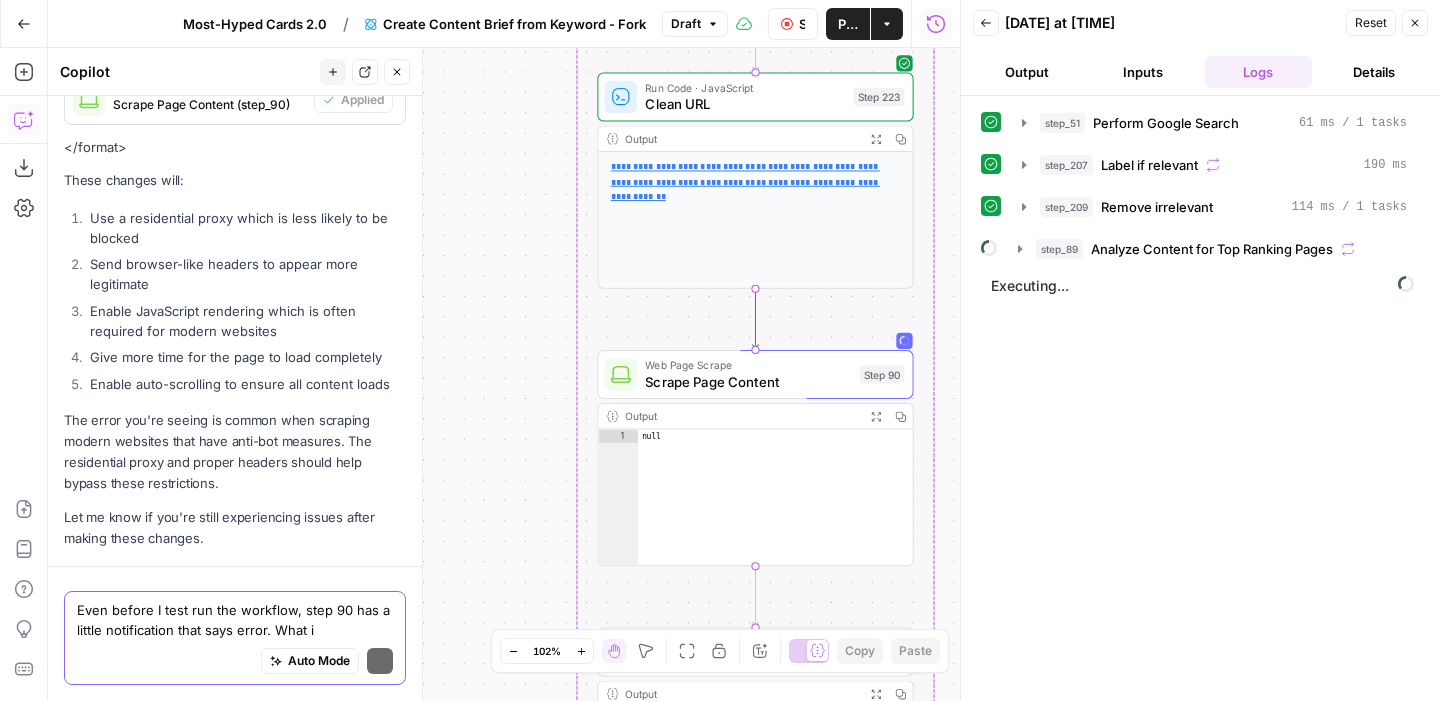 scroll, scrollTop: 4851, scrollLeft: 0, axis: vertical 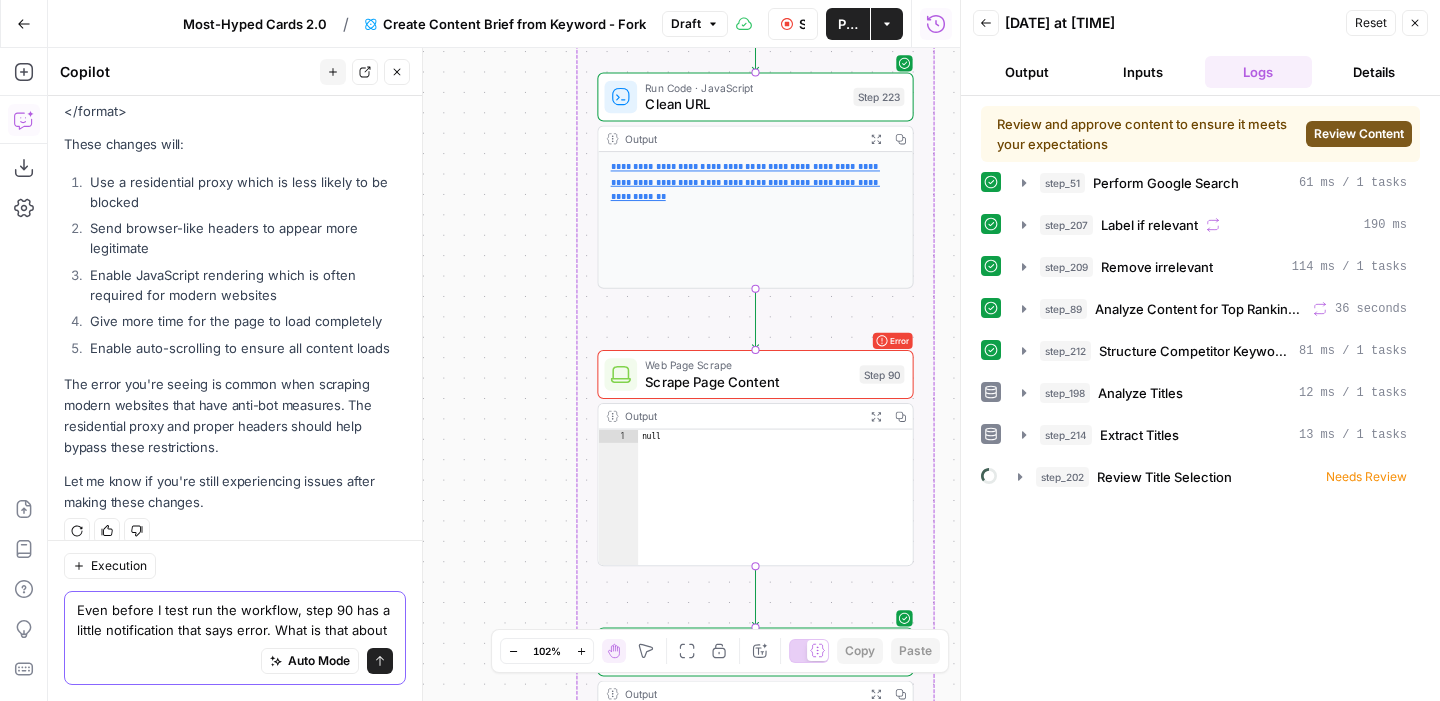 type on "Even before I test run the workflow, step 90 has a little notification that says error. What is that about?" 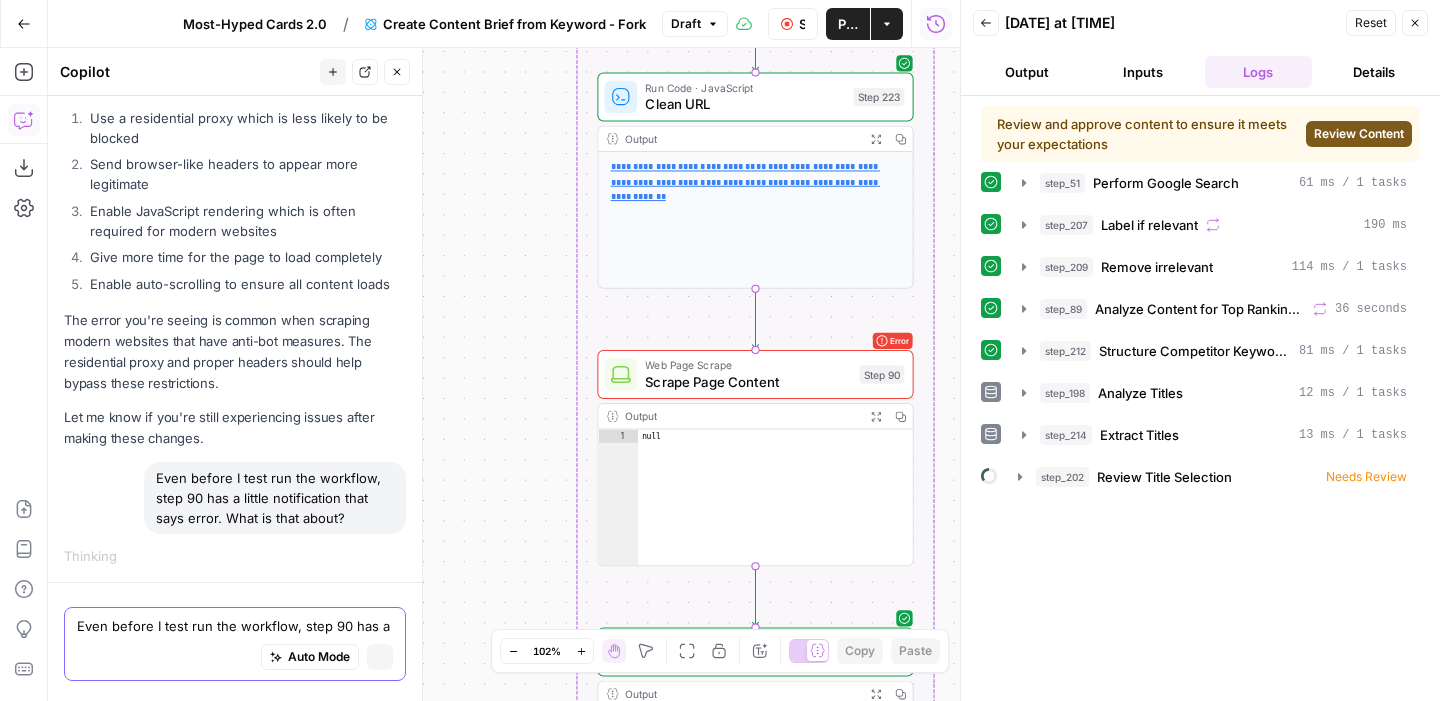 scroll, scrollTop: 4729, scrollLeft: 0, axis: vertical 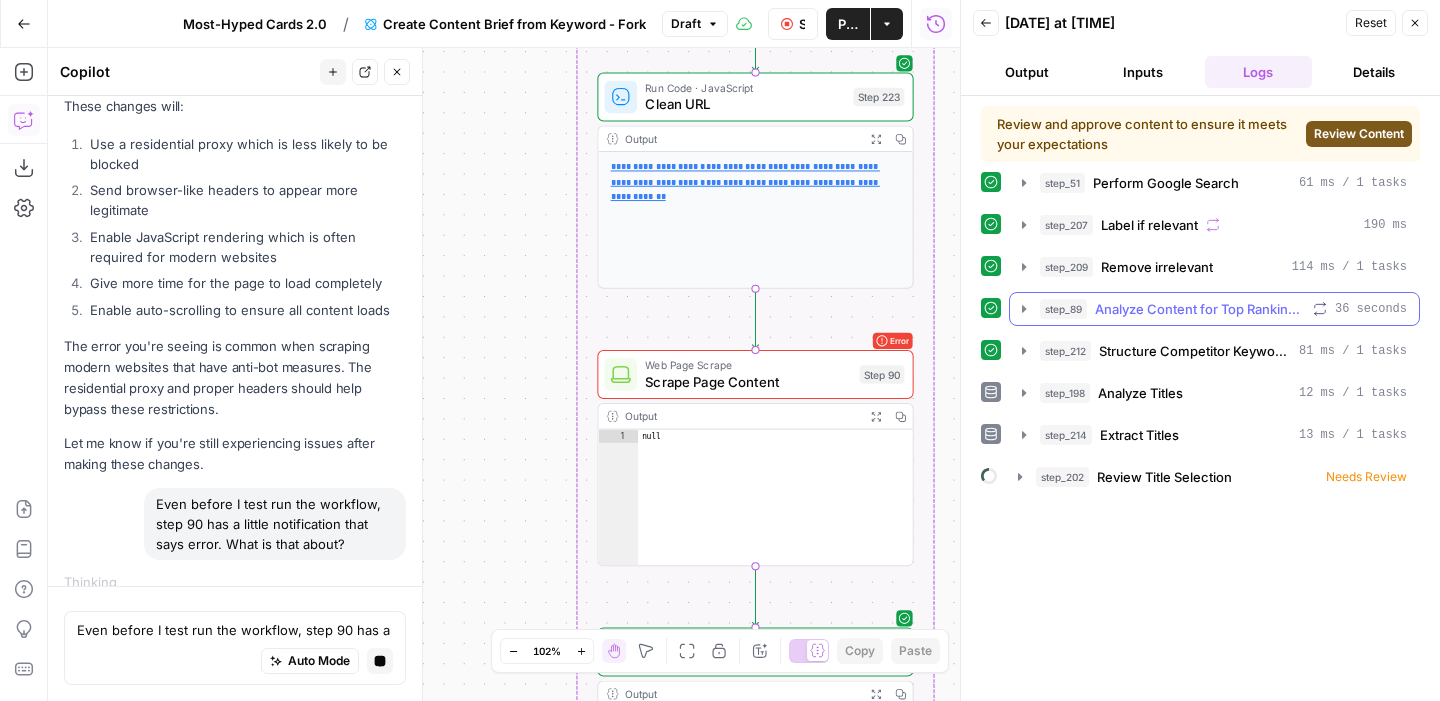 click 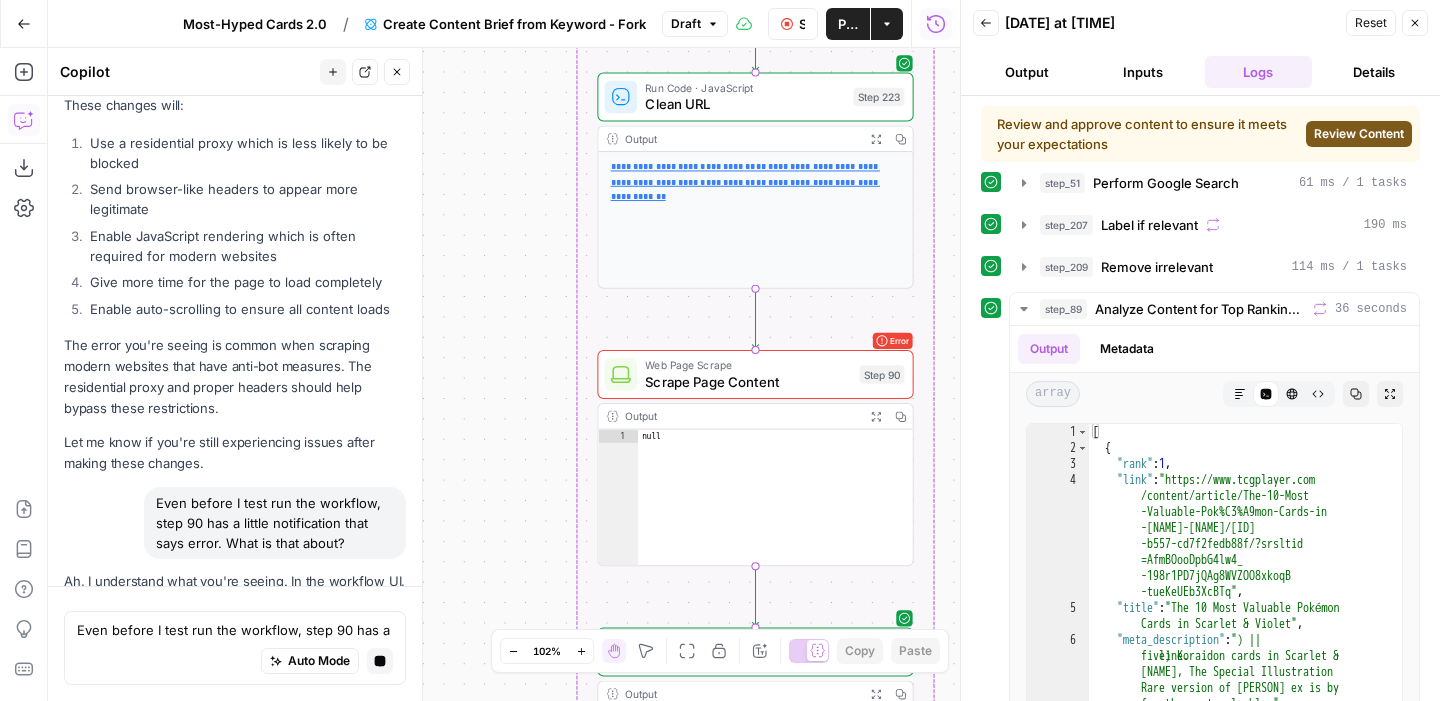 scroll, scrollTop: 4772, scrollLeft: 0, axis: vertical 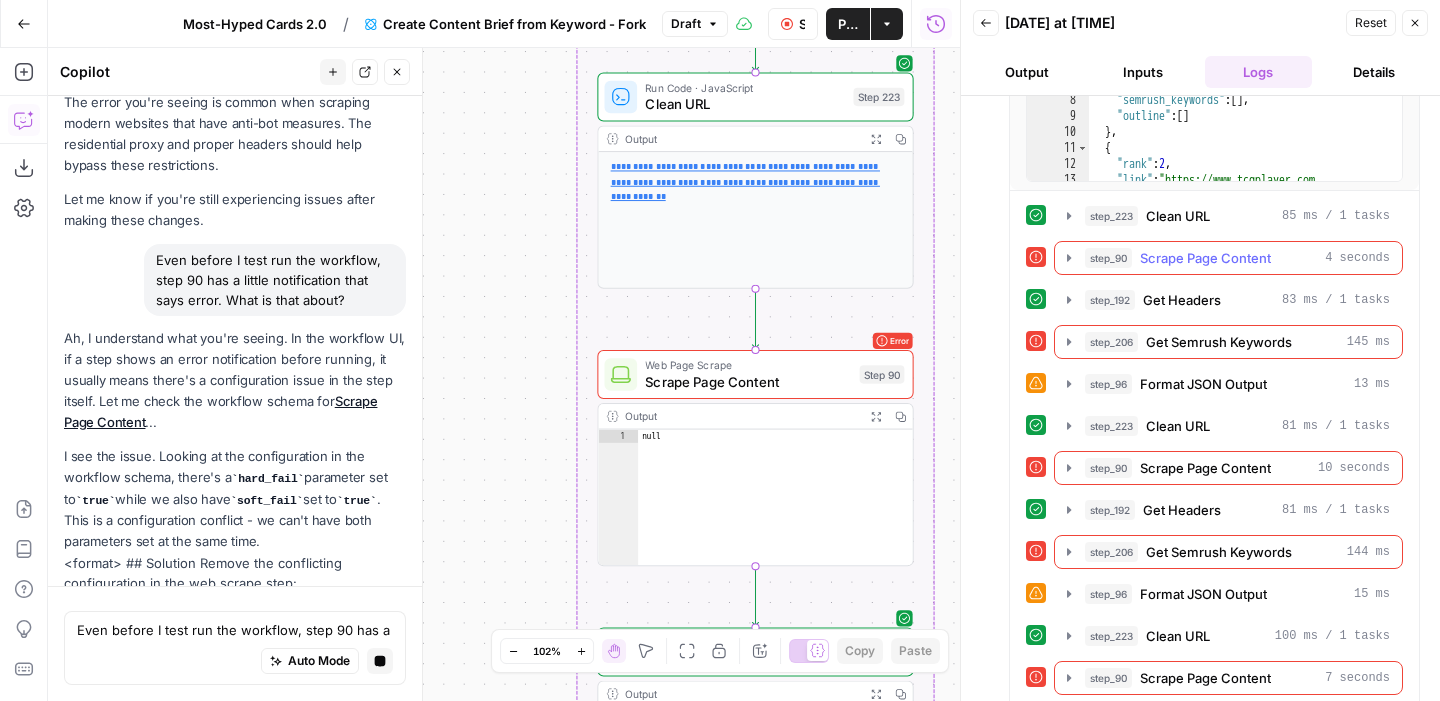click 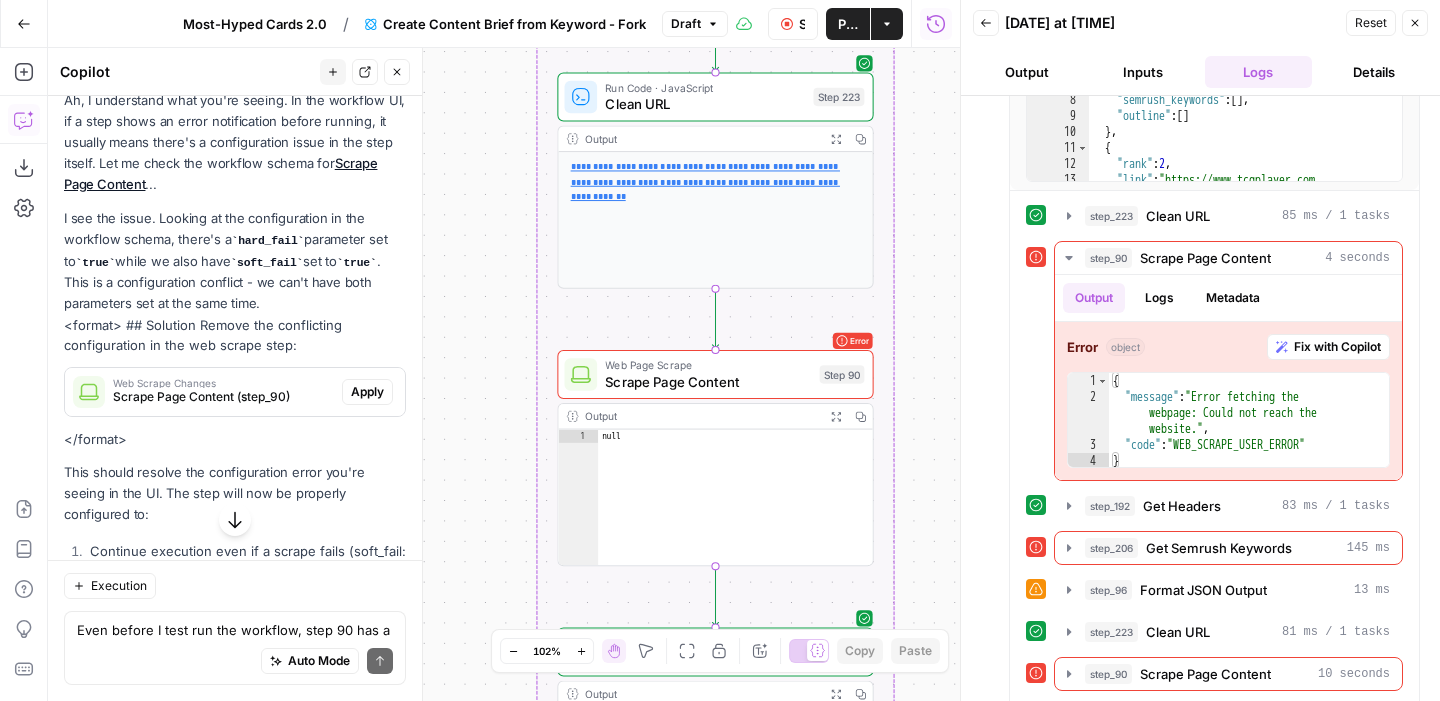 scroll, scrollTop: 5411, scrollLeft: 0, axis: vertical 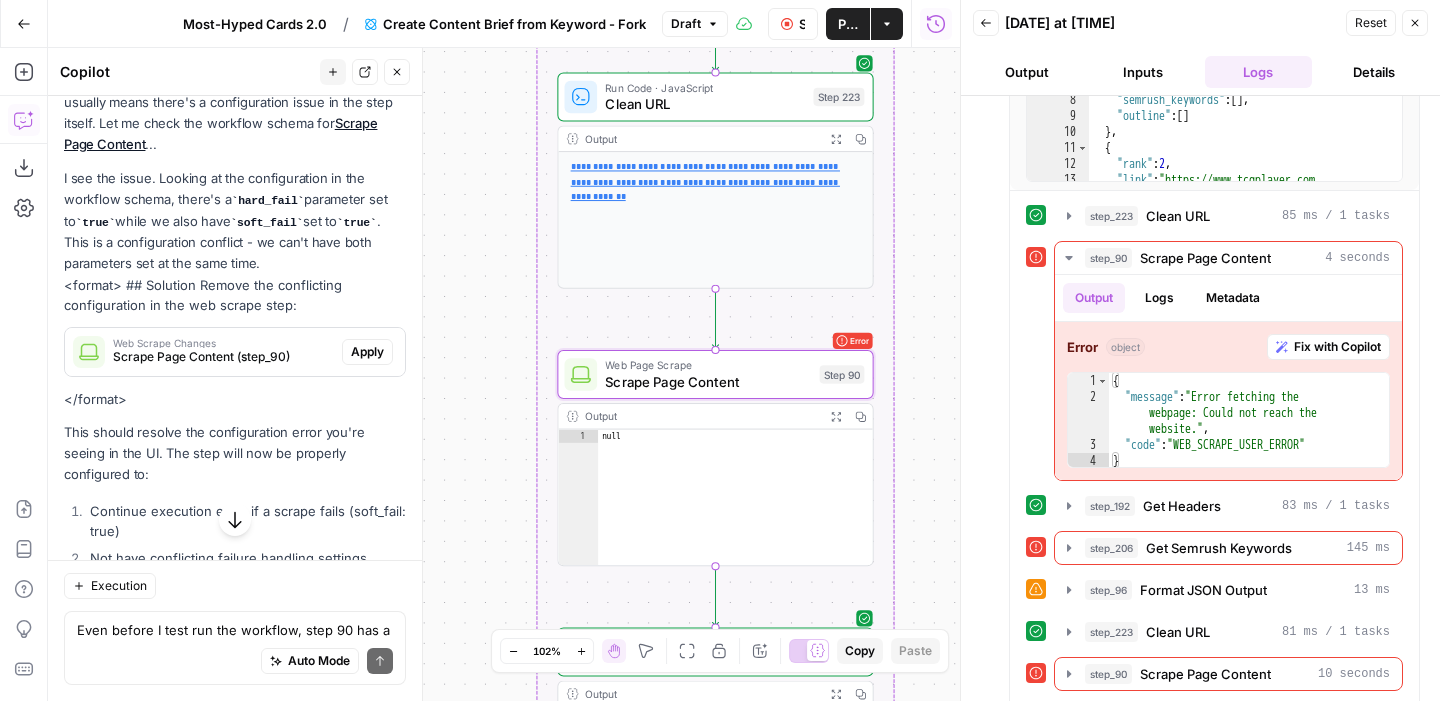click on "Apply" at bounding box center [367, 352] 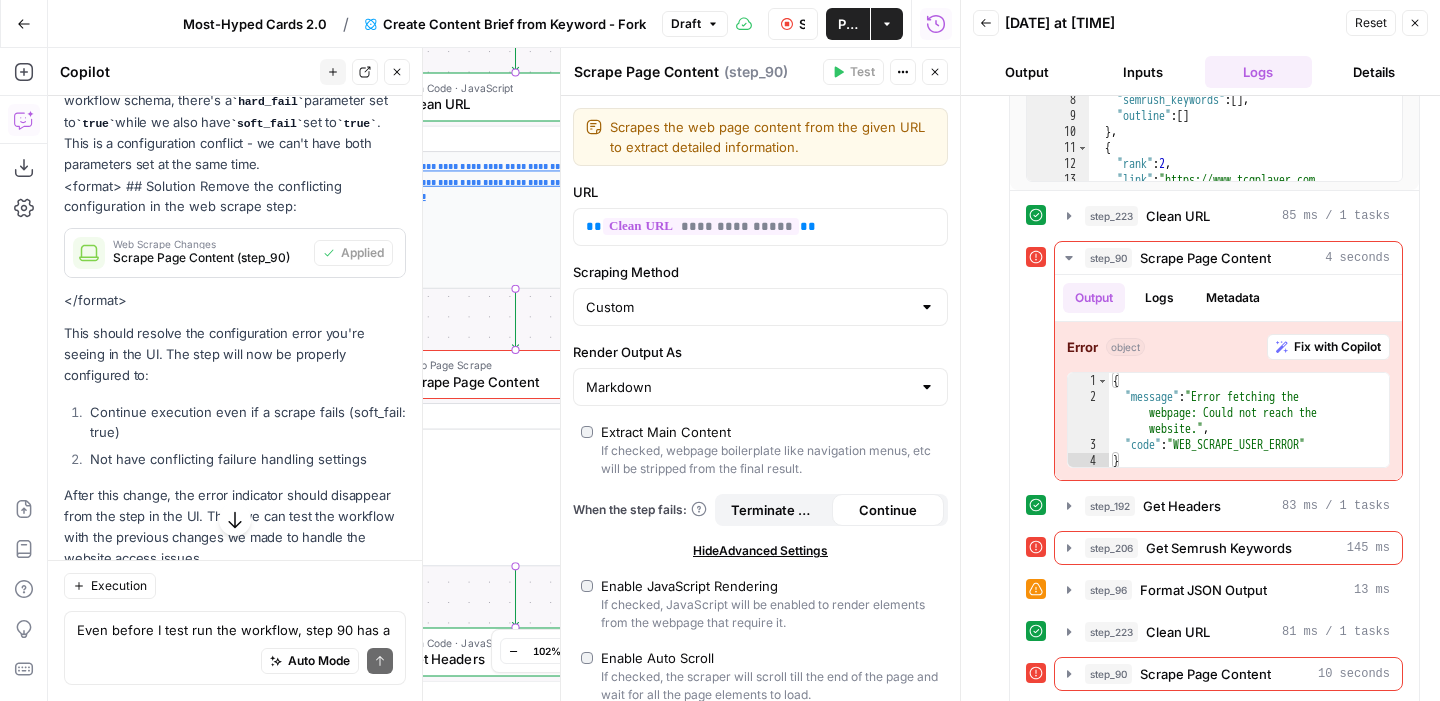 scroll, scrollTop: 5524, scrollLeft: 0, axis: vertical 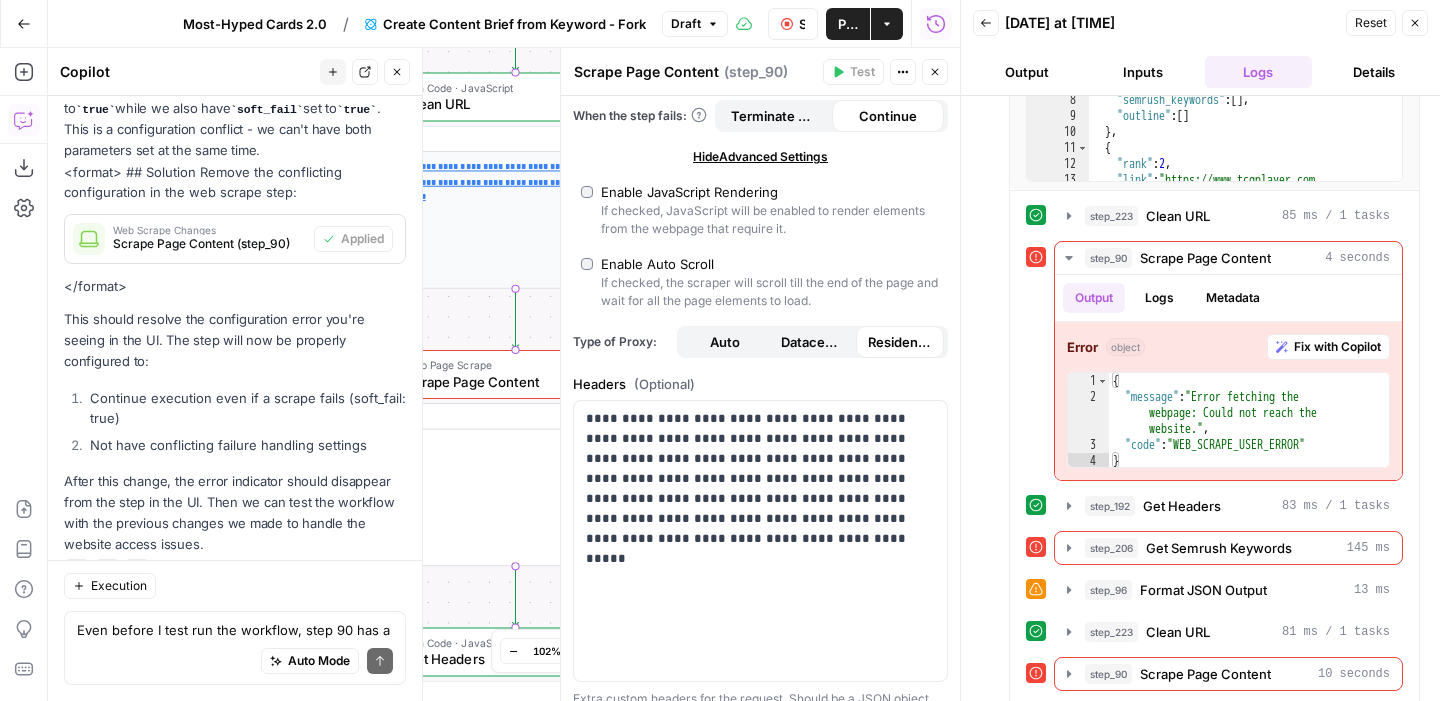 click 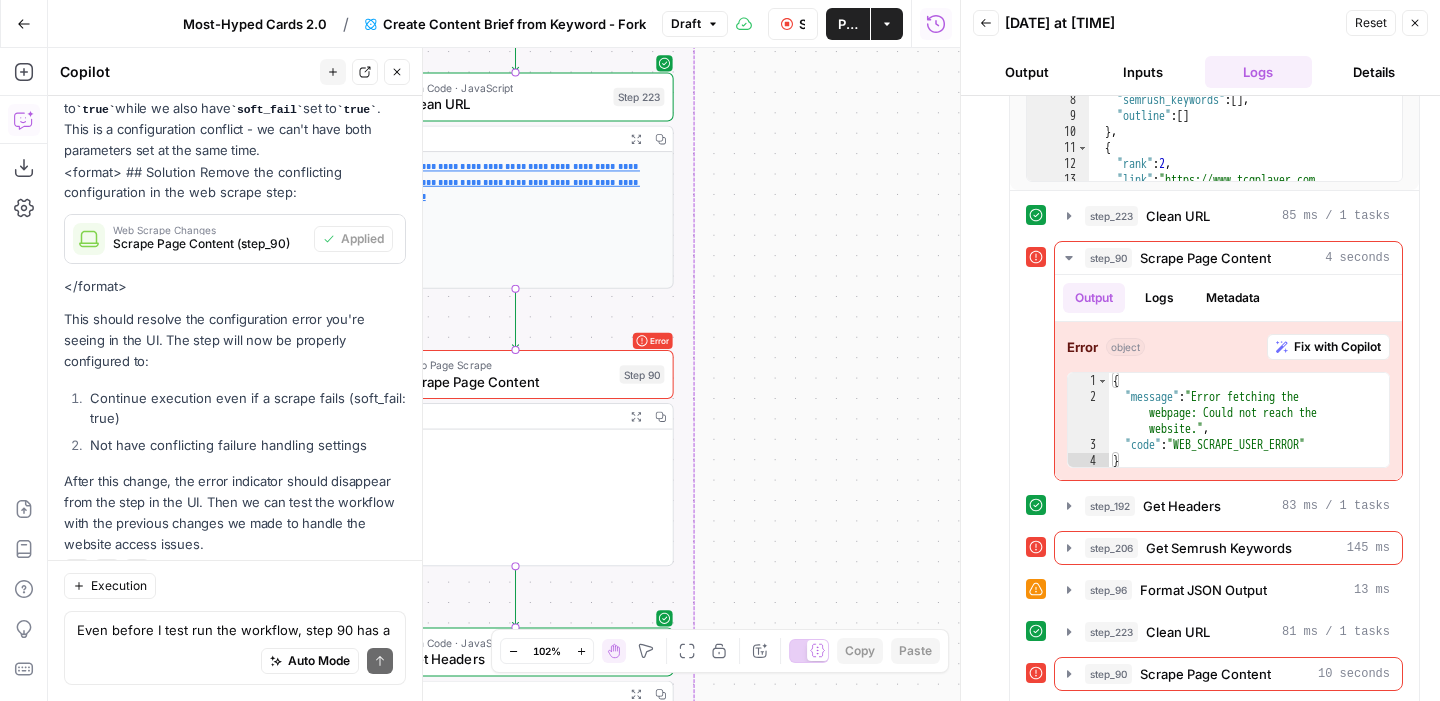 click on "Close" at bounding box center [1415, 23] 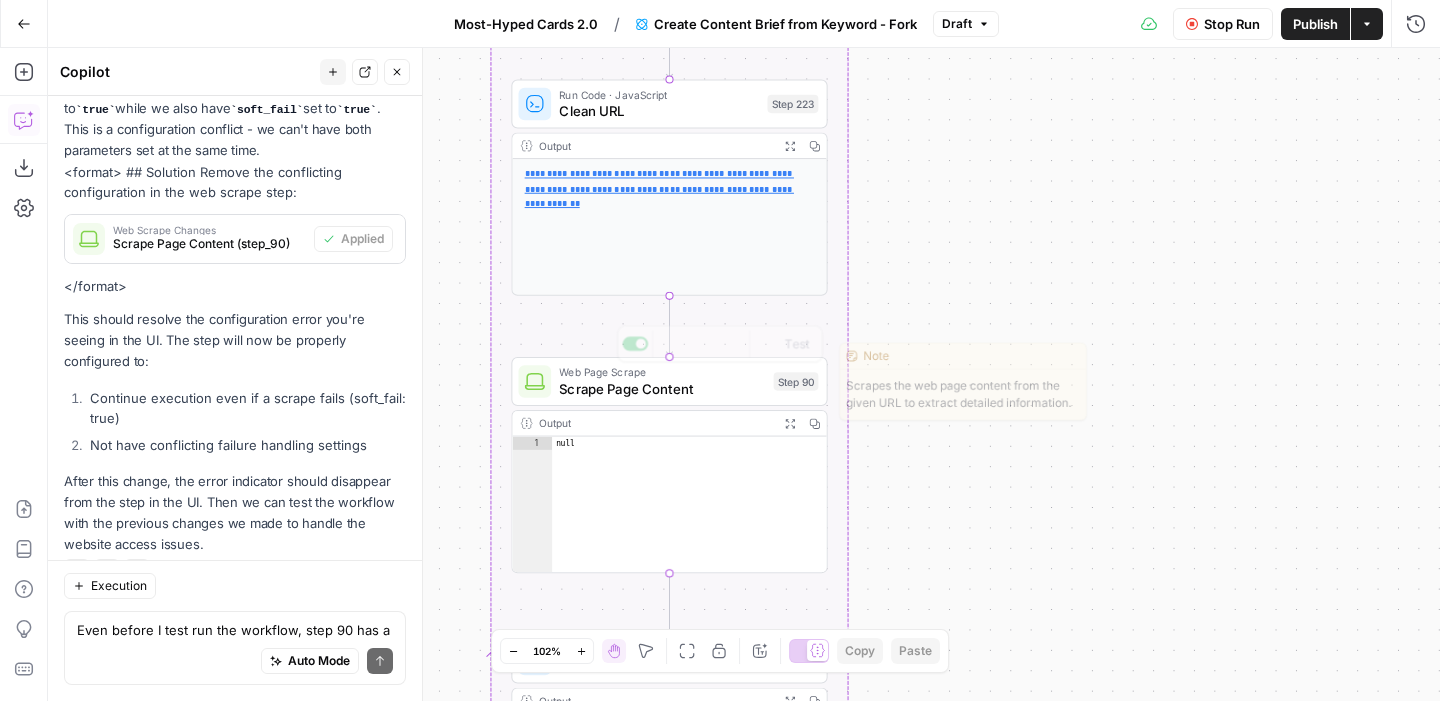 click on "Web Page Scrape Scrape Page Content Step 90 Copy step Delete step Edit Note Test Output Expand Output Copy 1 null     XXXXXXXXXXXXXXXXXXXXXXXXXXXXXXXXXXXXXXXXXXXXXXXXXXXXXXXXXXXXXXXXXXXXXXXXXXXXXXXXXXXXXXXXXXXXXXXXXXXXXXXXXXXXXXXXXXXXXXXXXXXXXXXXXXXXXXXXXXXXXXXXXXXXXXXXXXXXXXXXXXXXXXXXXXXXXXXXXXXXXXXXXXXXXXXXXXXXXXXXXXXXXXXXXXXXXXXXXXXXXXXXXXXXXXXXXXXXXXXXXXXXXXXXXXXXXXXXXXXXXXXXXXXXXXXXXXXXXXXXXXXXXXXXXXXXXXXXXXXXXXXXXXXXXXXXXXXXXXXXXXXXXXXXXXXXXXXXXXXXXXXXXXXXXXXXXXXXXXXXXXXXXXXXXXXXXXXXXXXXXXXXXXXXXXXXXXXXXXXXXXXXXXXXXXXXXXXXXXXXXXXXXXXXXXXXXXXXXXXXXXXXXXXXXXXXXXXXXXXXXXXXXXXXXXXXXXXXXXXXXXXXXXXXXXXXXXXXXXXXXXXXXXXXXXXX" at bounding box center [669, 465] 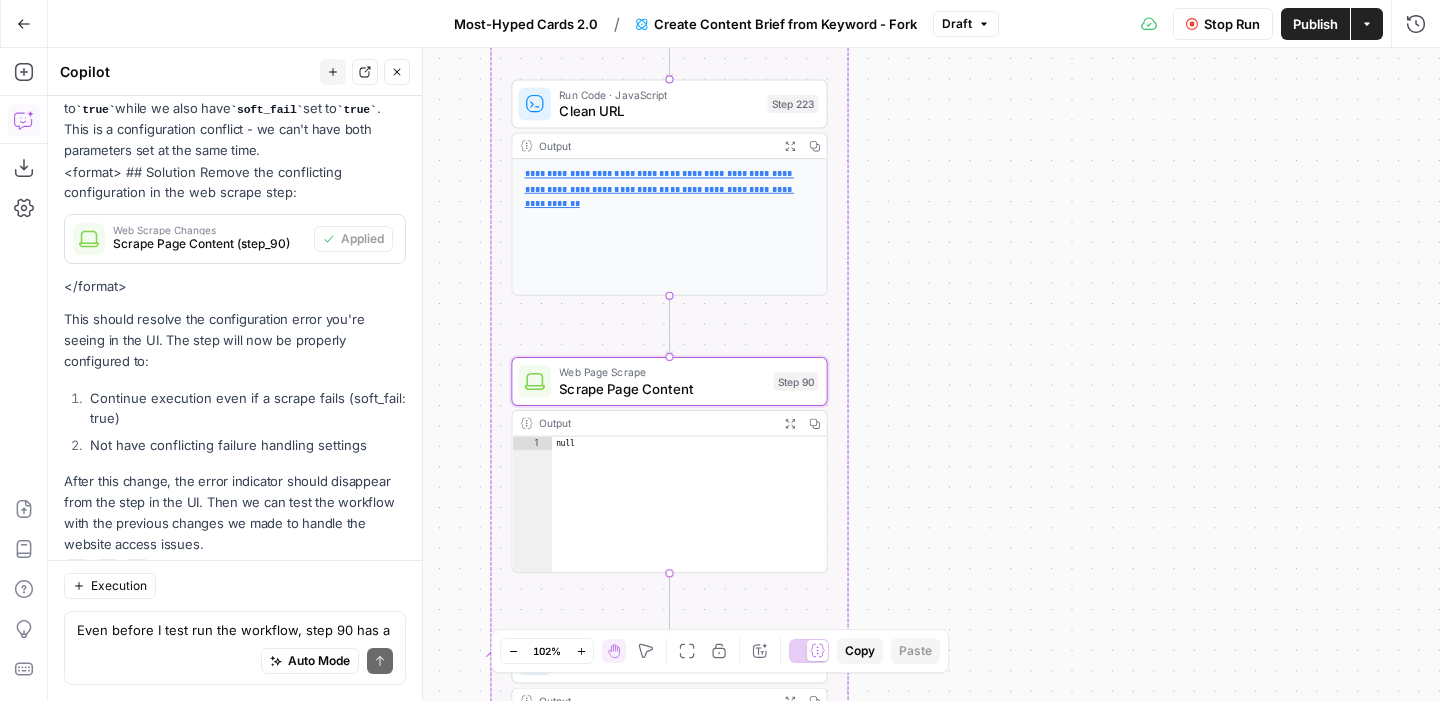 click on "Scrape Page Content" at bounding box center [662, 388] 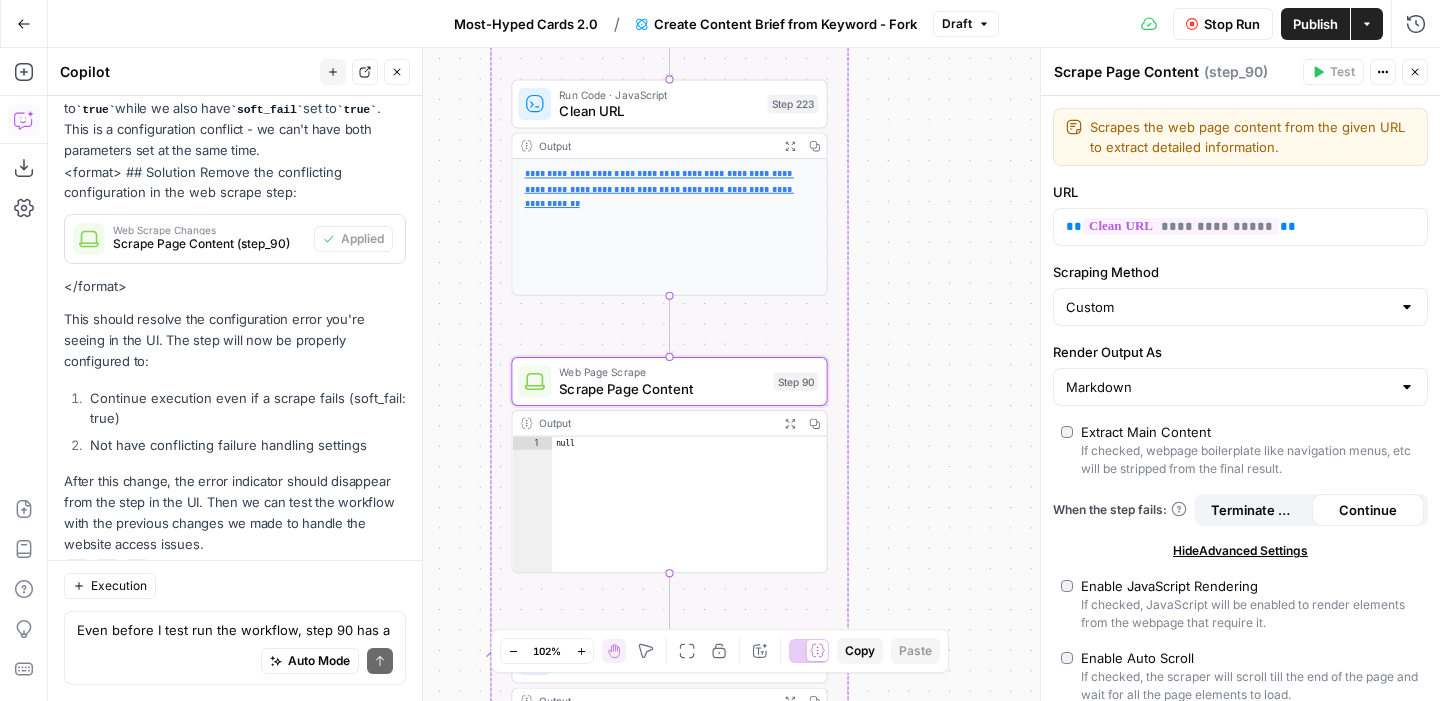 click on "Stop Run" at bounding box center [1232, 24] 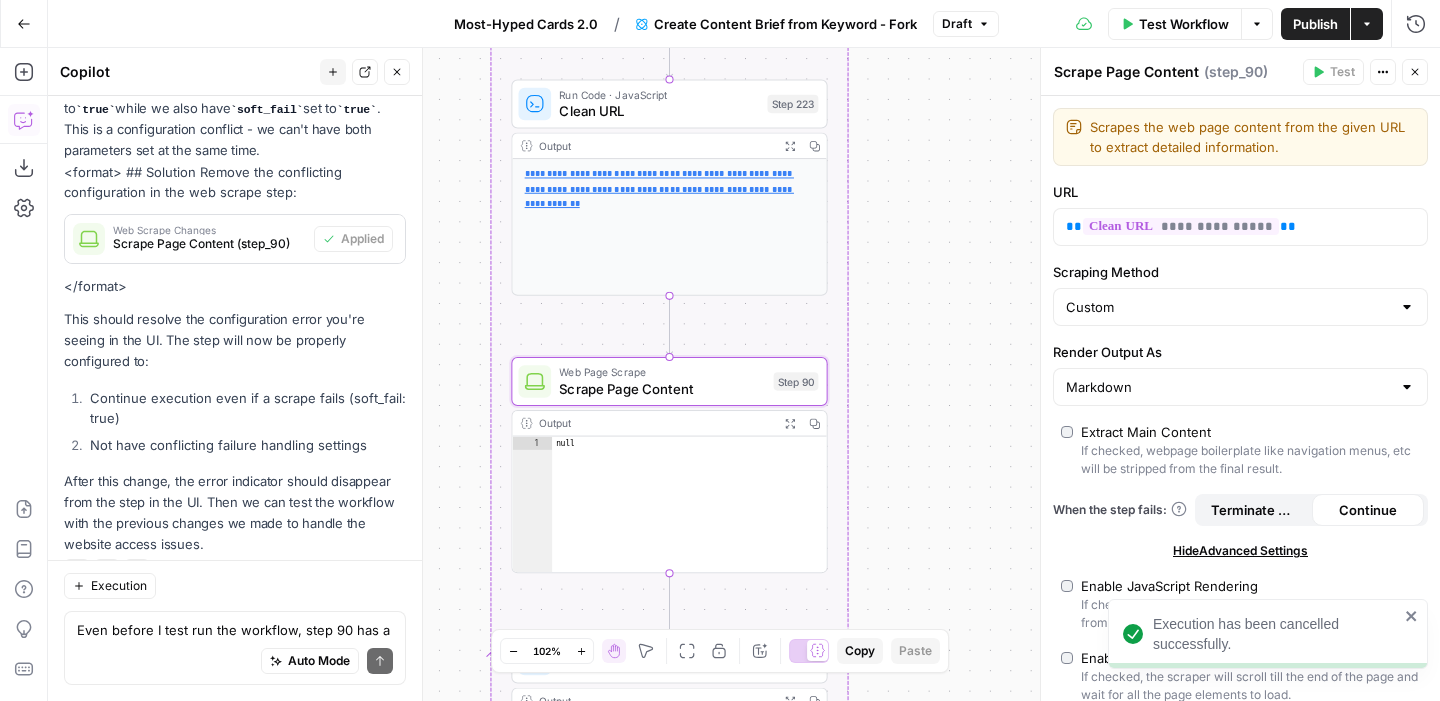 click on "Test Workflow" at bounding box center [1175, 24] 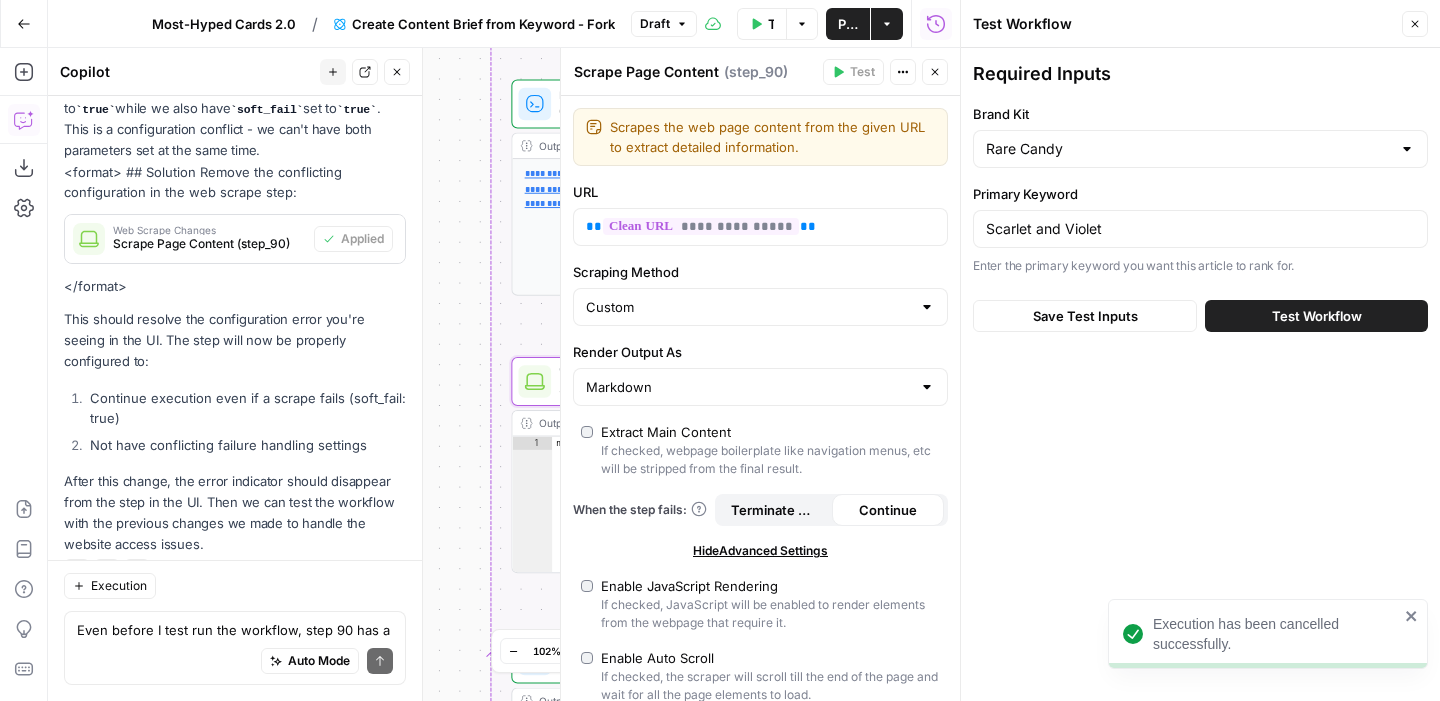 click on "Test Workflow" at bounding box center (1316, 316) 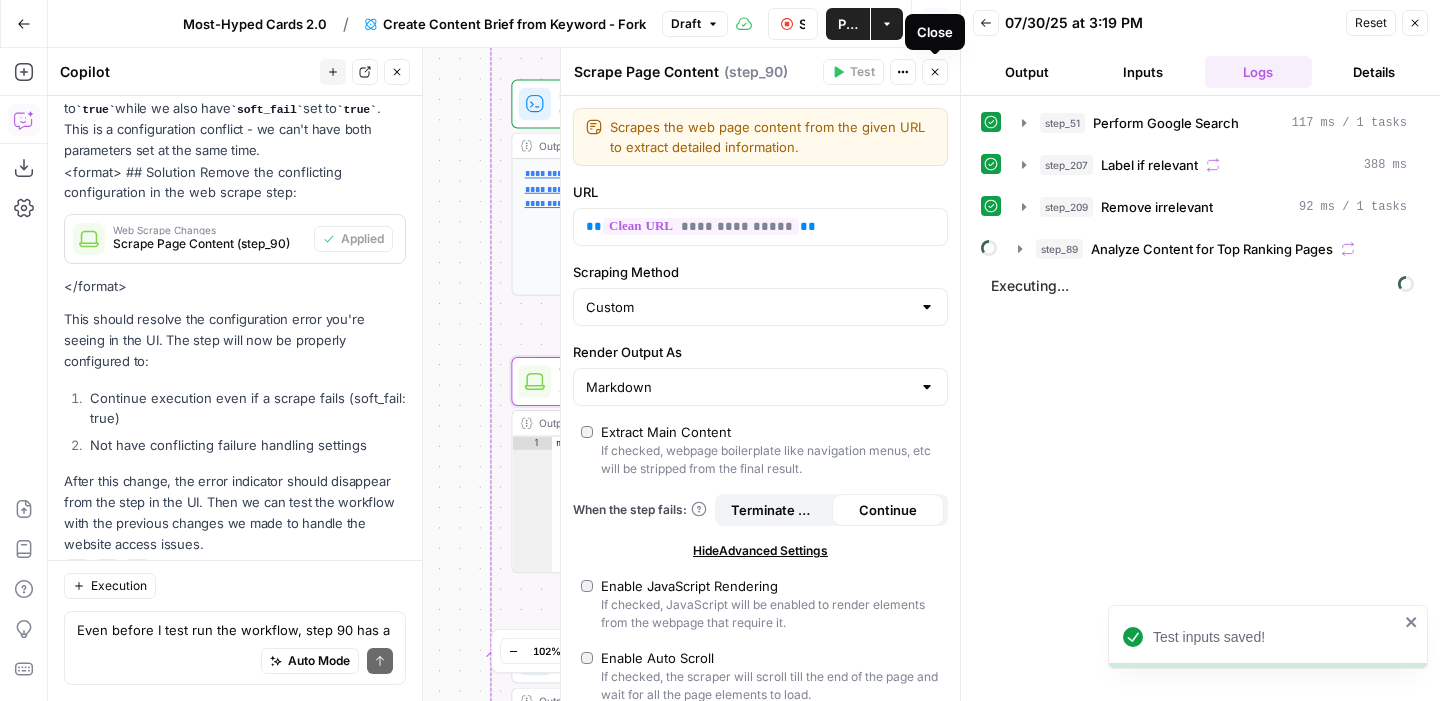click on "Close" at bounding box center [935, 72] 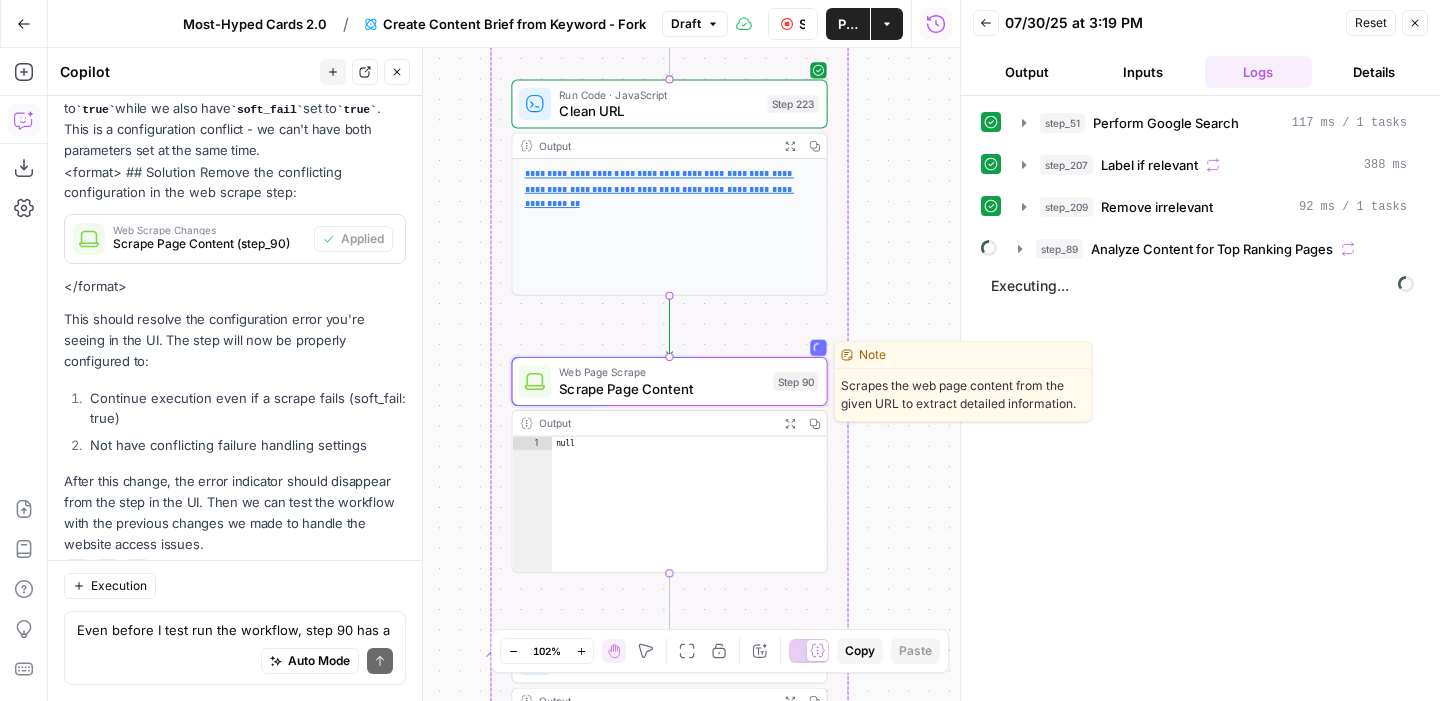click on "Web Page Scrape" at bounding box center (662, 372) 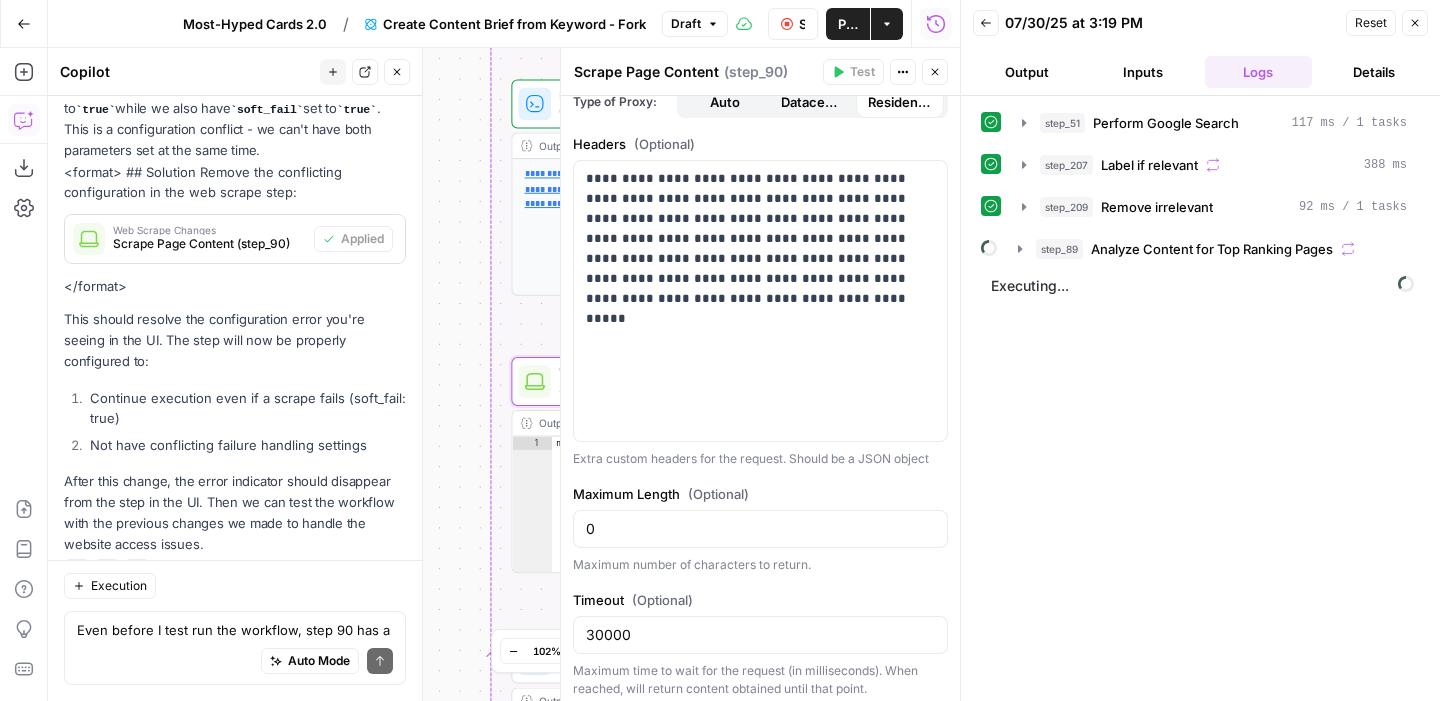 scroll, scrollTop: 642, scrollLeft: 0, axis: vertical 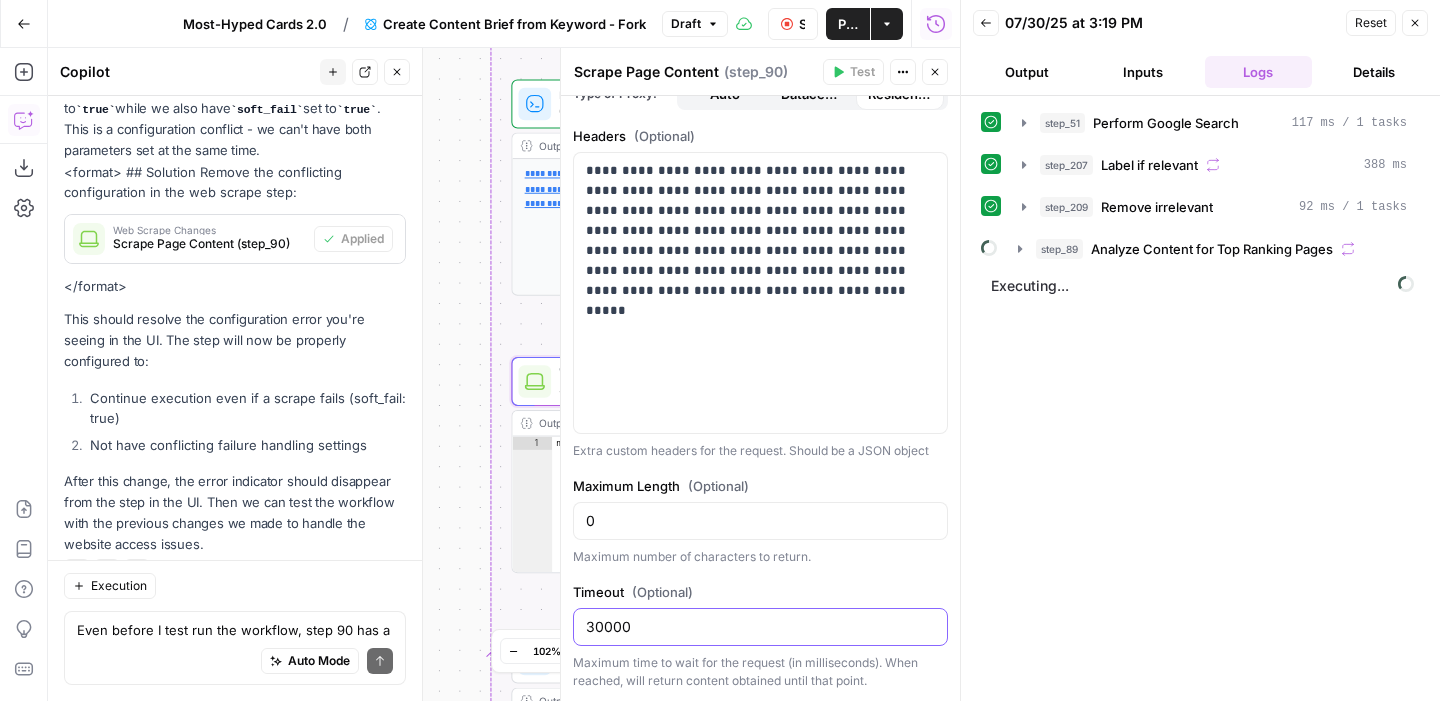 click on "30000" at bounding box center (760, 627) 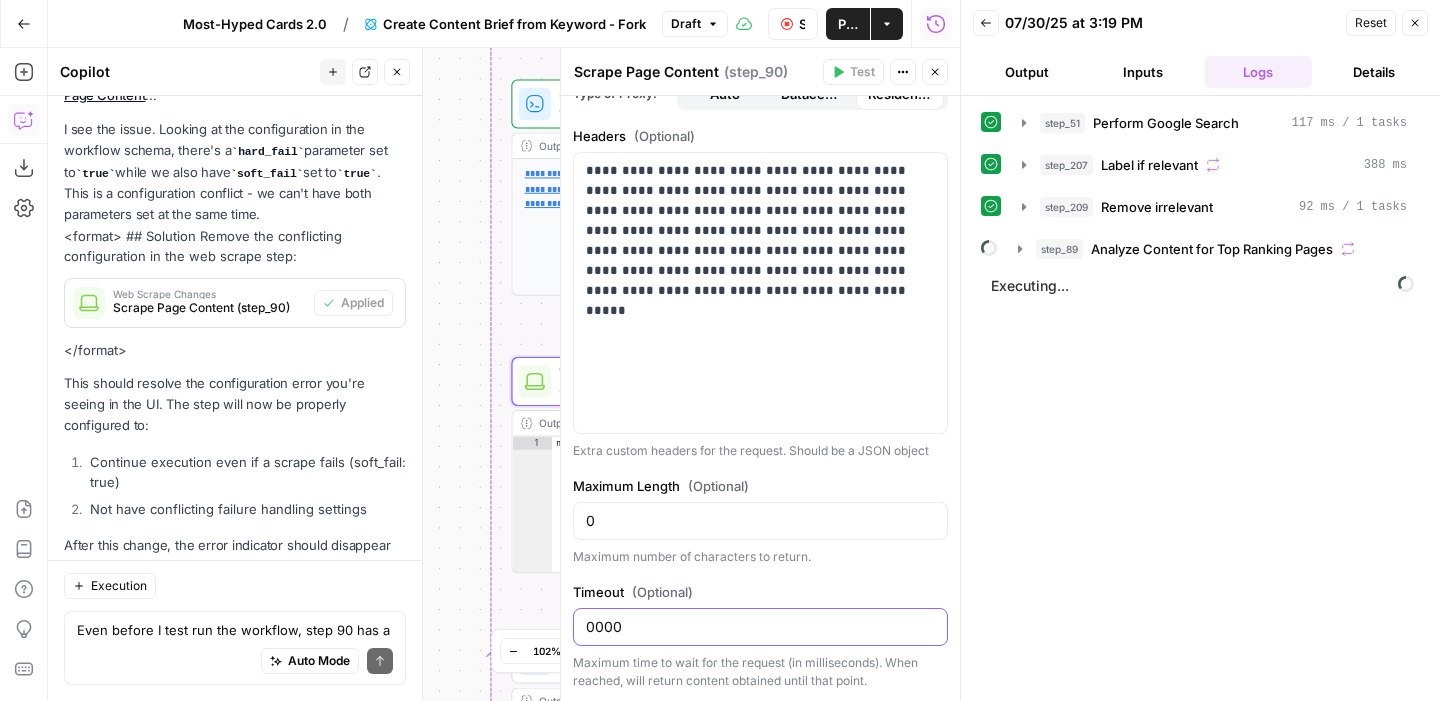 scroll, scrollTop: 5588, scrollLeft: 0, axis: vertical 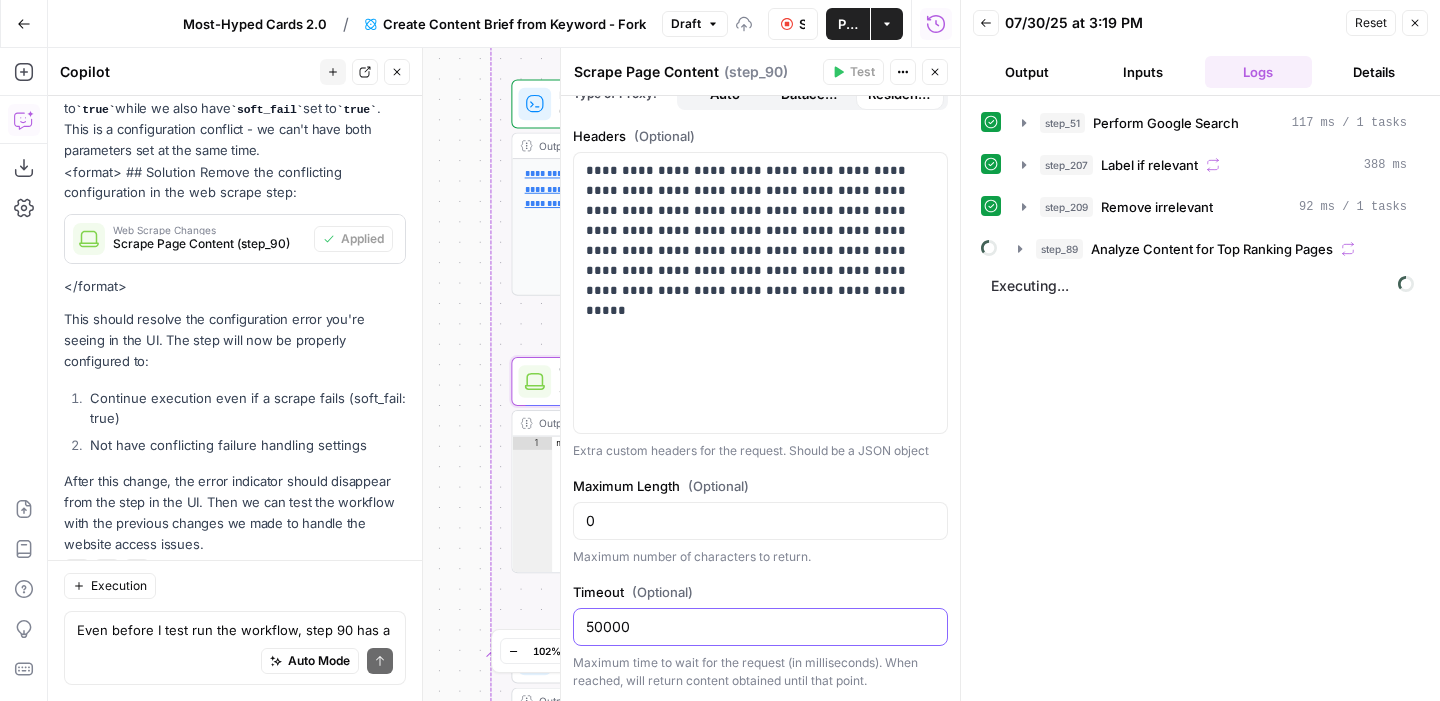 type on "50000" 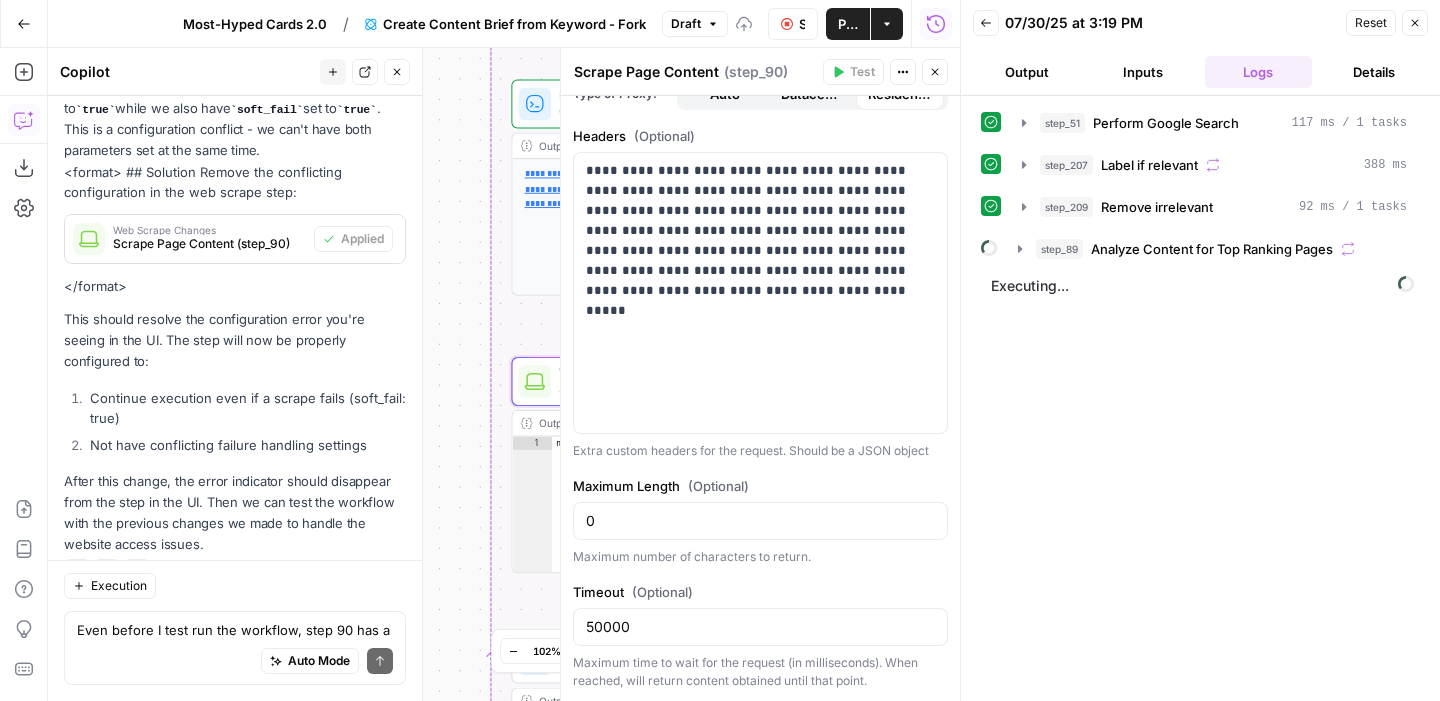click on "Timeout   (Optional)" at bounding box center [760, 592] 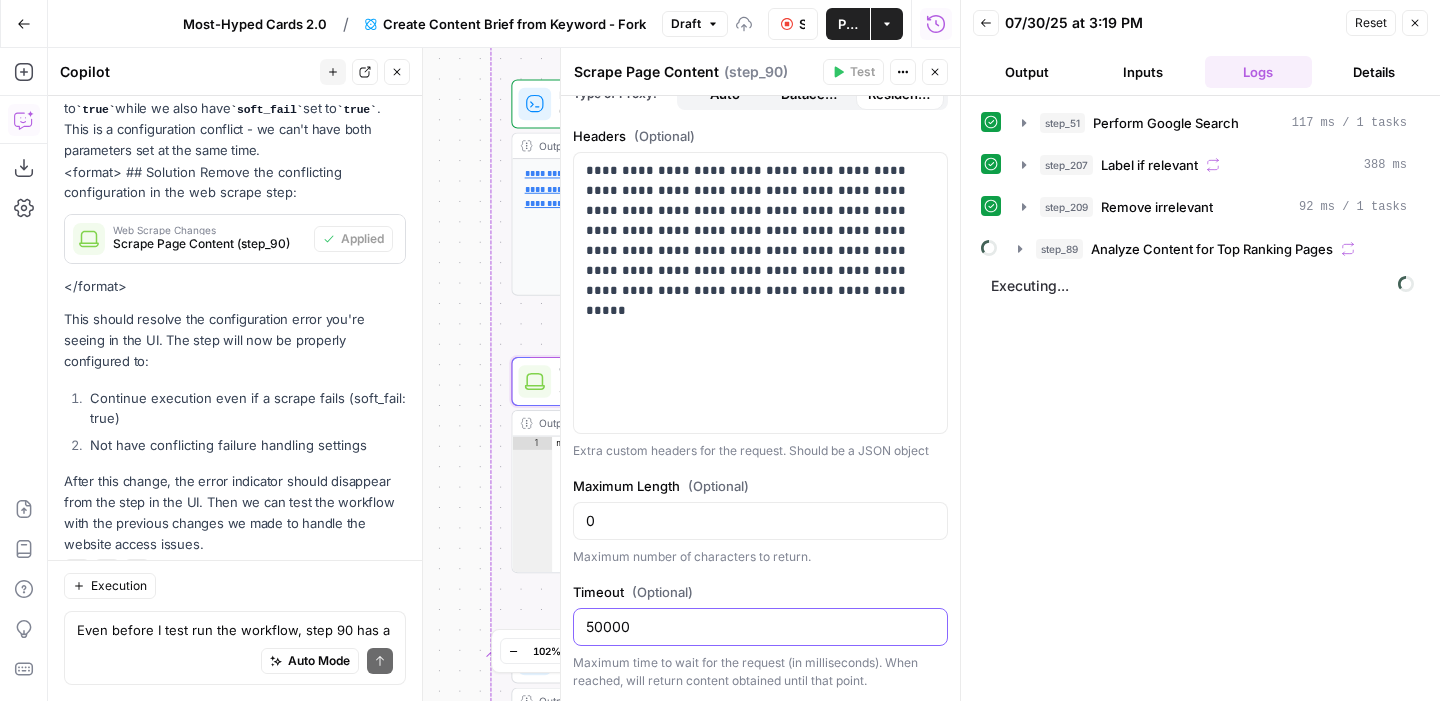 click on "50000" at bounding box center (760, 627) 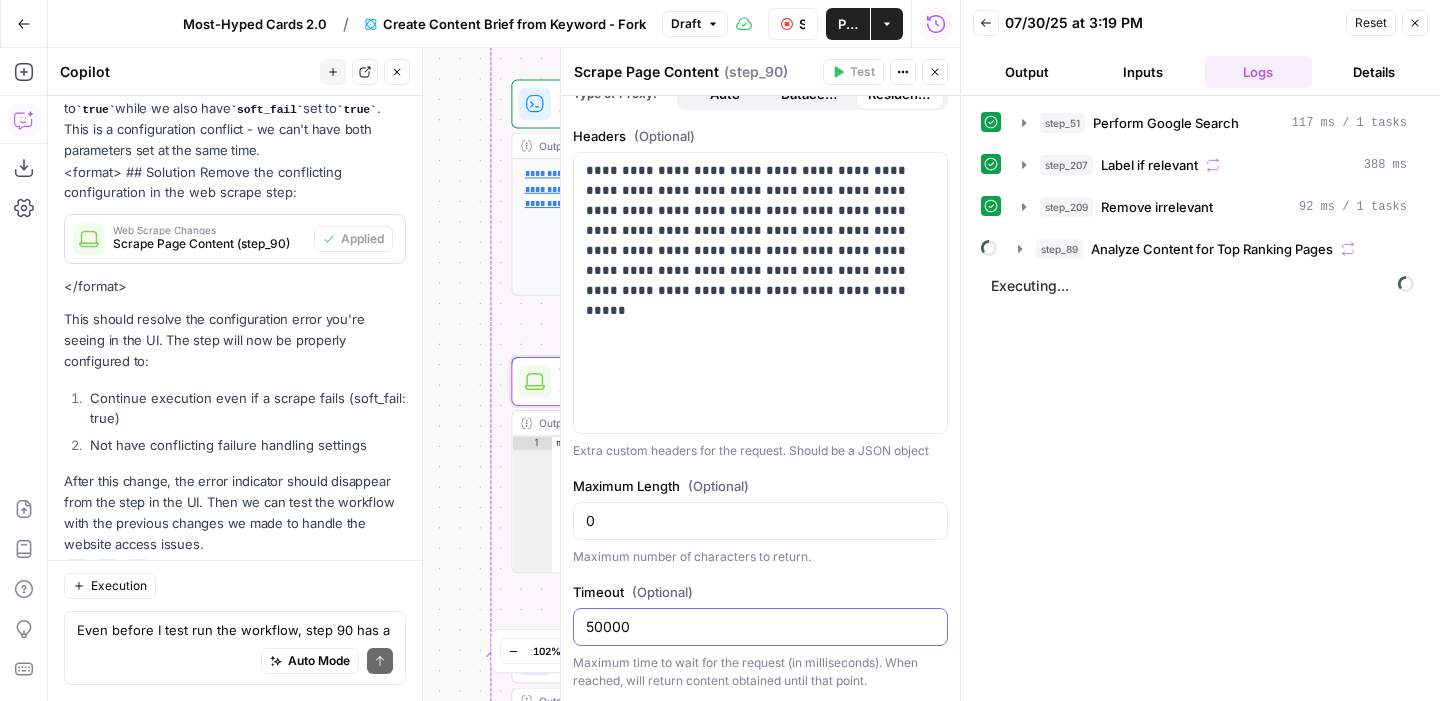 click on "50000" at bounding box center (760, 627) 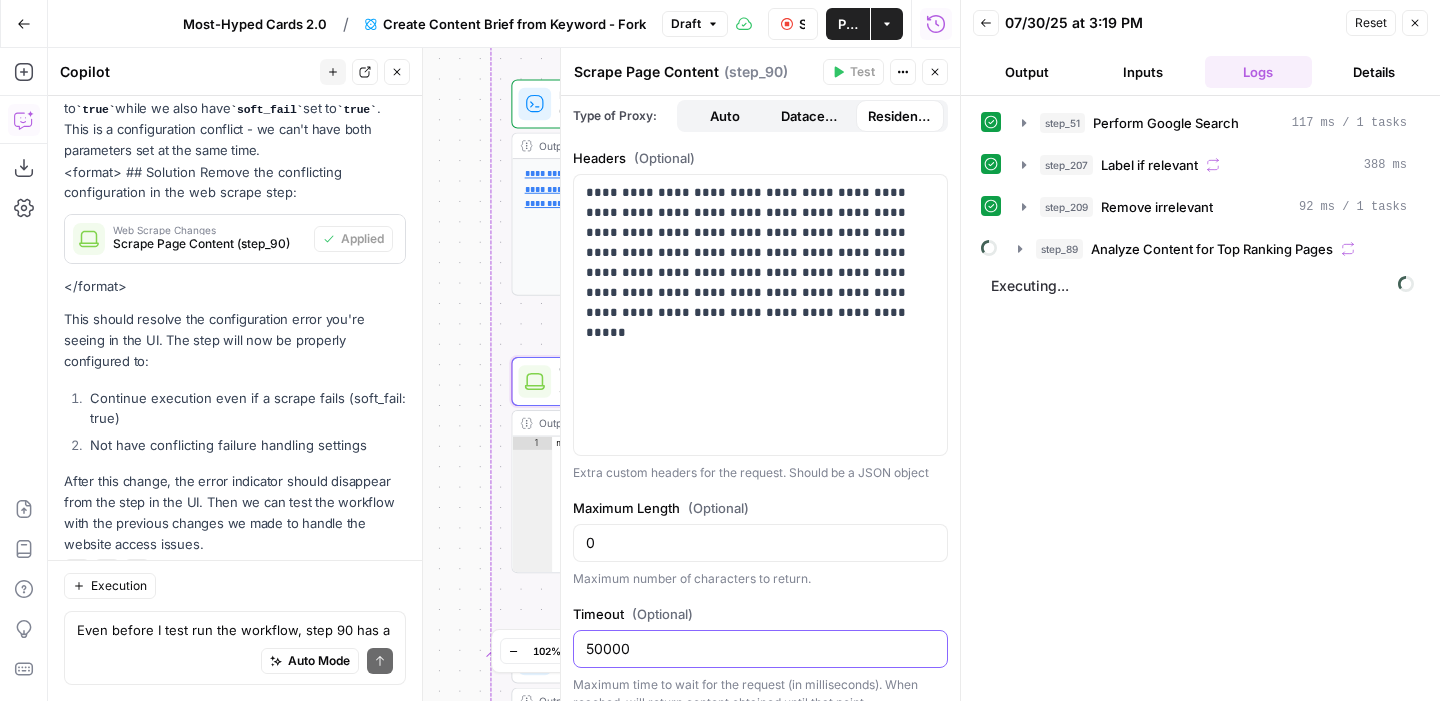 scroll, scrollTop: 642, scrollLeft: 0, axis: vertical 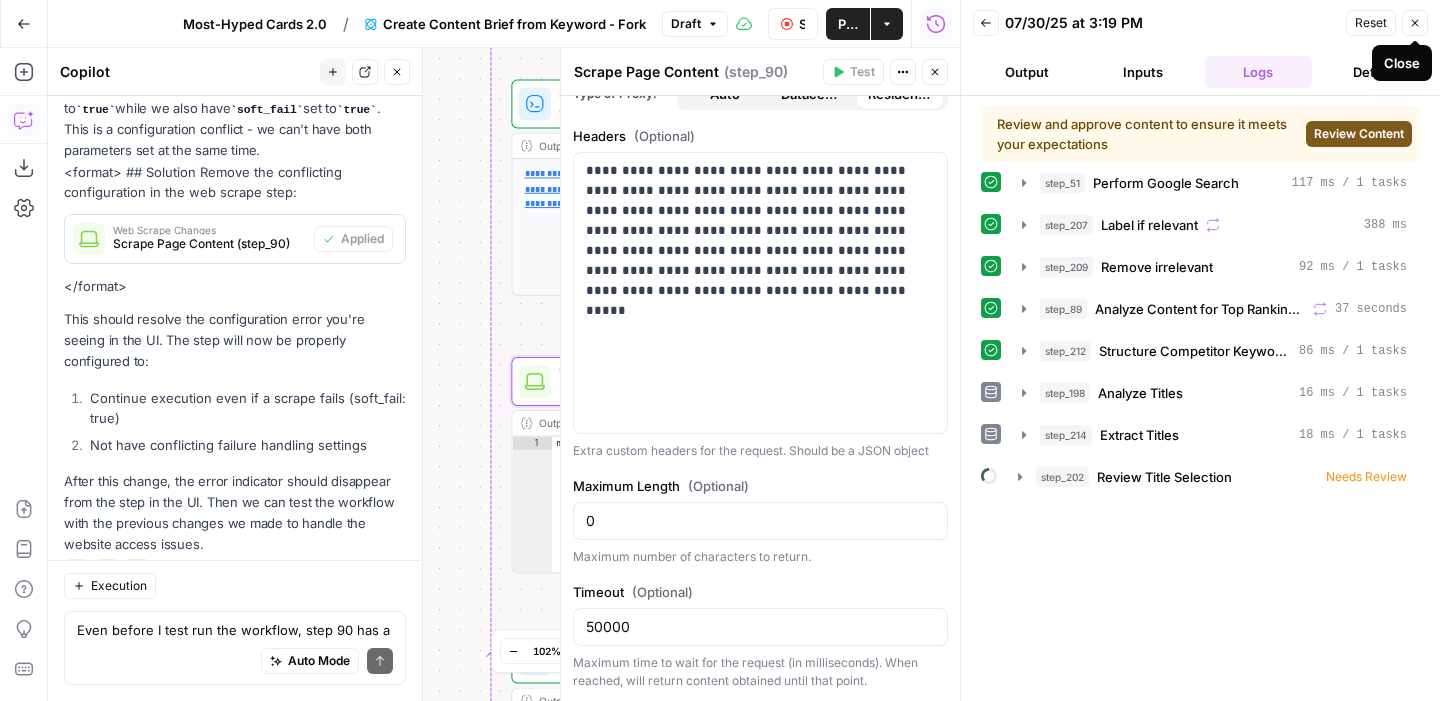 click 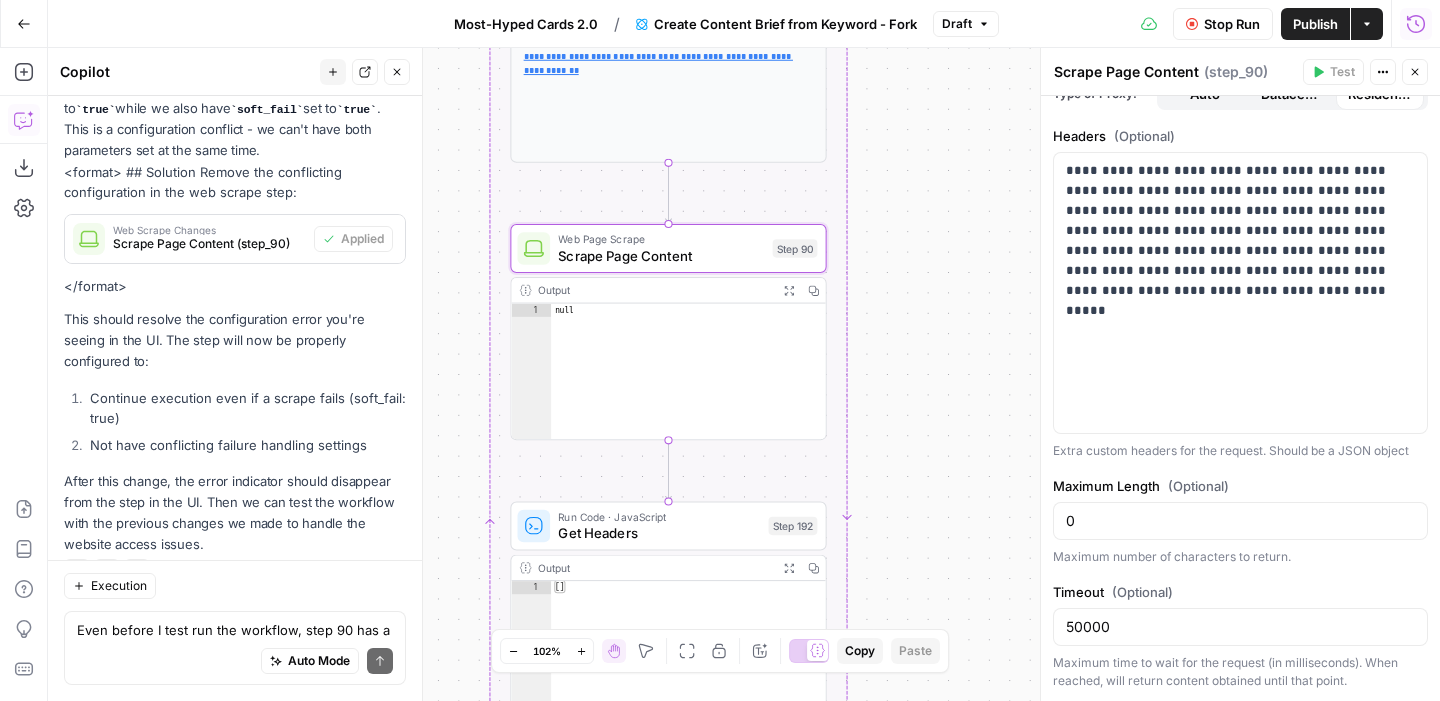 drag, startPoint x: 890, startPoint y: 430, endPoint x: 889, endPoint y: 233, distance: 197.00253 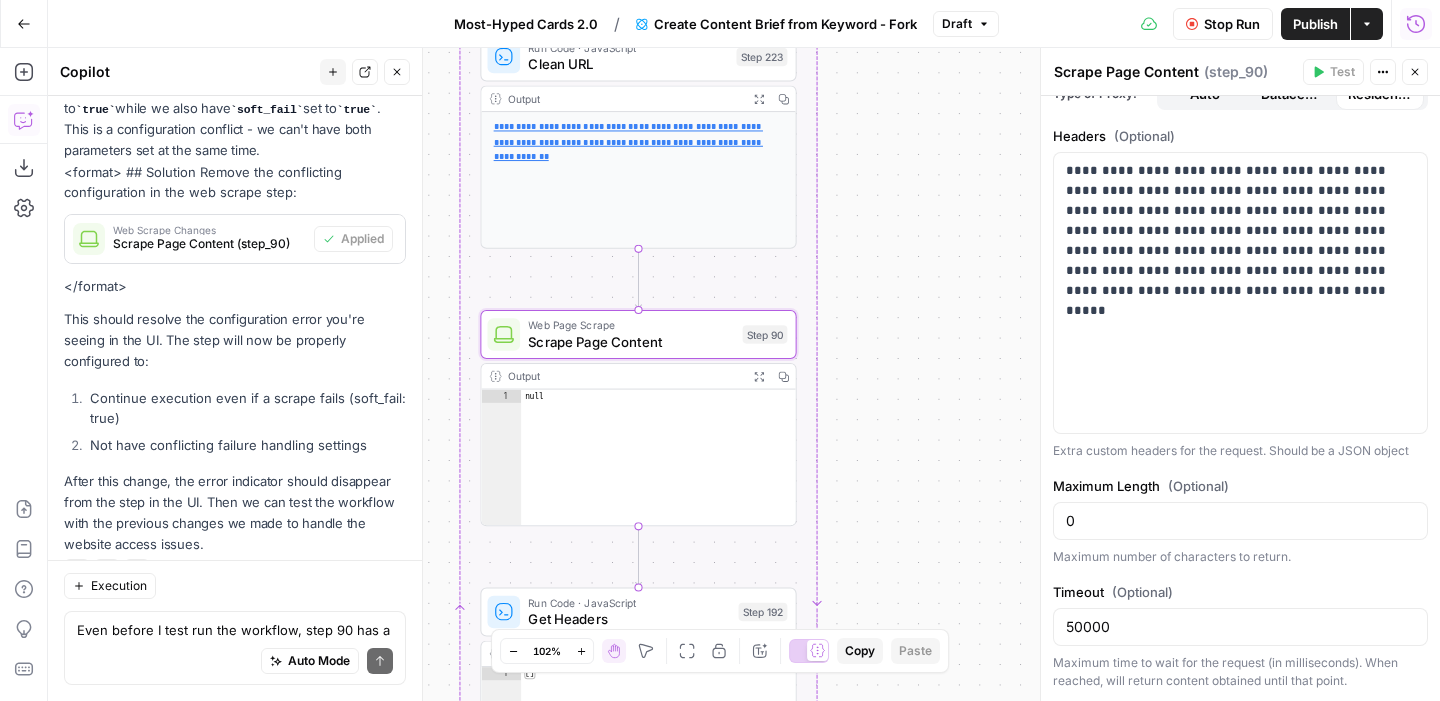 drag, startPoint x: 893, startPoint y: 262, endPoint x: 863, endPoint y: 413, distance: 153.9513 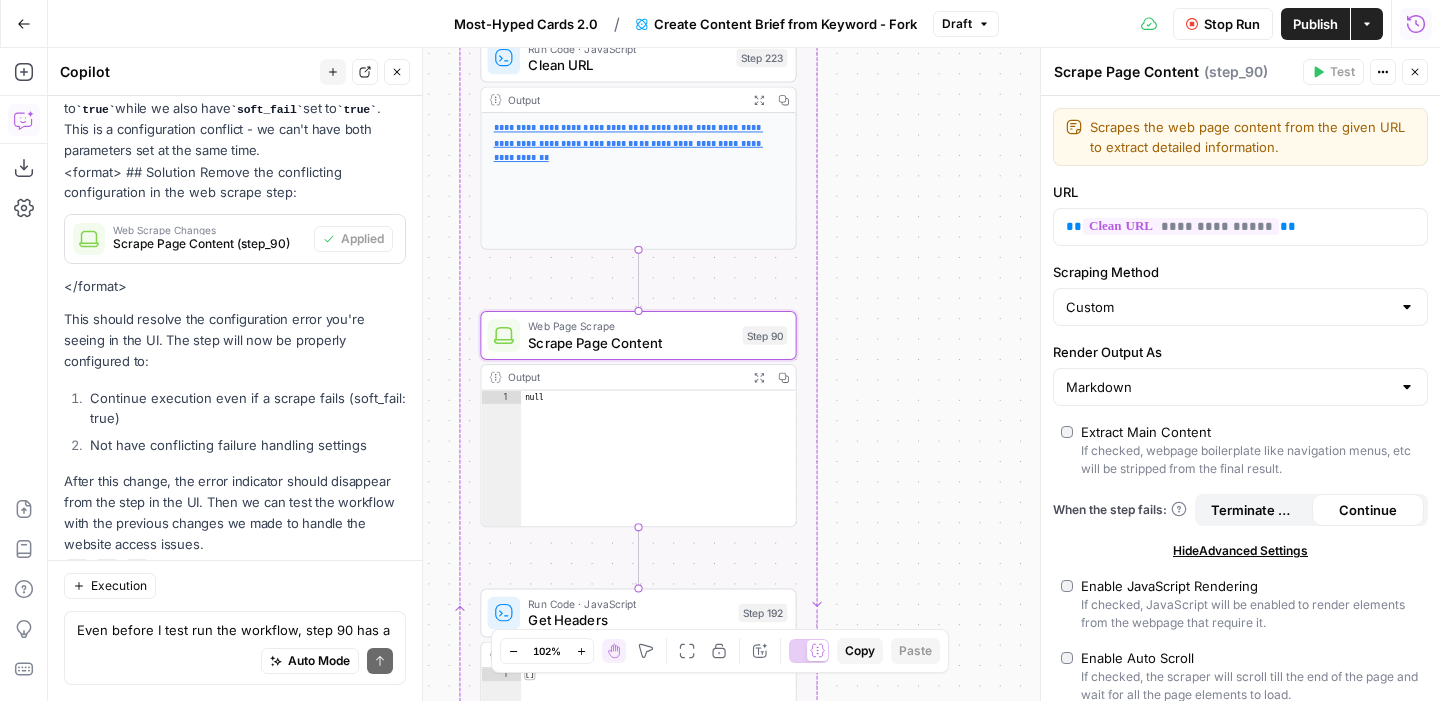 scroll, scrollTop: 642, scrollLeft: 0, axis: vertical 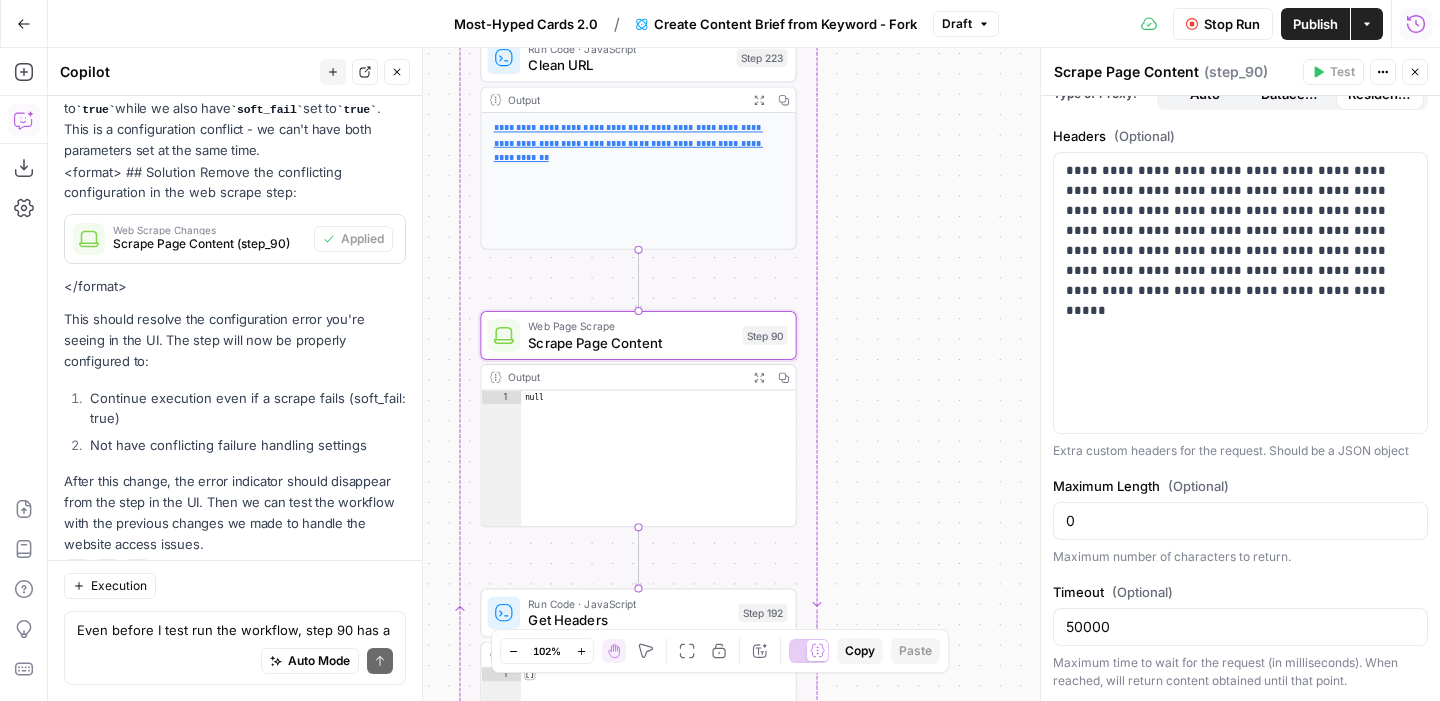 click on "Stop Run" at bounding box center (1232, 24) 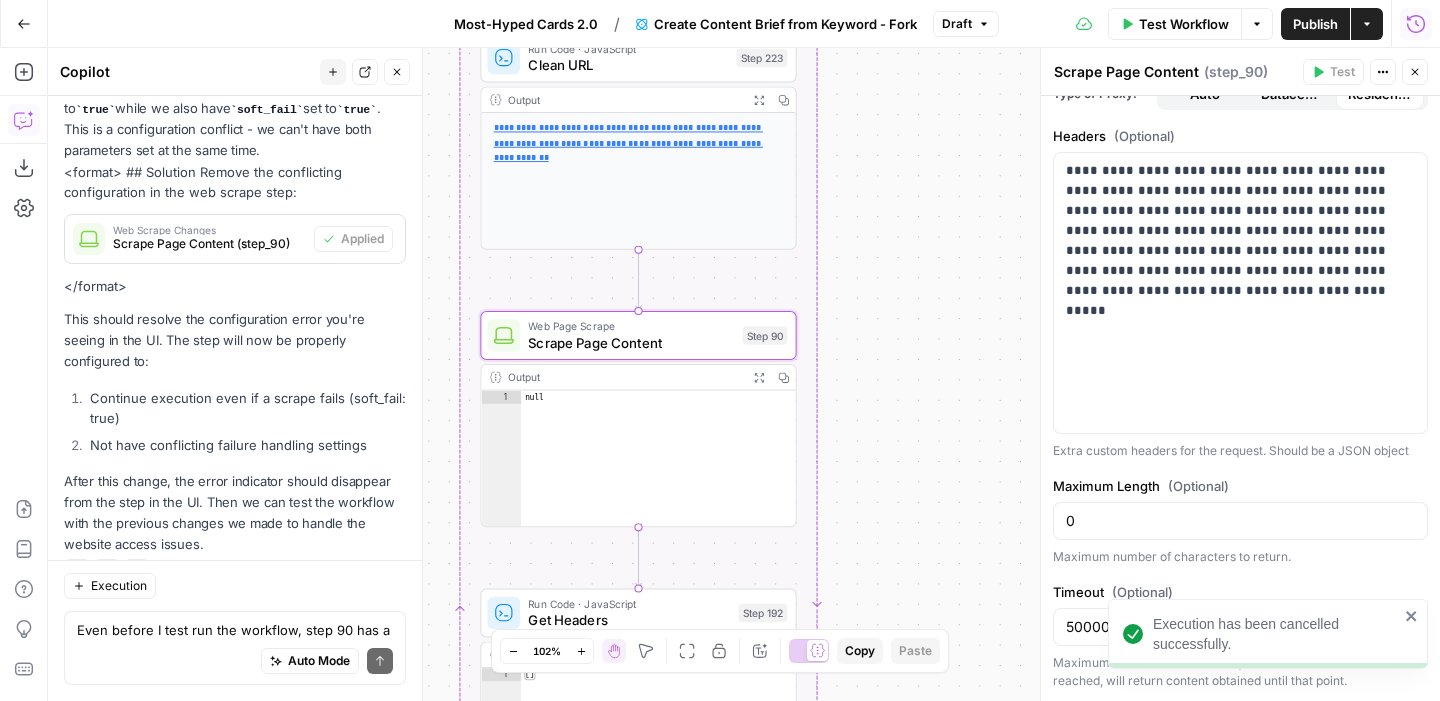 click on "Test Workflow" at bounding box center [1184, 24] 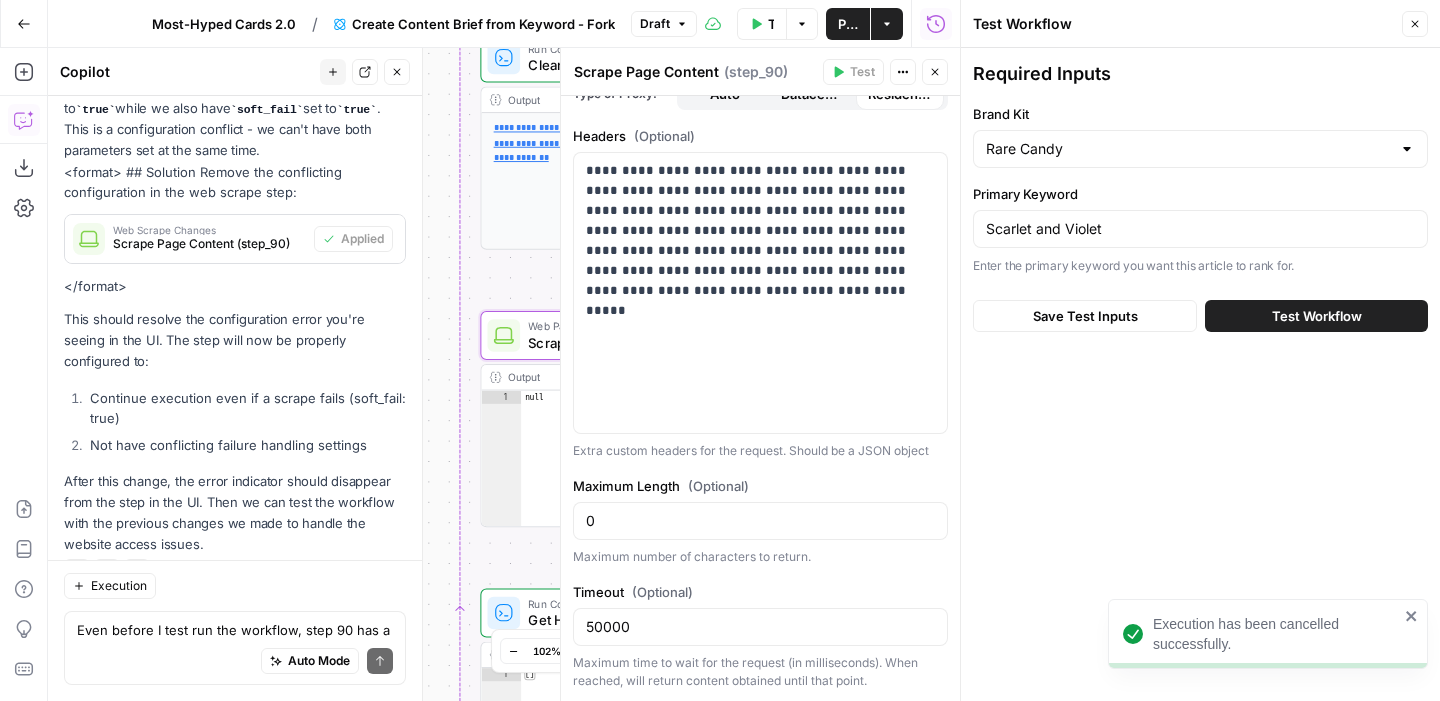 click on "Test Workflow" at bounding box center [1317, 316] 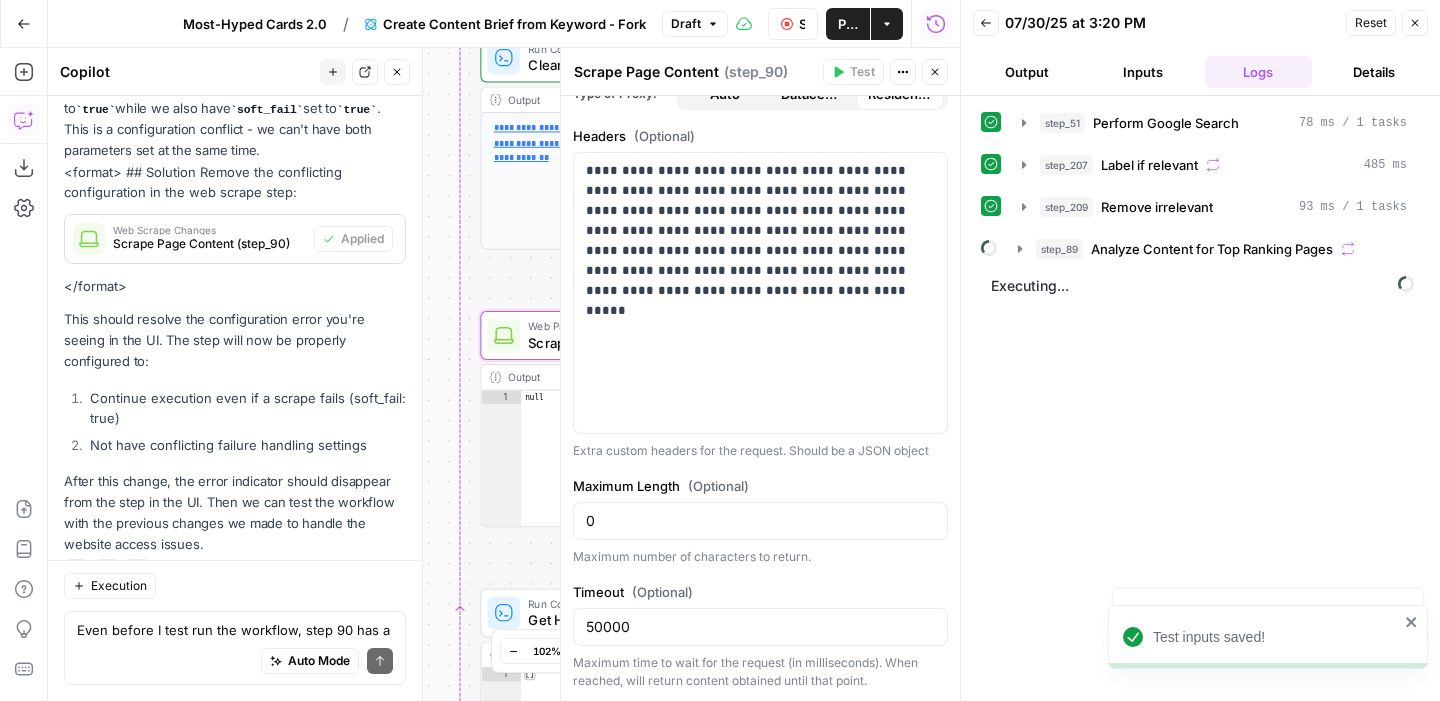 click 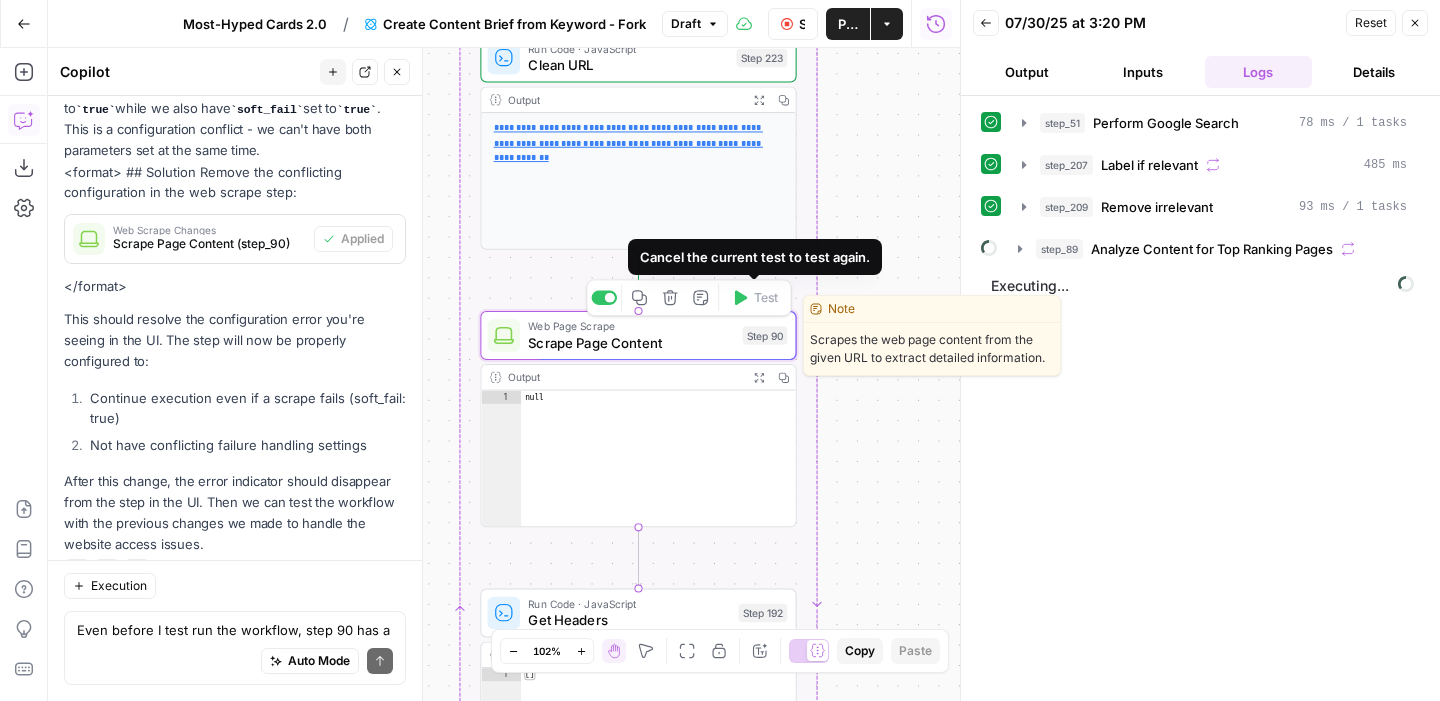 click on "Scrape Page Content" at bounding box center [631, 342] 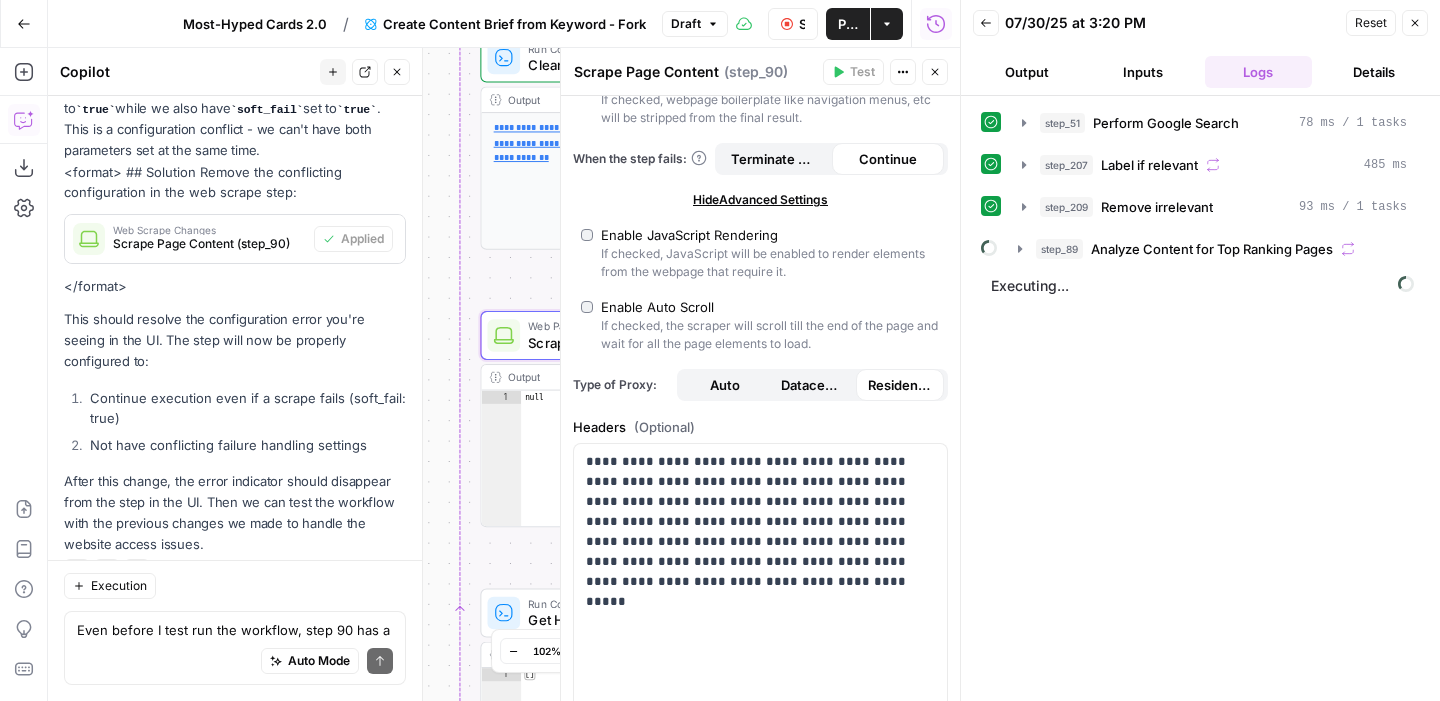 scroll, scrollTop: 352, scrollLeft: 0, axis: vertical 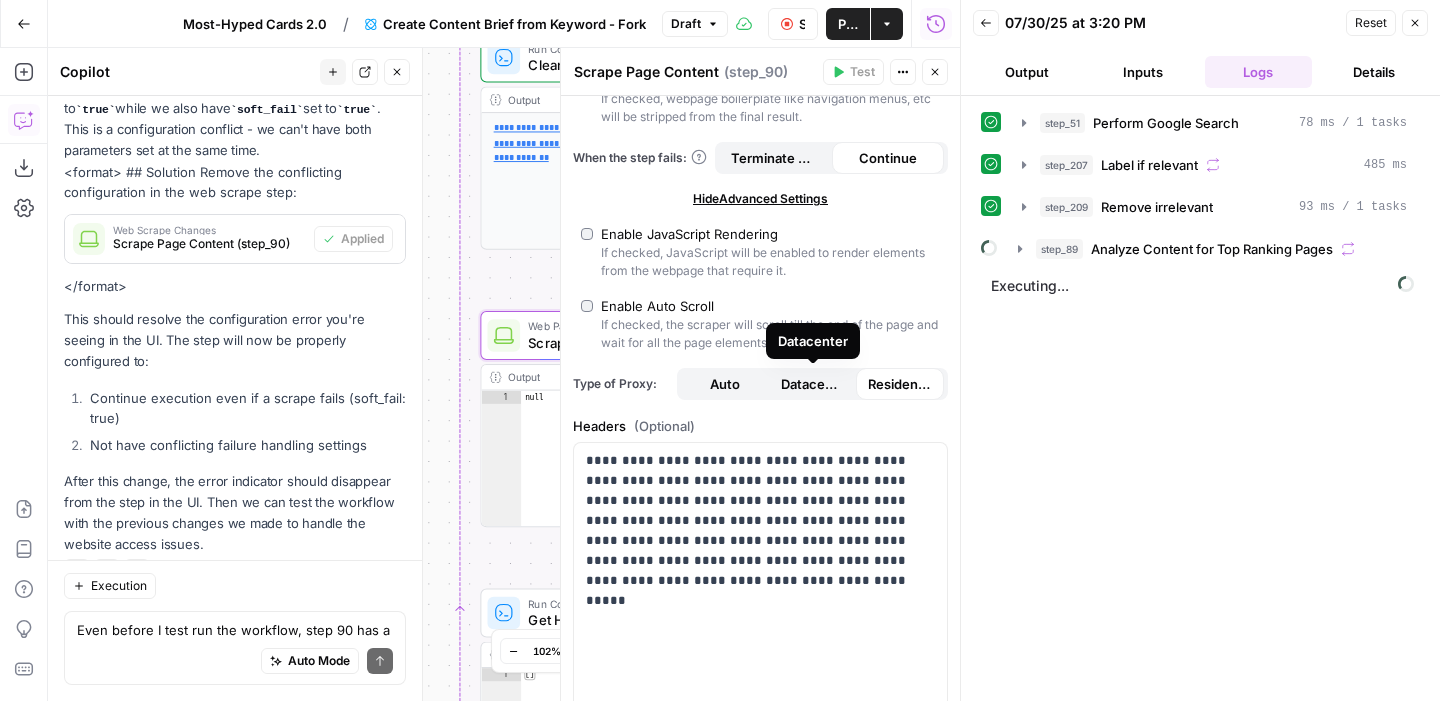 drag, startPoint x: 811, startPoint y: 387, endPoint x: 800, endPoint y: 387, distance: 11 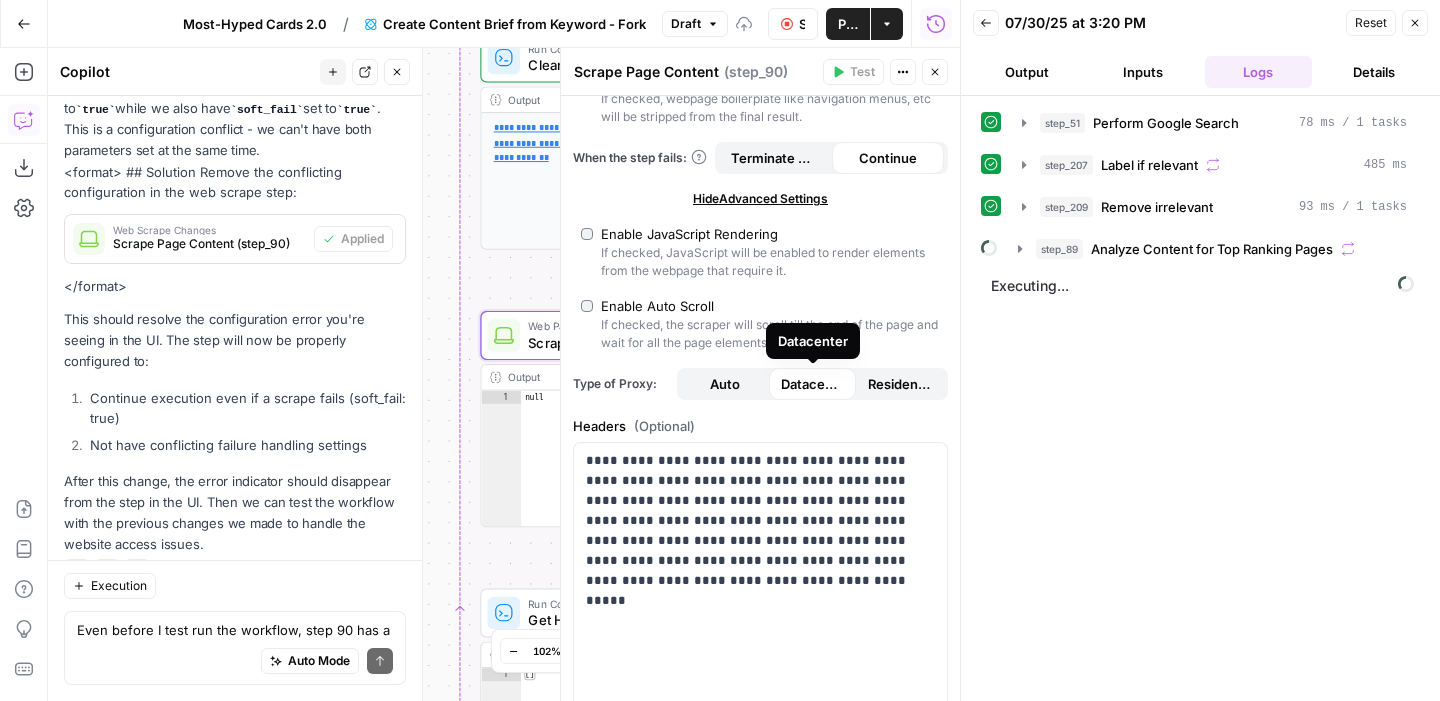 click on "Auto" at bounding box center (725, 384) 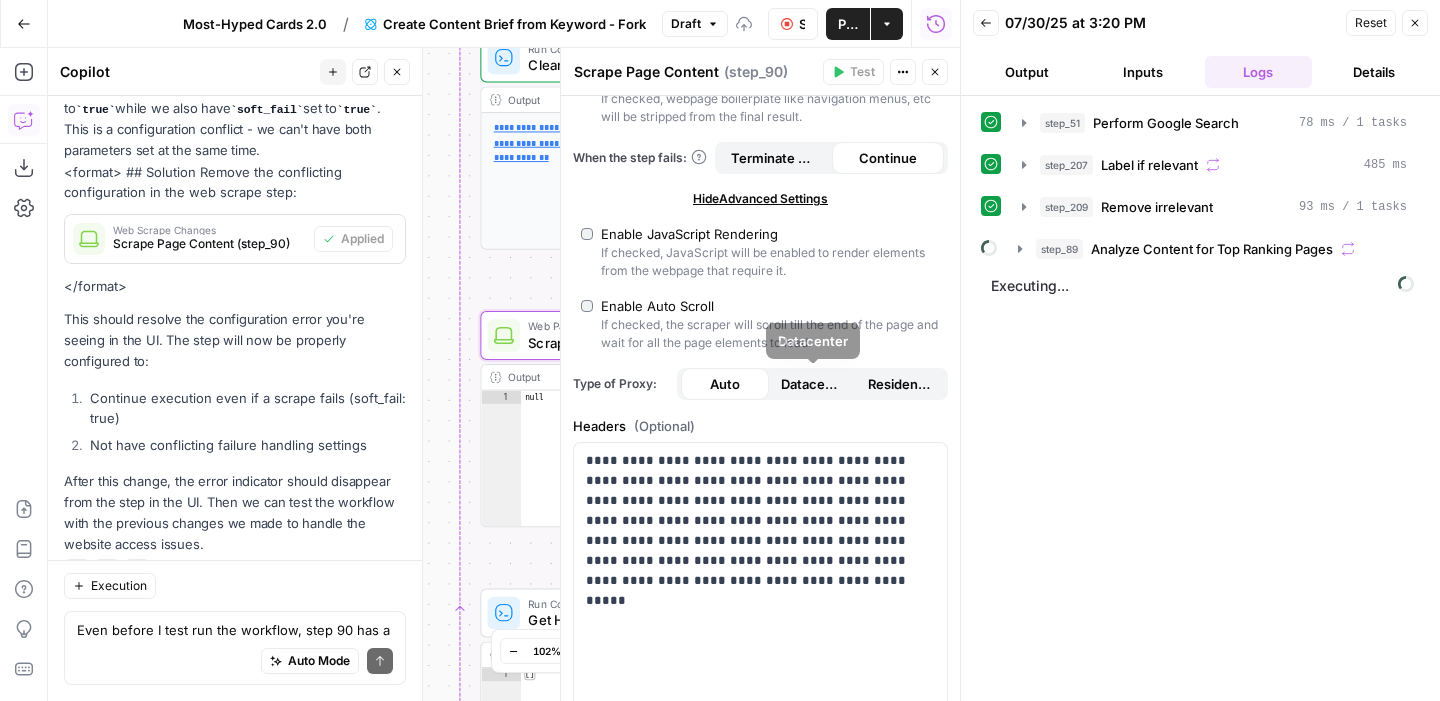 click on "Datacenter" at bounding box center [813, 384] 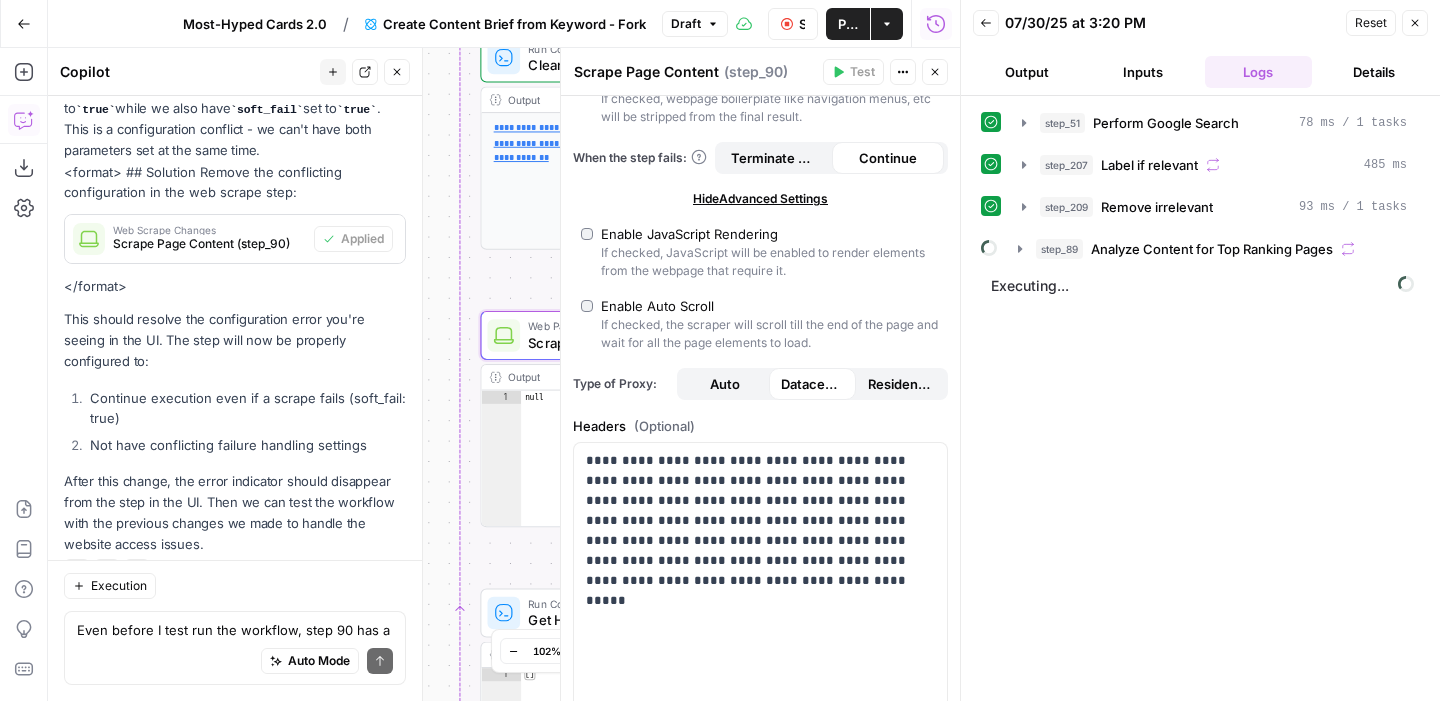 click on "Residential" at bounding box center [900, 384] 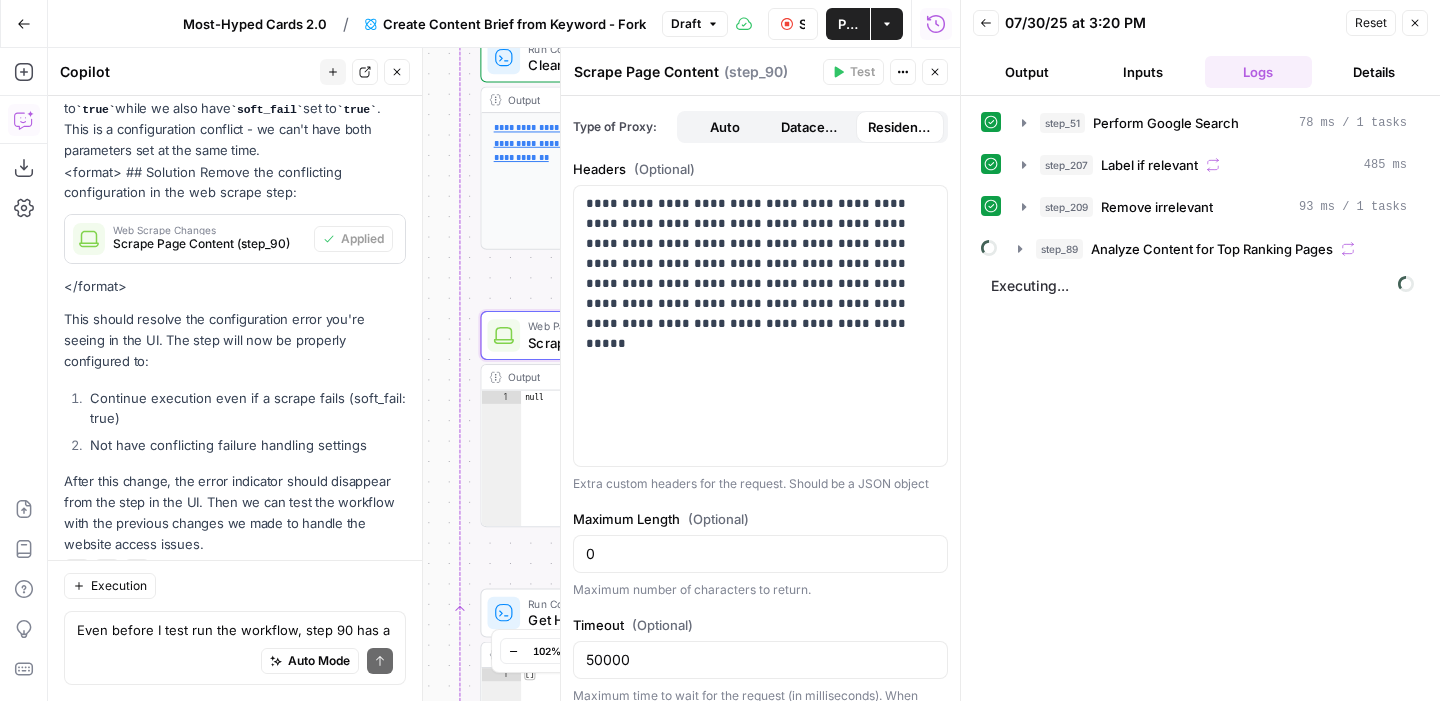 scroll, scrollTop: 642, scrollLeft: 0, axis: vertical 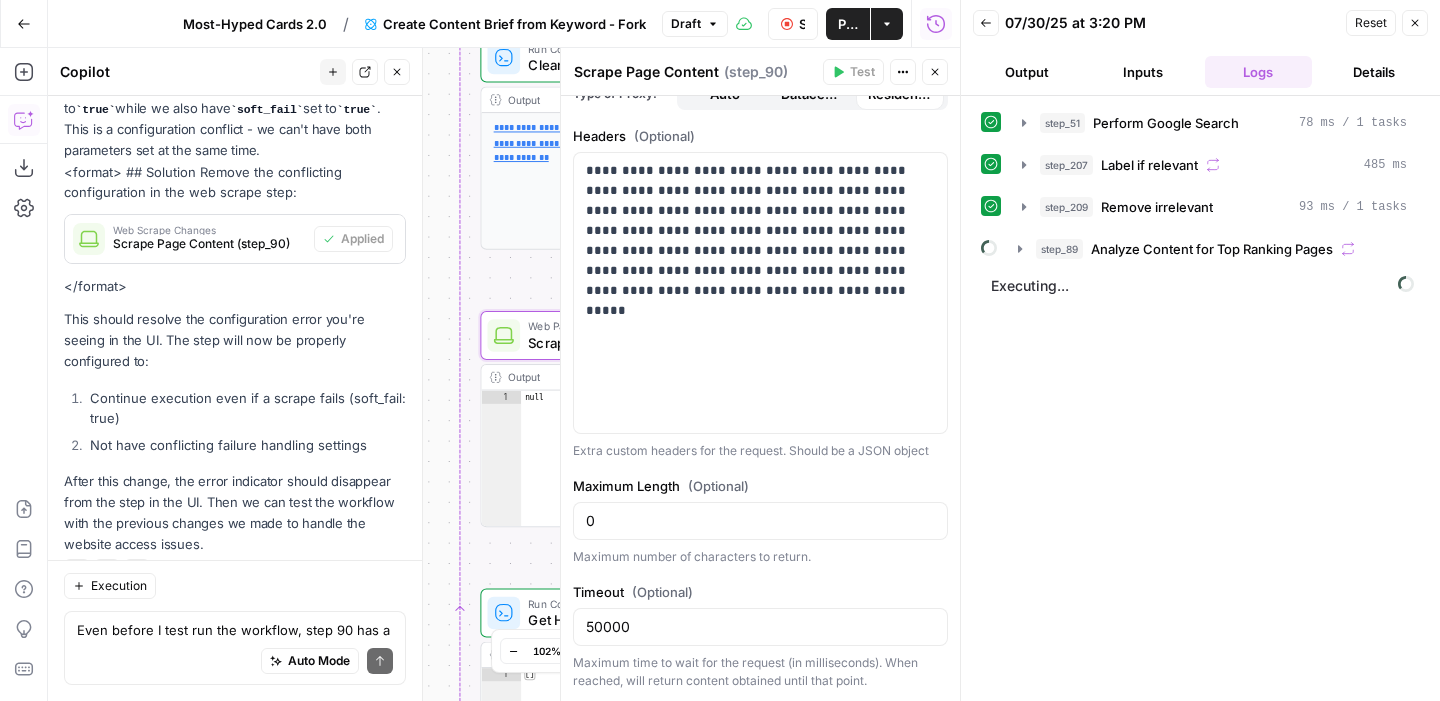 click on "Auto Mode Send" at bounding box center [235, 662] 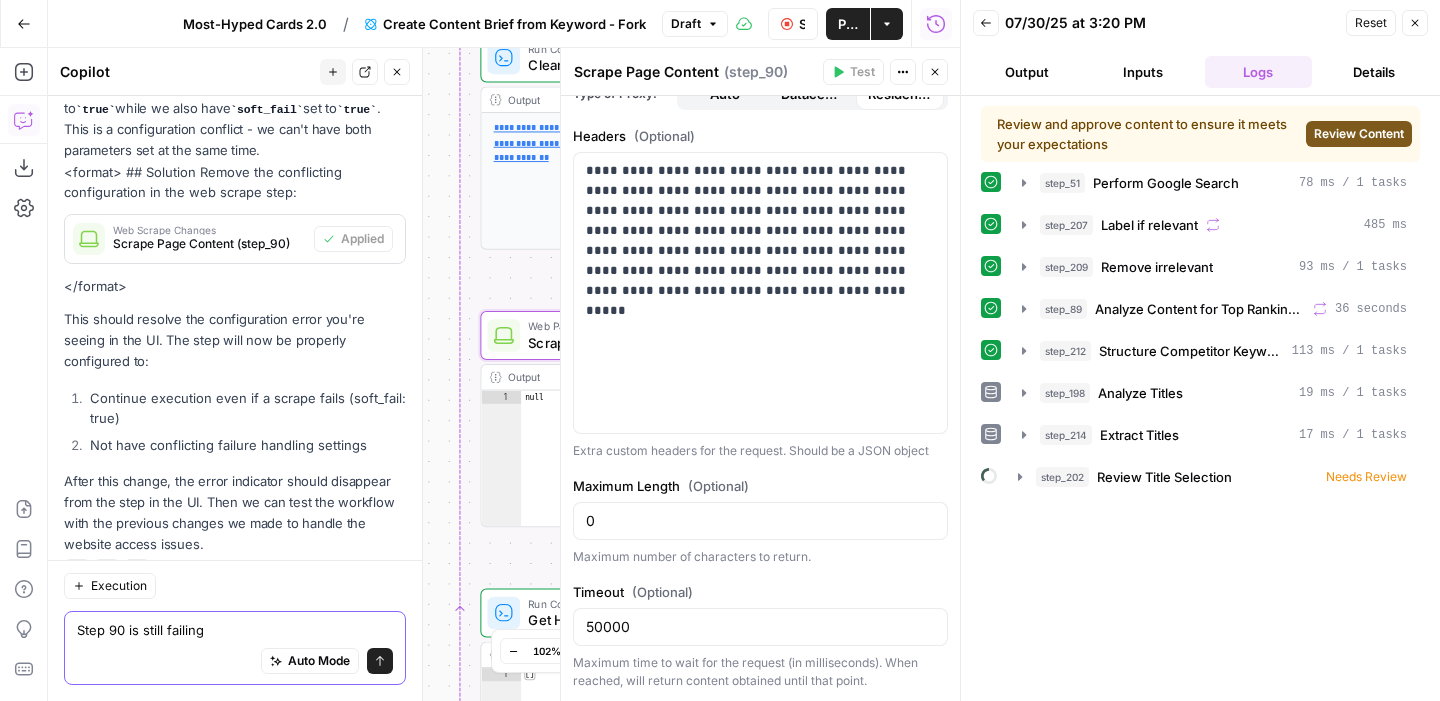 type on "Step 90 is still failing" 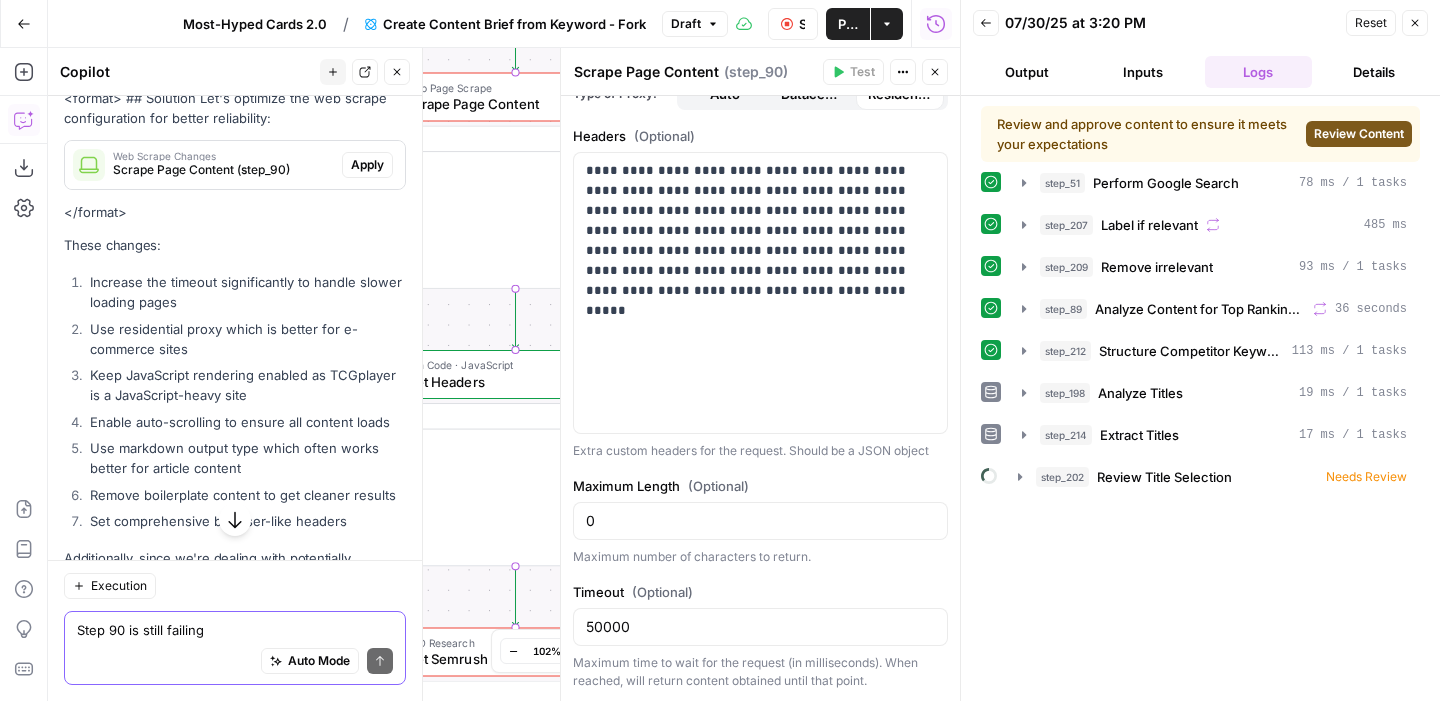 scroll, scrollTop: 6174, scrollLeft: 0, axis: vertical 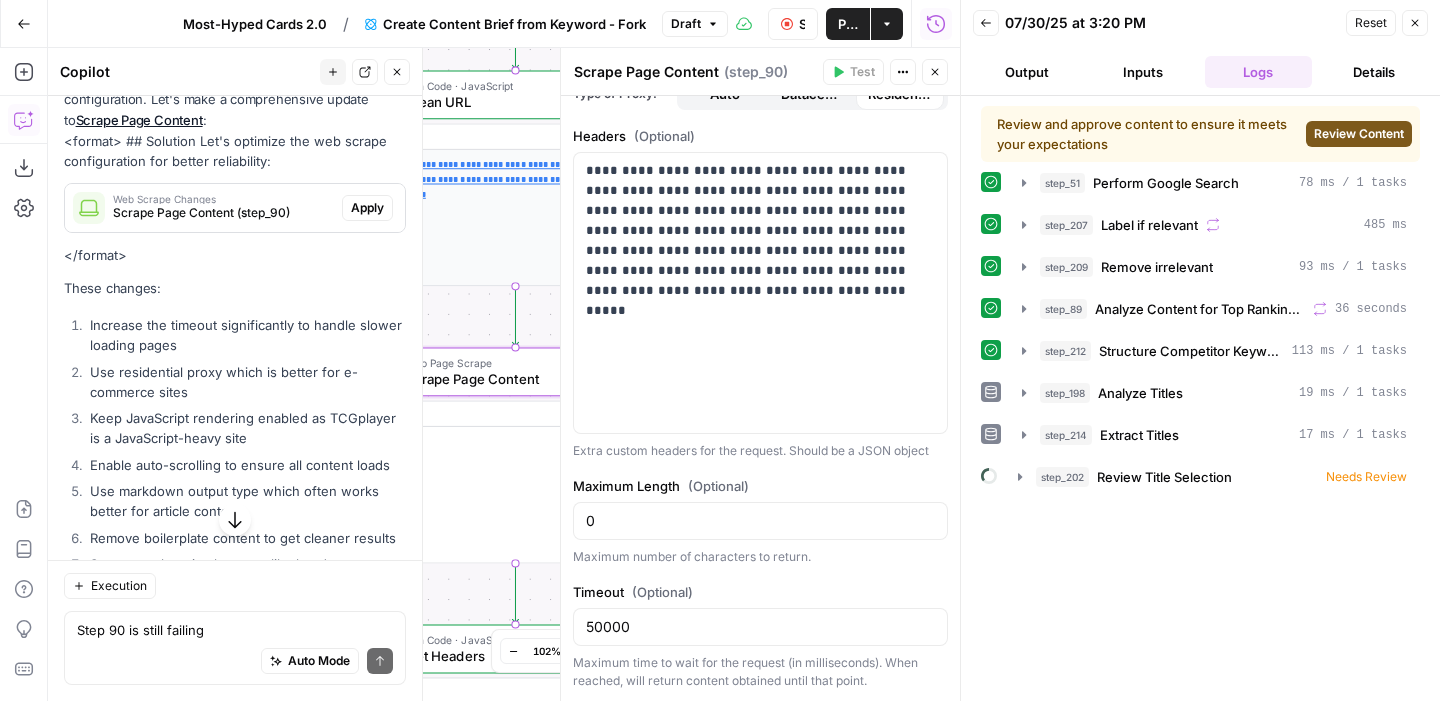 click on "Apply" at bounding box center [367, 208] 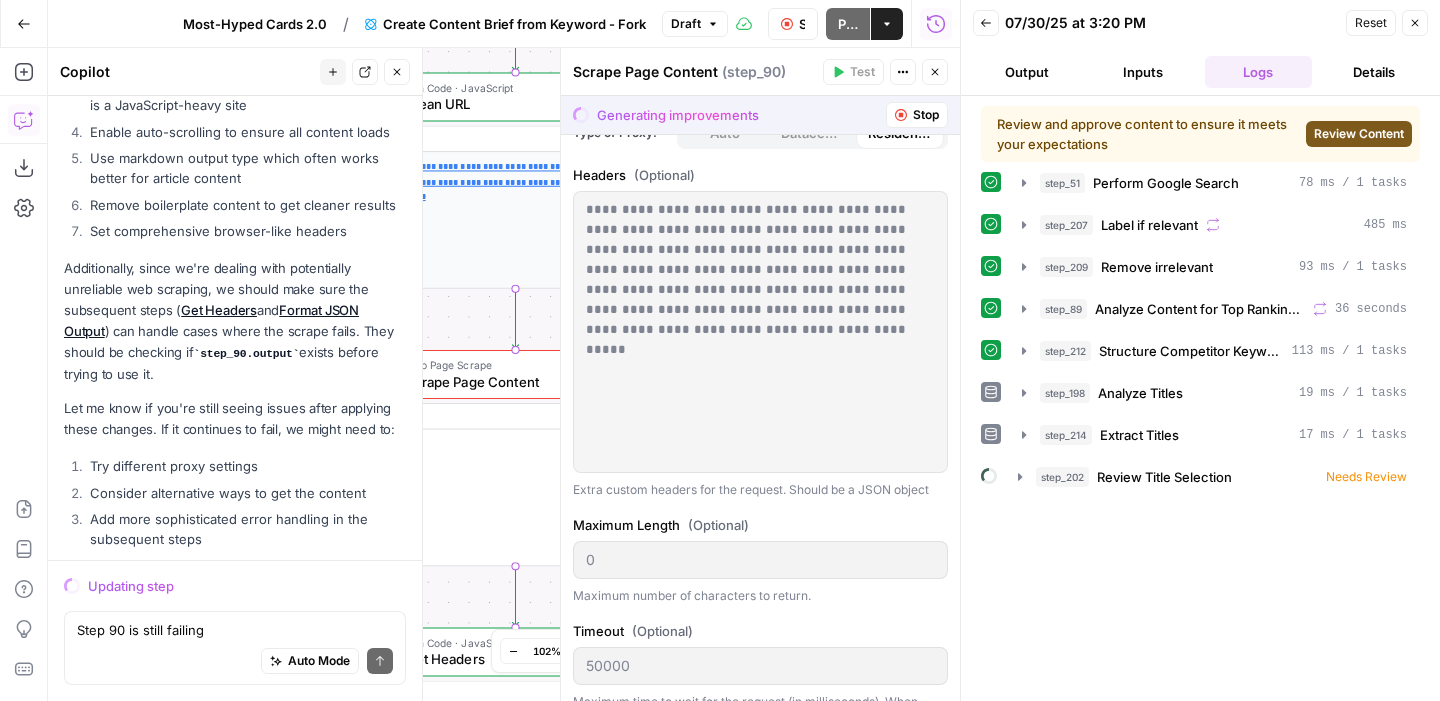 scroll, scrollTop: 6283, scrollLeft: 0, axis: vertical 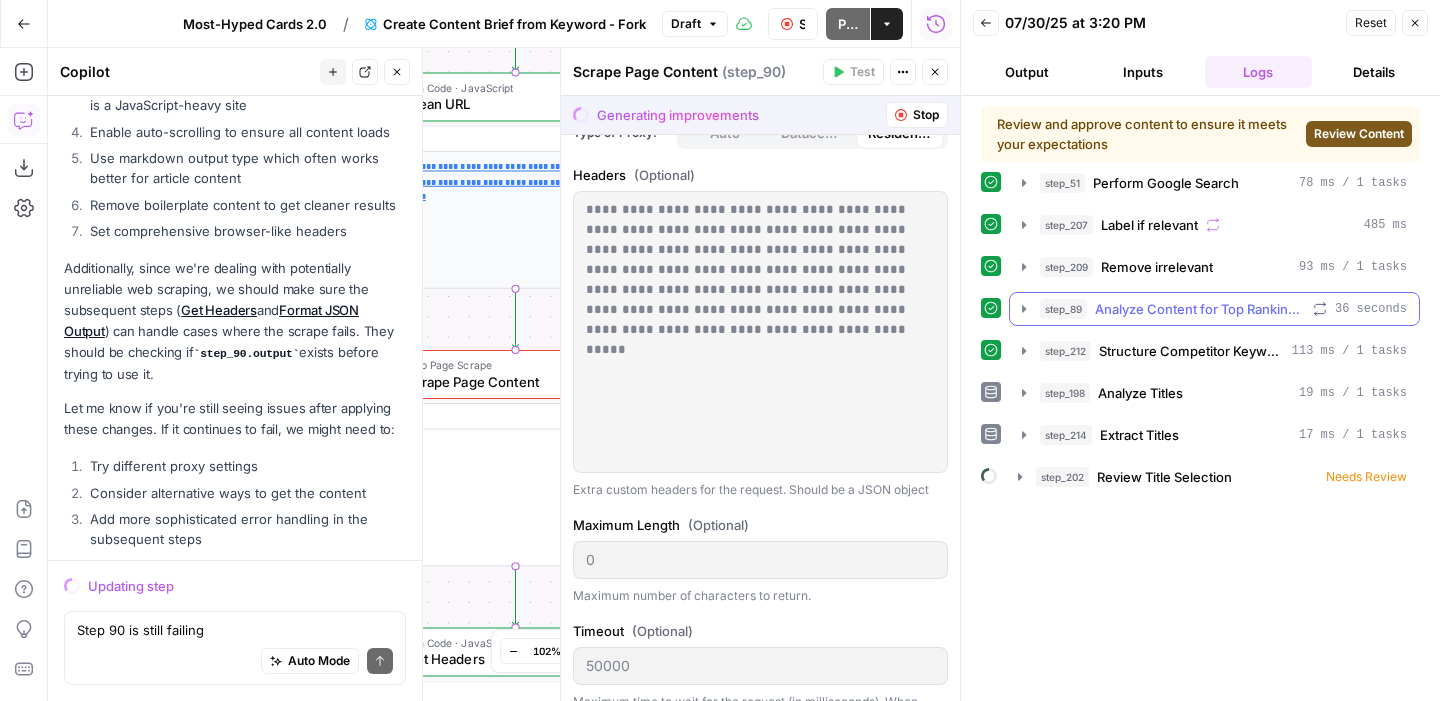 click 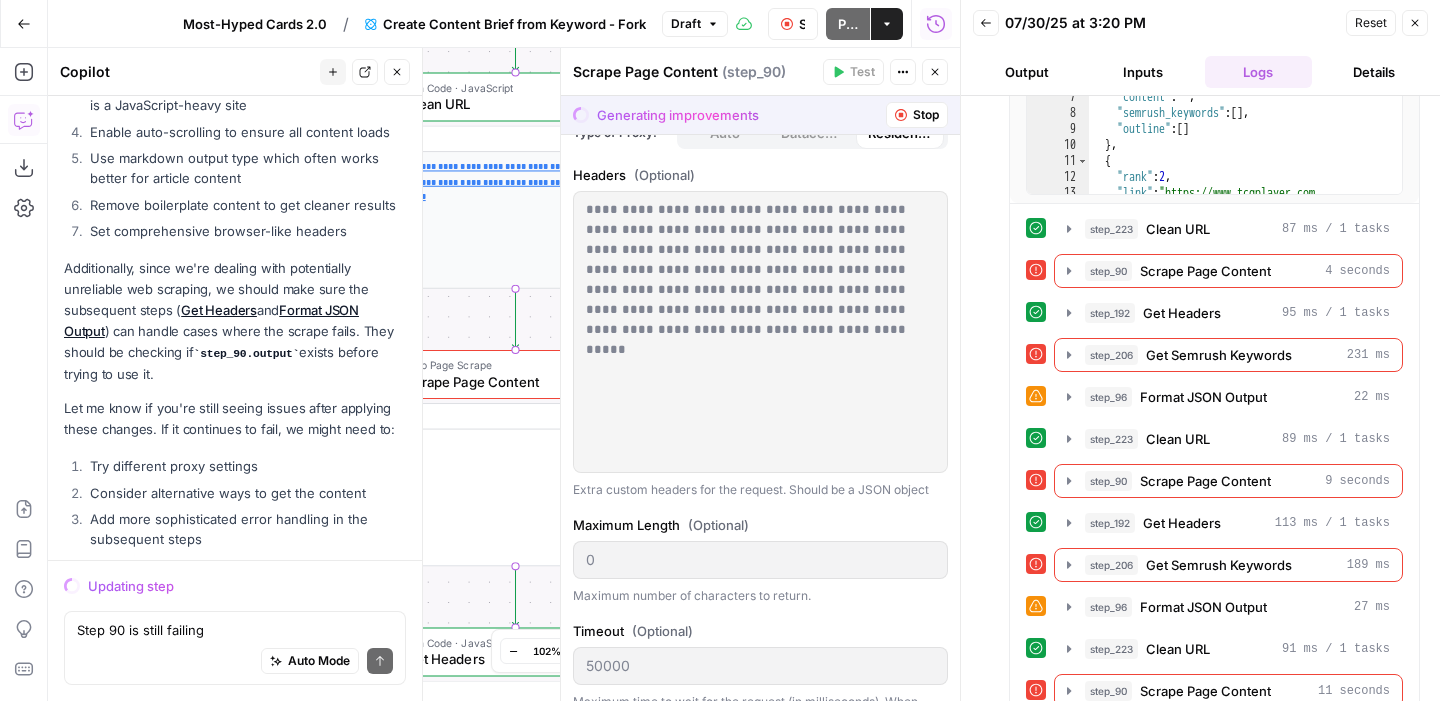 scroll, scrollTop: 633, scrollLeft: 0, axis: vertical 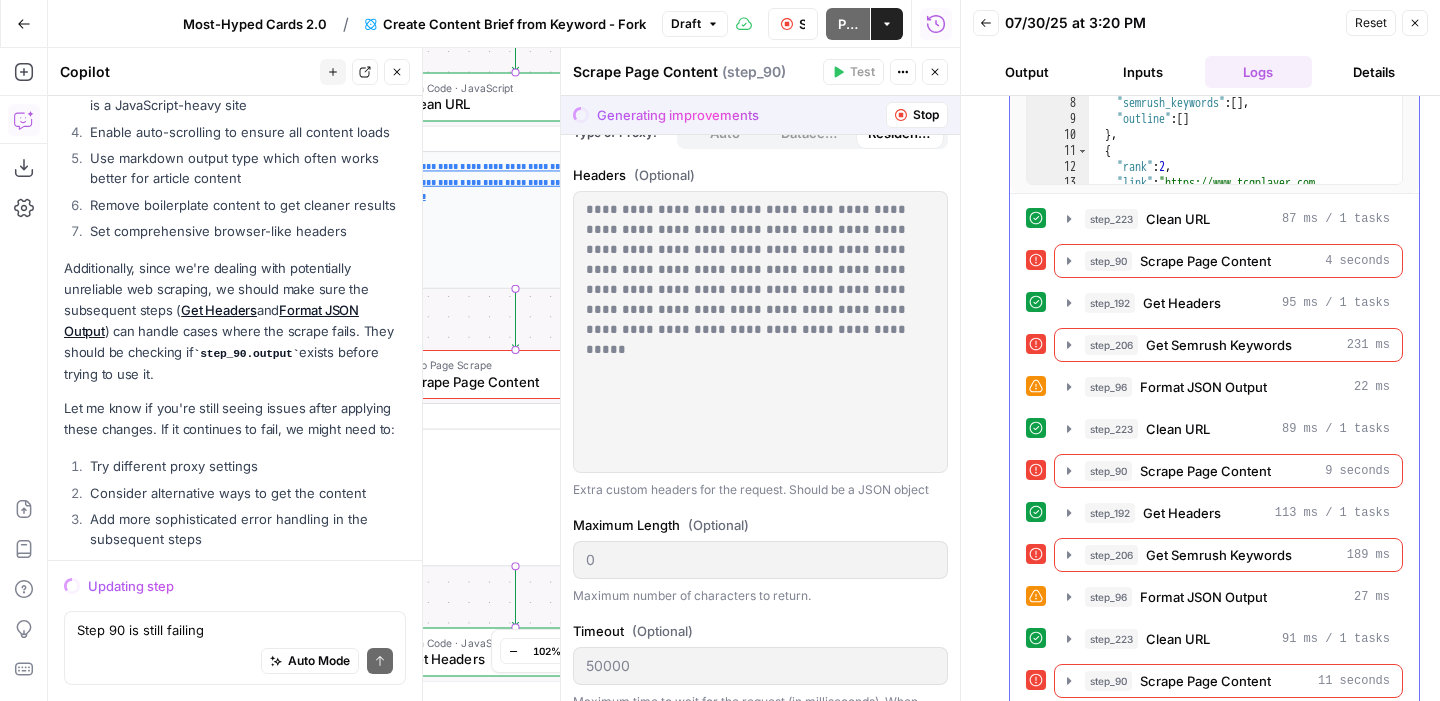click 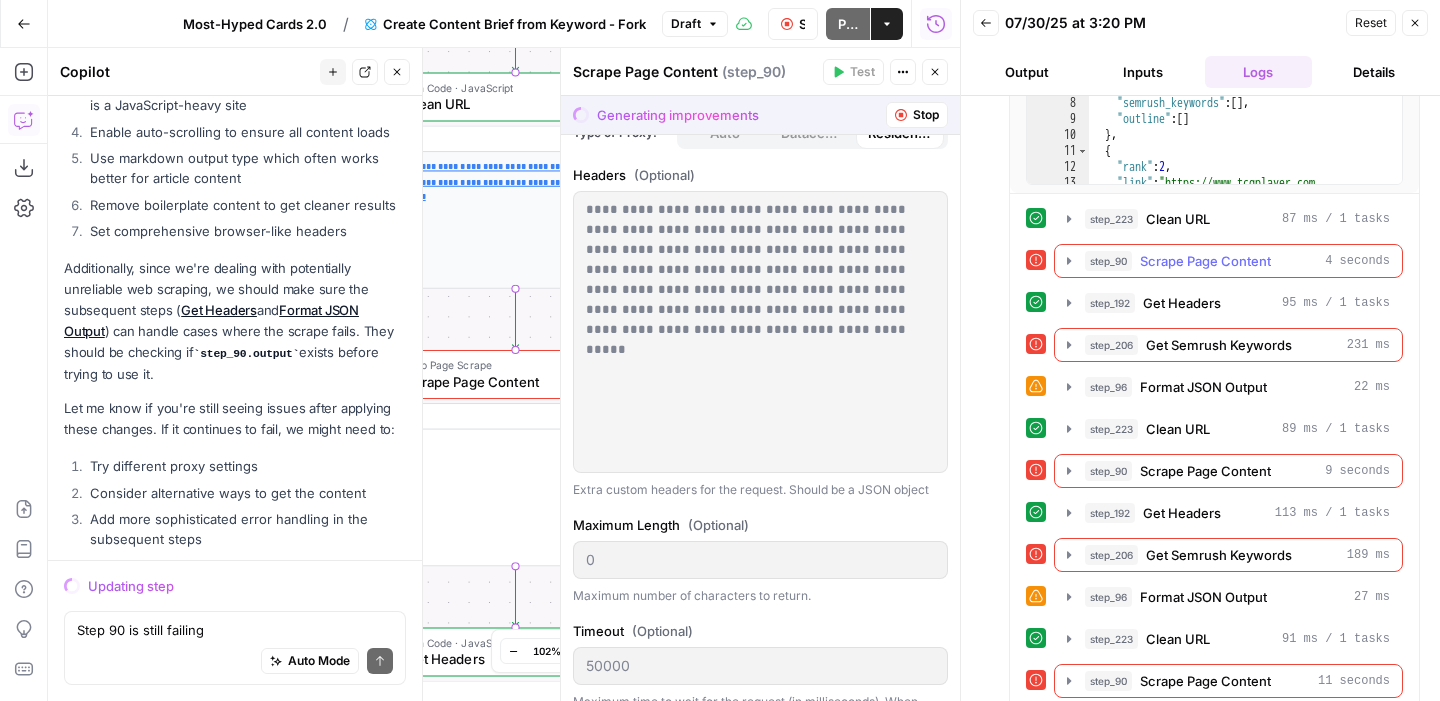 click 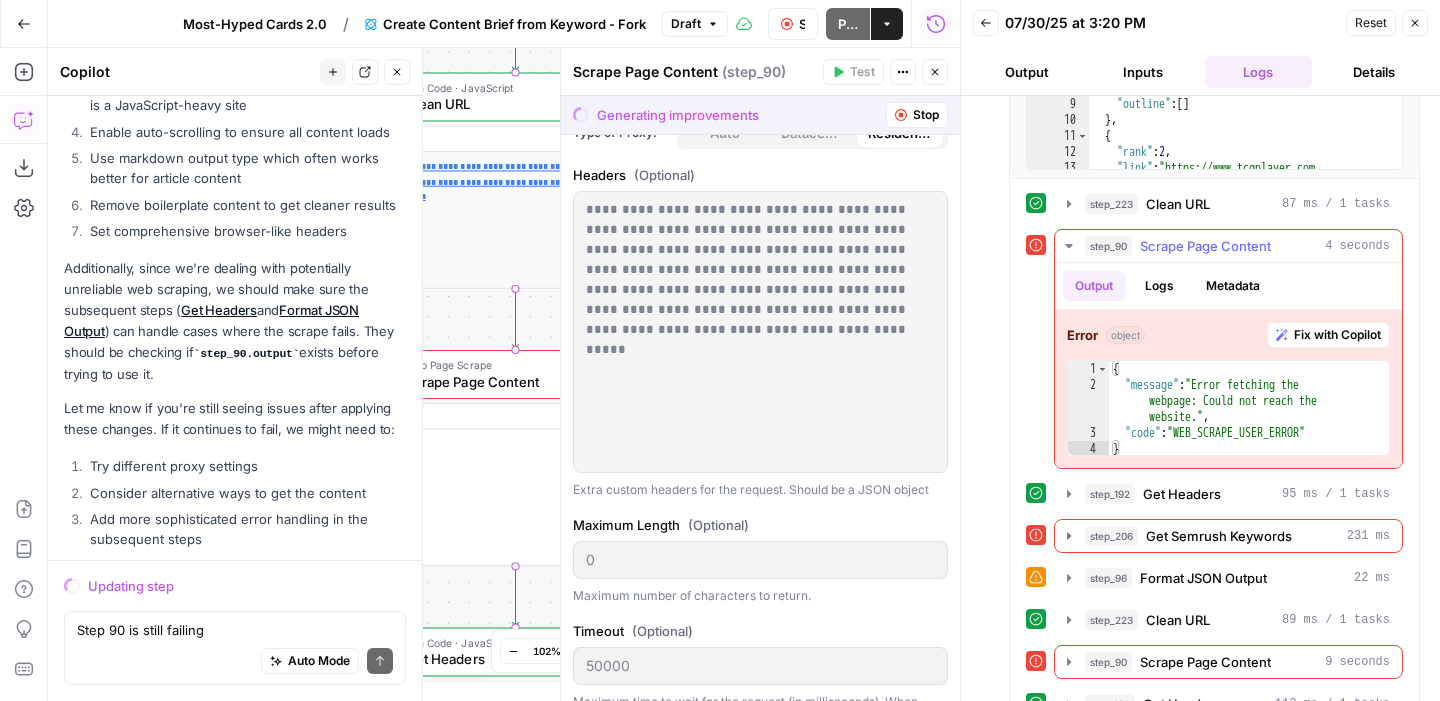 scroll, scrollTop: 650, scrollLeft: 0, axis: vertical 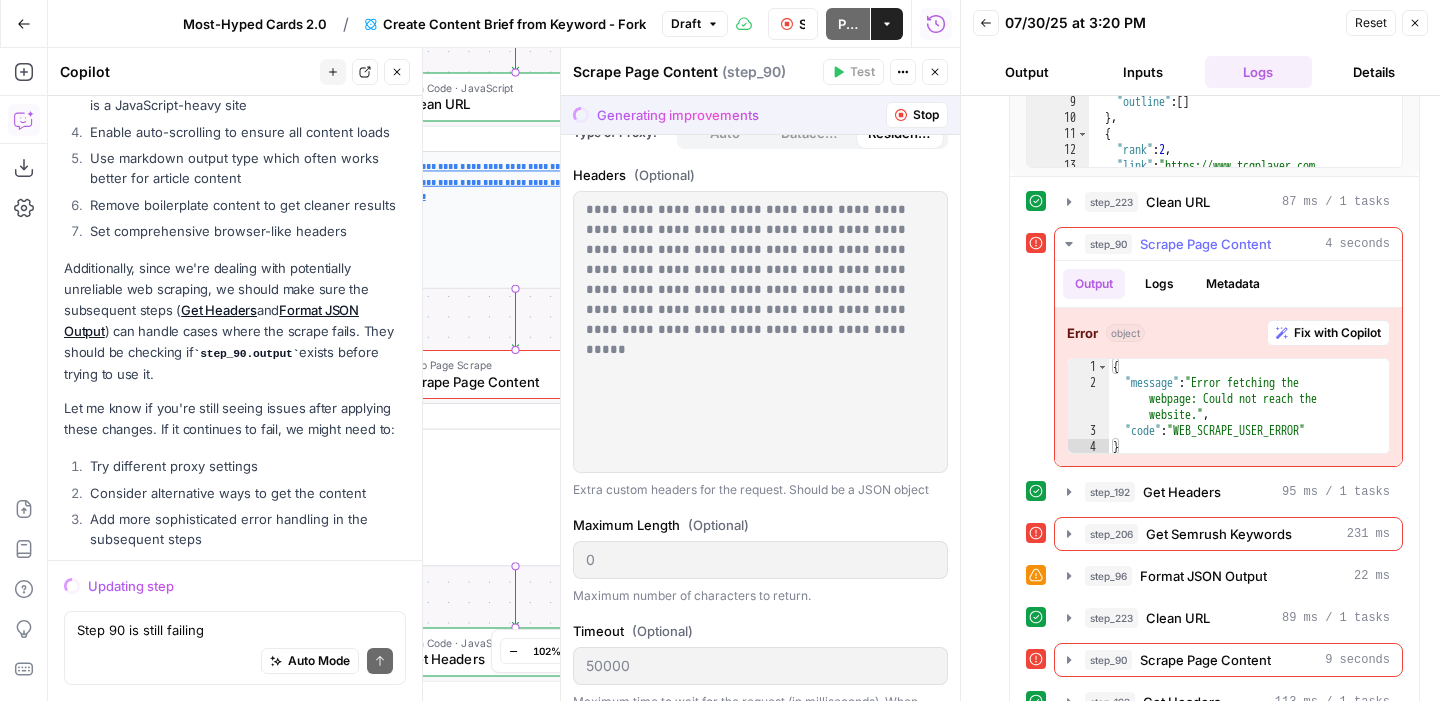 type on "**********" 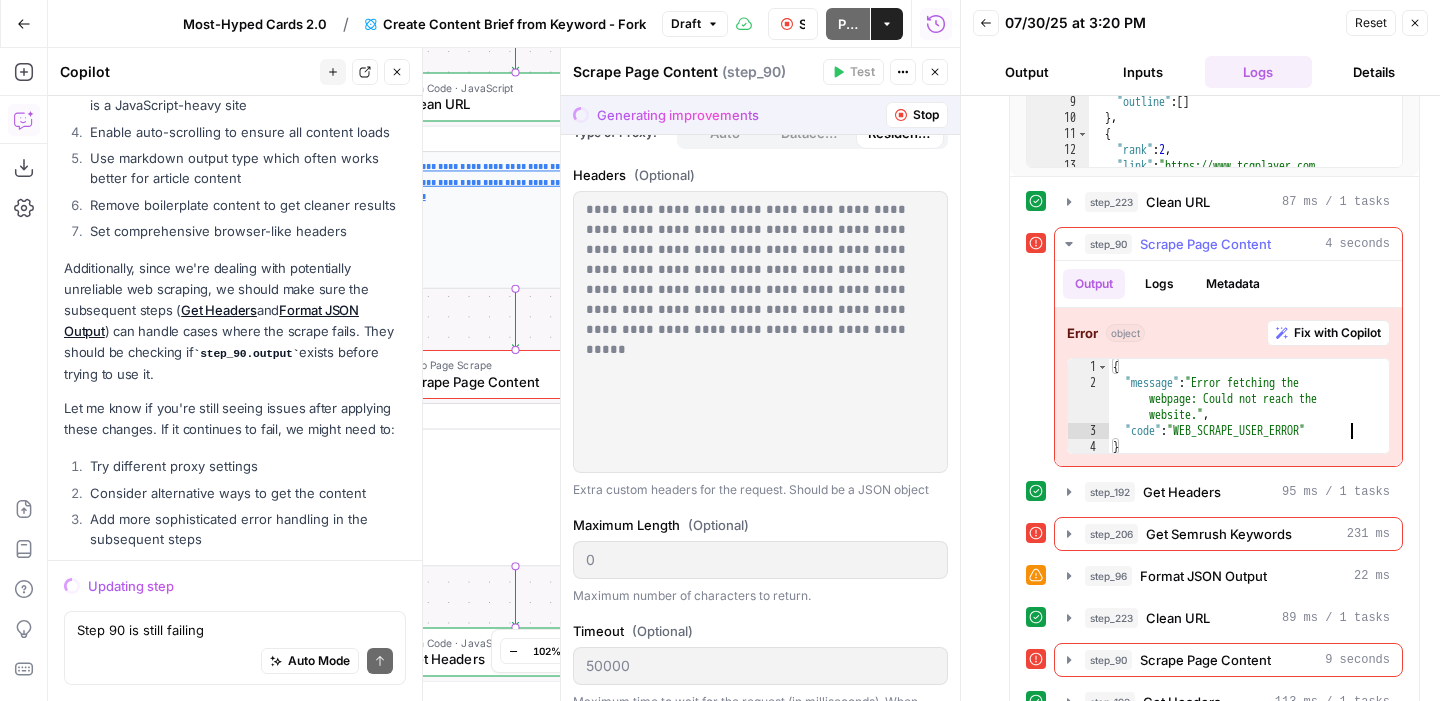 click on "{    "message" :  "Error fetching the         webpage: Could not reach the         website." ,    "code" :  "WEB_SCRAPE_USER_ERROR" }" at bounding box center (1249, 423) 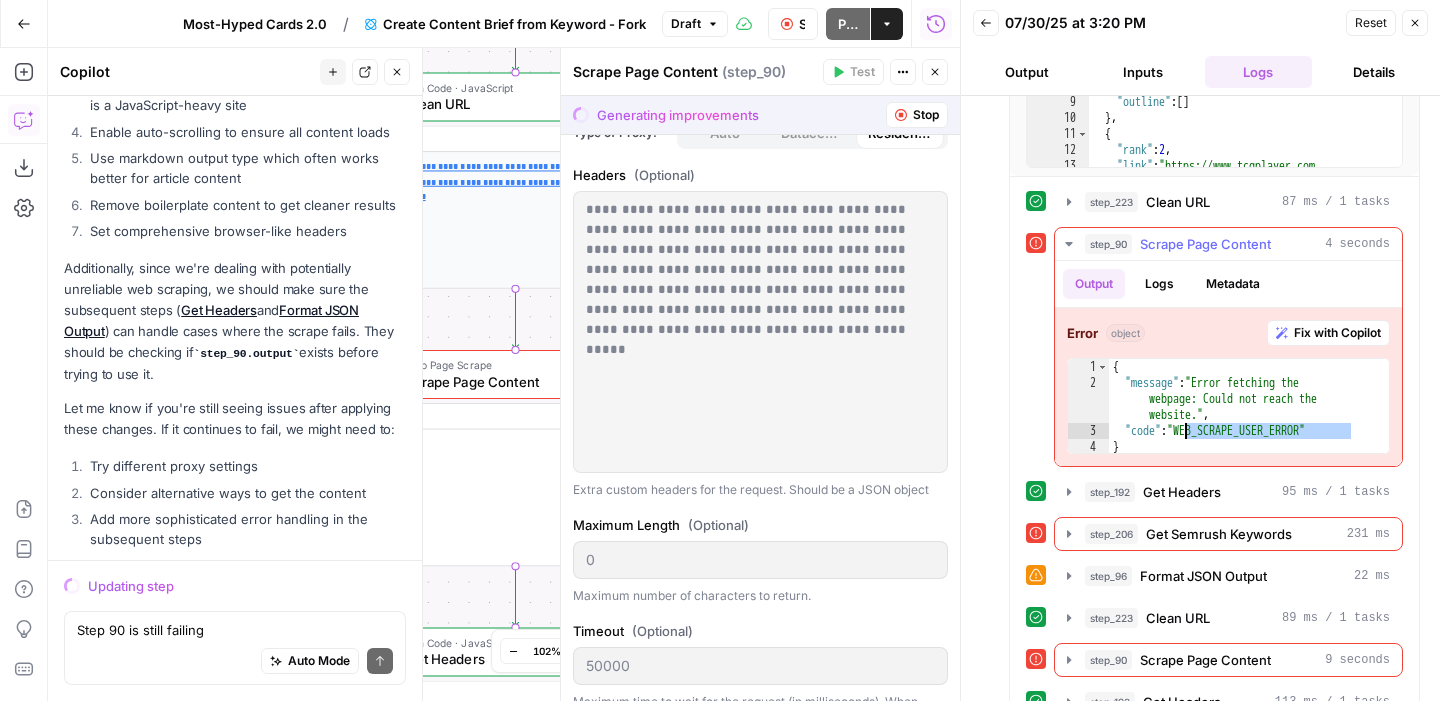 drag, startPoint x: 1352, startPoint y: 429, endPoint x: 1184, endPoint y: 430, distance: 168.00298 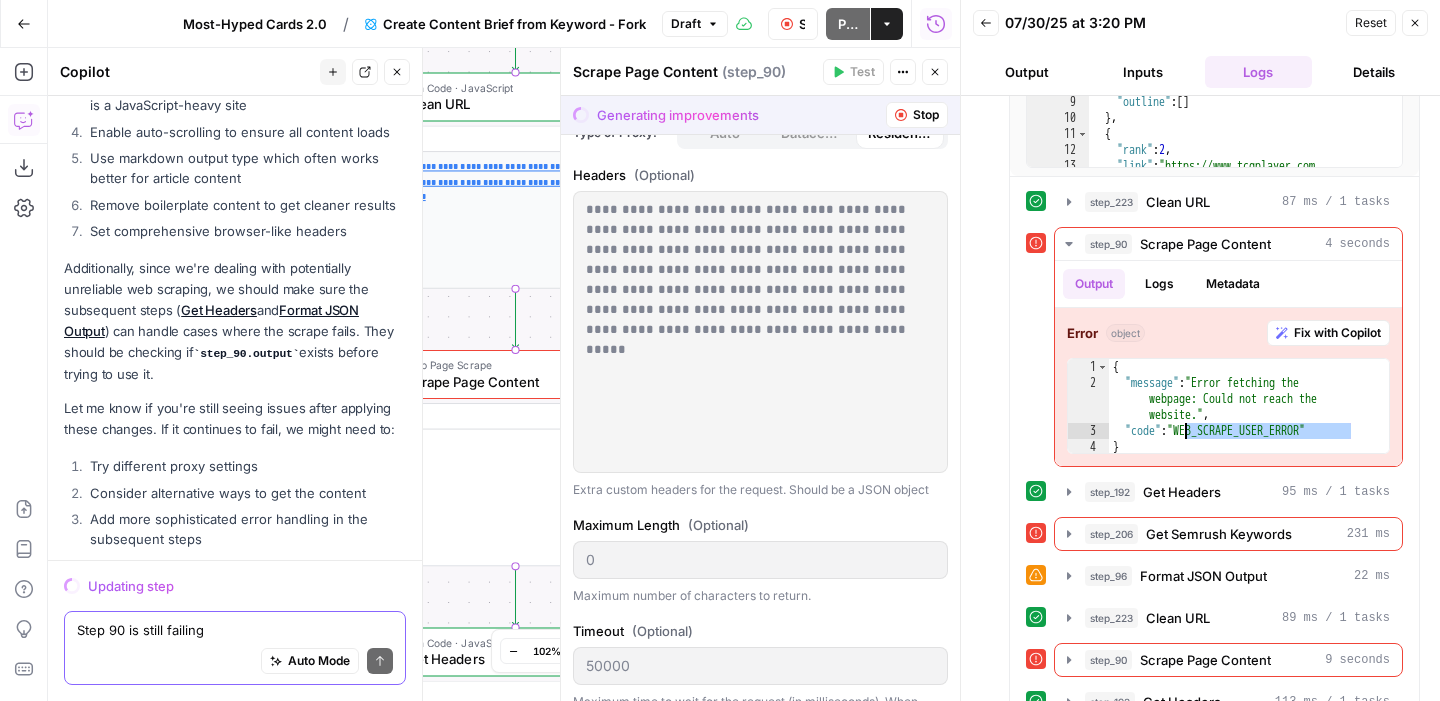 click on "Step 90 is still failing" at bounding box center [235, 630] 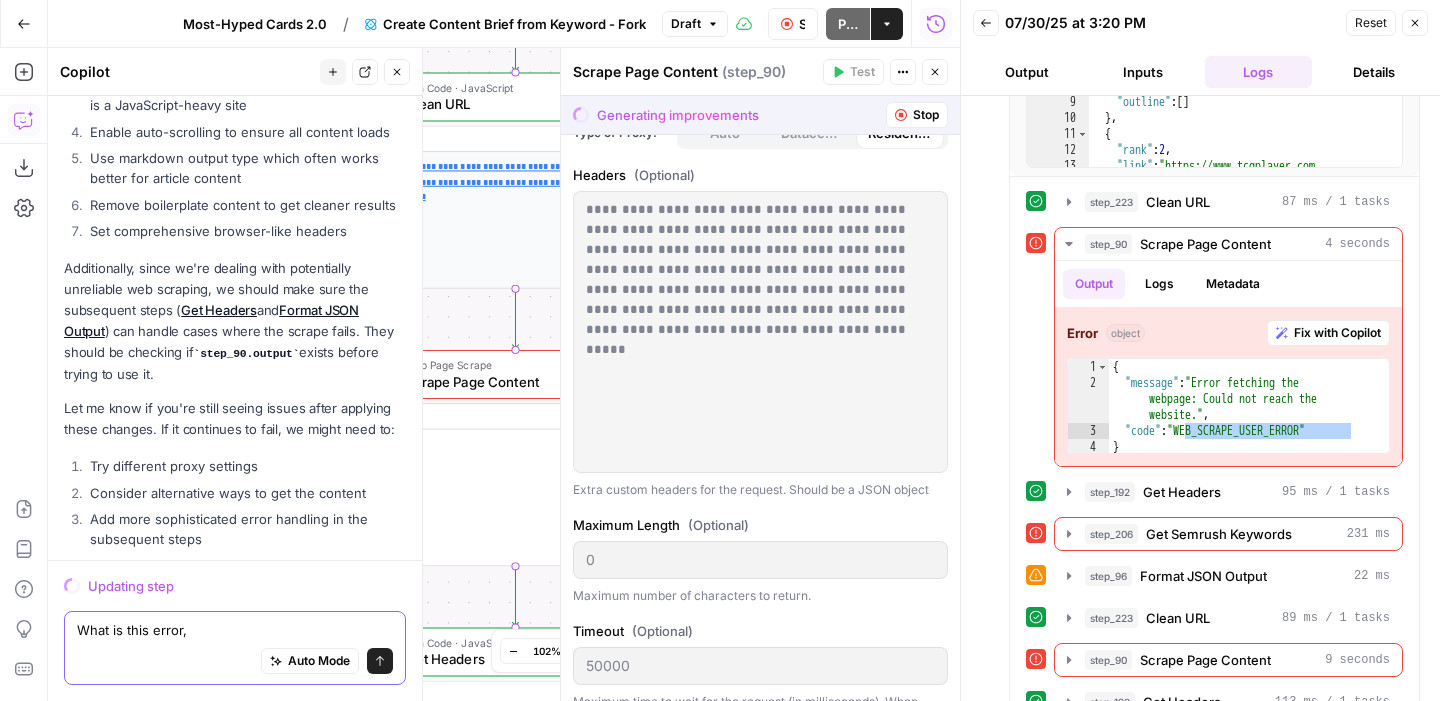 paste on ""WEB_SCRAPE_USER_ERROR"" 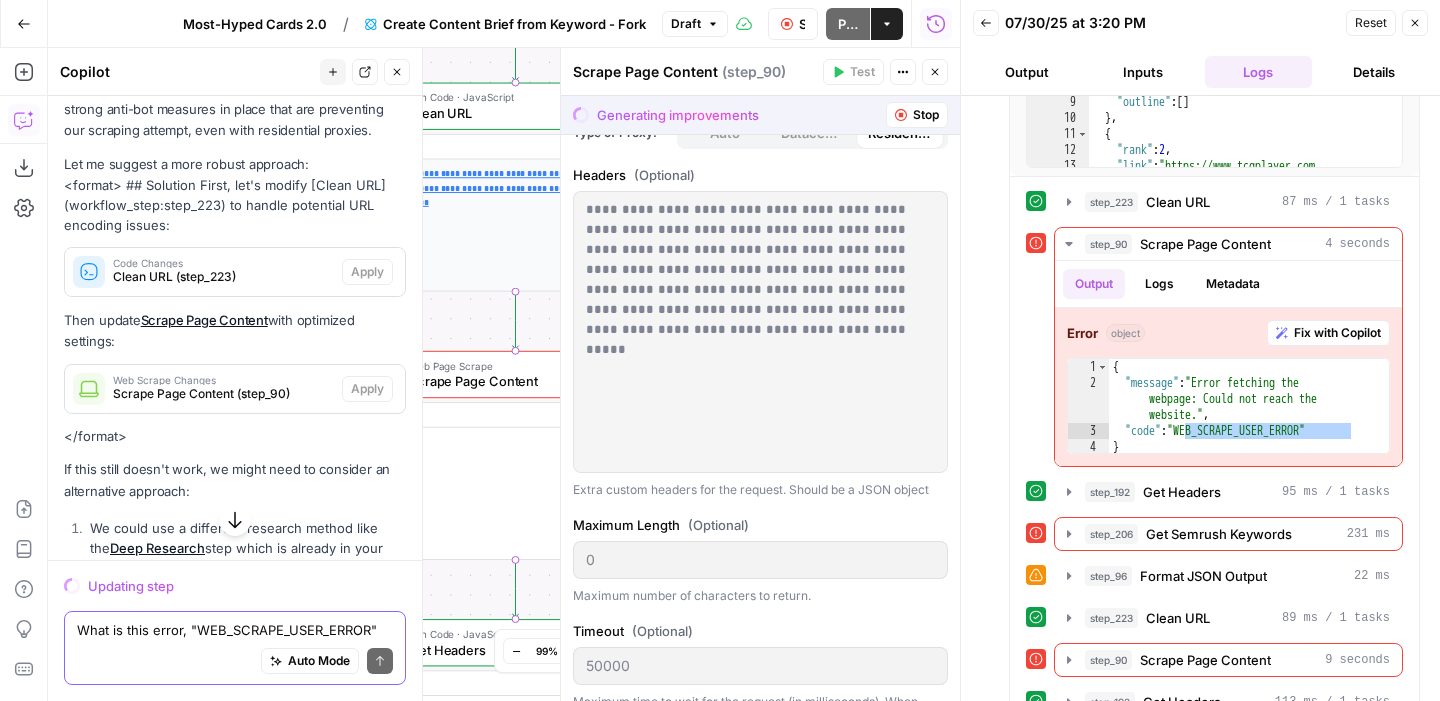 scroll, scrollTop: 7012, scrollLeft: 0, axis: vertical 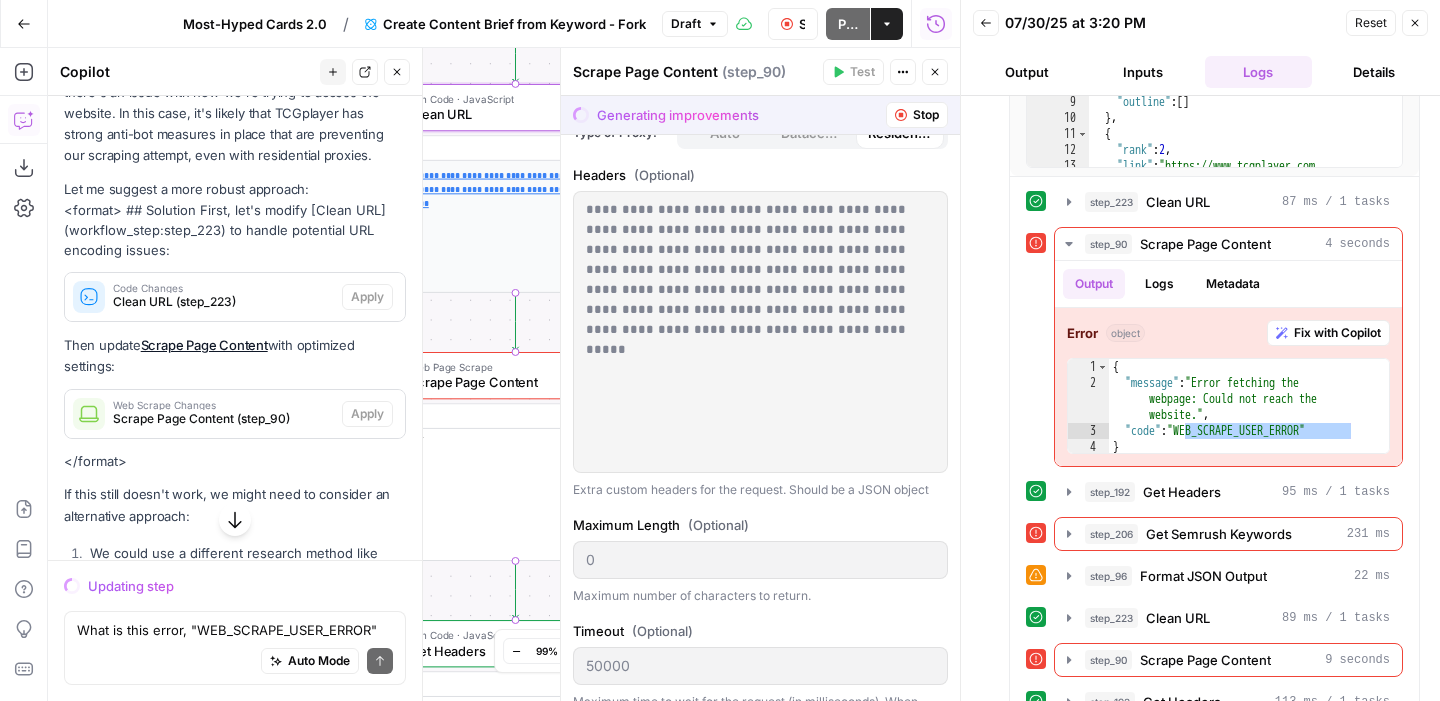 click on "Clean URL (step_223)" at bounding box center (223, 302) 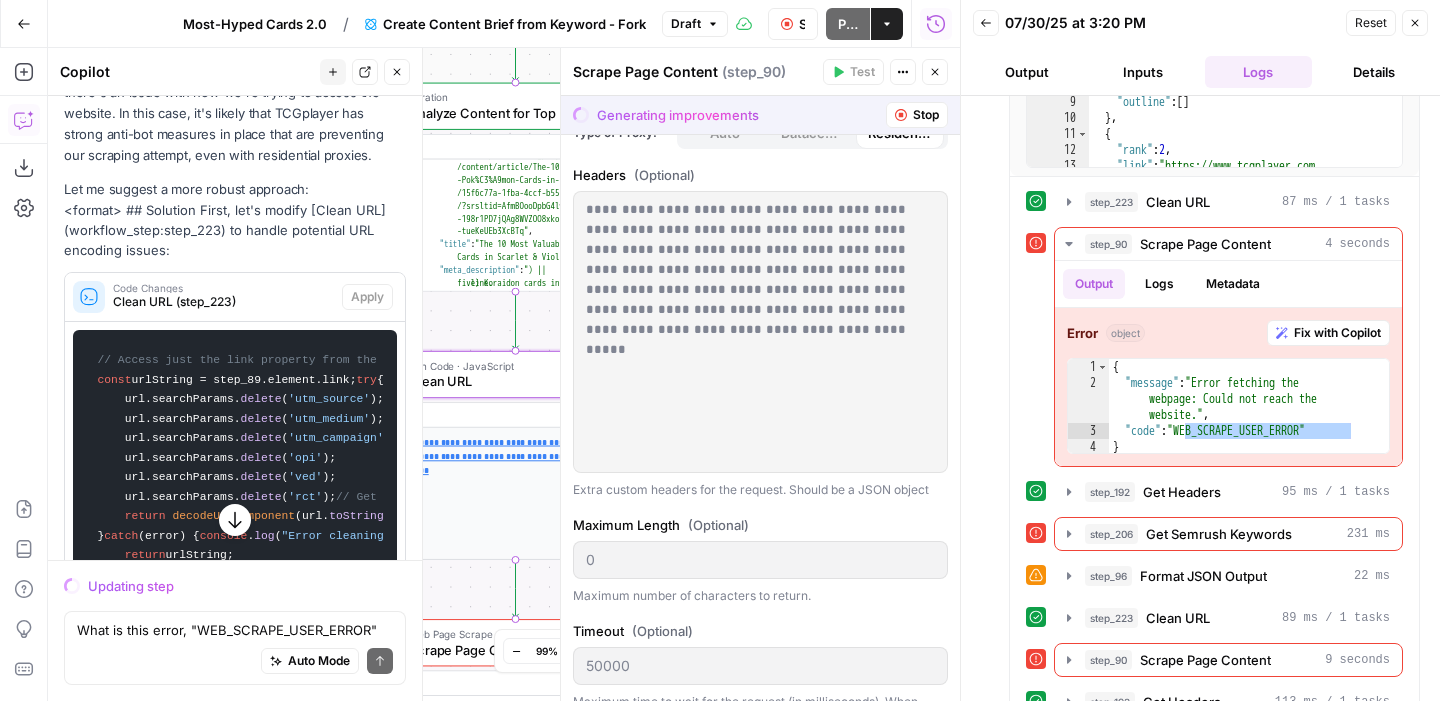 click on "Clean URL (step_223)" at bounding box center (223, 302) 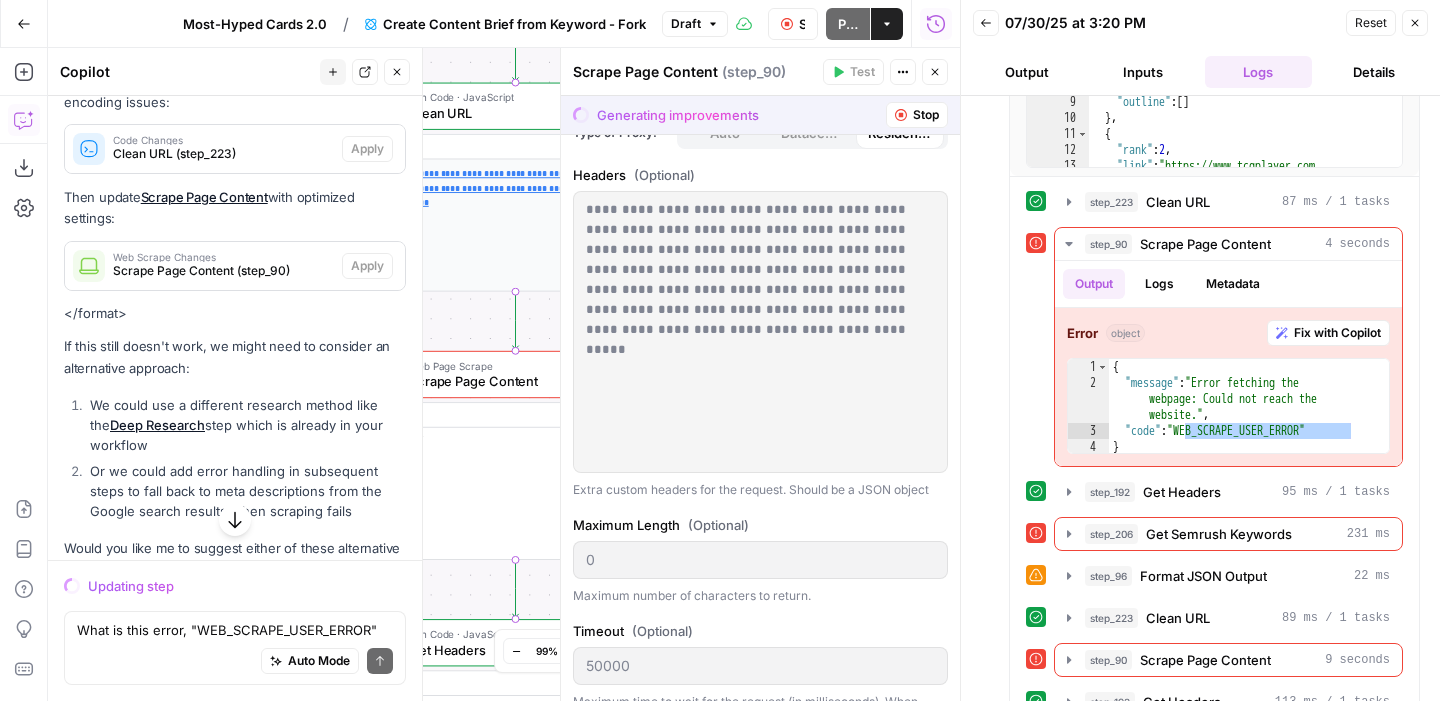 scroll, scrollTop: 7136, scrollLeft: 0, axis: vertical 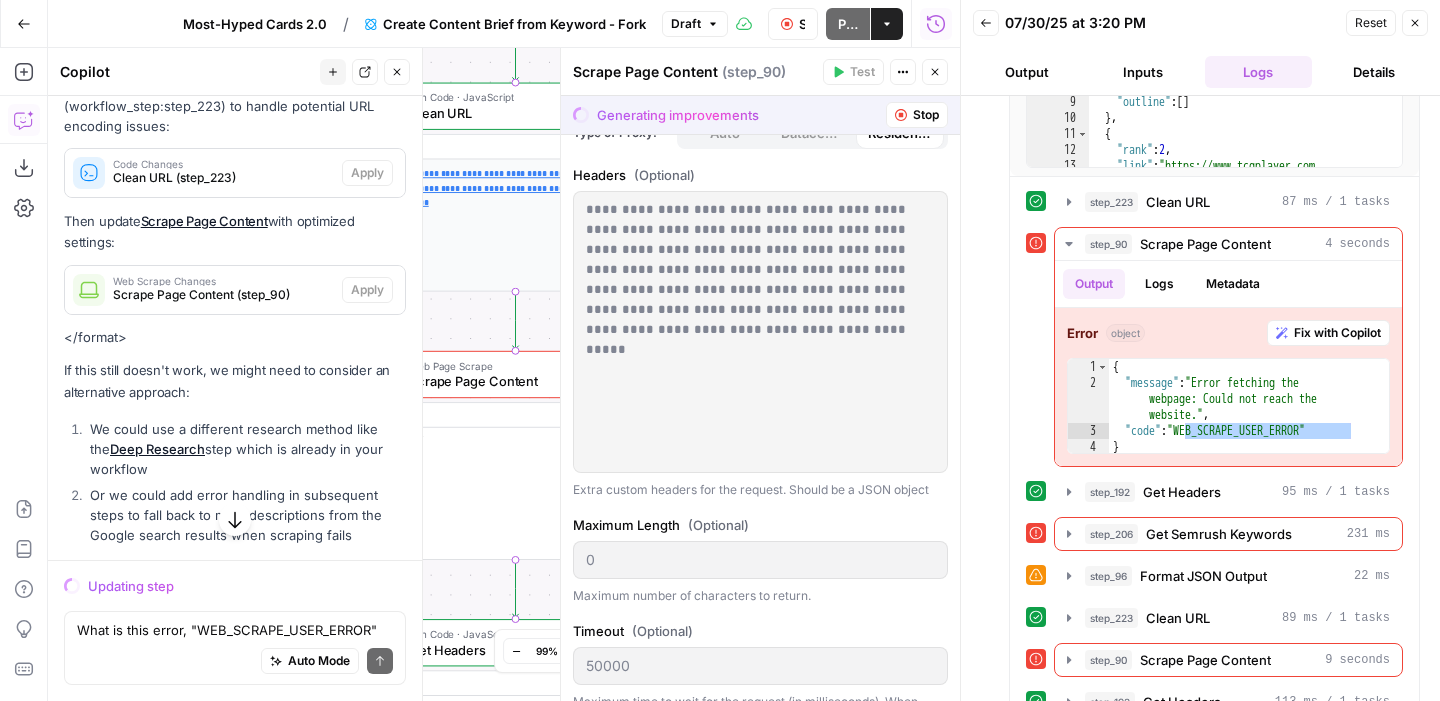click at bounding box center (961, 350) 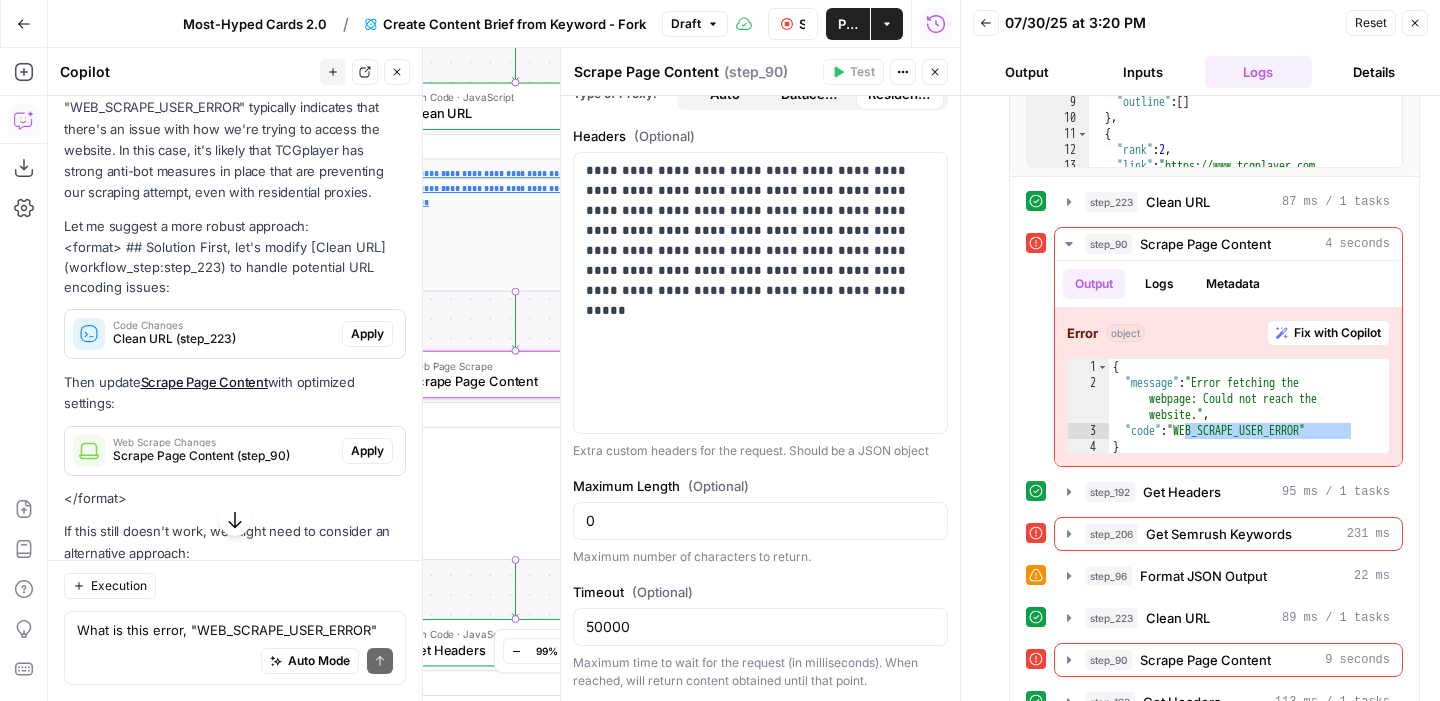 scroll, scrollTop: 7191, scrollLeft: 0, axis: vertical 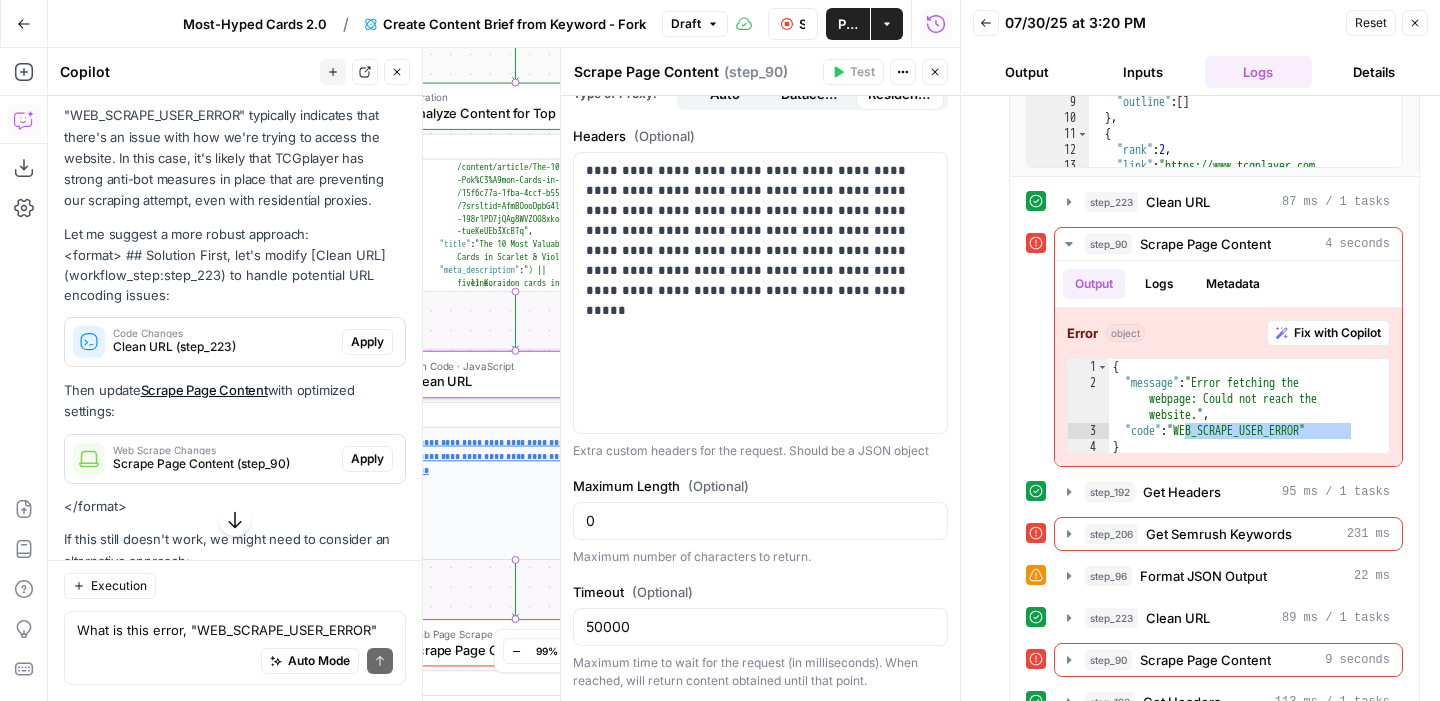 click on "Apply" at bounding box center (367, 342) 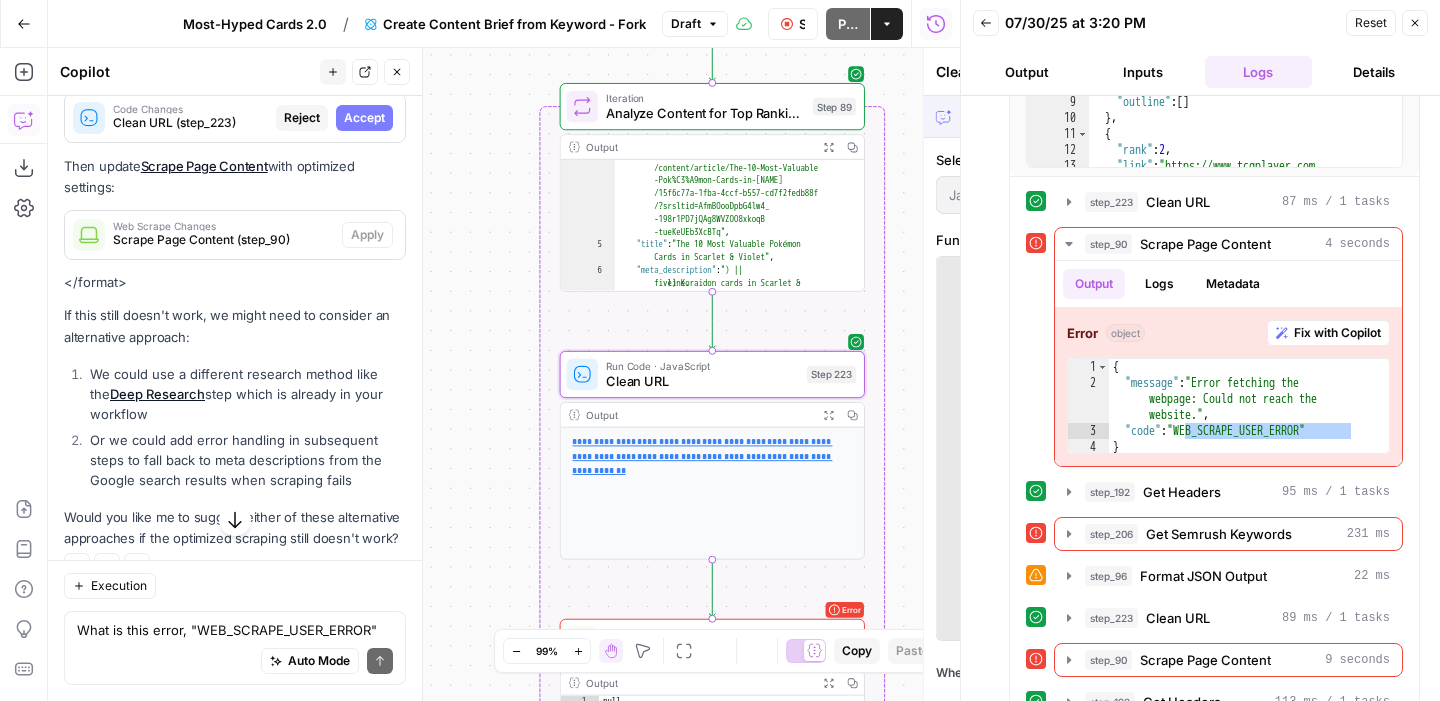 scroll, scrollTop: 6967, scrollLeft: 0, axis: vertical 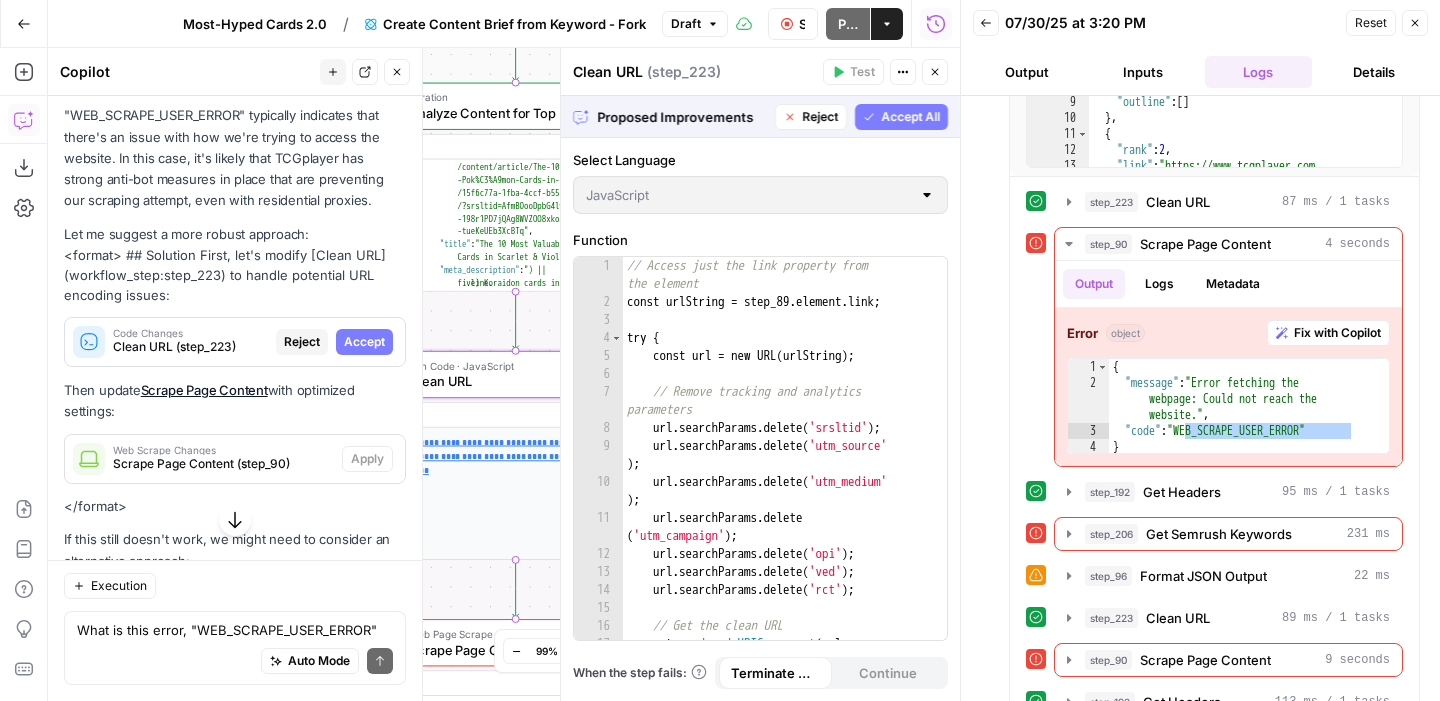 click on "Accept" at bounding box center (364, 342) 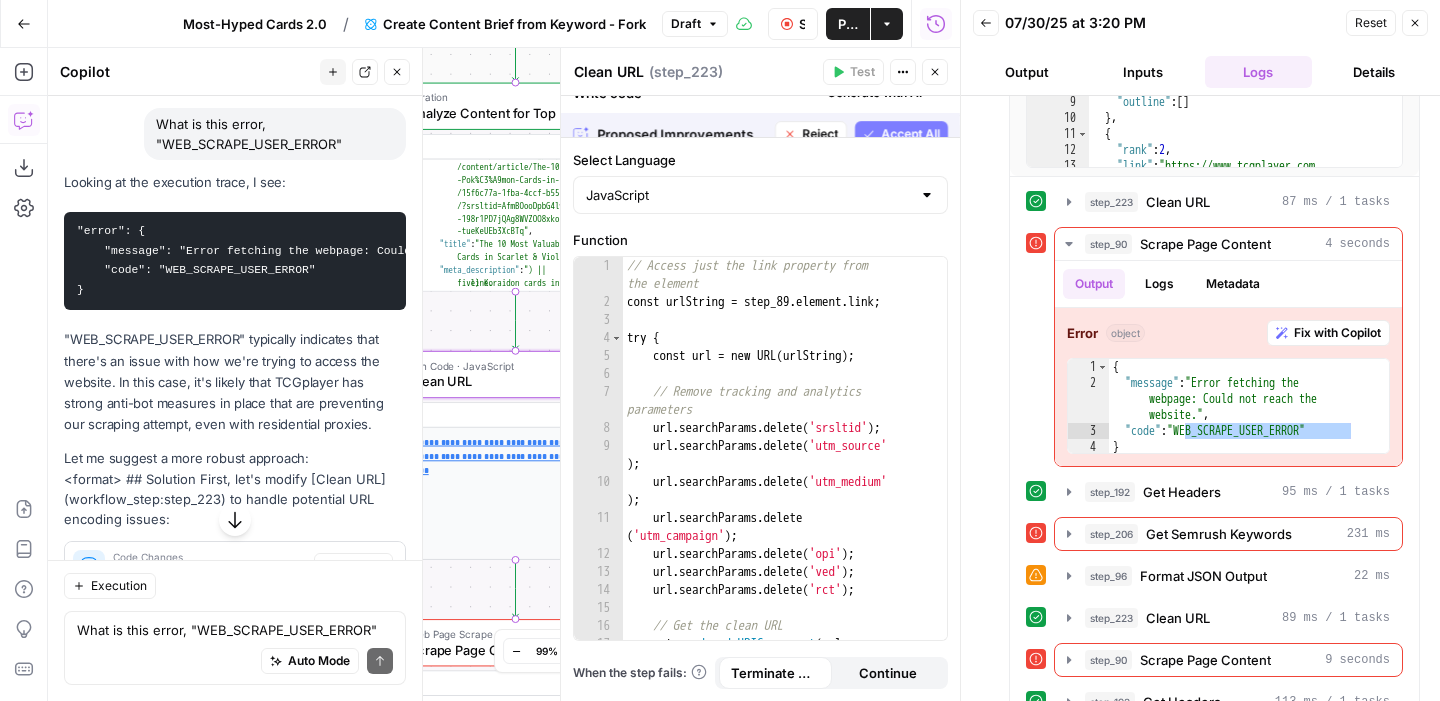 scroll, scrollTop: 7191, scrollLeft: 0, axis: vertical 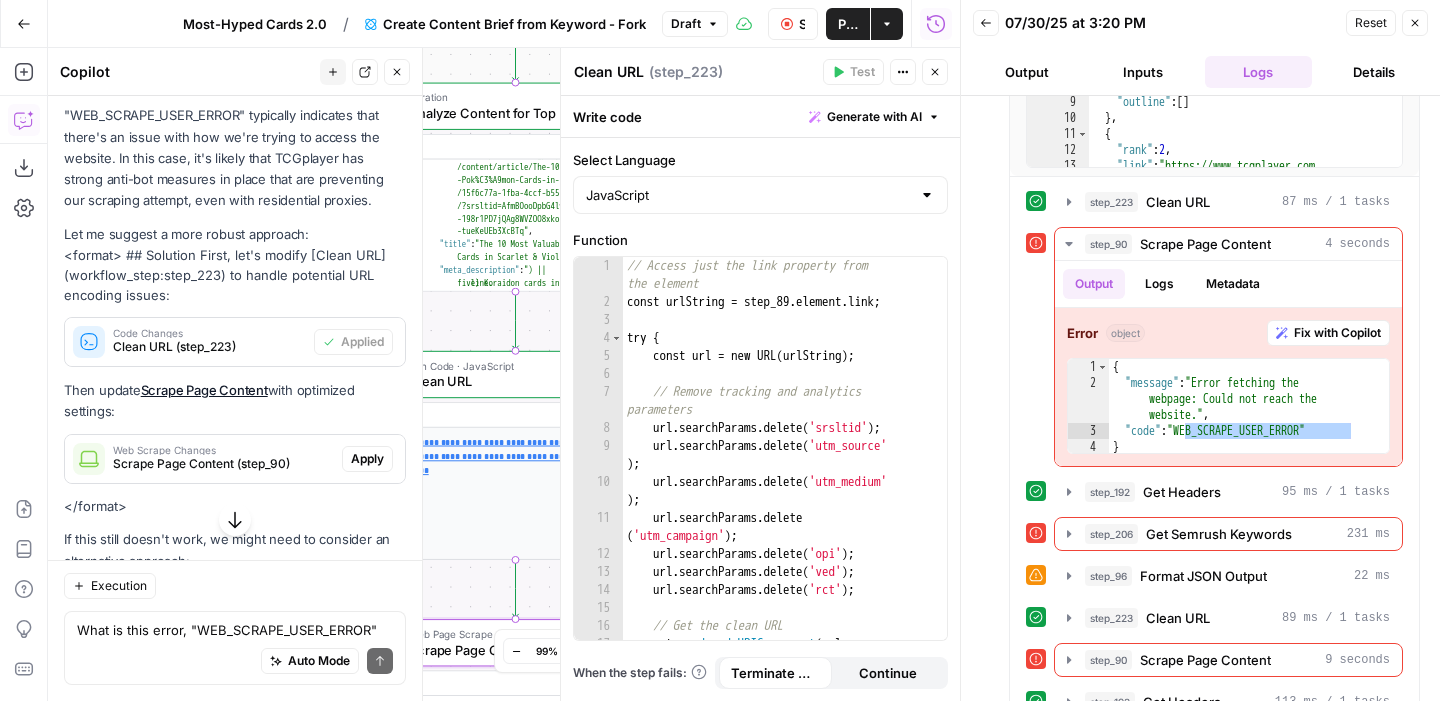 click on "Apply" at bounding box center [367, 459] 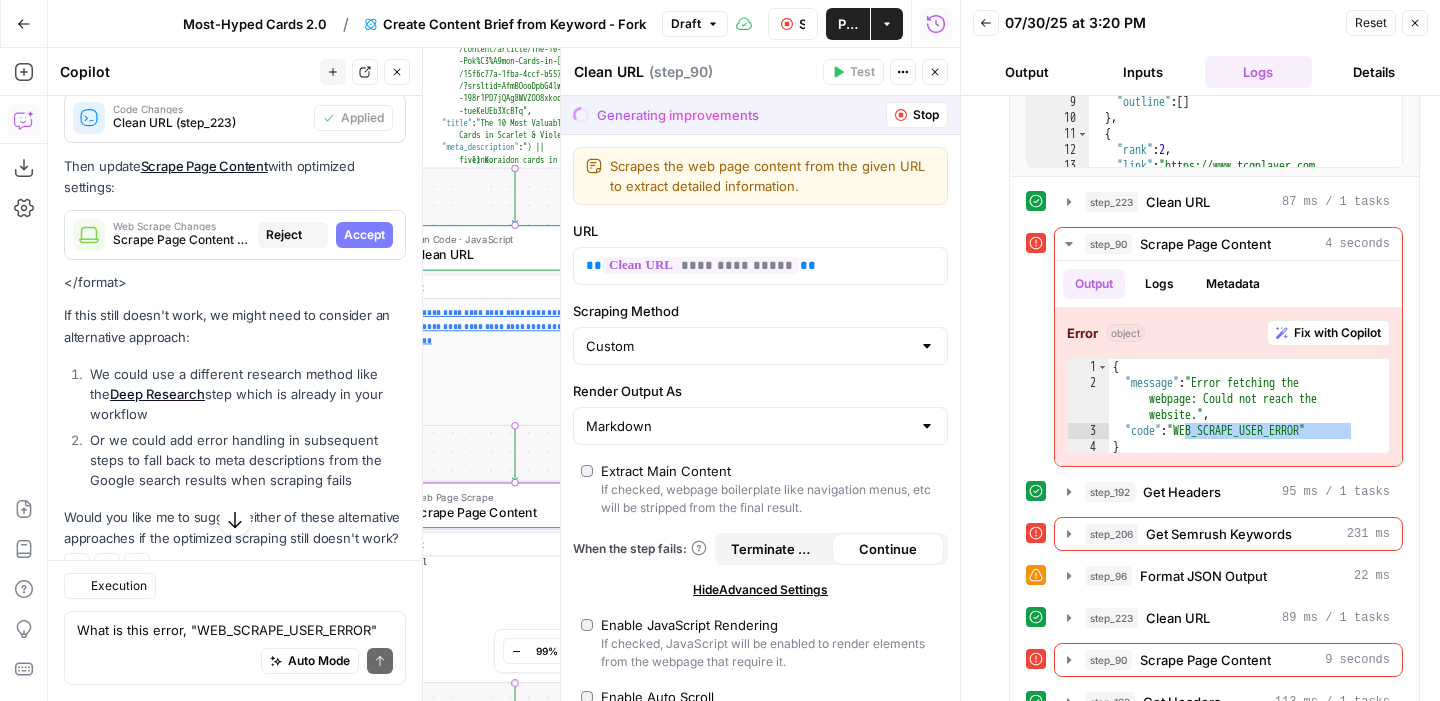type on "Scrape Page Content" 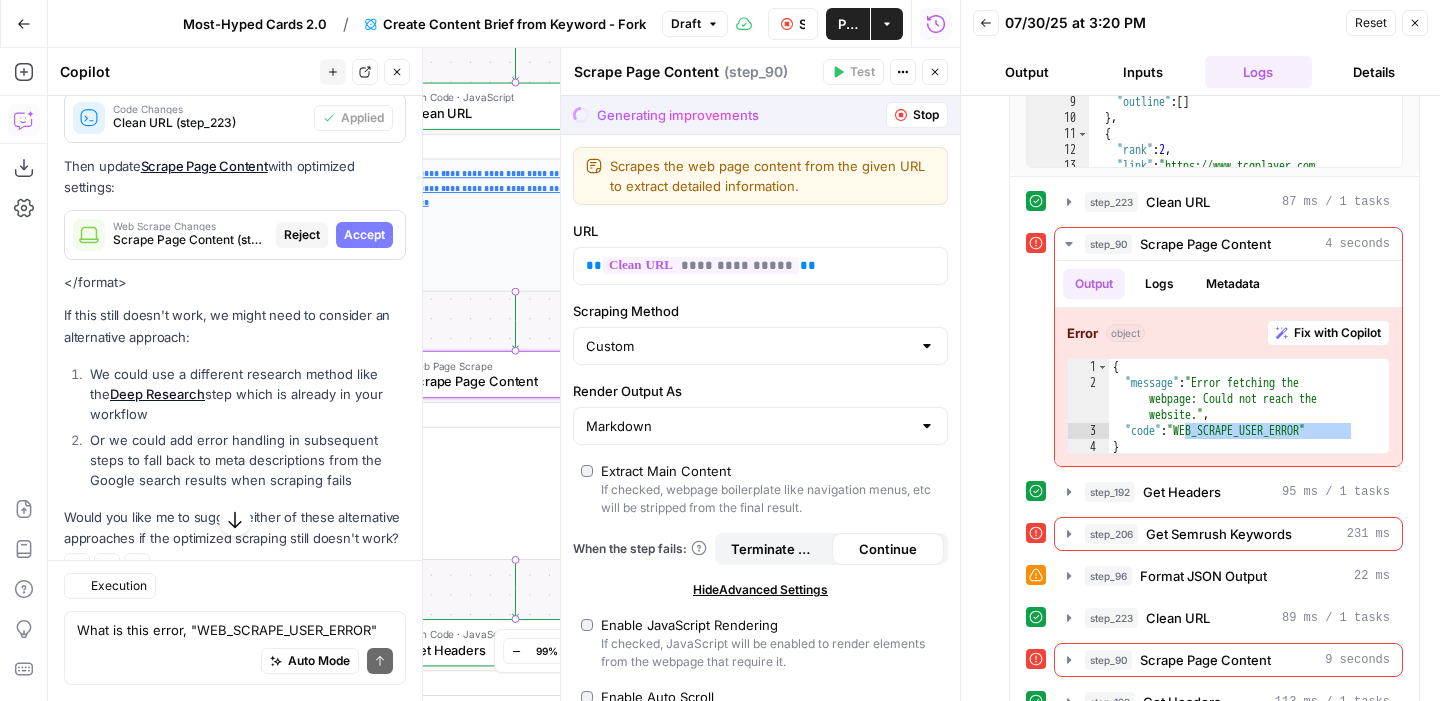 scroll, scrollTop: 6967, scrollLeft: 0, axis: vertical 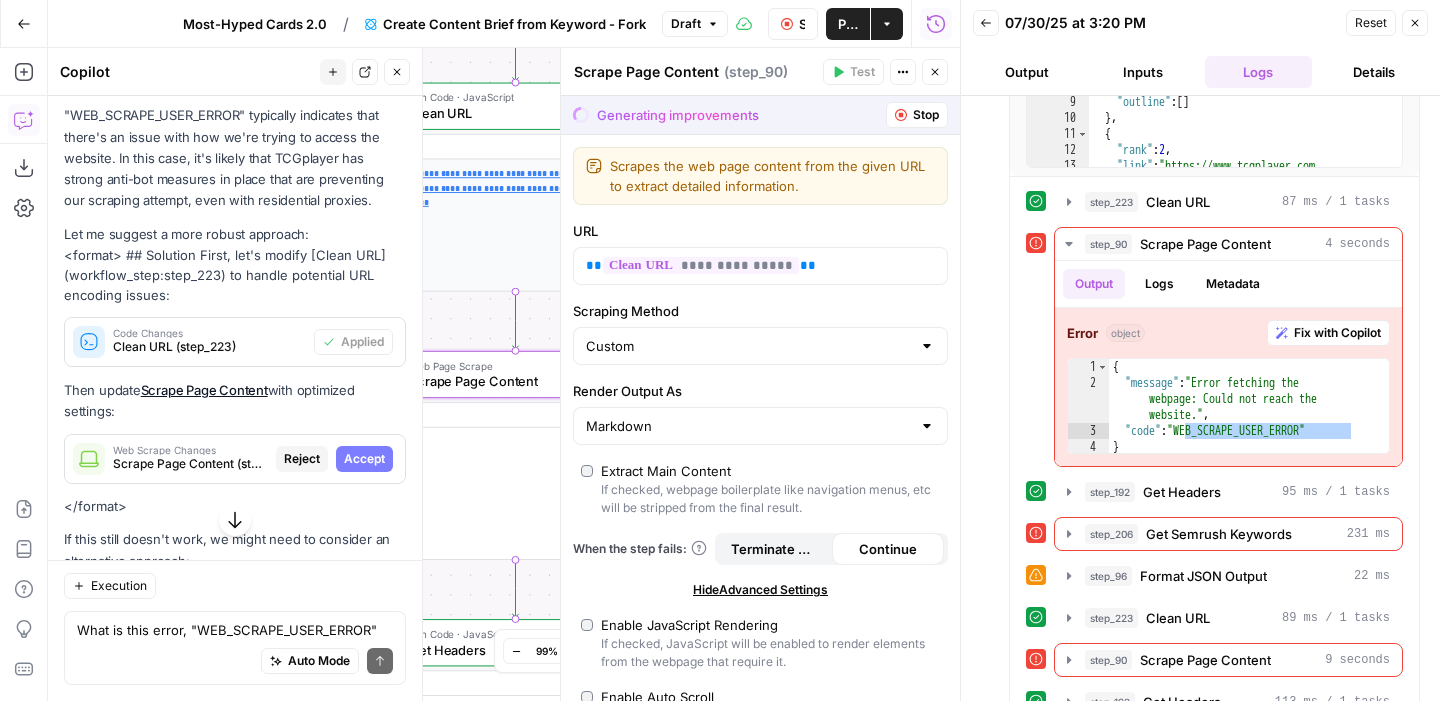 click on "Accept" at bounding box center (364, 459) 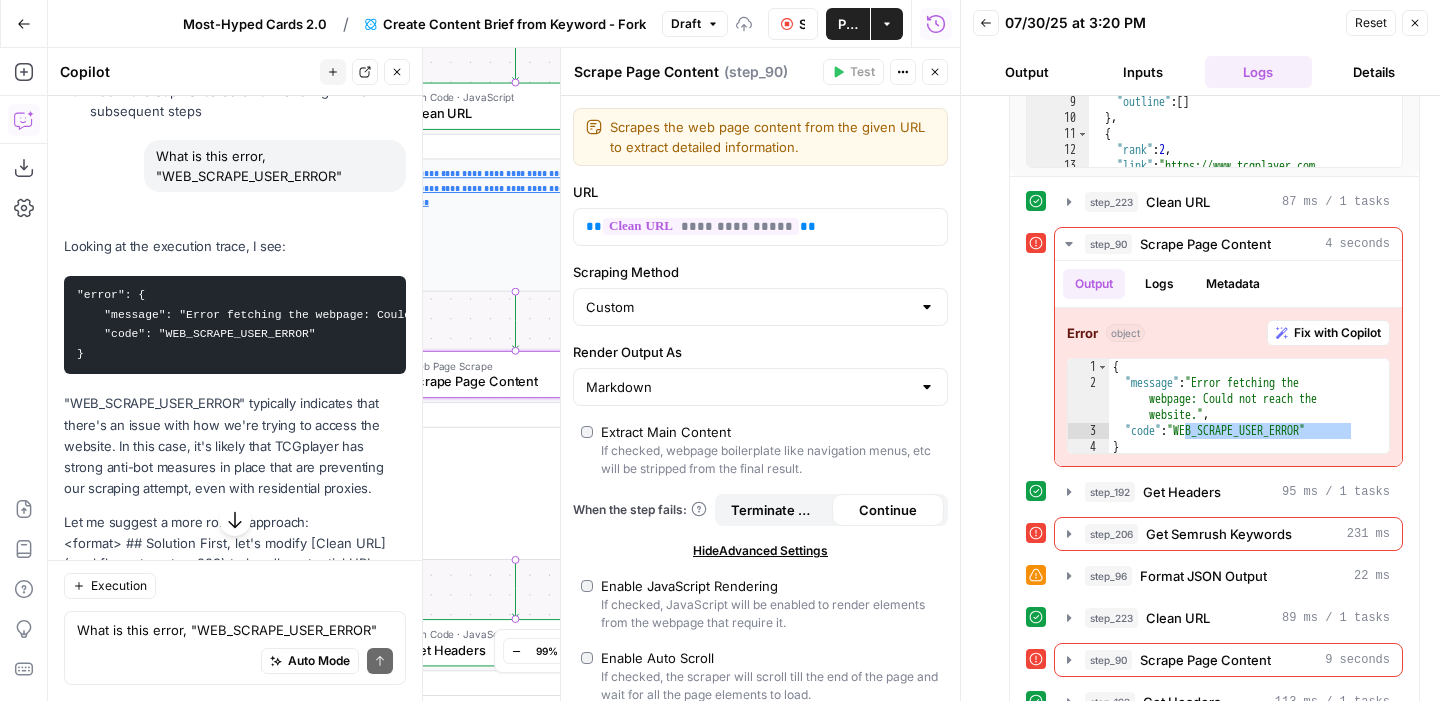 scroll, scrollTop: 7255, scrollLeft: 0, axis: vertical 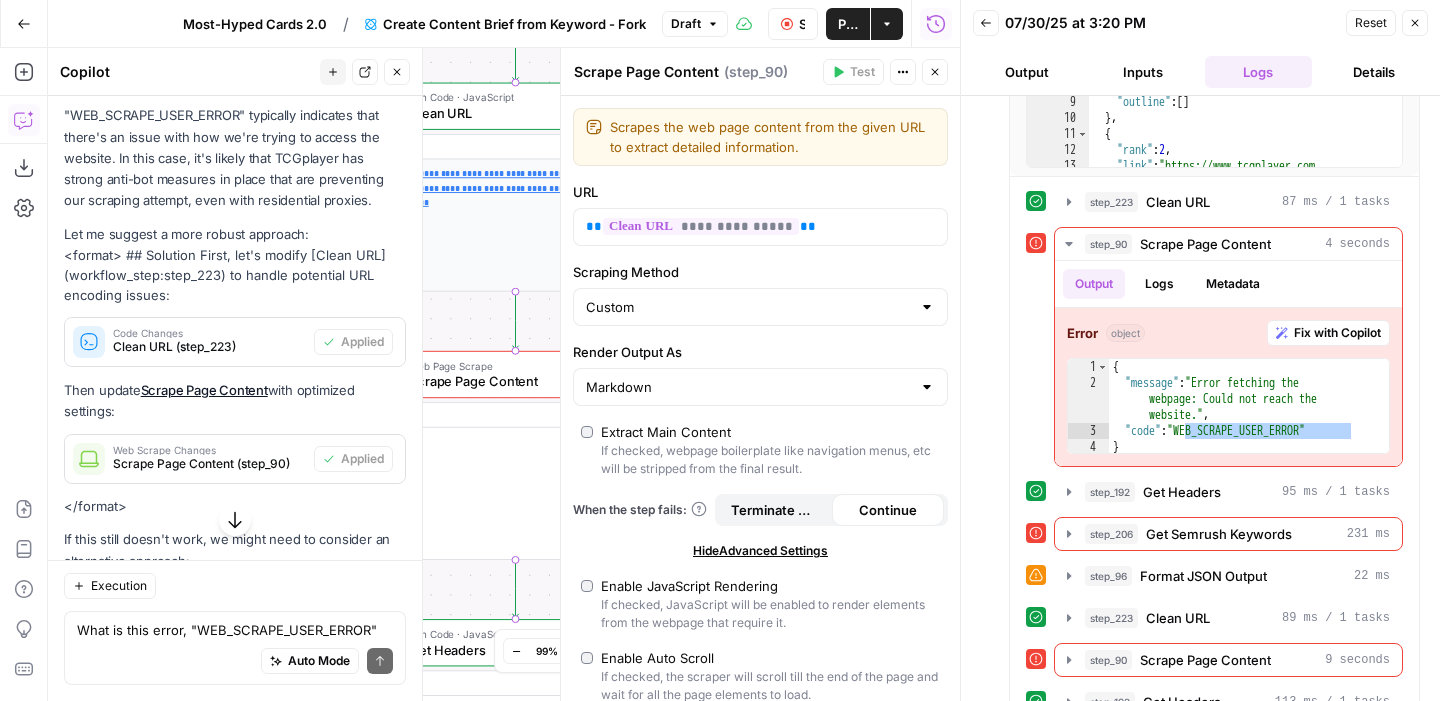 click 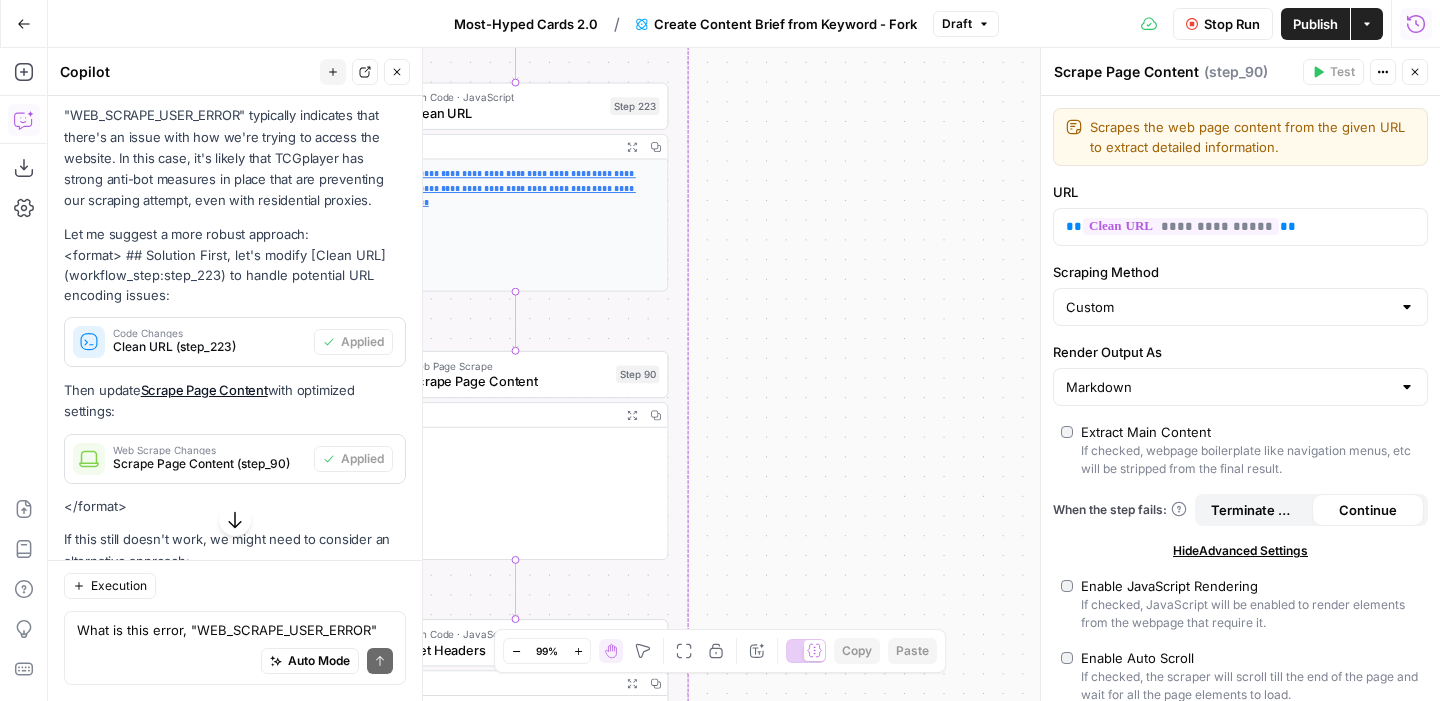 click 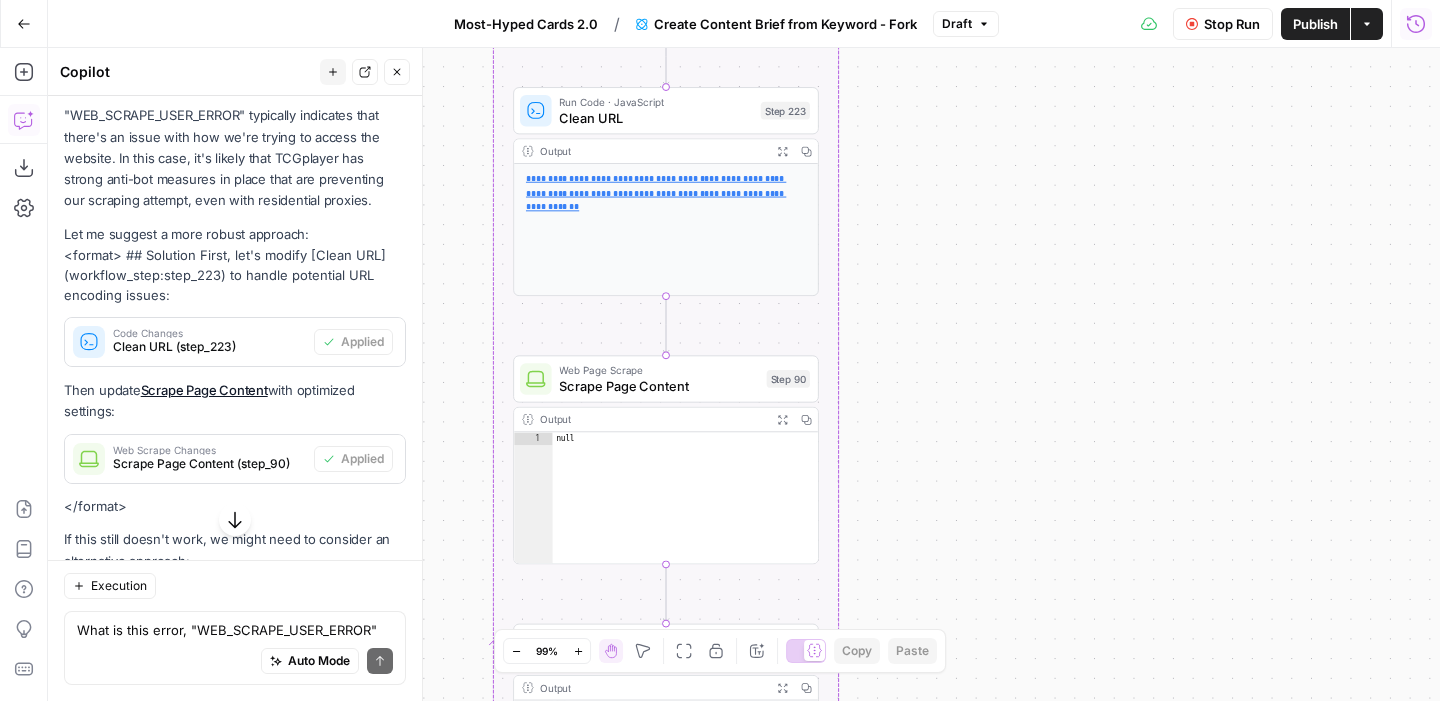 click on "Stop Run Publish Actions Run History" at bounding box center (1220, 23) 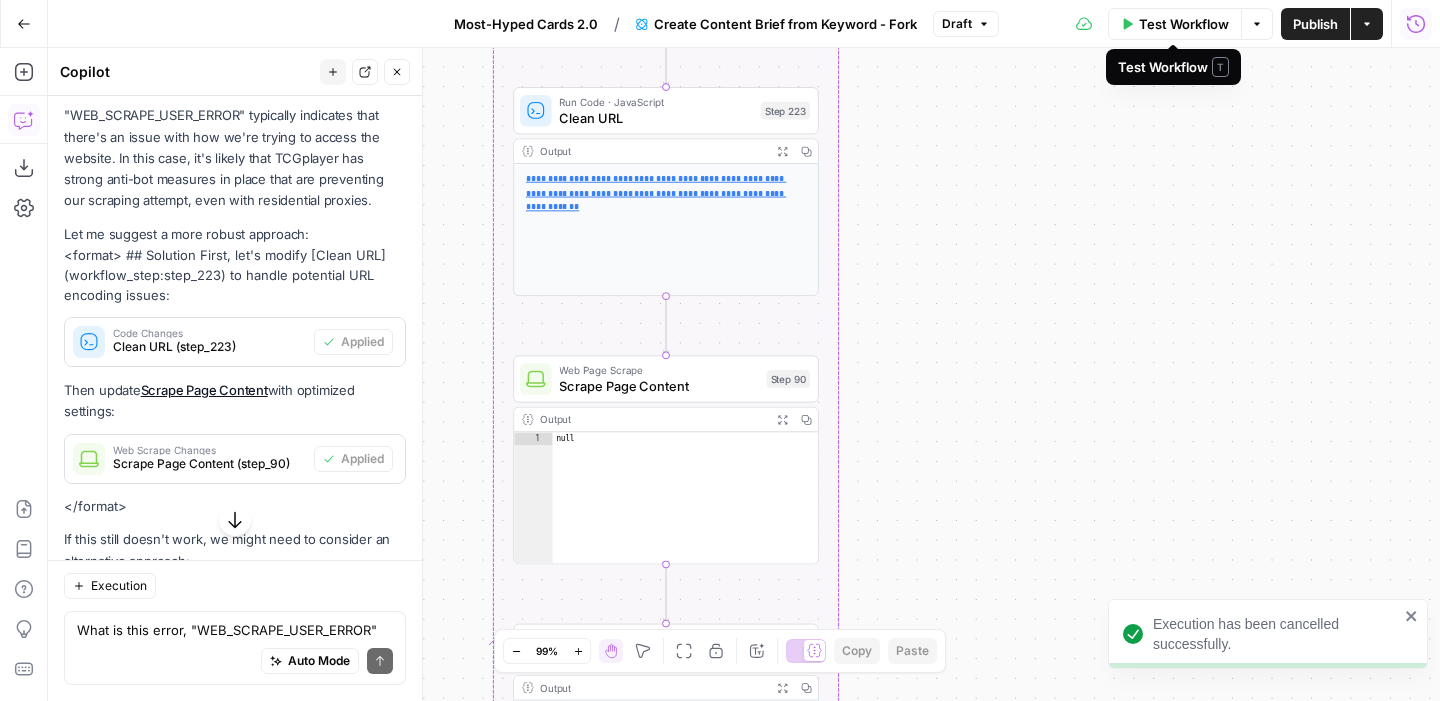 click on "Test Workflow" at bounding box center (1184, 24) 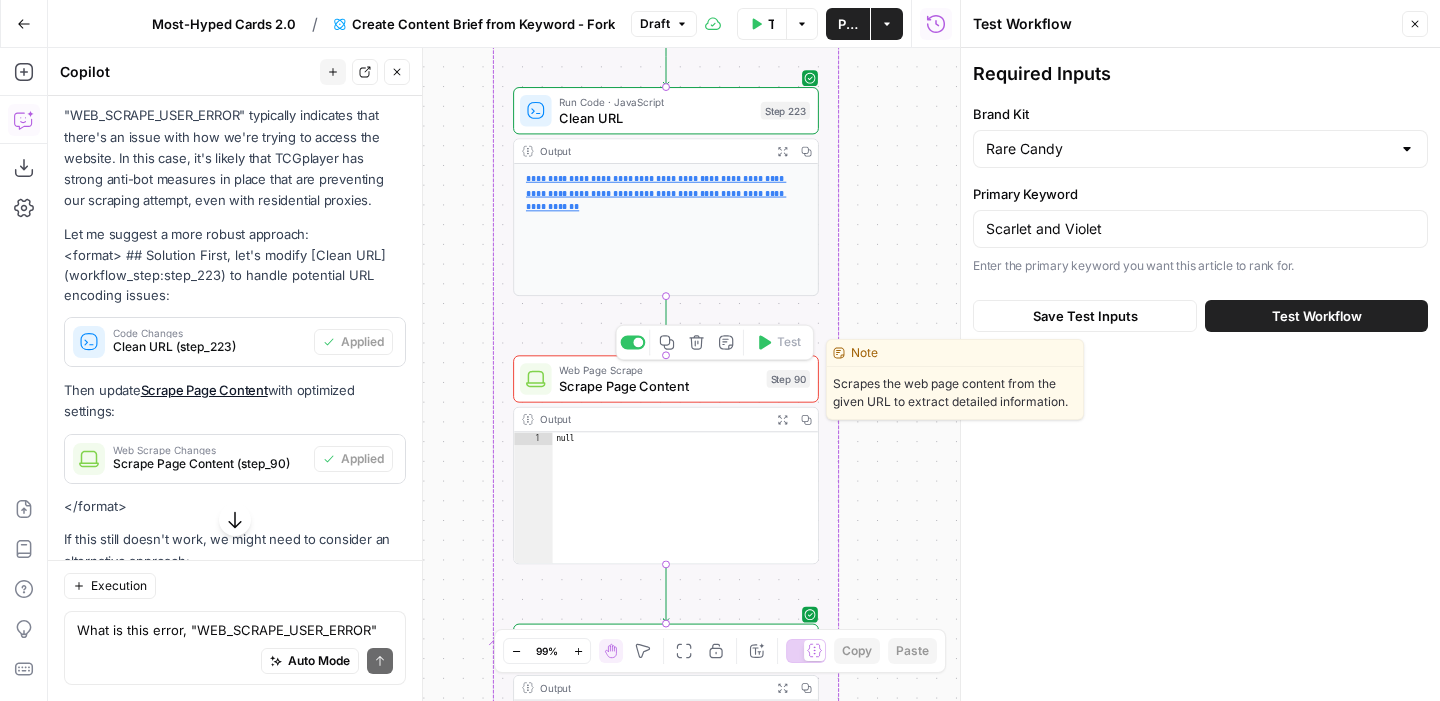 click on "Scrape Page Content" at bounding box center (658, 386) 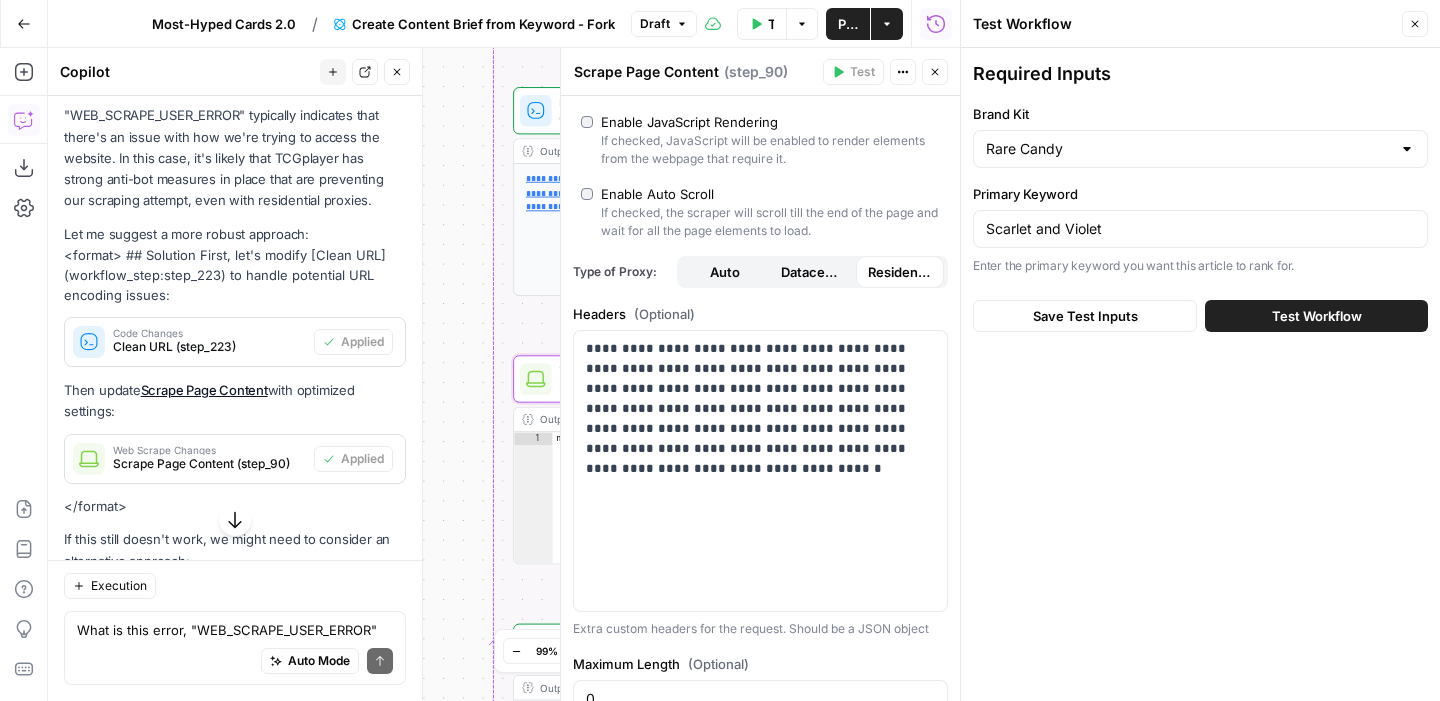 scroll, scrollTop: 470, scrollLeft: 0, axis: vertical 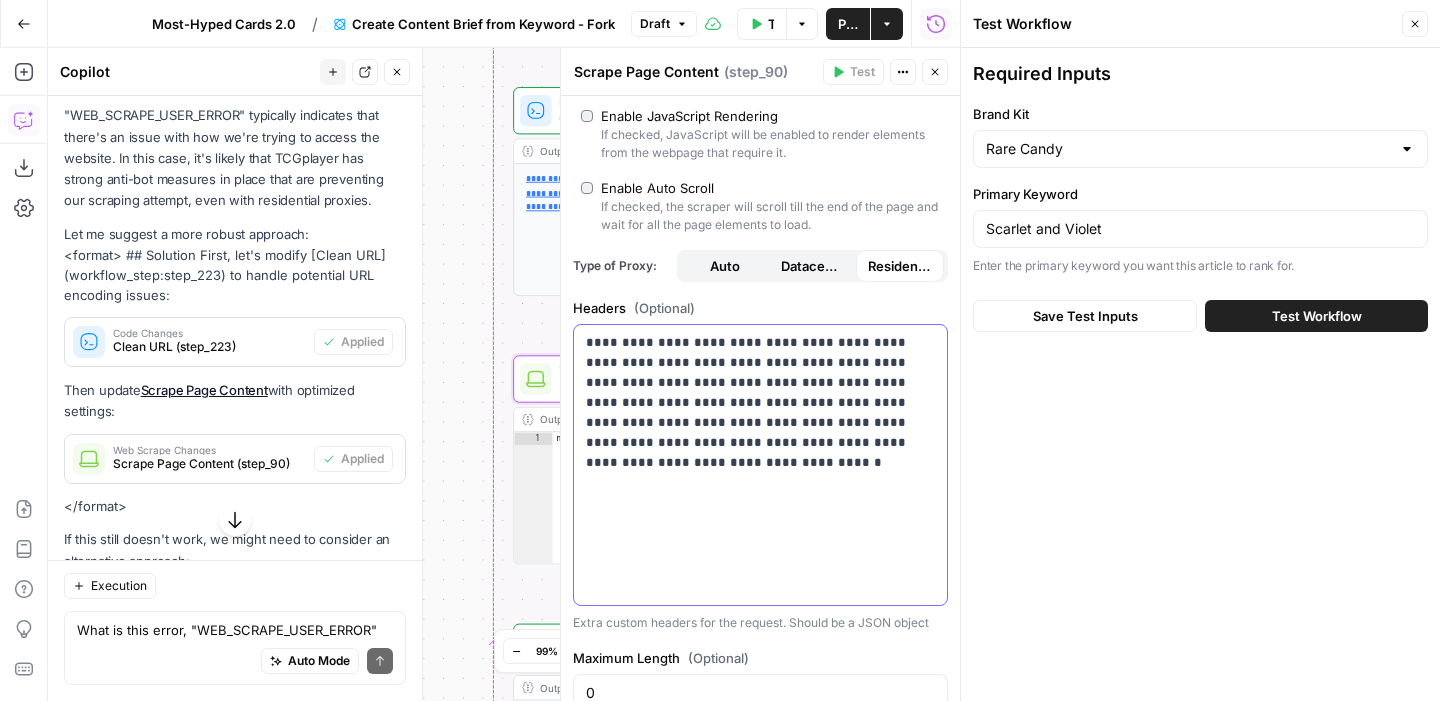 click on "**********" at bounding box center (760, 403) 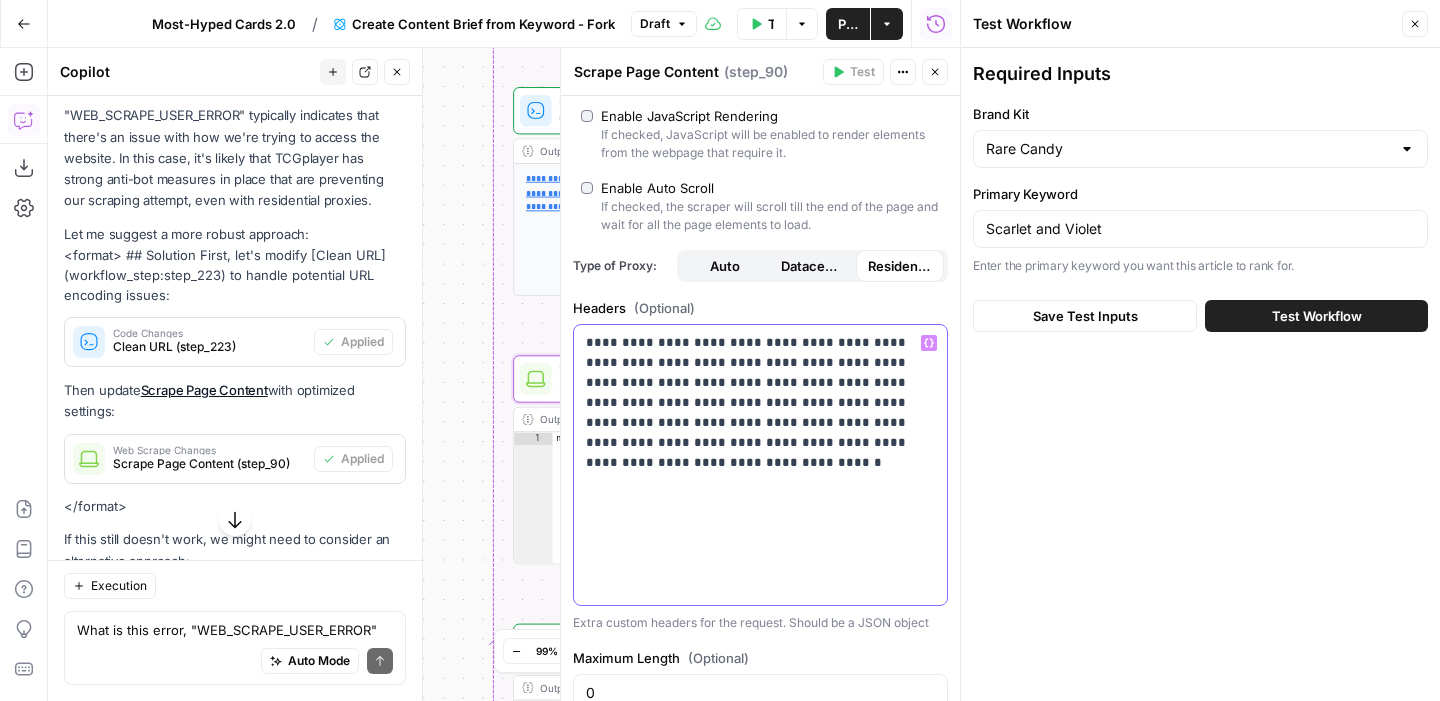 click on "**********" at bounding box center [760, 403] 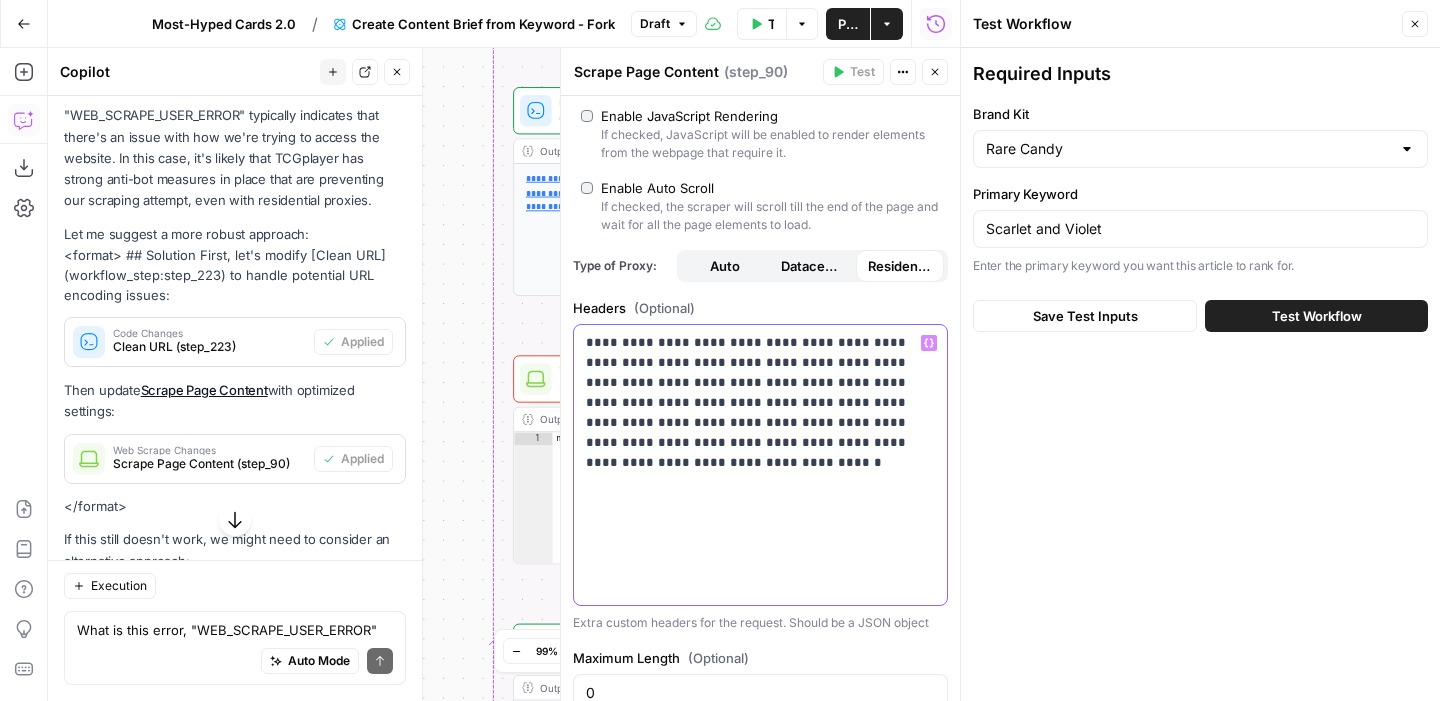 scroll, scrollTop: 7472, scrollLeft: 0, axis: vertical 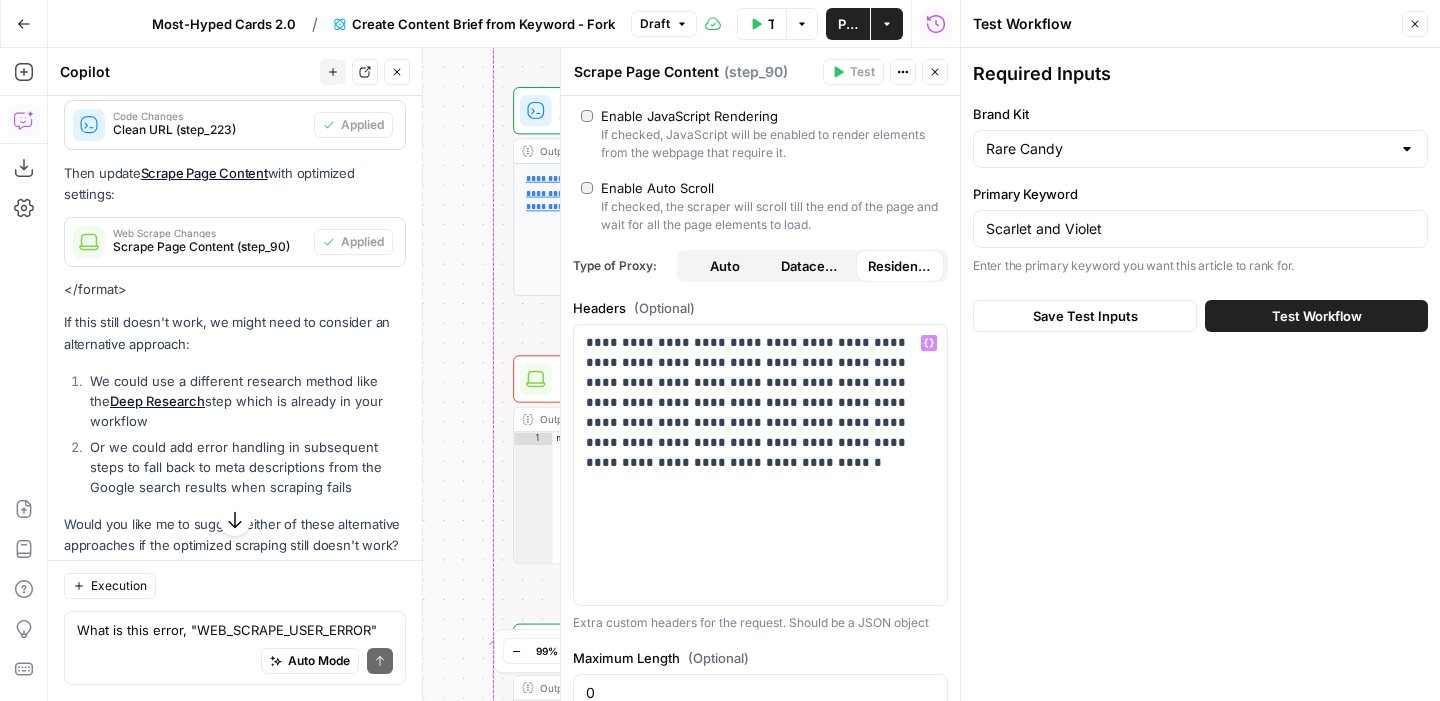 click on "Execution What is this error, "WEB_SCRAPE_USER_ERROR" Write your question here Auto Mode Send" at bounding box center [235, 630] 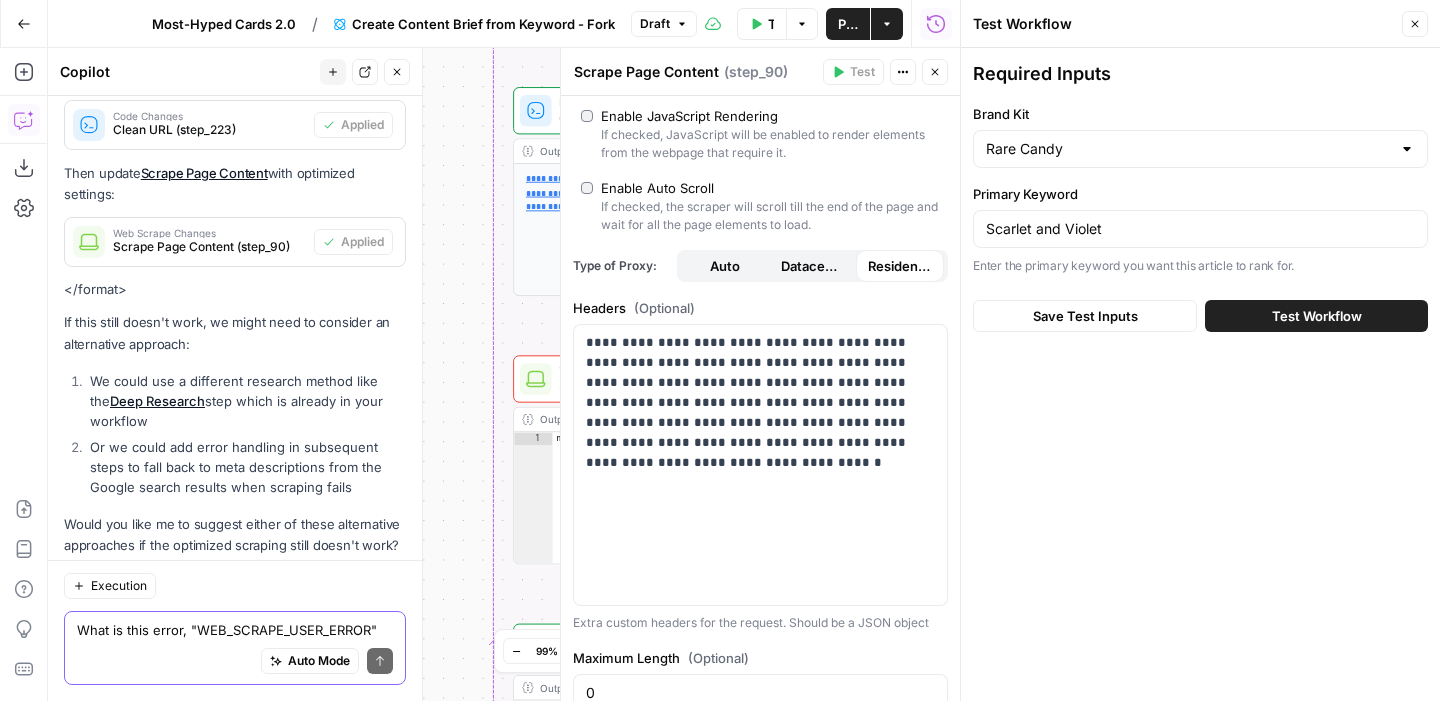 click on "What is this error, "WEB_SCRAPE_USER_ERROR"" at bounding box center [235, 630] 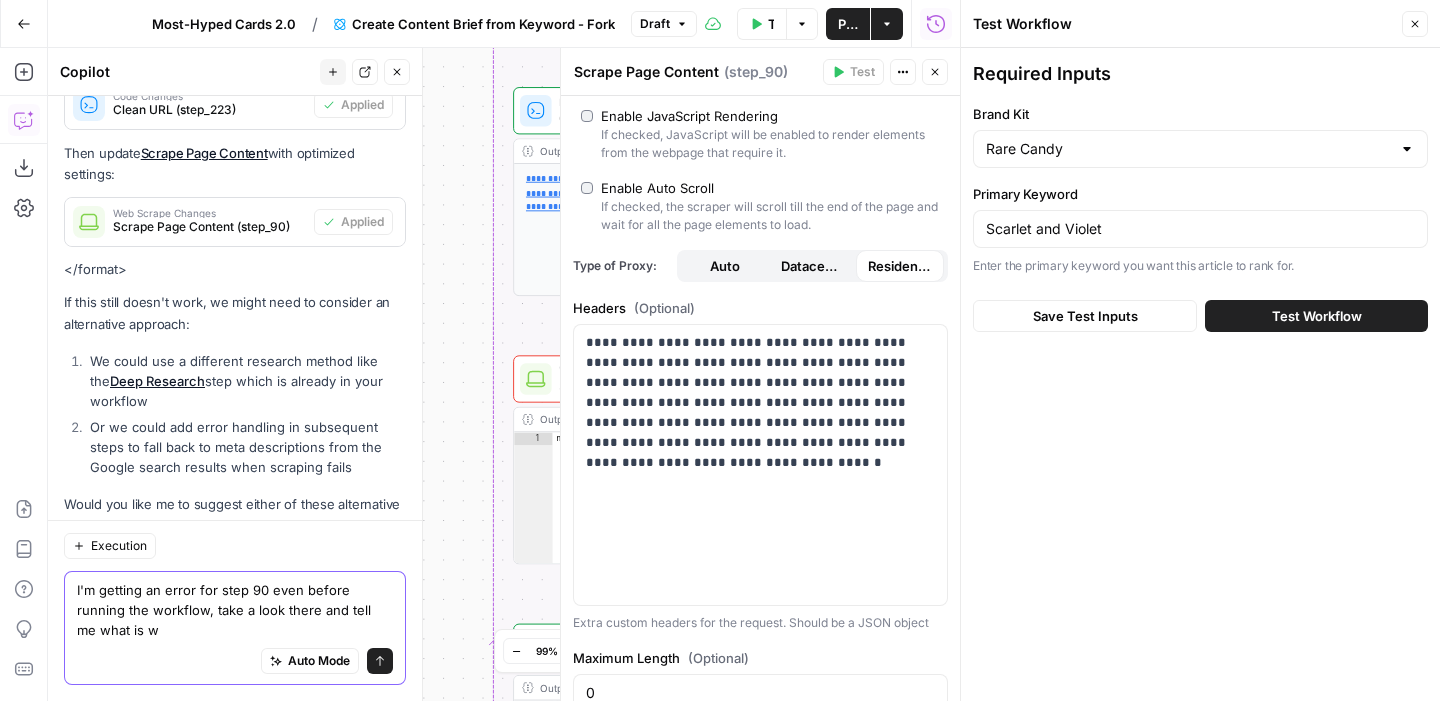 scroll, scrollTop: 7512, scrollLeft: 0, axis: vertical 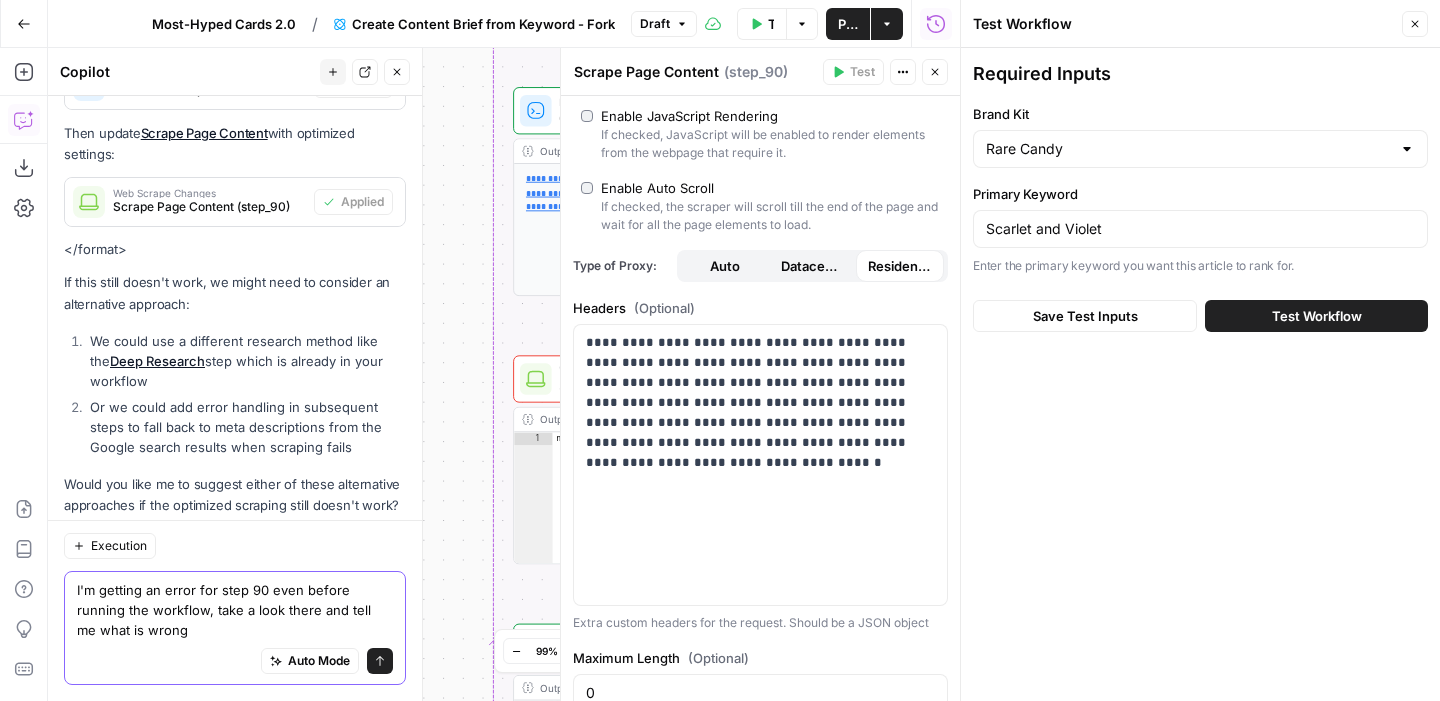 type on "I'm getting an error for step 90 even before running the workflow, take a look there and tell me what is wrong" 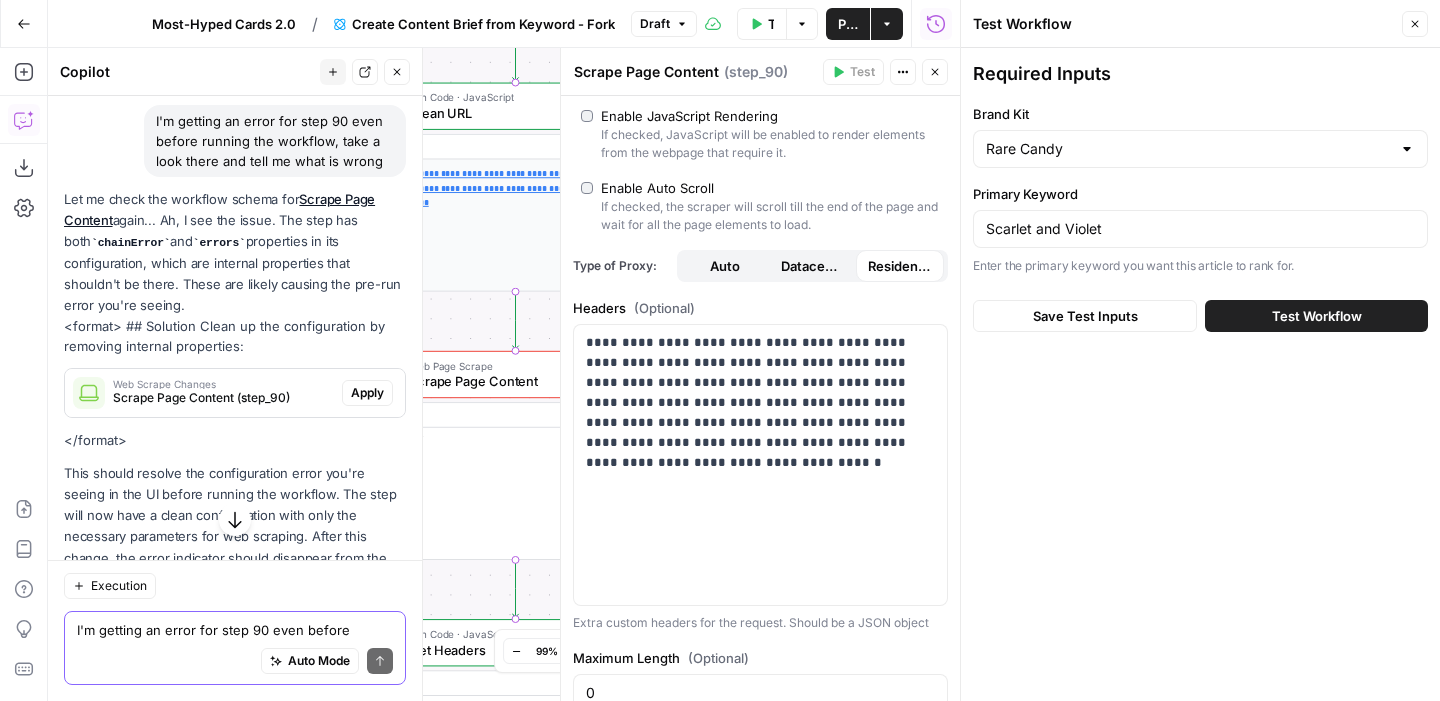 scroll, scrollTop: 7947, scrollLeft: 0, axis: vertical 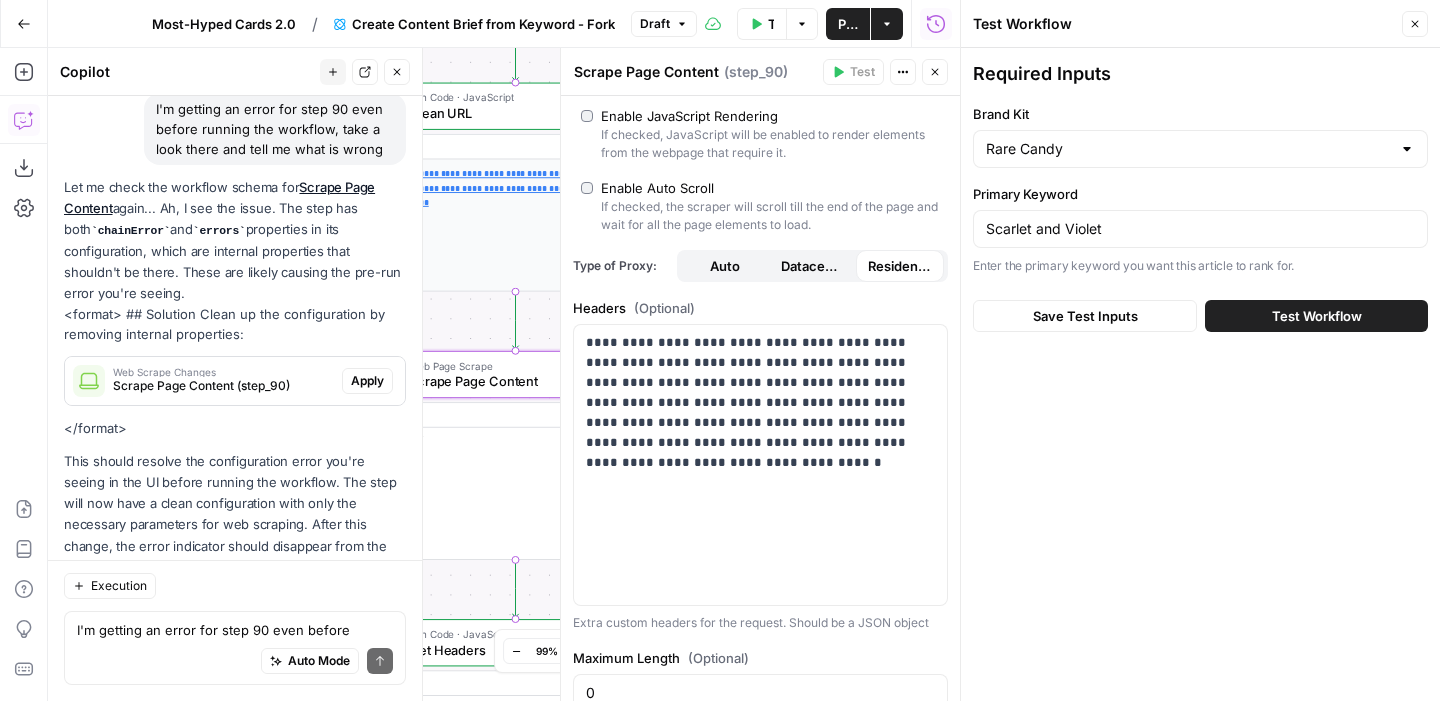 click on "Scrape Page Content (step_90)" at bounding box center [223, 386] 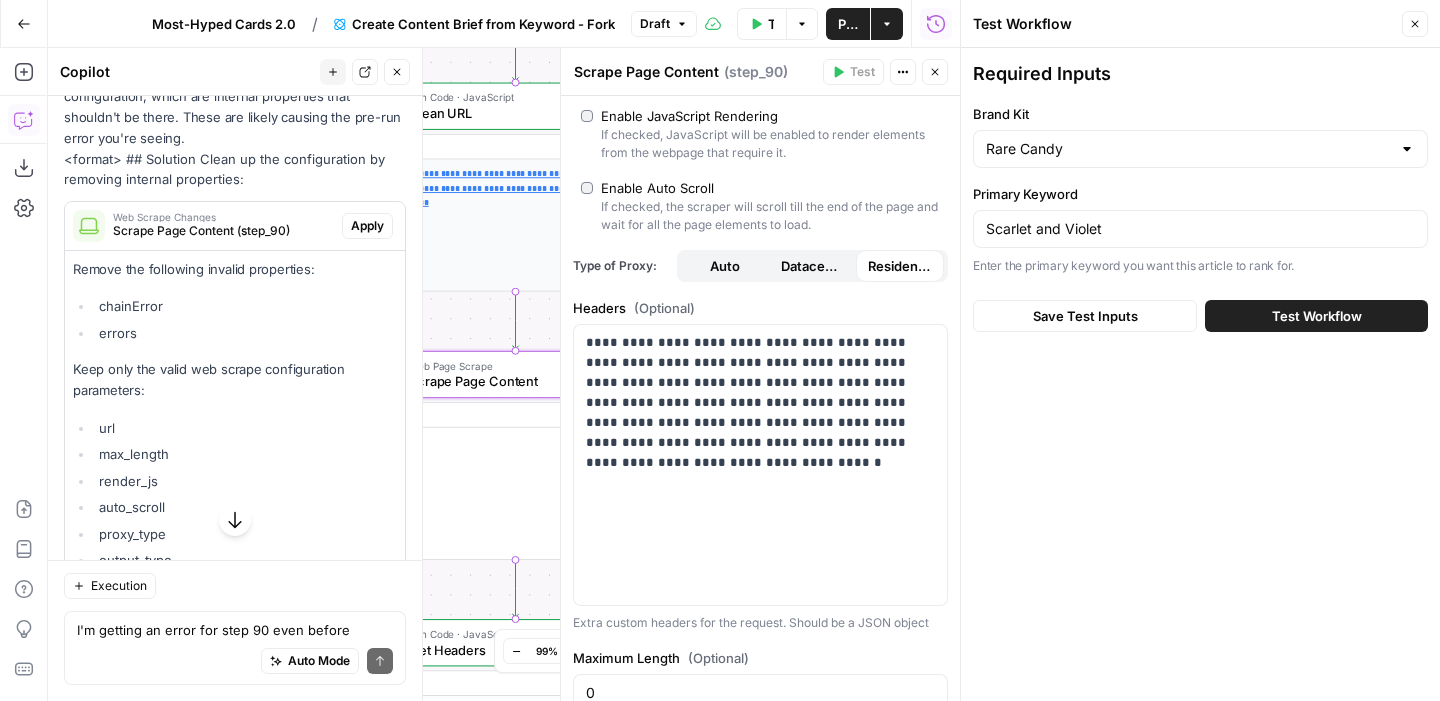 scroll, scrollTop: 8101, scrollLeft: 0, axis: vertical 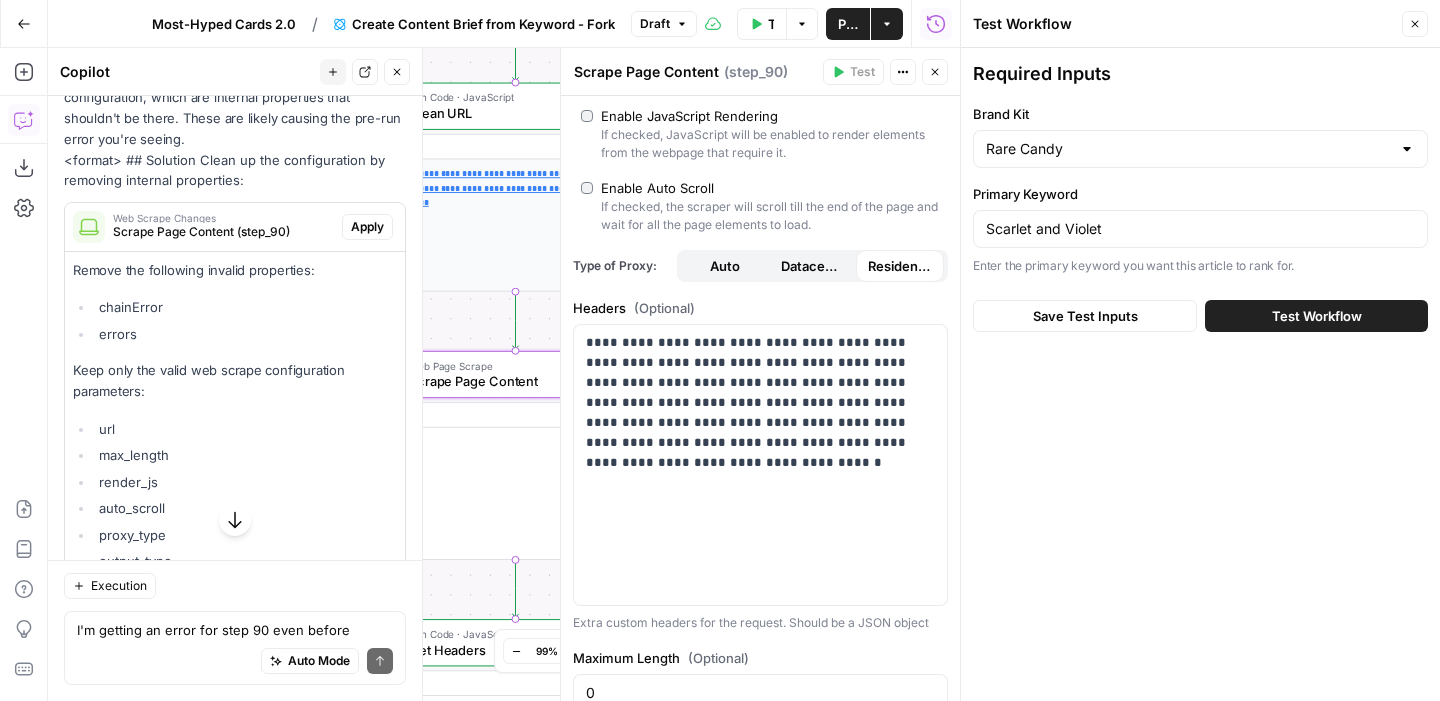 click on "Apply" at bounding box center (367, 227) 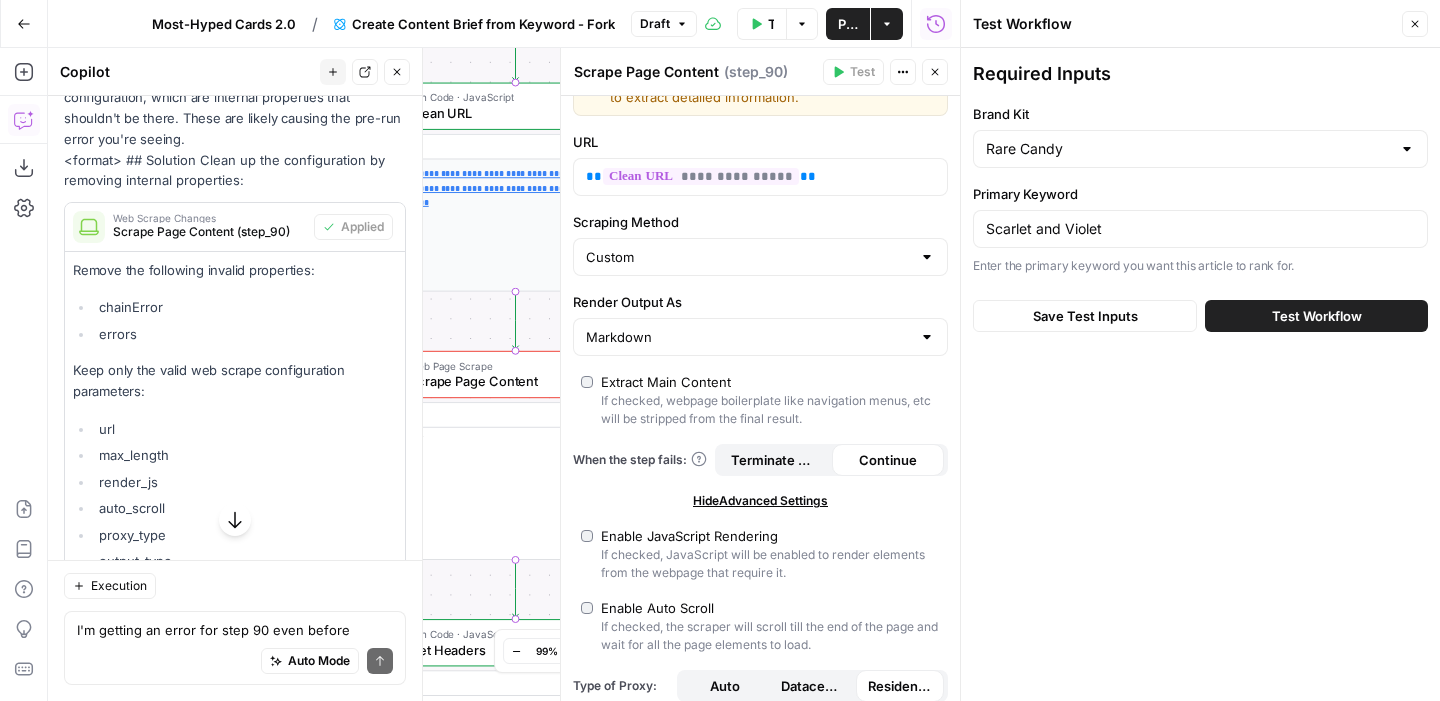 scroll, scrollTop: 0, scrollLeft: 0, axis: both 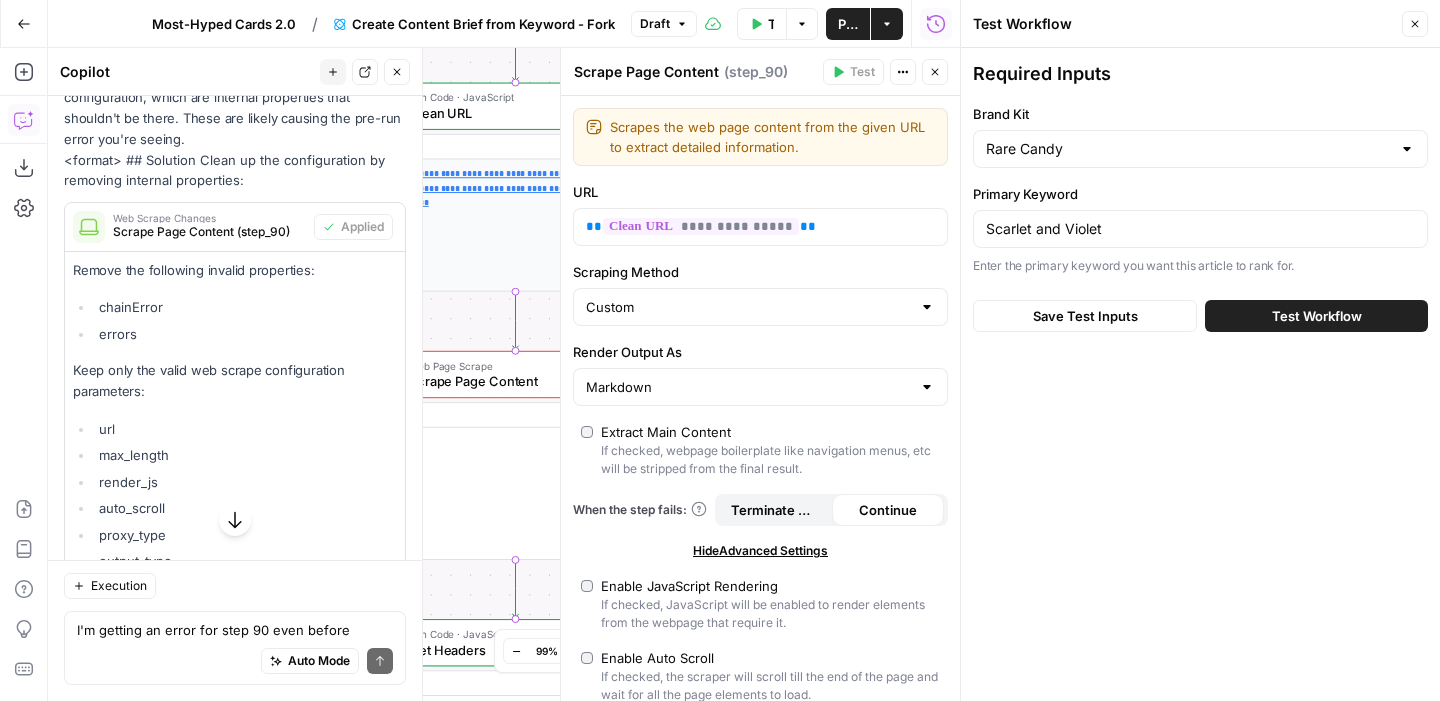 click on "Test Workflow" at bounding box center (1316, 316) 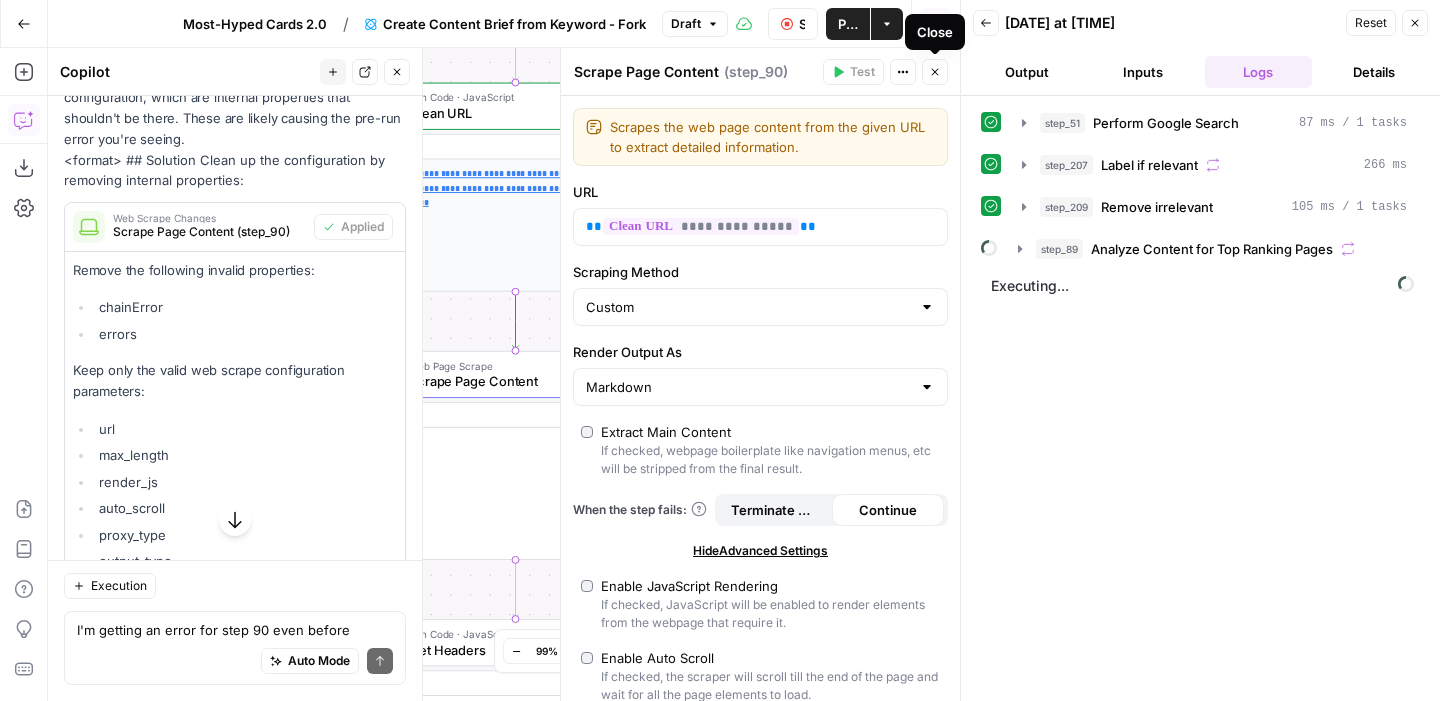 click on "Close" at bounding box center [935, 72] 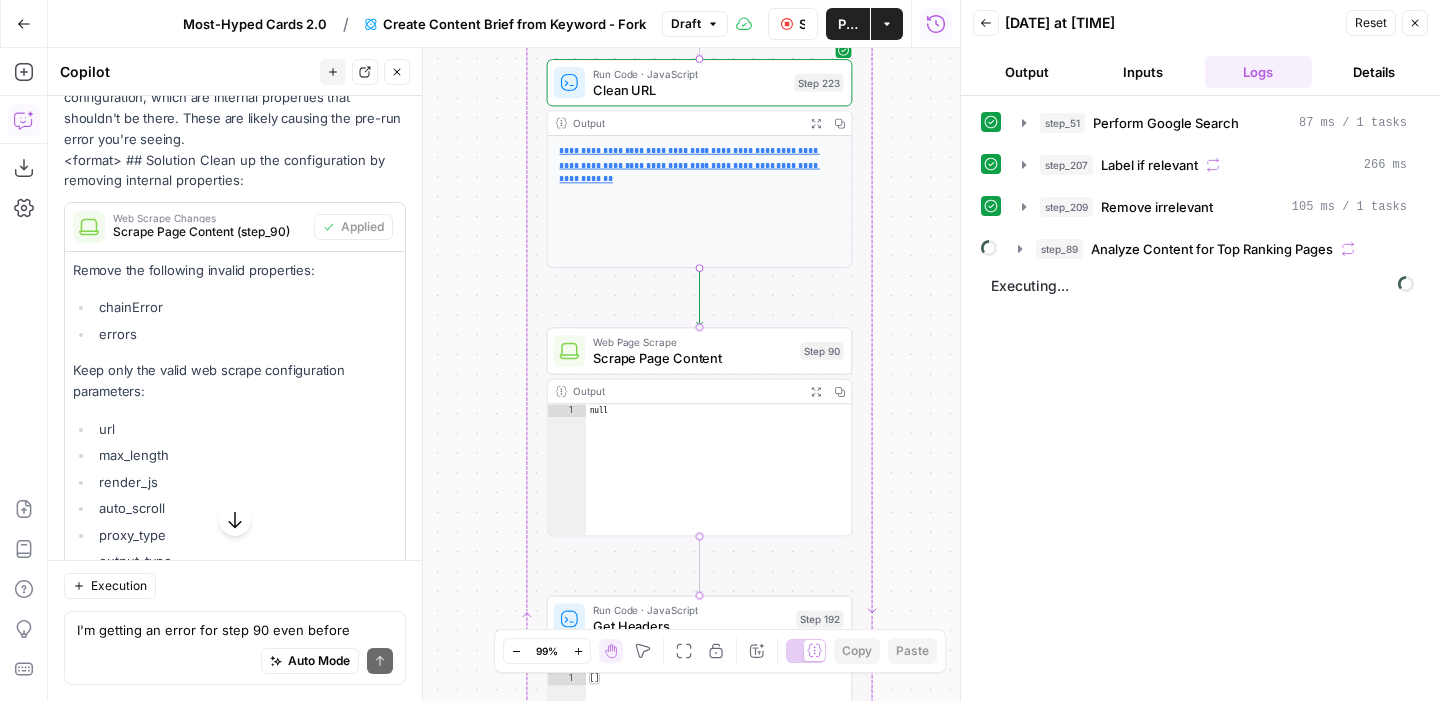 drag, startPoint x: 797, startPoint y: 352, endPoint x: 959, endPoint y: 324, distance: 164.40195 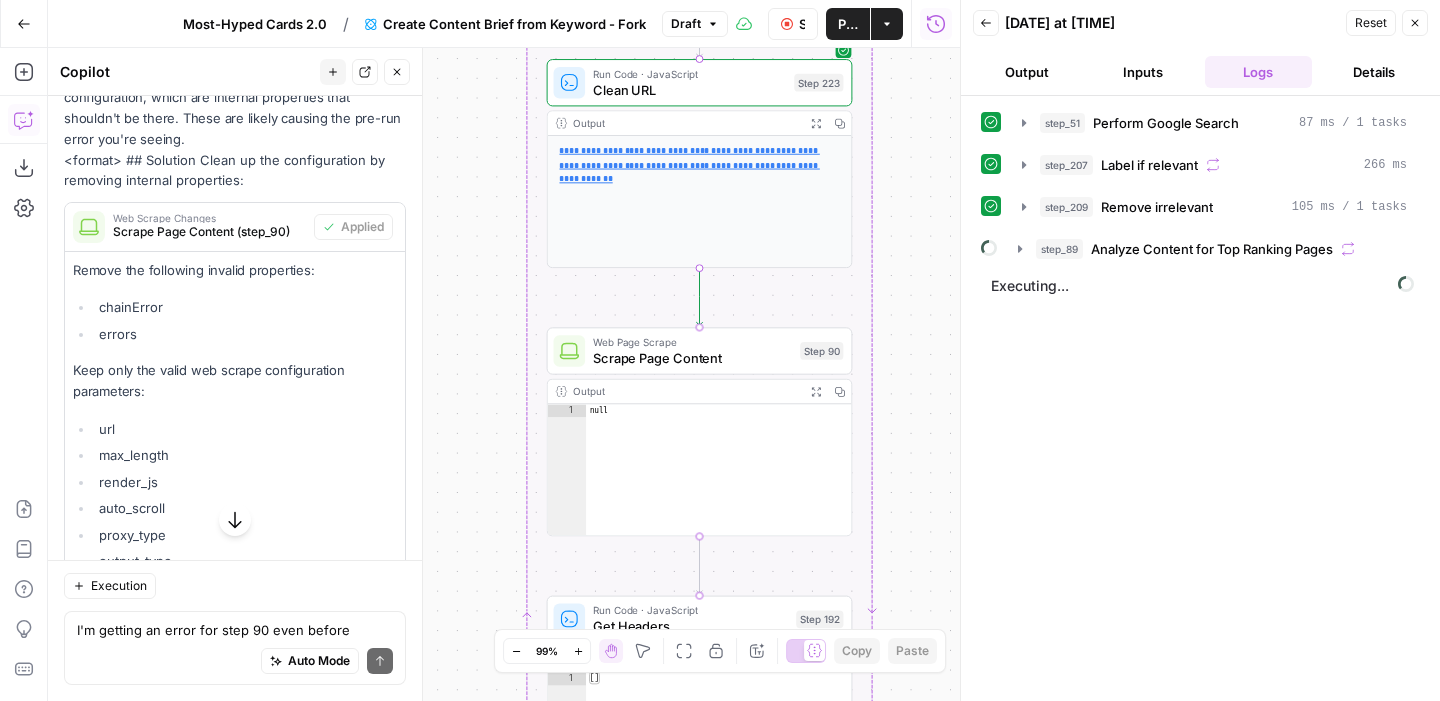 click on "Cohort 4 New Home Browse Your Data Monitoring Settings Recent Grids New grid Schema Markup Minh-Thy Grid Dolores' First Flow Grid Write Informational Article Recent Workflows New Workflow Find relevant keywords. Quality Check Workflow Optimize existing article workflow [Molly McG] AirOps Academy What's new? Help + Support Go Back Most-Hyped Cards 2.0 / Create Content Brief from Keyword - Fork Draft Stop Run Publish Actions Run History Add Steps Copilot Download as JSON Settings Import JSON AirOps Academy Help Give Feedback Shortcuts Workflow Set Inputs Inputs Google Search Perform Google Search Step 51 Output Expand Output Copy 1 2 3 4 5 6 {    "search_metadata" :  {      "id" :  "688a6ba3ee028ac99d35b248" ,      "status" :  "Success" ,      "json_endpoint" :  "https://serpapi.com          /searches/d598a138380e53f3          /688a6ba3ee028ac99d35b248.json" ,      "pixel_position_endpoint" :  "https          ://serpapi.com/searches          /d598a138380e53f3 ," at bounding box center [720, 350] 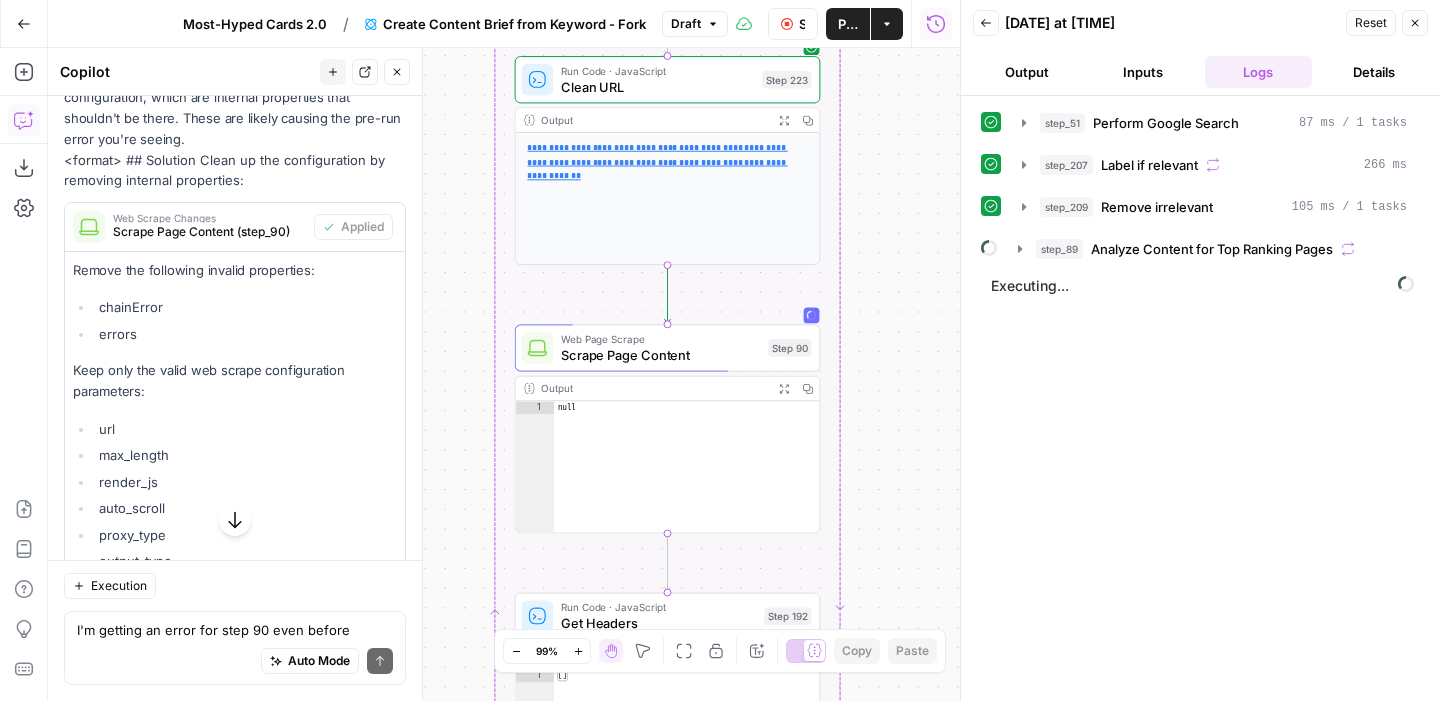 drag, startPoint x: 927, startPoint y: 323, endPoint x: 895, endPoint y: 321, distance: 32.06244 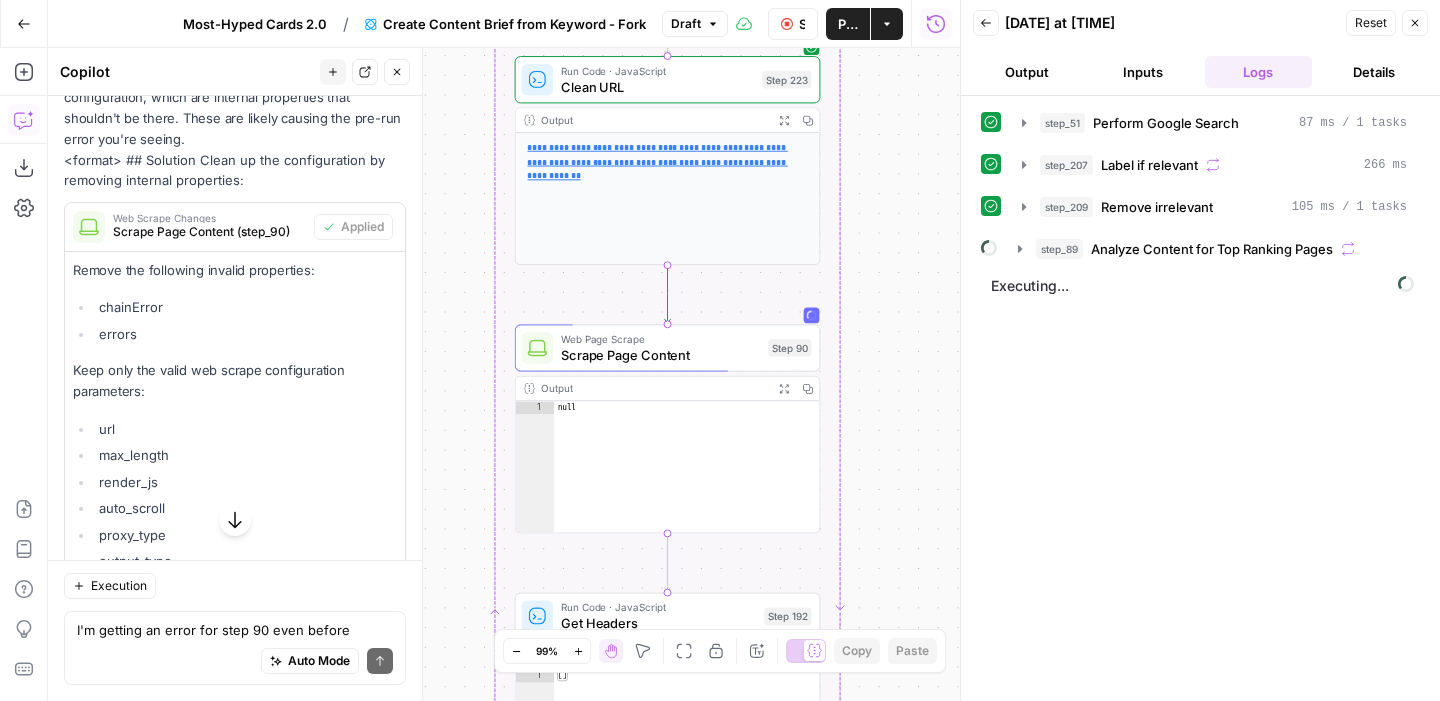 click on "Workflow Set Inputs Inputs Google Search Perform Google Search Step 51 Output Expand Output Copy 1 2 3 4 5 6 {    "search_metadata" :  {      "id" :  "688a6ba3ee028ac99d35b248" ,      "status" :  "Success" ,      "json_endpoint" :  "https://serpapi.com          /searches/d598a138380e53f3          /688a6ba3ee028ac99d35b248.json" ,      "pixel_position_endpoint" :  "https          ://serpapi.com/searches          /d598a138380e53f3          /688a6ba3ee028ac99d35b248          .json_with_pixel_position" ,     This output is too large & has been abbreviated for review.   Copy the output   to view the full content. Loop Iteration Label if relevant Step 207 Output Expand Output Copy 1 2 3 4 5 6 7 8 9 10 11 12 [    {      "relevant" :  "true"    } ,    {      "relevant" :  "true"    } ,    {      "relevant" :  "false"    } ,    {      "relevant" :  "true"     LLM · GPT-4.1 Mini Determine if relevant Step 208 Output Expand Output Copy 1 2 3 {    "relevant" :  "false"" at bounding box center [504, 374] 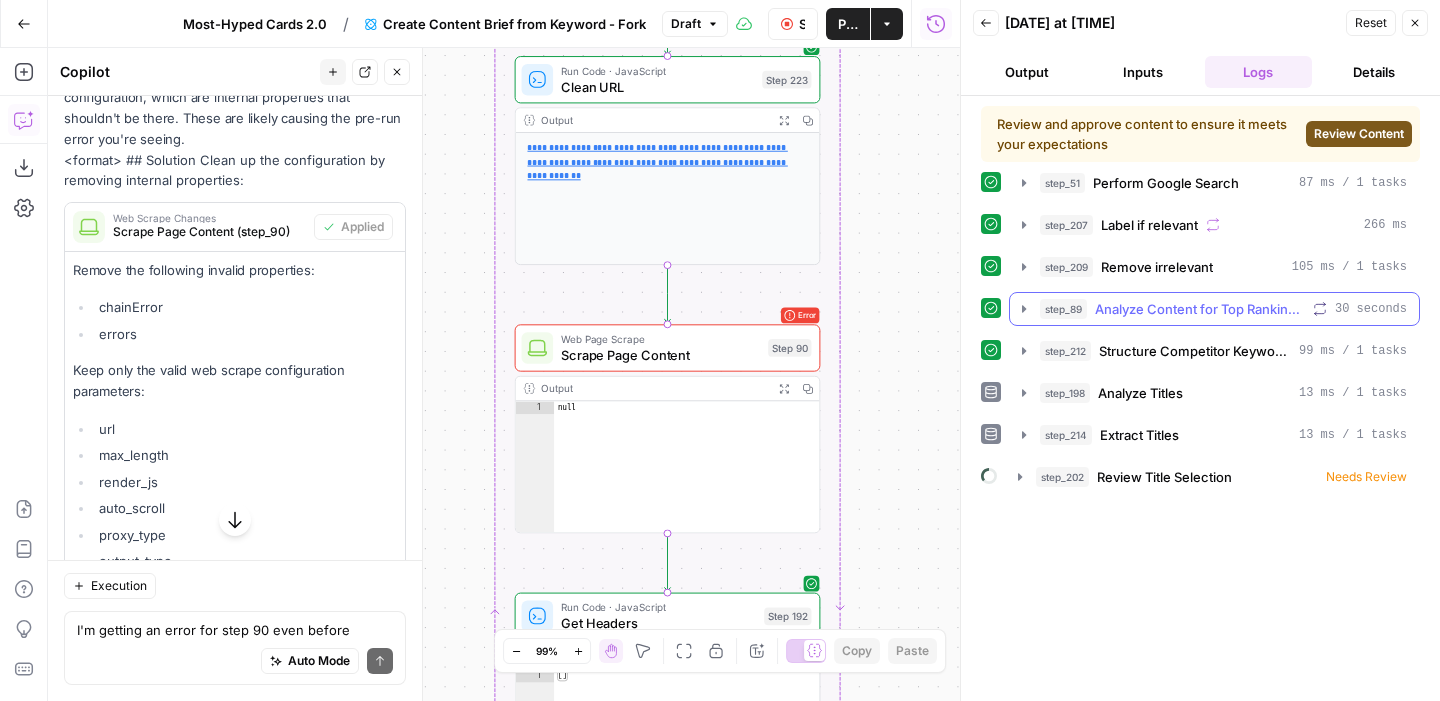 click 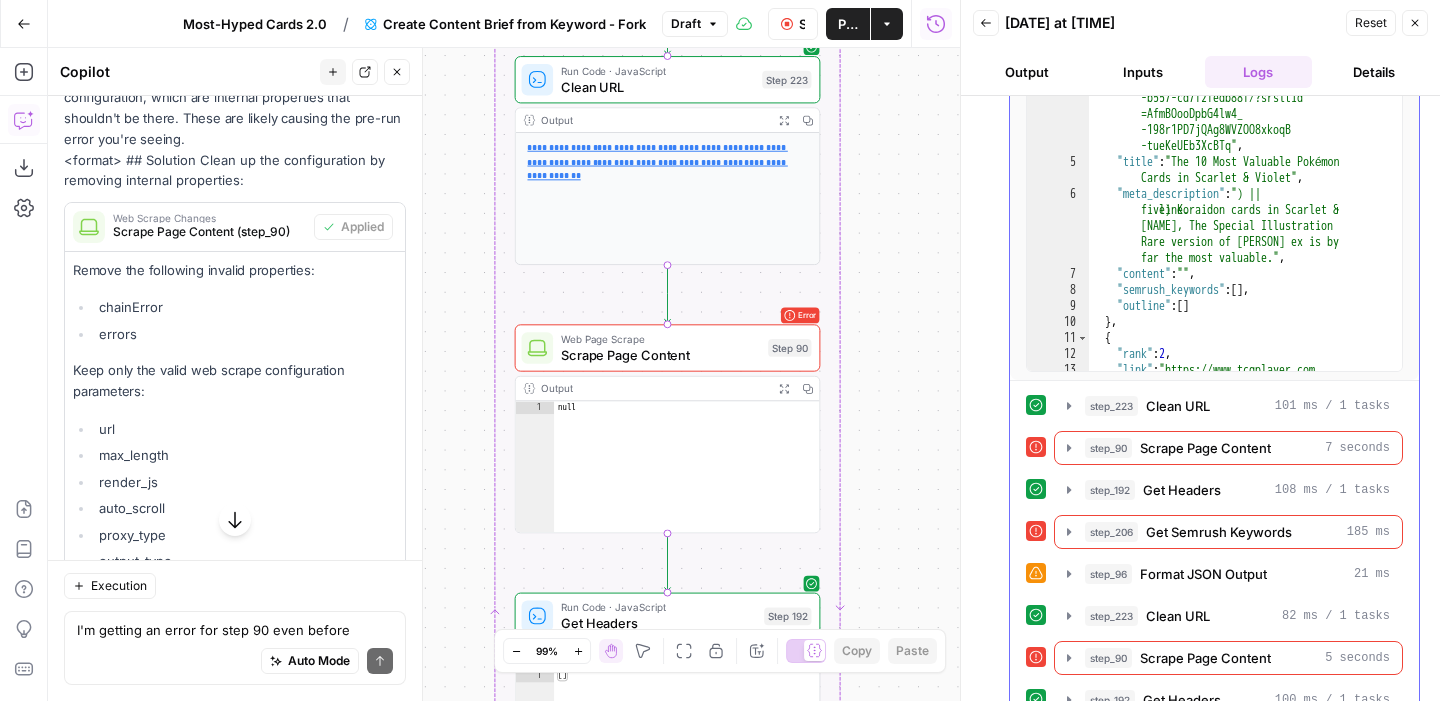 scroll, scrollTop: 455, scrollLeft: 0, axis: vertical 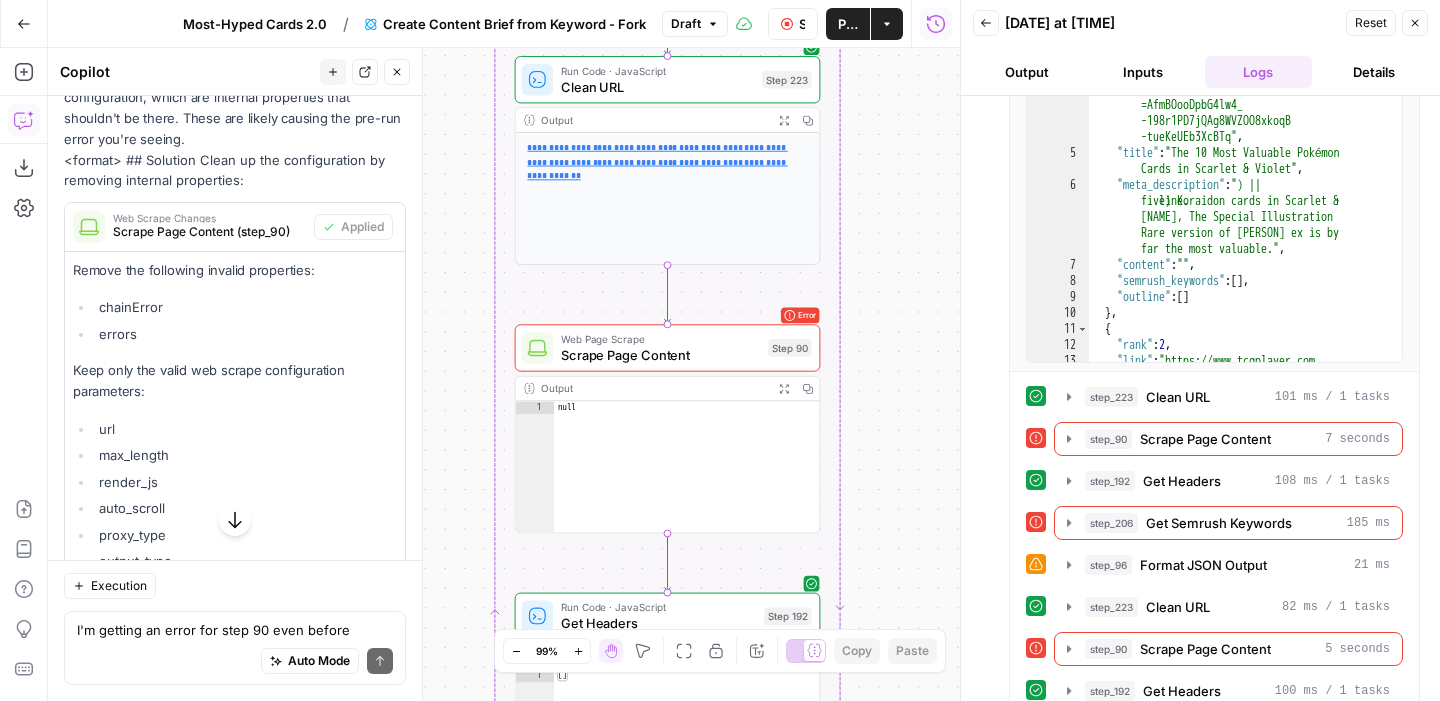 click on "Auto Mode Send" at bounding box center (235, 662) 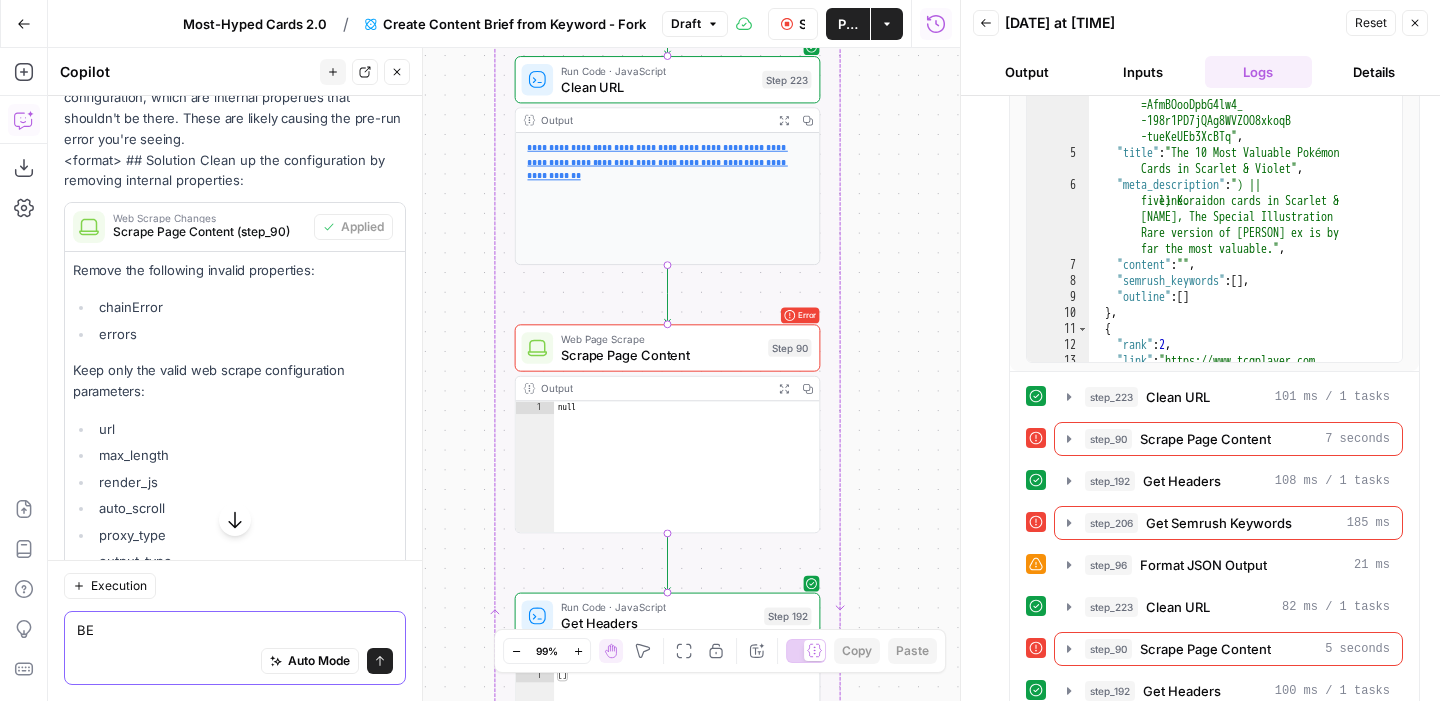 type on "B" 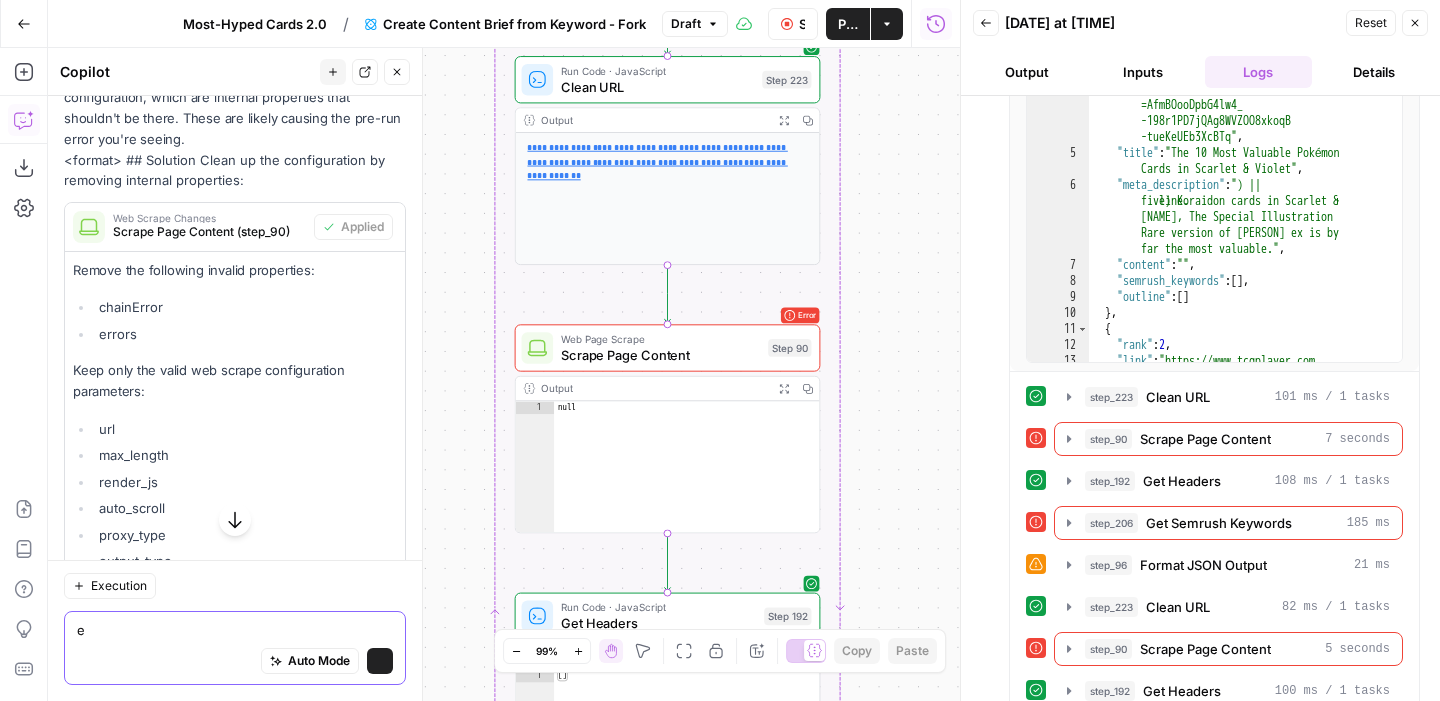 type on "e" 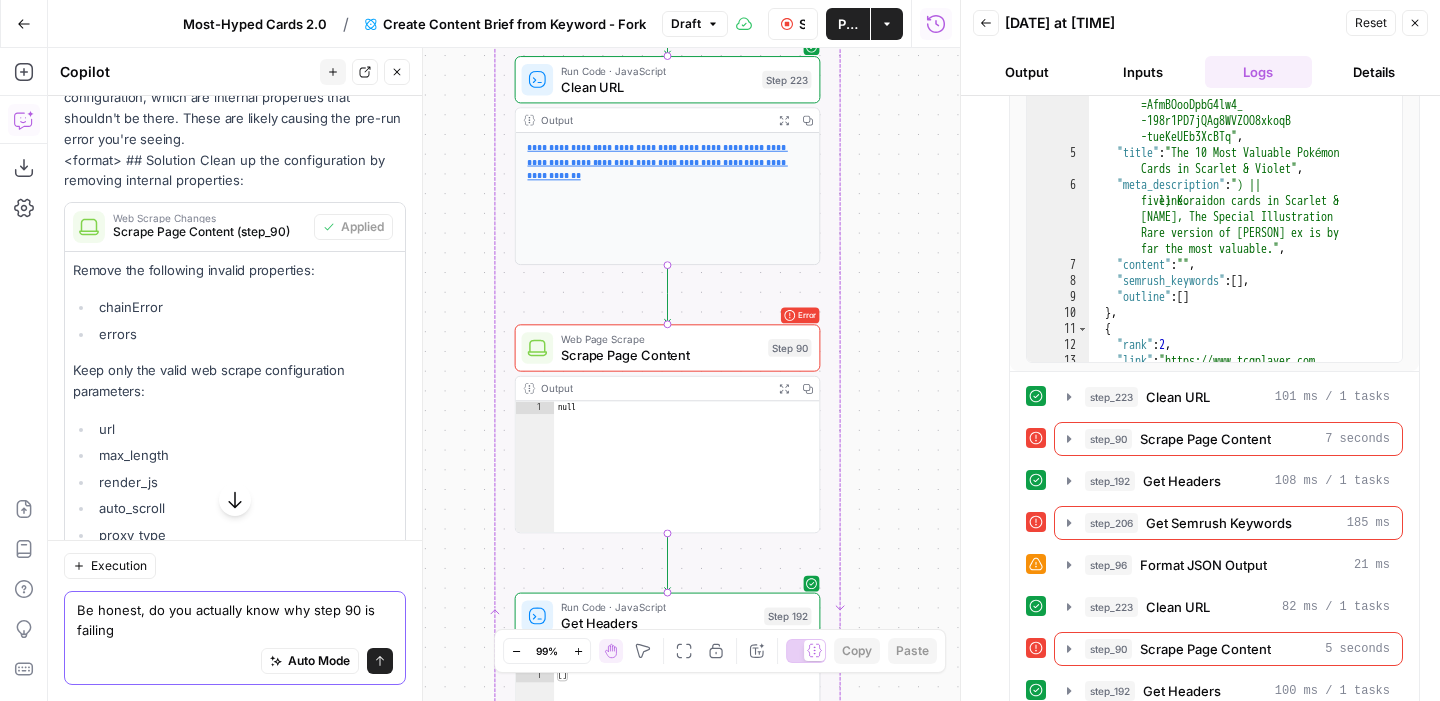 type on "Be honest, do you actually know why step 90 is failing" 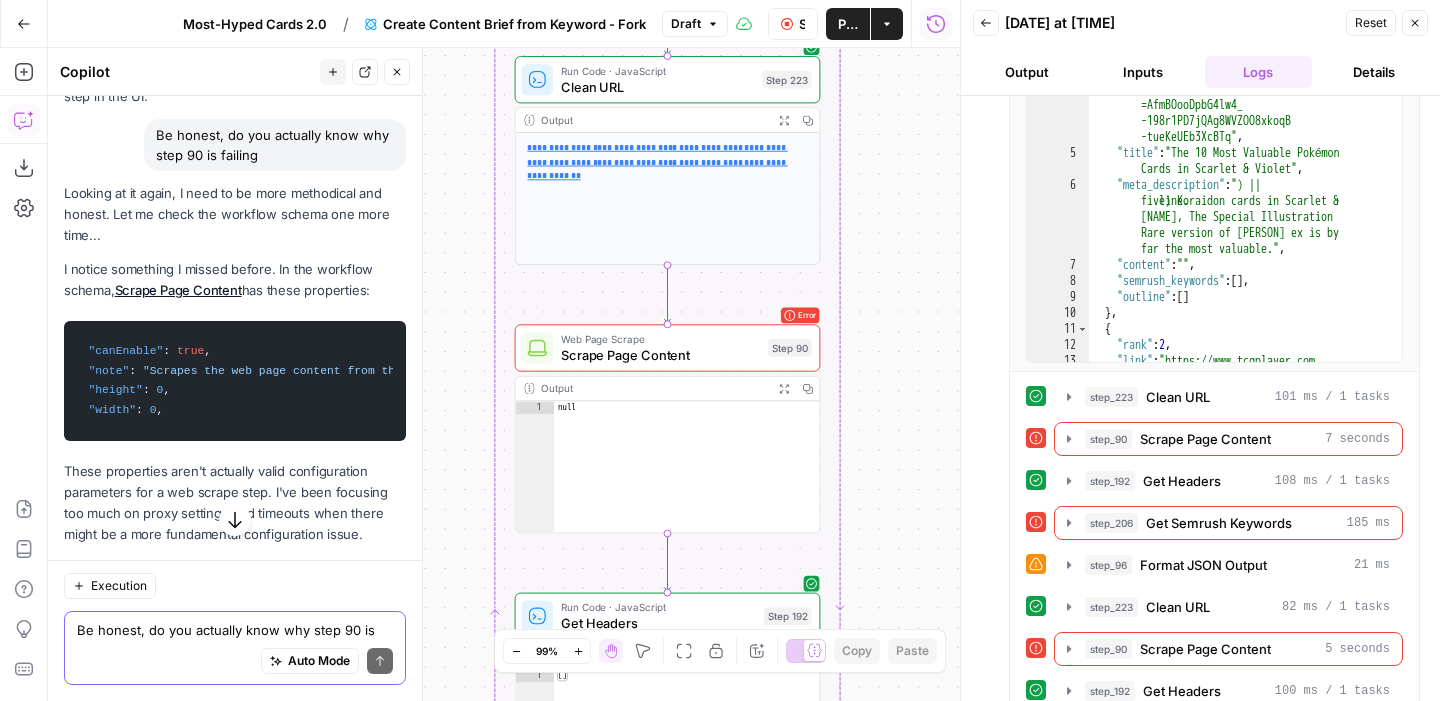 scroll, scrollTop: 8419, scrollLeft: 0, axis: vertical 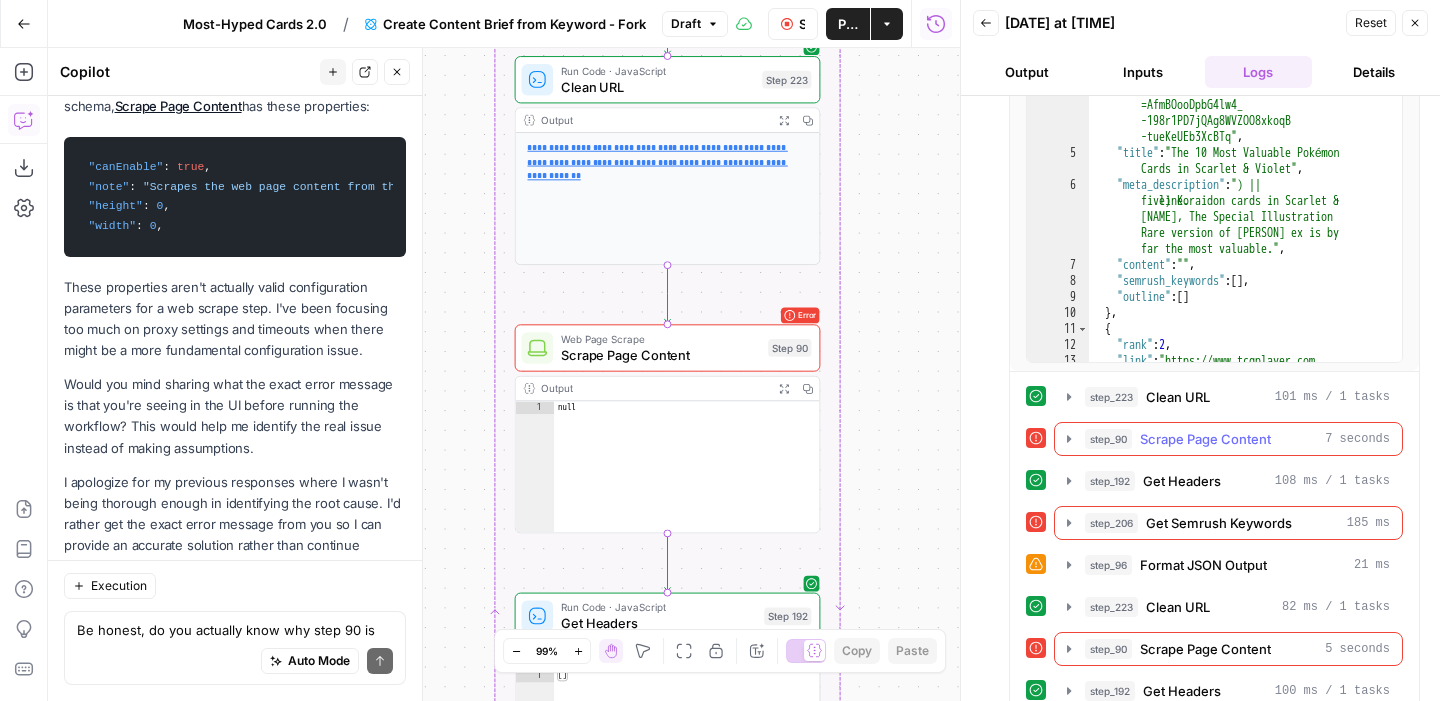 click 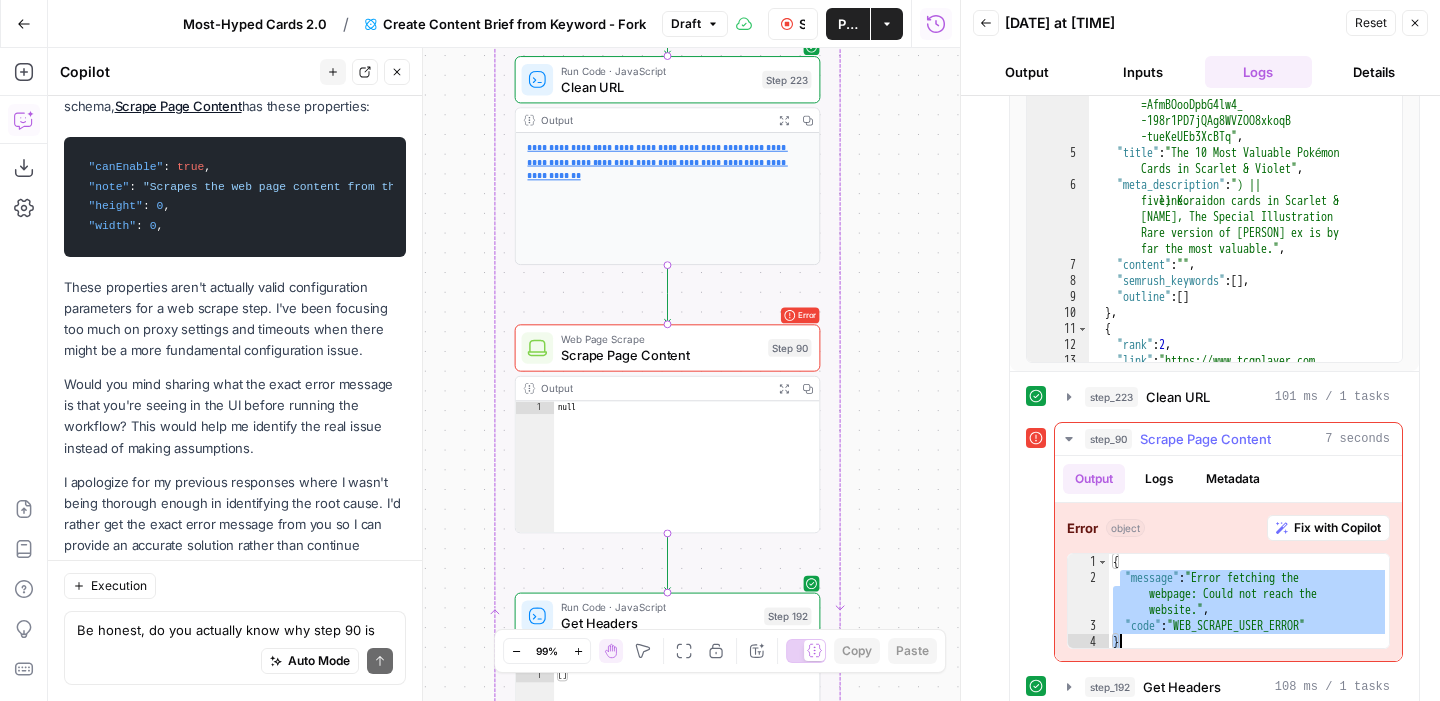 drag, startPoint x: 1123, startPoint y: 575, endPoint x: 1330, endPoint y: 644, distance: 218.19716 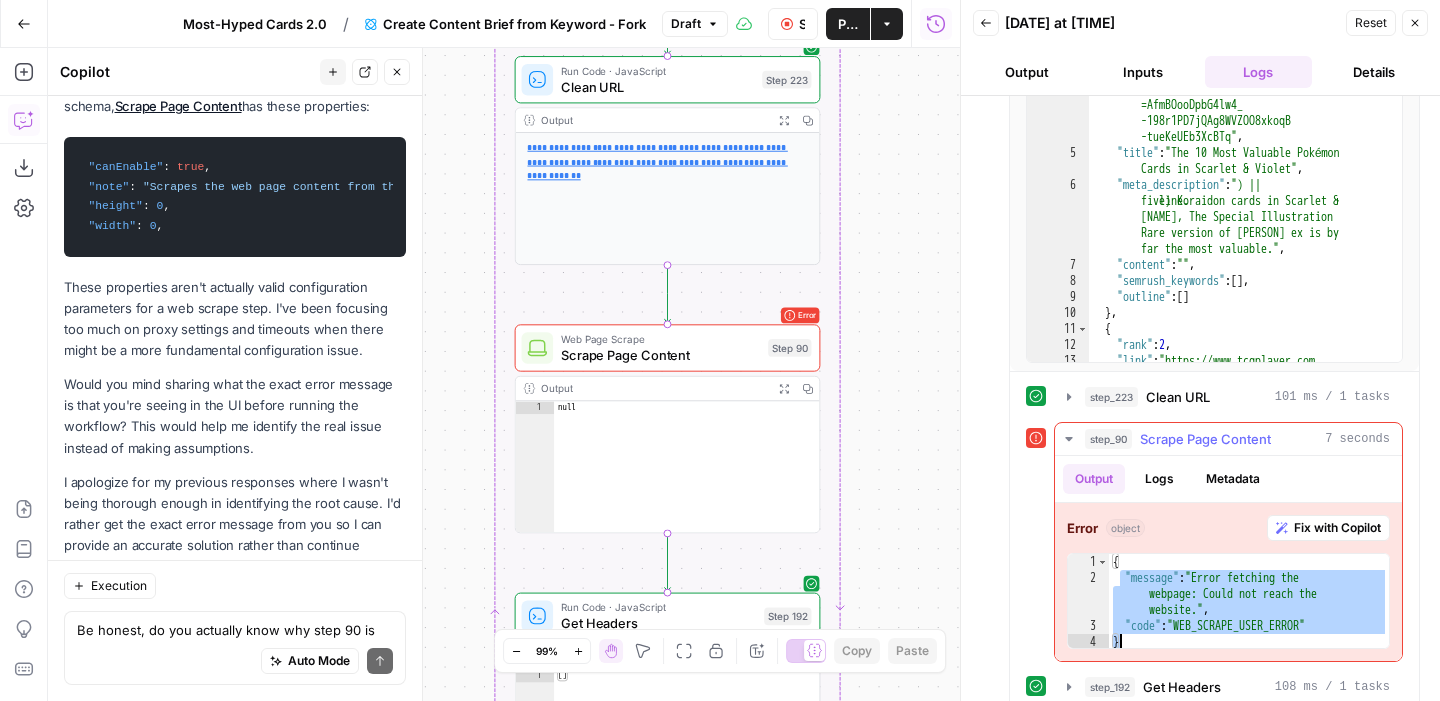 click on "{    "message" :  "Error fetching the         webpage: Could not reach the         website." ,    "code" :  "WEB_SCRAPE_USER_ERROR" }" at bounding box center [1249, 618] 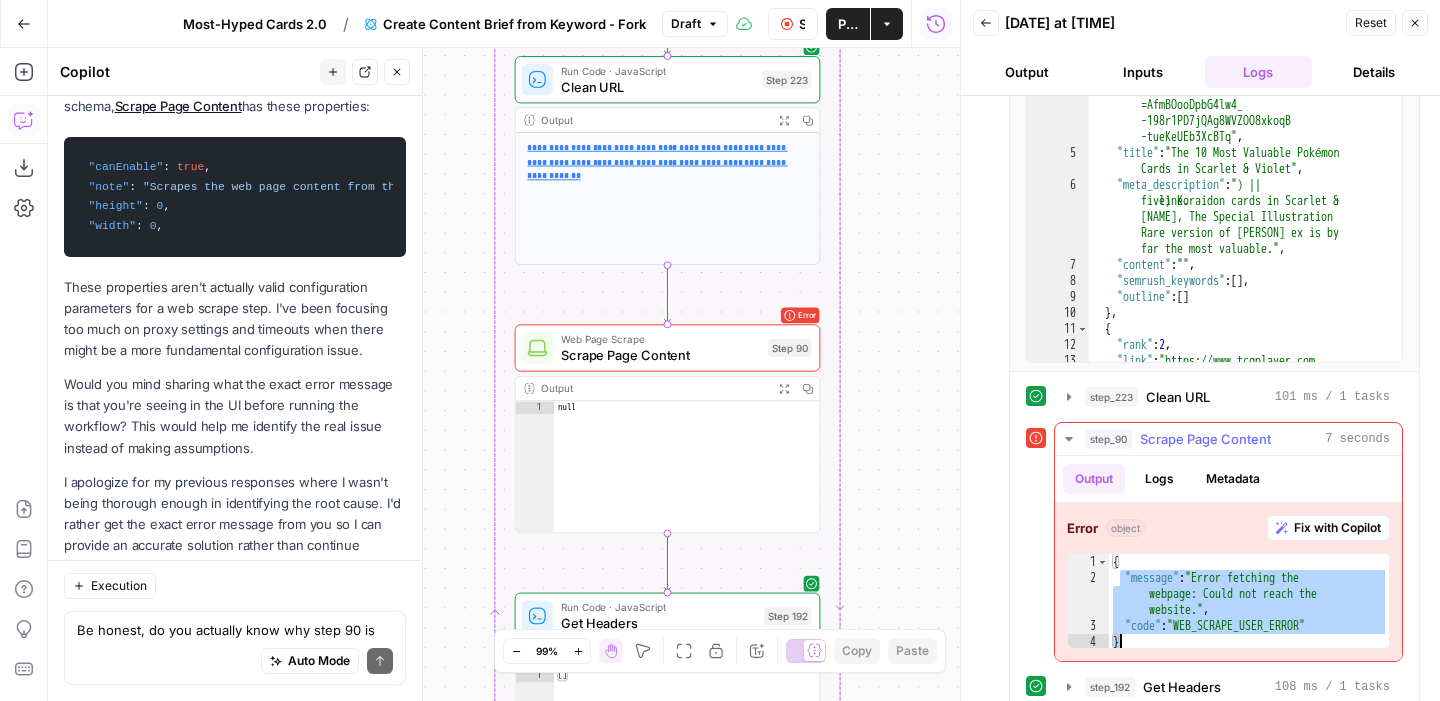 type on "**********" 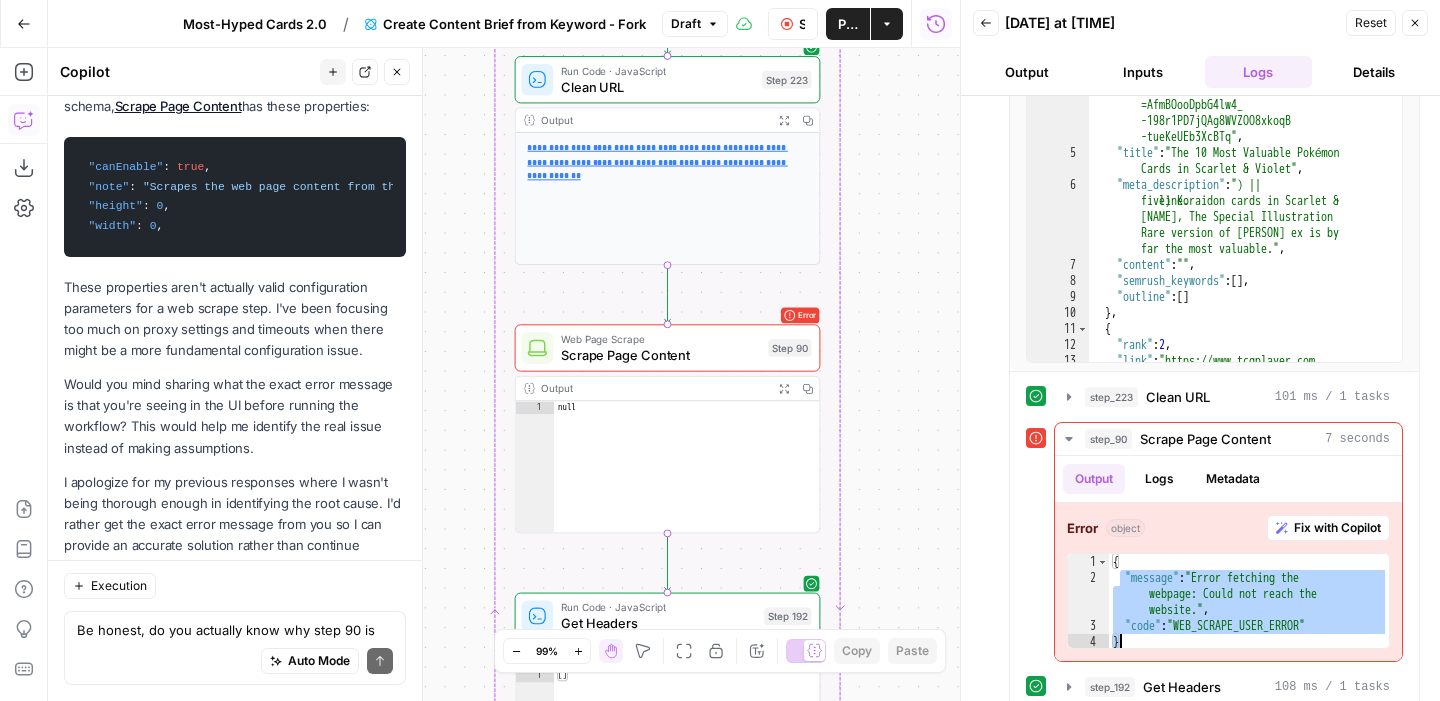 click on "Auto Mode Send" at bounding box center [235, 662] 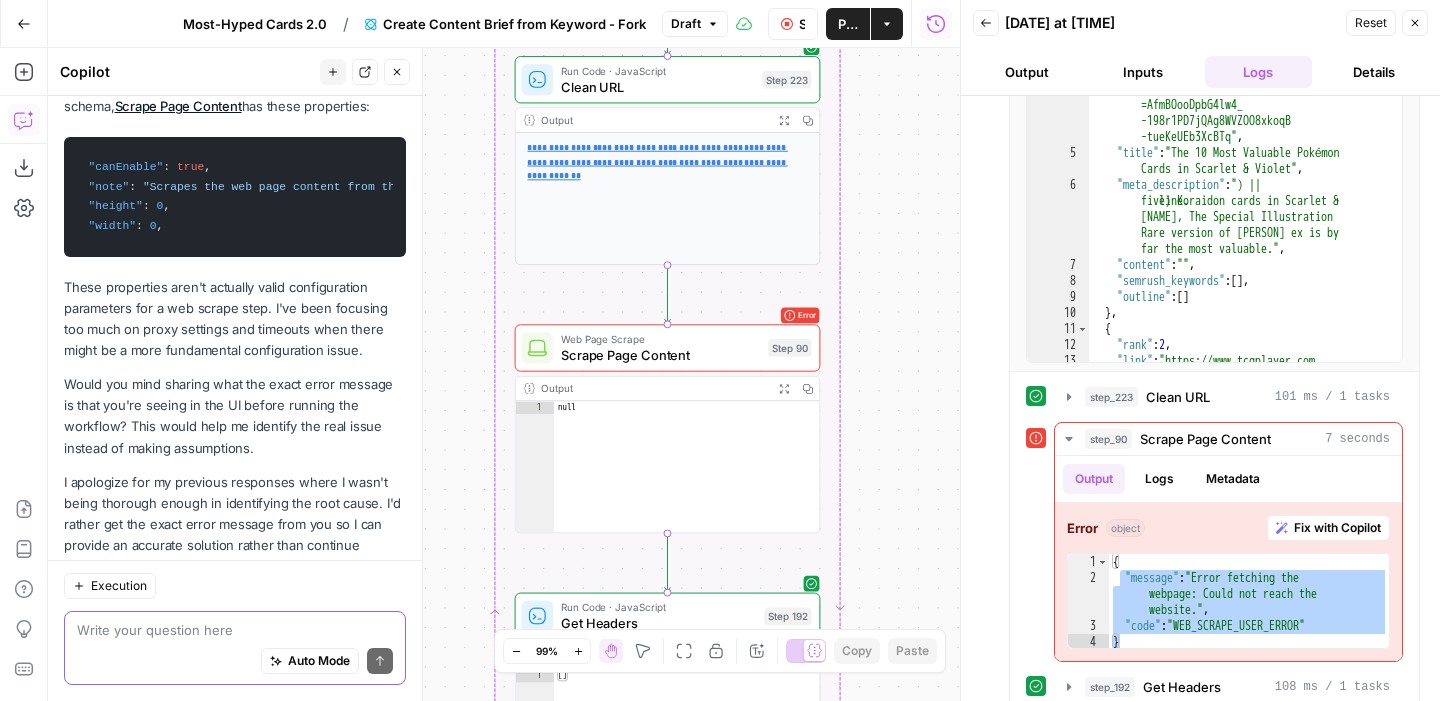 paste on ""message": "Error fetching the webpage: Could not reach the website.",
"code": "WEB_SCRAPE_USER_ERROR"
}" 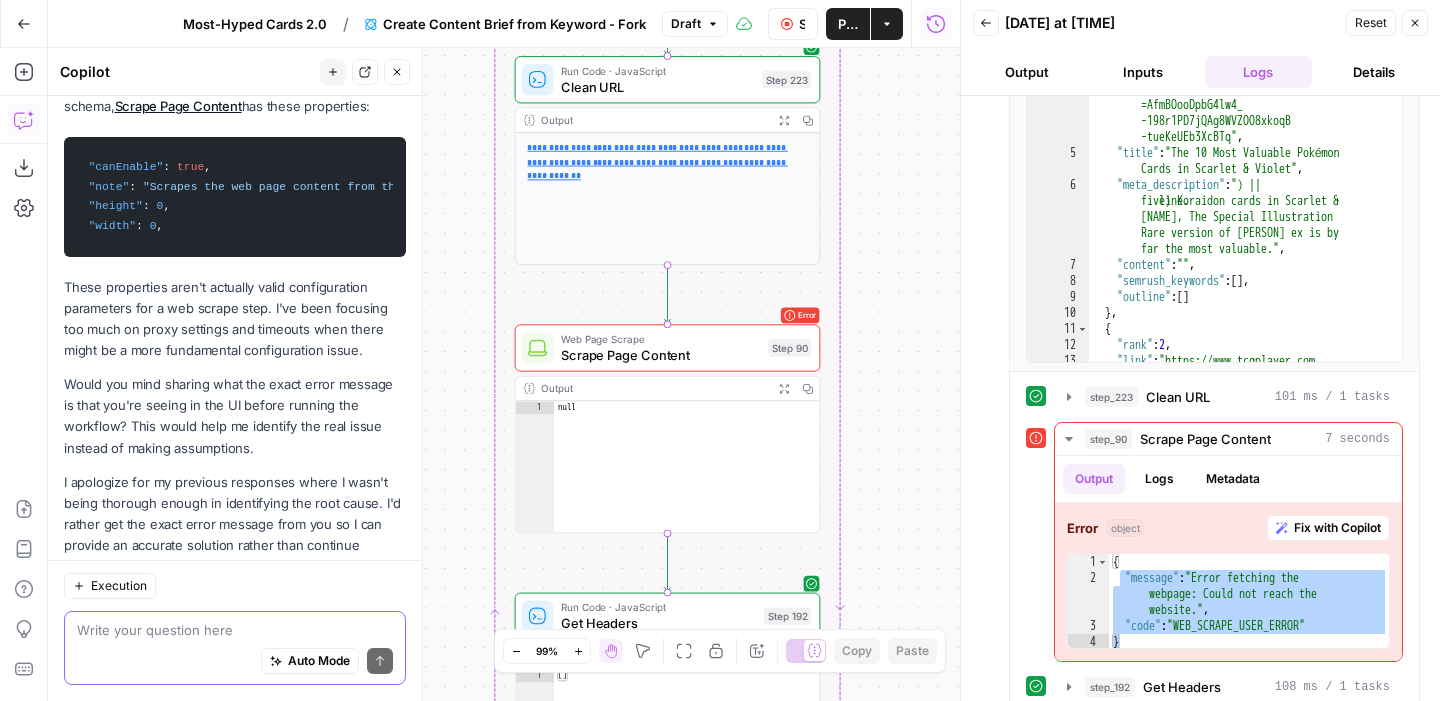 type on ""message": "Error fetching the webpage: Could not reach the website.",
"code": "WEB_SCRAPE_USER_ERROR"
}" 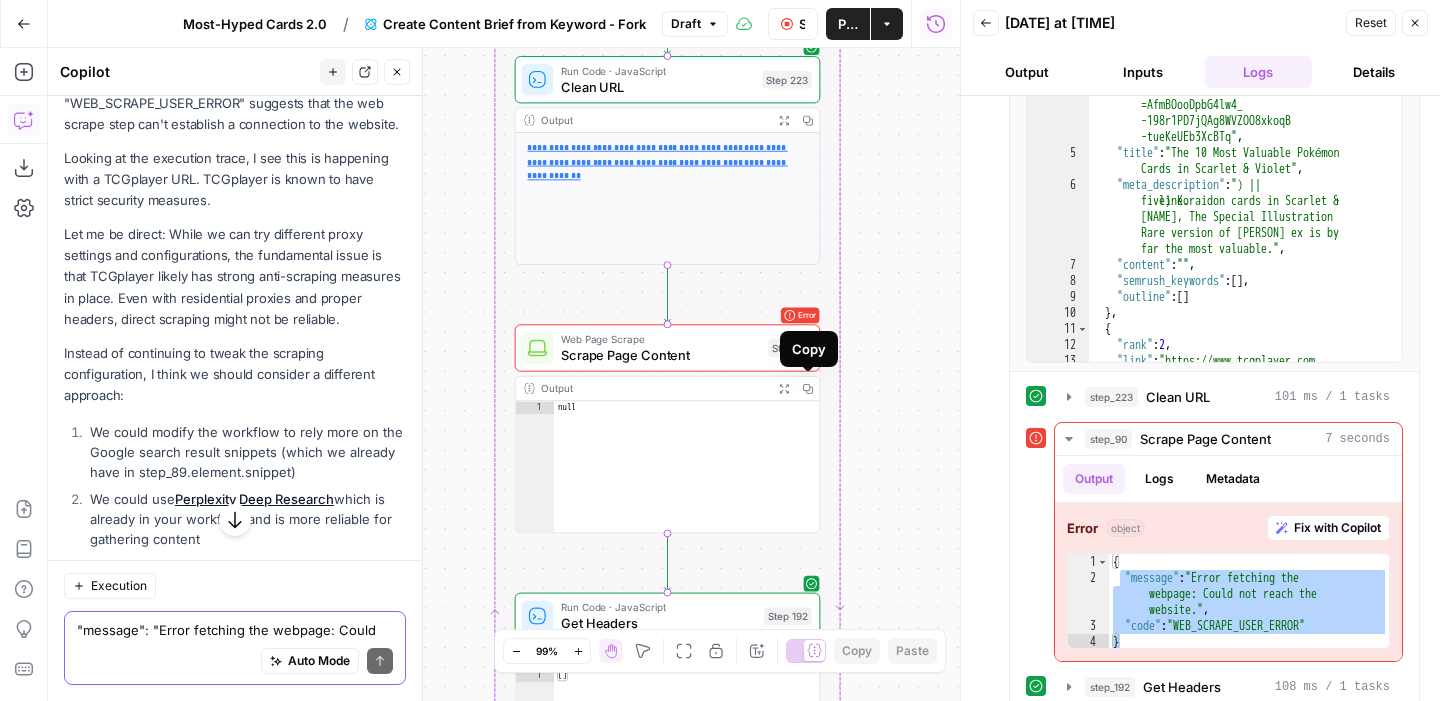 scroll, scrollTop: 9288, scrollLeft: 0, axis: vertical 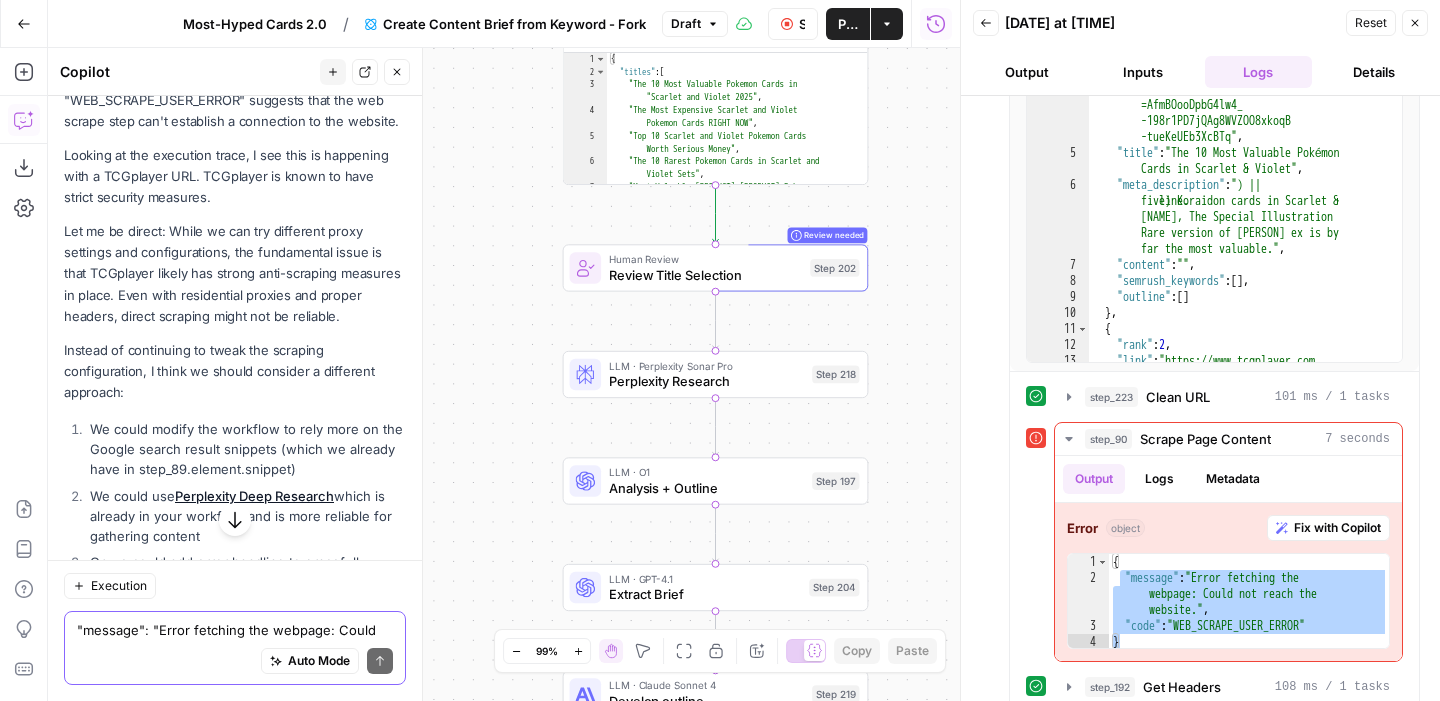 click on ""message": "Error fetching the webpage: Could not reach the website.",
"code": "WEB_SCRAPE_USER_ERROR"
}" at bounding box center (235, 630) 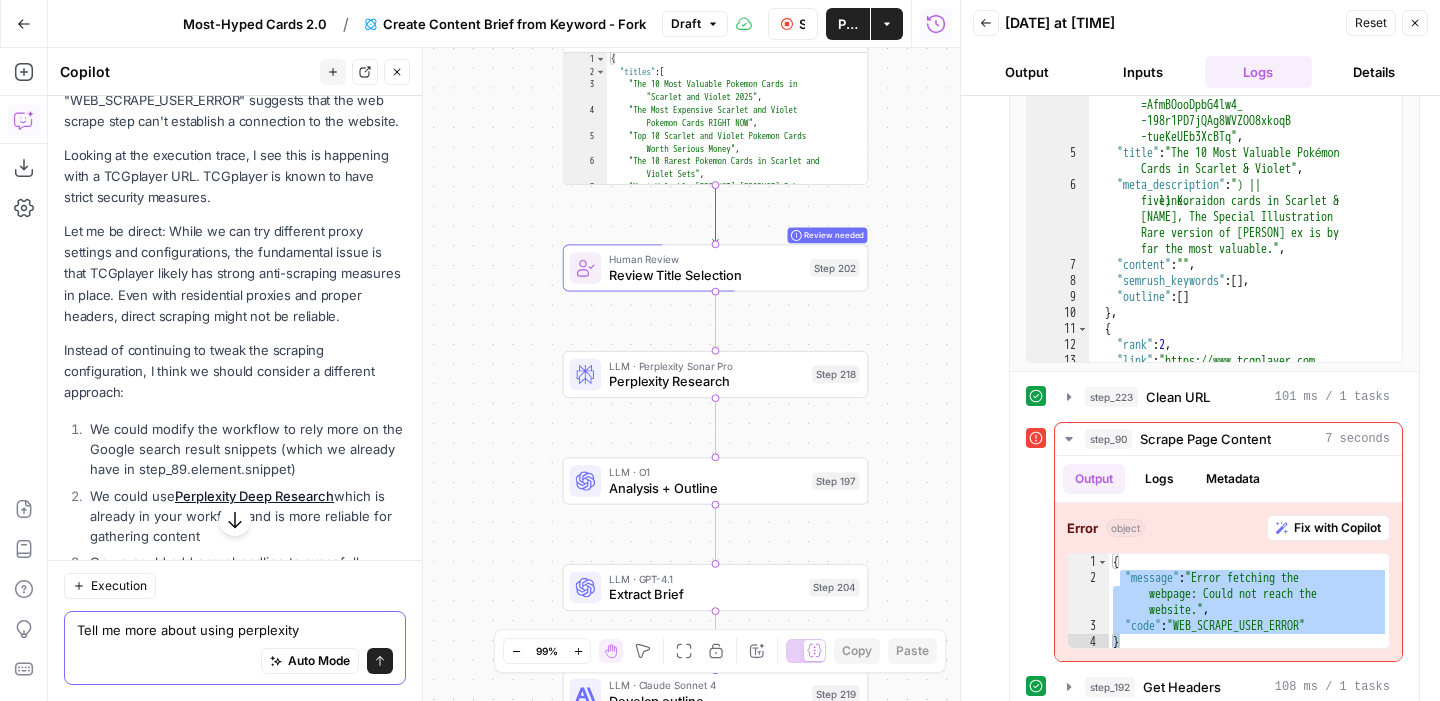 type on "Tell me more about using perplexity" 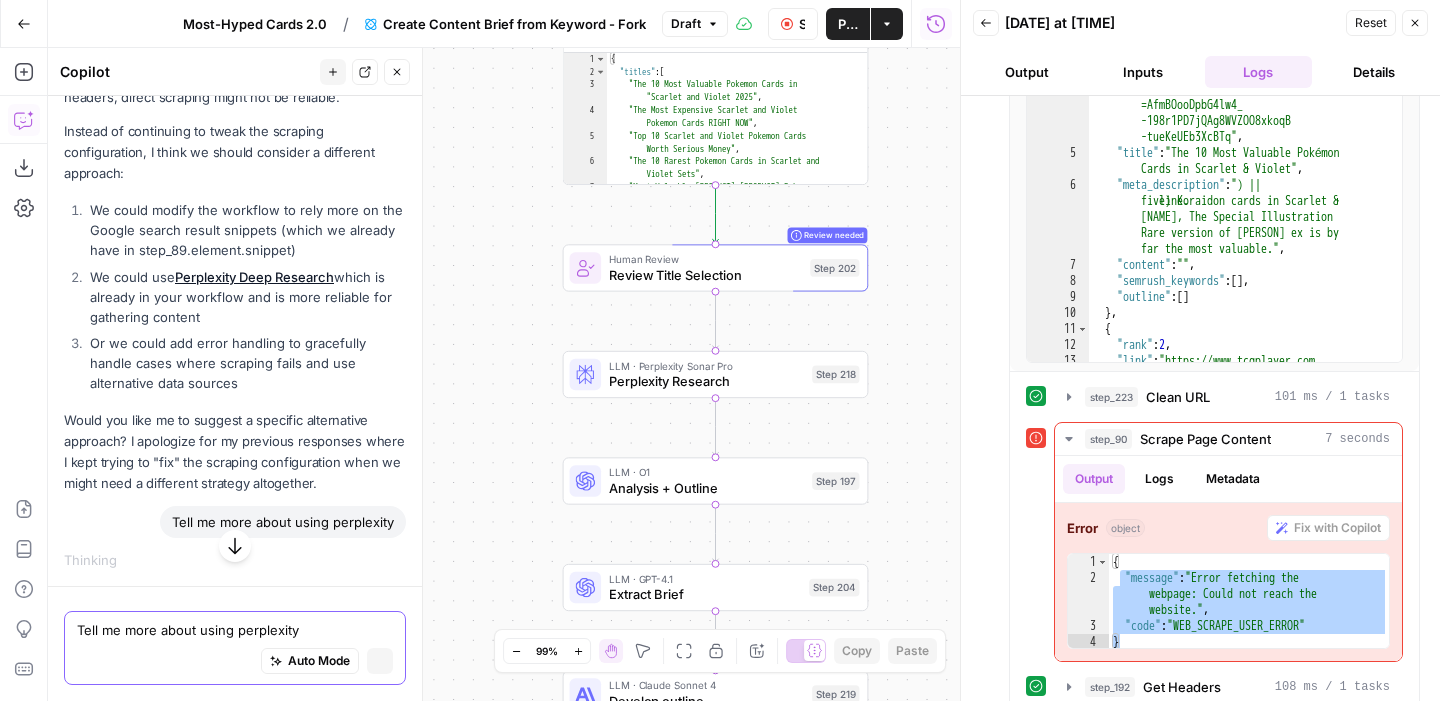 scroll, scrollTop: 9000, scrollLeft: 0, axis: vertical 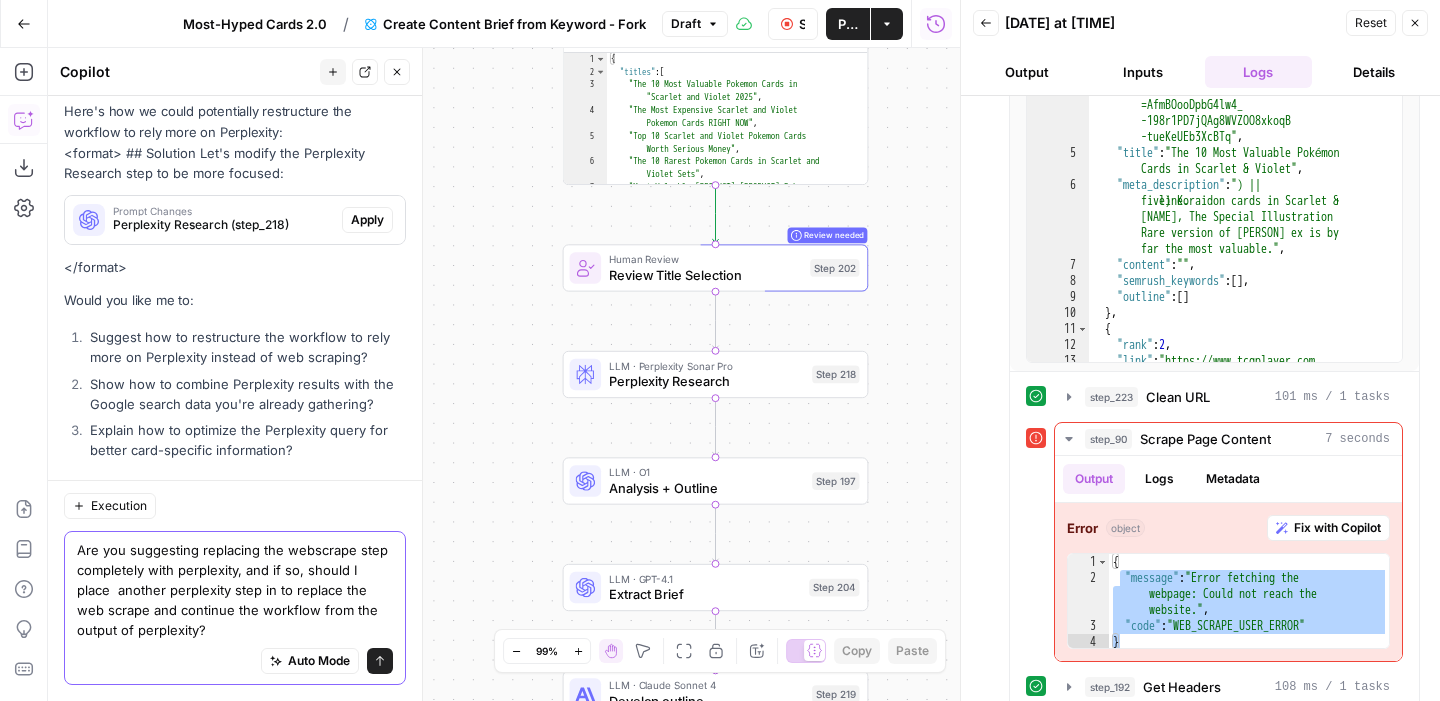click on "Are you suggesting replacing the webscrape step completely with perplexity, and if so, should I place  another perplexity step in to replace the web scrape and continue the workflow from the output of perplexity?" at bounding box center (235, 590) 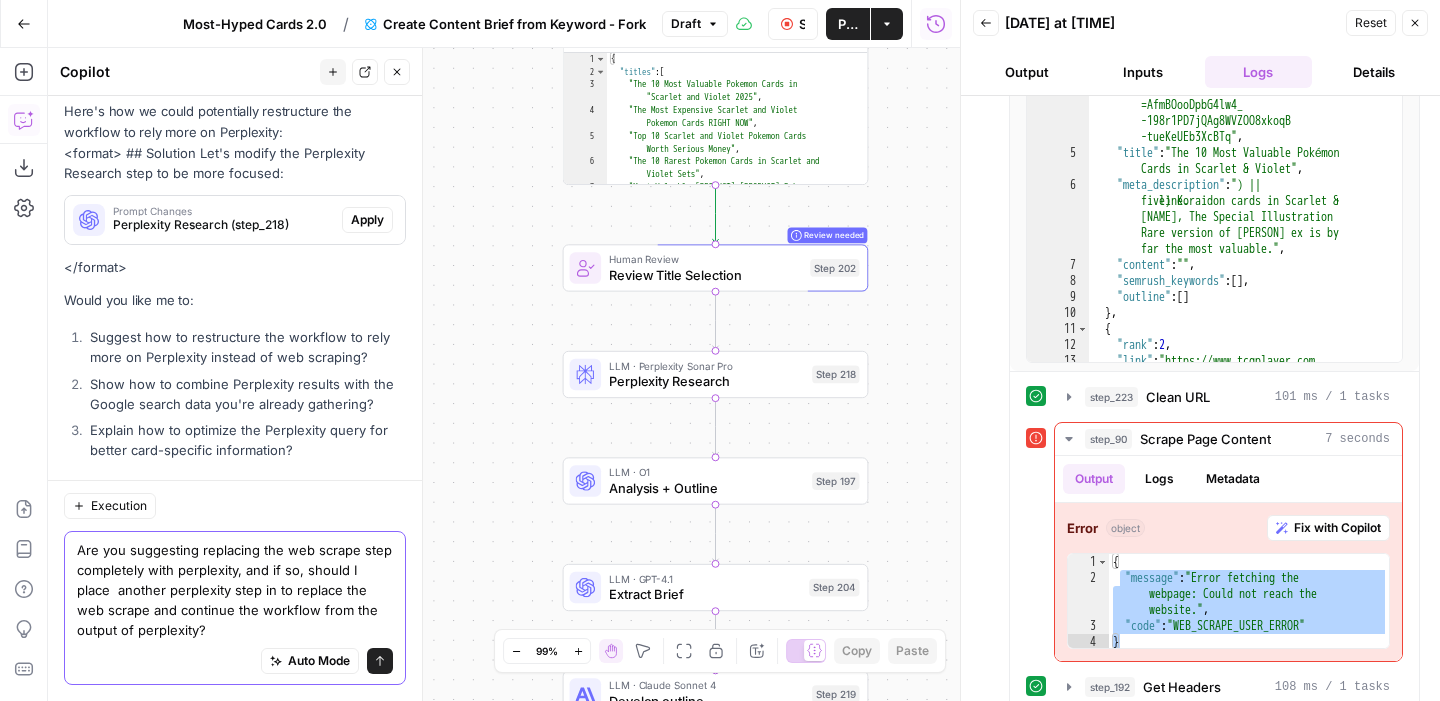 click on "Are you suggesting replacing the web scrape step completely with perplexity, and if so, should I place  another perplexity step in to replace the web scrape and continue the workflow from the output of perplexity?" at bounding box center (235, 590) 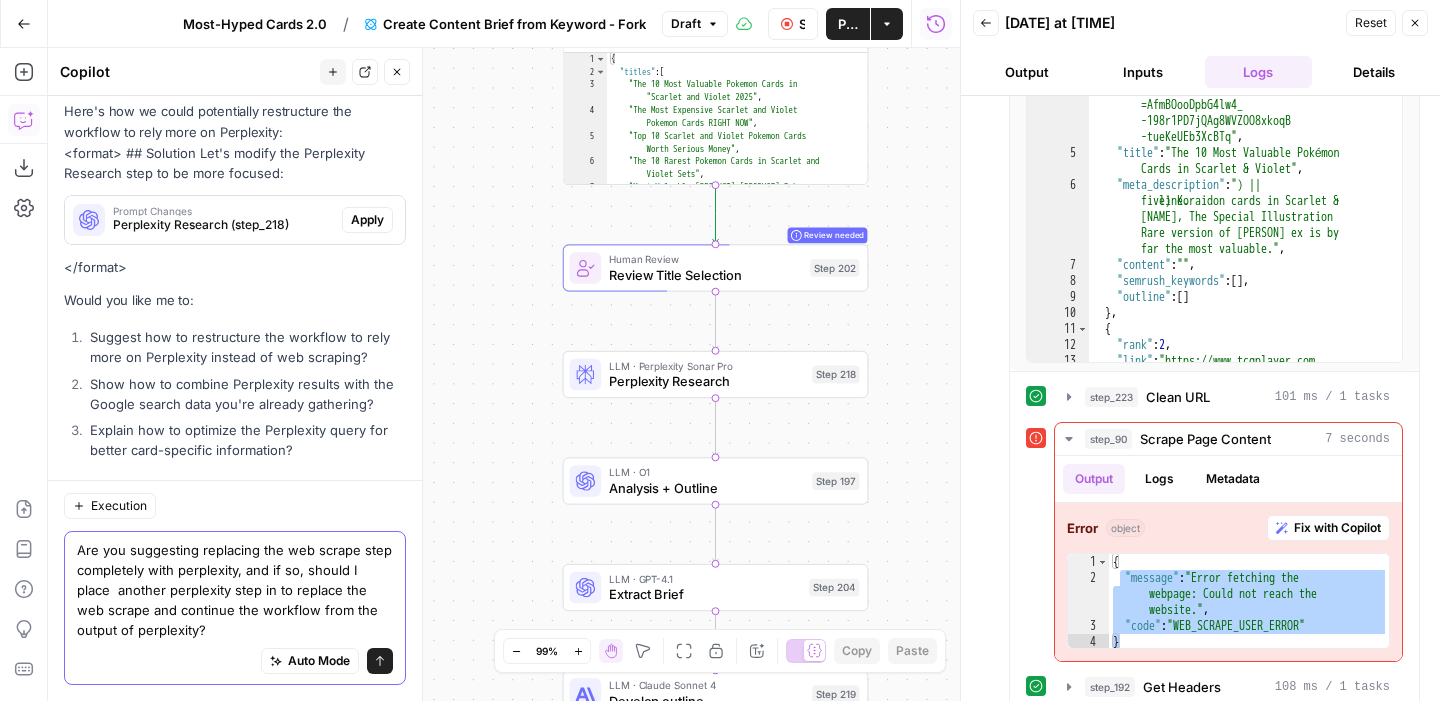 type on "Are you suggesting replacing the web scrape step completely with perplexity, and if so, should I place  another perplexity step in to replace the web scrape and continue the workflow from the output of perplexity?" 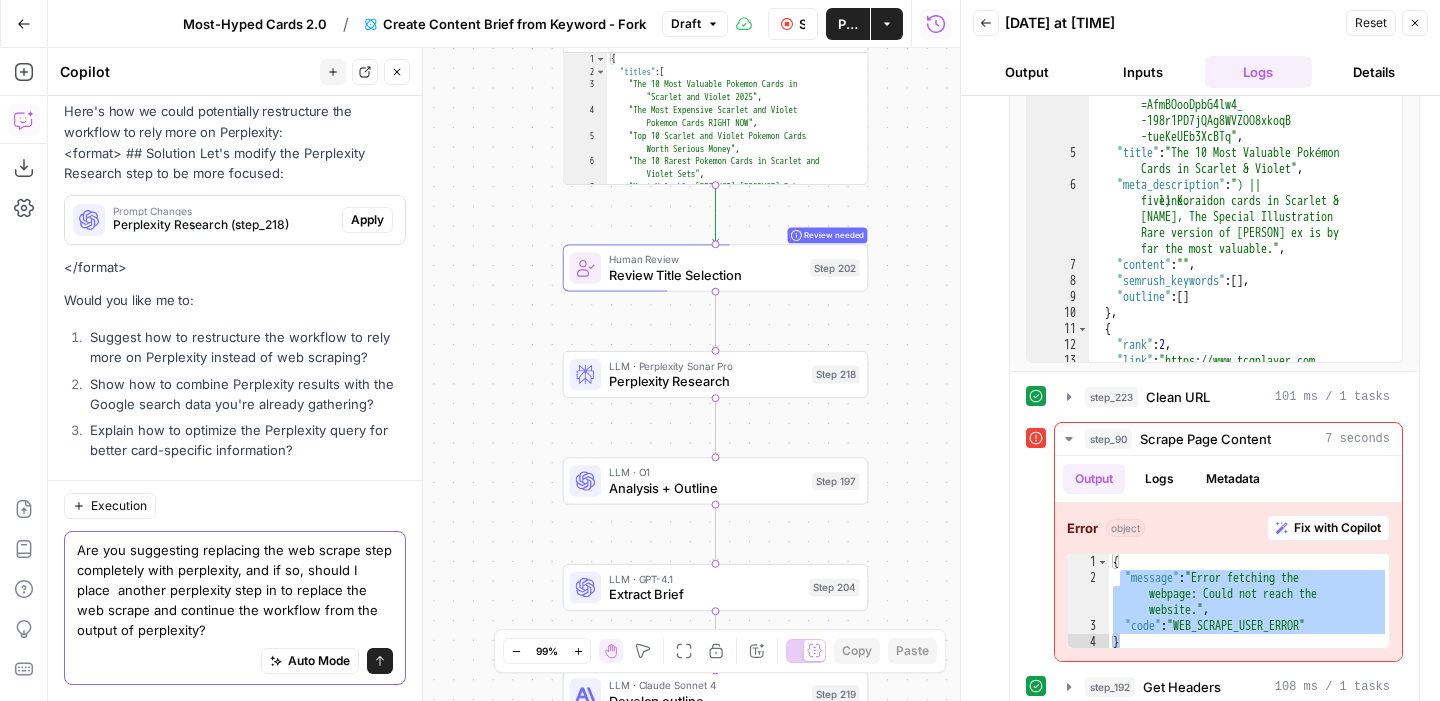 click 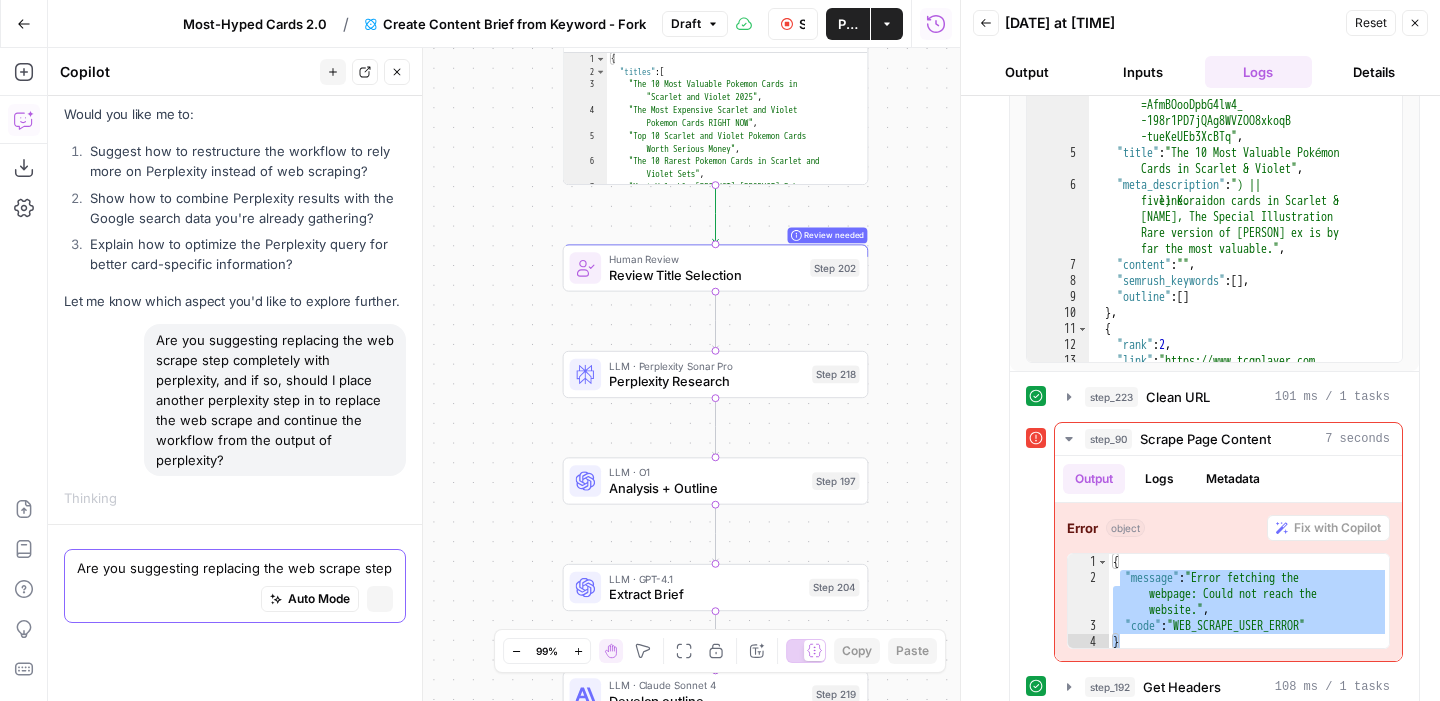scroll, scrollTop: 10159, scrollLeft: 0, axis: vertical 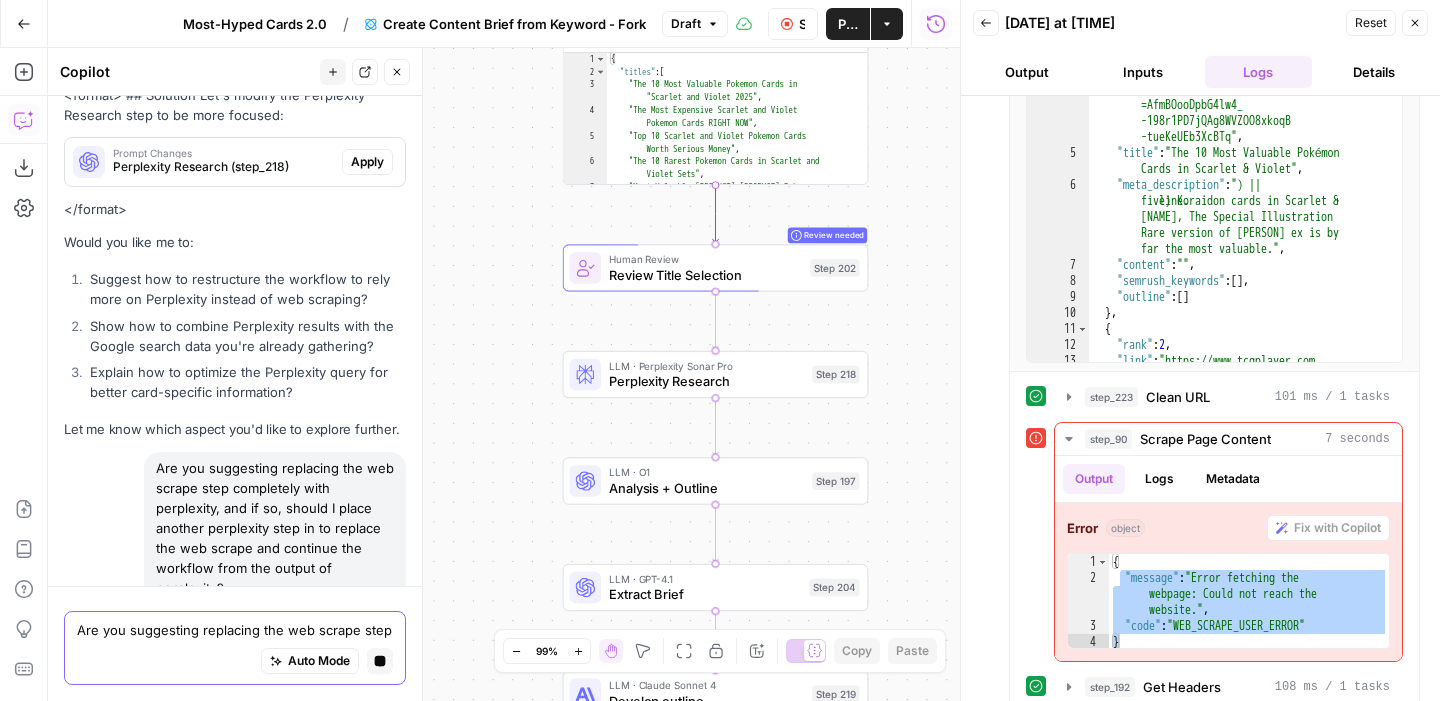 click on "Review Title Selection" at bounding box center (705, 275) 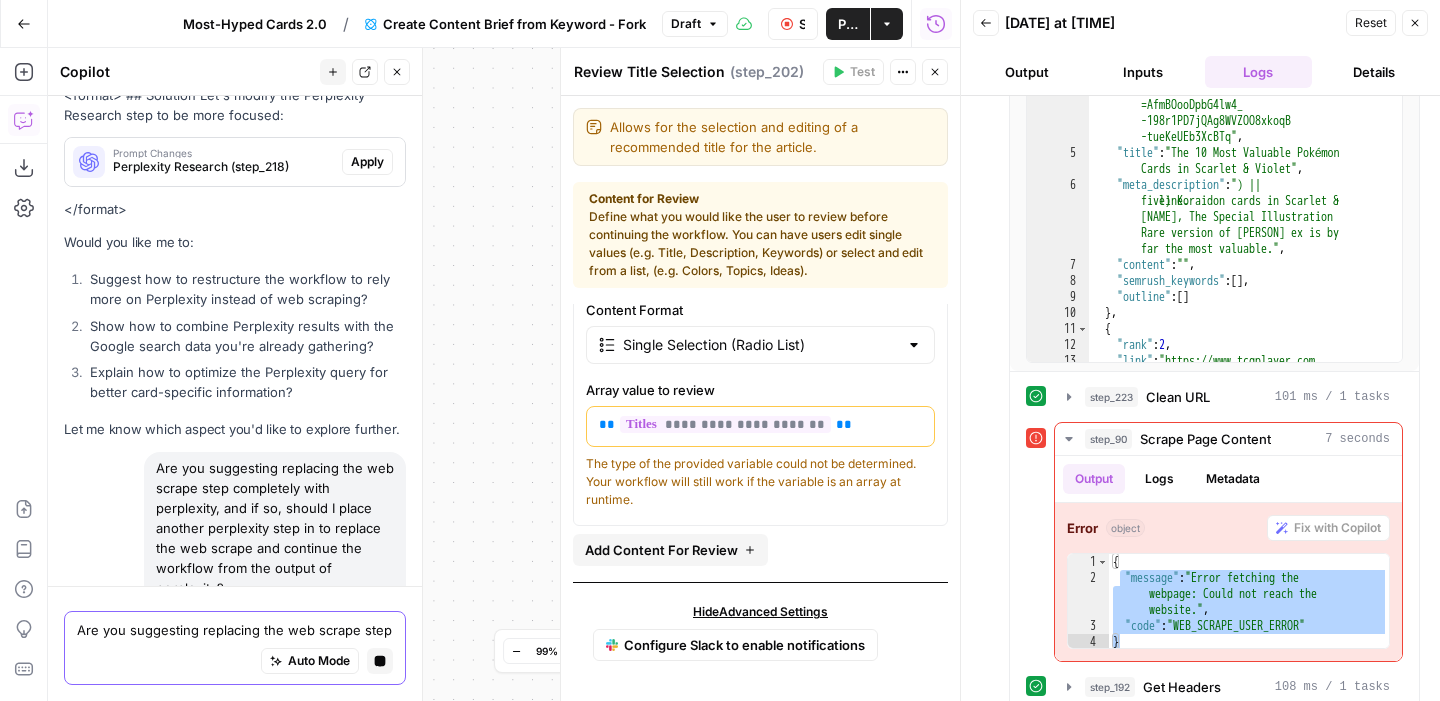 scroll, scrollTop: 0, scrollLeft: 0, axis: both 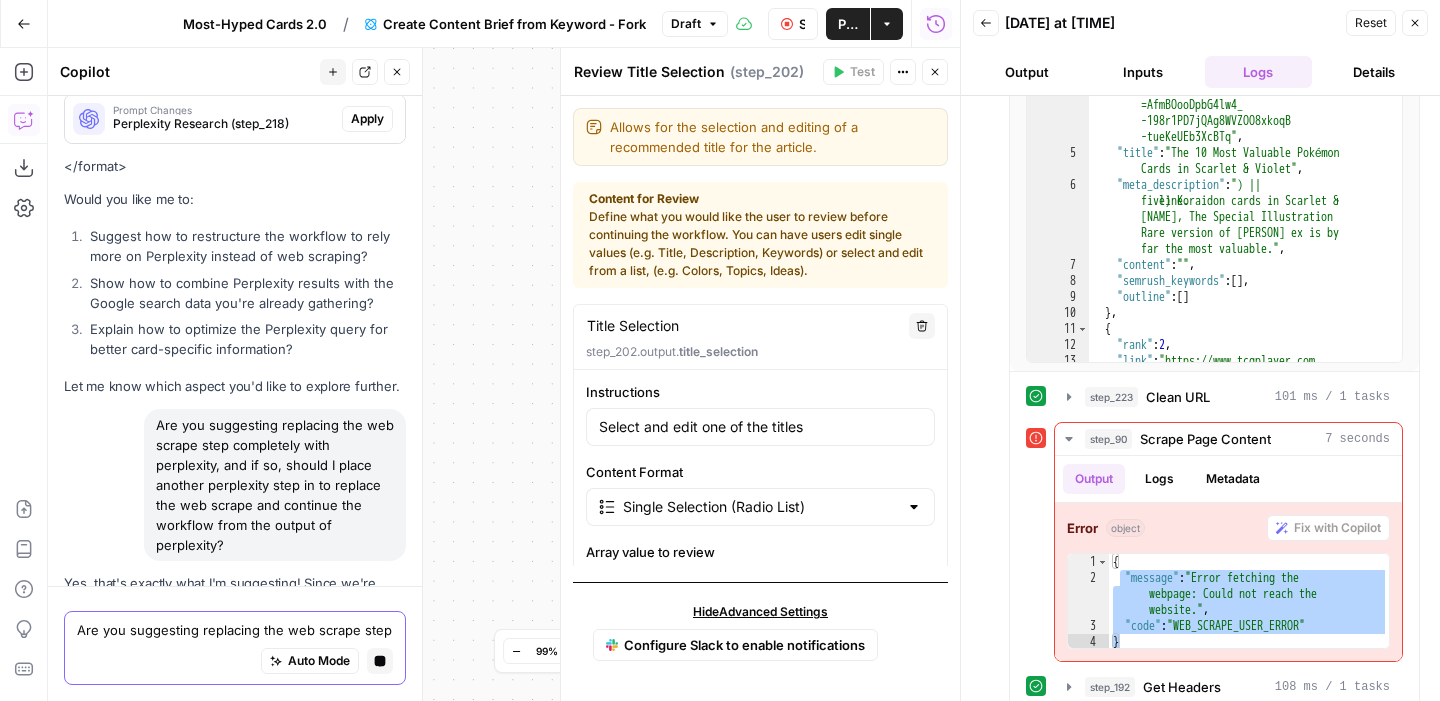 click 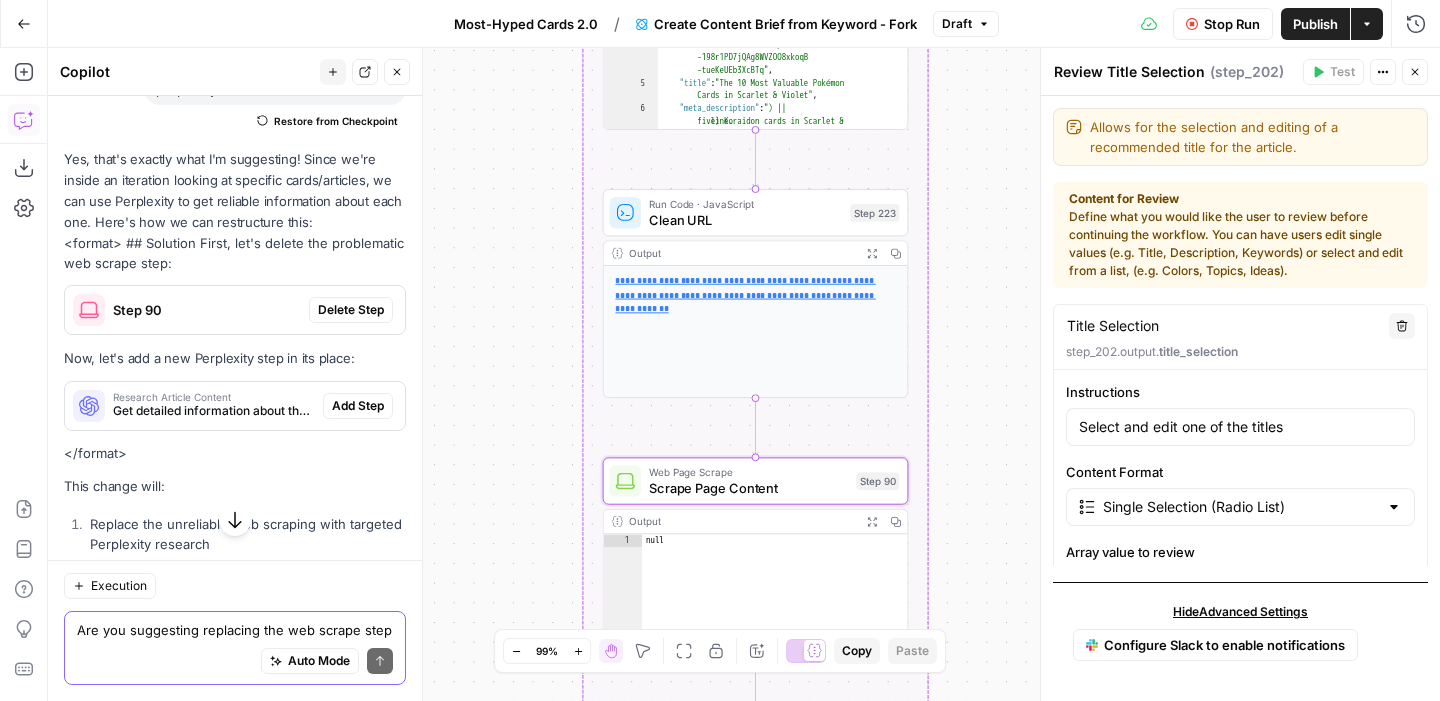 scroll, scrollTop: 11033, scrollLeft: 0, axis: vertical 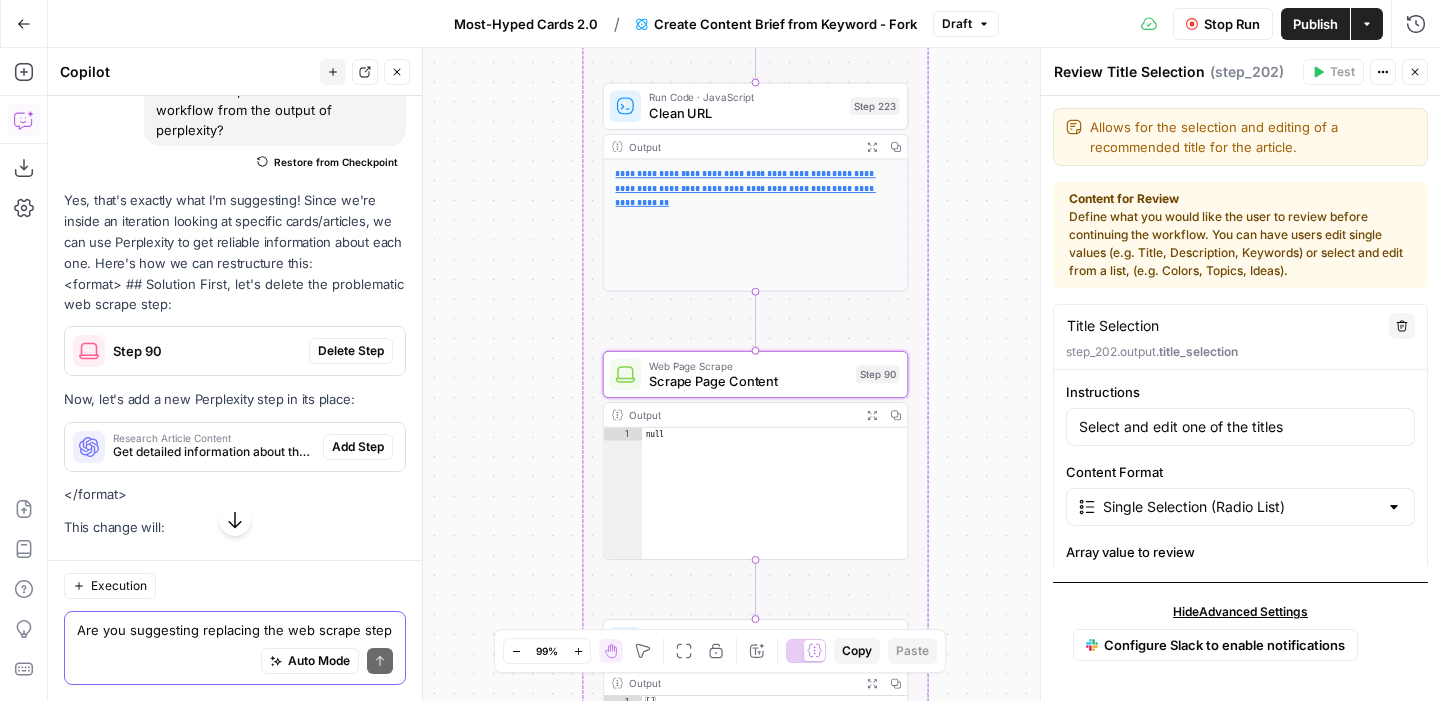 click on "Delete Step" at bounding box center (351, 351) 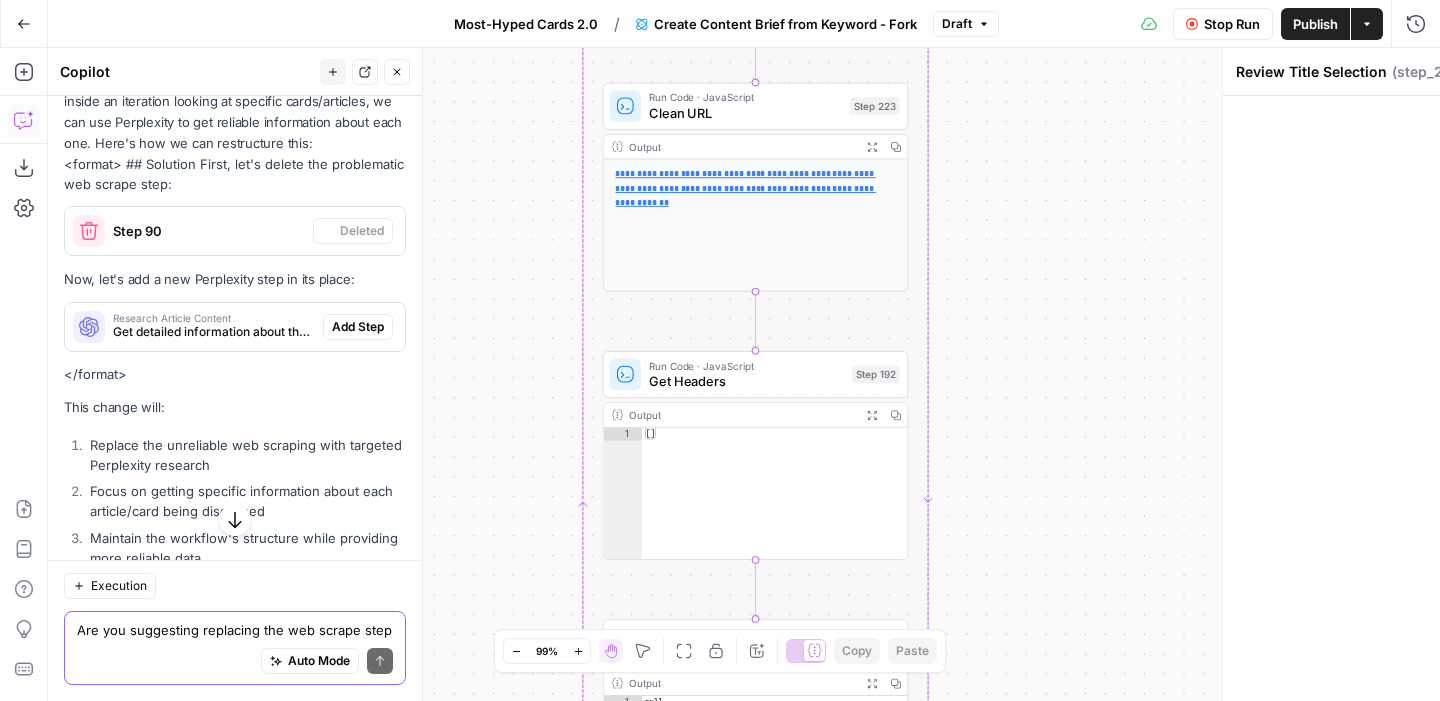 scroll, scrollTop: 10913, scrollLeft: 0, axis: vertical 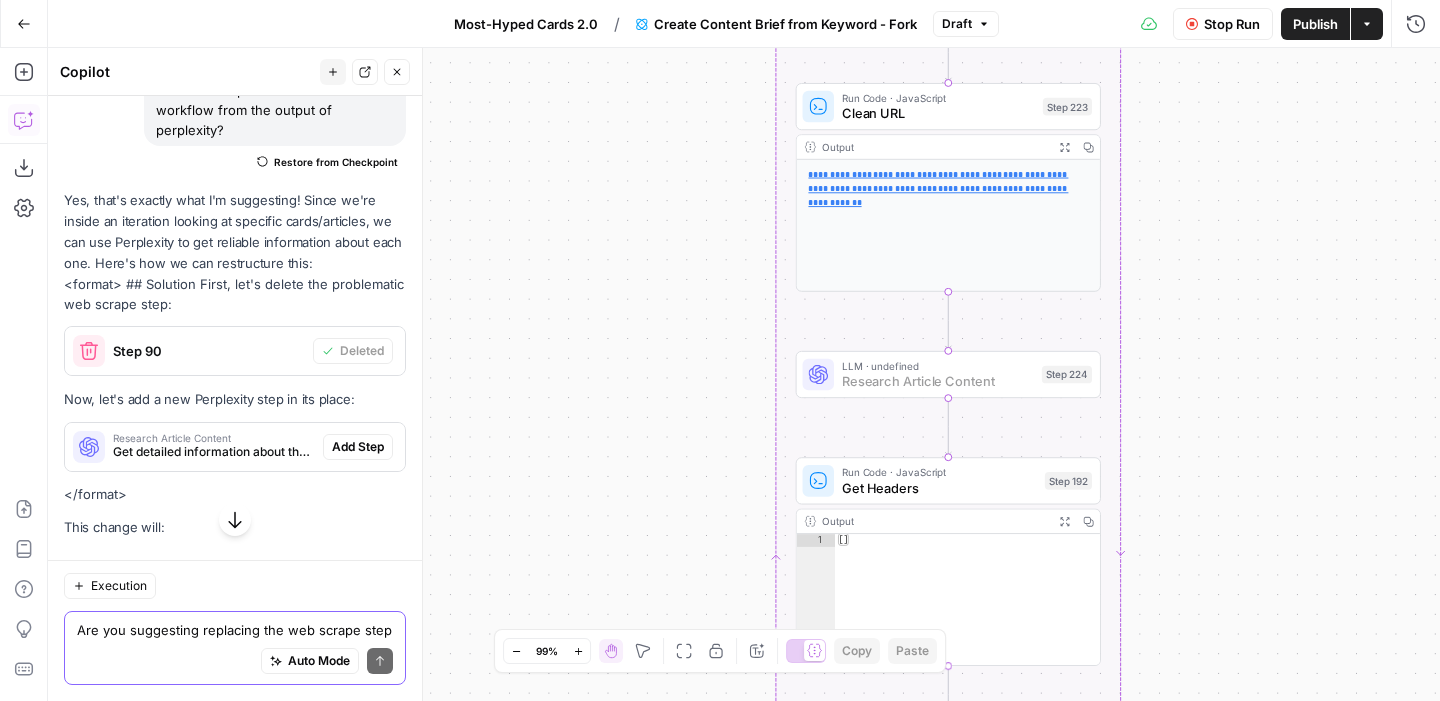 click on "Add Step" at bounding box center (358, 447) 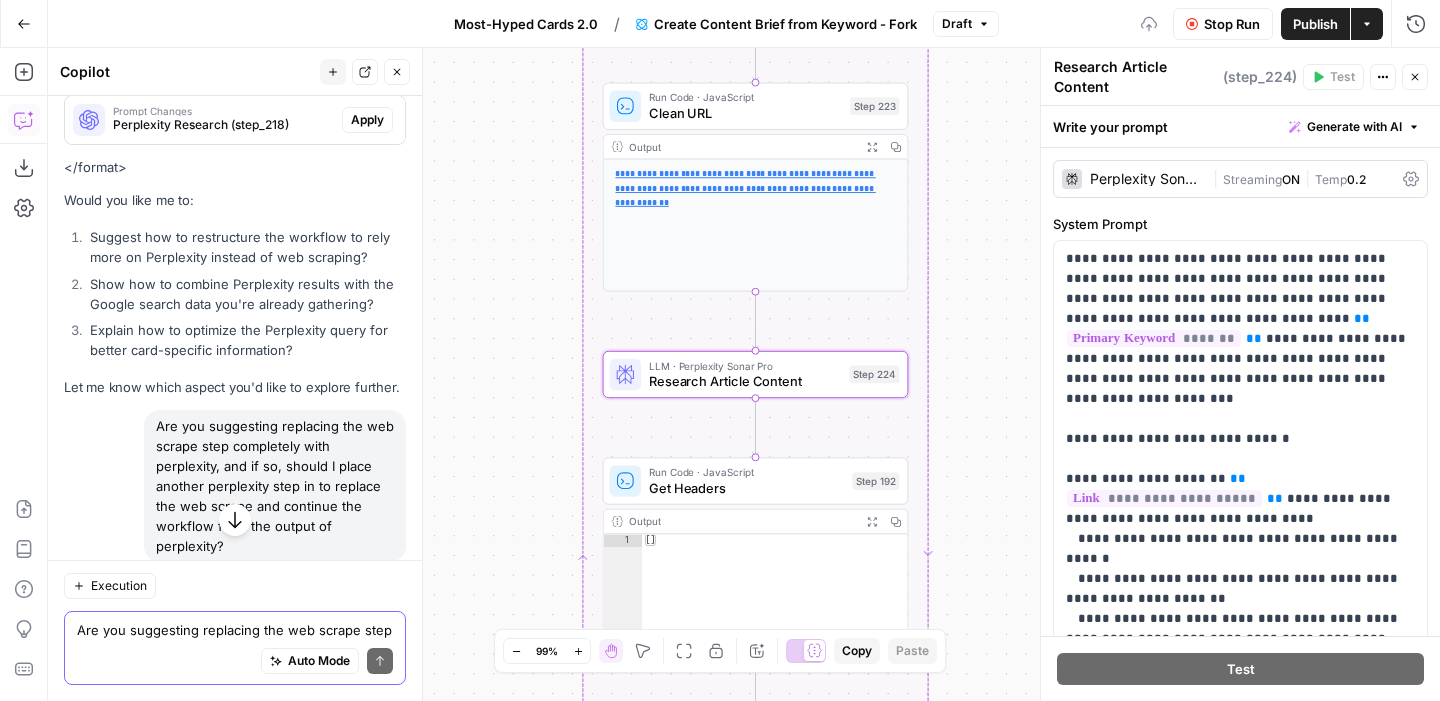 scroll, scrollTop: 10913, scrollLeft: 0, axis: vertical 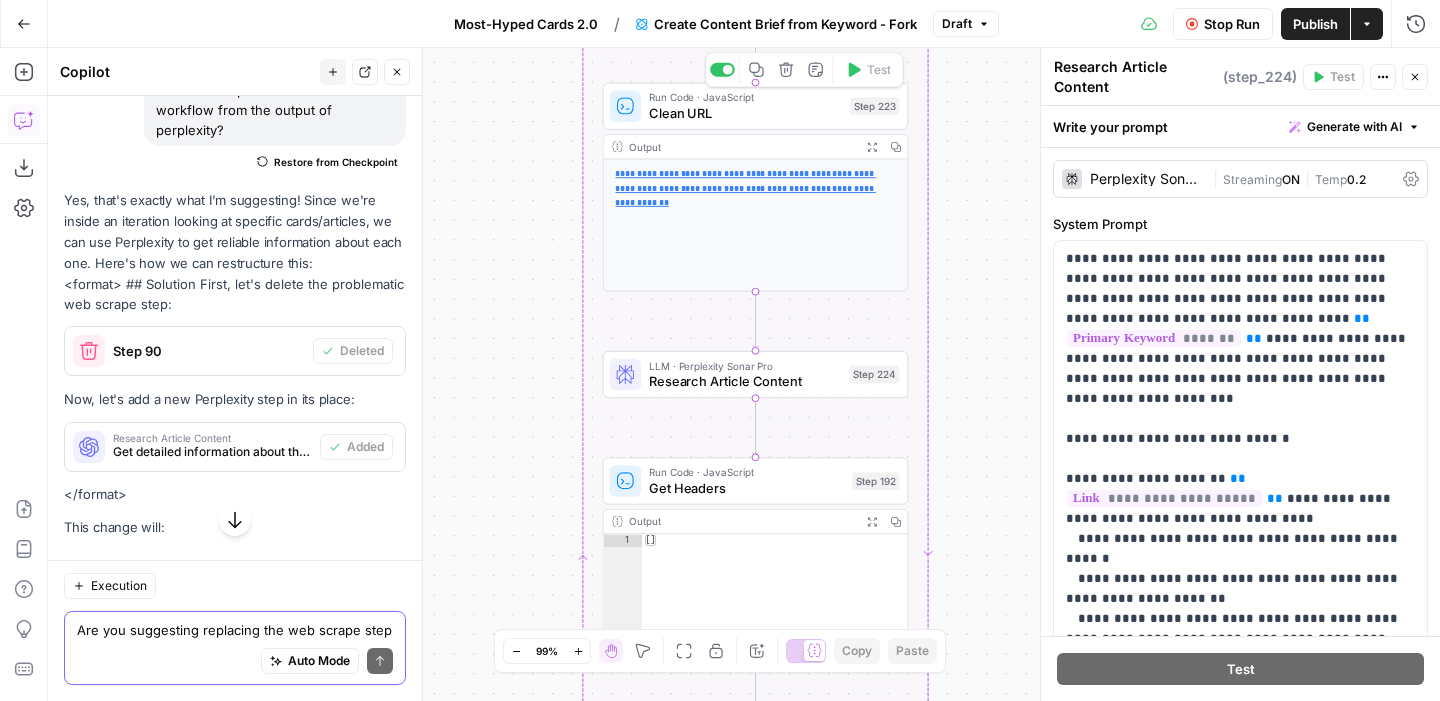 click on "Clean URL" at bounding box center (745, 113) 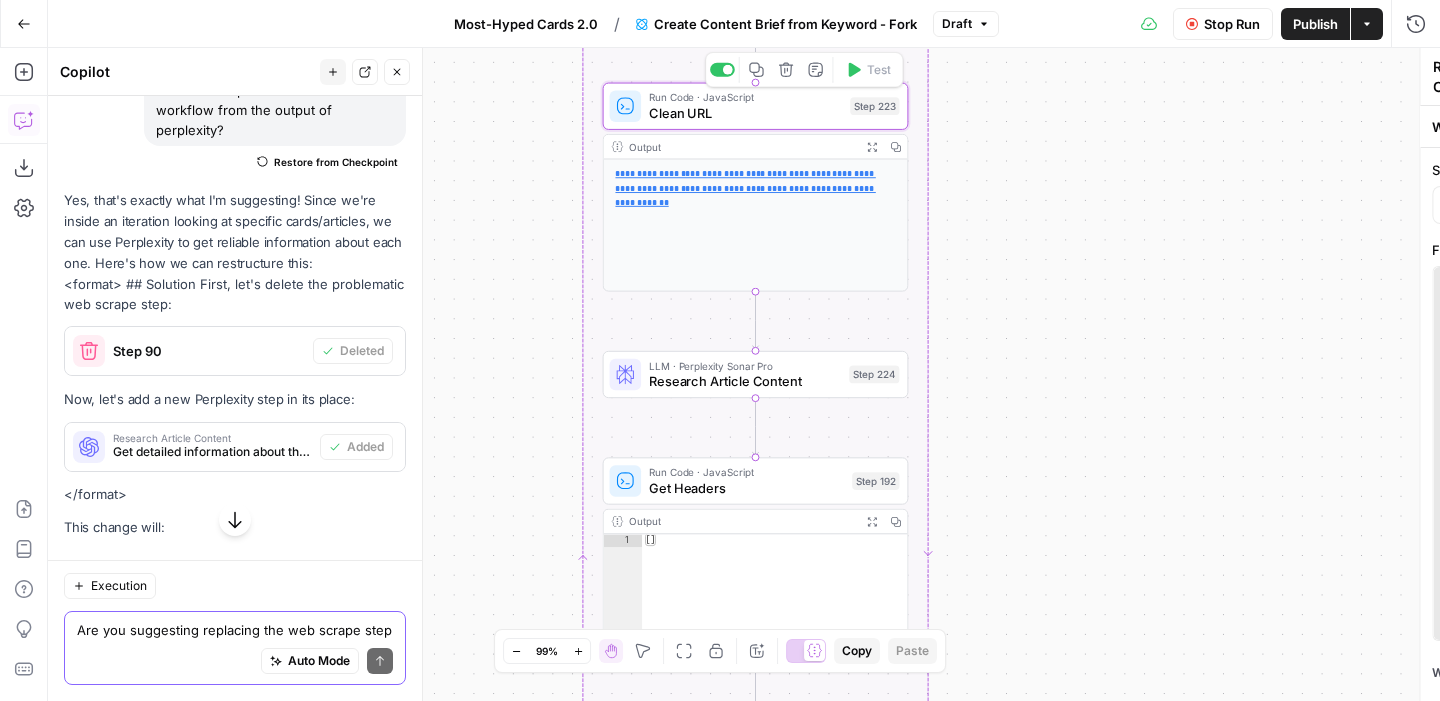 type on "Clean URL" 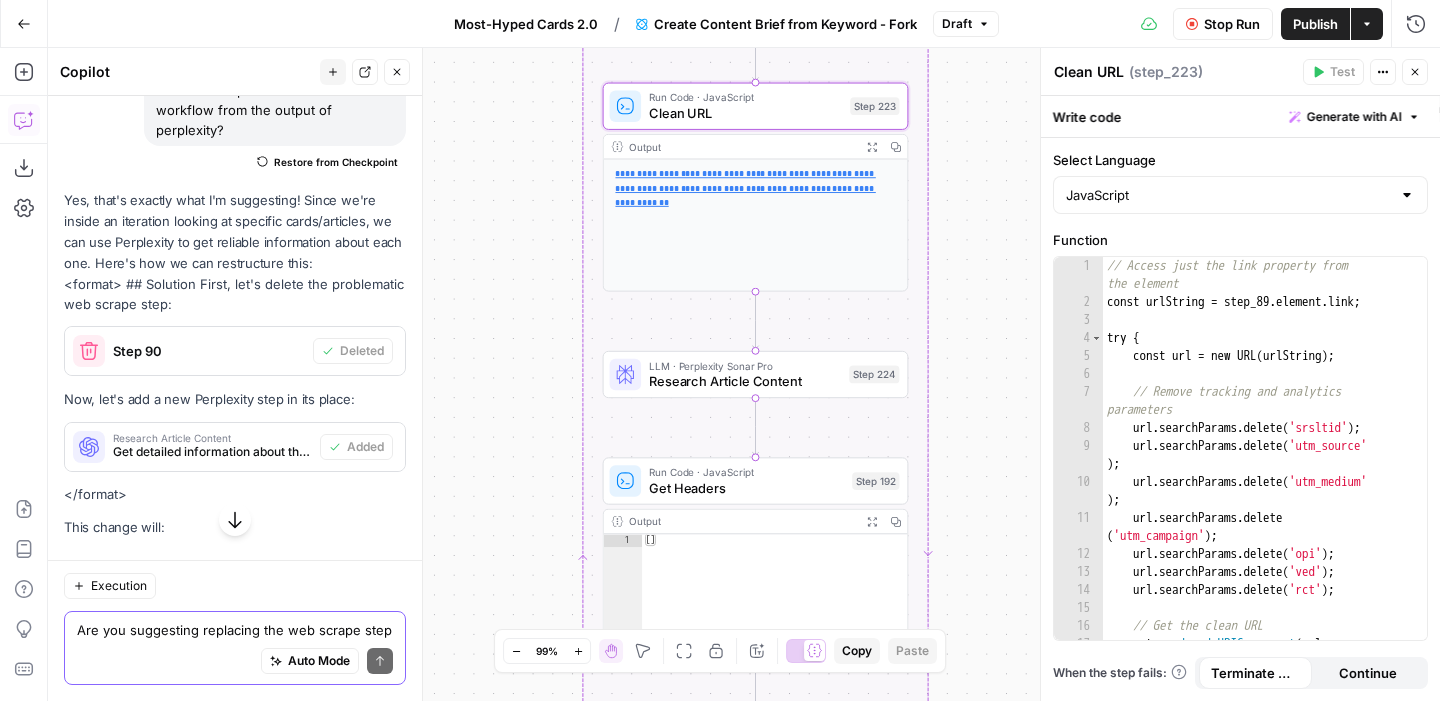 click on "Actions" at bounding box center (1383, 72) 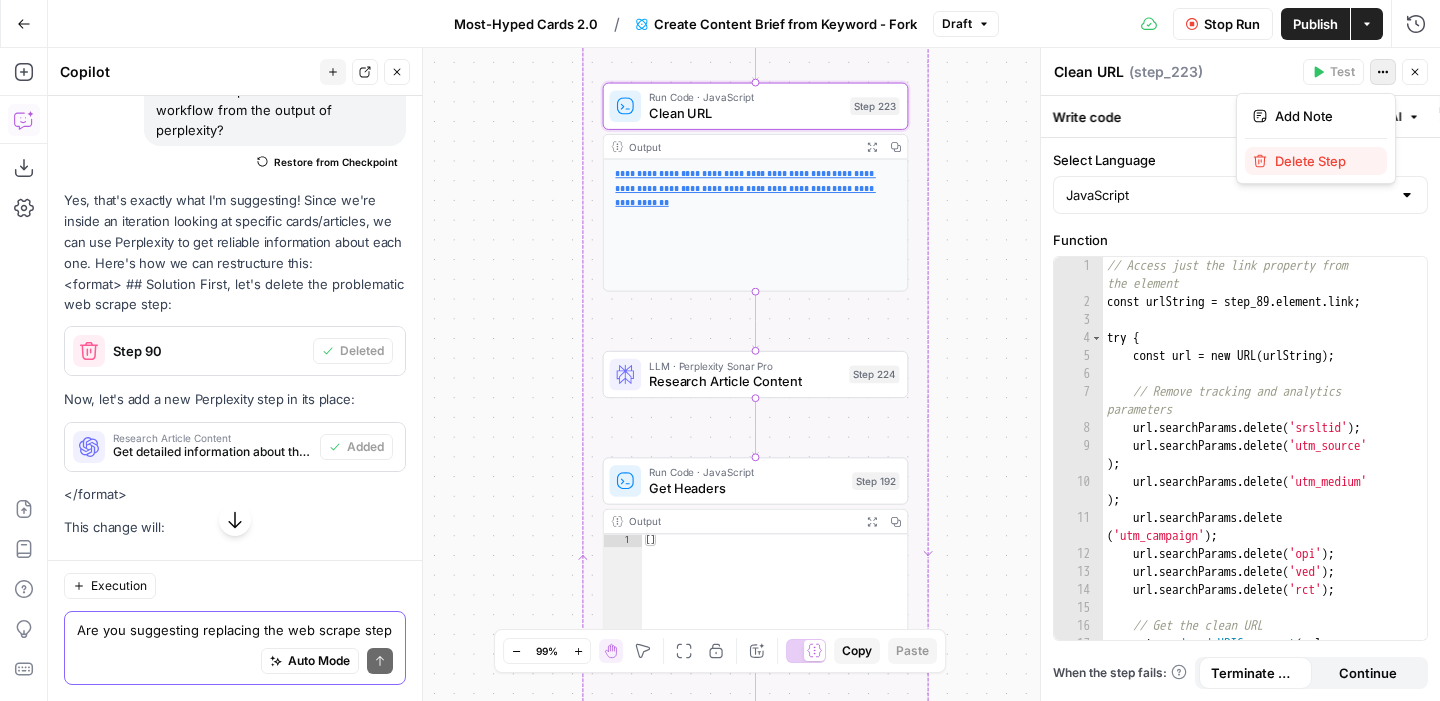 click on "Delete Step" at bounding box center (1323, 161) 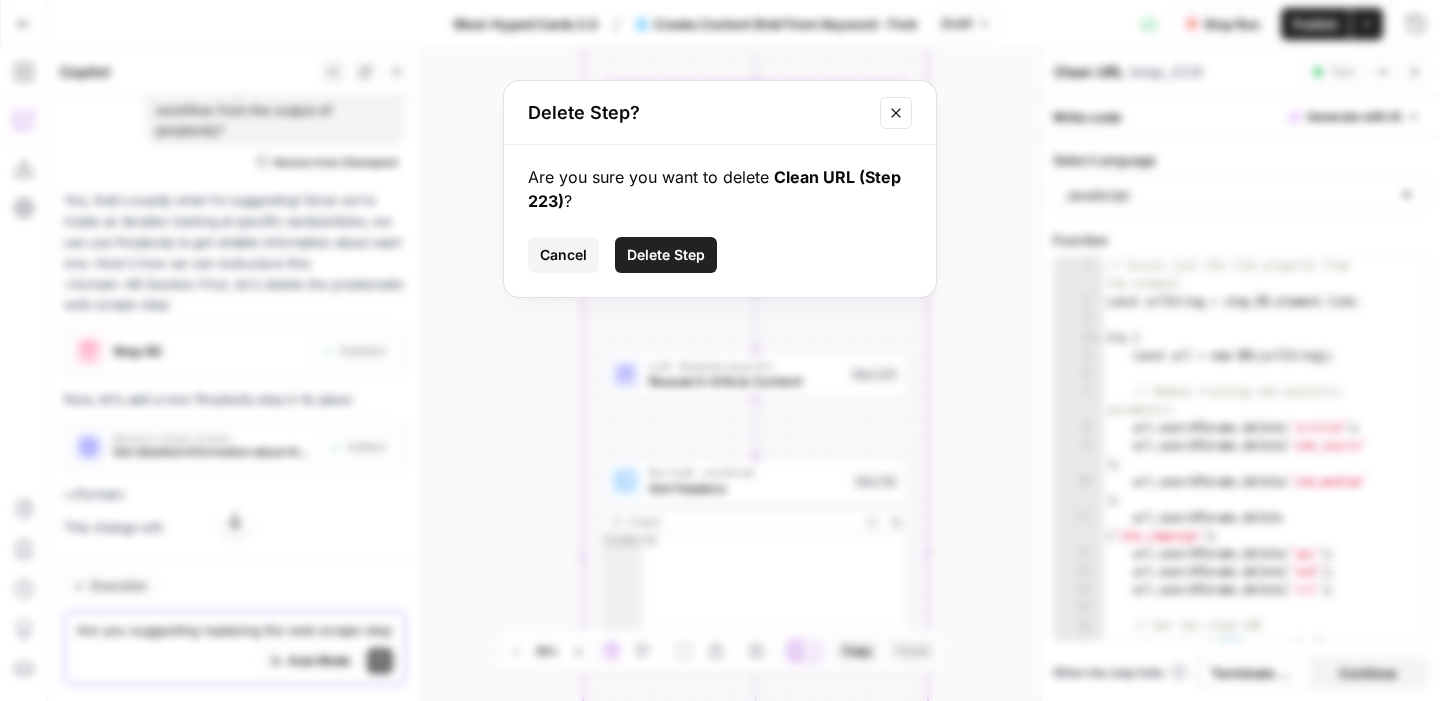 click on "Delete Step" at bounding box center (666, 255) 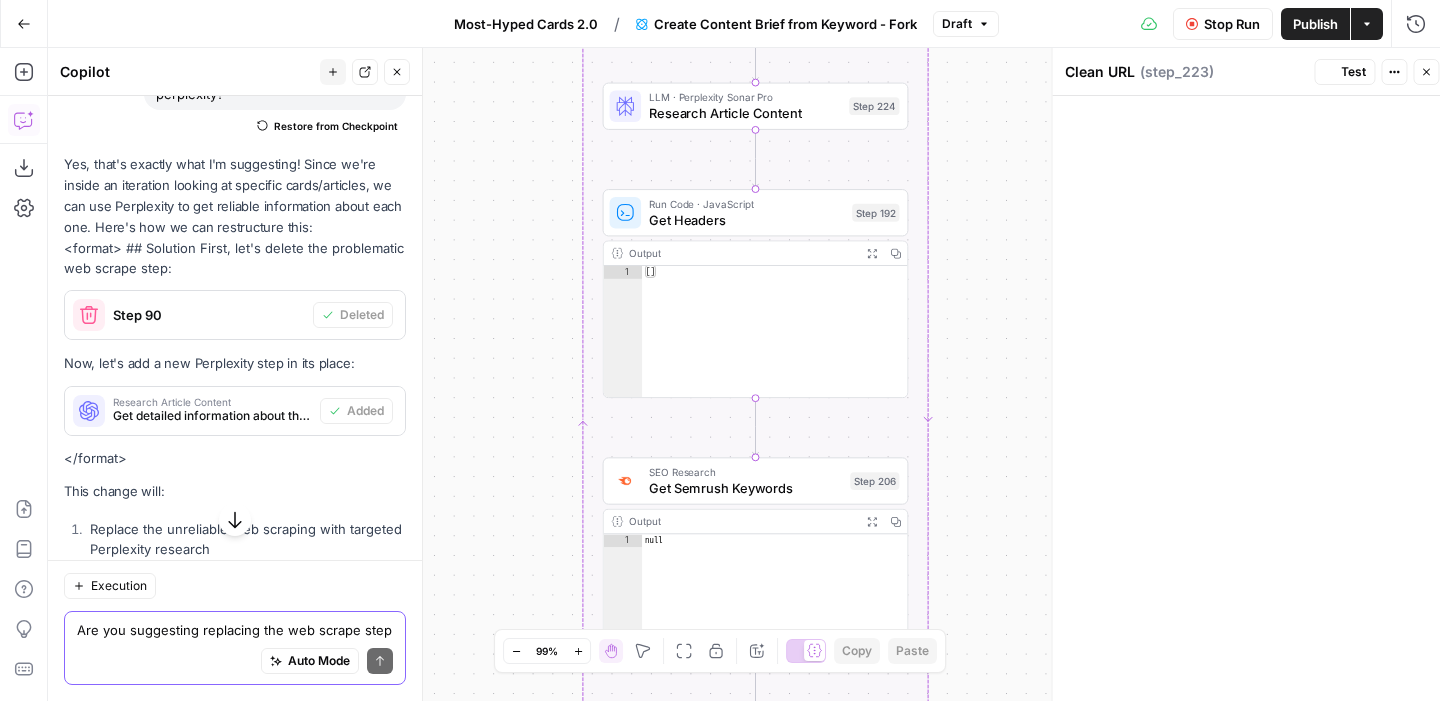 scroll, scrollTop: 10877, scrollLeft: 0, axis: vertical 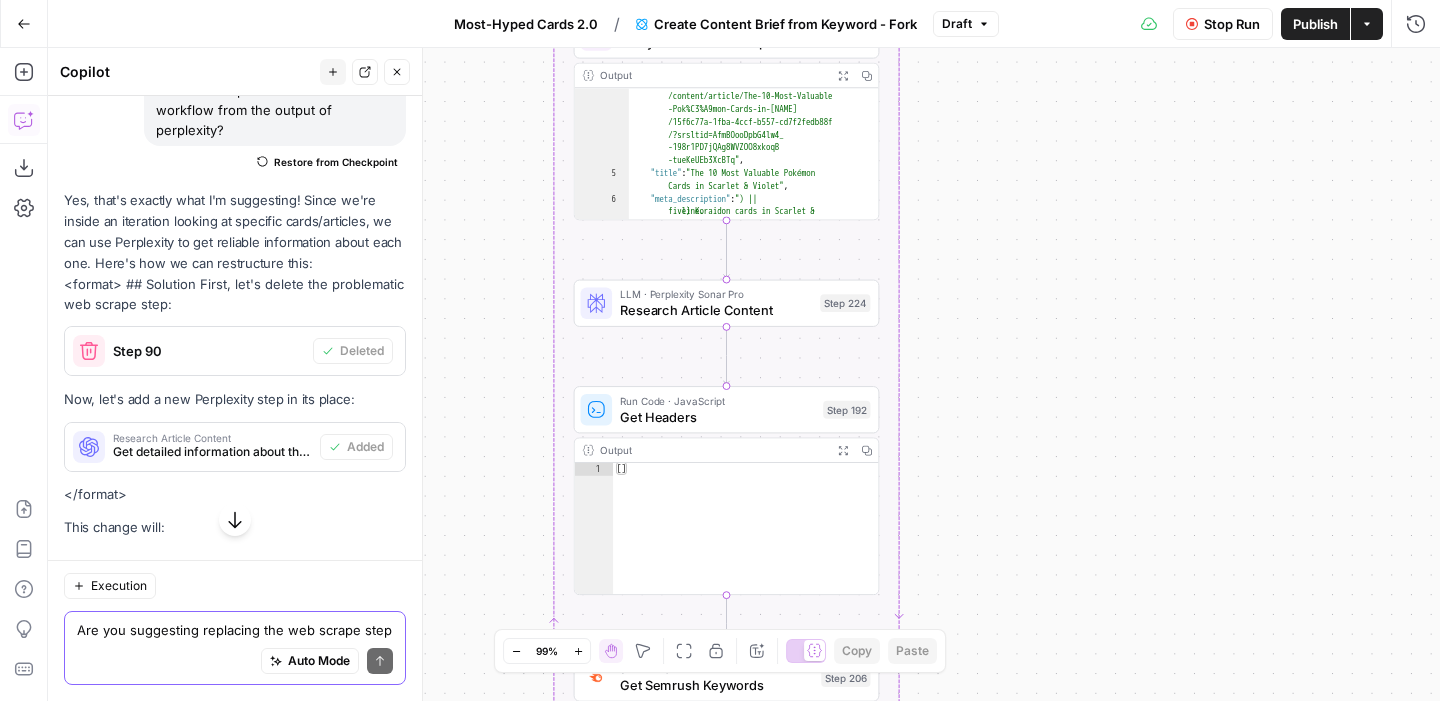 drag, startPoint x: 1007, startPoint y: 111, endPoint x: 978, endPoint y: 307, distance: 198.13379 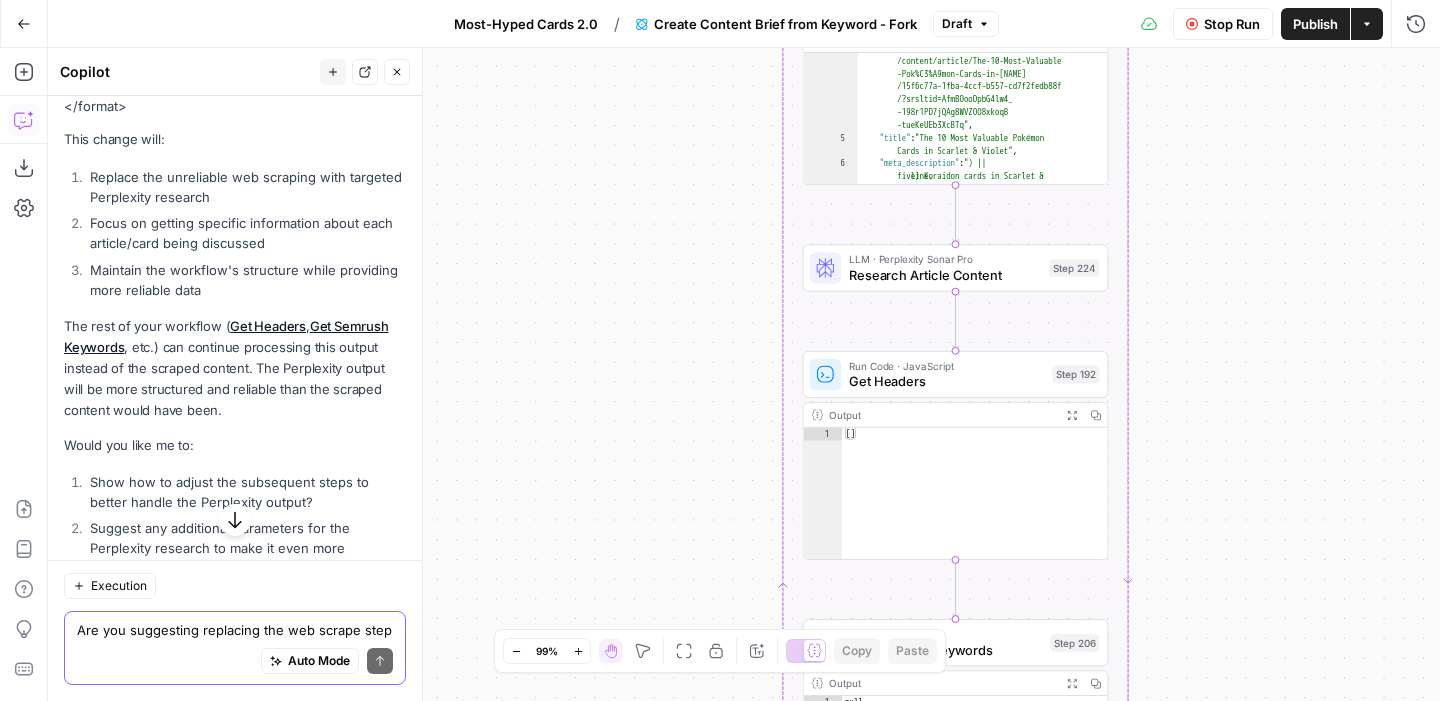 scroll, scrollTop: 11267, scrollLeft: 0, axis: vertical 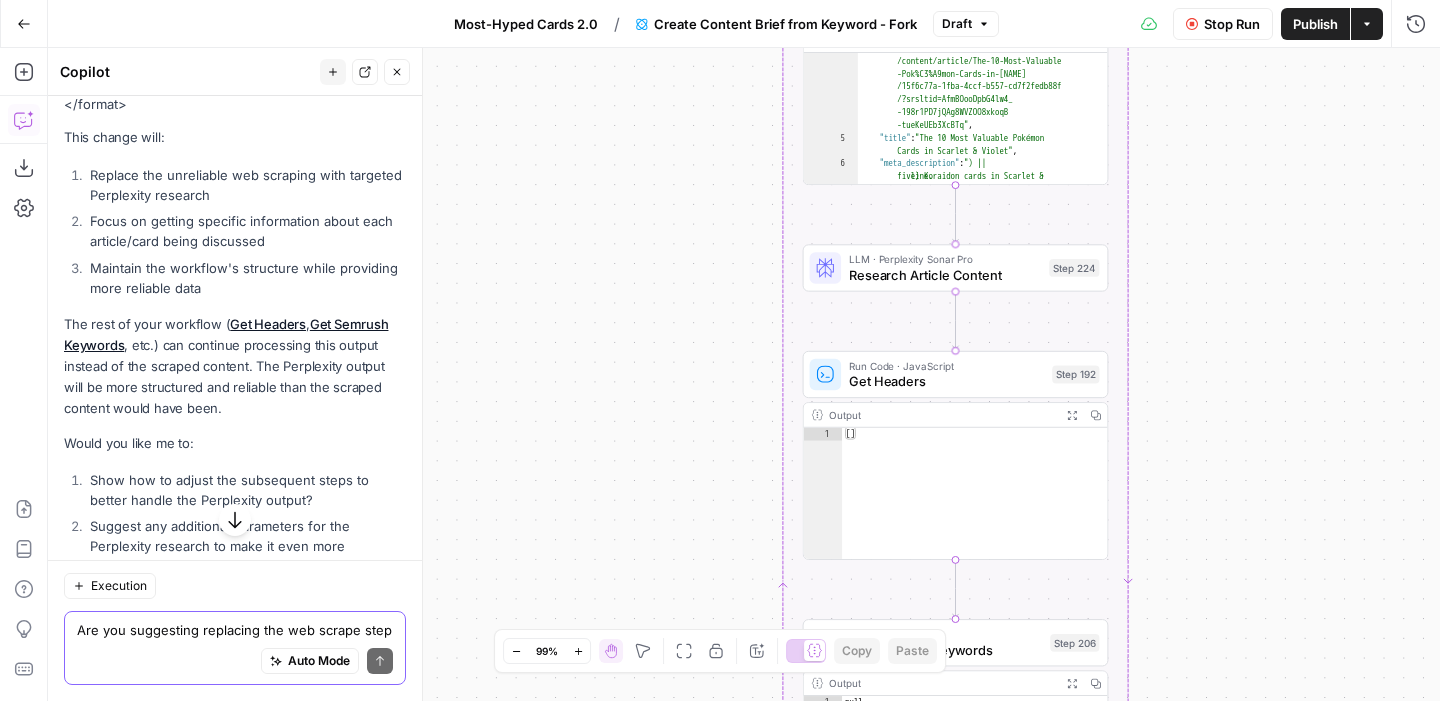 click on "Research Article Content" at bounding box center [945, 275] 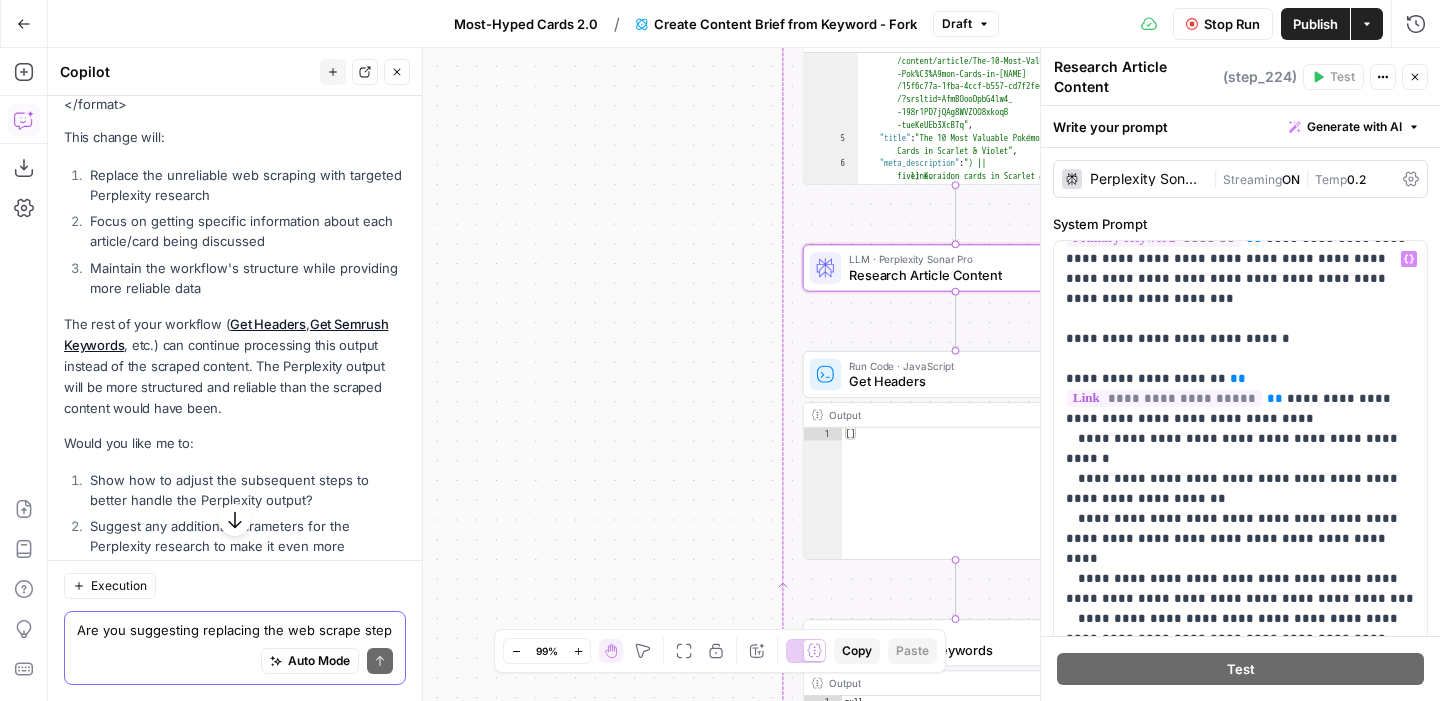 scroll, scrollTop: 102, scrollLeft: 0, axis: vertical 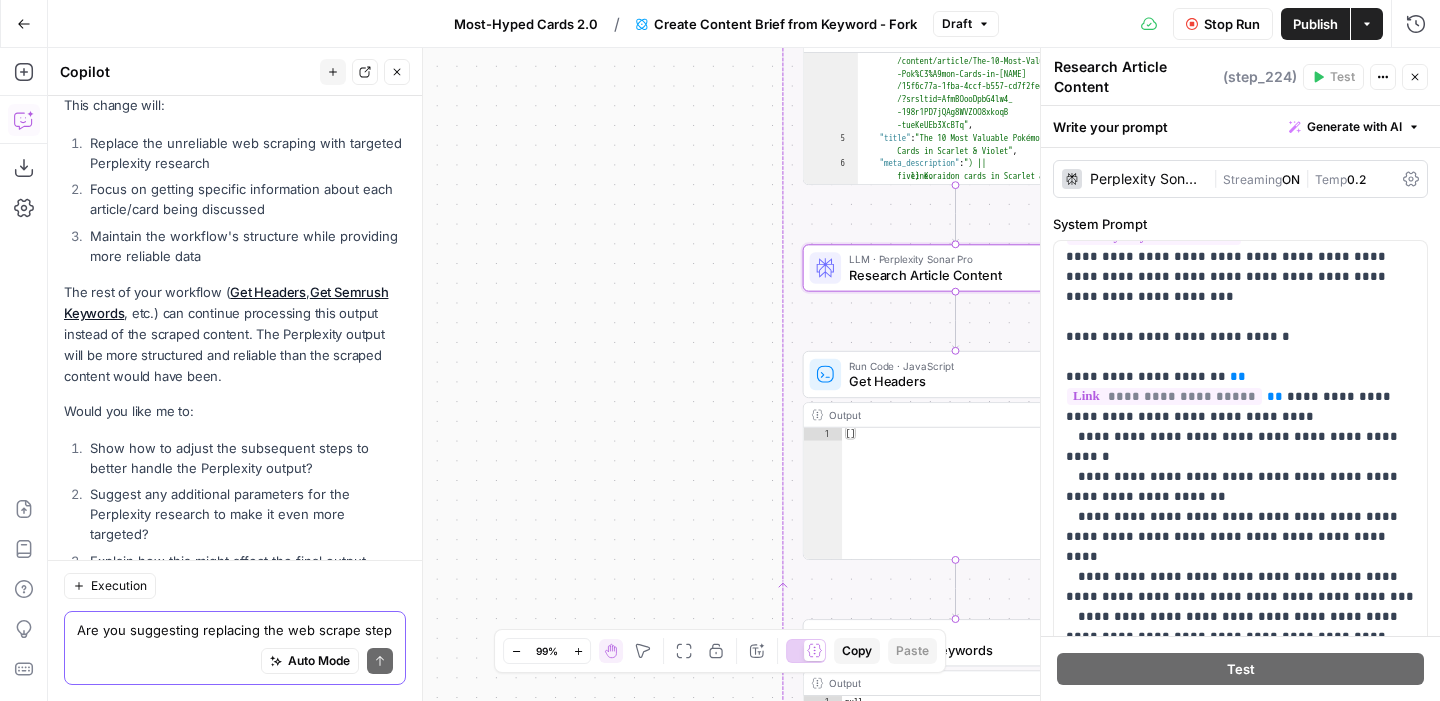 click on "Auto Mode Send" at bounding box center (235, 662) 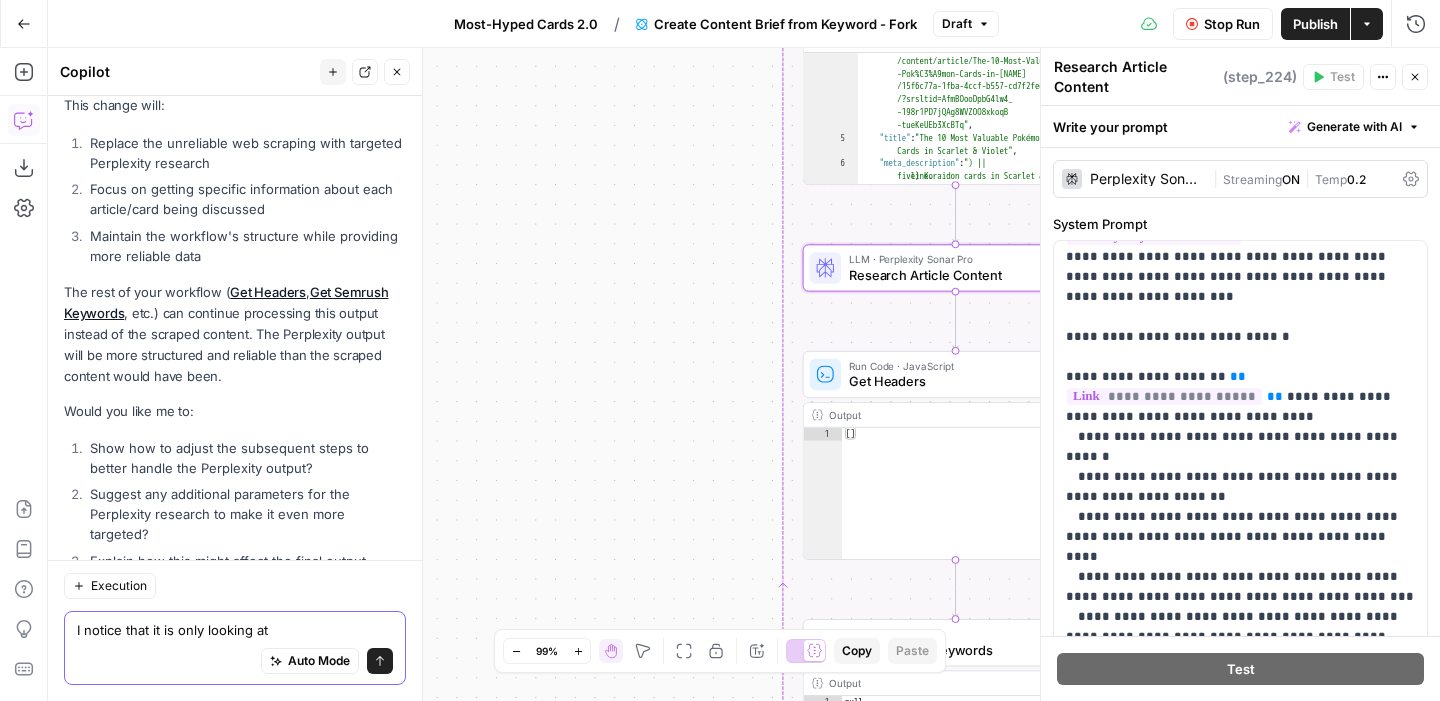 type on "I notice that it is only looking at" 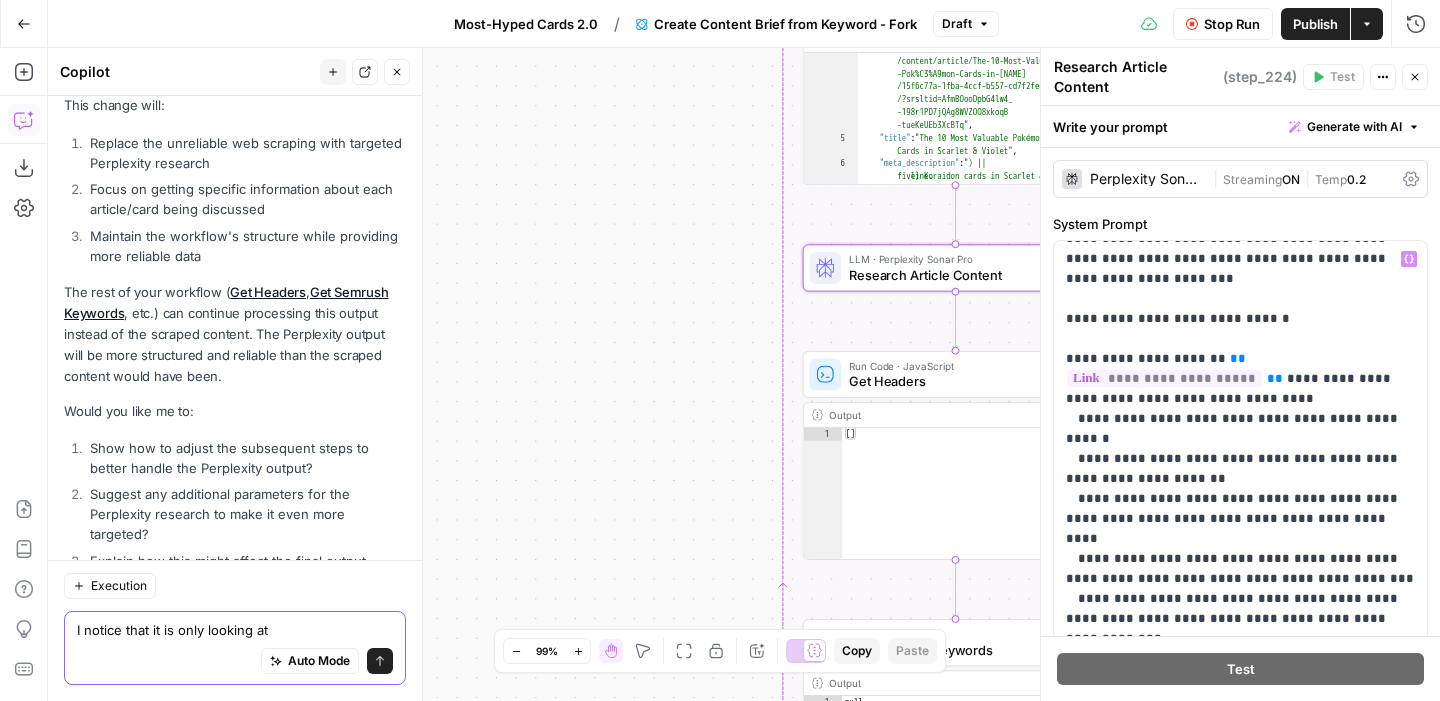scroll, scrollTop: 122, scrollLeft: 0, axis: vertical 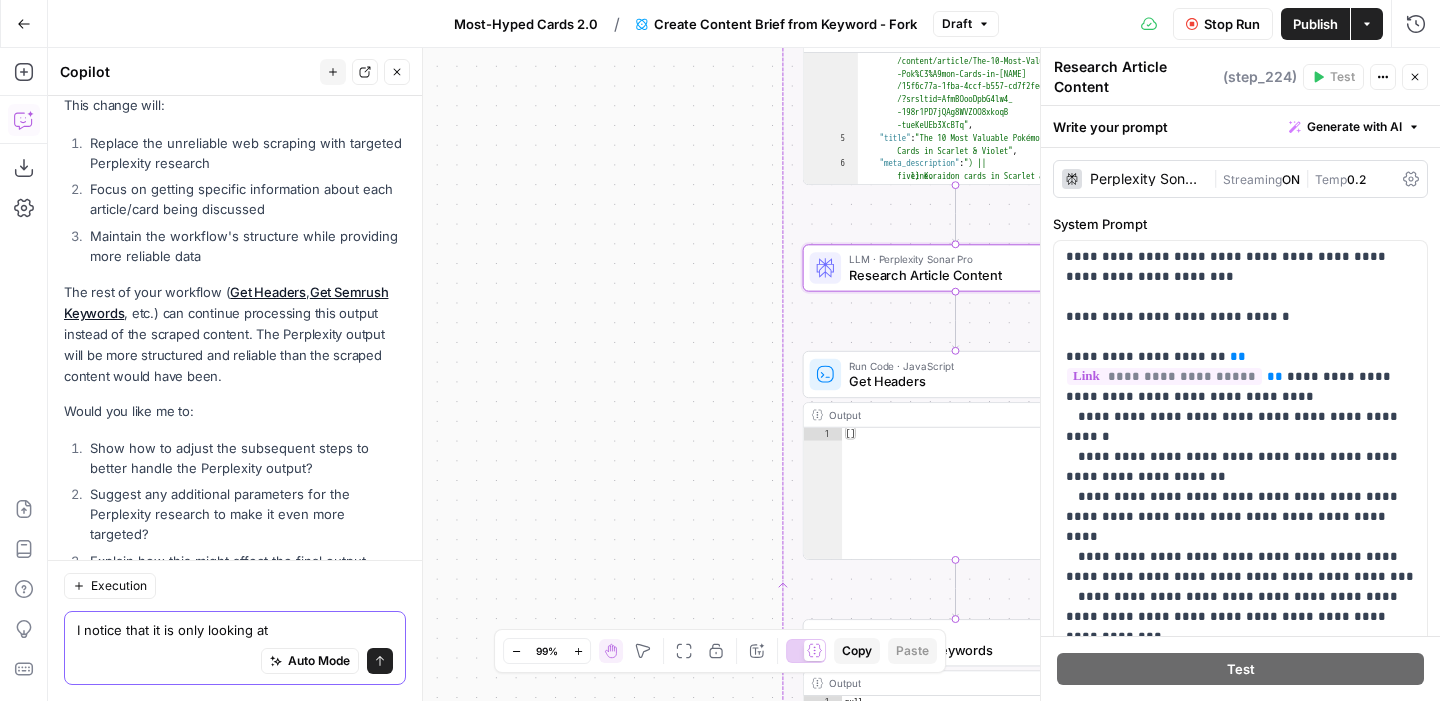 click on "I notice that it is only looking at" at bounding box center [235, 630] 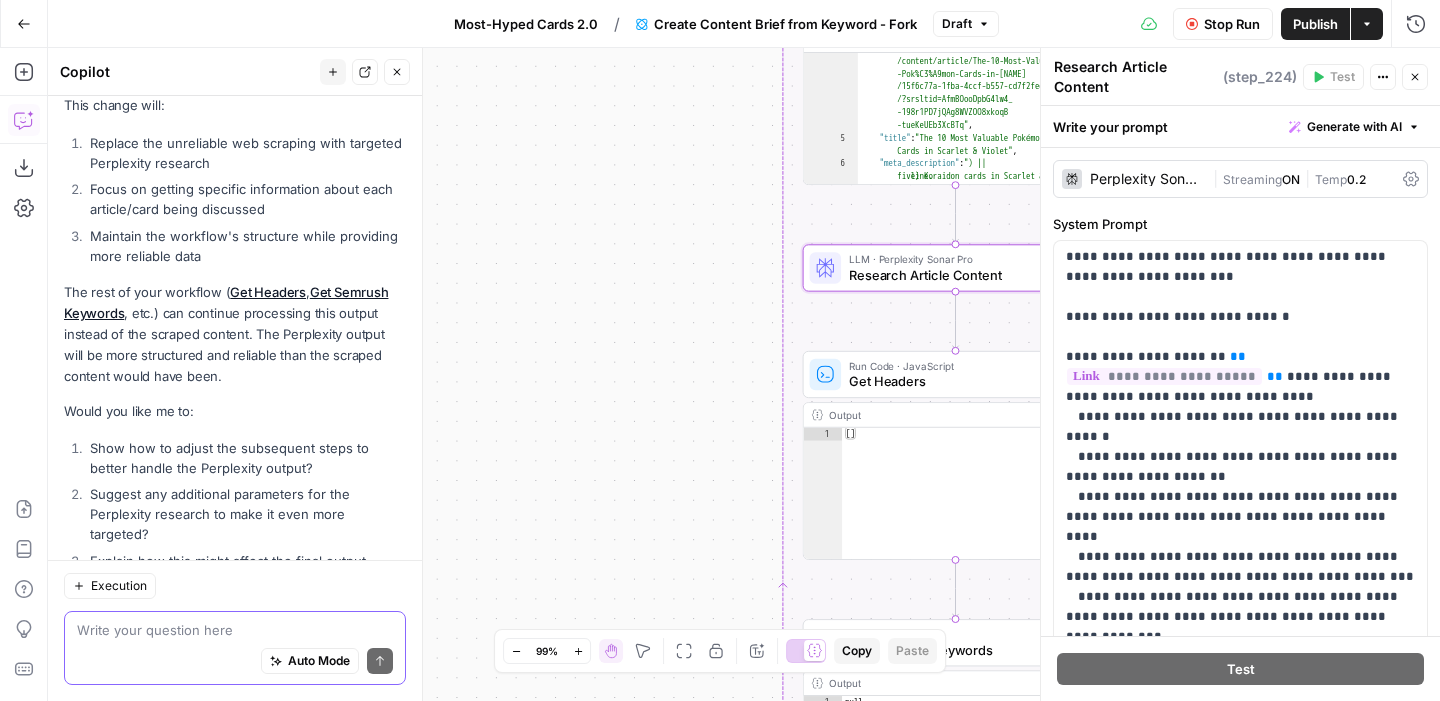 click at bounding box center (235, 630) 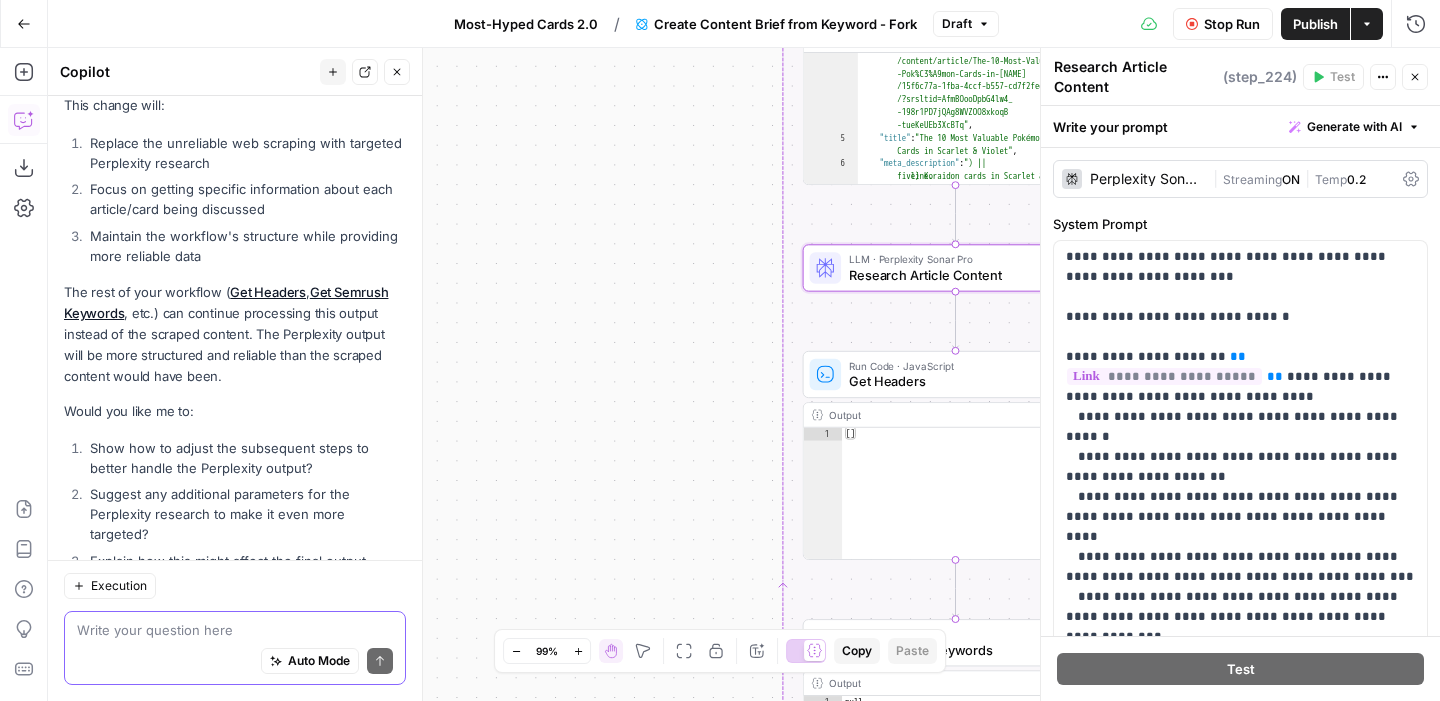 type on "1" 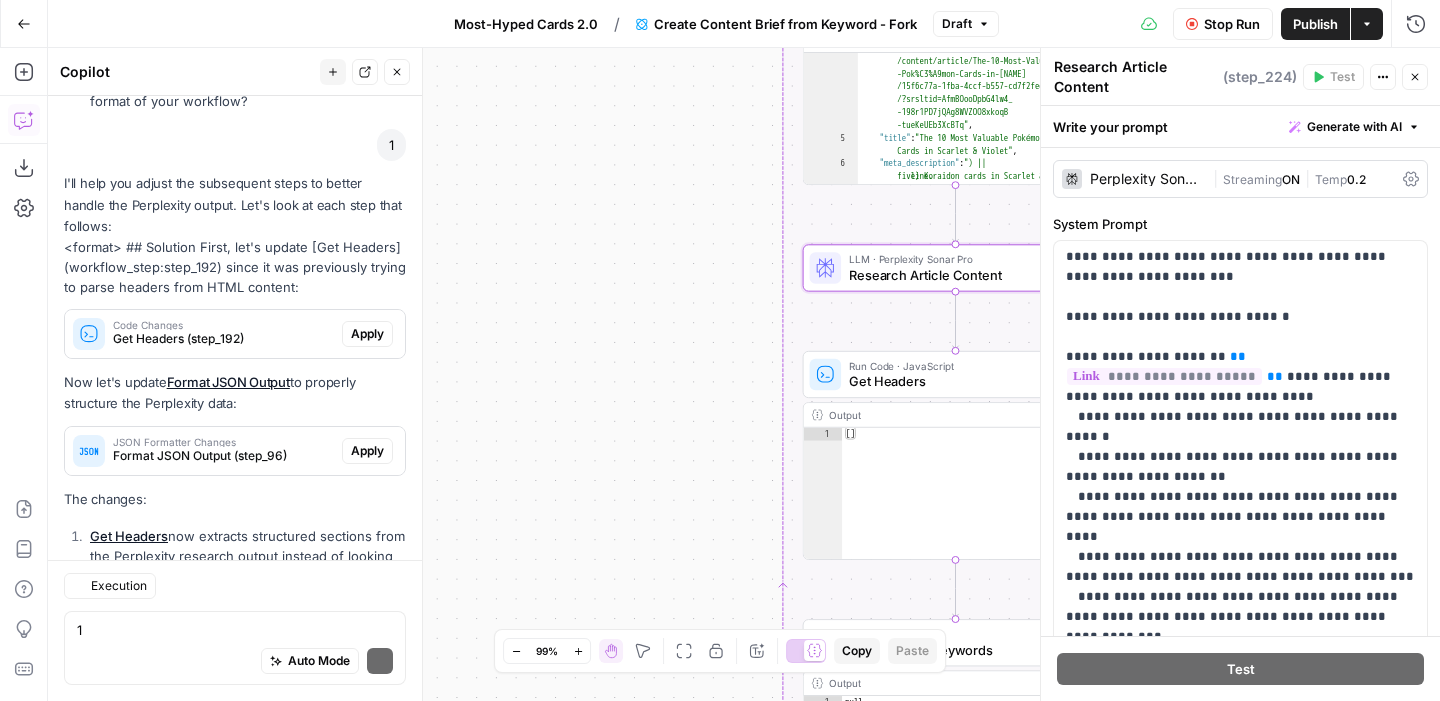 scroll, scrollTop: 12285, scrollLeft: 0, axis: vertical 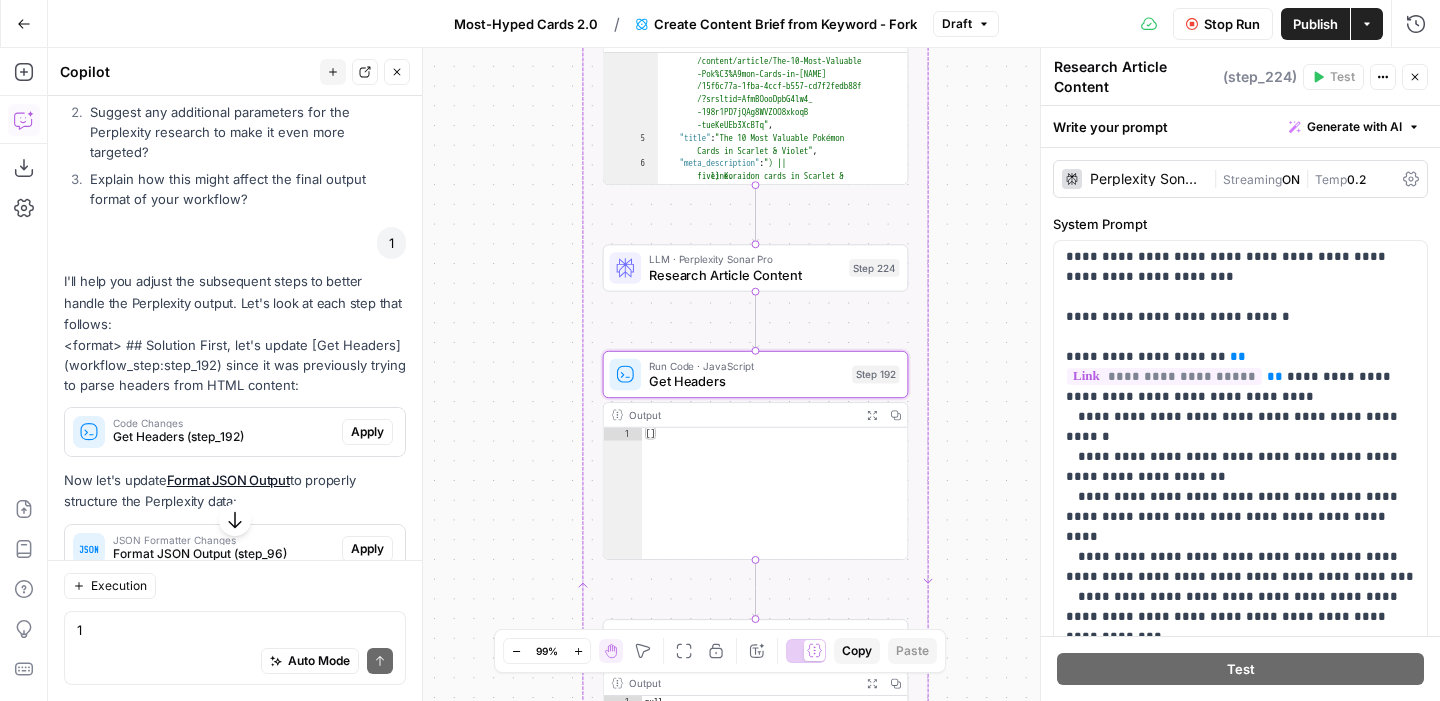 click on "Apply" at bounding box center (367, 432) 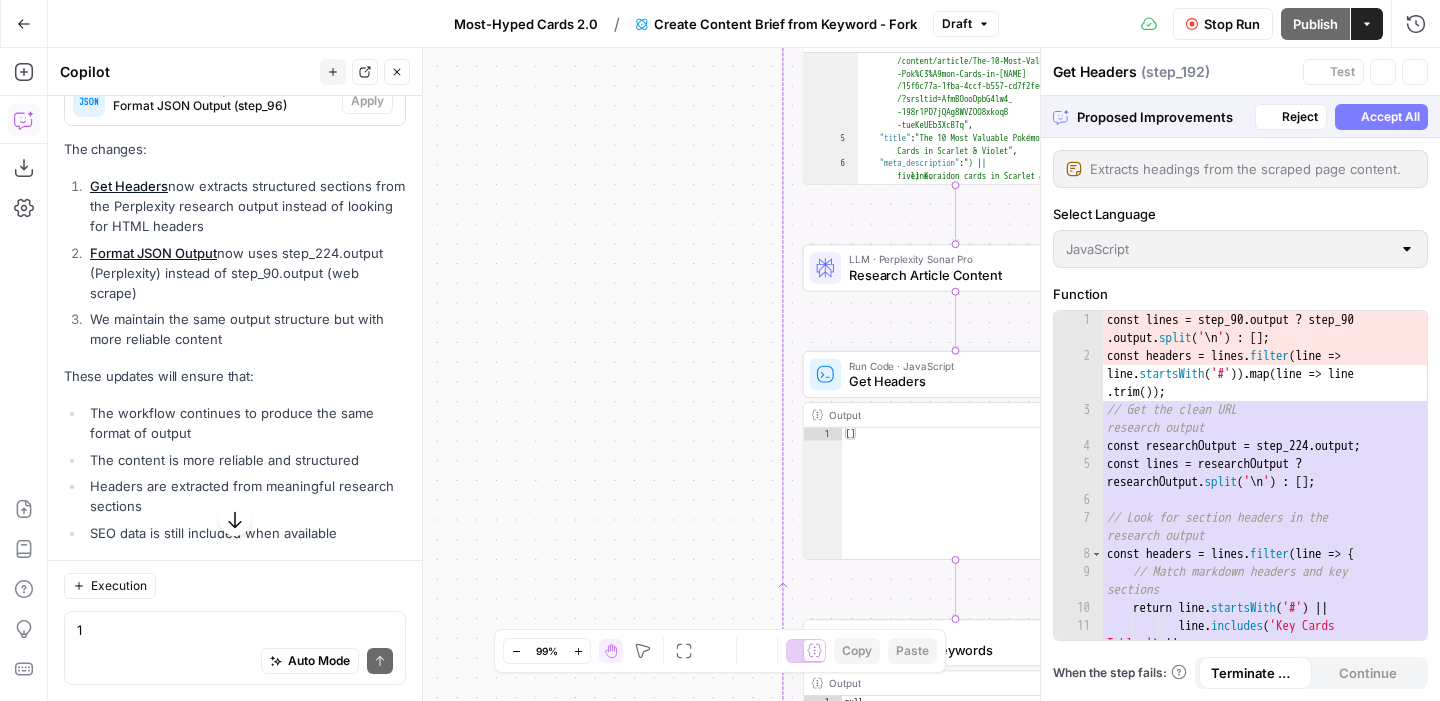 scroll, scrollTop: 11233, scrollLeft: 0, axis: vertical 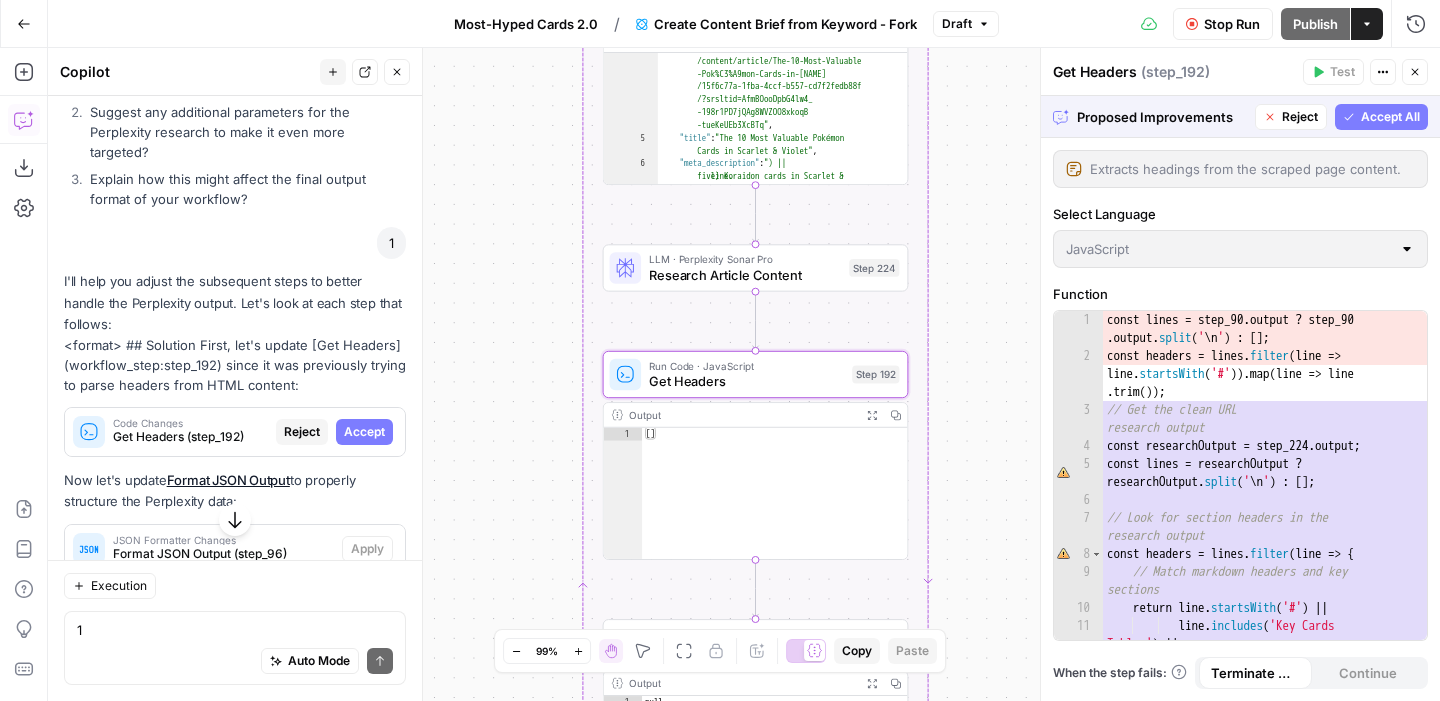 click on "Accept" at bounding box center (364, 432) 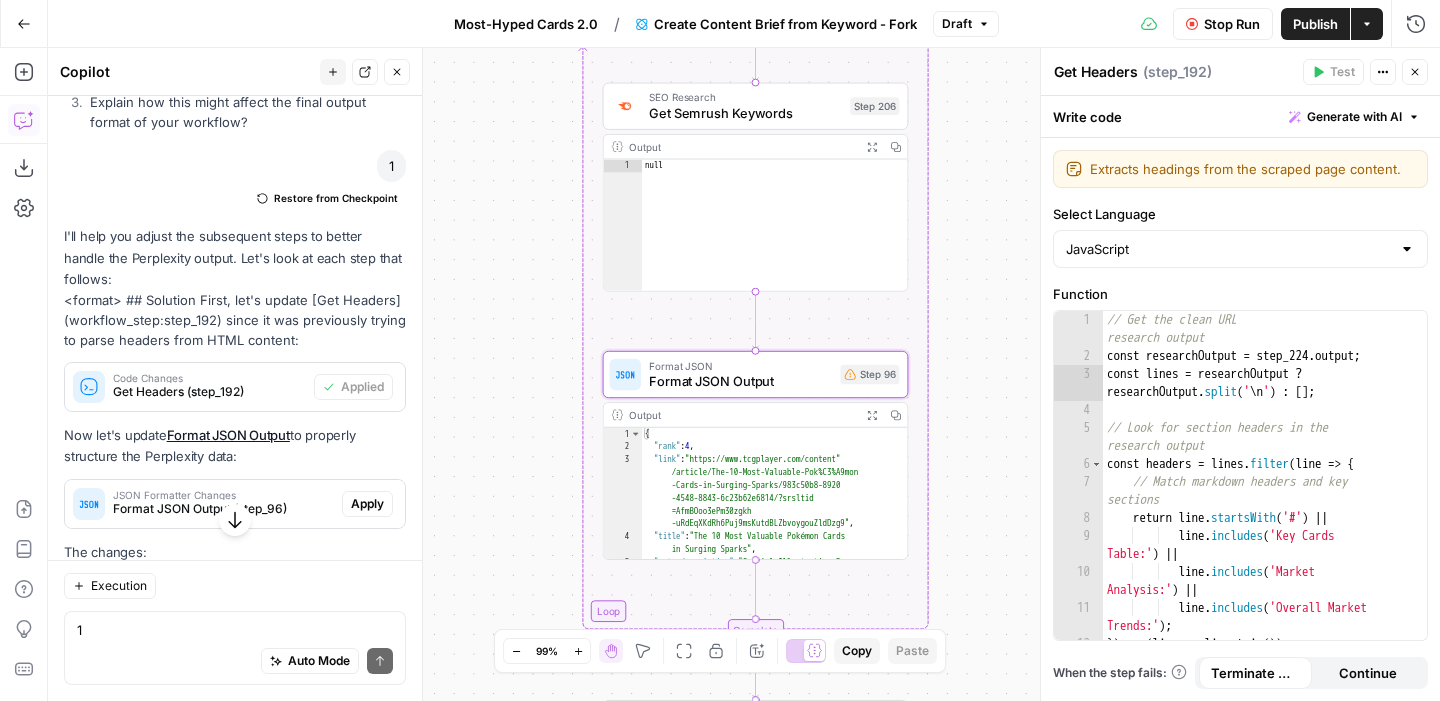 scroll, scrollTop: 11773, scrollLeft: 0, axis: vertical 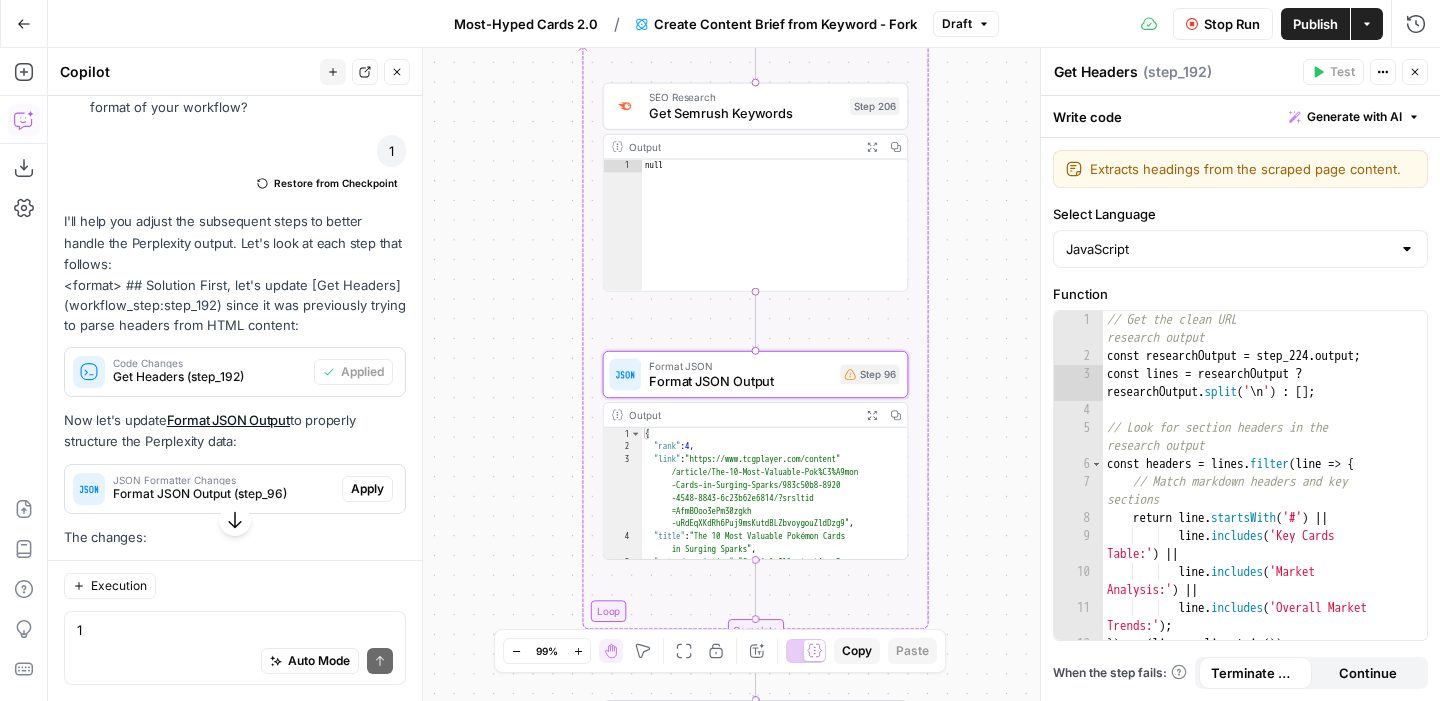 click on "Apply" at bounding box center [367, 489] 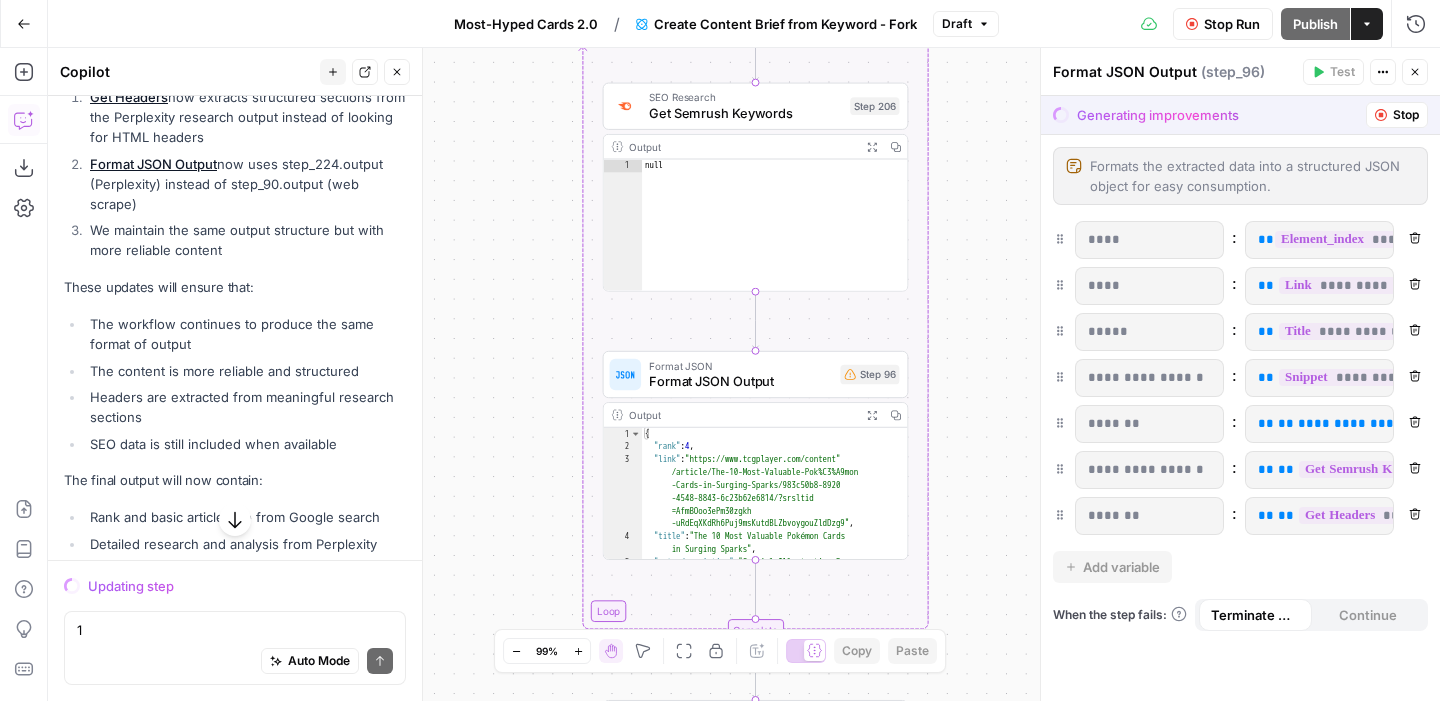 scroll, scrollTop: 11837, scrollLeft: 0, axis: vertical 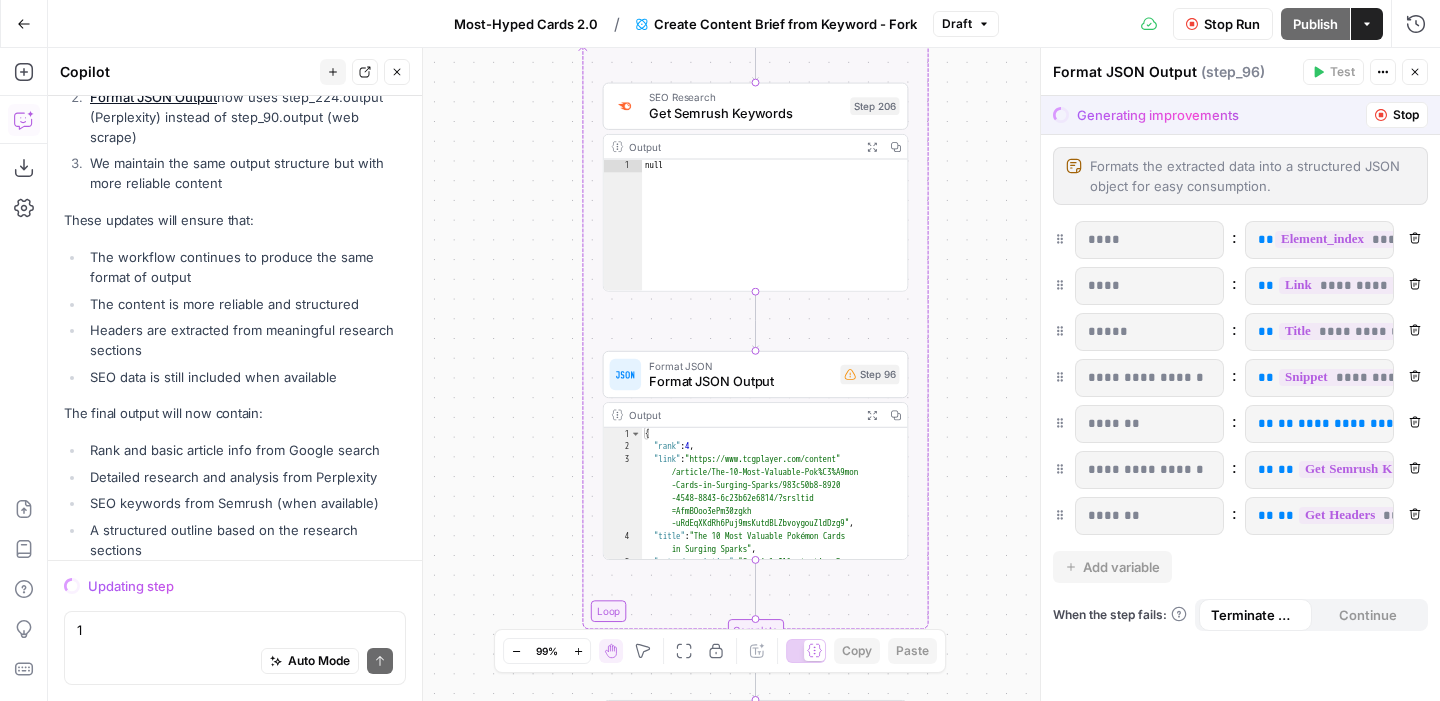 click on "Auto Mode Send" at bounding box center [235, 662] 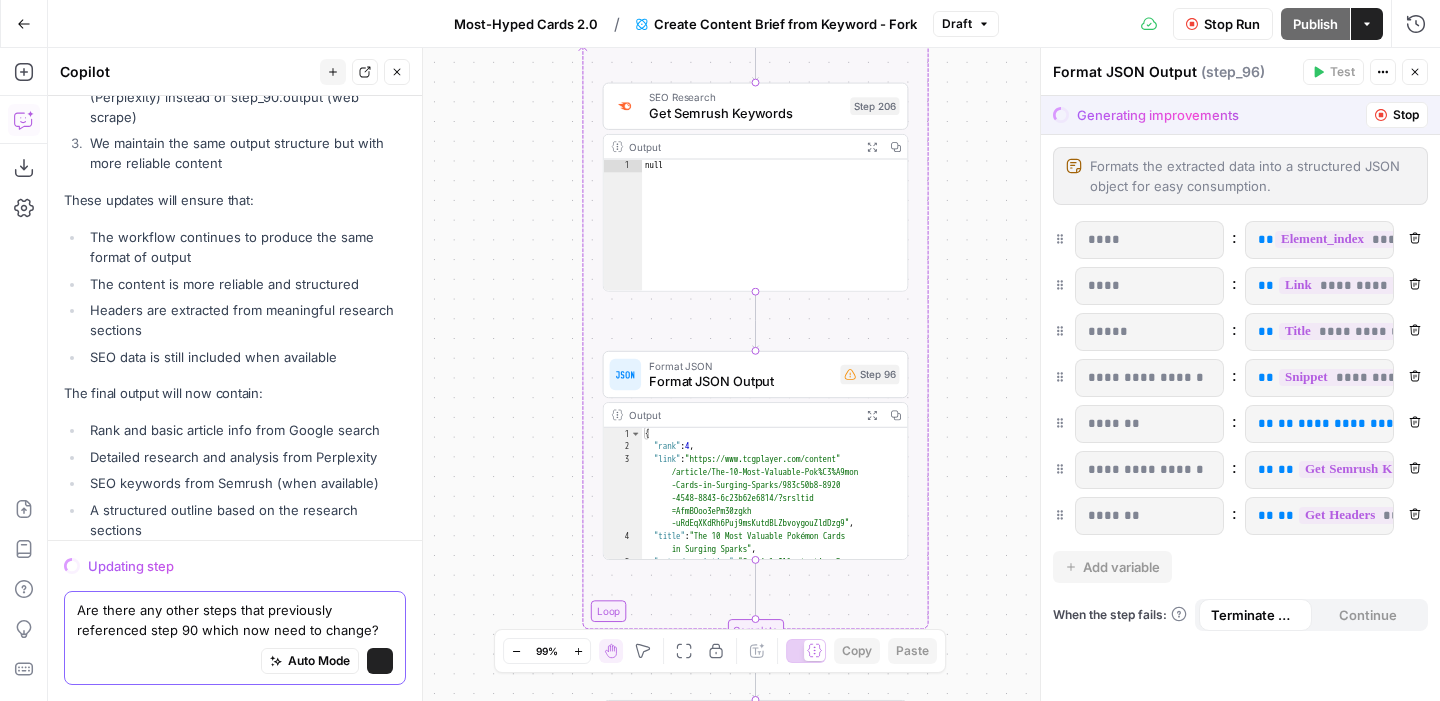 scroll, scrollTop: 11857, scrollLeft: 0, axis: vertical 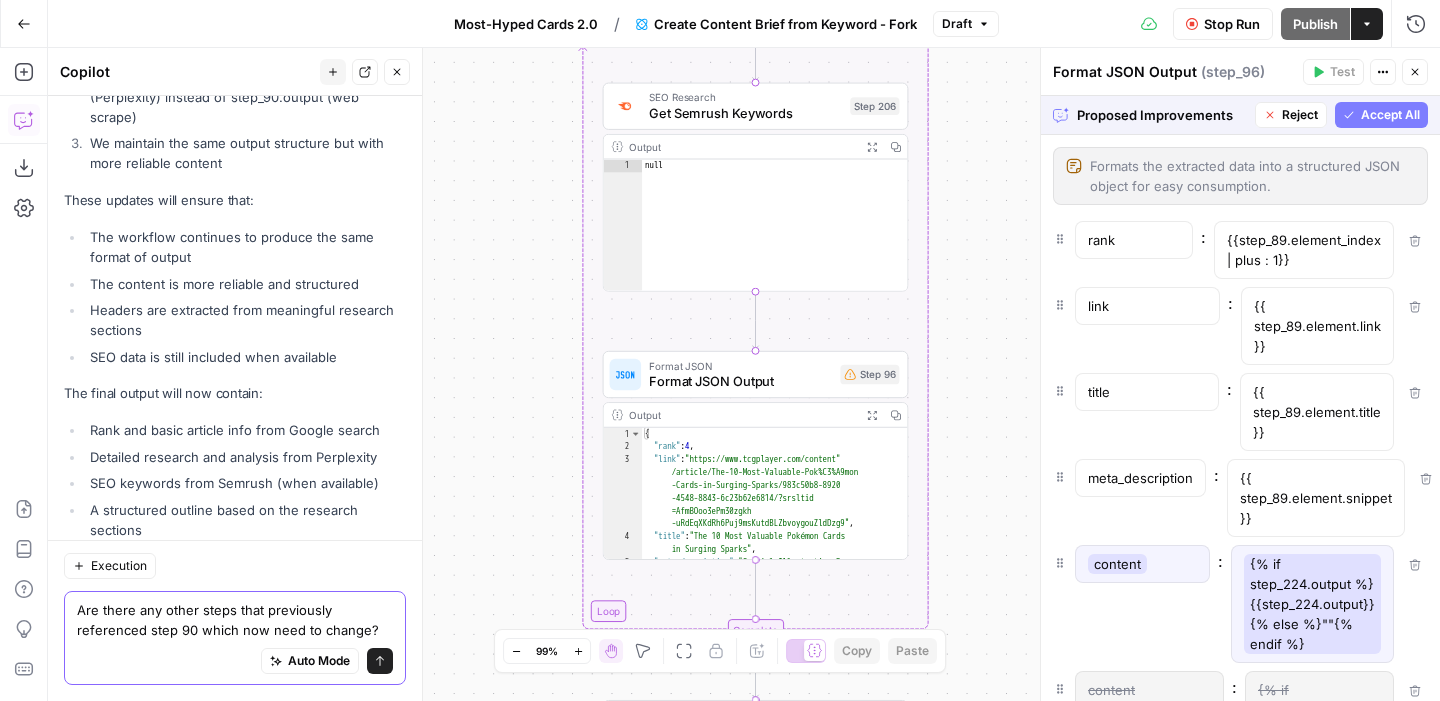 type on "Are there any other steps that previously referenced step 90 which now need to change?" 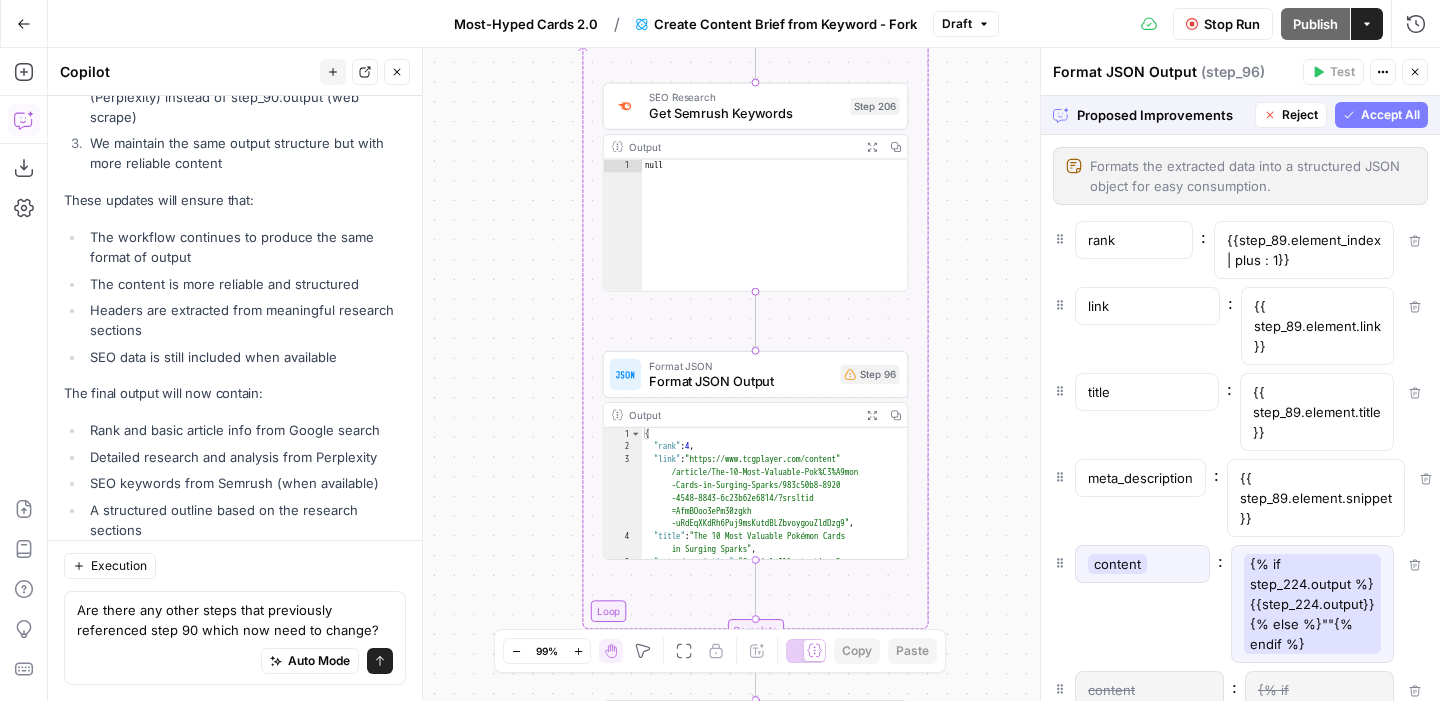 click on "Accept All" at bounding box center [1390, 115] 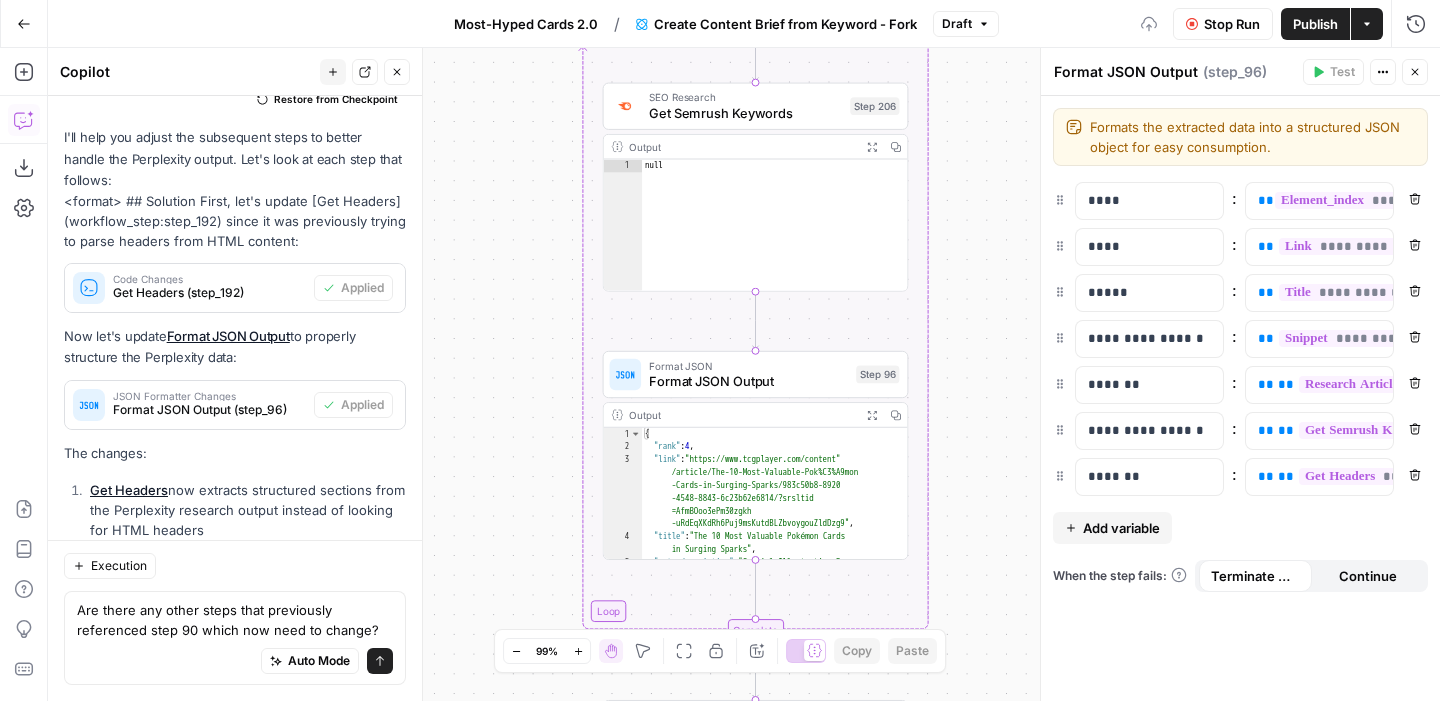 scroll, scrollTop: 12337, scrollLeft: 0, axis: vertical 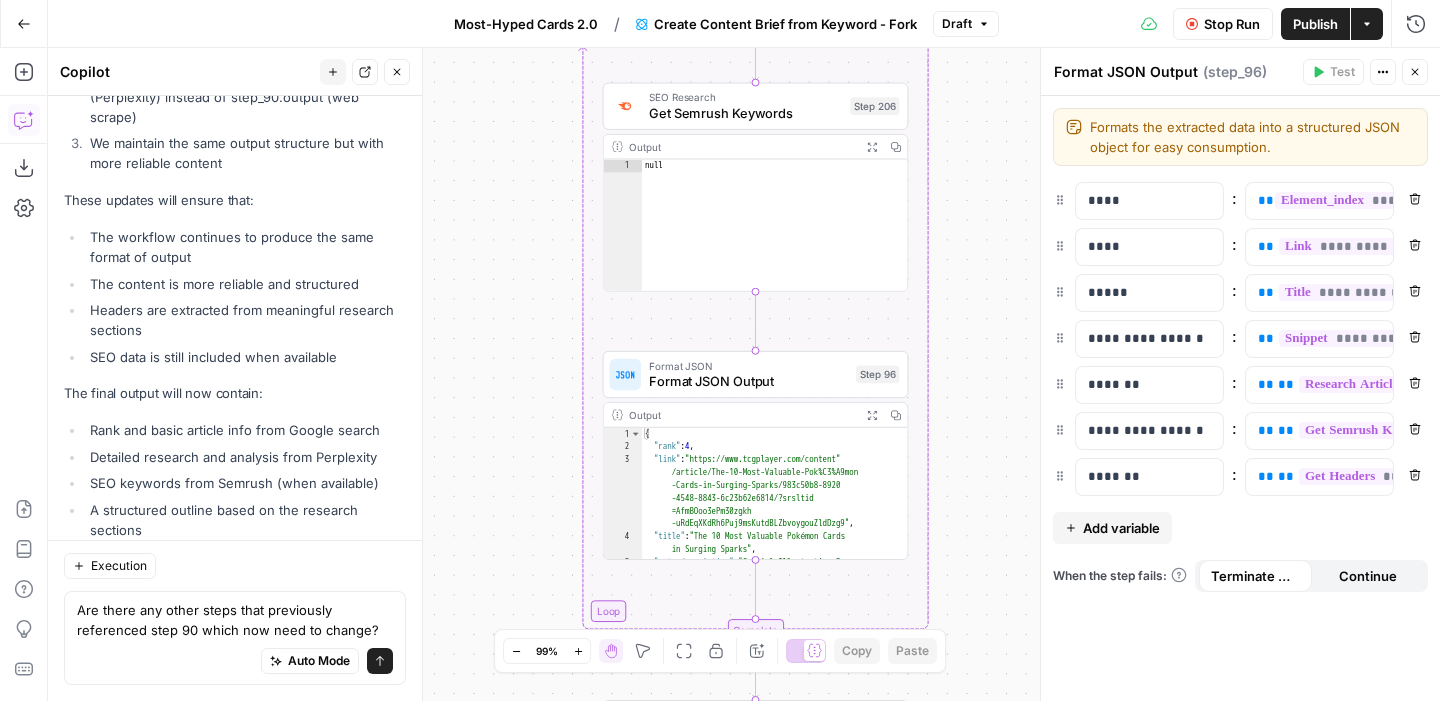 click on "Send" at bounding box center [380, 661] 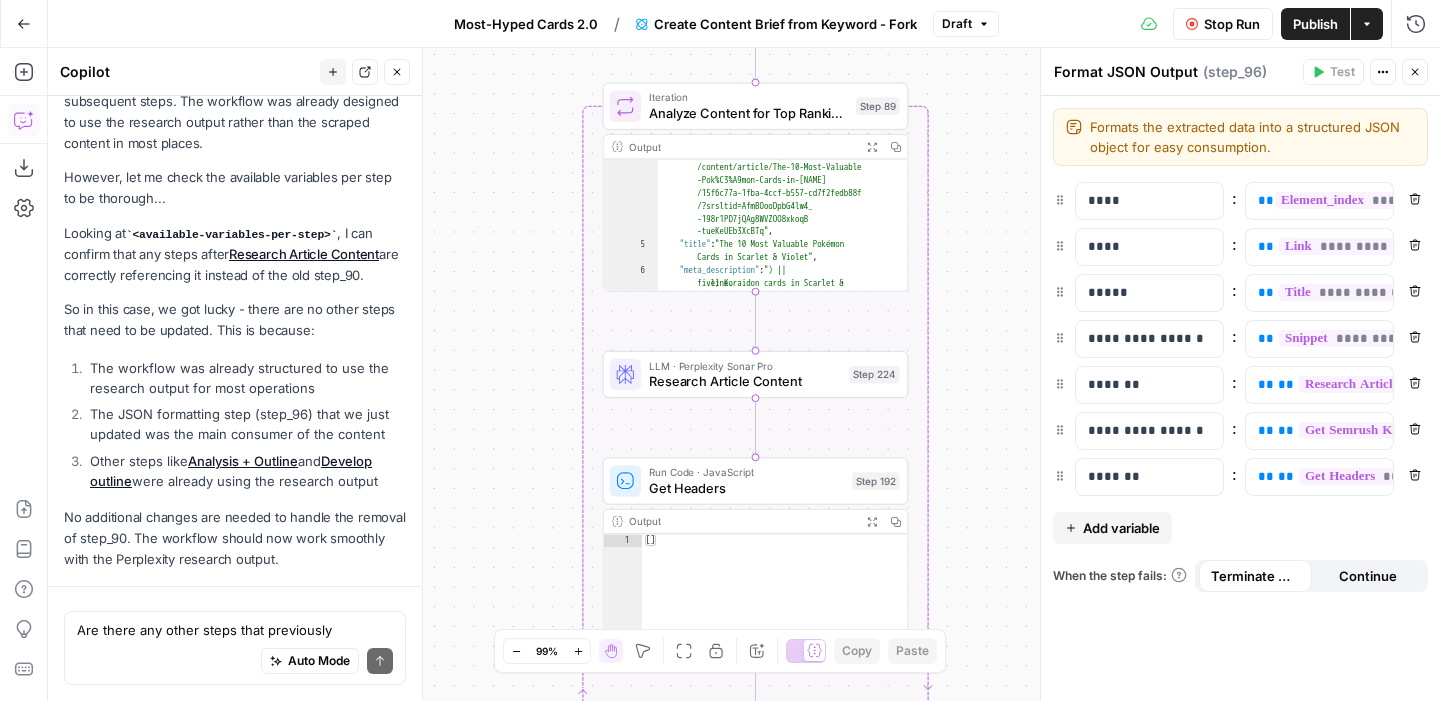 scroll, scrollTop: 13011, scrollLeft: 0, axis: vertical 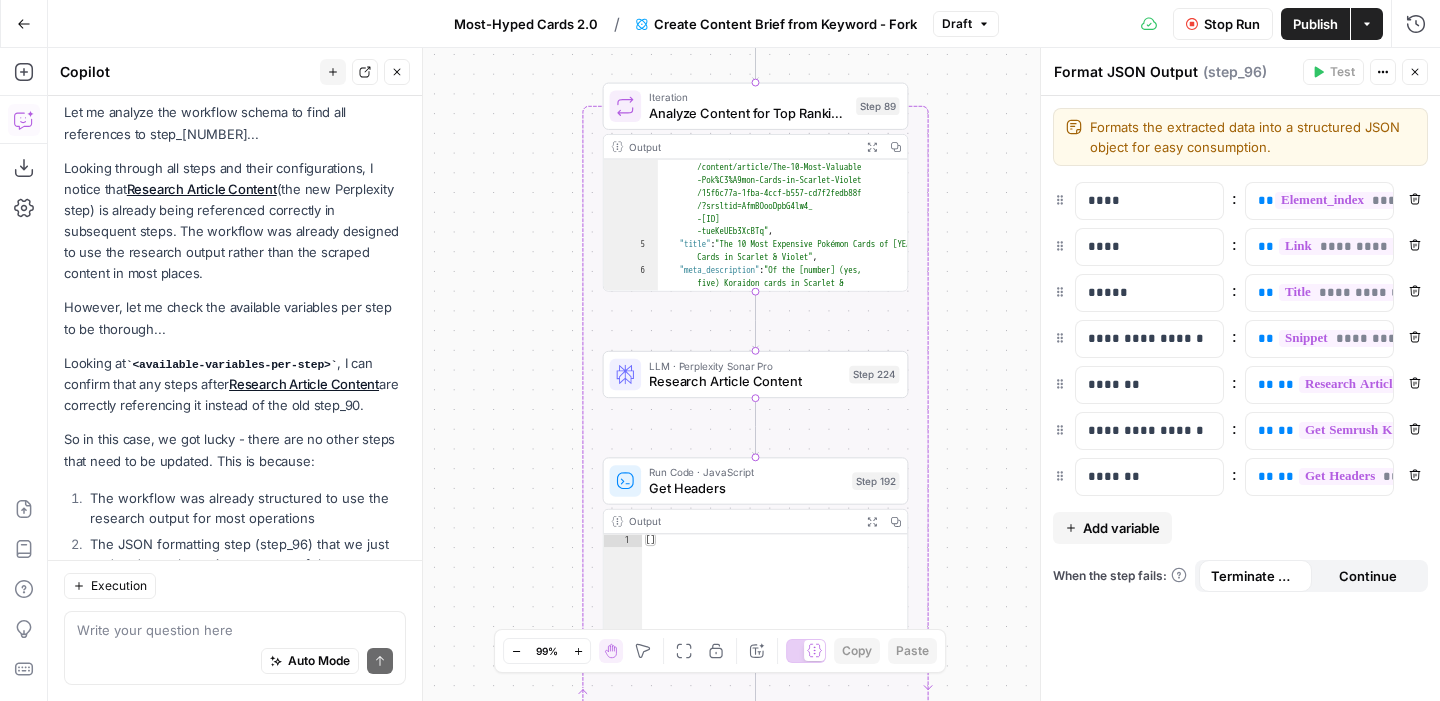 click 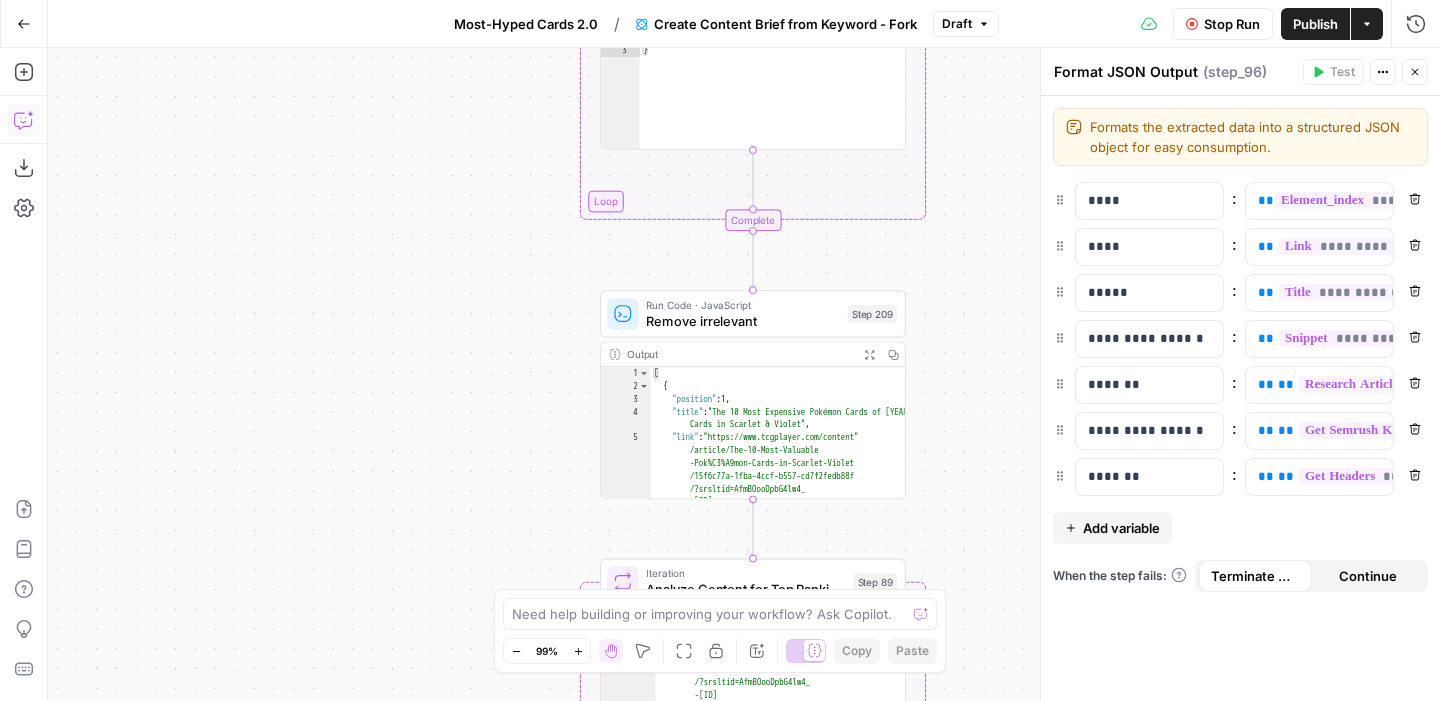 click on "Copilot" at bounding box center [24, 120] 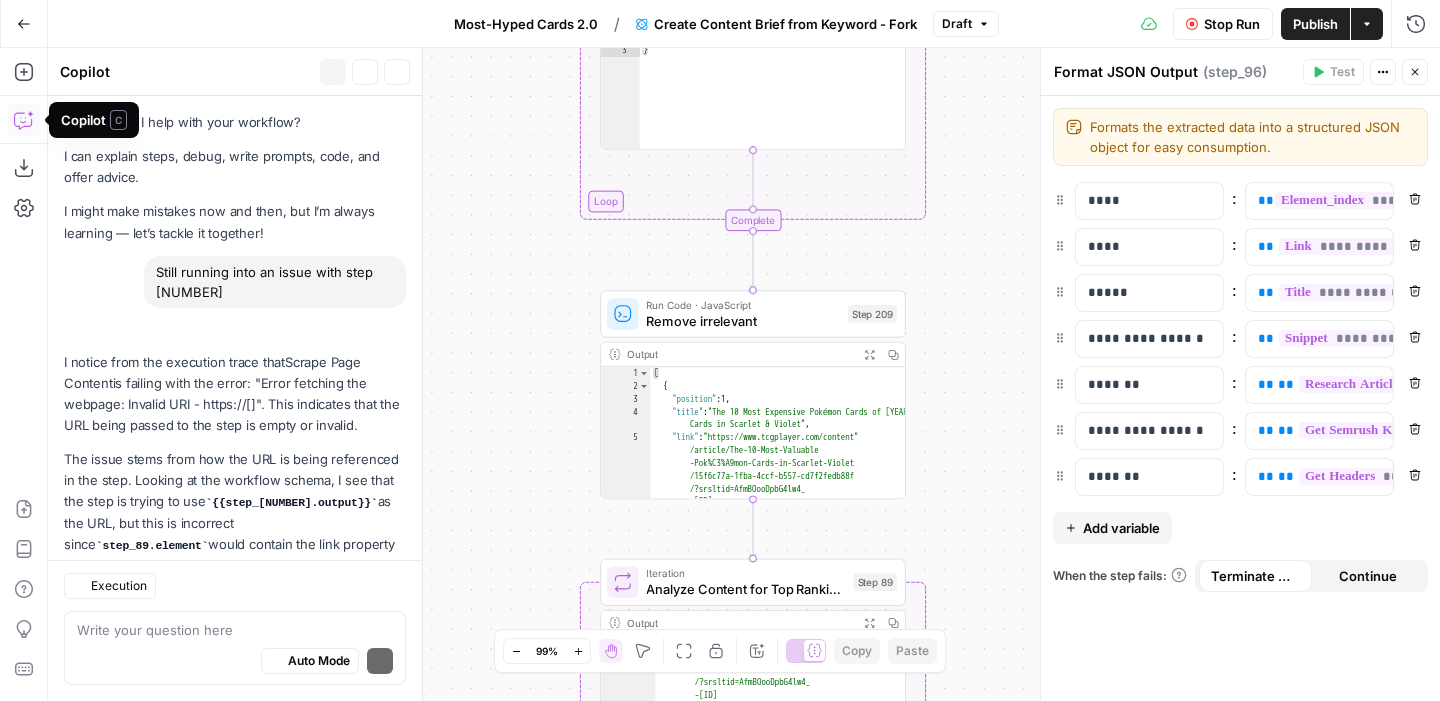 click on "Auto Mode Send" at bounding box center (235, 662) 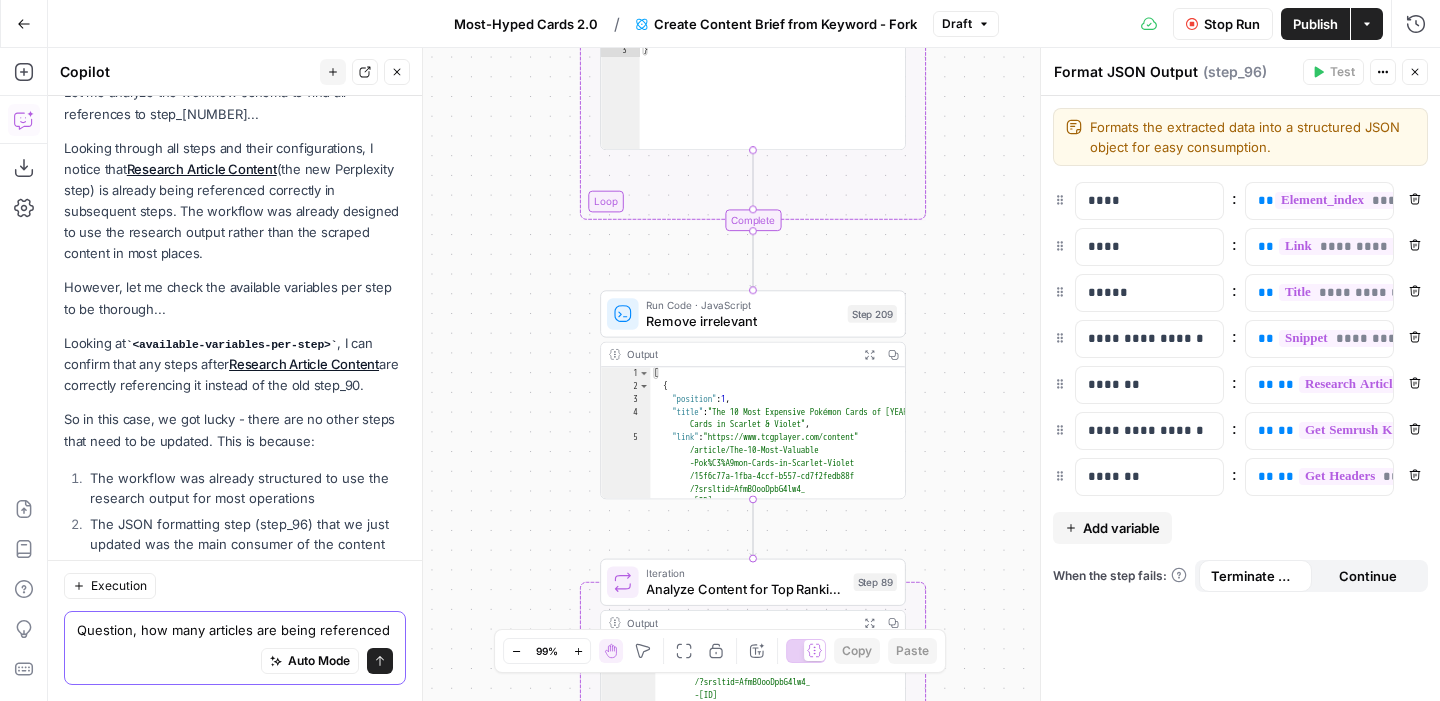 scroll, scrollTop: 13011, scrollLeft: 0, axis: vertical 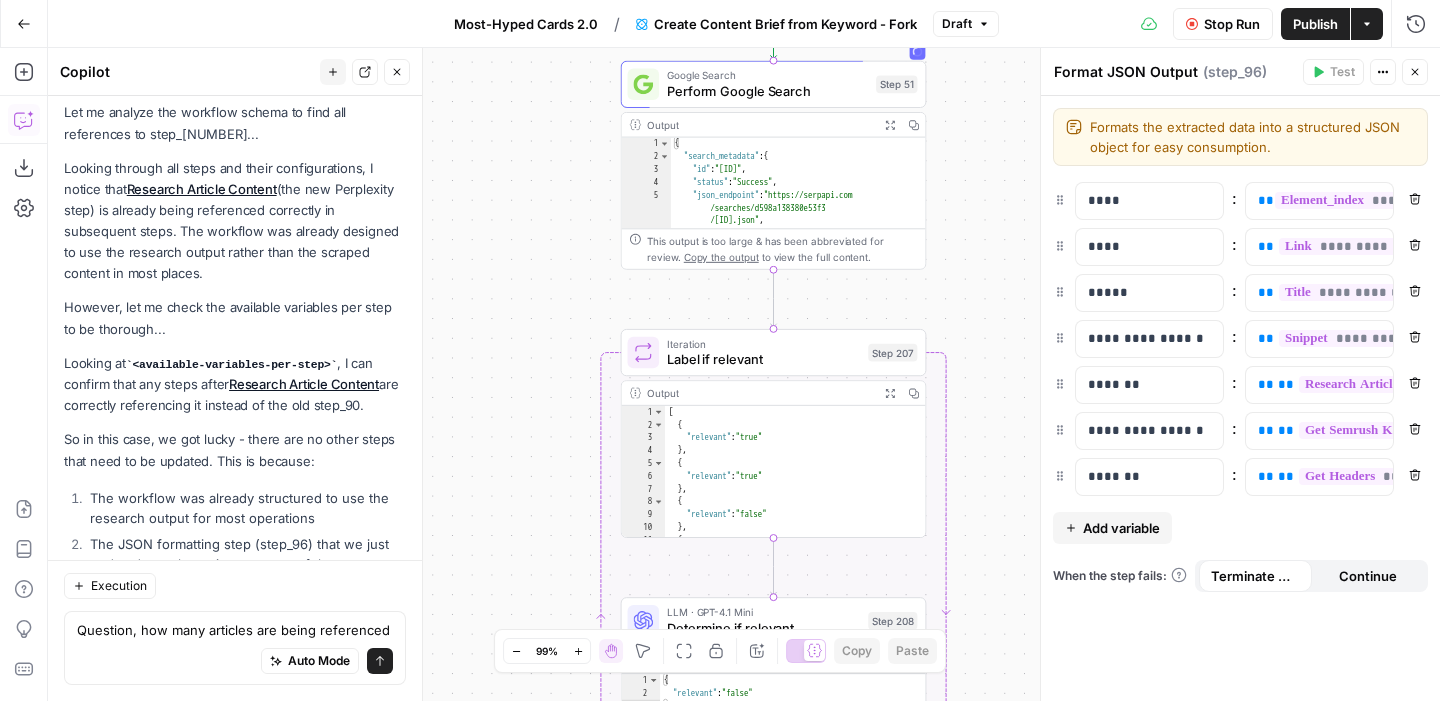 drag, startPoint x: 555, startPoint y: 464, endPoint x: 551, endPoint y: 558, distance: 94.08507 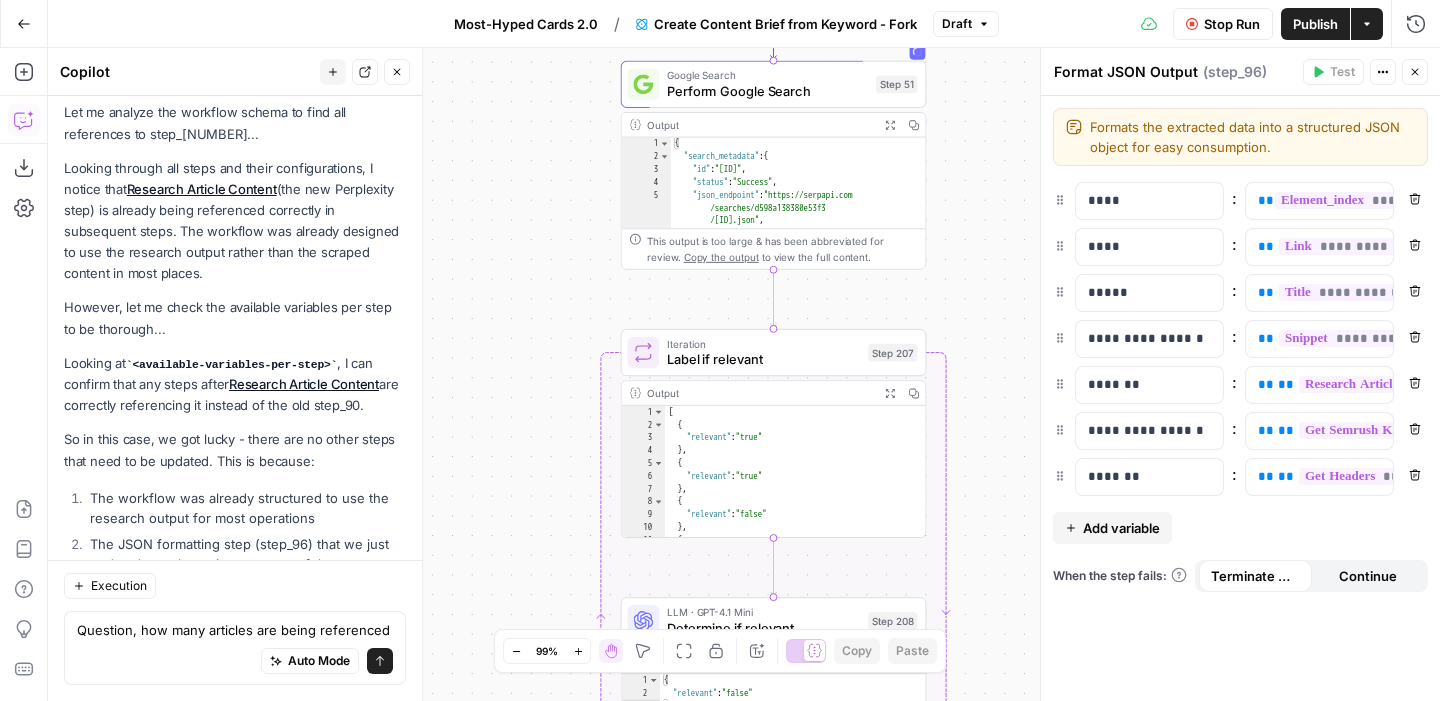 click on "Workflow Set Inputs Inputs Google Search Perform Google Search Step 51 Output Expand Output Copy 1 2 3 4 5 6 {    "search_metadata" :  {      "id" :  "688a6ba3ee028ac99d35b248" ,      "status" :  "Success" ,      "json_endpoint" :  "https://serpapi.com          /searches/d598a138380e53f3          /688a6ba3ee028ac99d35b248.json" ,      "pixel_position_endpoint" :  "https          ://serpapi.com/searches          /d598a138380e53f3          /688a6ba3ee028ac99d35b248          .json_with_pixel_position" ,     This output is too large & has been abbreviated for review.   Copy the output   to view the full content. Loop Iteration Label if relevant Step 207 Output Expand Output Copy 1 2 3 4 5 6 7 8 9 10 11 12 [    {      "relevant" :  "true"    } ,    {      "relevant" :  "true"    } ,    {      "relevant" :  "false"    } ,    {      "relevant" :  "true"     LLM · GPT-4.1 Mini Determine if relevant Step 208 Output Expand Output Copy 1 2 3 {    "relevant" :  "false"" at bounding box center (744, 374) 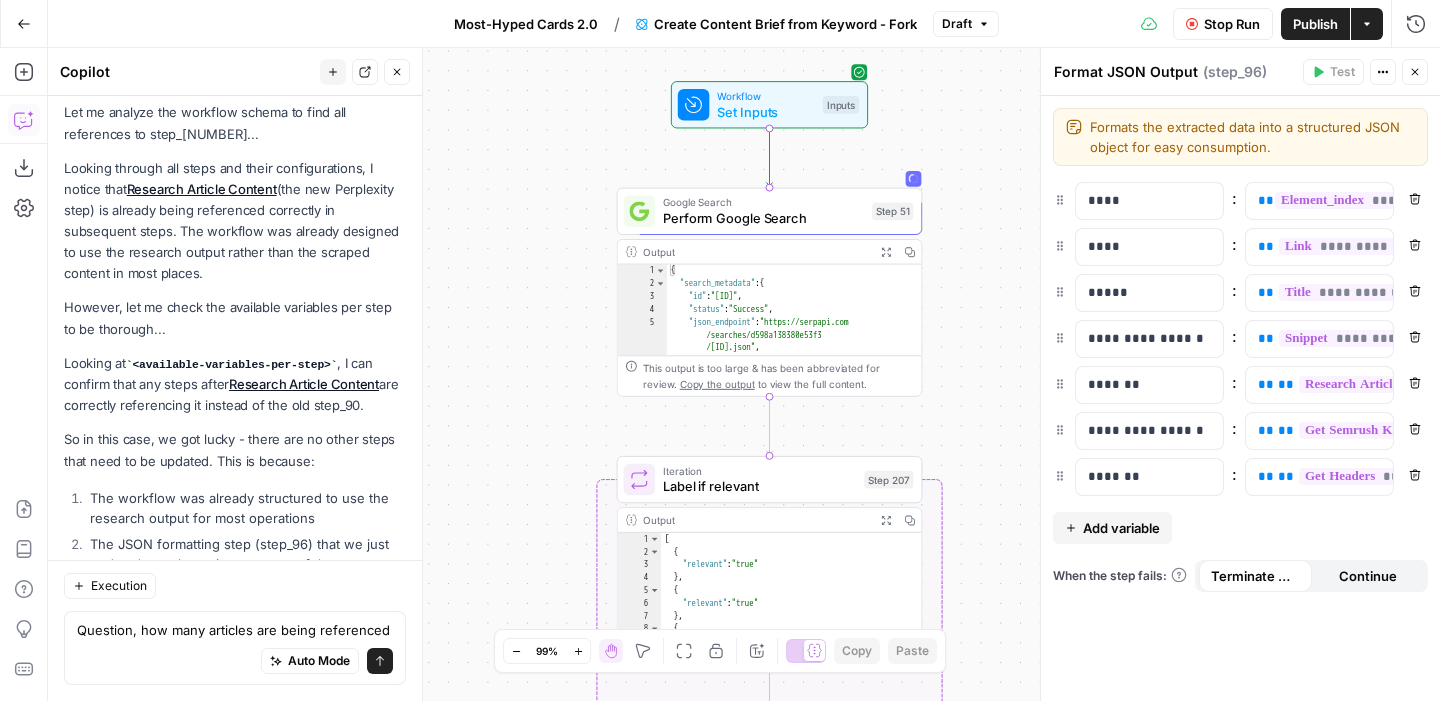 drag, startPoint x: 548, startPoint y: 352, endPoint x: 546, endPoint y: 428, distance: 76.02631 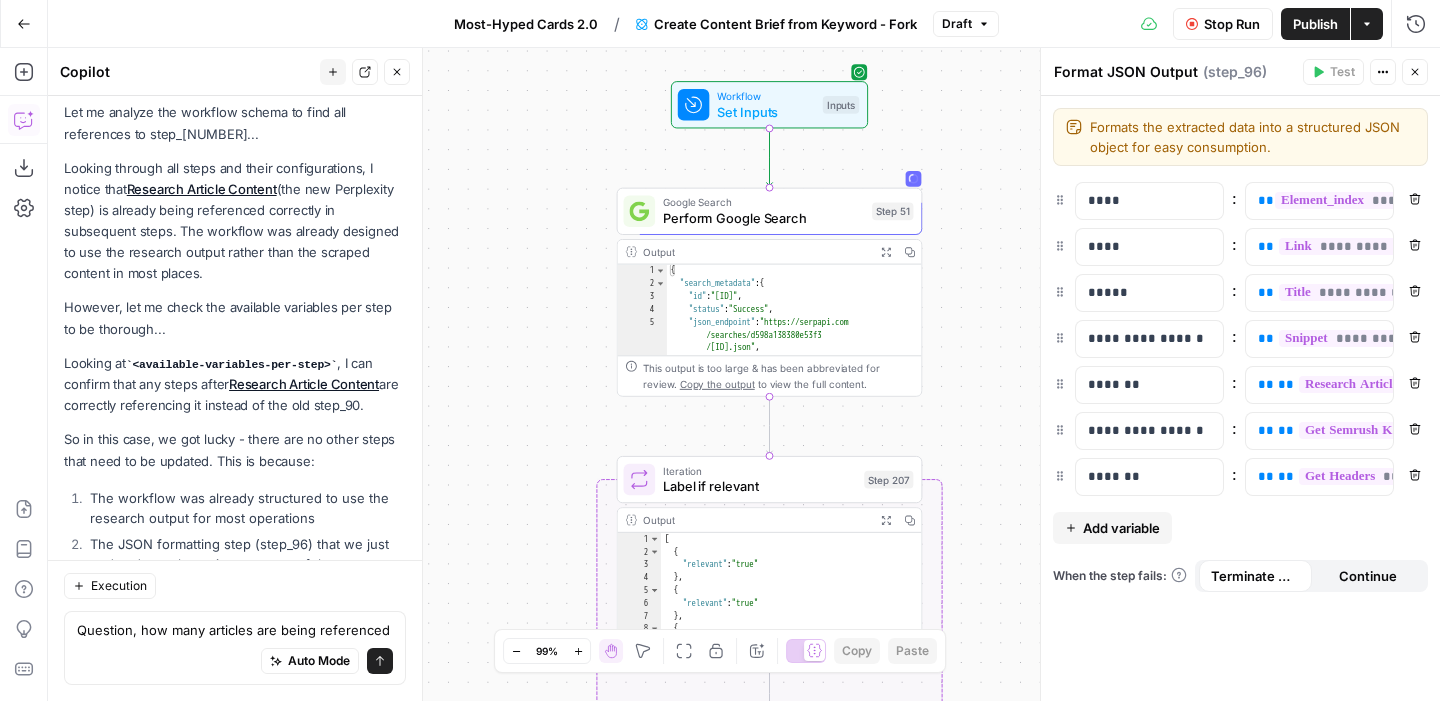 click on "Workflow Set Inputs Inputs Google Search Perform Google Search Step 51 Output Expand Output Copy 1 2 3 4 5 6 {    "search_metadata" :  {      "id" :  "688a6ba3ee028ac99d35b248" ,      "status" :  "Success" ,      "json_endpoint" :  "https://serpapi.com          /searches/d598a138380e53f3          /688a6ba3ee028ac99d35b248.json" ,      "pixel_position_endpoint" :  "https          ://serpapi.com/searches          /d598a138380e53f3          /688a6ba3ee028ac99d35b248          .json_with_pixel_position" ,     This output is too large & has been abbreviated for review.   Copy the output   to view the full content. Loop Iteration Label if relevant Step 207 Output Expand Output Copy 1 2 3 4 5 6 7 8 9 10 11 12 [    {      "relevant" :  "true"    } ,    {      "relevant" :  "true"    } ,    {      "relevant" :  "false"    } ,    {      "relevant" :  "true"     LLM · GPT-4.1 Mini Determine if relevant Step 208 Output Expand Output Copy 1 2 3 {    "relevant" :  "false"" at bounding box center (744, 374) 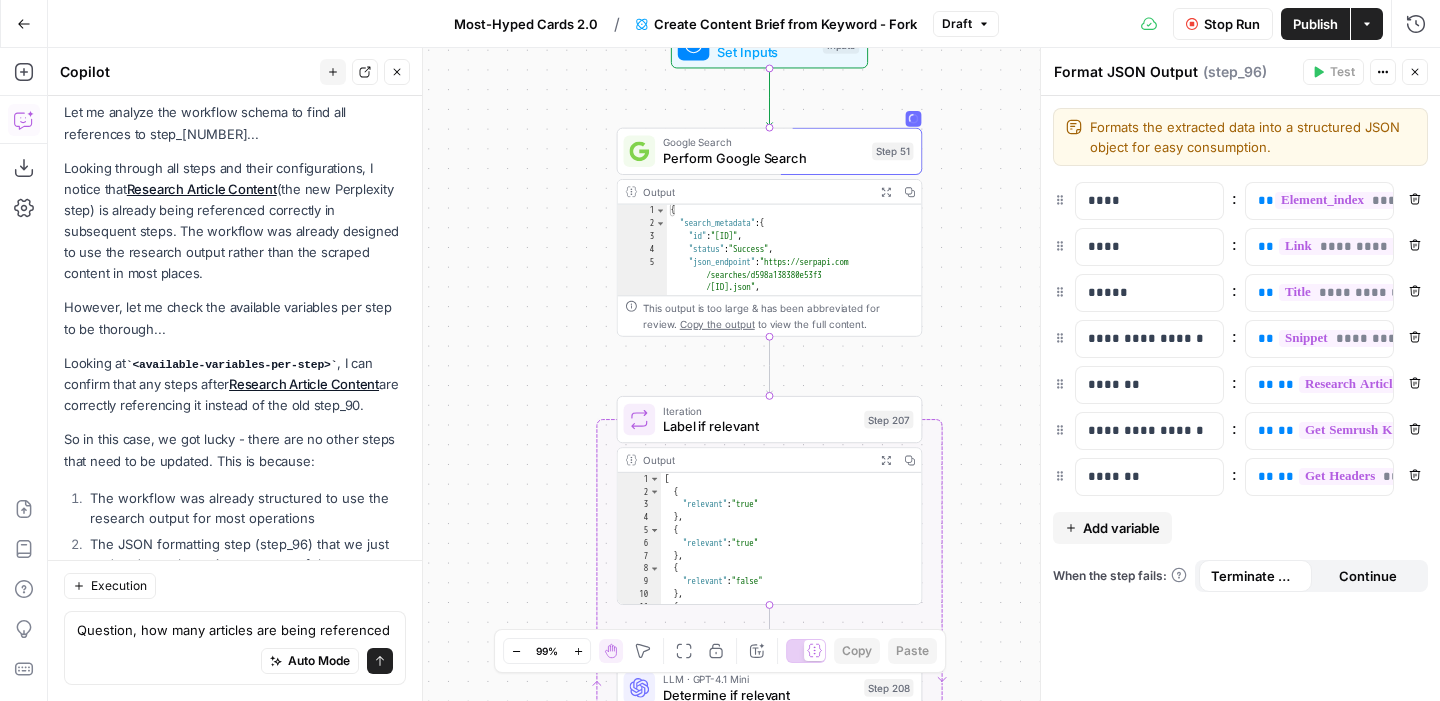 drag, startPoint x: 548, startPoint y: 446, endPoint x: 340, endPoint y: 563, distance: 238.64827 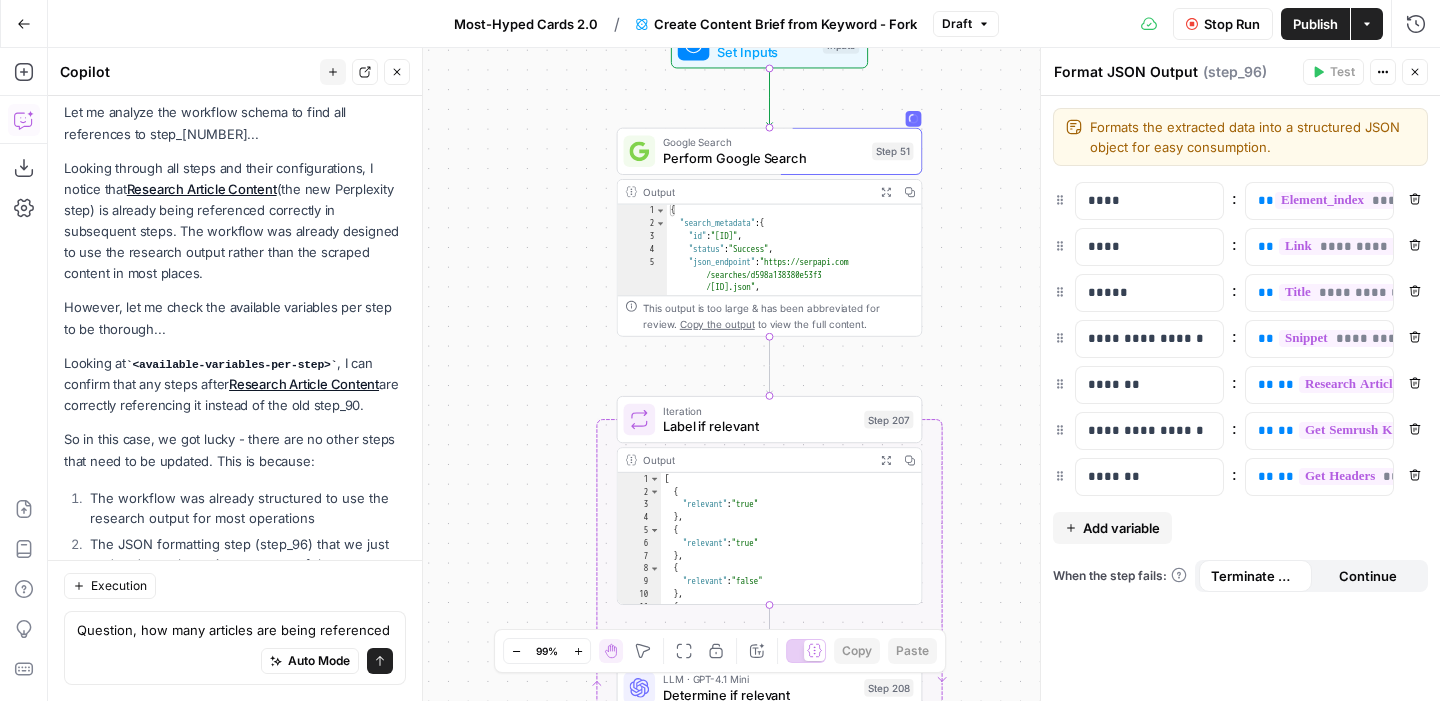 click on "Workflow Set Inputs Inputs Google Search Perform Google Search Step 51 Output Expand Output Copy 1 2 3 4 5 6 {    "search_metadata" :  {      "id" :  "688a6ba3ee028ac99d35b248" ,      "status" :  "Success" ,      "json_endpoint" :  "https://serpapi.com          /searches/d598a138380e53f3          /688a6ba3ee028ac99d35b248.json" ,      "pixel_position_endpoint" :  "https          ://serpapi.com/searches          /d598a138380e53f3          /688a6ba3ee028ac99d35b248          .json_with_pixel_position" ,     This output is too large & has been abbreviated for review.   Copy the output   to view the full content. Loop Iteration Label if relevant Step 207 Output Expand Output Copy 1 2 3 4 5 6 7 8 9 10 11 12 [    {      "relevant" :  "true"    } ,    {      "relevant" :  "true"    } ,    {      "relevant" :  "false"    } ,    {      "relevant" :  "true"     LLM · GPT-4.1 Mini Determine if relevant Step 208 Output Expand Output Copy 1 2 3 {    "relevant" :  "false"" at bounding box center (744, 374) 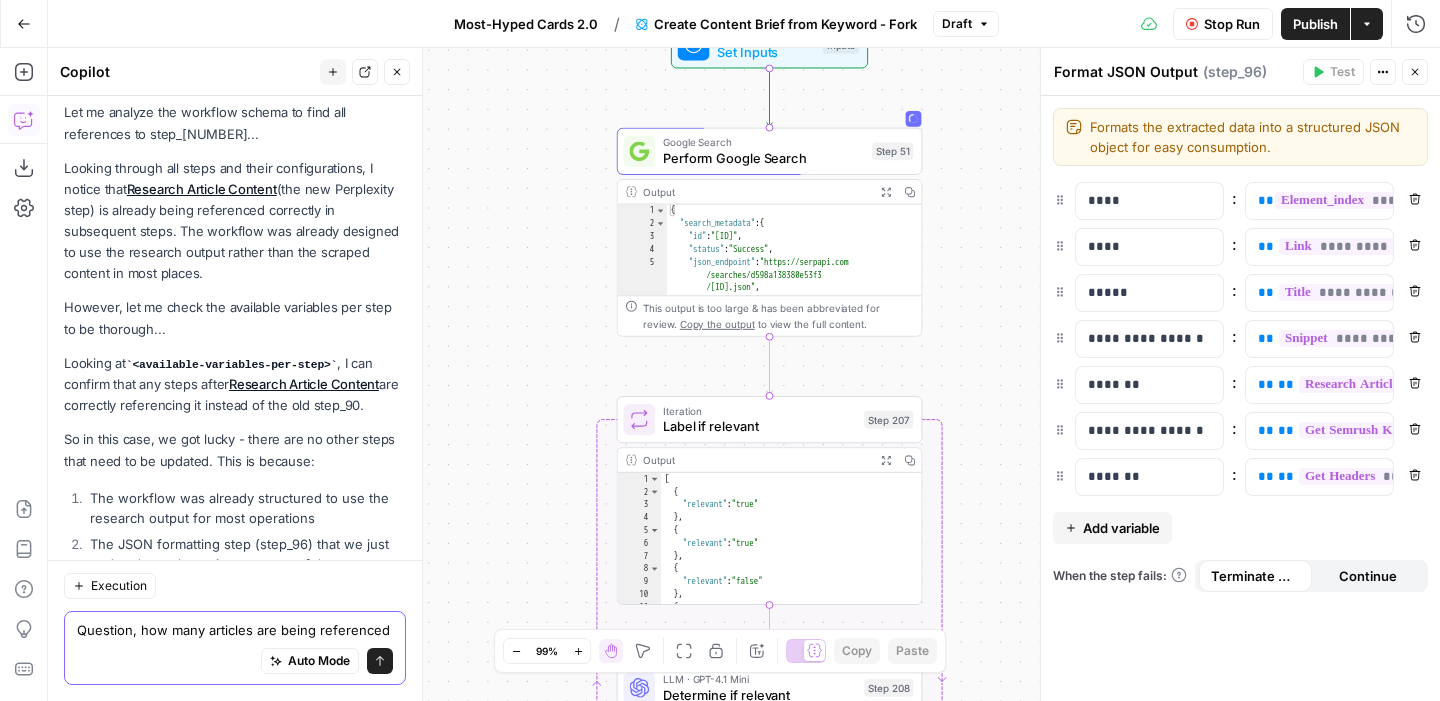 click on "Question, how many articles are being referenced" at bounding box center [235, 630] 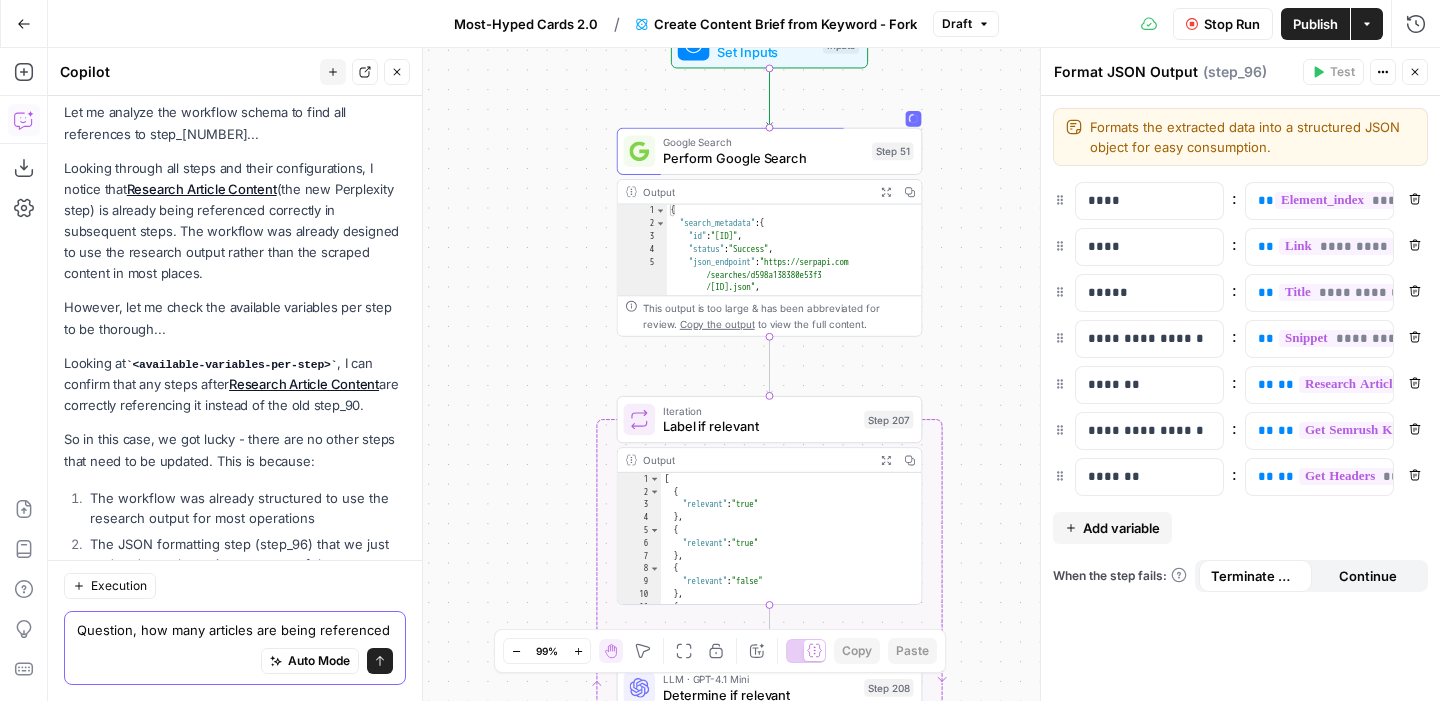 click on "Question, how many articles are being referenced" at bounding box center (235, 630) 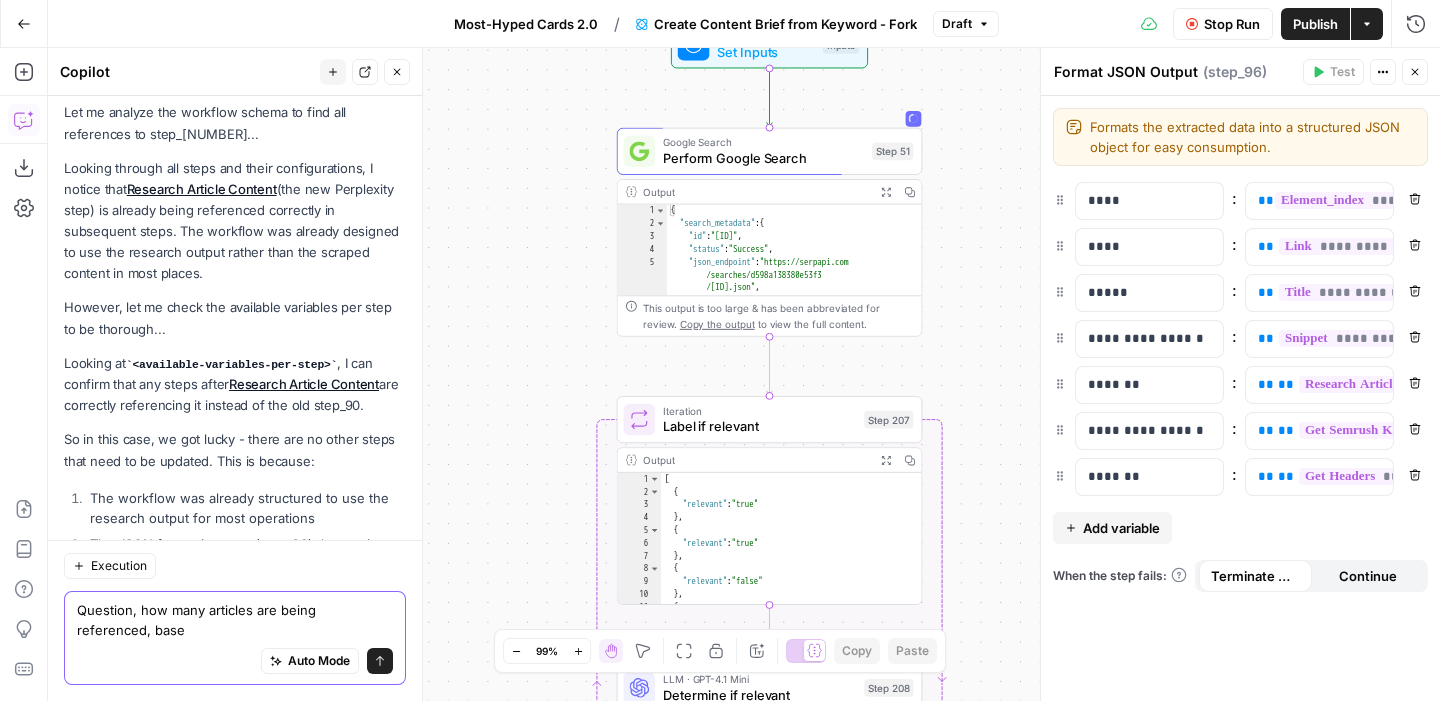 scroll, scrollTop: 13031, scrollLeft: 0, axis: vertical 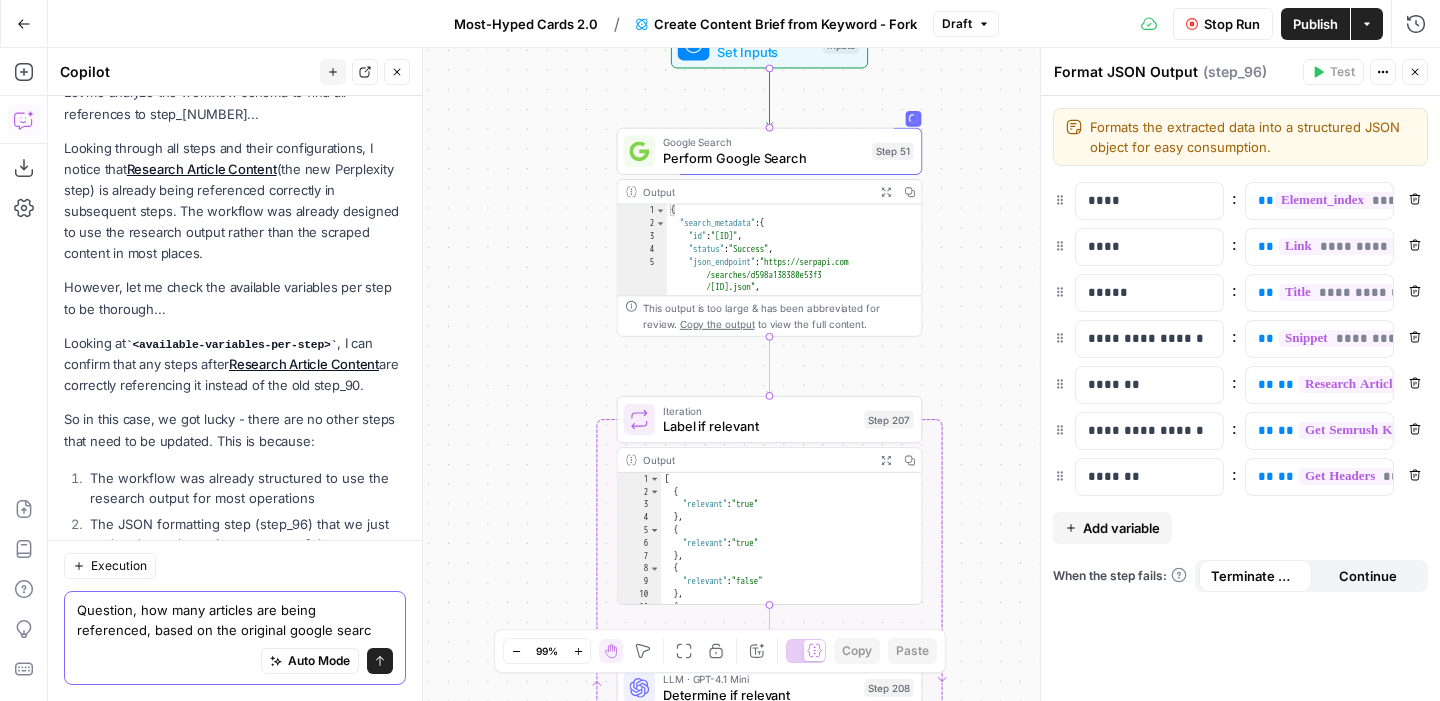 type on "Question, how many articles are being referenced, based on the original google search" 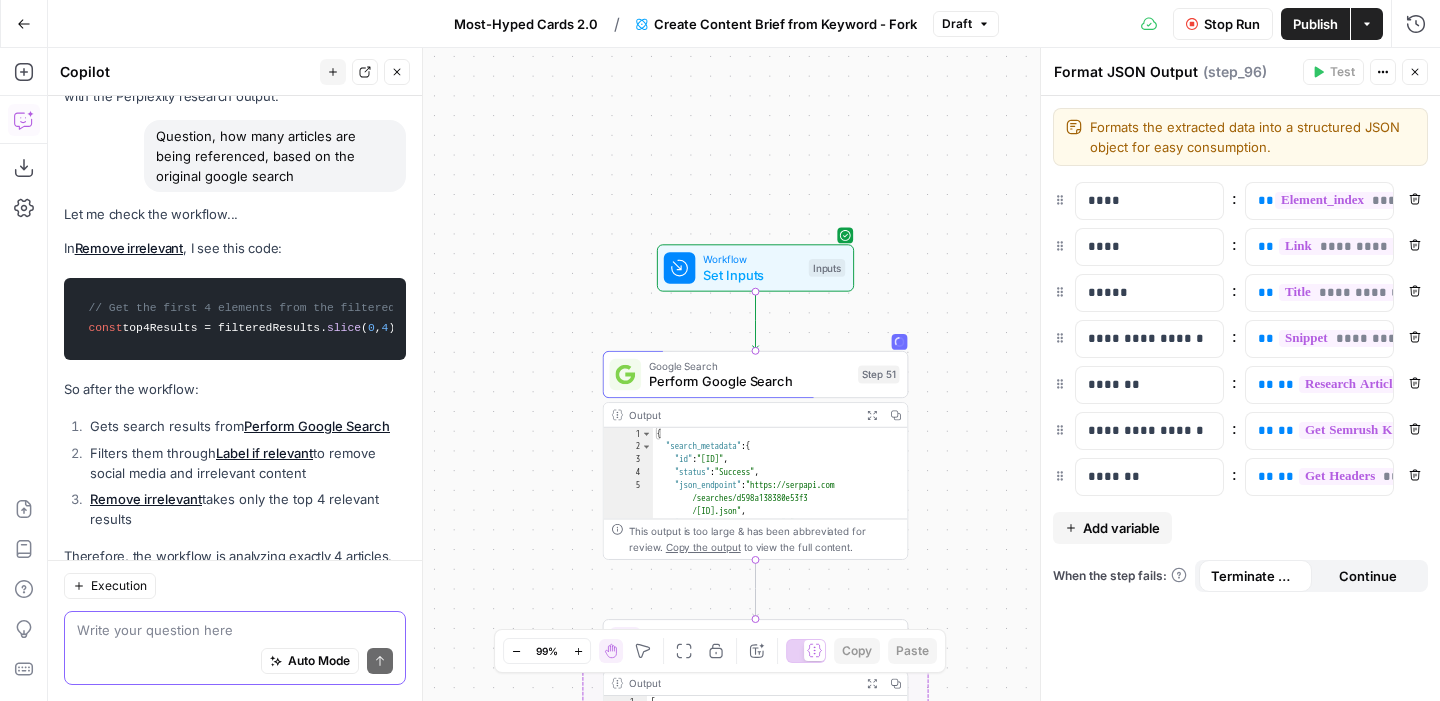 scroll, scrollTop: 13610, scrollLeft: 0, axis: vertical 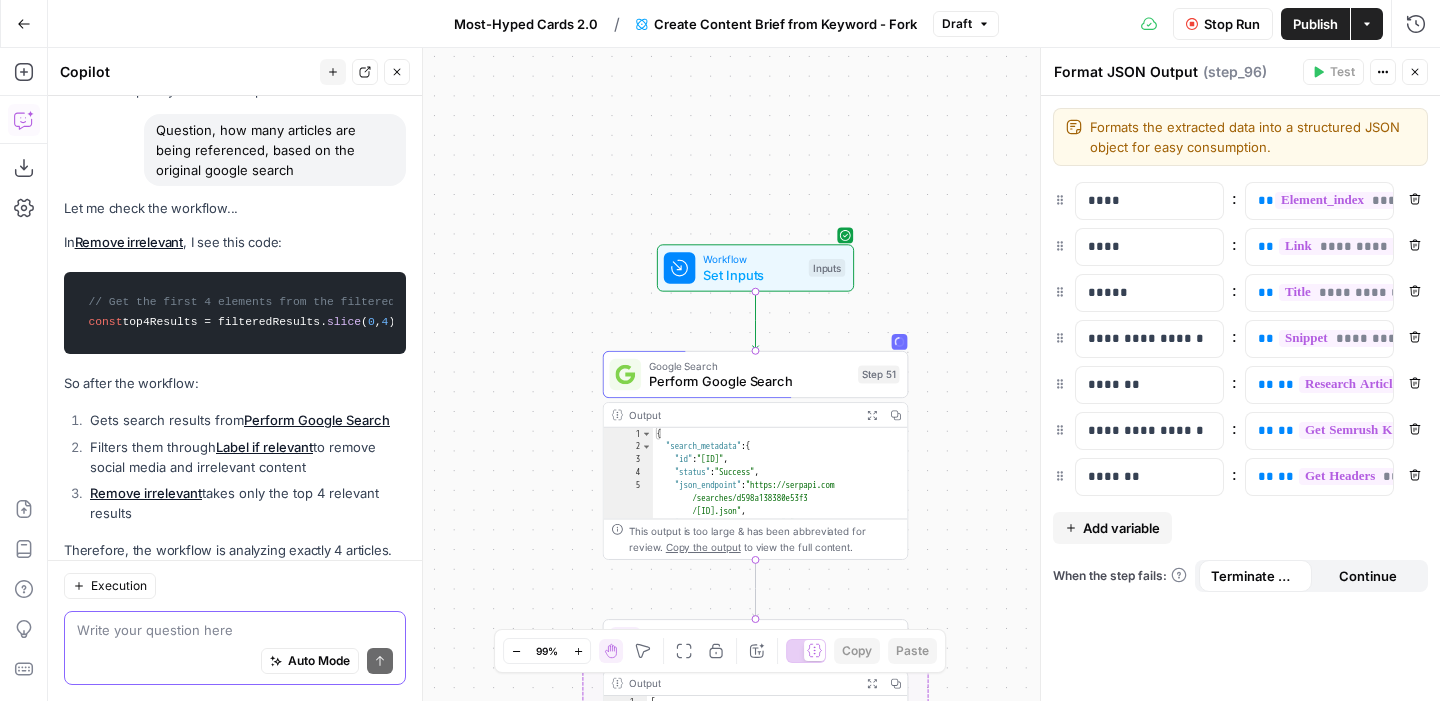 click at bounding box center (235, 630) 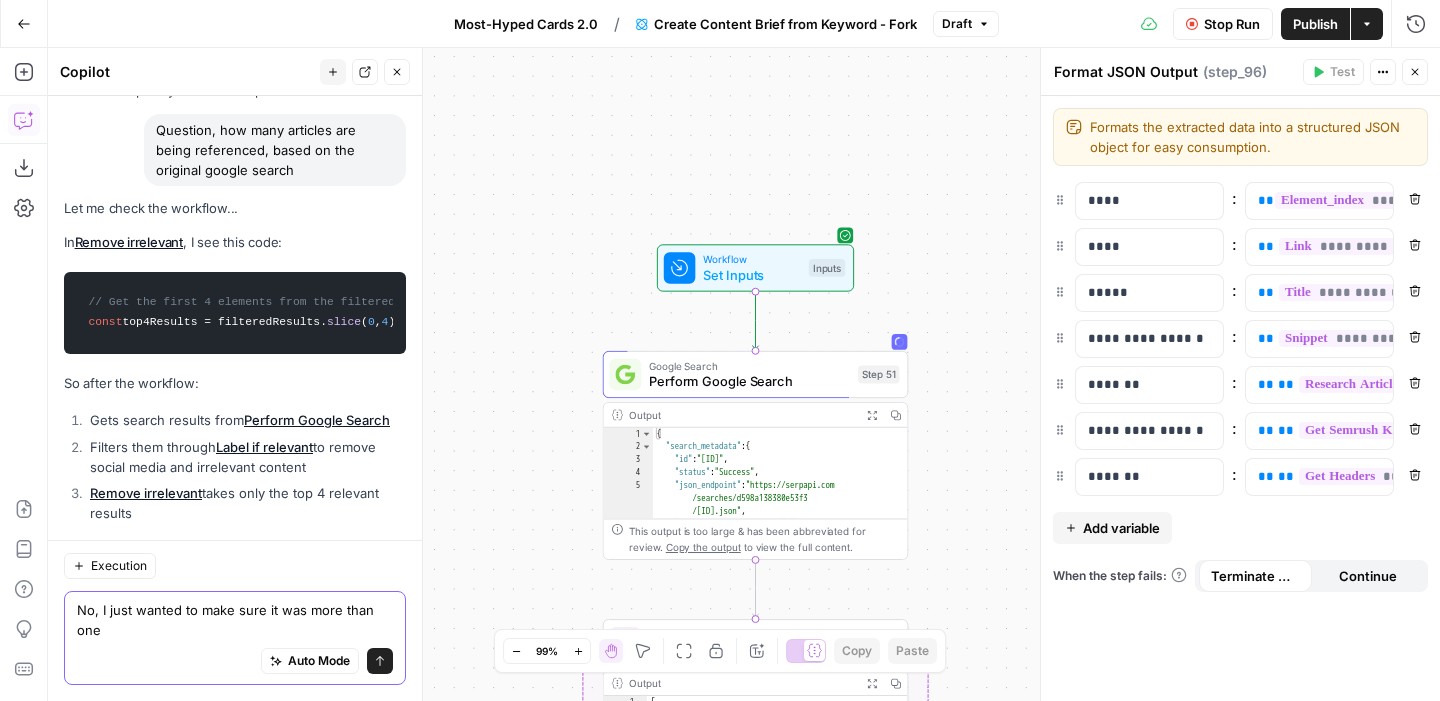 scroll, scrollTop: 13630, scrollLeft: 0, axis: vertical 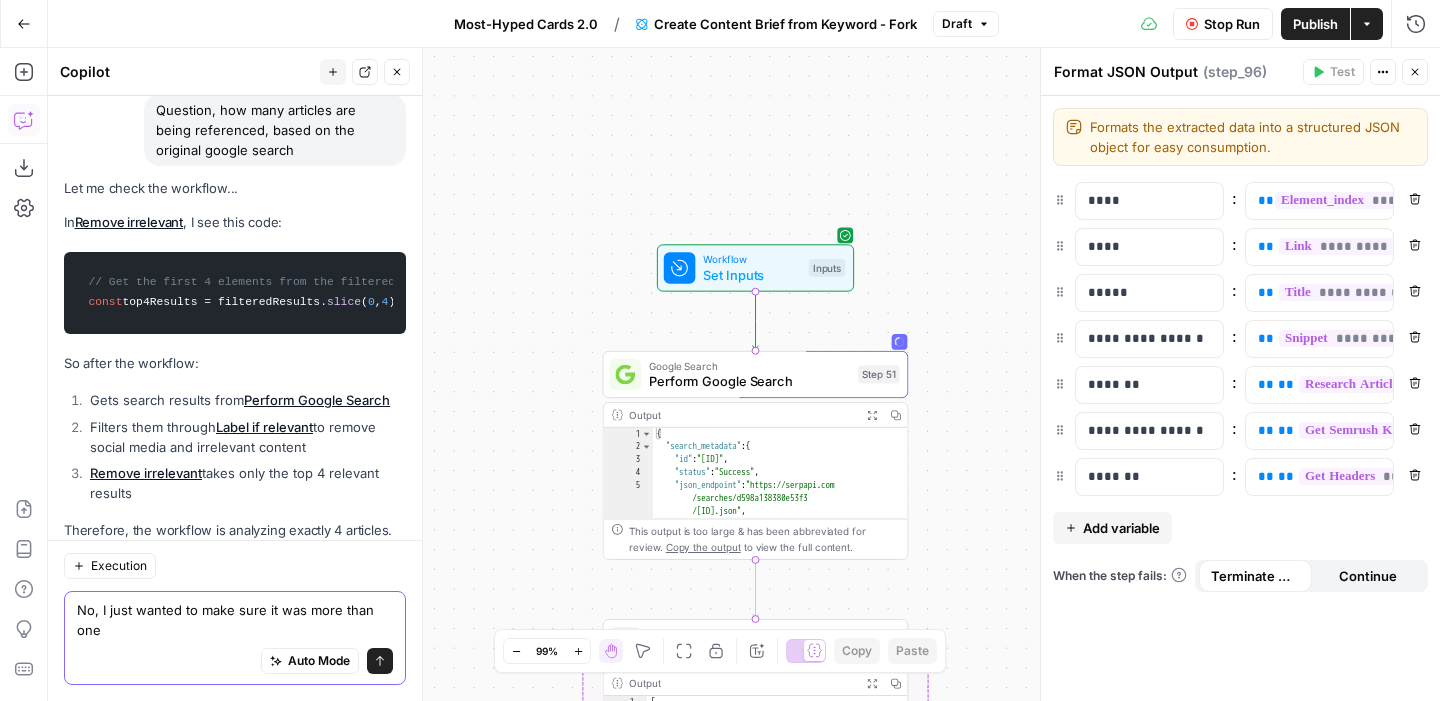 type on "No, I just wanted to make sure it was more than one" 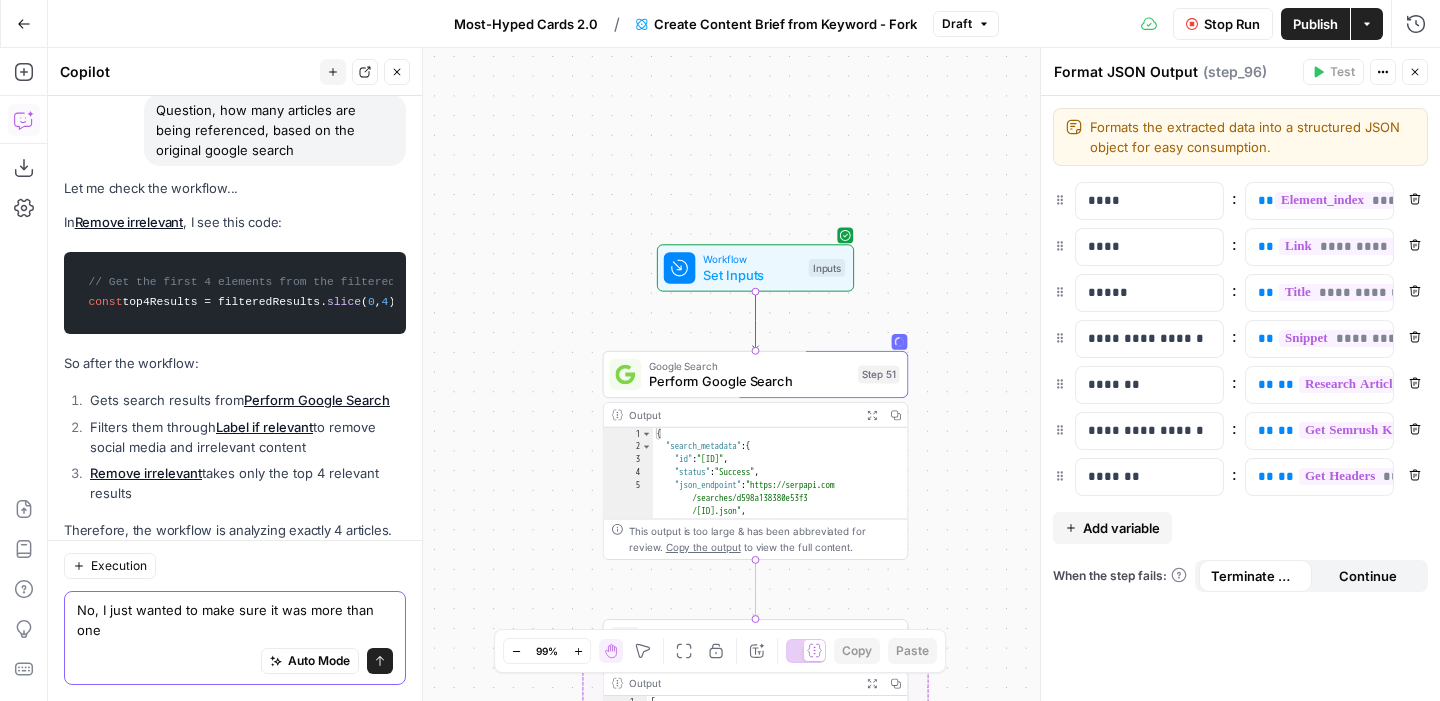 click 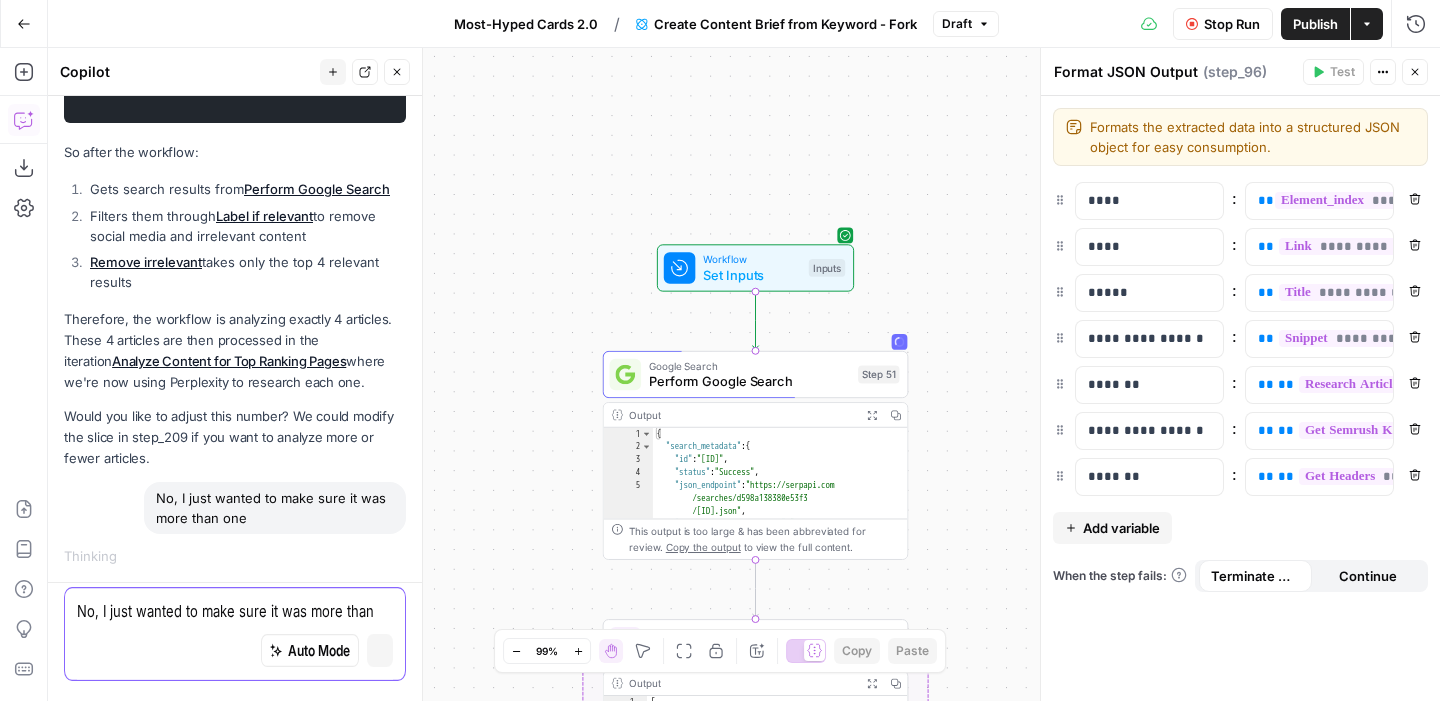 type 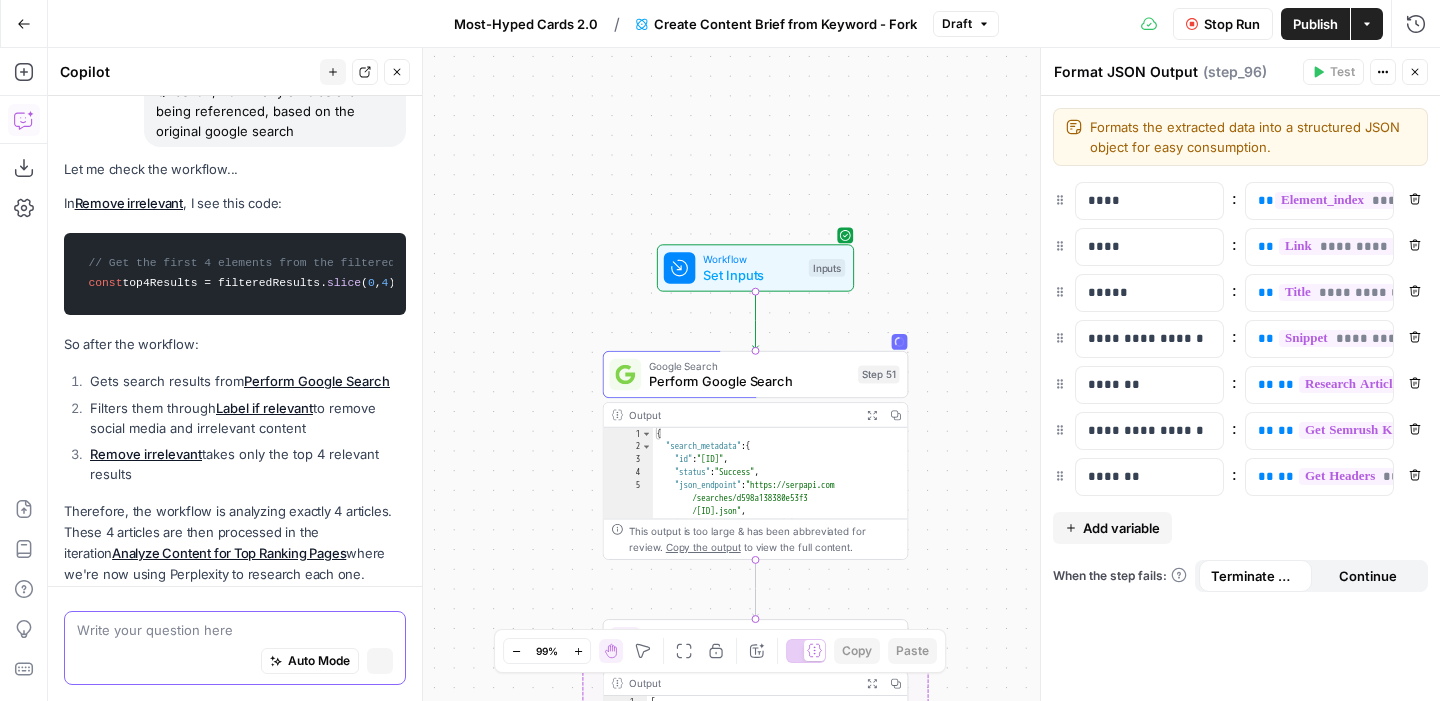 scroll, scrollTop: 13168, scrollLeft: 0, axis: vertical 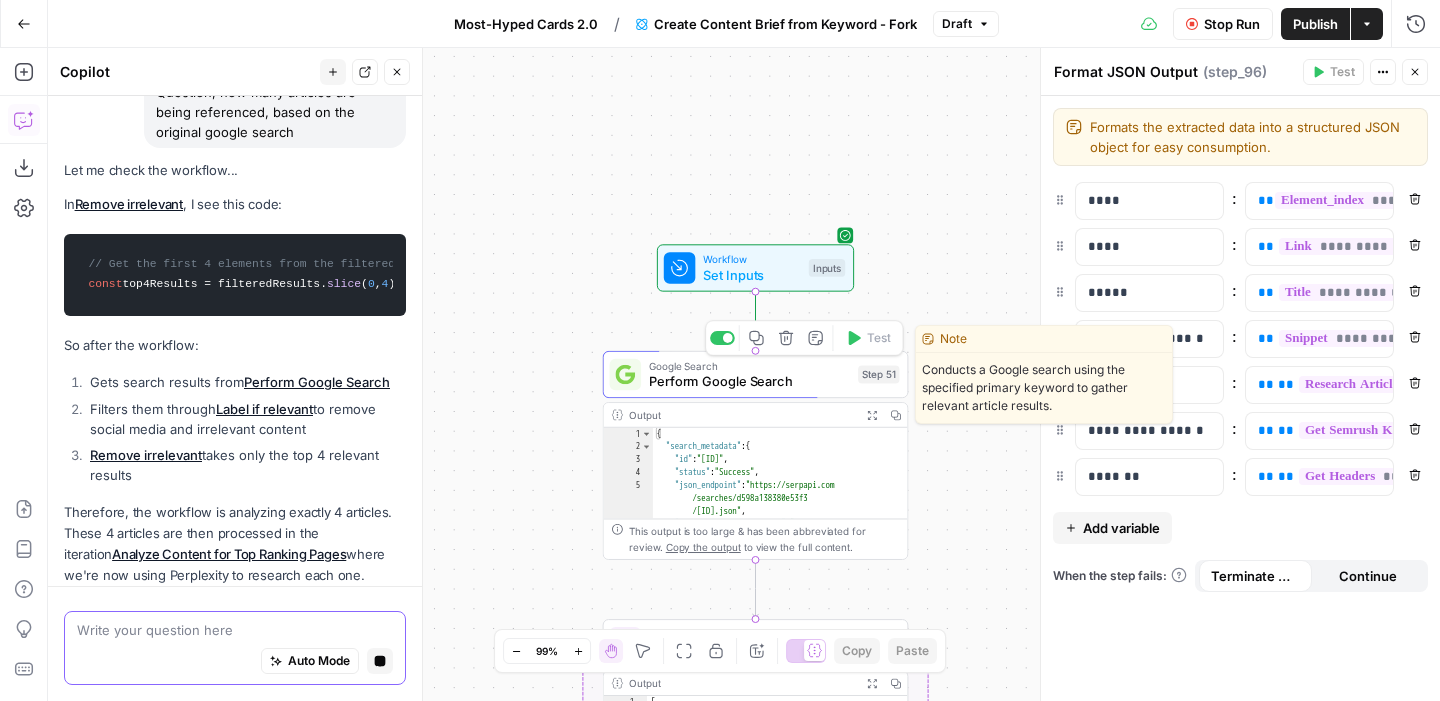 click on "Perform Google Search" at bounding box center (749, 382) 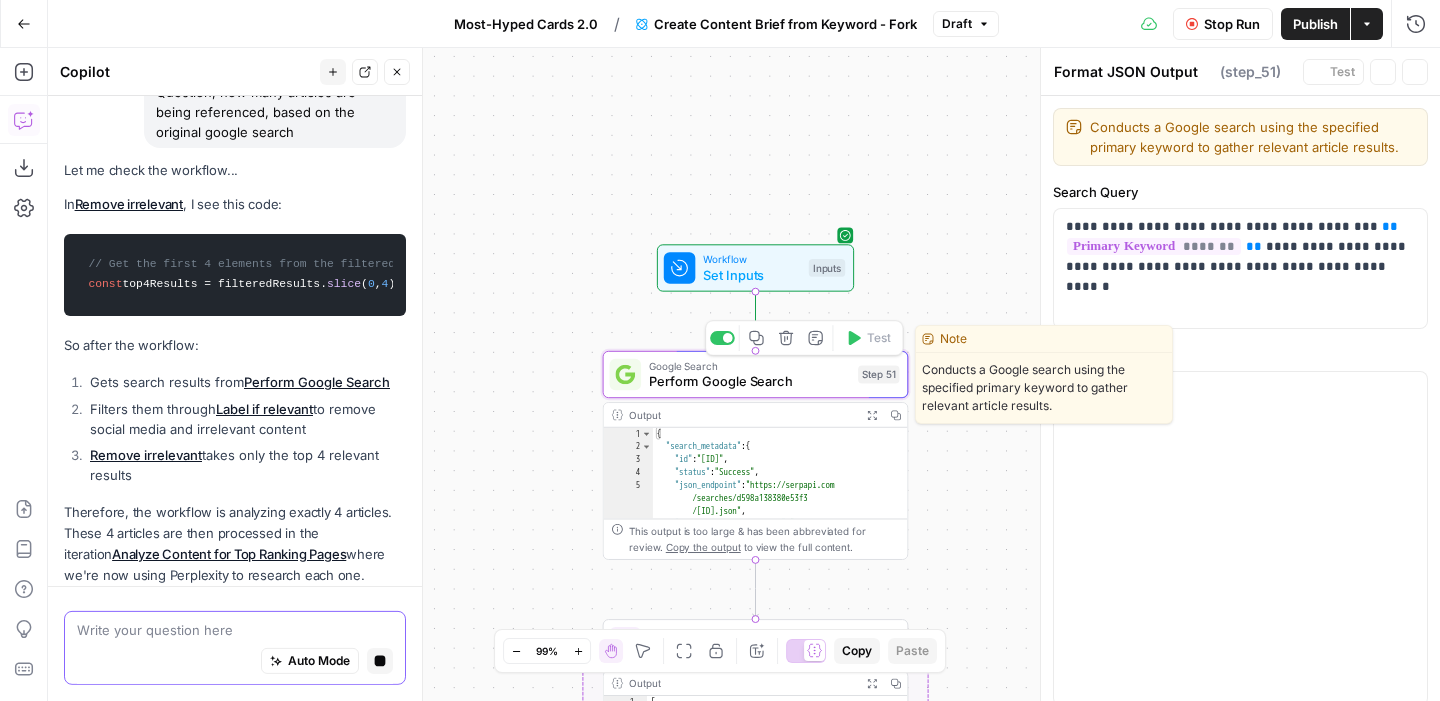 type on "Perform Google Search" 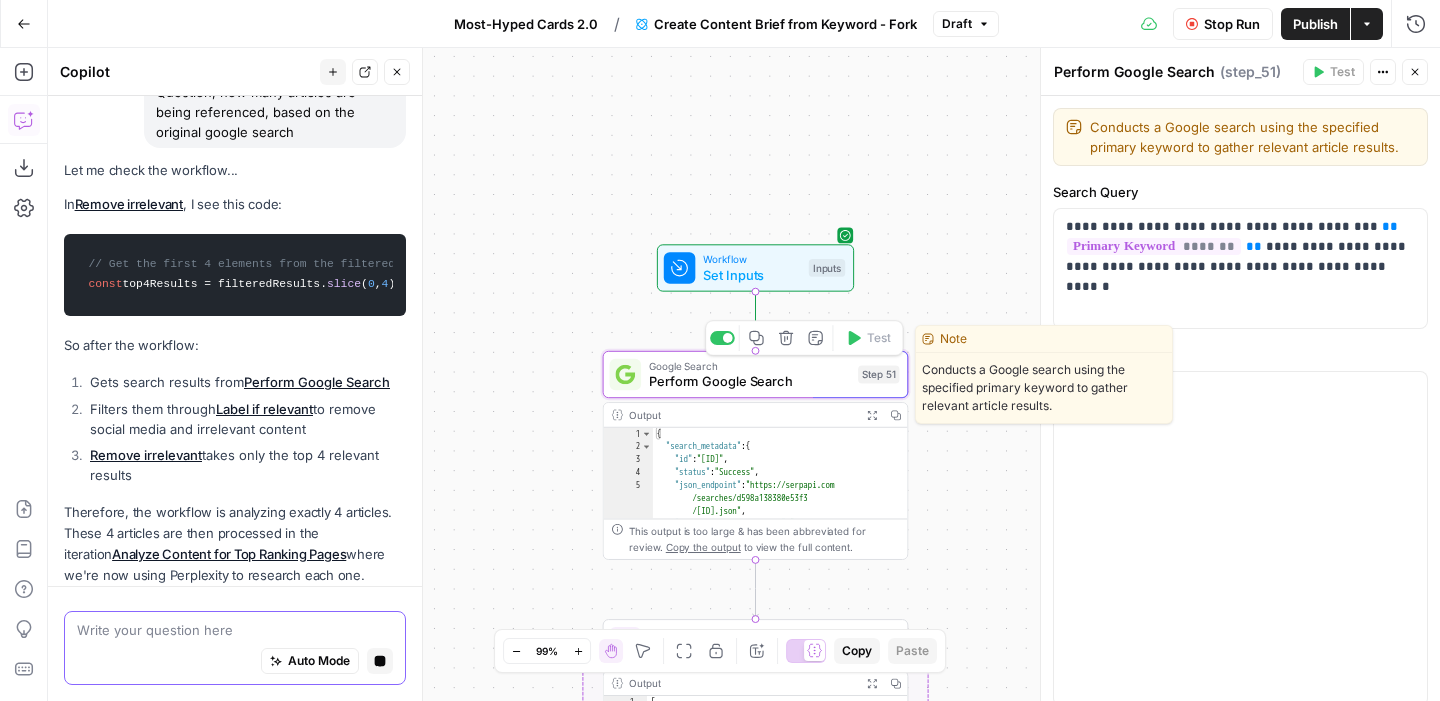scroll, scrollTop: 13212, scrollLeft: 0, axis: vertical 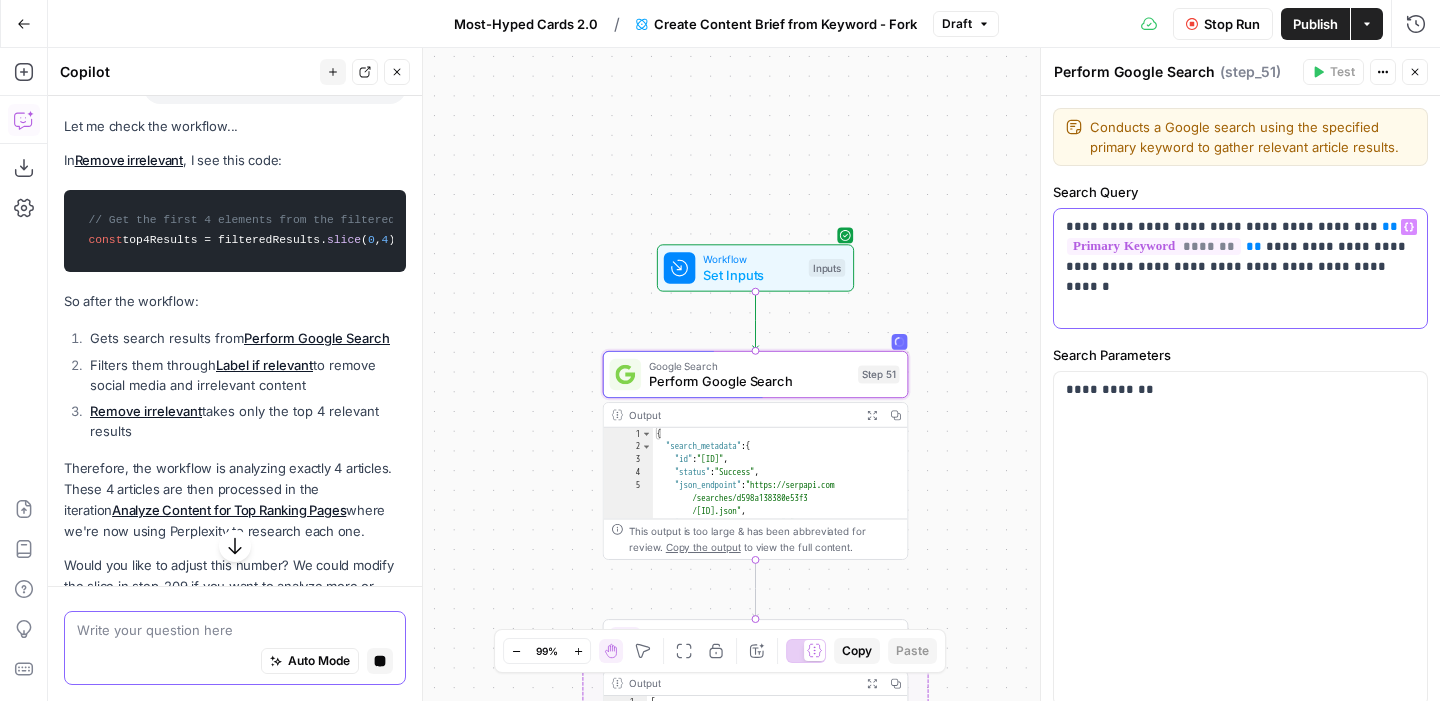 click on "**********" at bounding box center (1240, 247) 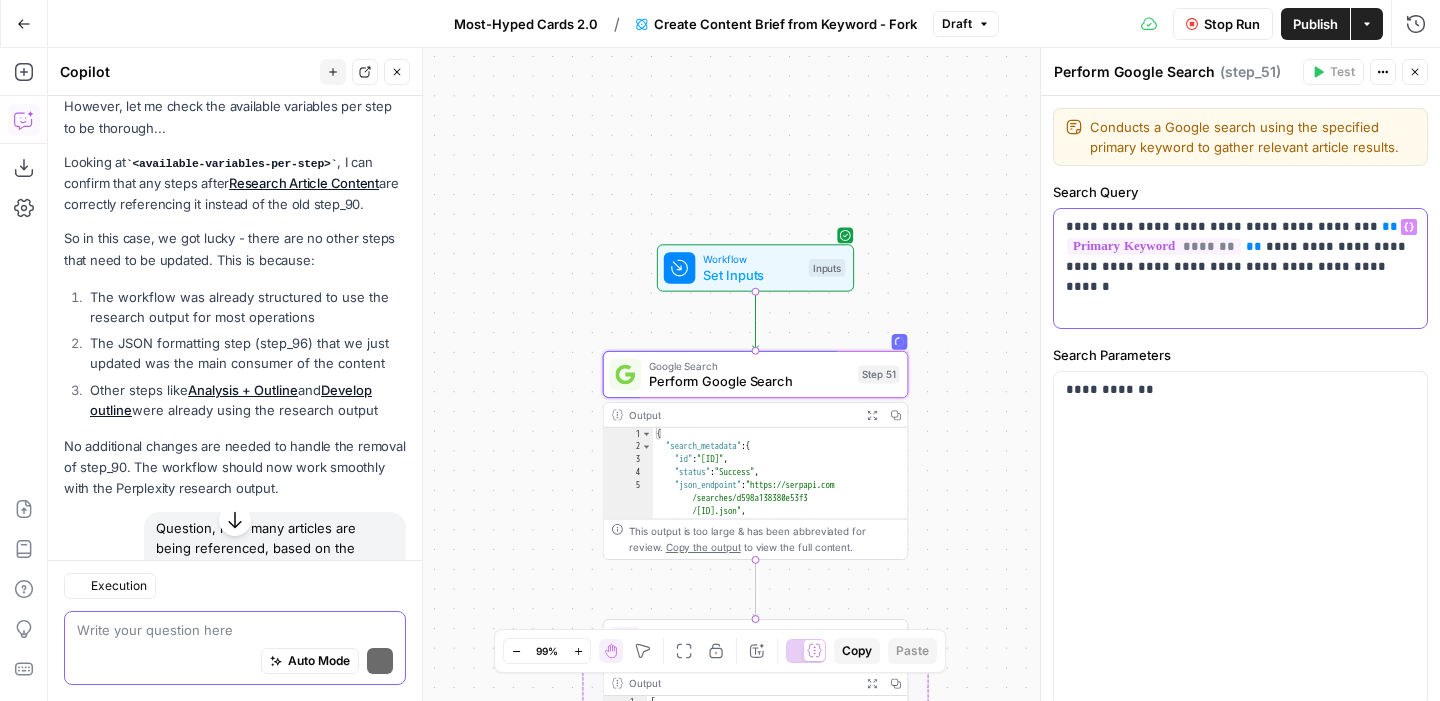 scroll, scrollTop: 13692, scrollLeft: 0, axis: vertical 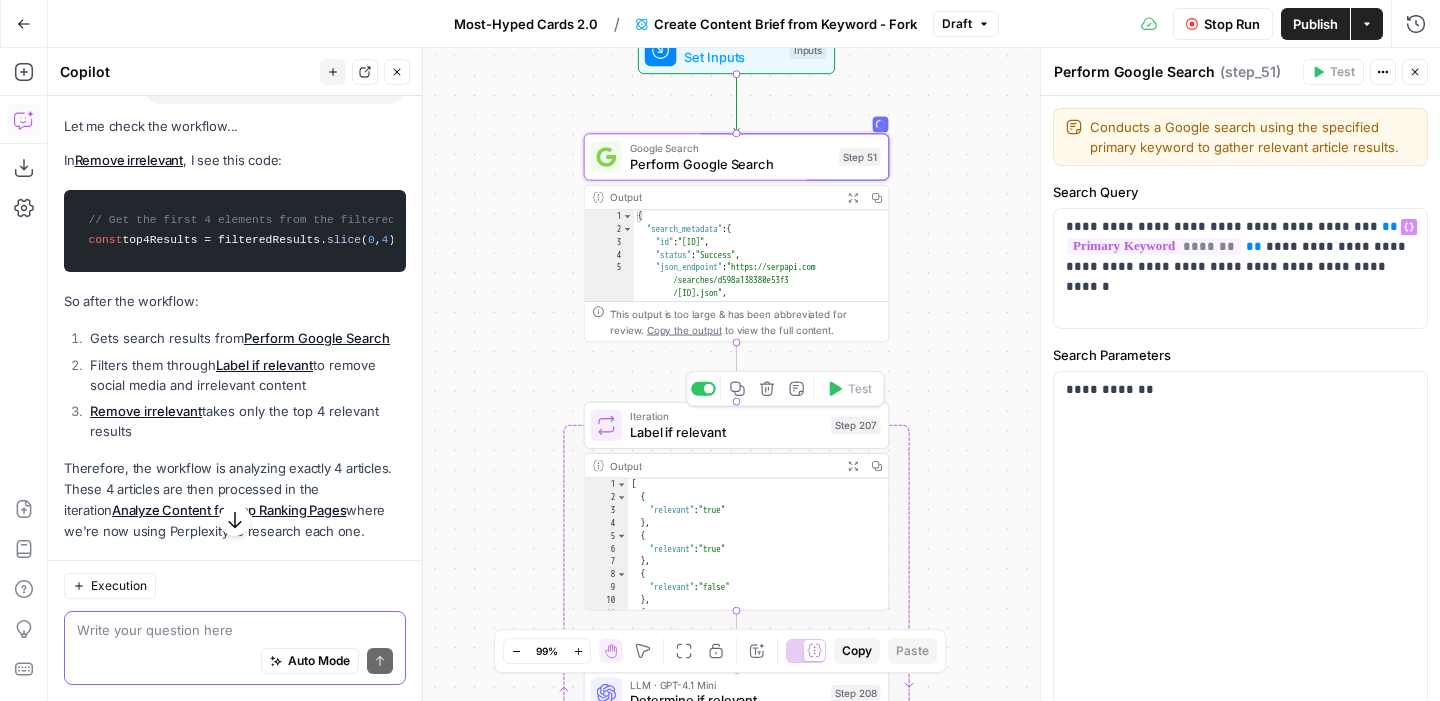 click on "Label if relevant" at bounding box center (726, 432) 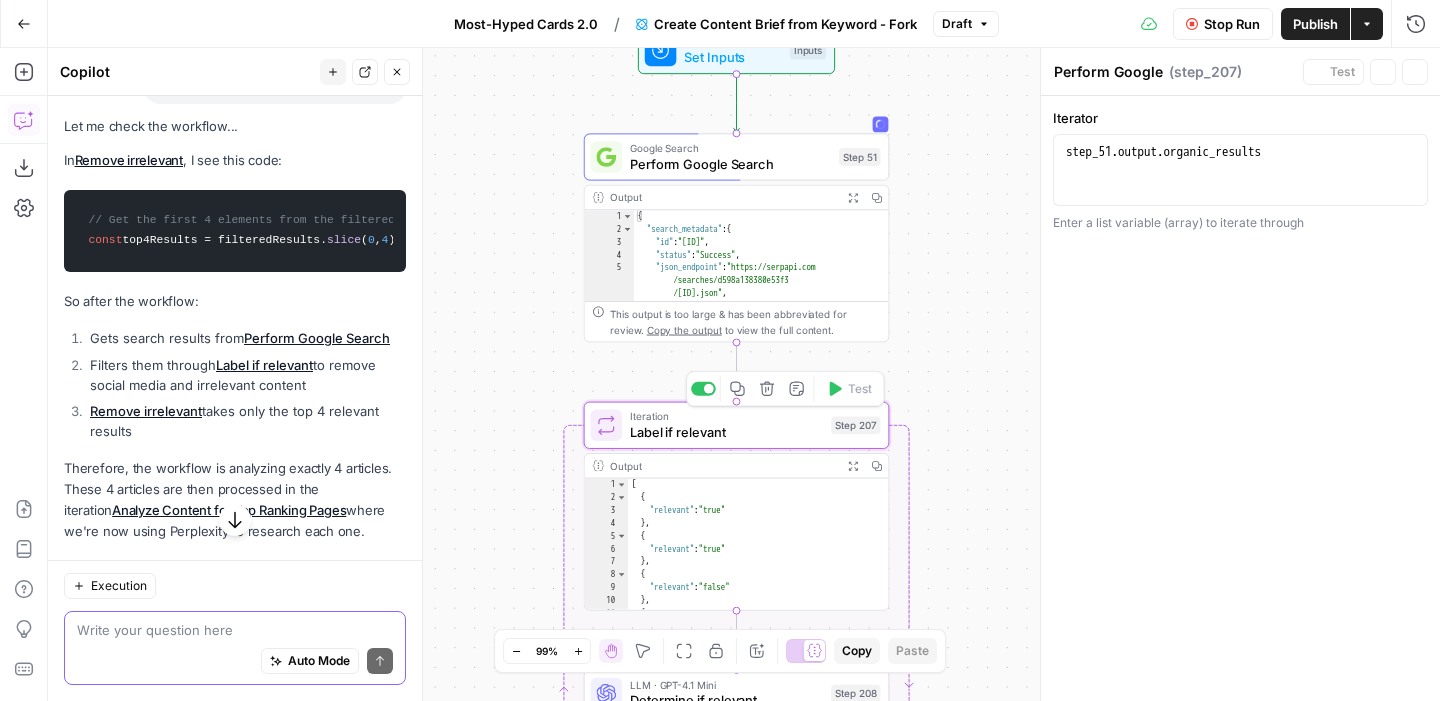 type on "Label if relevant" 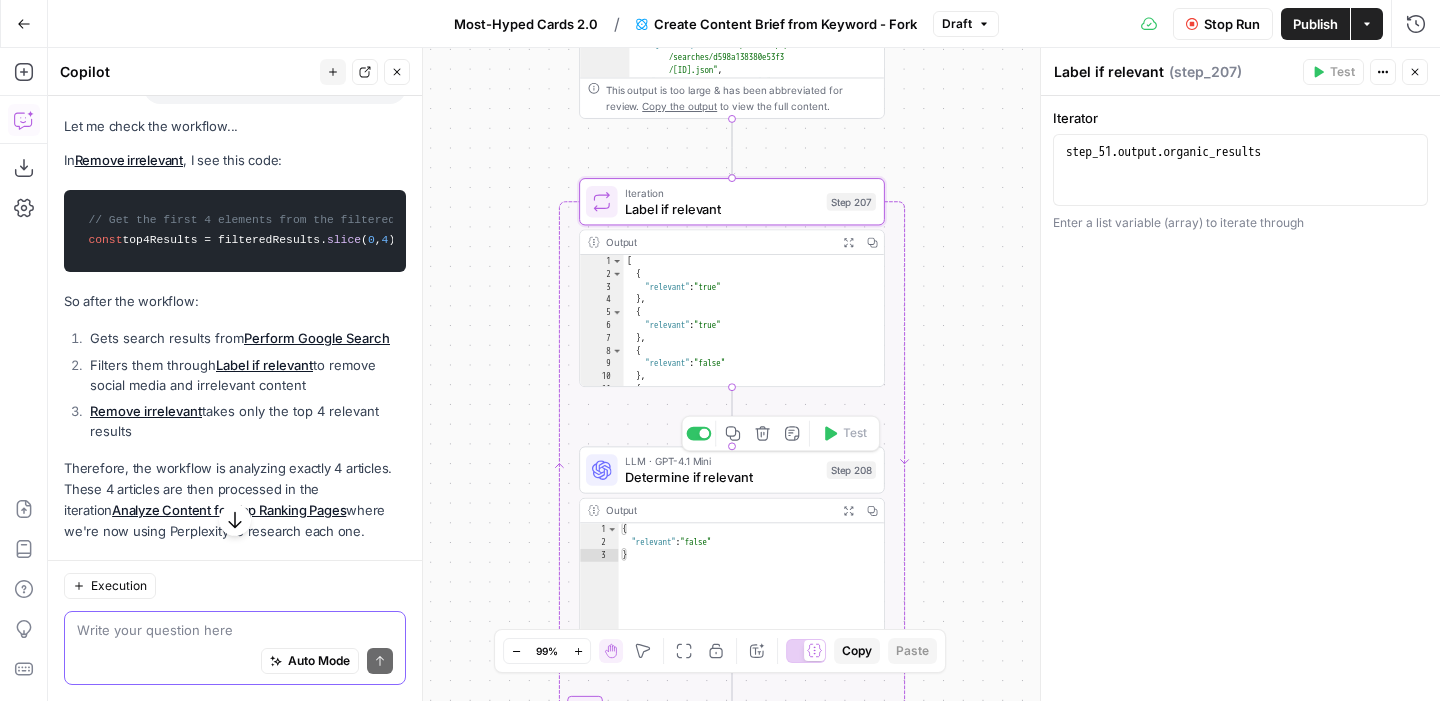 click on "Determine if relevant" at bounding box center (721, 477) 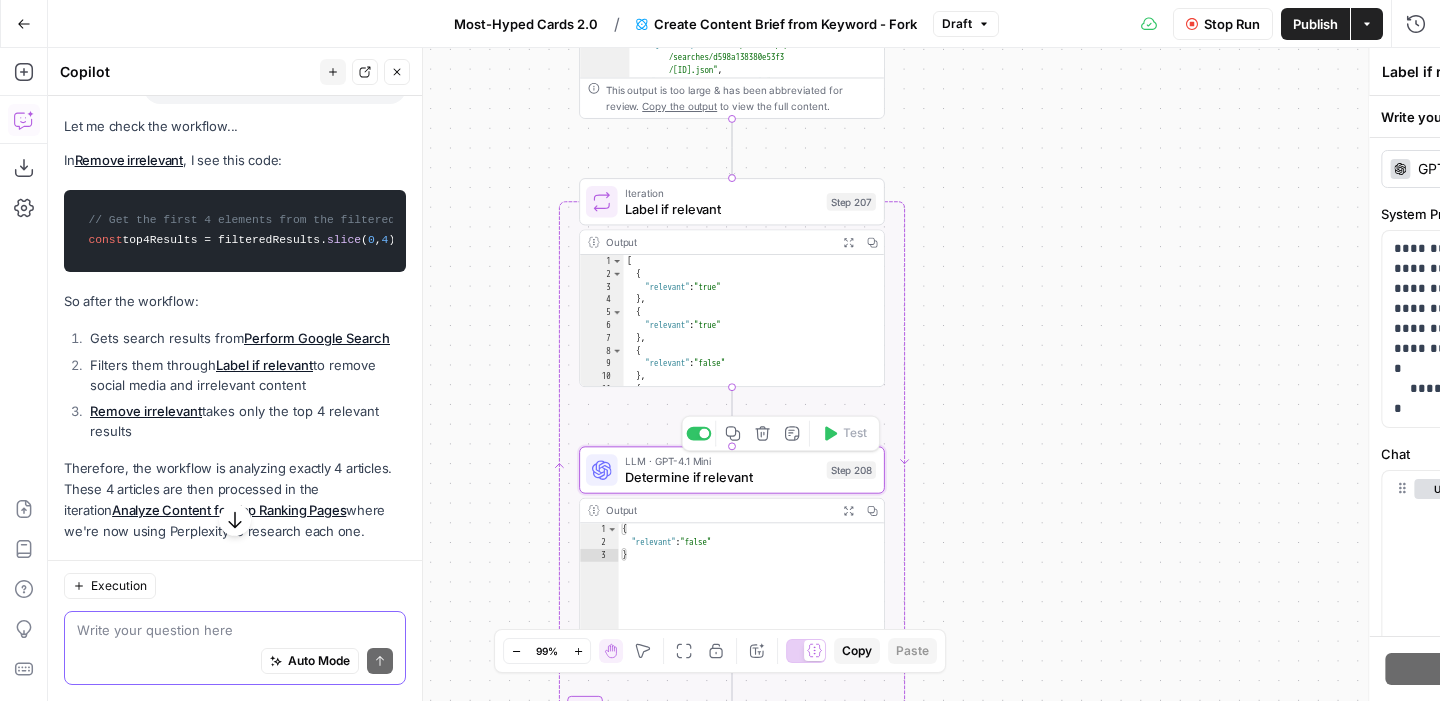 type on "Determine if relevant" 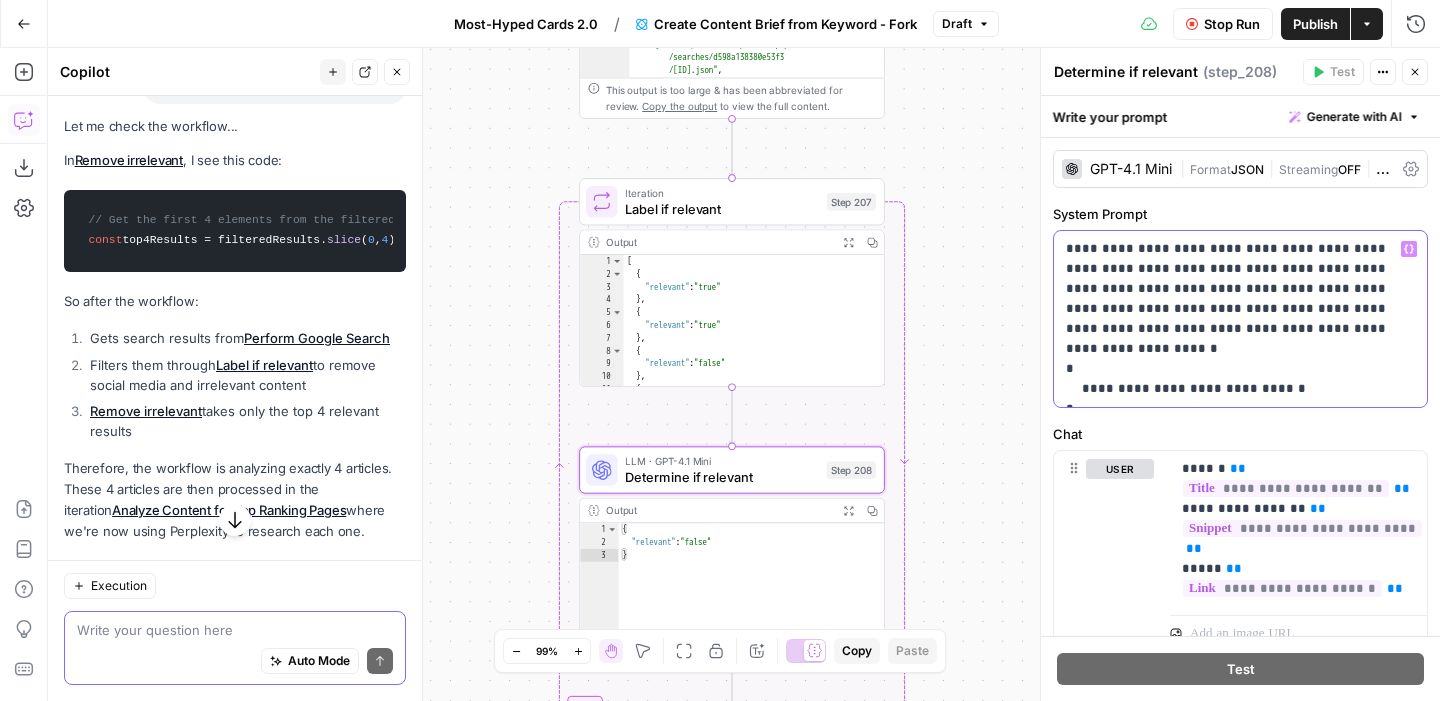 click on "**********" at bounding box center (1240, 319) 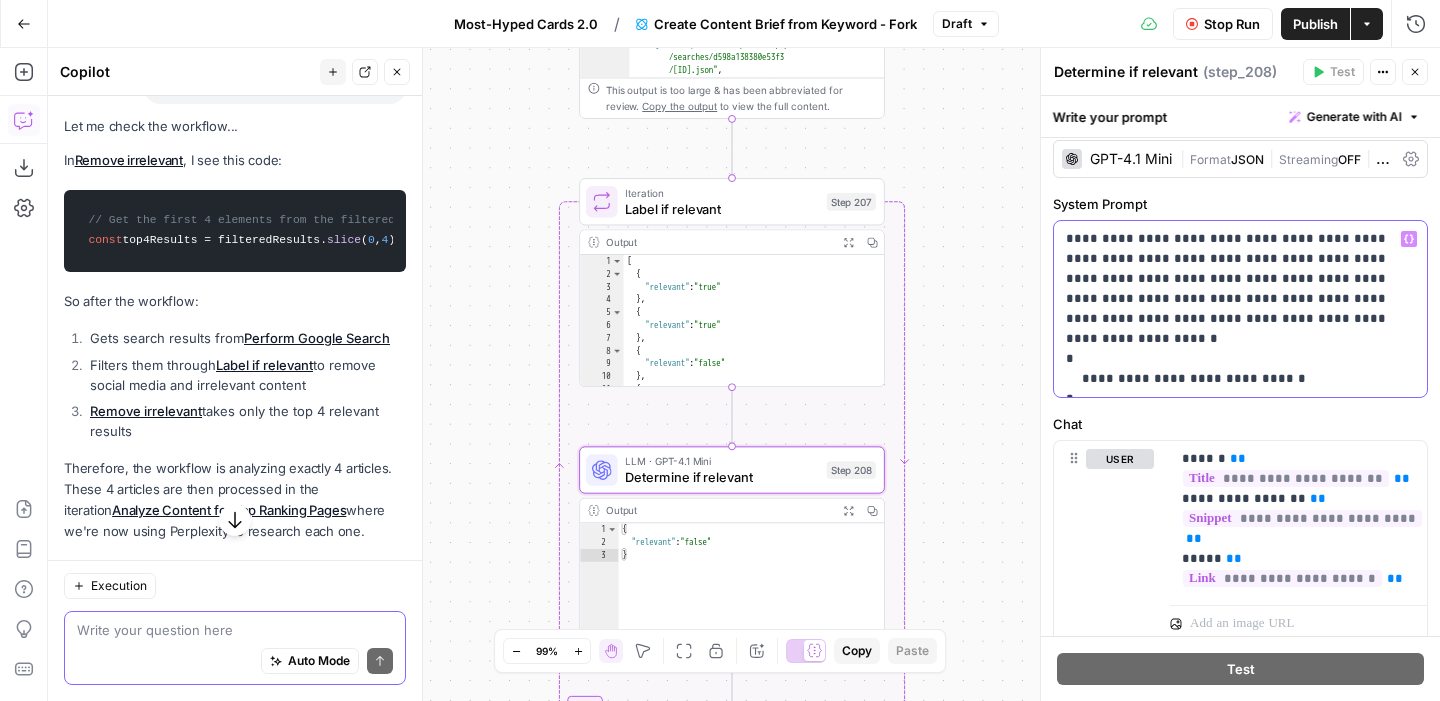 scroll, scrollTop: 0, scrollLeft: 0, axis: both 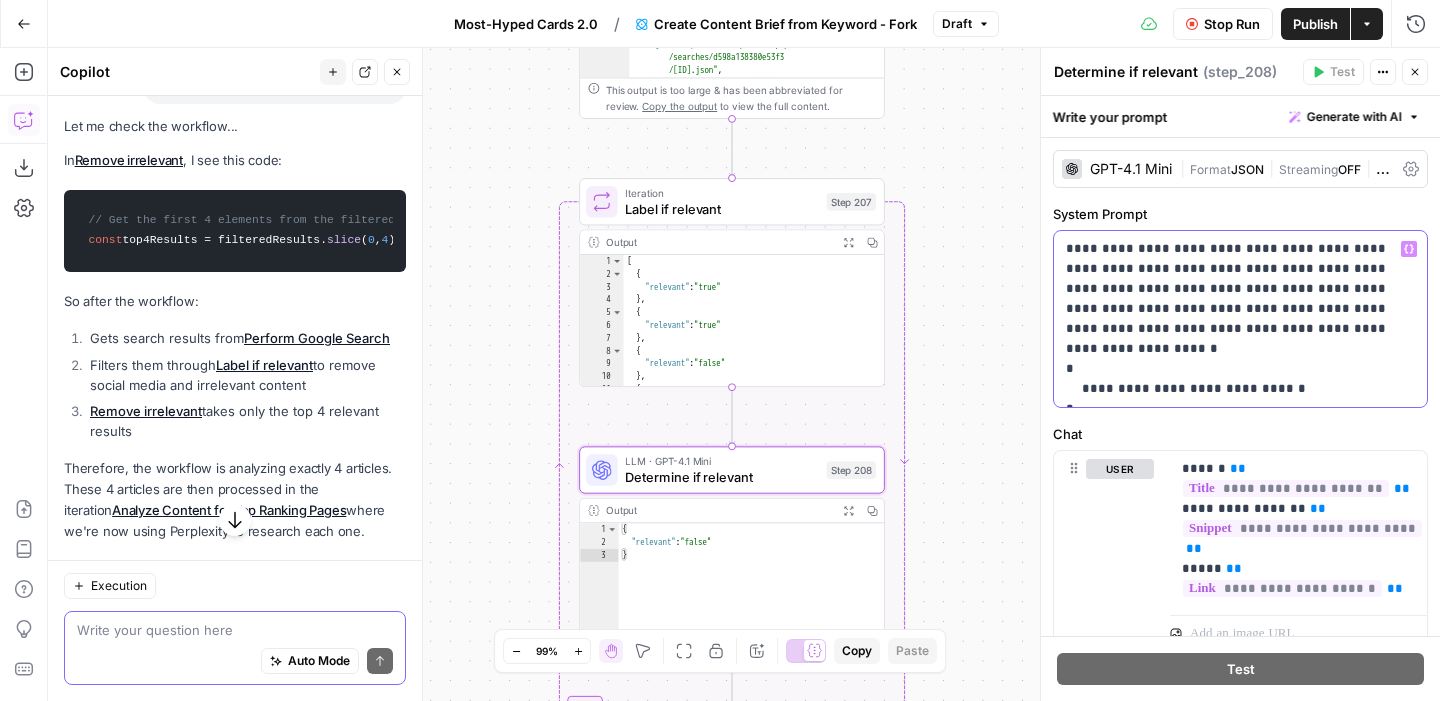 click on "**********" at bounding box center [1240, 319] 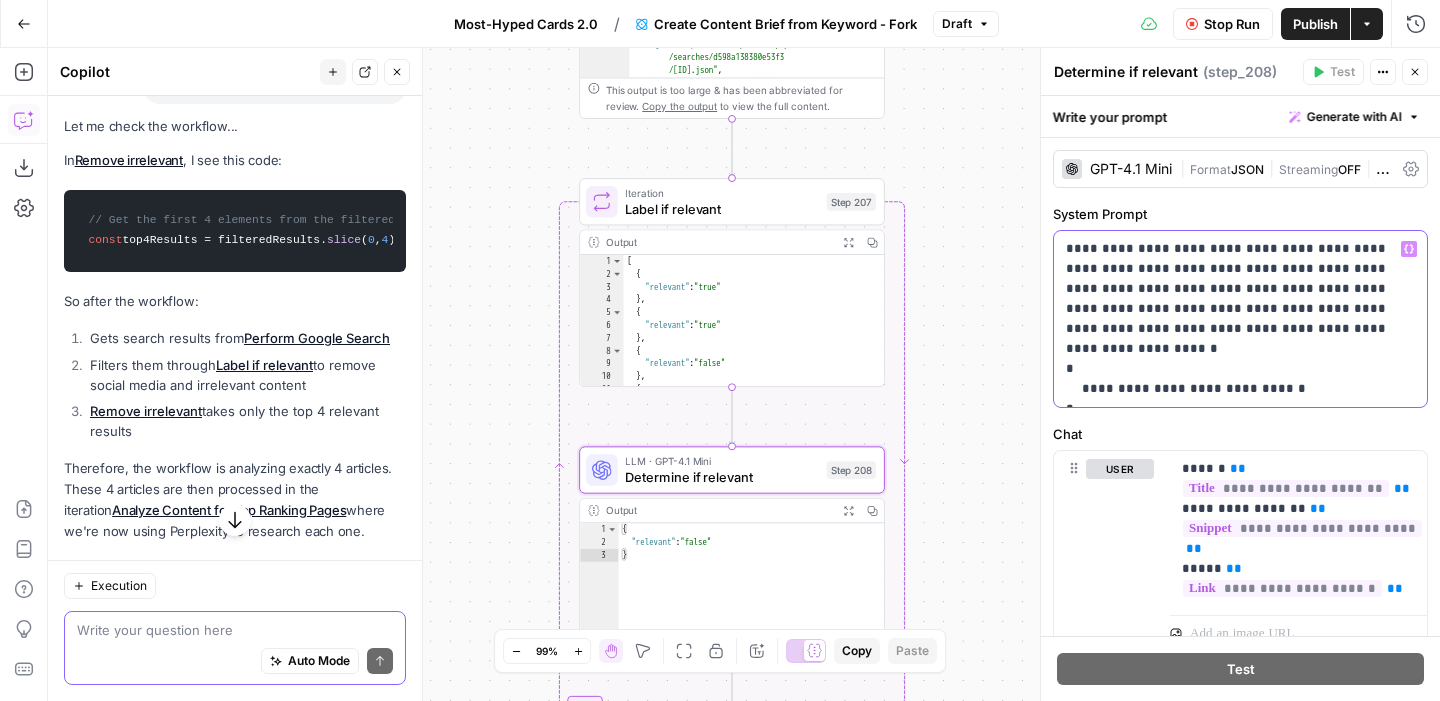 click on "**********" at bounding box center [1240, 319] 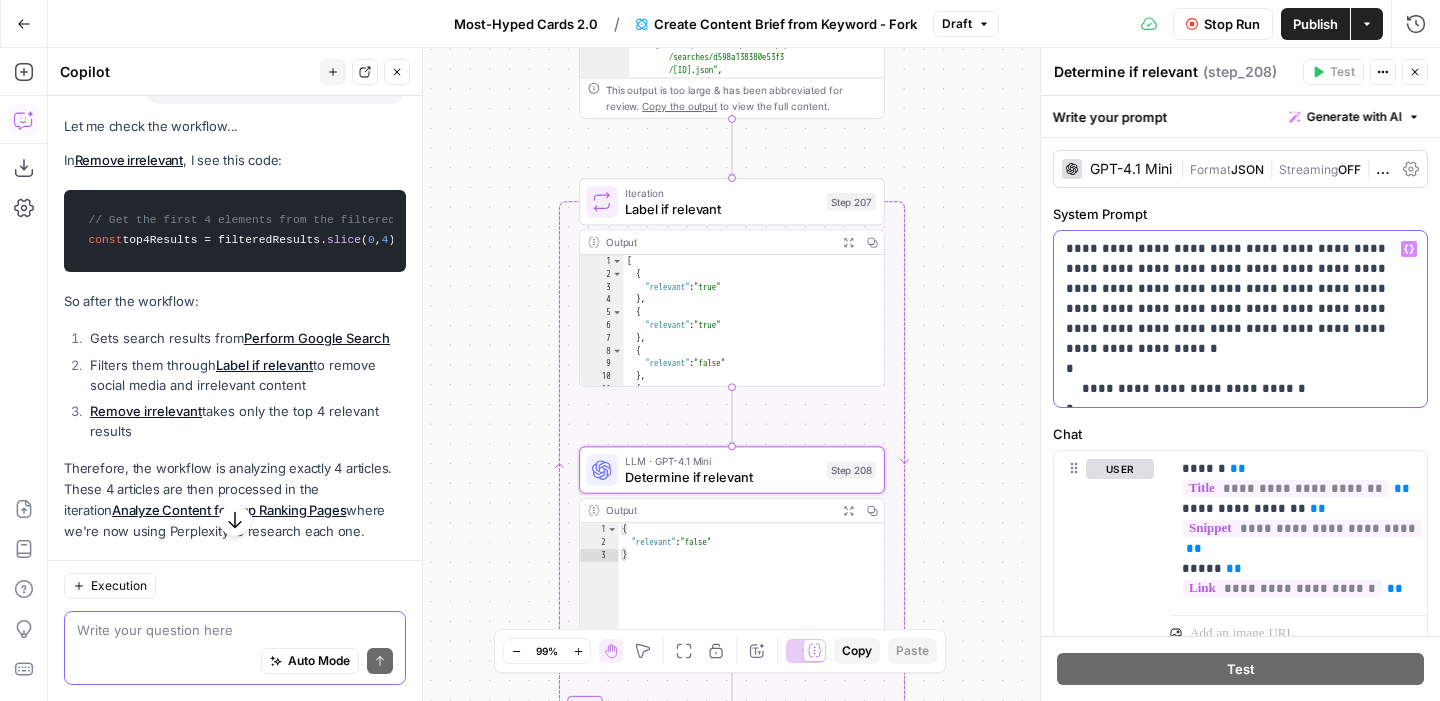 type 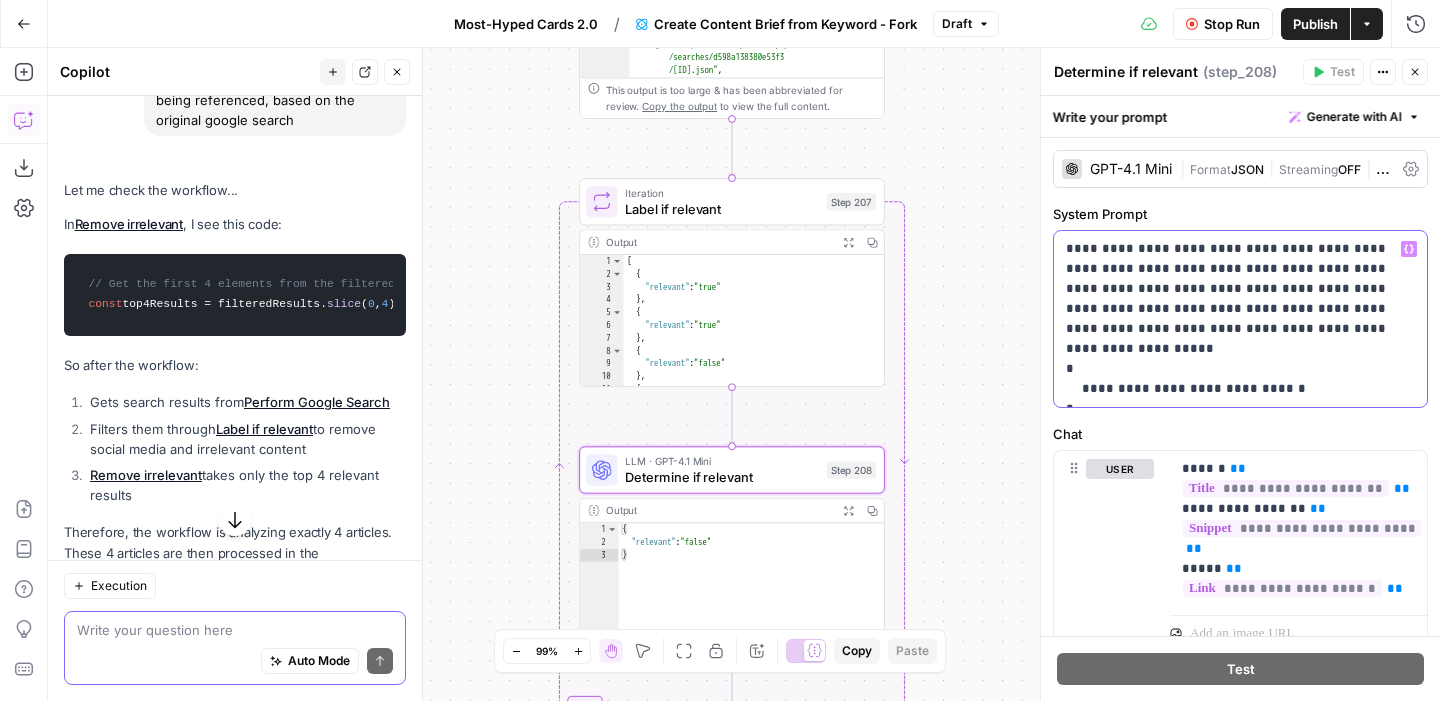 scroll, scrollTop: 13756, scrollLeft: 0, axis: vertical 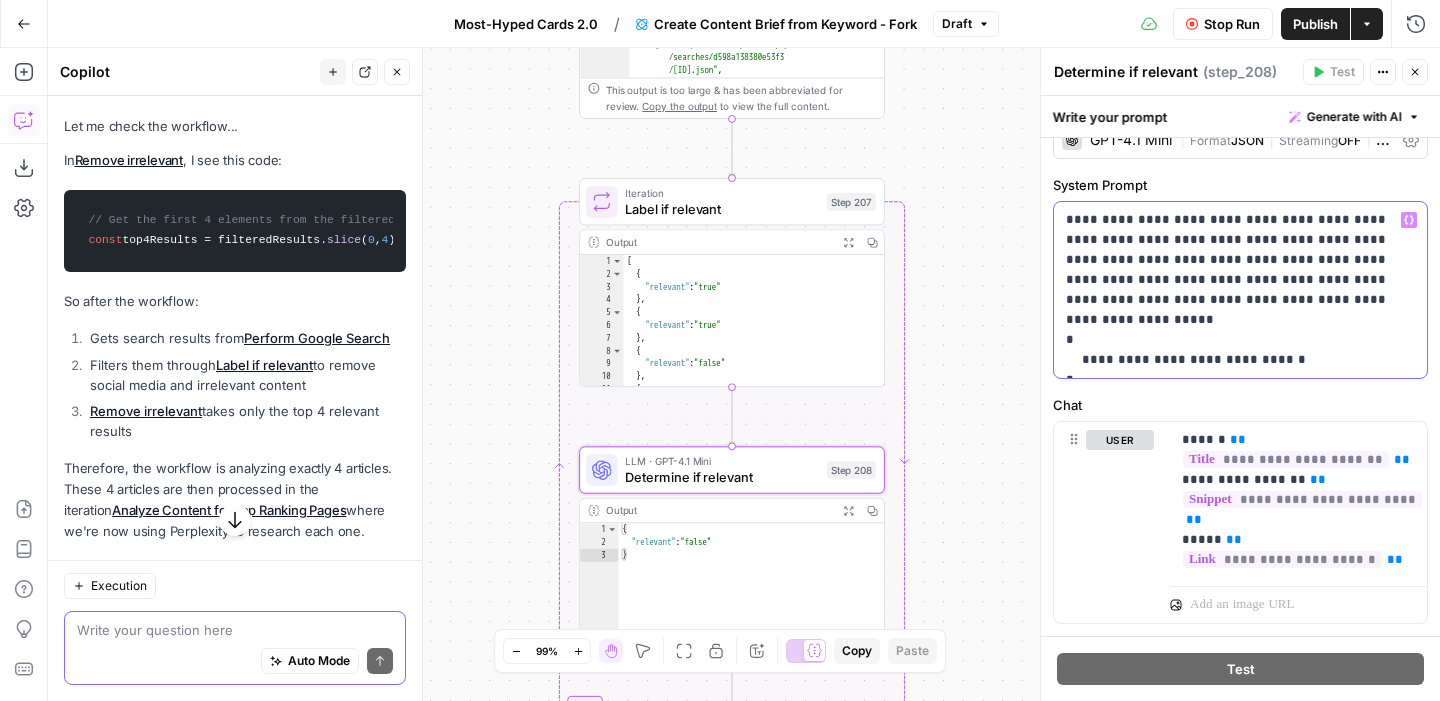 click on "**********" at bounding box center [1240, 290] 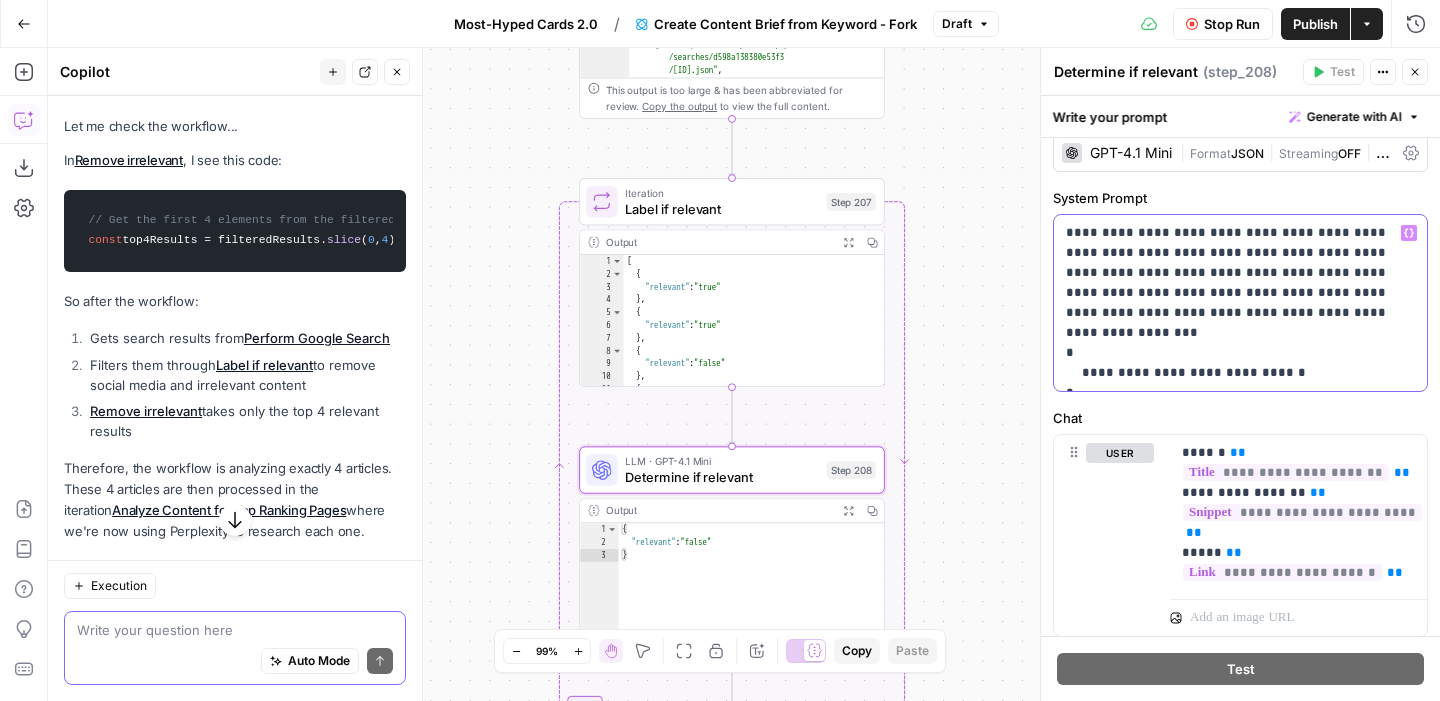 scroll, scrollTop: 19, scrollLeft: 0, axis: vertical 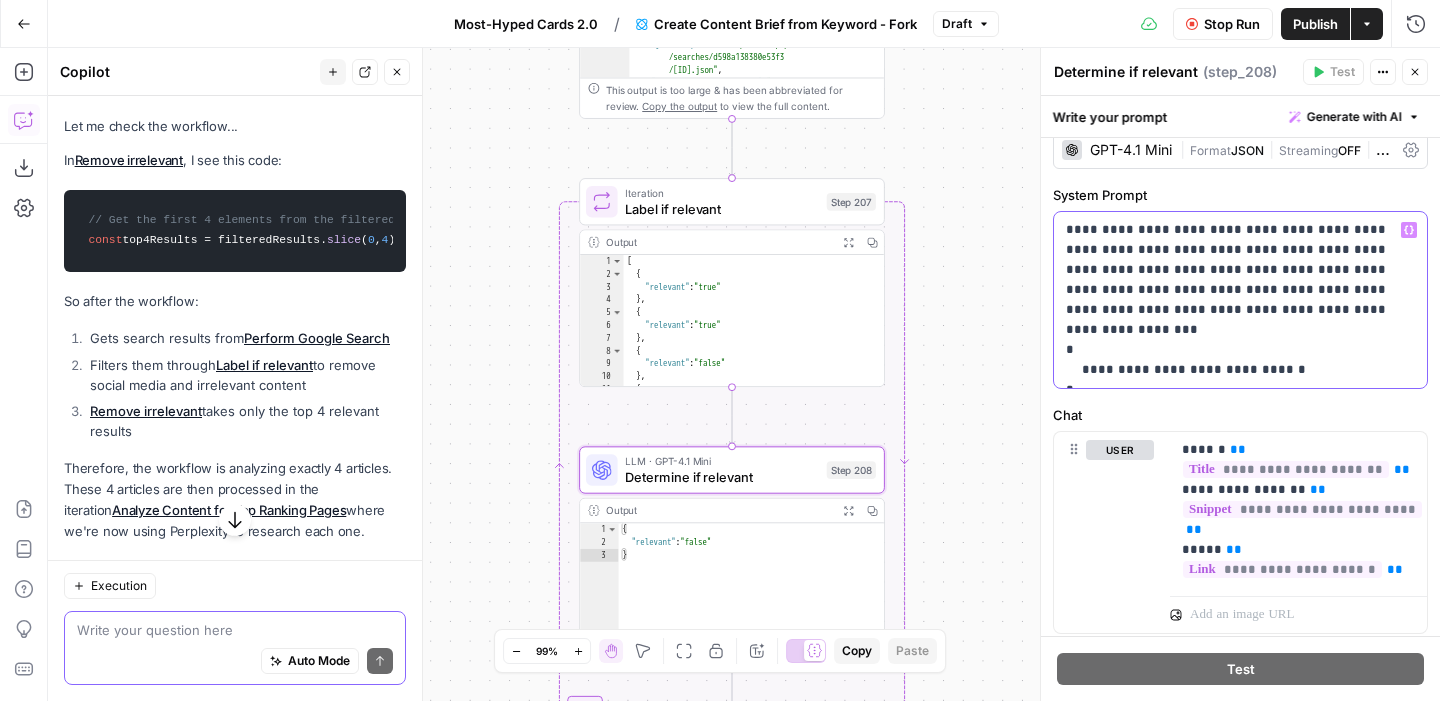 drag, startPoint x: 1147, startPoint y: 265, endPoint x: 1396, endPoint y: 275, distance: 249.20073 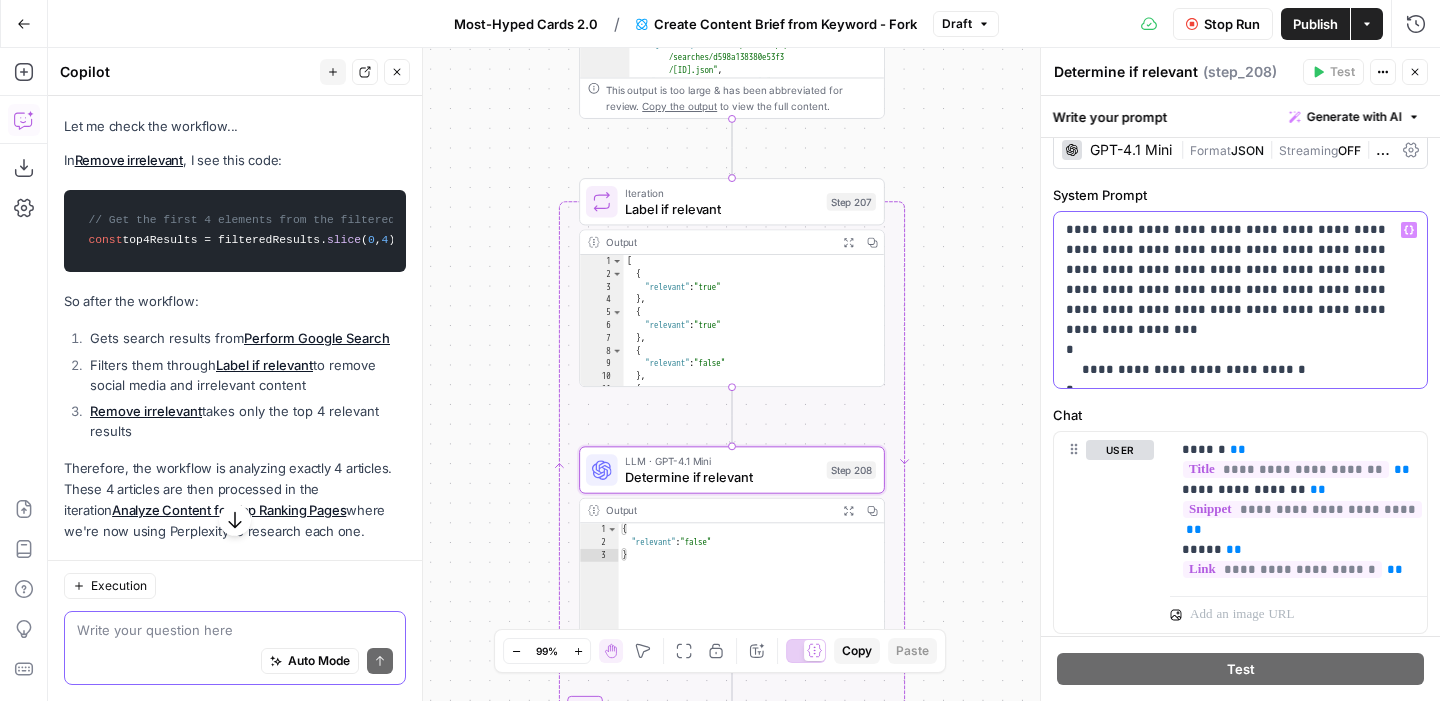 click on "**********" at bounding box center [1240, 300] 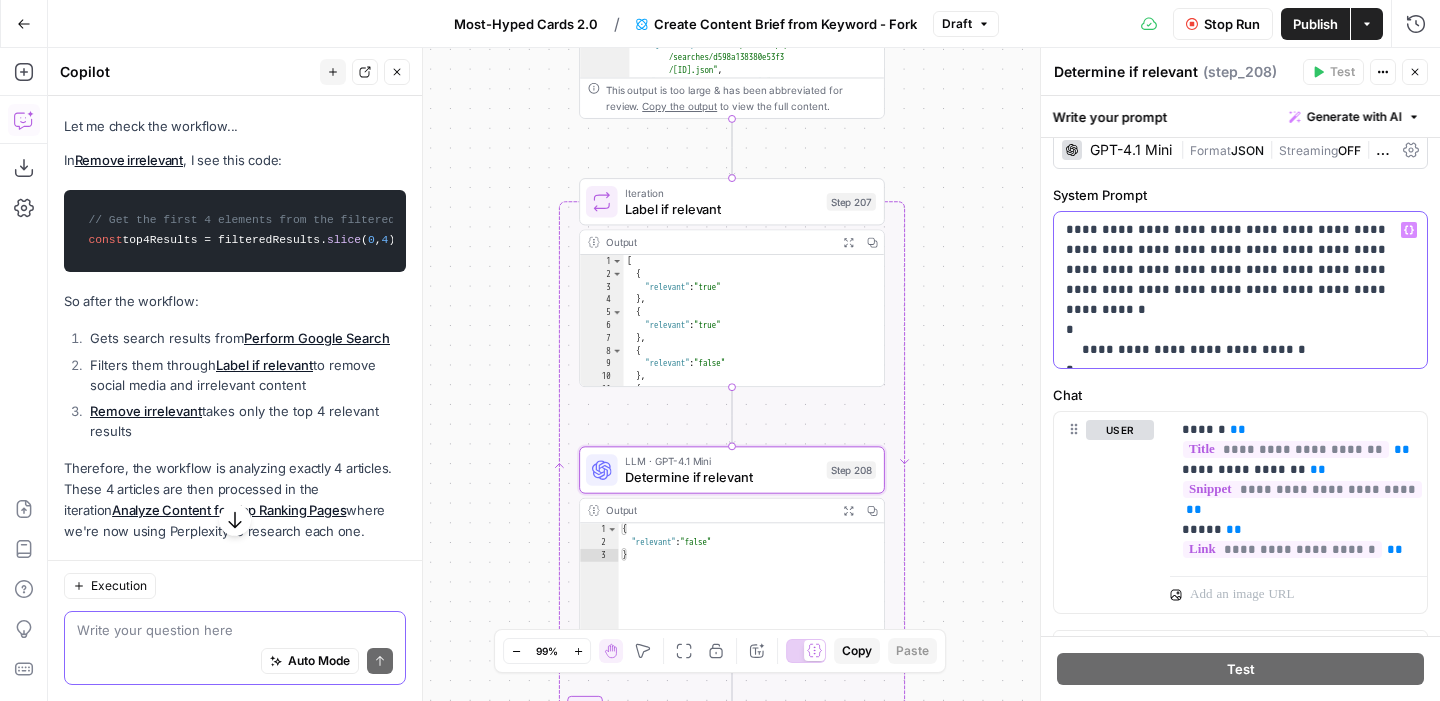 click on "**********" at bounding box center [1240, 290] 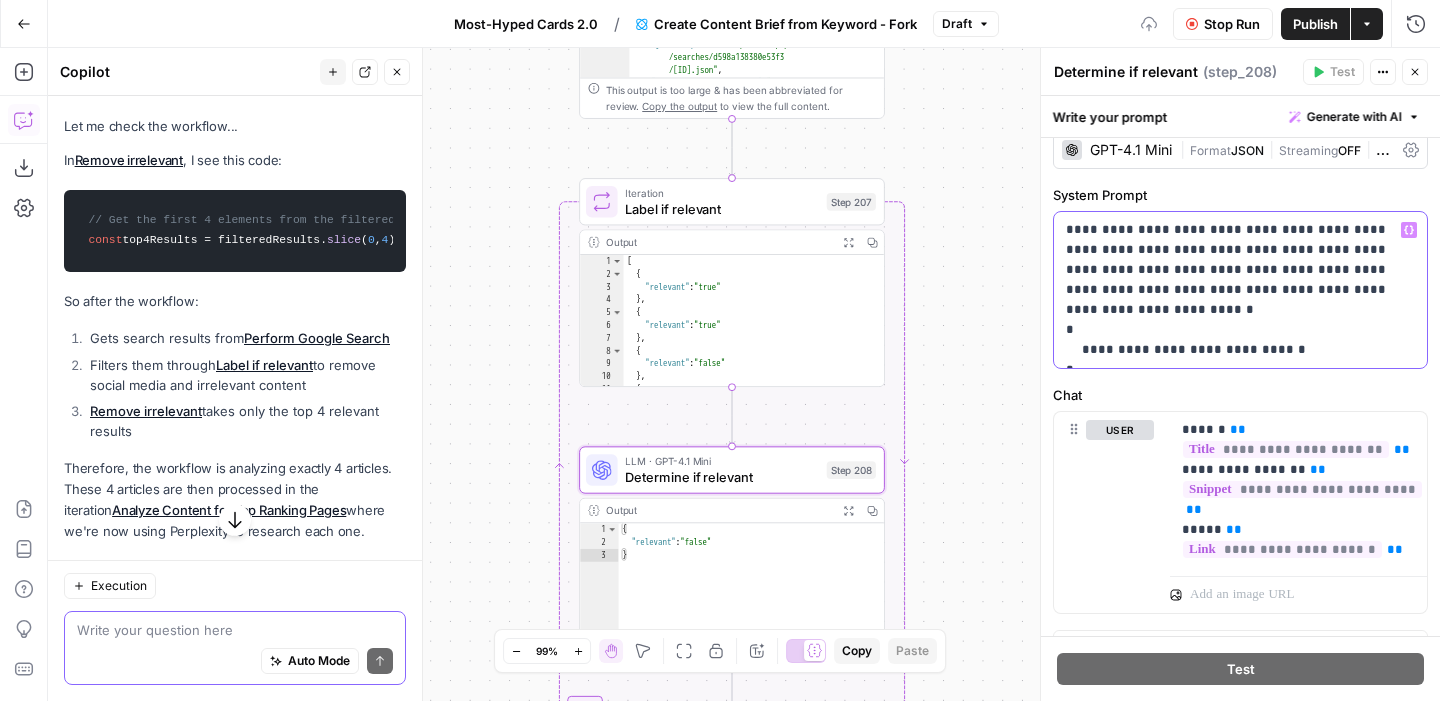 click 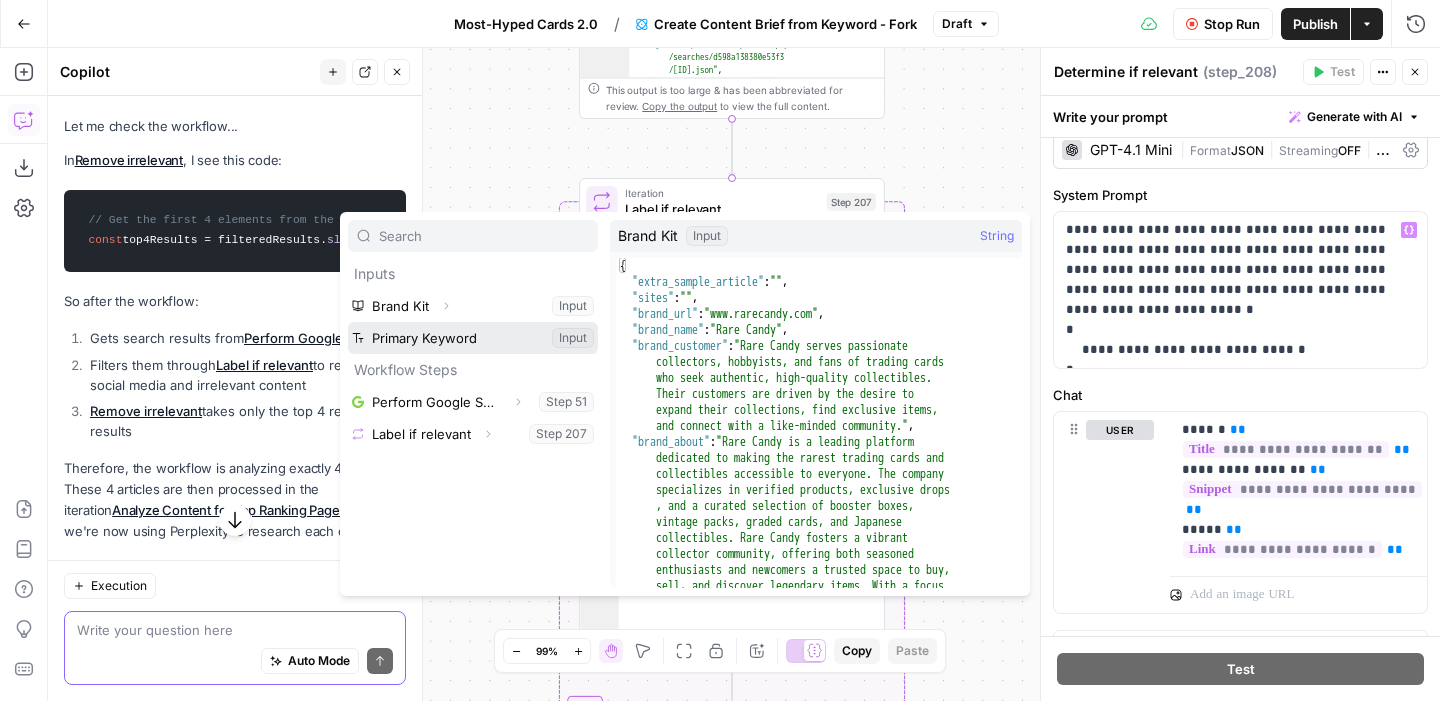 click at bounding box center (473, 338) 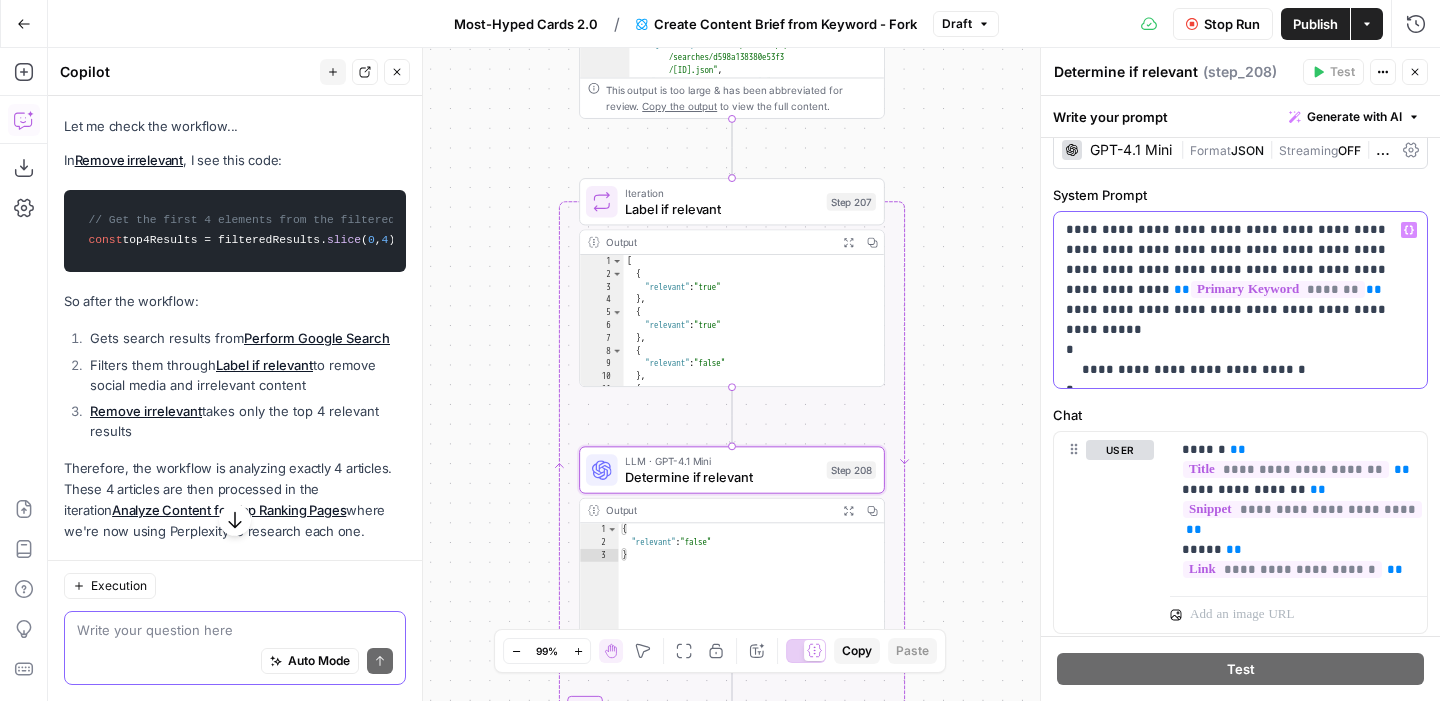 click on "**********" at bounding box center (1240, 300) 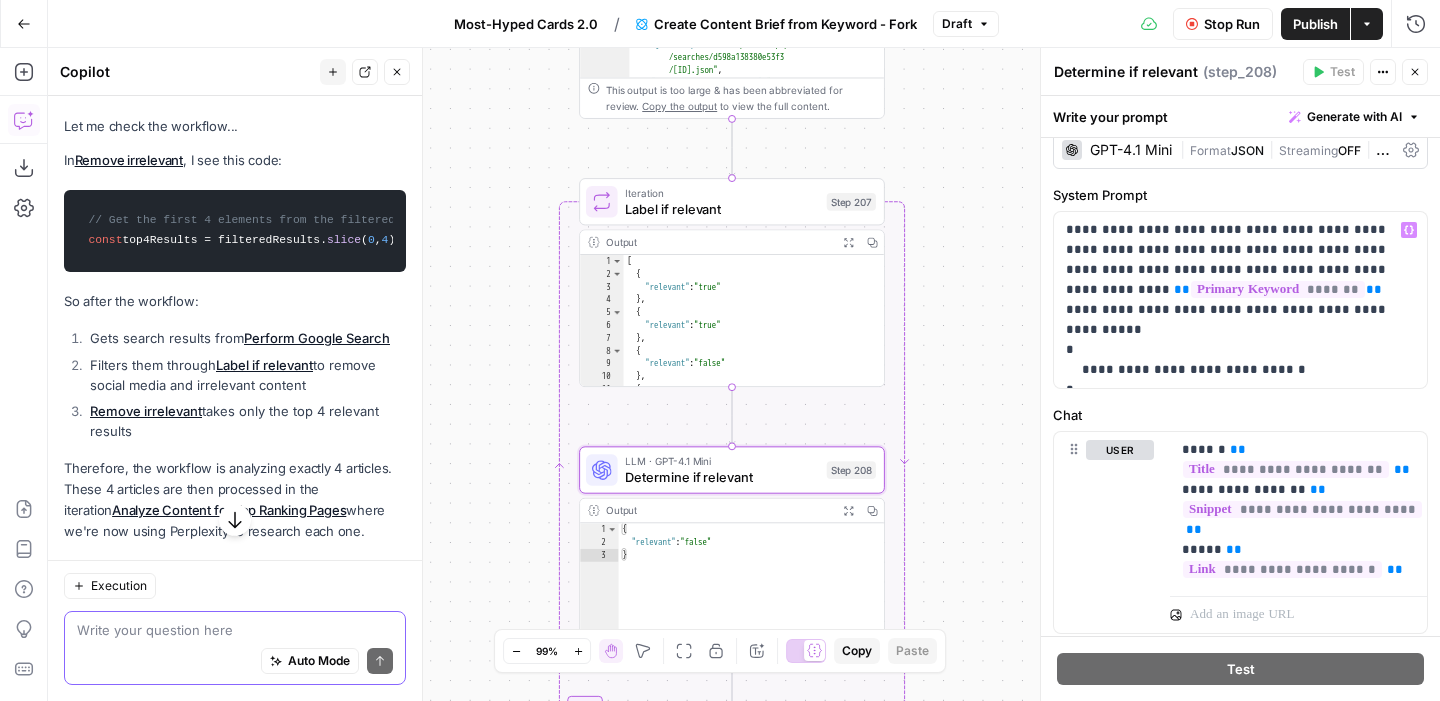 click on "Workflow Set Inputs Inputs Google Search Perform Google Search Step 51 Output Expand Output Copy 1 2 3 4 5 6 {    "search_metadata" :  {      "id" :  "688a6ba3ee028ac99d35b248" ,      "status" :  "Success" ,      "json_endpoint" :  "https://serpapi.com          /searches/d598a138380e53f3          /688a6ba3ee028ac99d35b248.json" ,      "pixel_position_endpoint" :  "https          ://serpapi.com/searches          /d598a138380e53f3          /688a6ba3ee028ac99d35b248          .json_with_pixel_position" ,     This output is too large & has been abbreviated for review.   Copy the output   to view the full content. Loop Iteration Label if relevant Step 207 Output Expand Output Copy 1 2 3 4 5 6 7 8 9 10 11 12 [    {      "relevant" :  "true"    } ,    {      "relevant" :  "true"    } ,    {      "relevant" :  "false"    } ,    {      "relevant" :  "true"     LLM · GPT-4.1 Mini Determine if relevant Step 208 Output Expand Output Copy 1 2 3 {    "relevant" :  "false"" at bounding box center (744, 374) 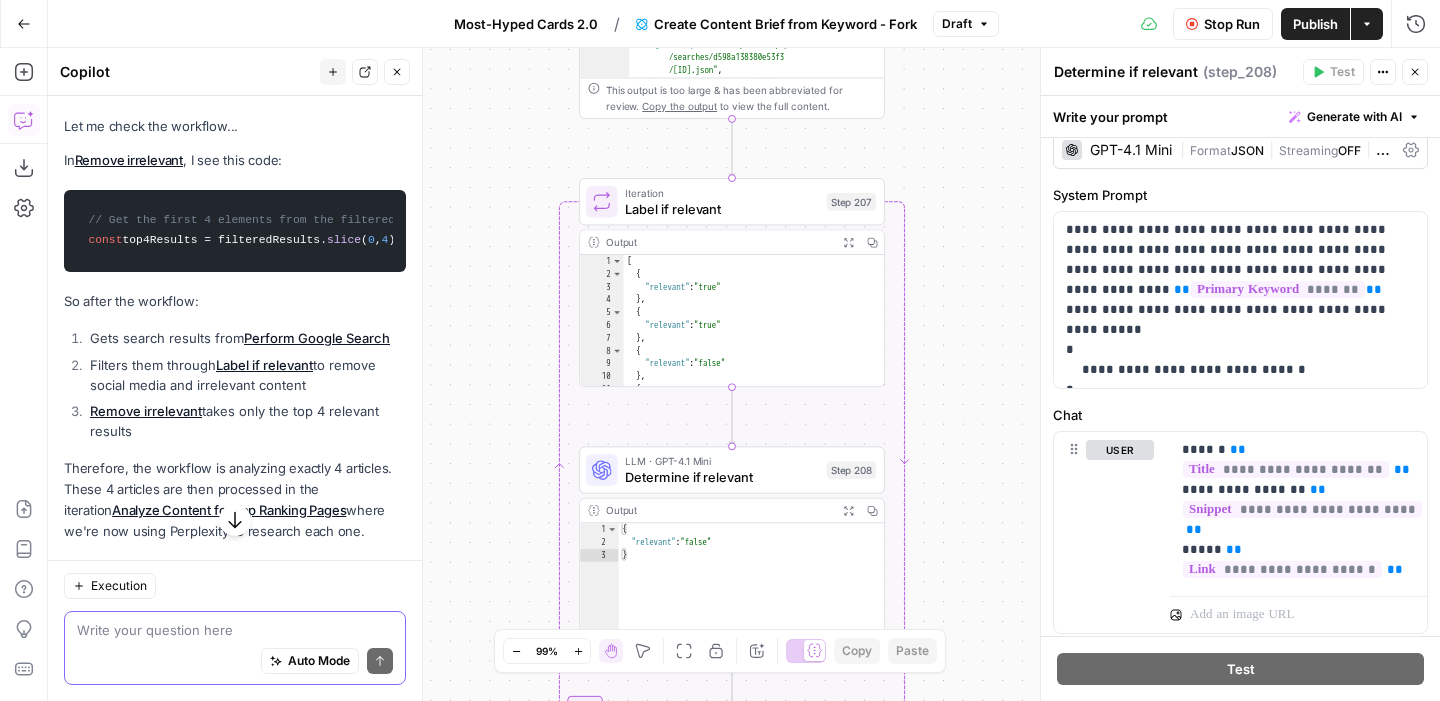 click on "Stop Run" at bounding box center (1223, 24) 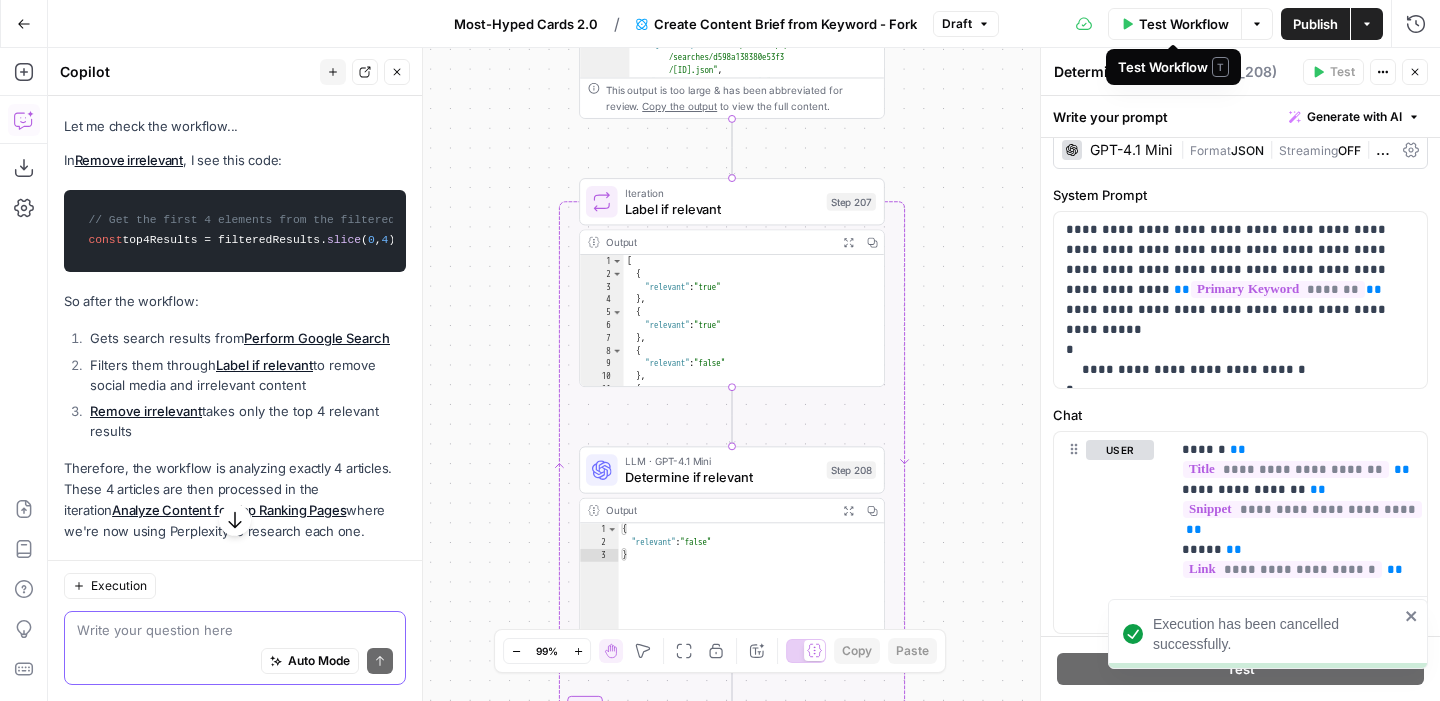 click on "Test Workflow" at bounding box center (1184, 24) 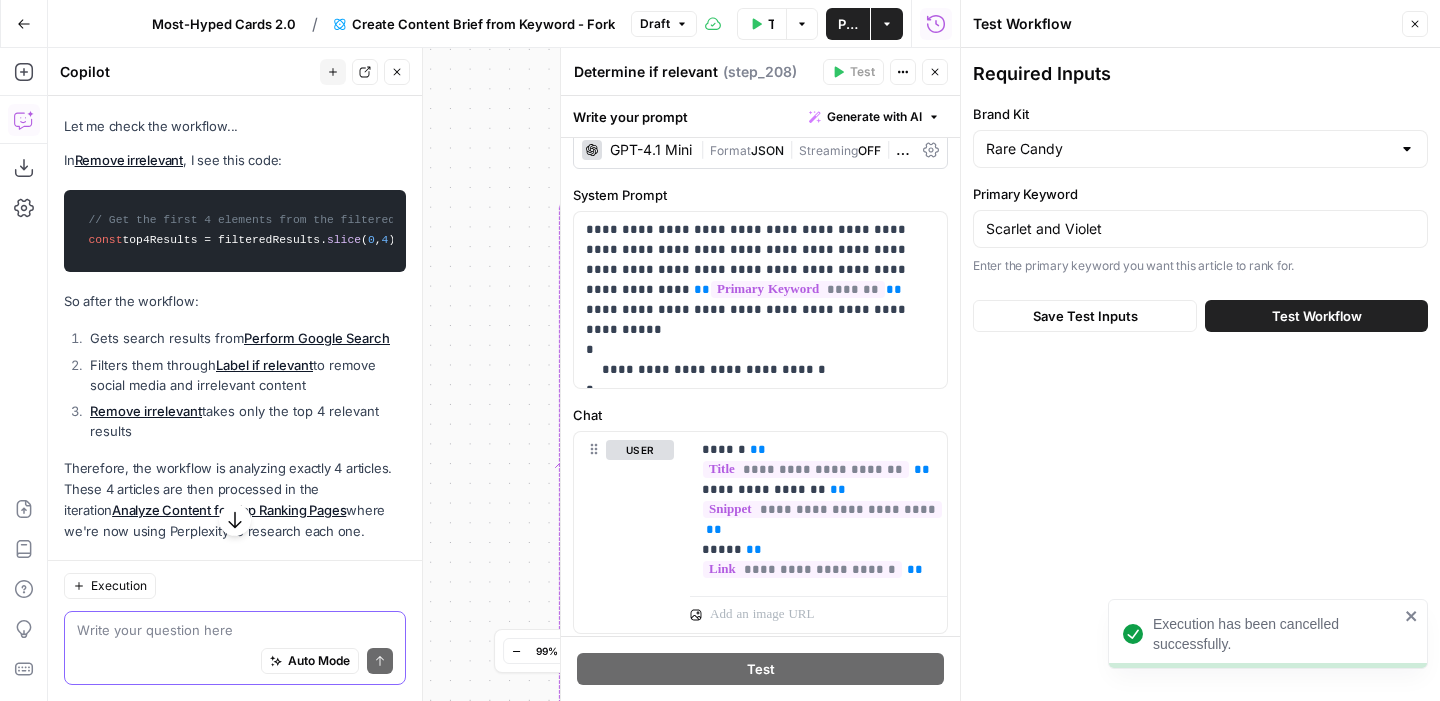 click on "Test Workflow" at bounding box center [1317, 316] 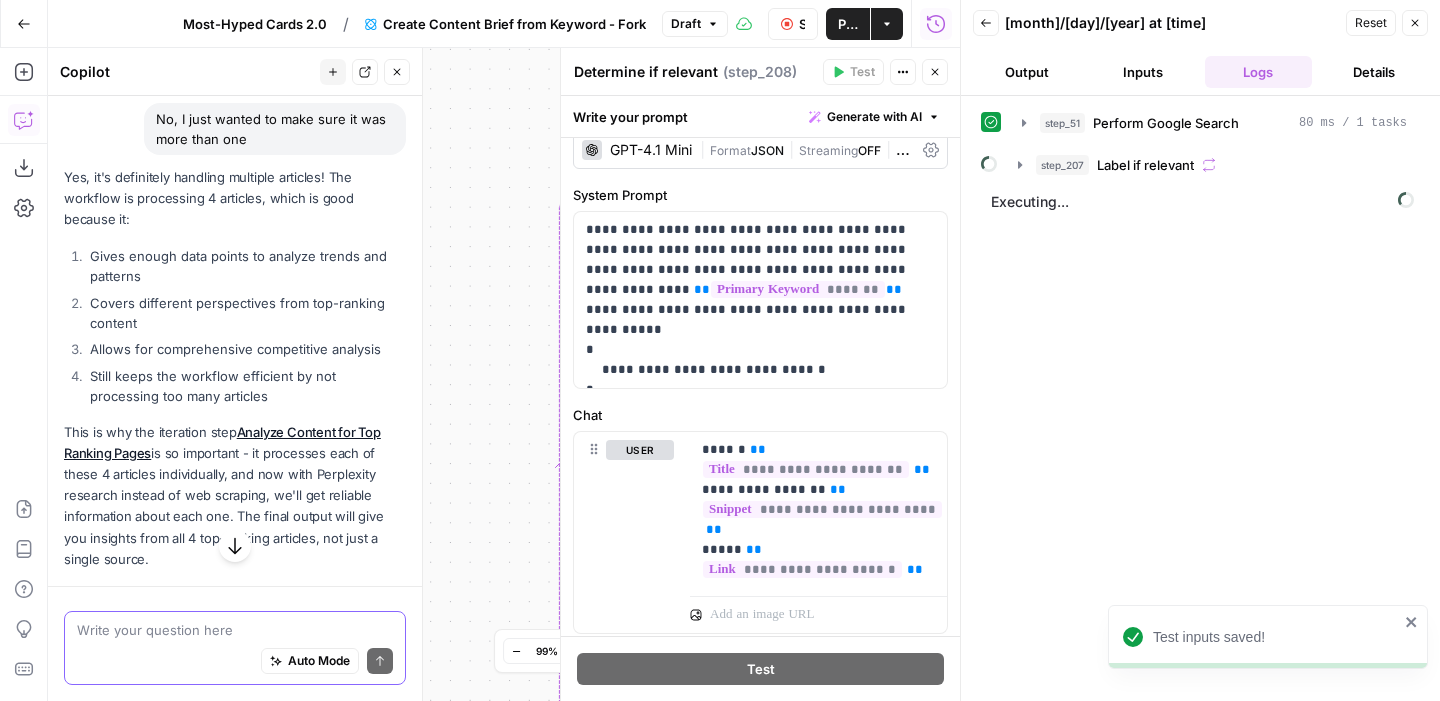 scroll, scrollTop: 13212, scrollLeft: 0, axis: vertical 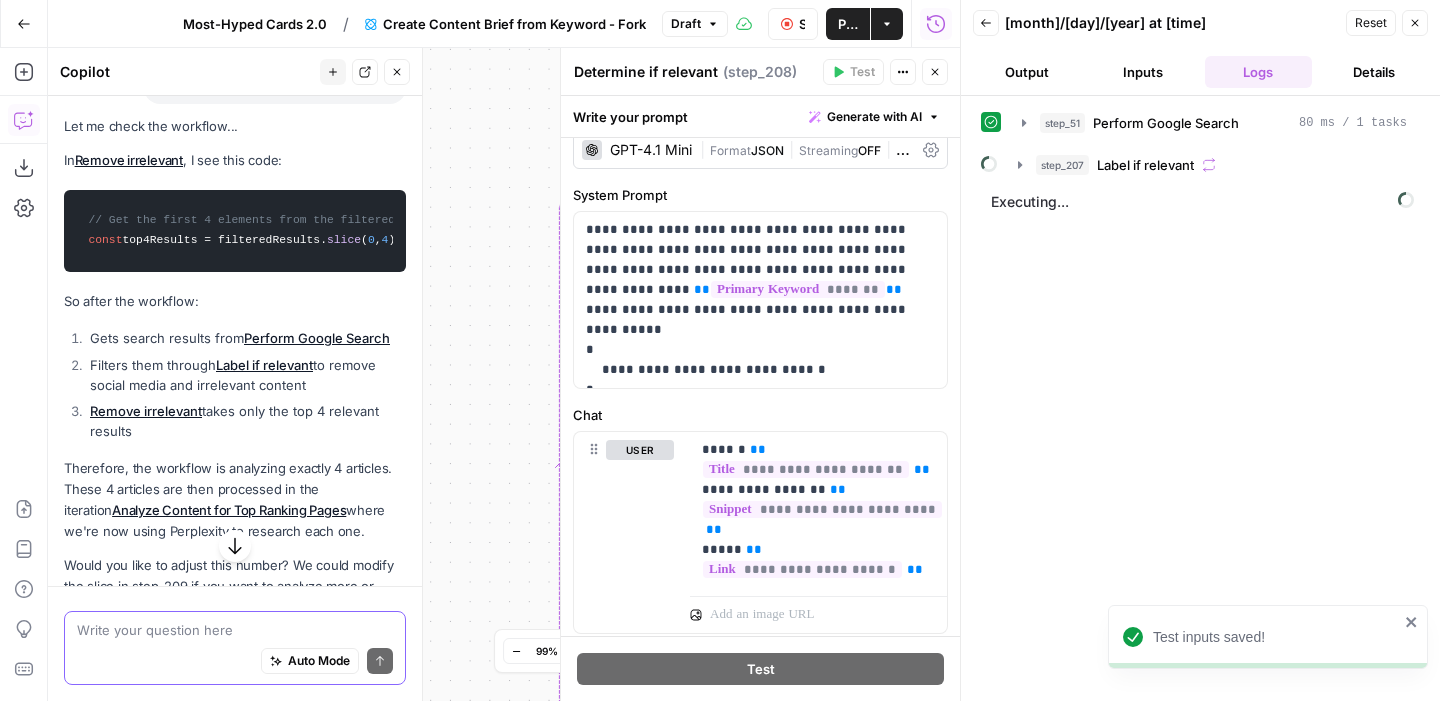 click 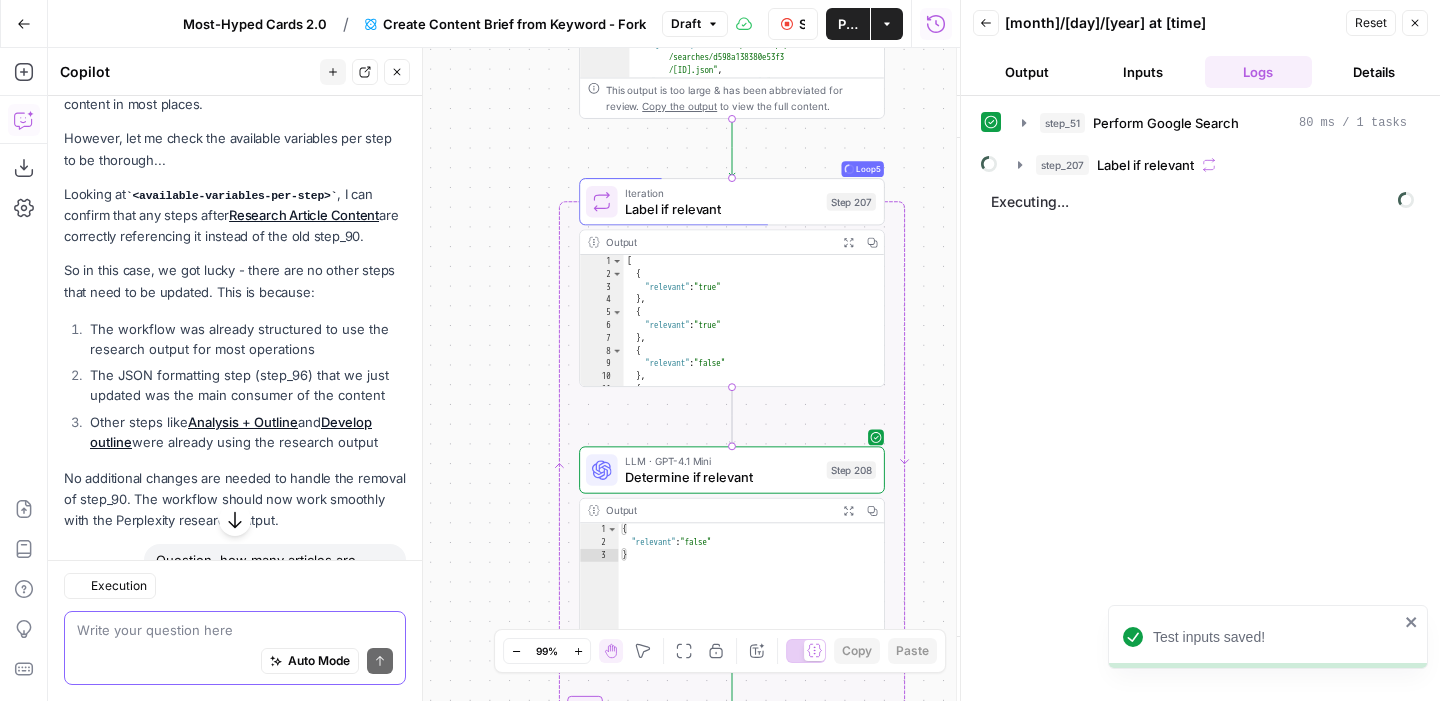scroll, scrollTop: 13756, scrollLeft: 0, axis: vertical 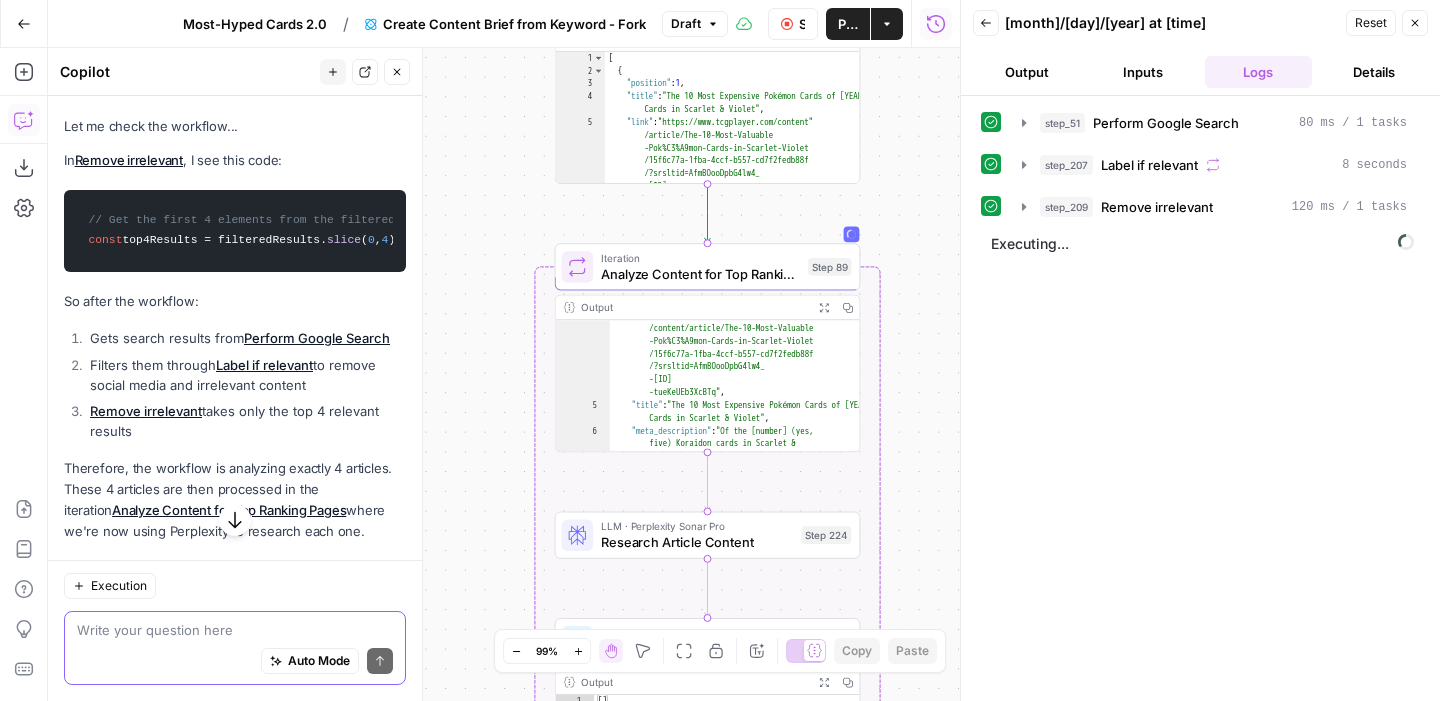 click on "Output" at bounding box center (693, 307) 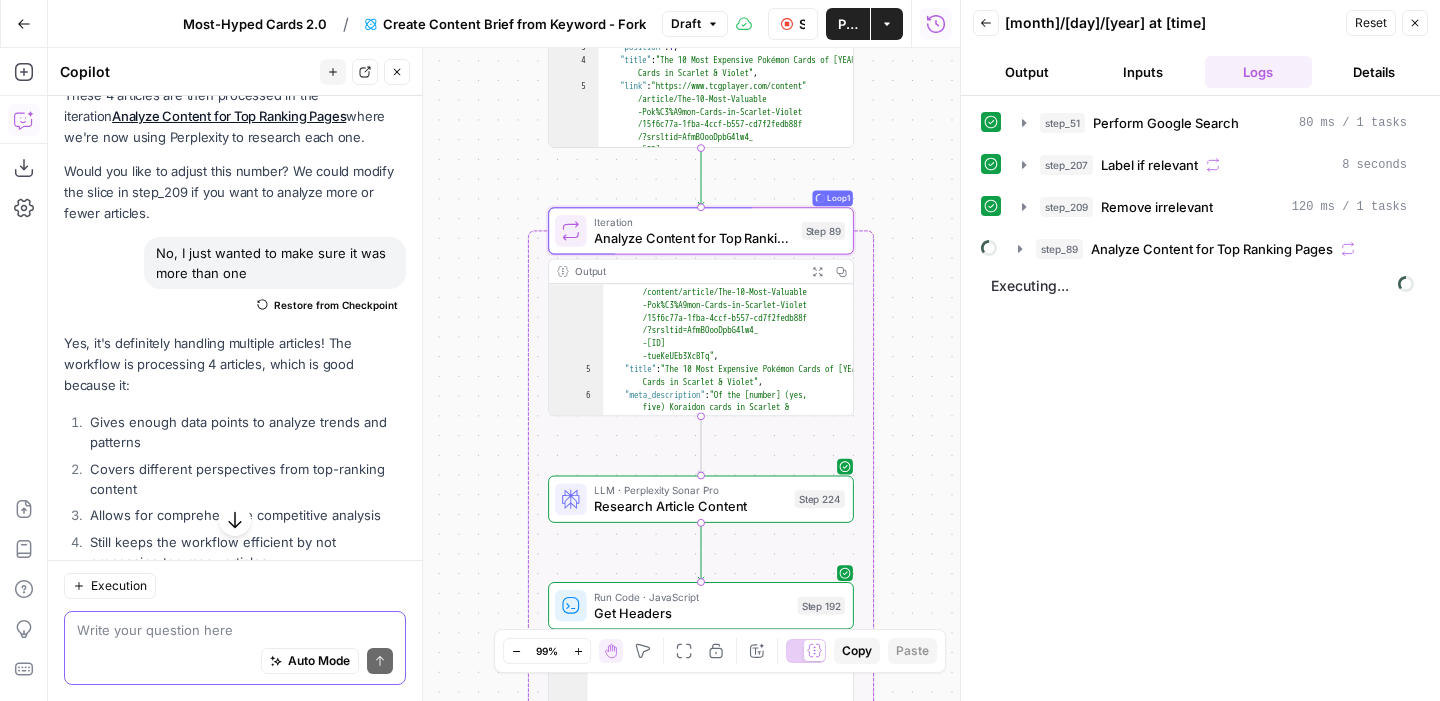 scroll, scrollTop: 14185, scrollLeft: 0, axis: vertical 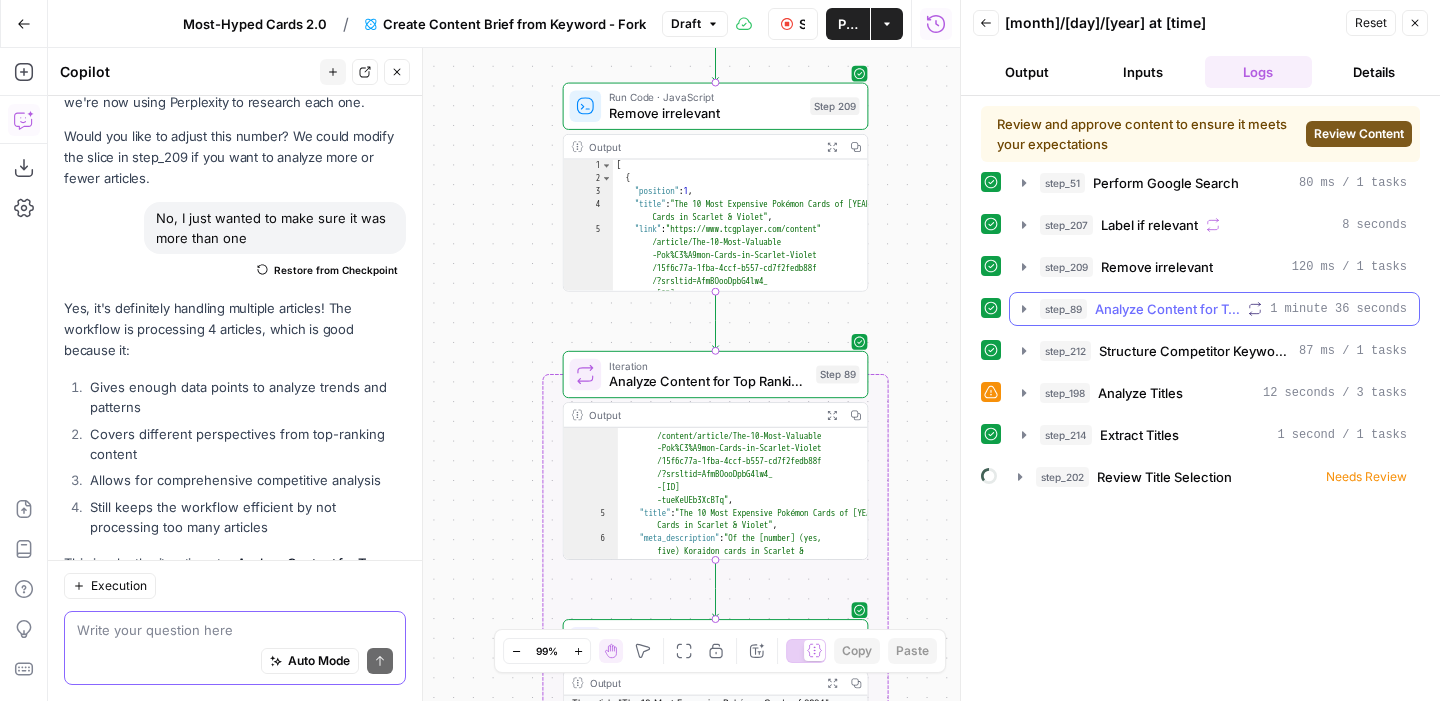 click 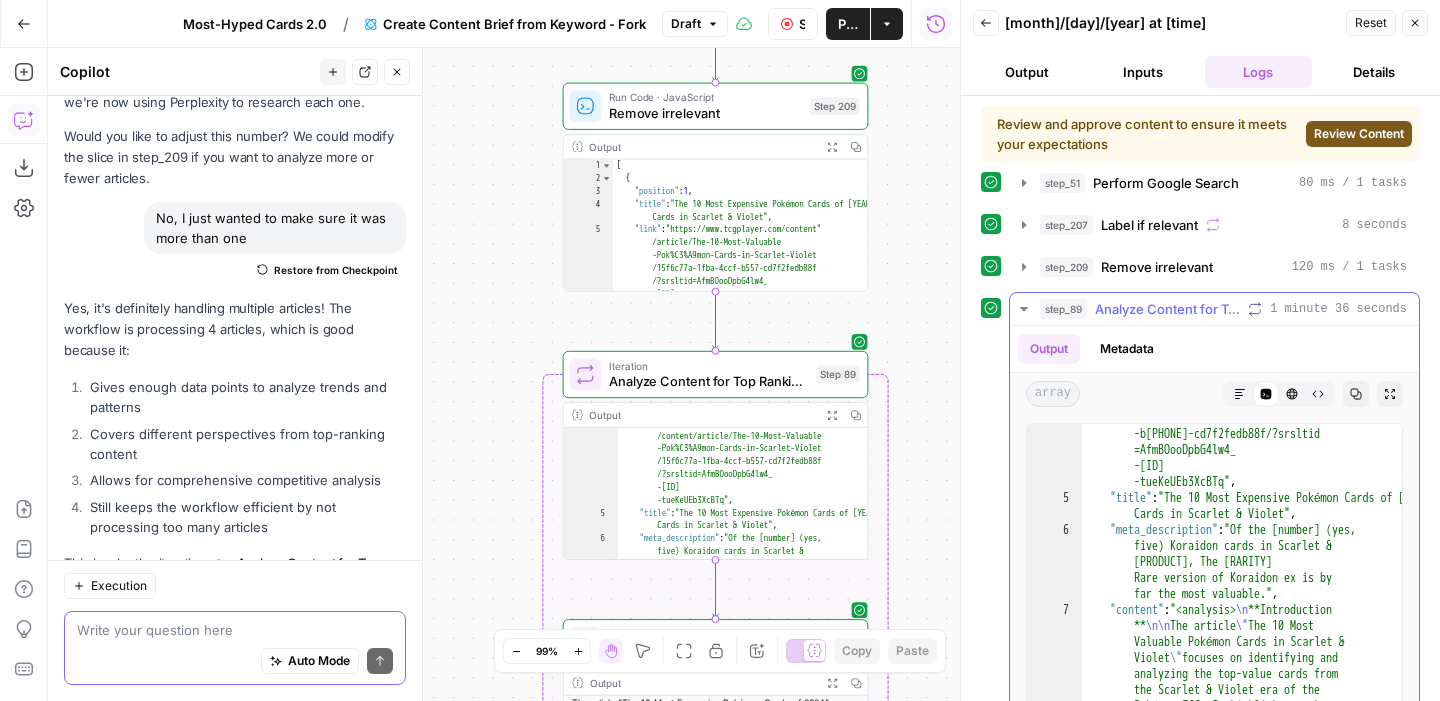 scroll, scrollTop: 162, scrollLeft: 0, axis: vertical 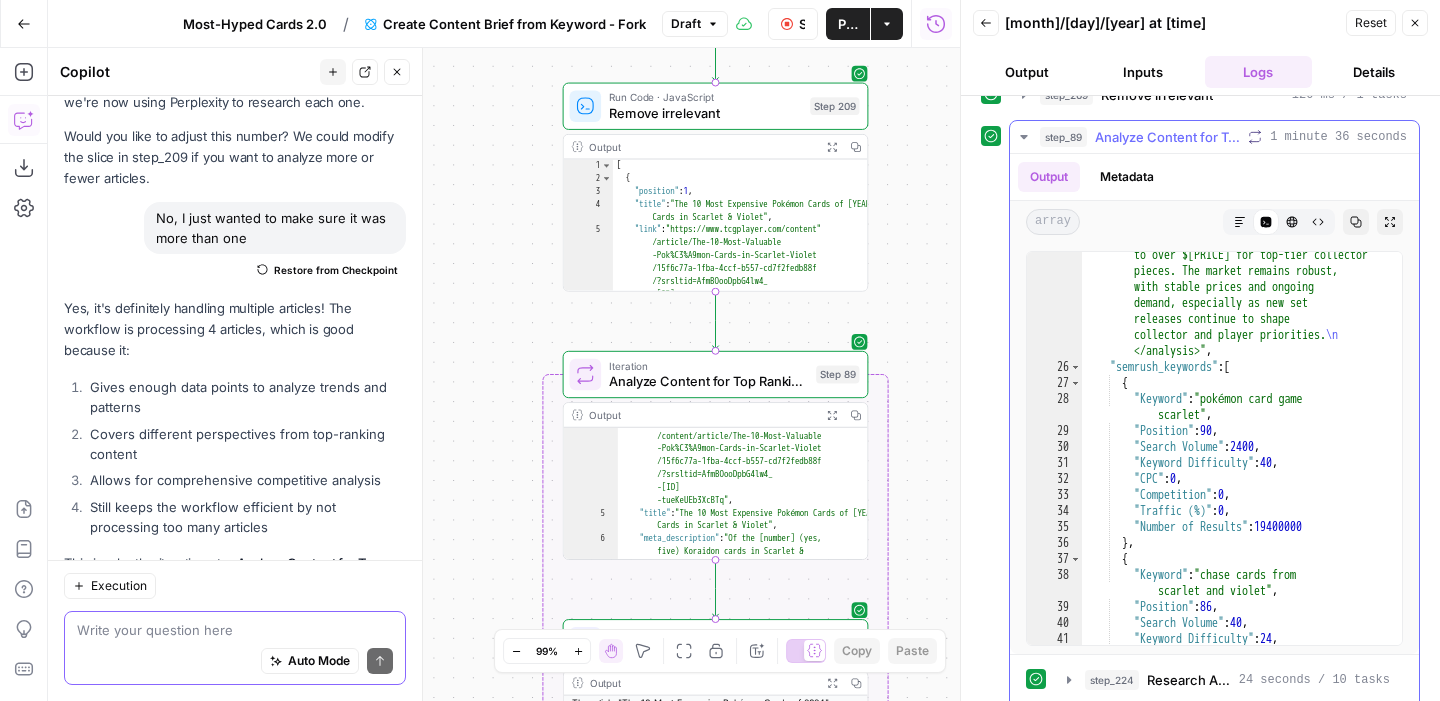 click 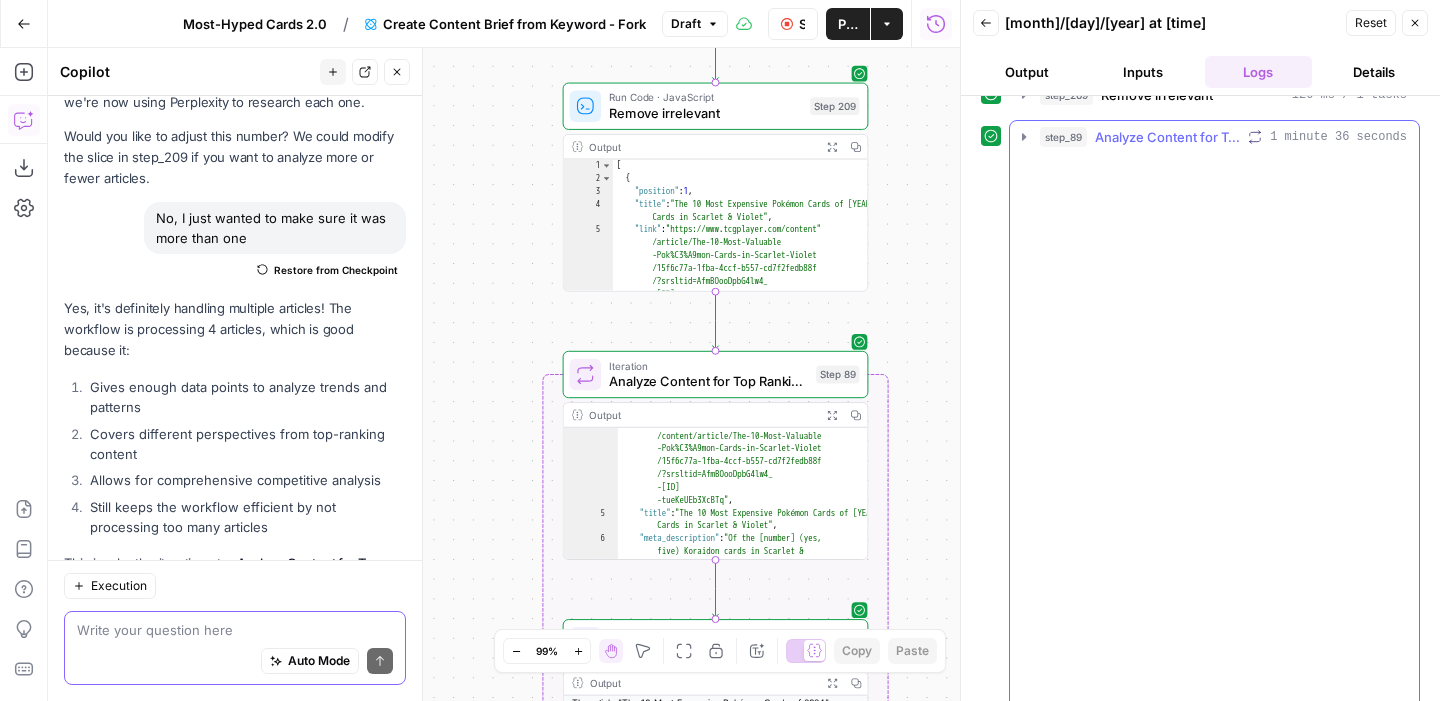 scroll, scrollTop: 0, scrollLeft: 0, axis: both 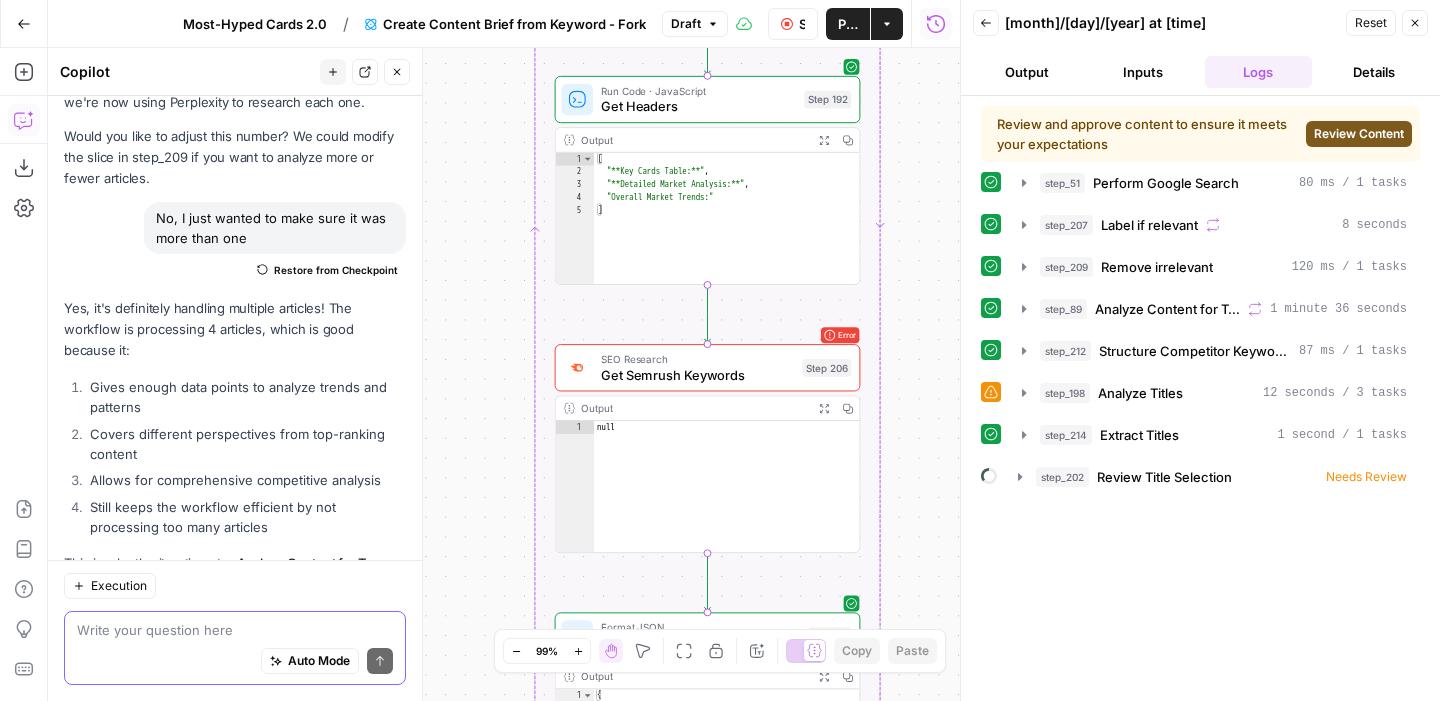 drag, startPoint x: 899, startPoint y: 451, endPoint x: 910, endPoint y: 136, distance: 315.19202 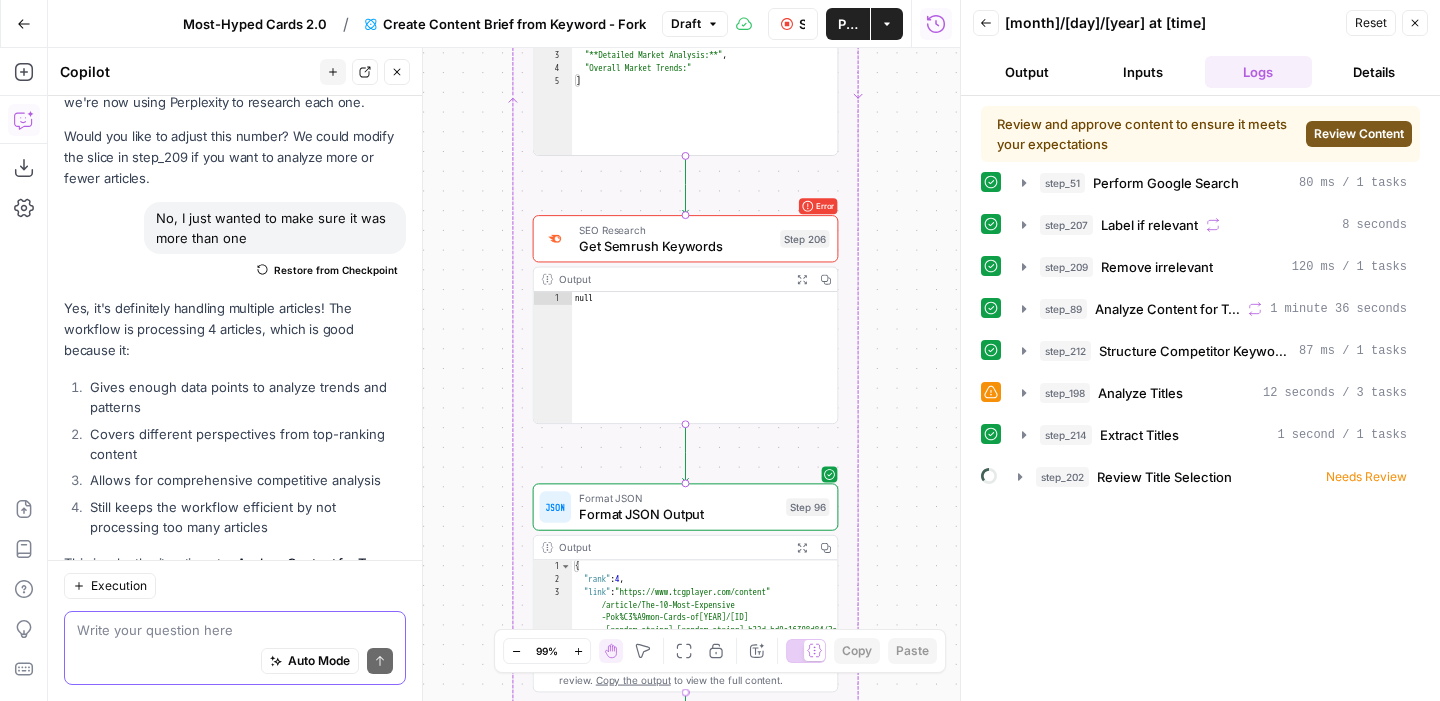 drag, startPoint x: 901, startPoint y: 362, endPoint x: 869, endPoint y: 291, distance: 77.87811 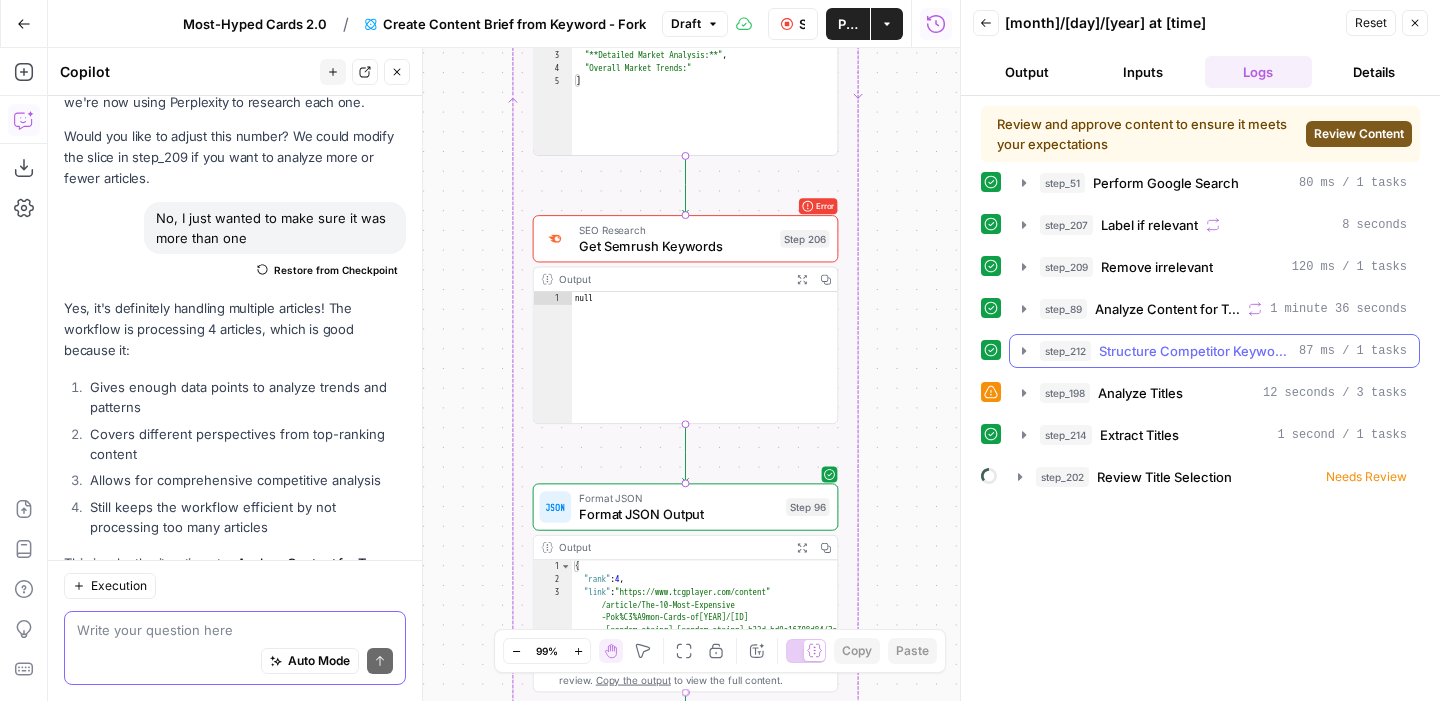 click 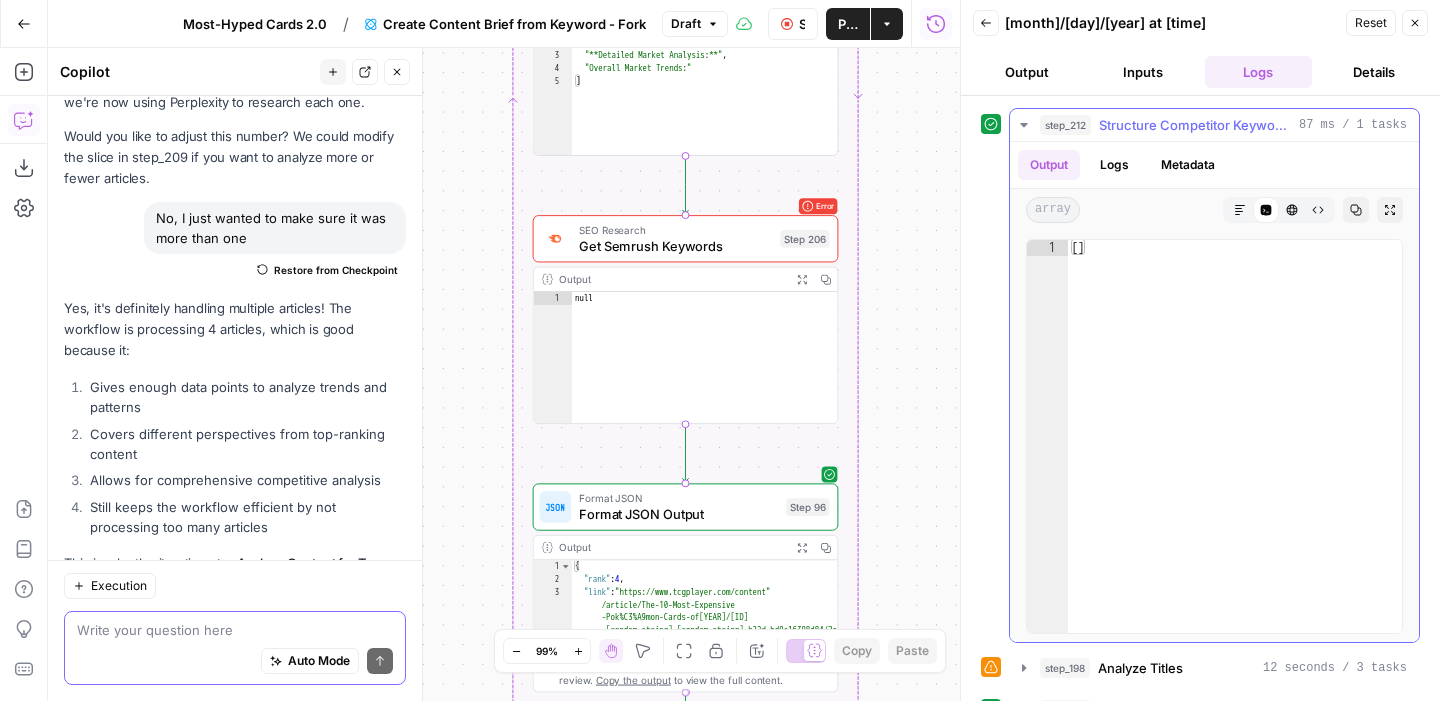 scroll, scrollTop: 304, scrollLeft: 0, axis: vertical 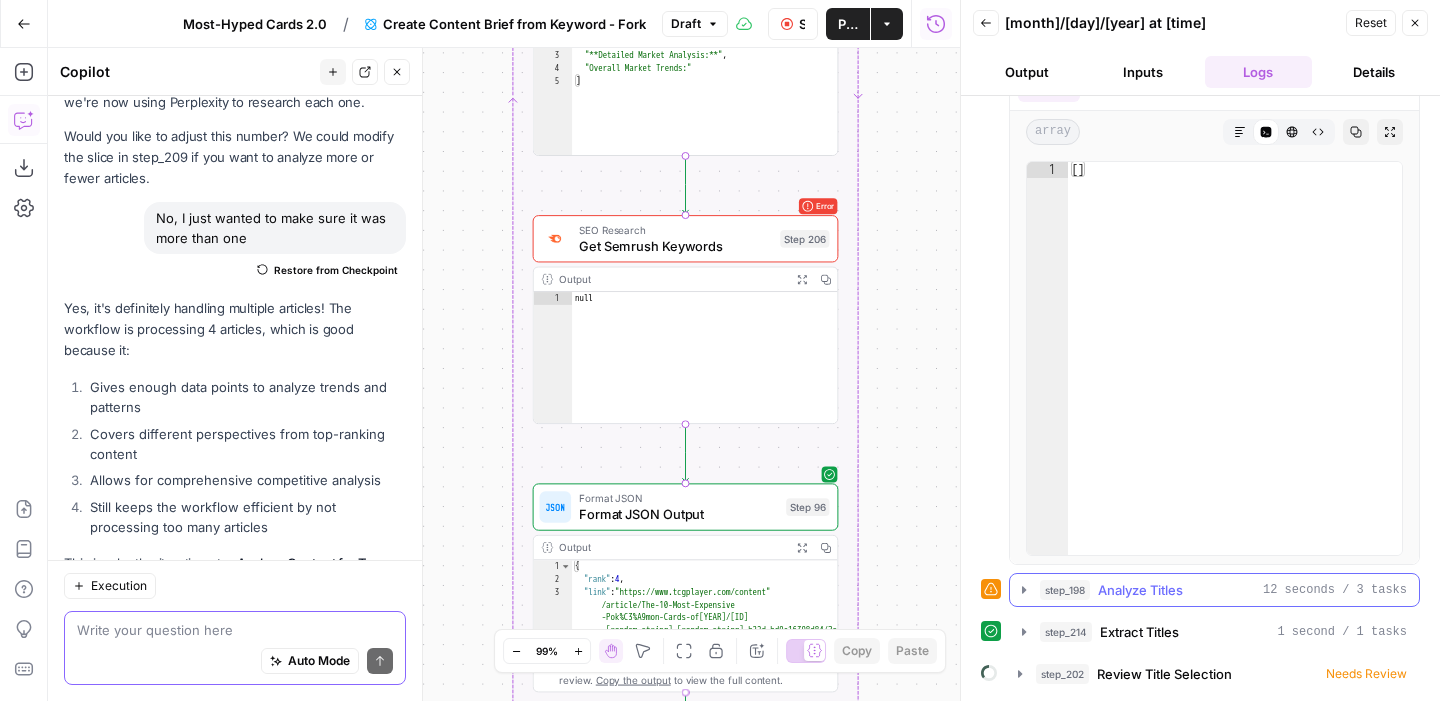 click 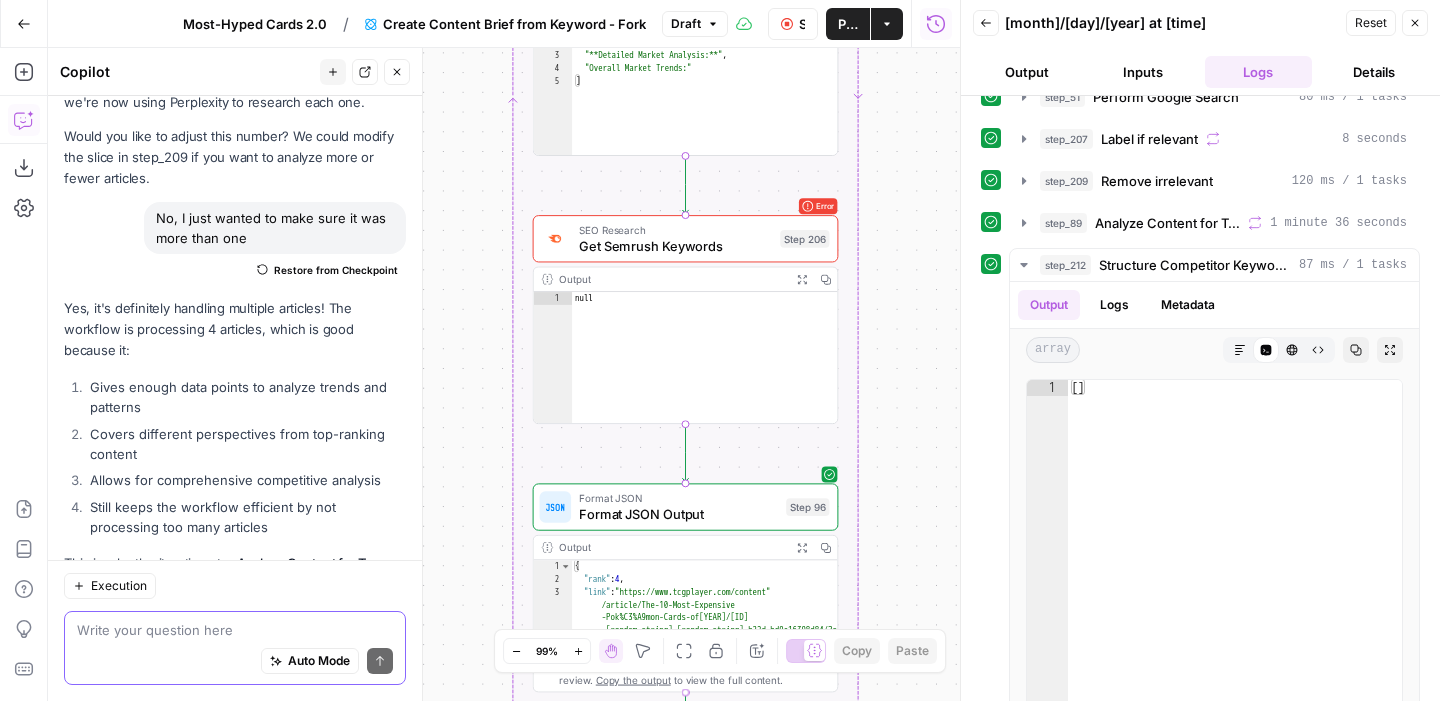 scroll, scrollTop: 0, scrollLeft: 0, axis: both 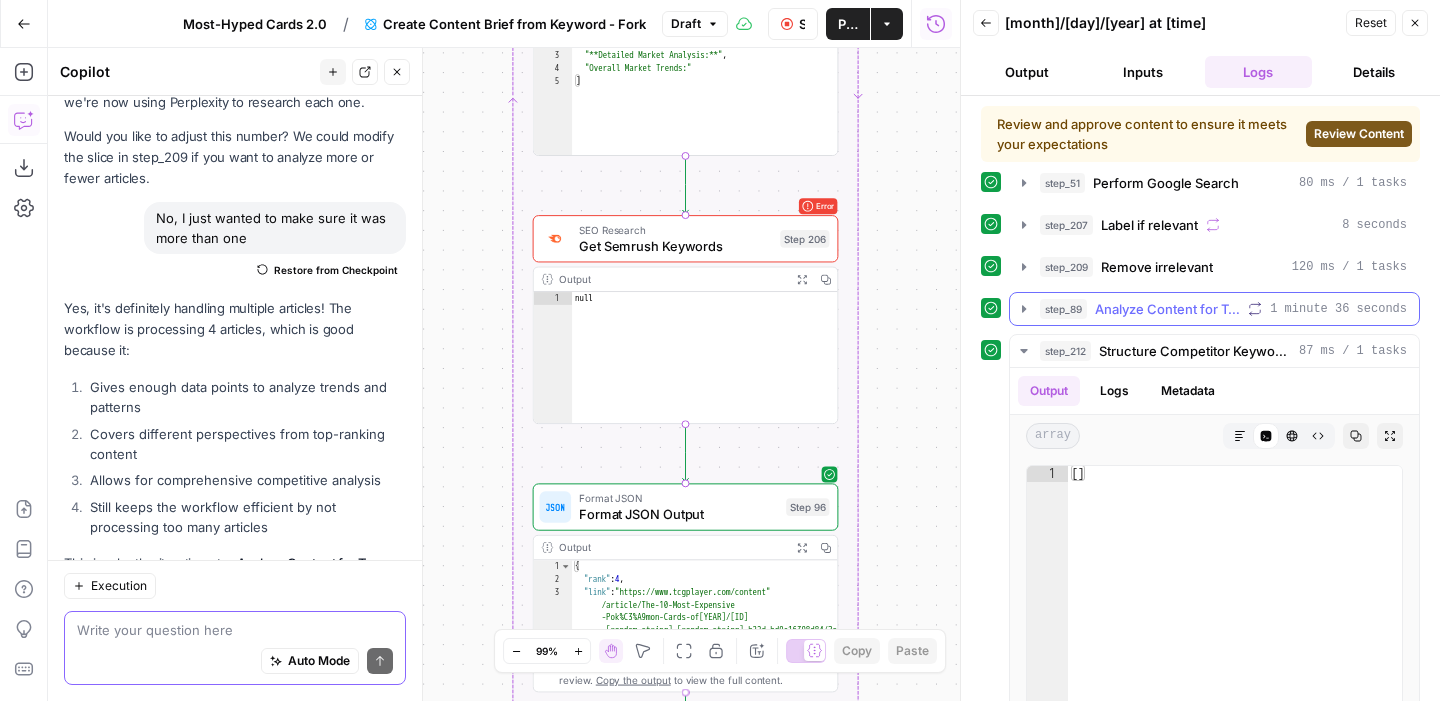 click 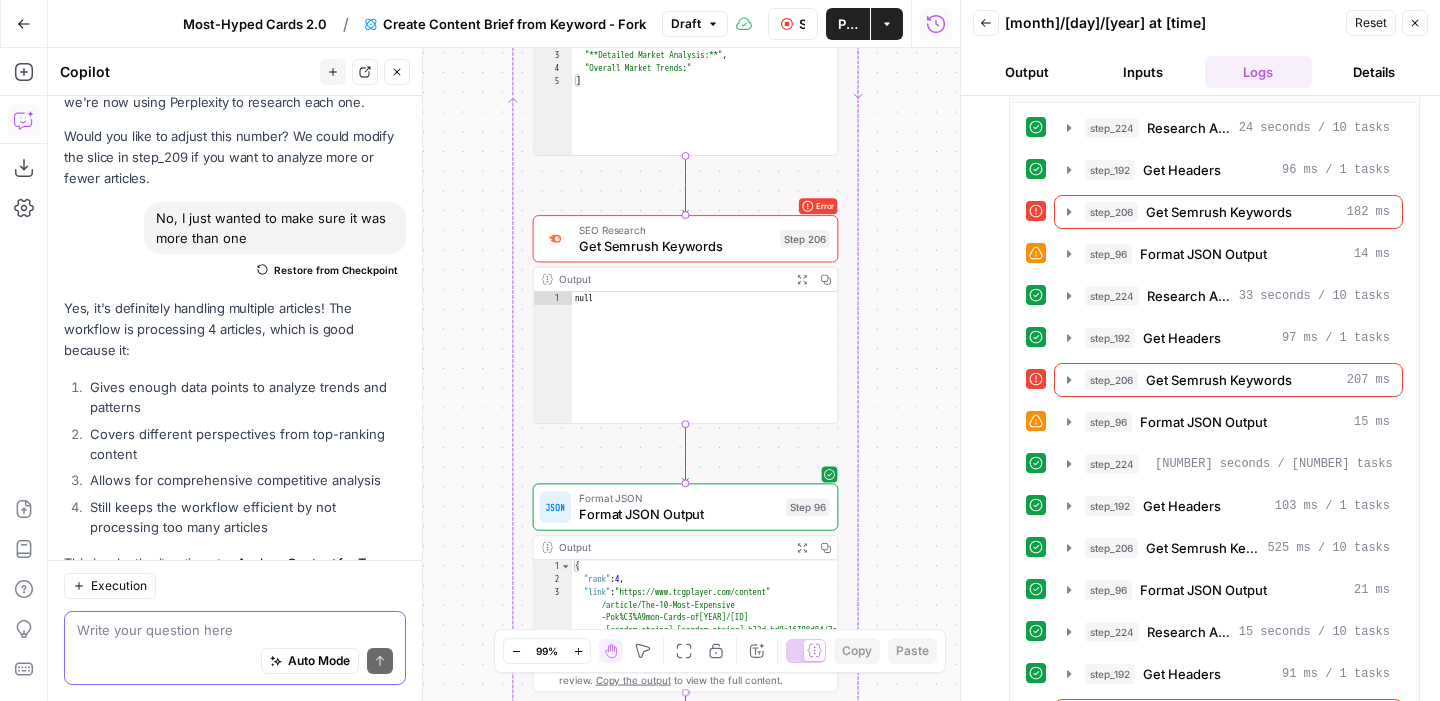 scroll, scrollTop: 713, scrollLeft: 0, axis: vertical 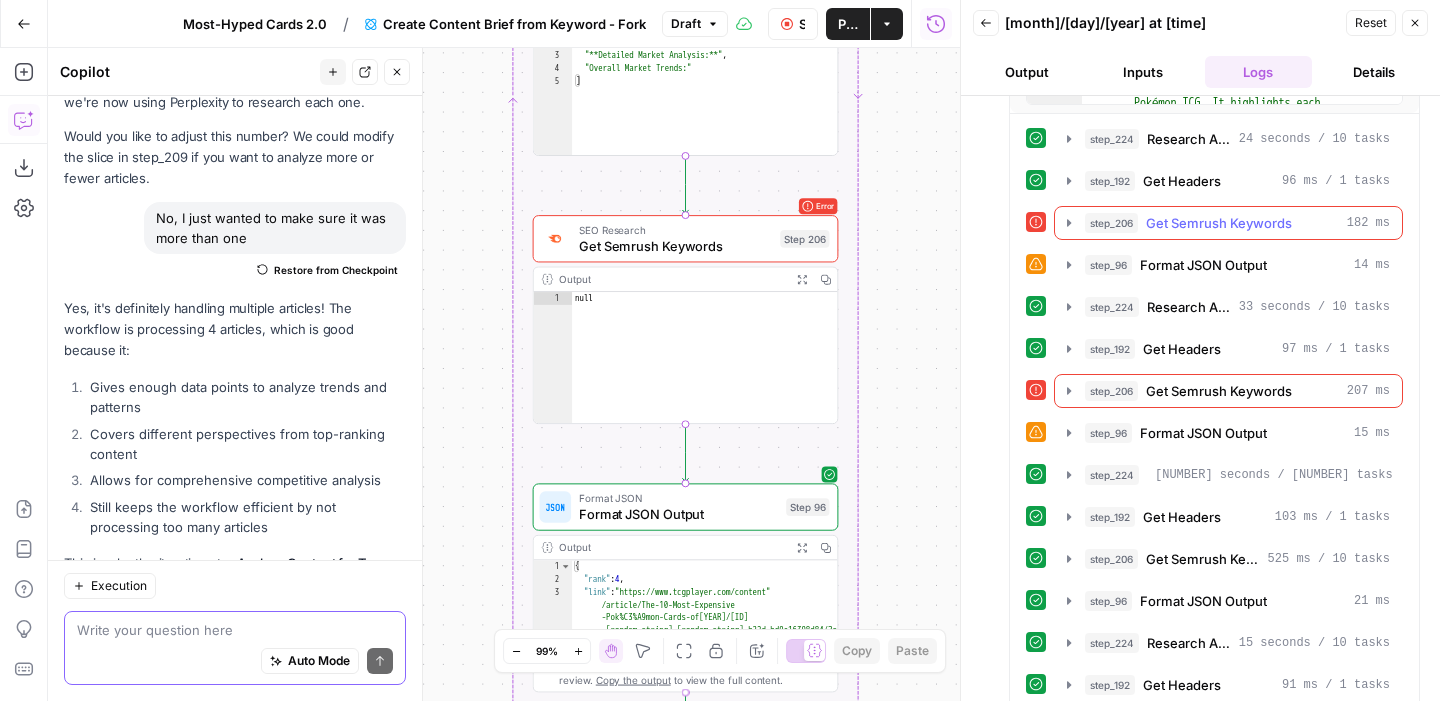 click 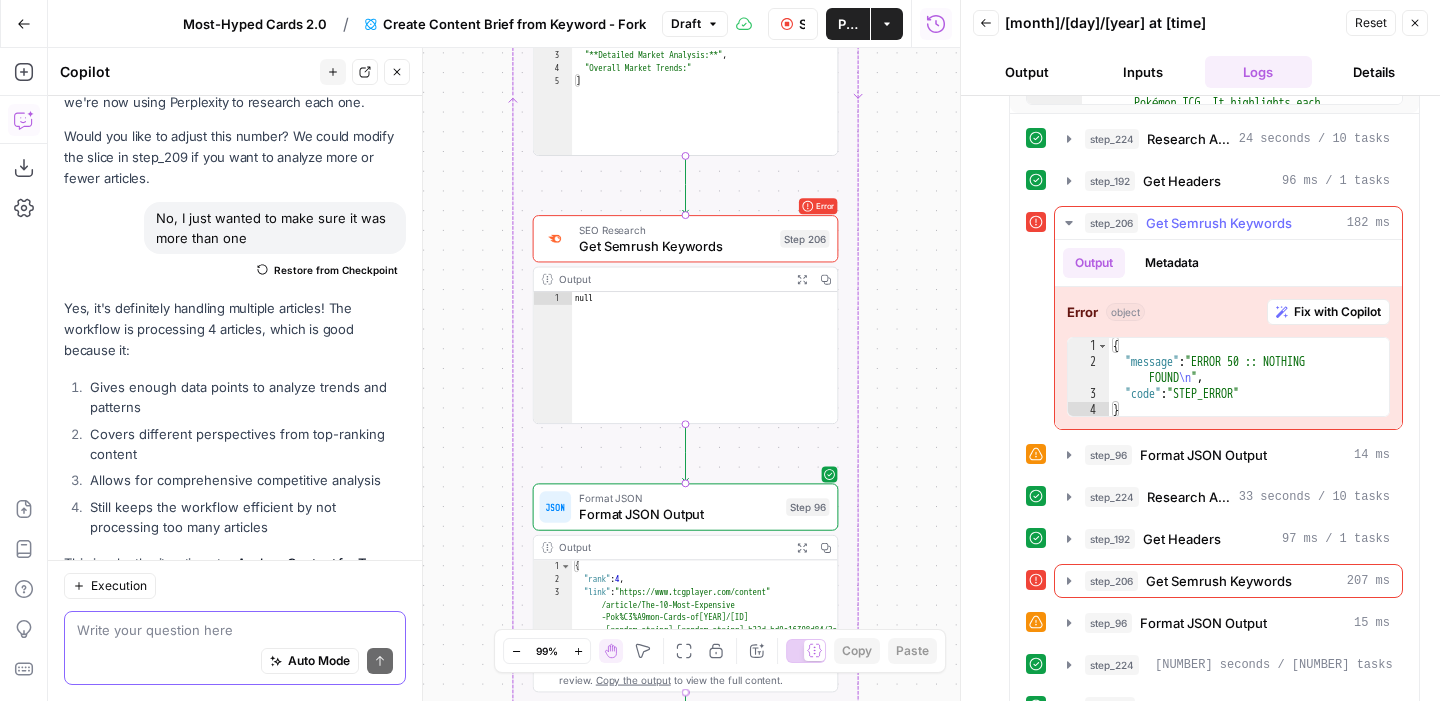 scroll, scrollTop: 691, scrollLeft: 0, axis: vertical 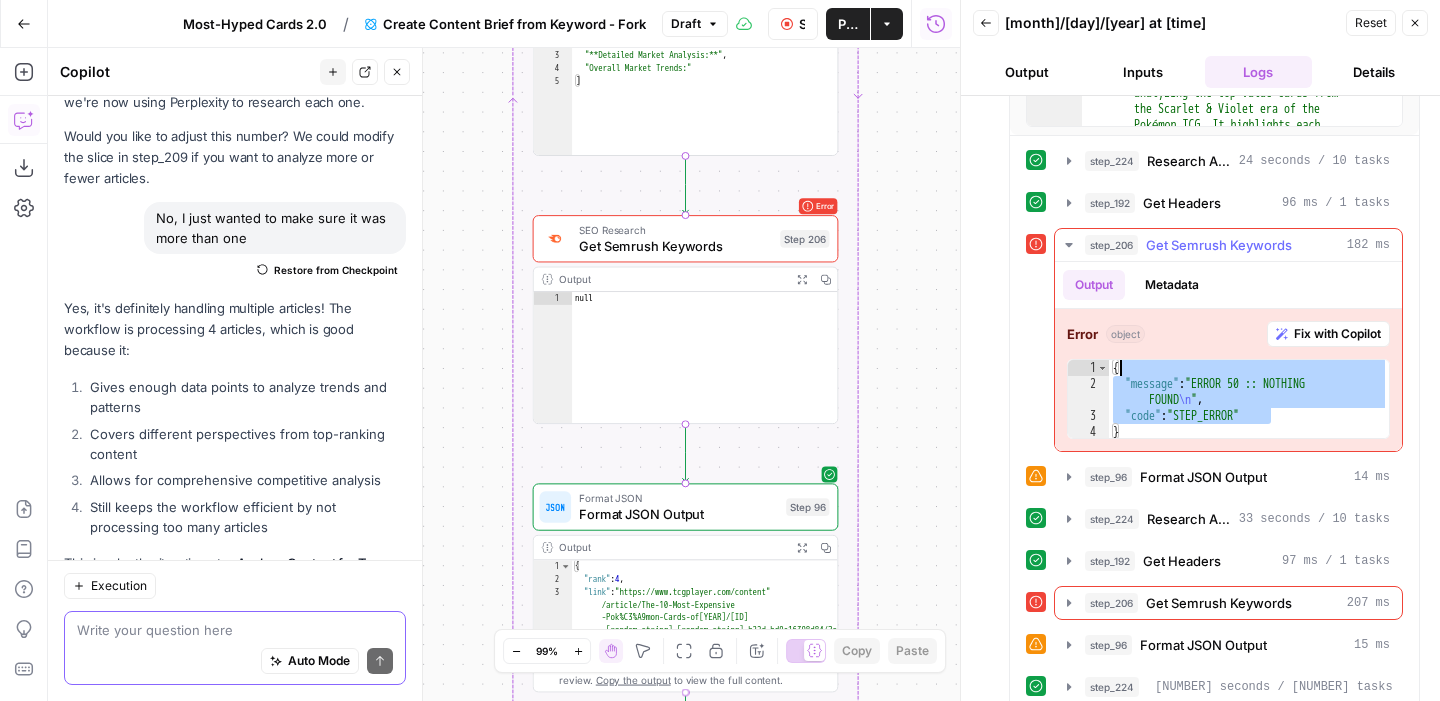 drag, startPoint x: 1292, startPoint y: 419, endPoint x: 1115, endPoint y: 366, distance: 184.76471 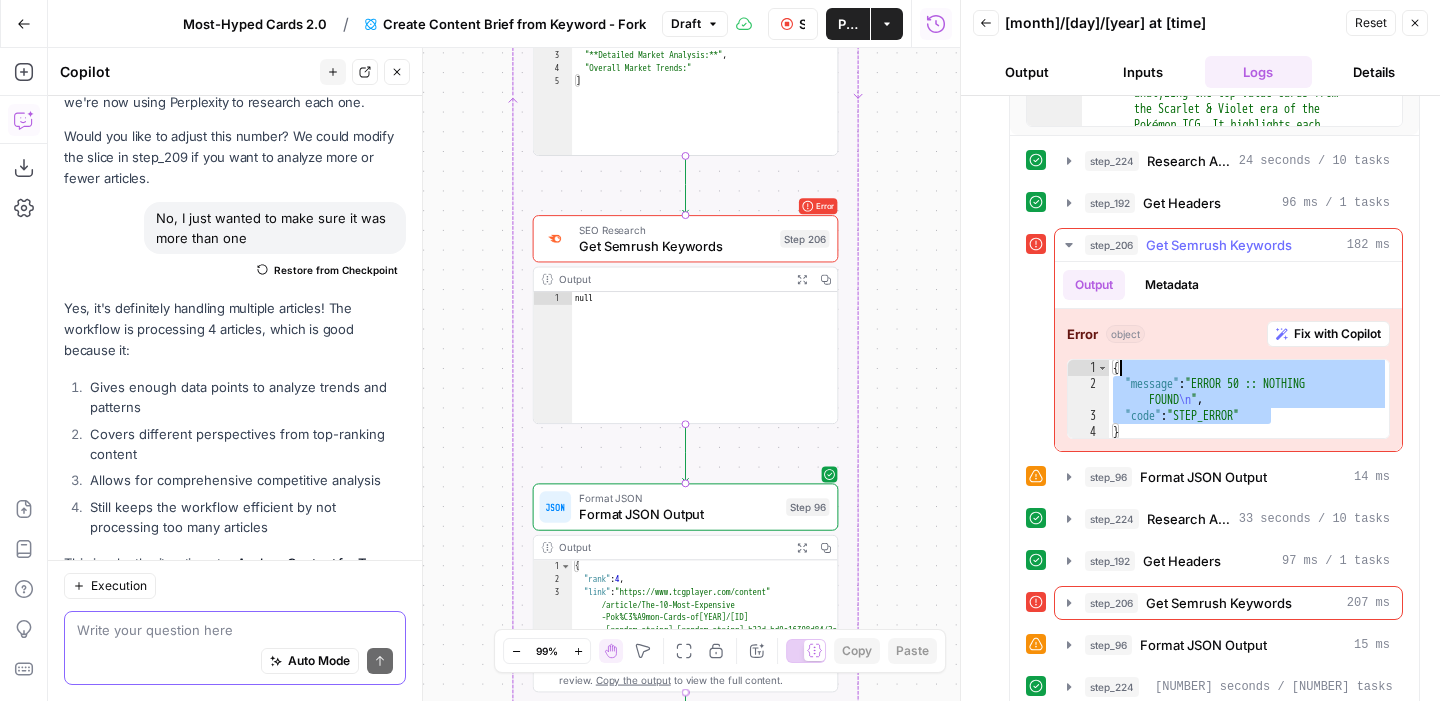 click on "{    "message" :  "ERROR 50 :: NOTHING         FOUND \n " ,    "code" :  "STEP_ERROR" }" at bounding box center [1249, 416] 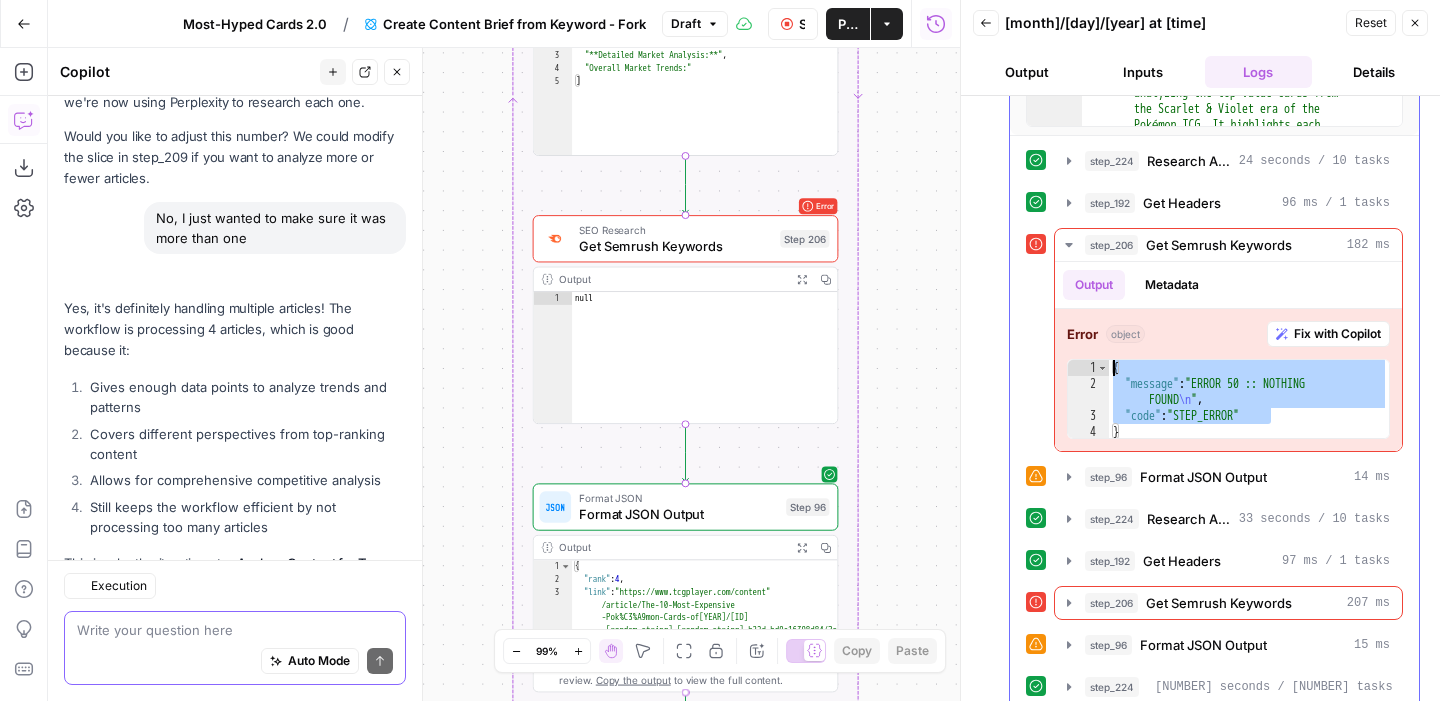 scroll, scrollTop: 14185, scrollLeft: 0, axis: vertical 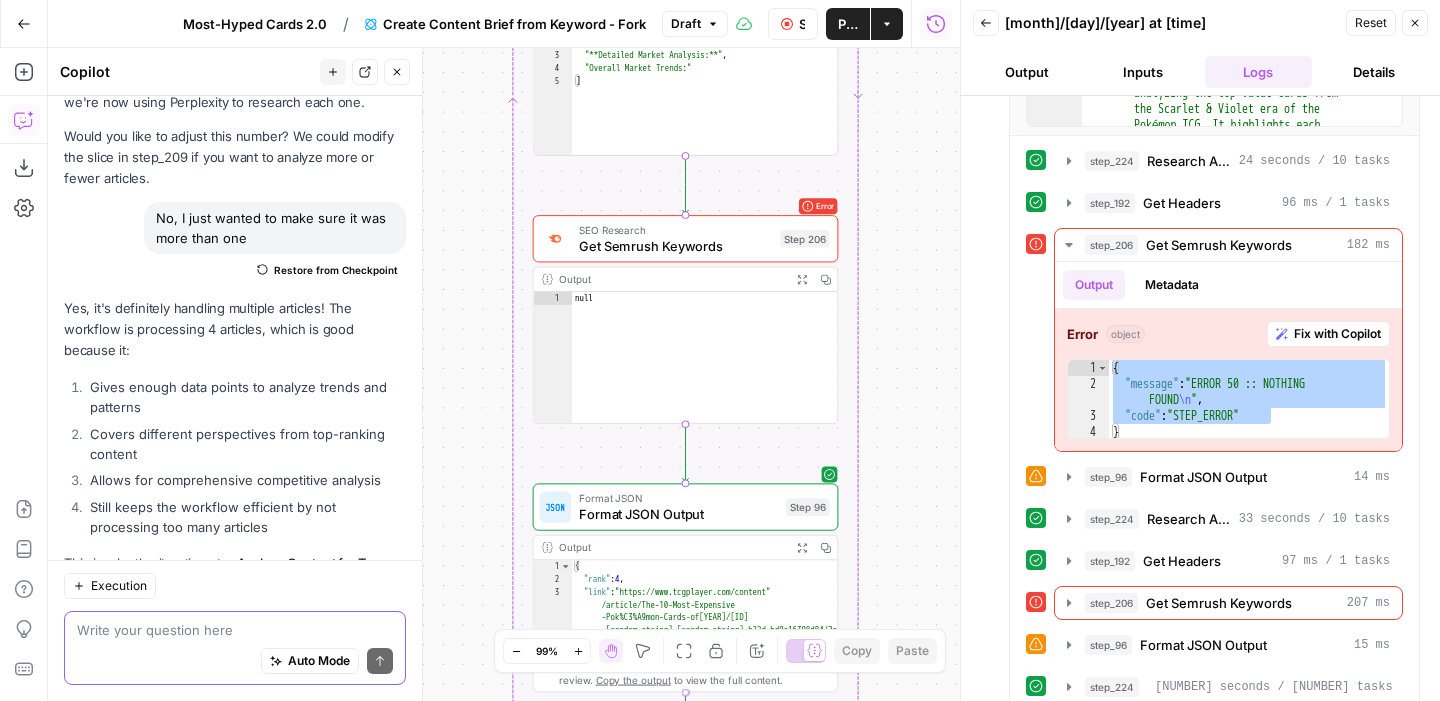 click on "Auto Mode Send" at bounding box center (235, 662) 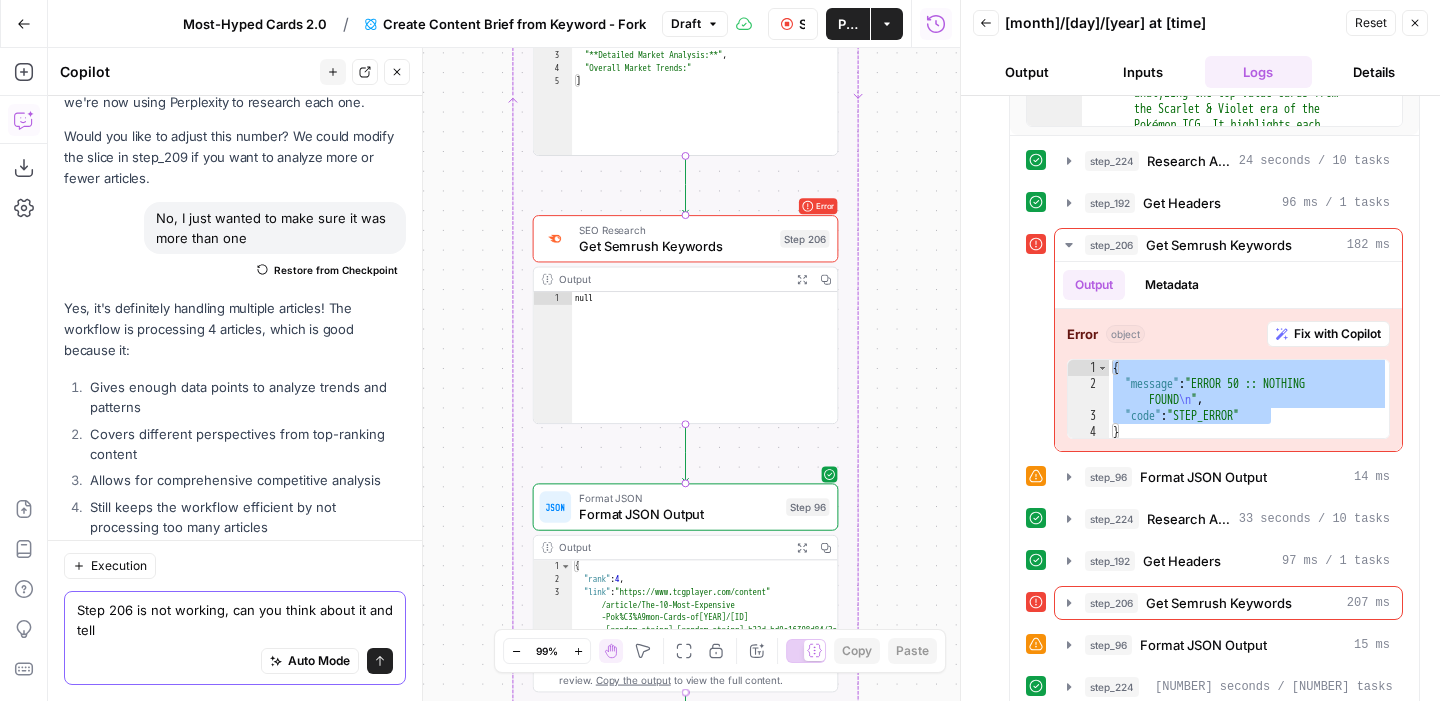 scroll, scrollTop: 14205, scrollLeft: 0, axis: vertical 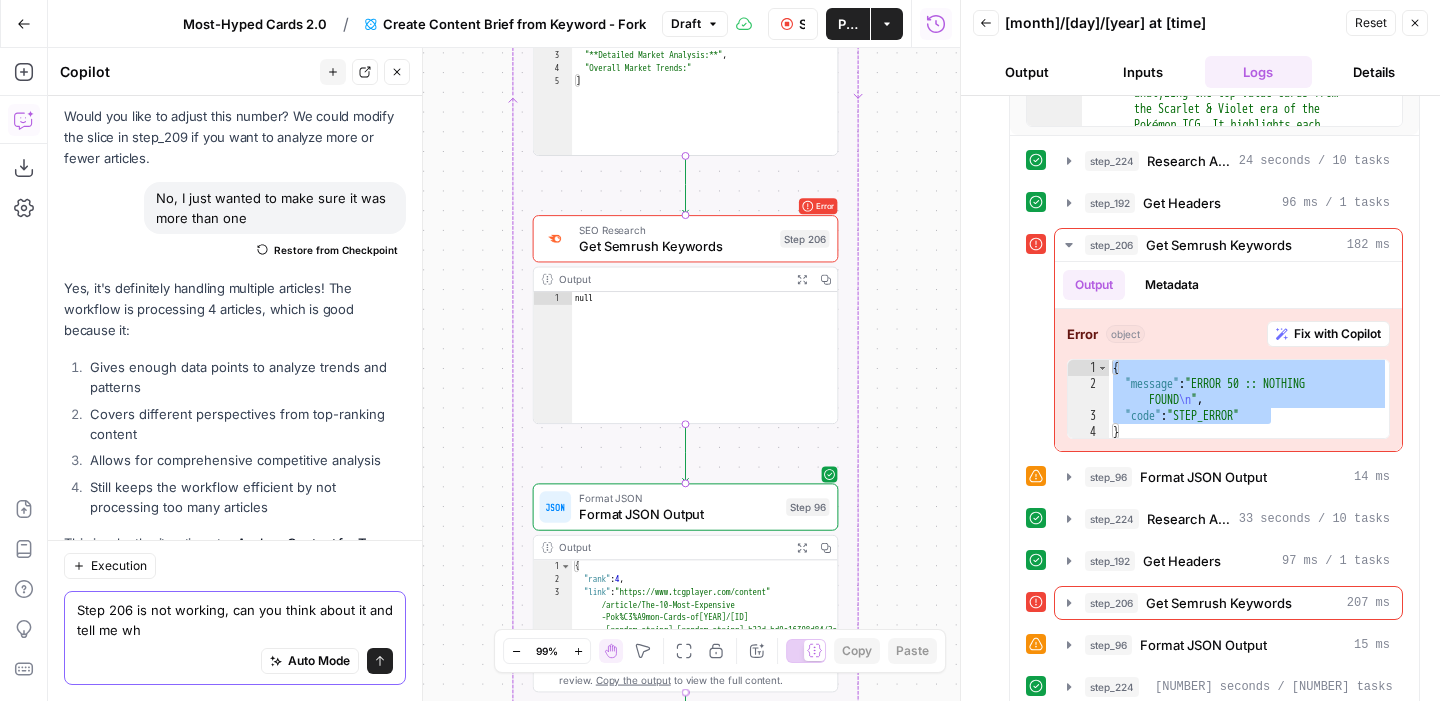 type on "Step 206 is not working, can you think about it and tell me why" 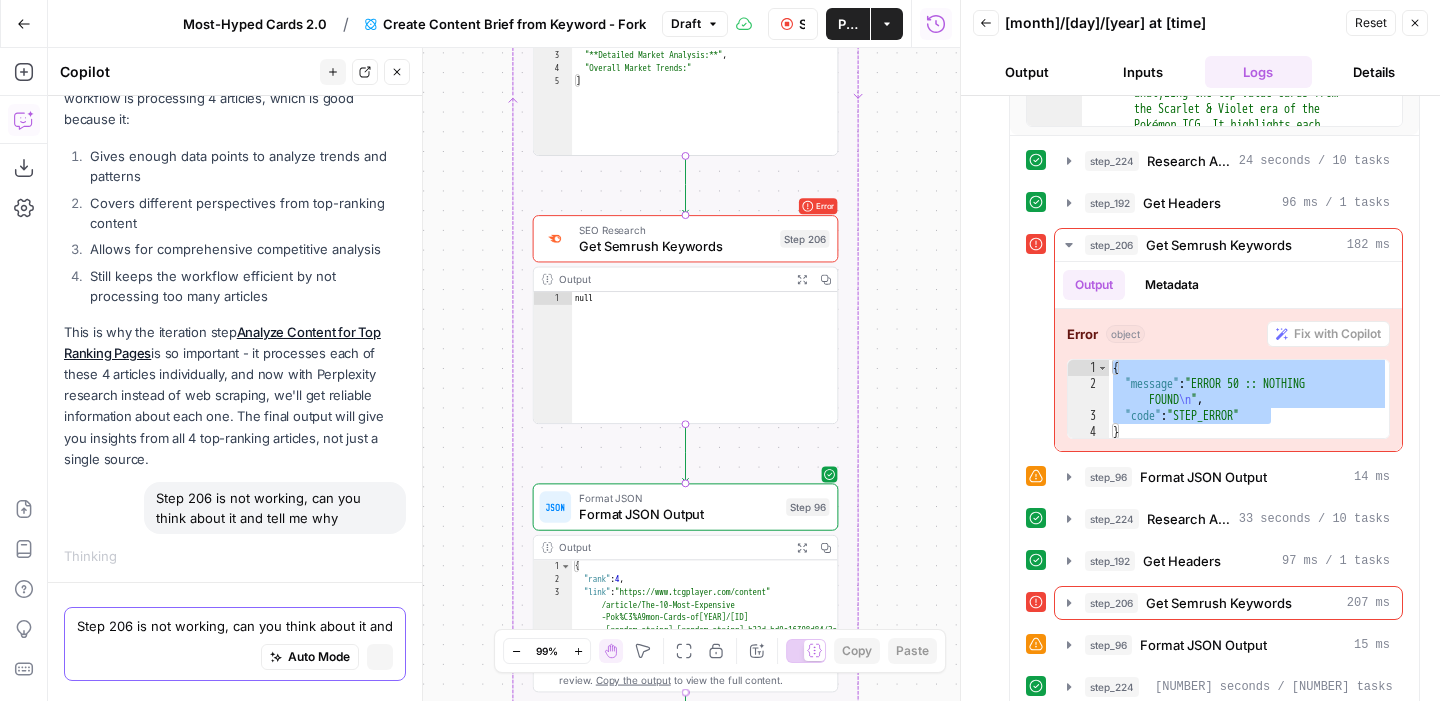 type 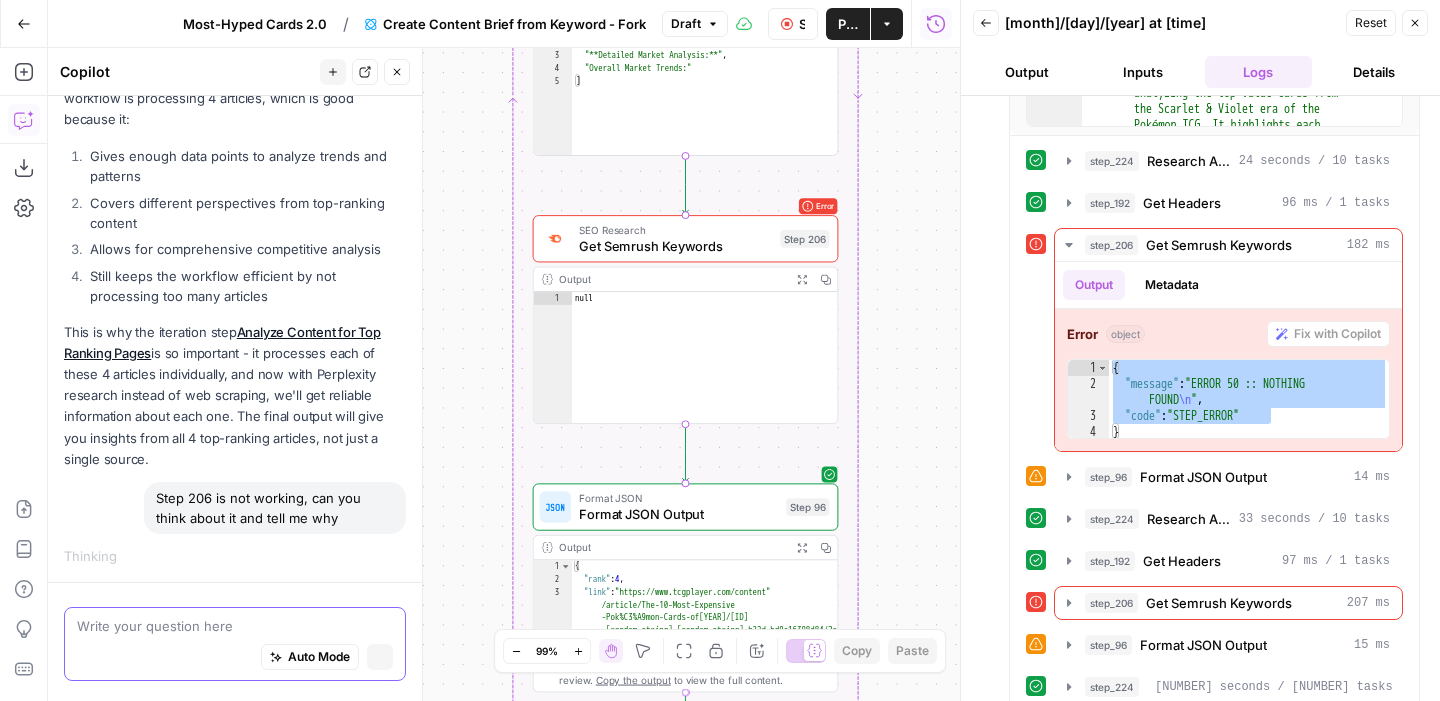 scroll, scrollTop: 13647, scrollLeft: 0, axis: vertical 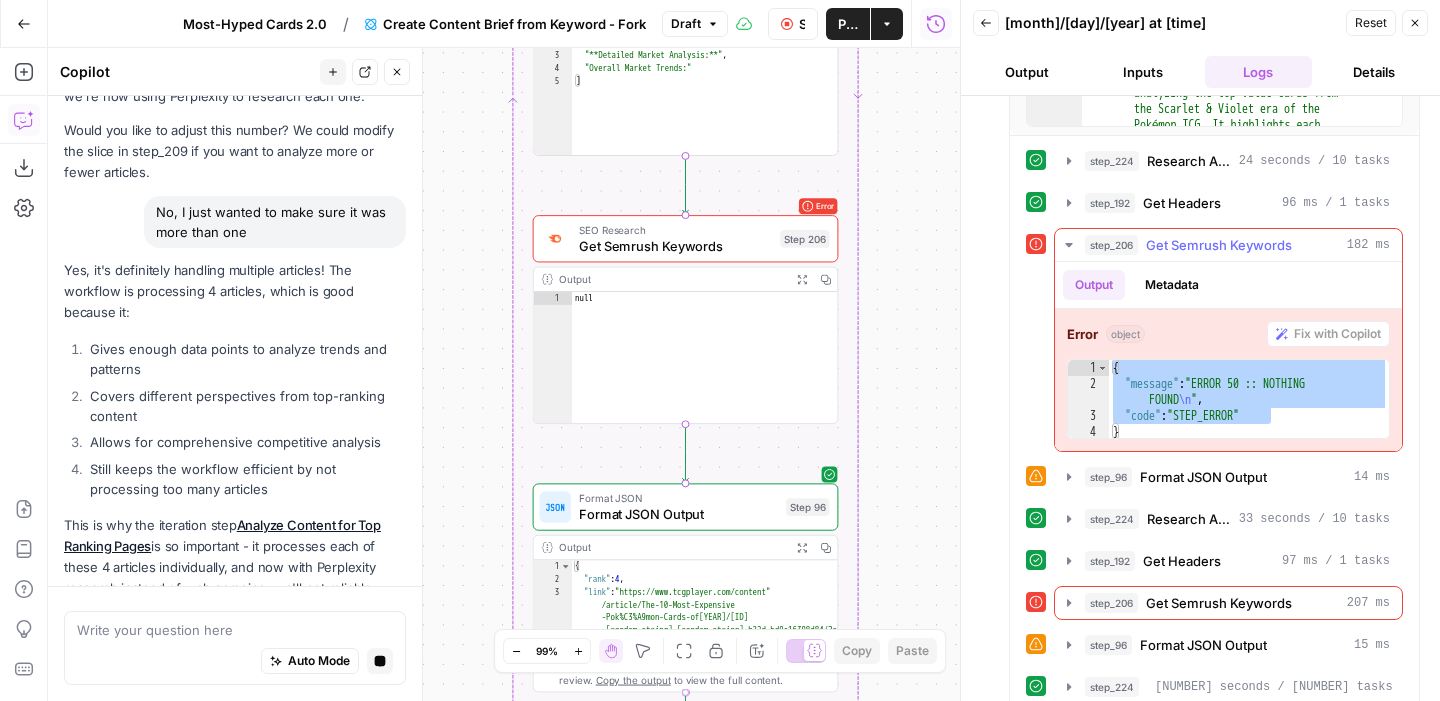 click on "{    "message" :  "ERROR 50 :: NOTHING         FOUND \n " ,    "code" :  "STEP_ERROR" }" at bounding box center [1249, 416] 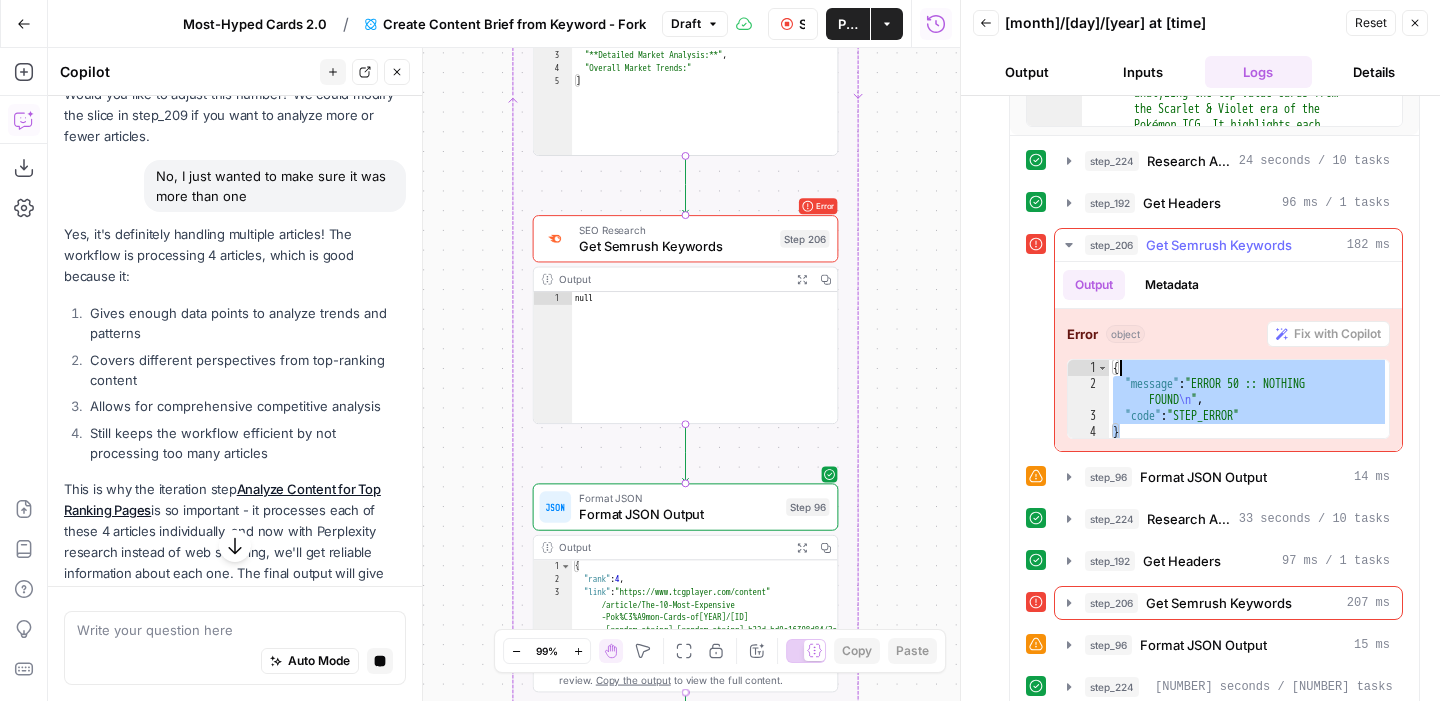 scroll, scrollTop: 13762, scrollLeft: 0, axis: vertical 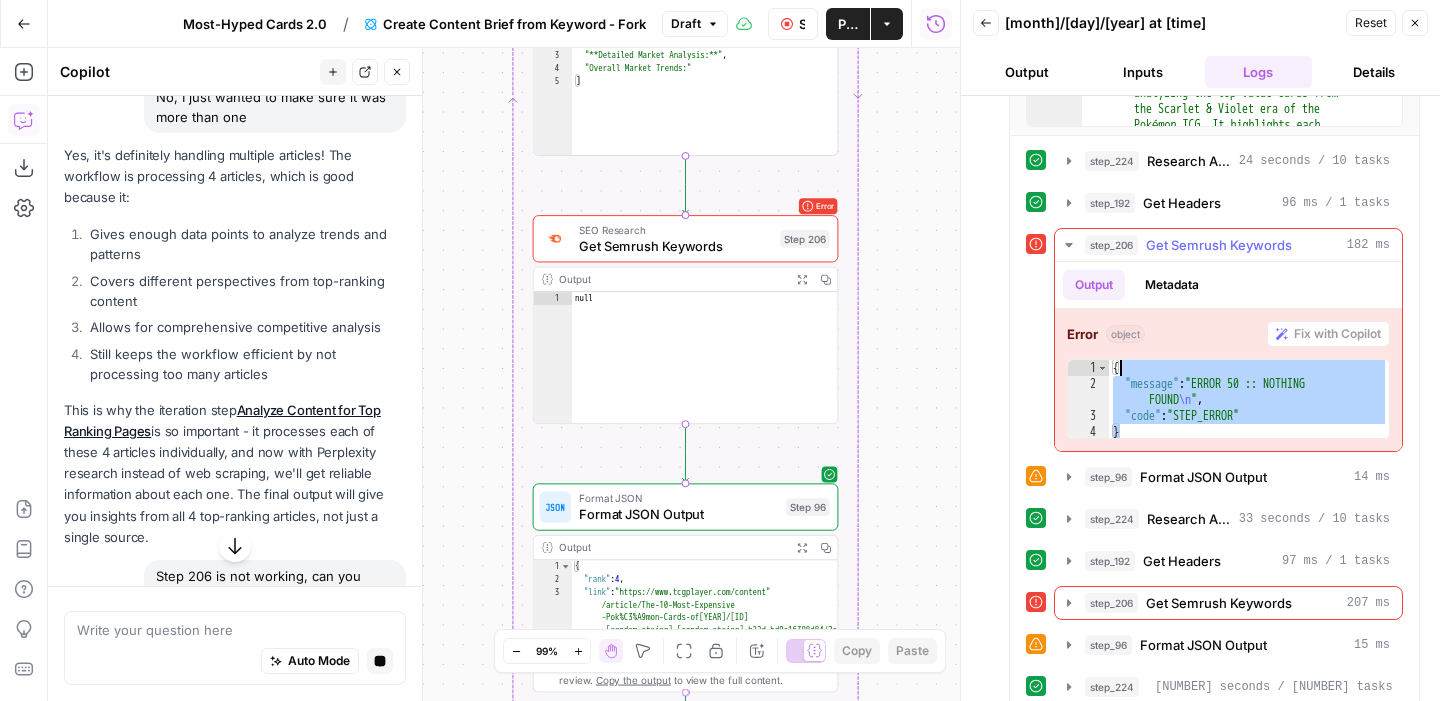 drag, startPoint x: 1281, startPoint y: 427, endPoint x: 1114, endPoint y: 371, distance: 176.13914 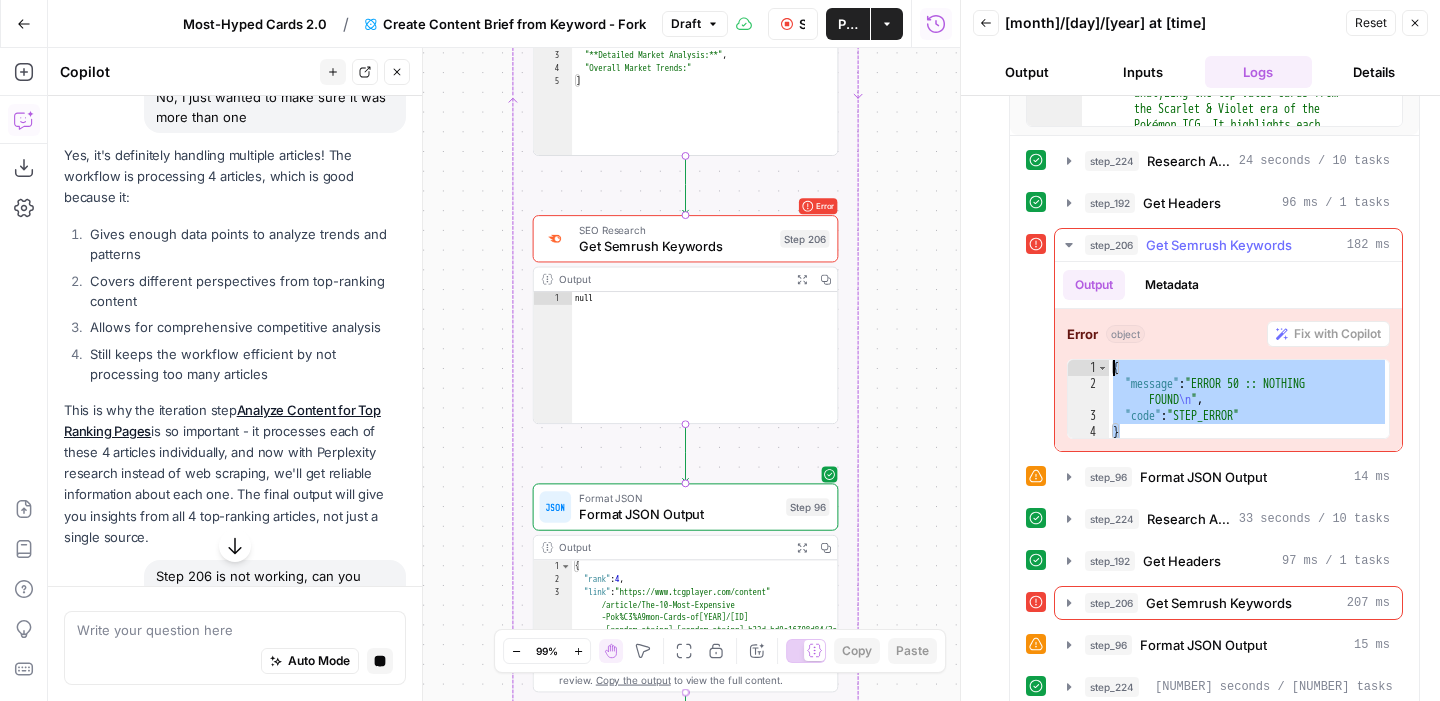 type on "**********" 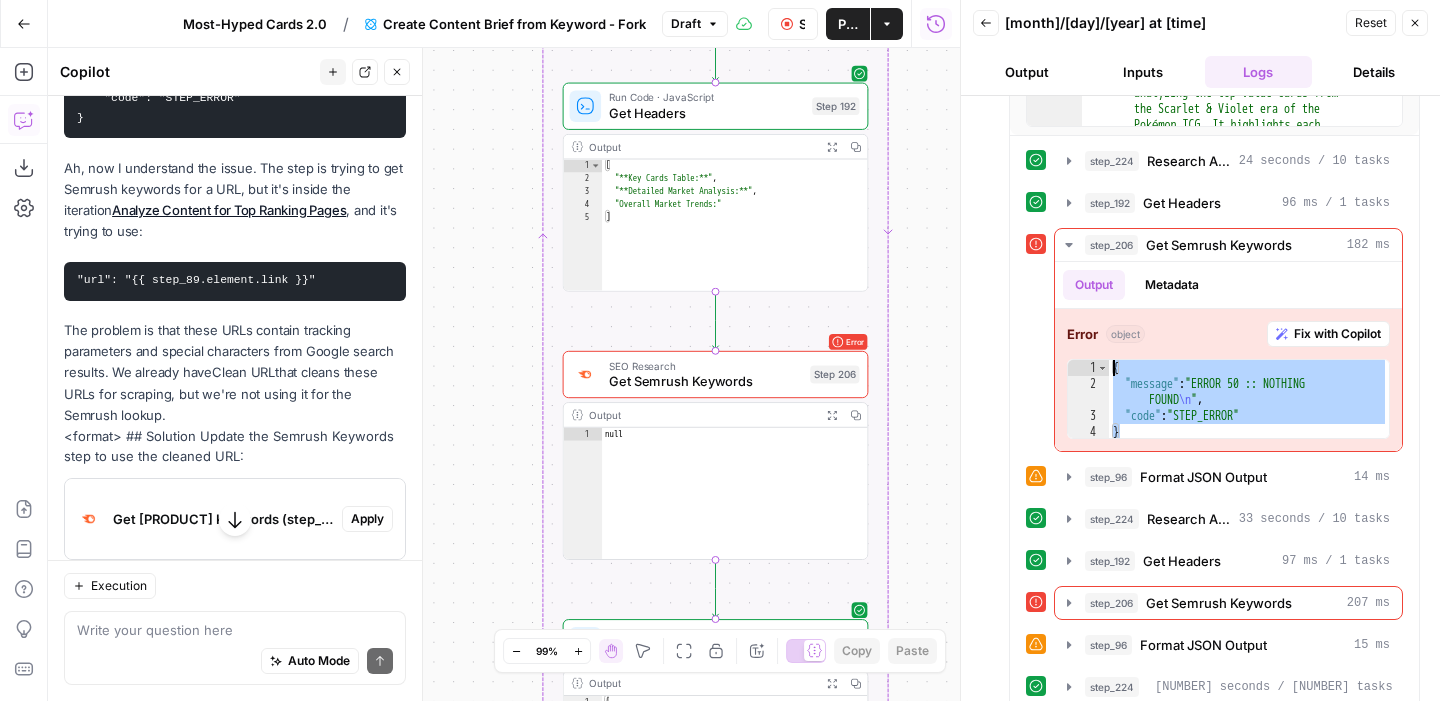 scroll, scrollTop: 15036, scrollLeft: 0, axis: vertical 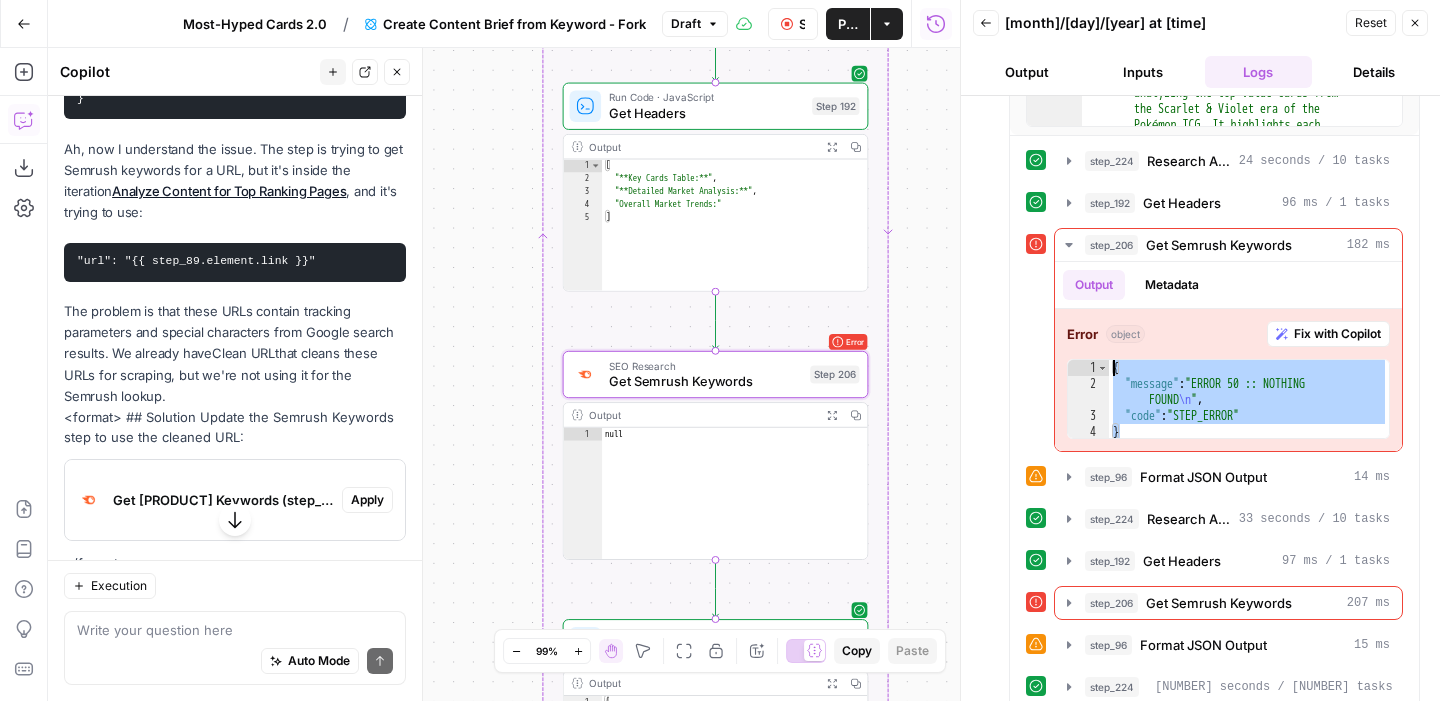 click on "Get Semrush Keywords (step_206)" at bounding box center (203, 500) 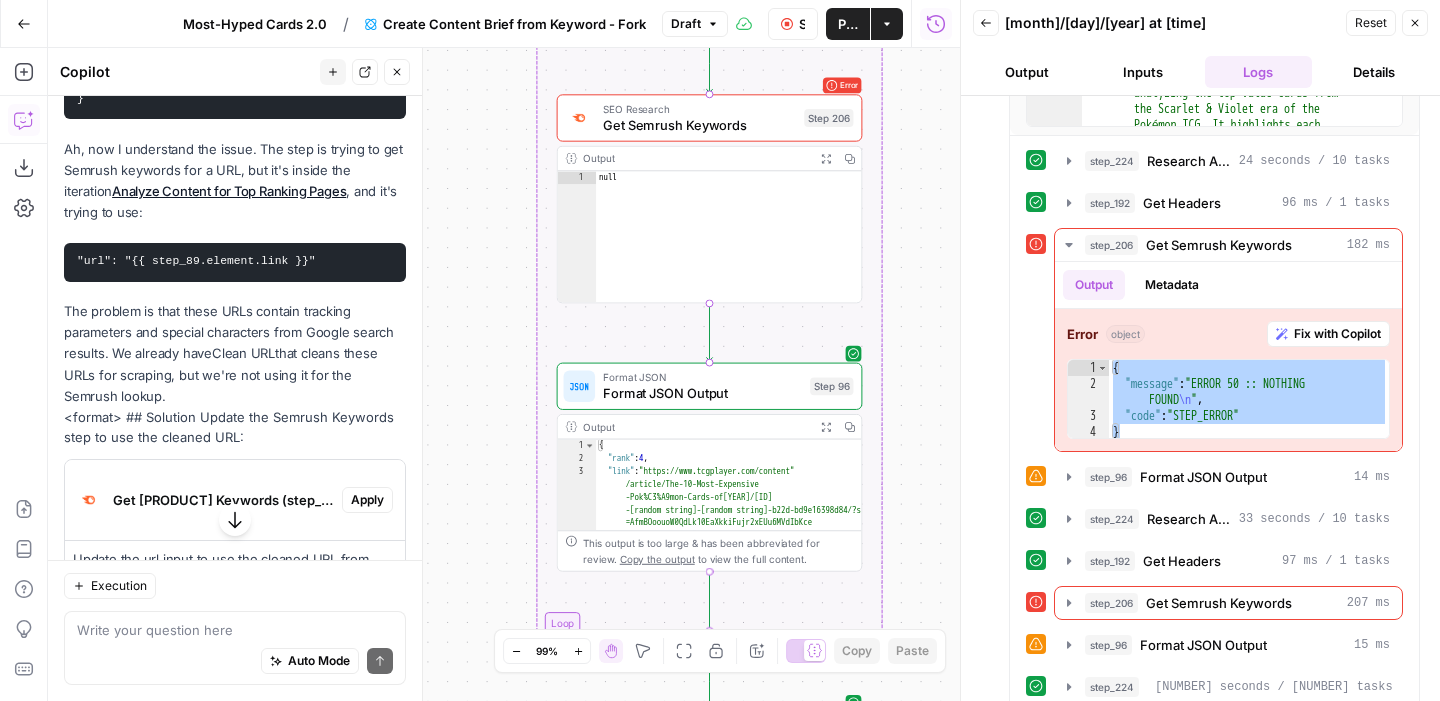 scroll, scrollTop: 0, scrollLeft: 0, axis: both 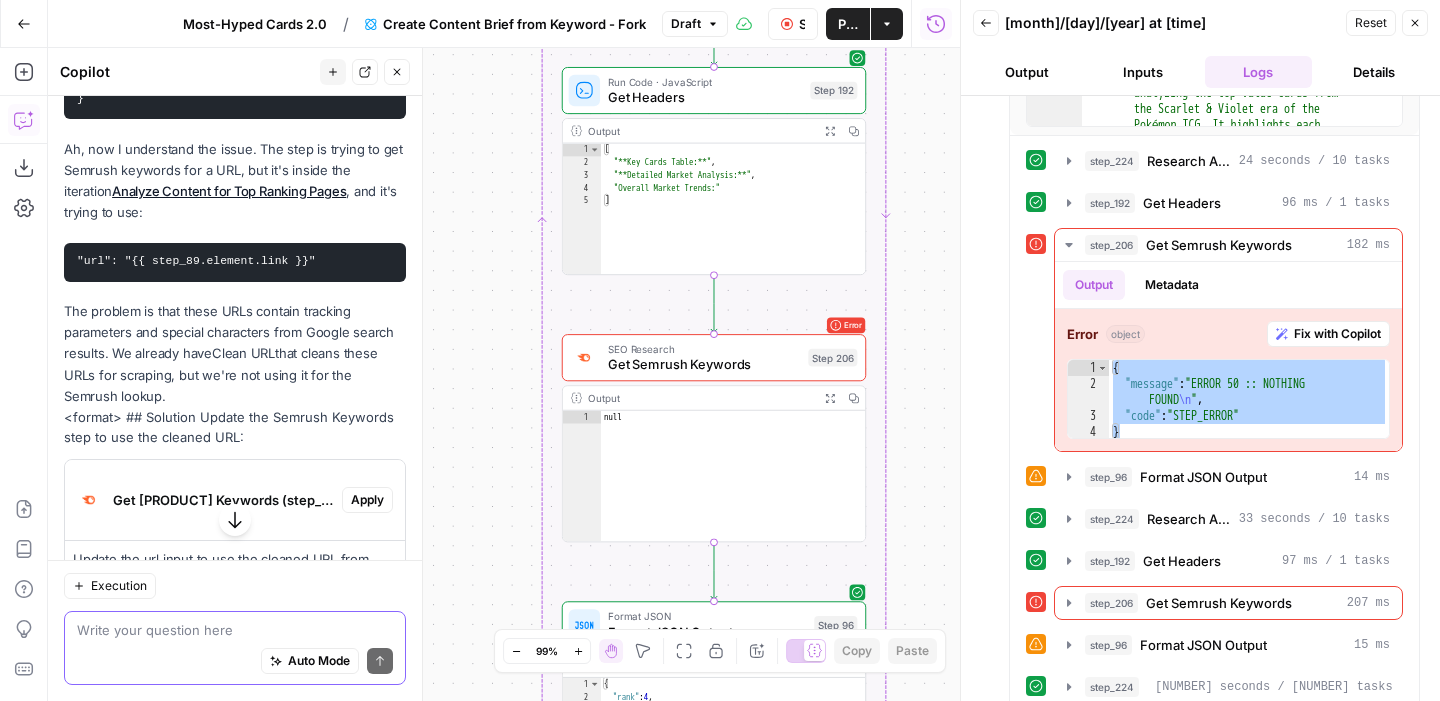 click at bounding box center (235, 630) 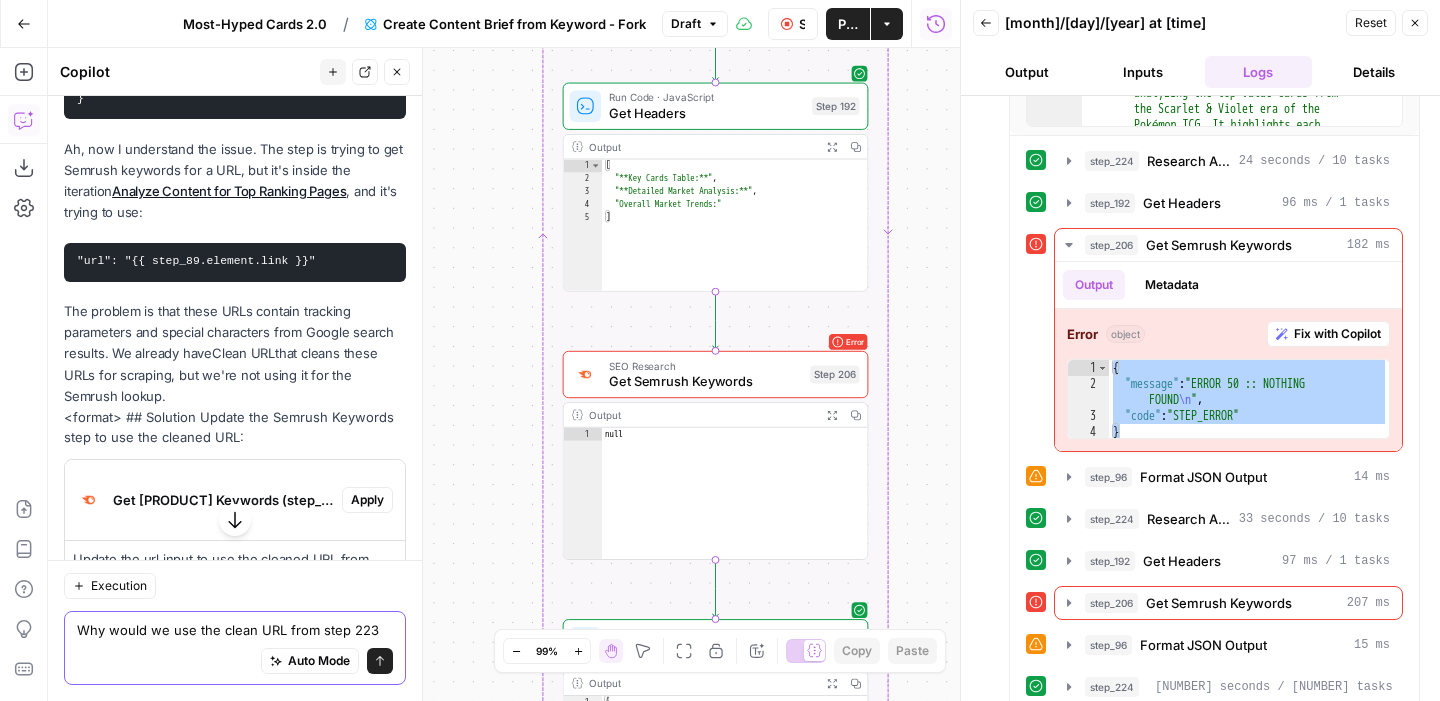 type on "Why would we use the clean URL from step 223" 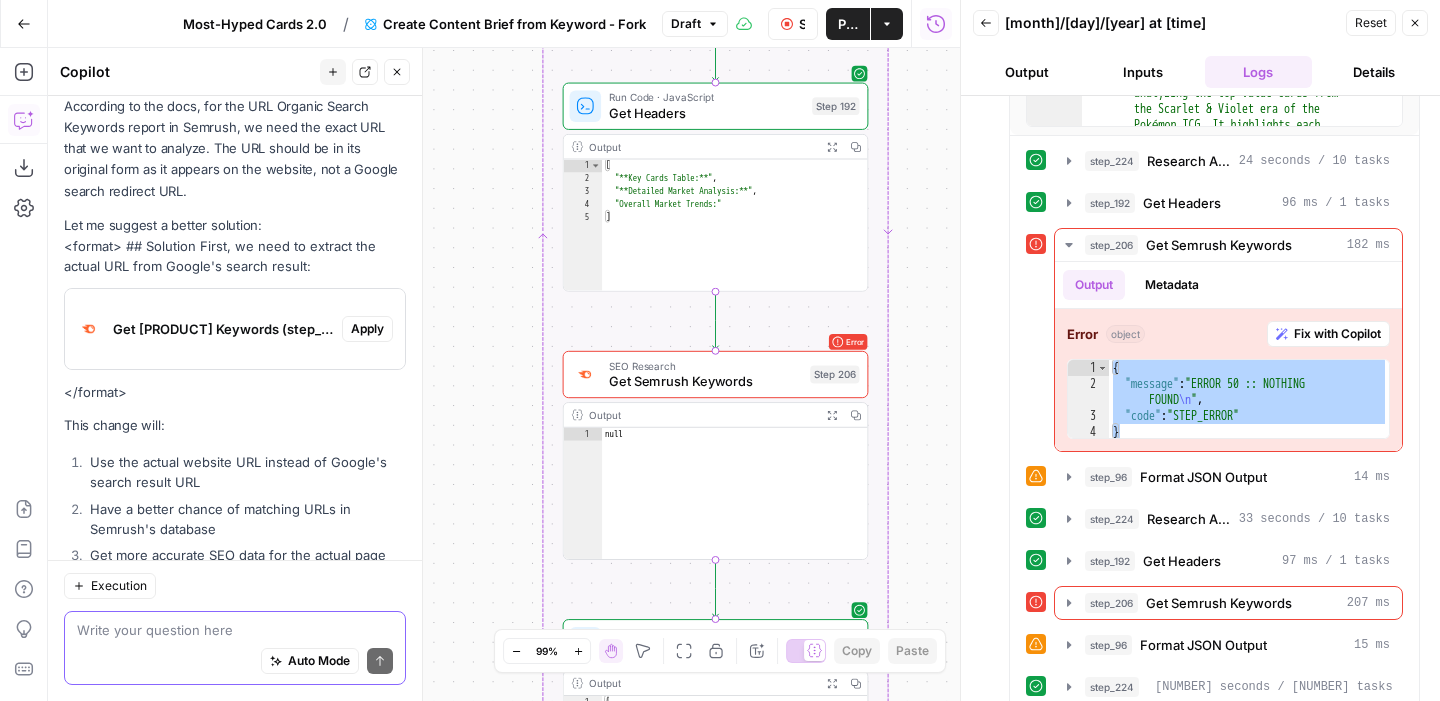 scroll, scrollTop: 16229, scrollLeft: 0, axis: vertical 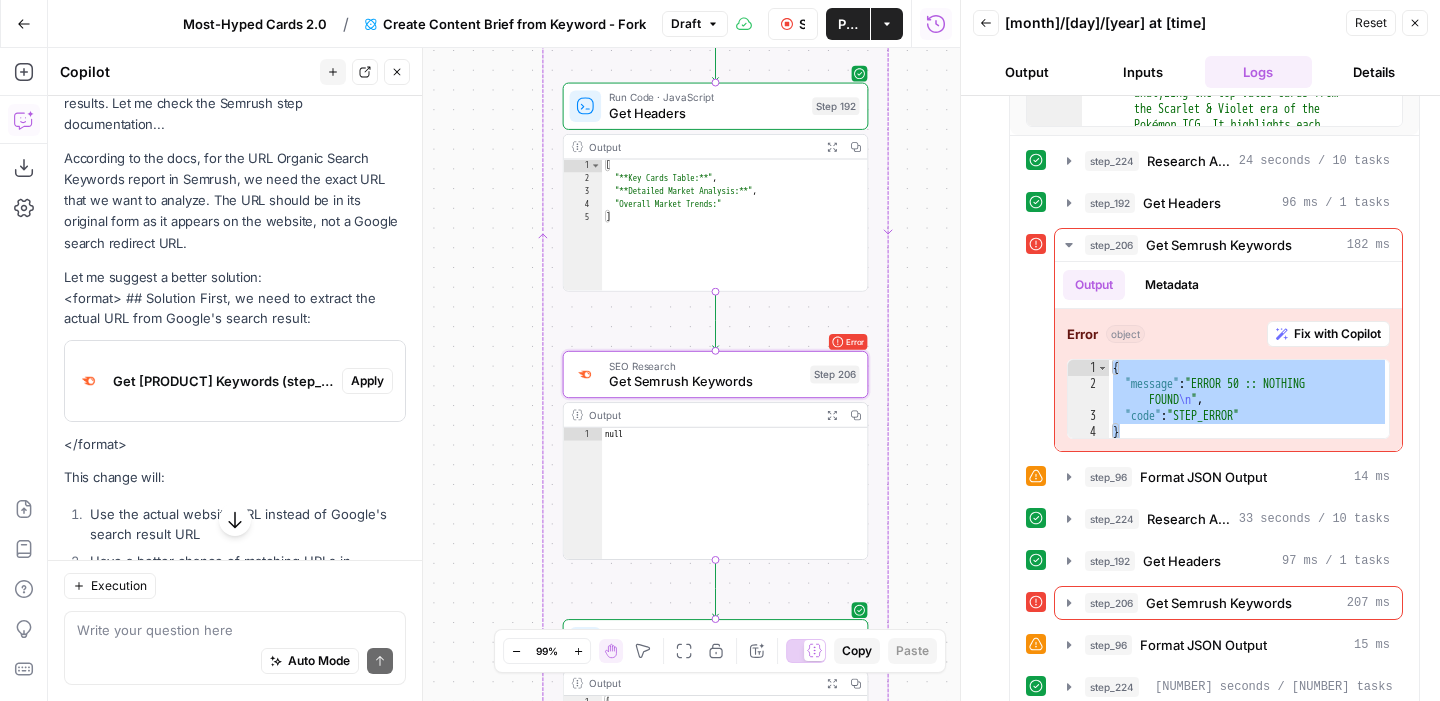 click on "Apply" at bounding box center [367, 381] 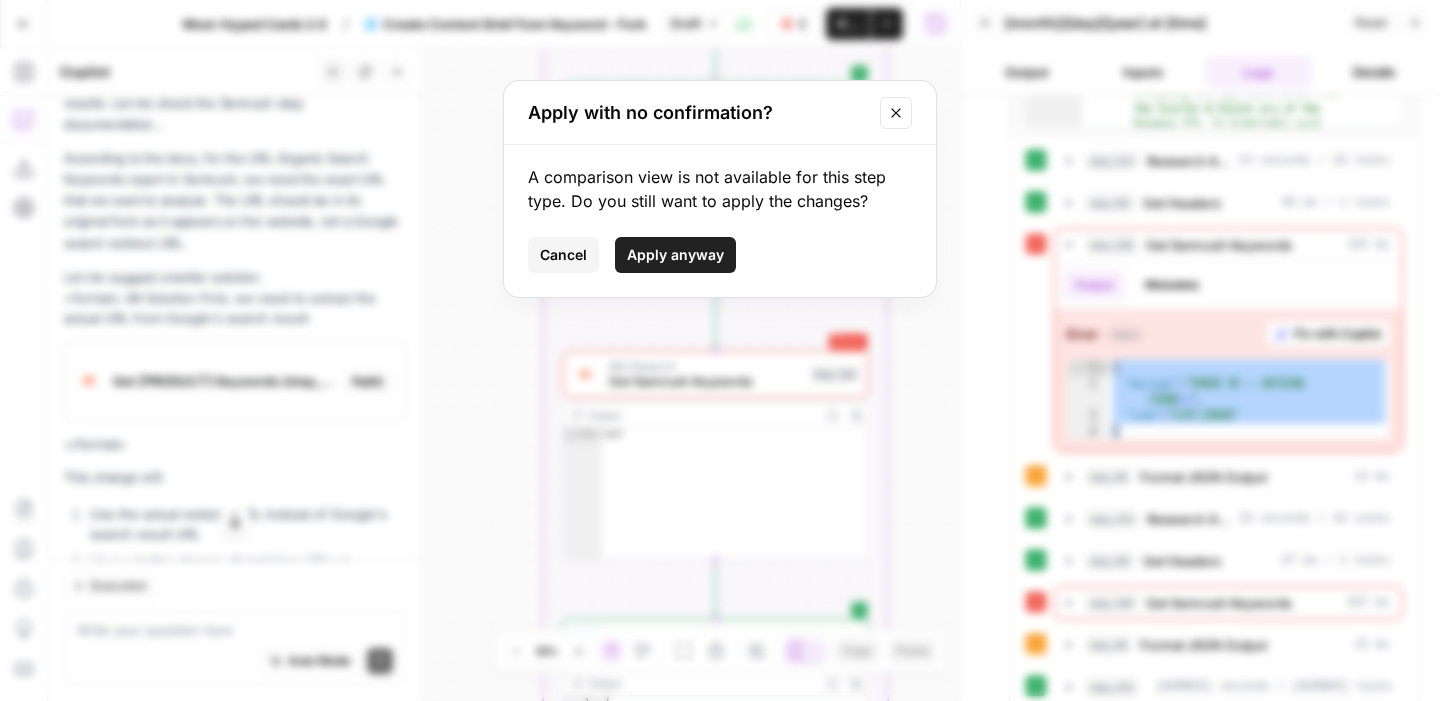click 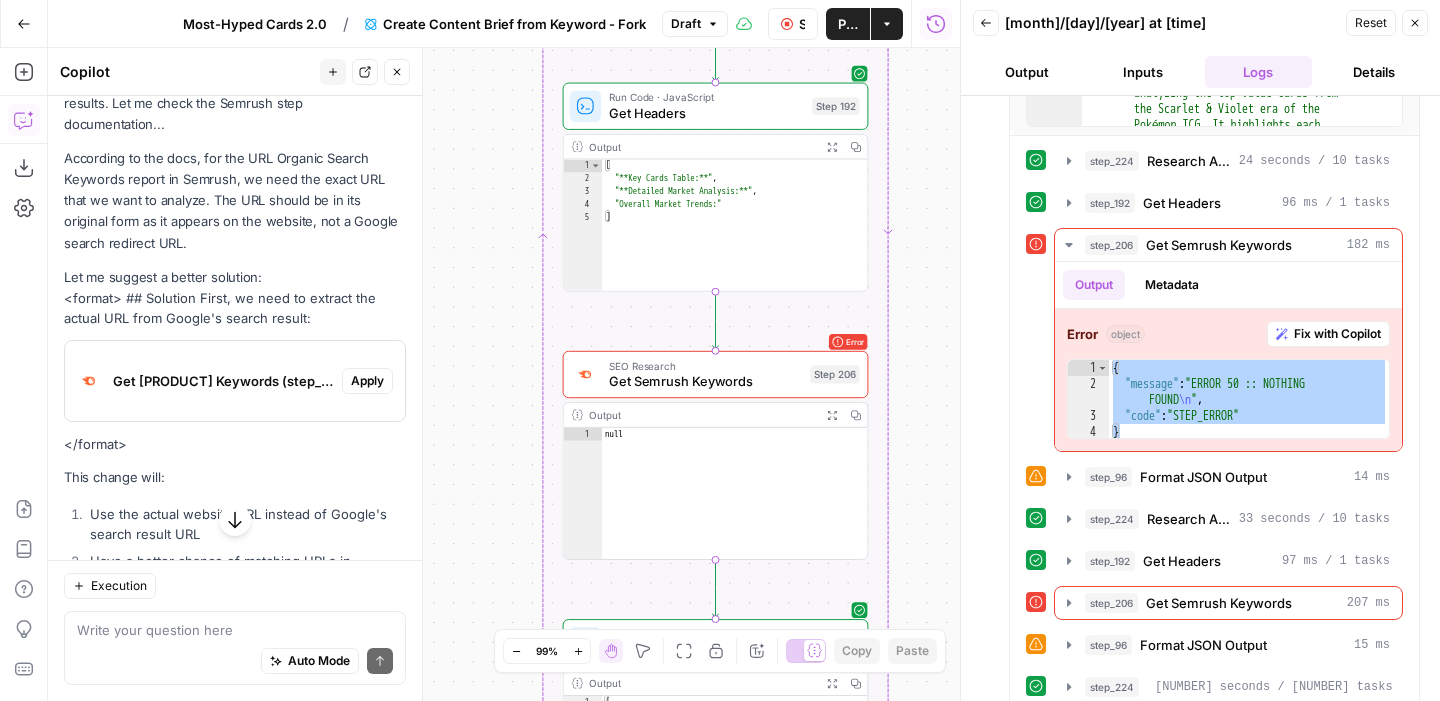 click on "Apply" at bounding box center [367, 381] 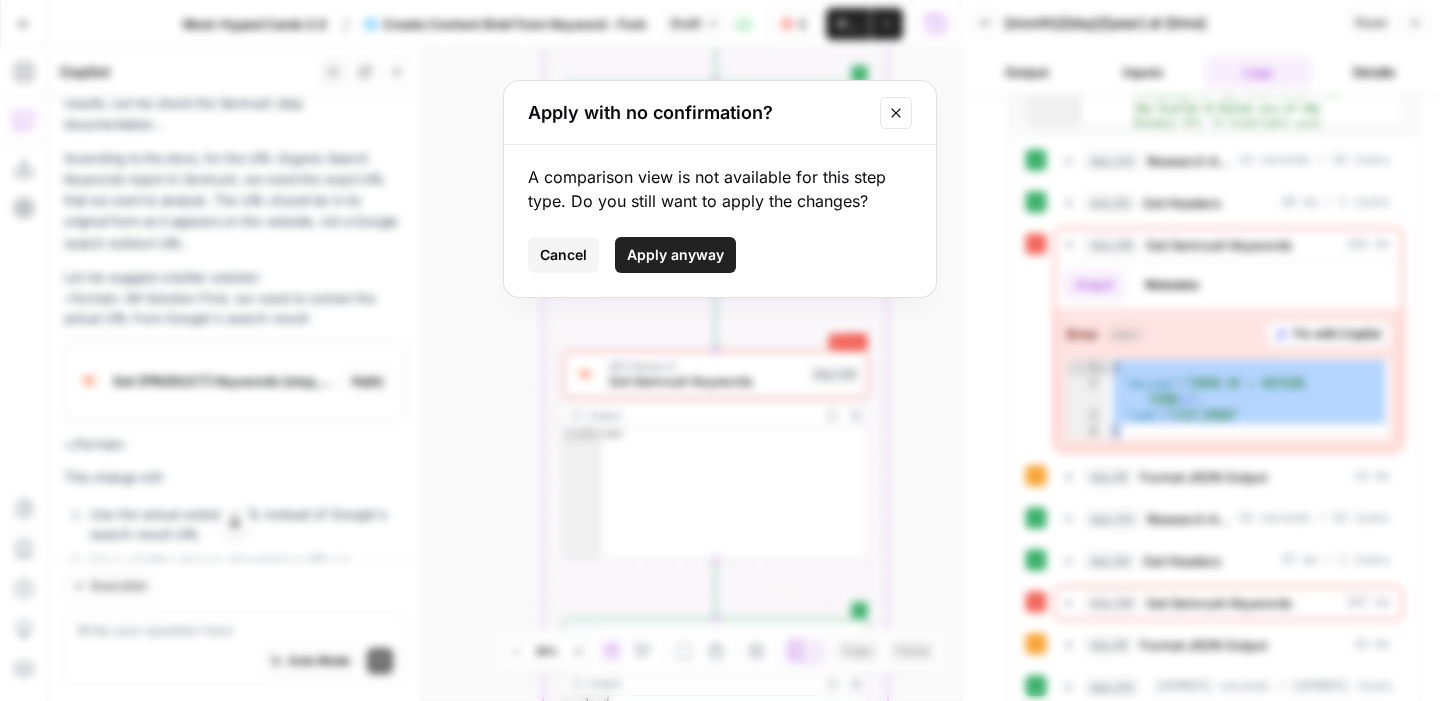 click on "Apply anyway" at bounding box center (675, 255) 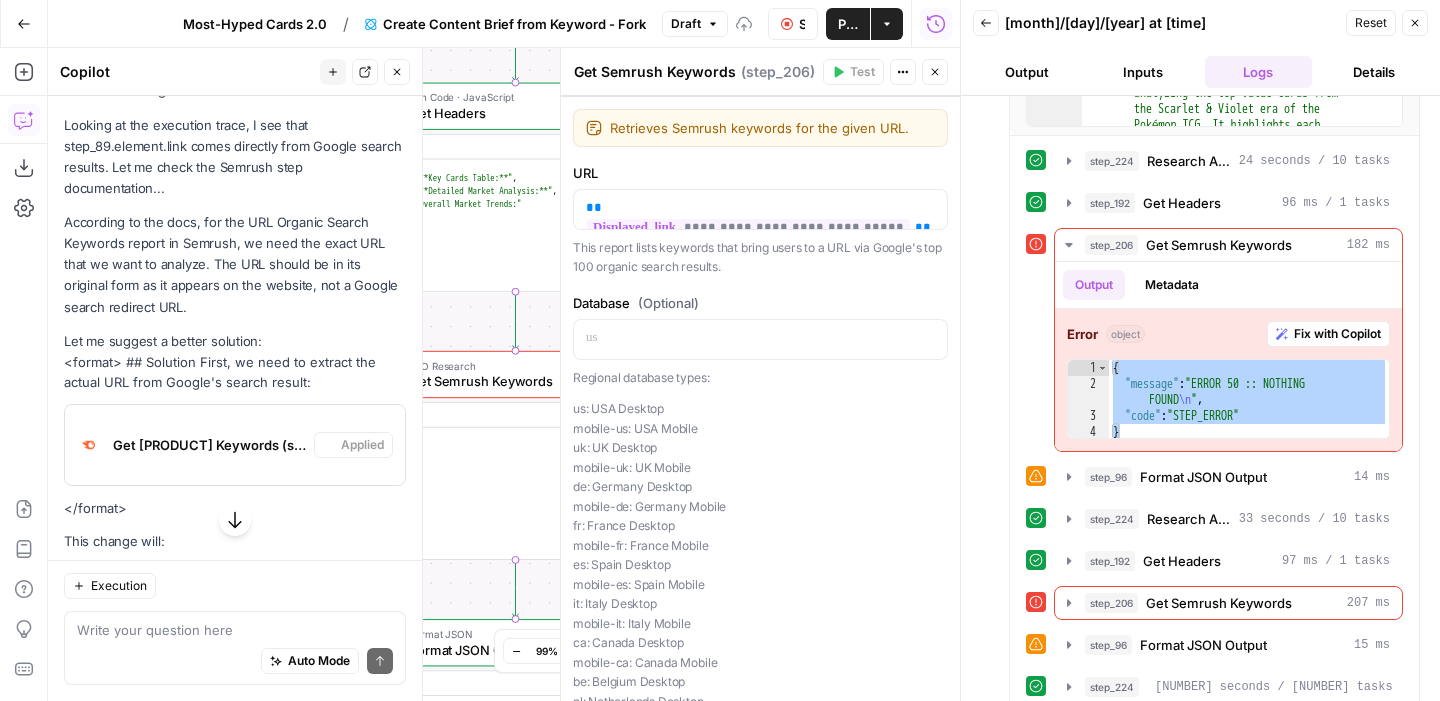 scroll, scrollTop: 16293, scrollLeft: 0, axis: vertical 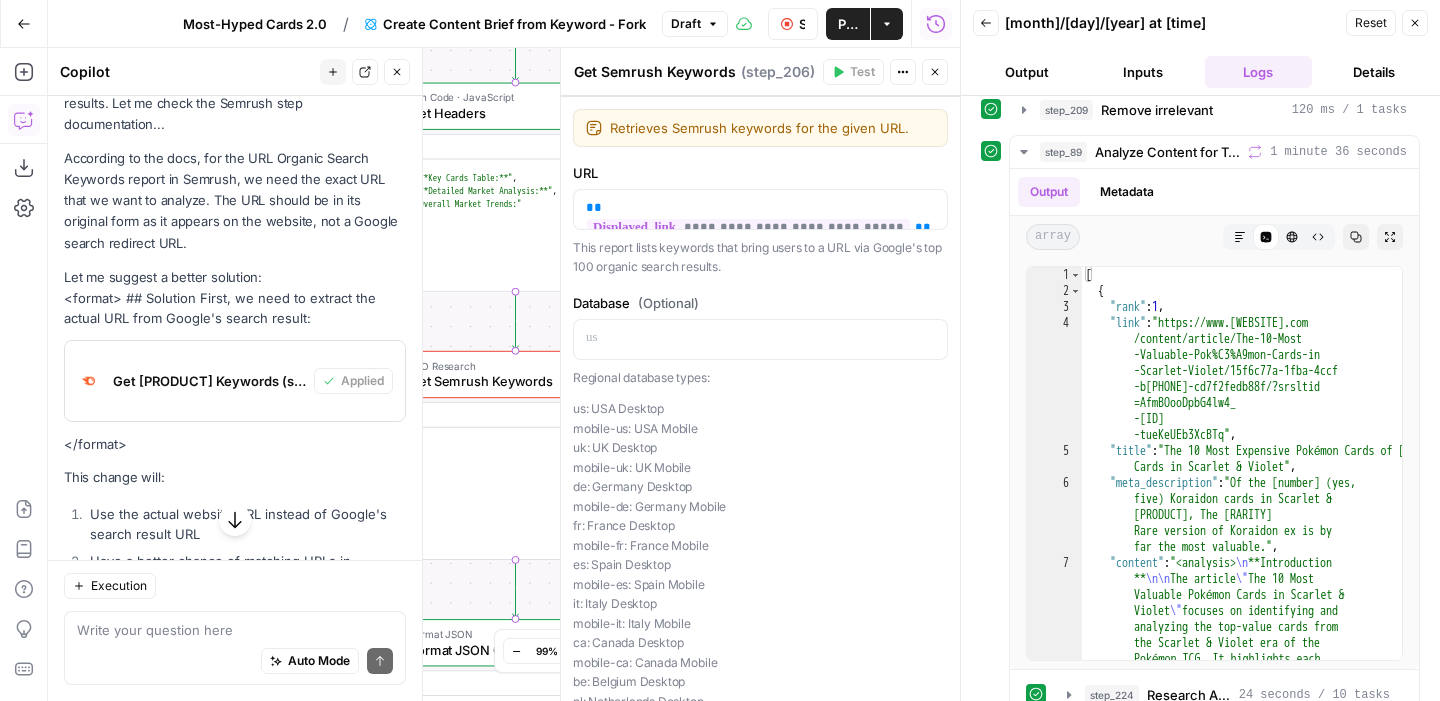 click 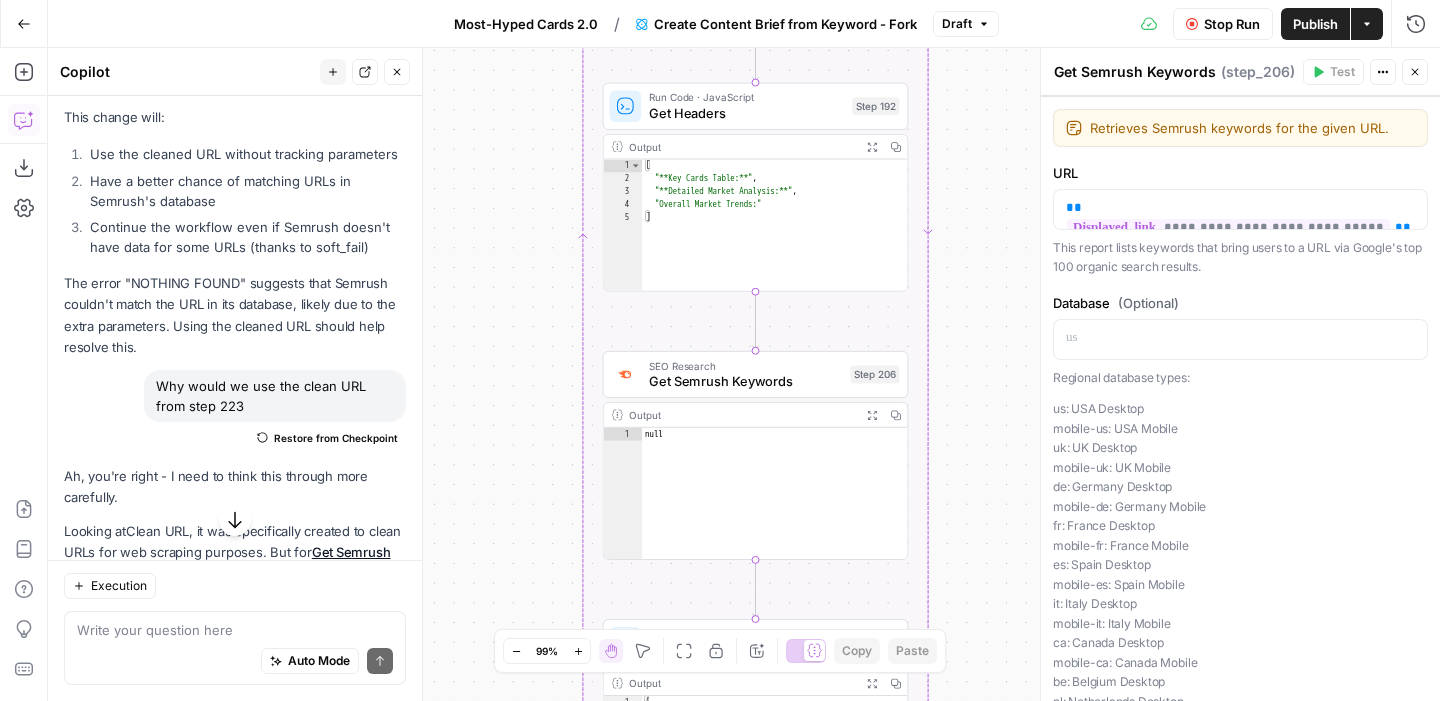 scroll, scrollTop: 16455, scrollLeft: 0, axis: vertical 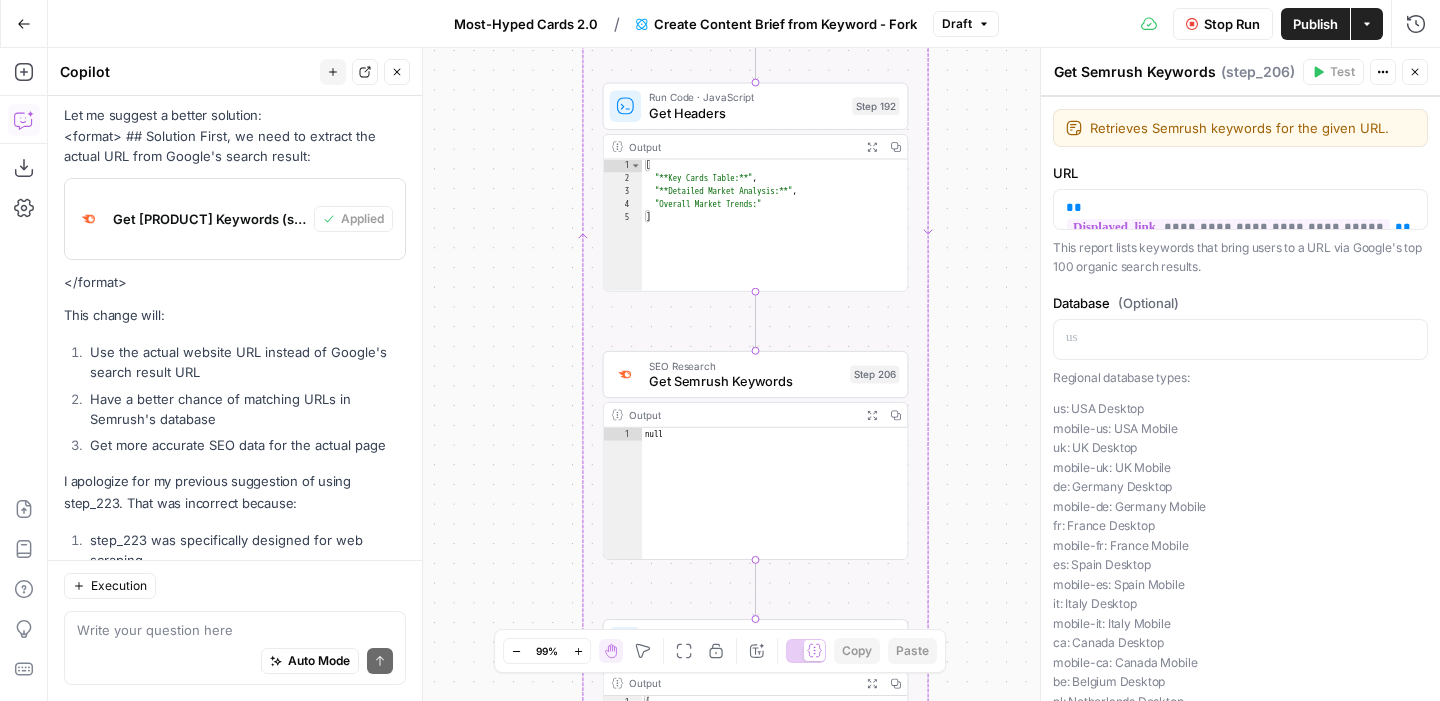 click on "Stop Run" at bounding box center [1232, 24] 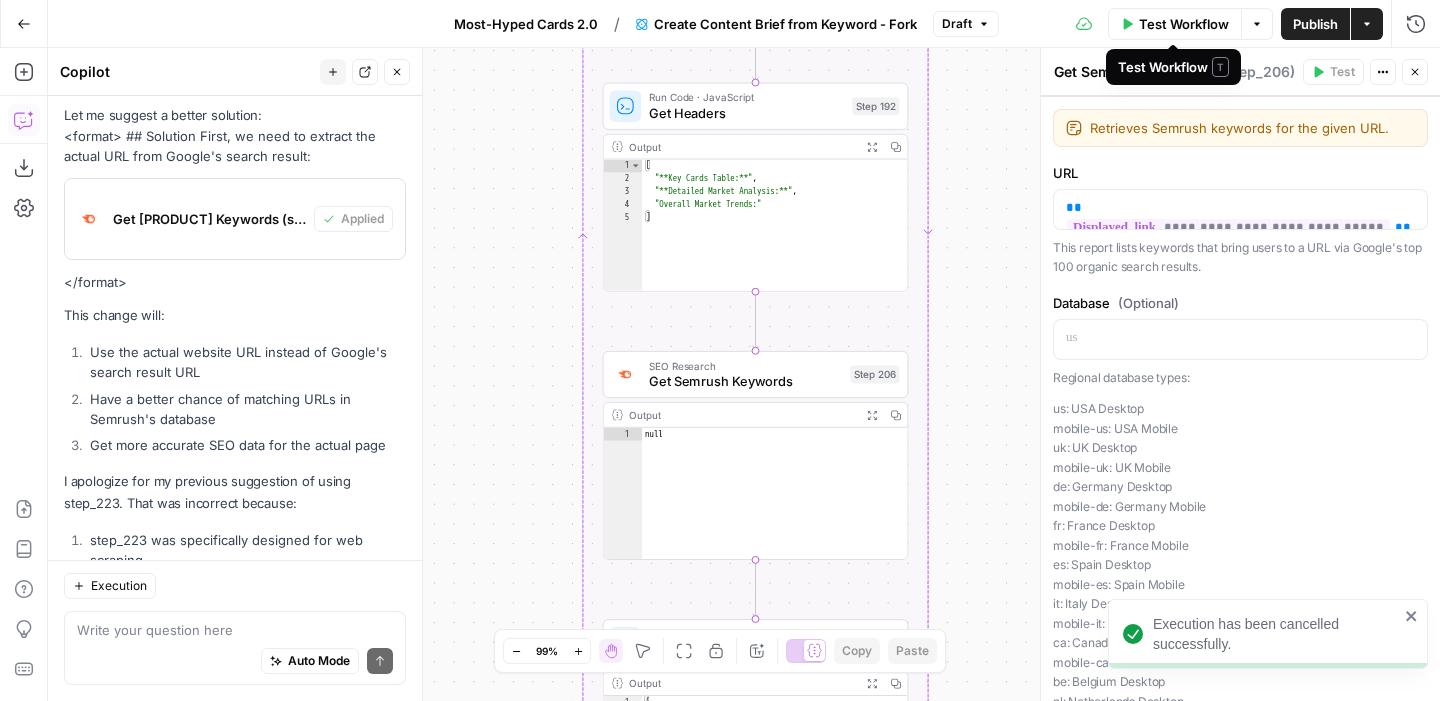 click 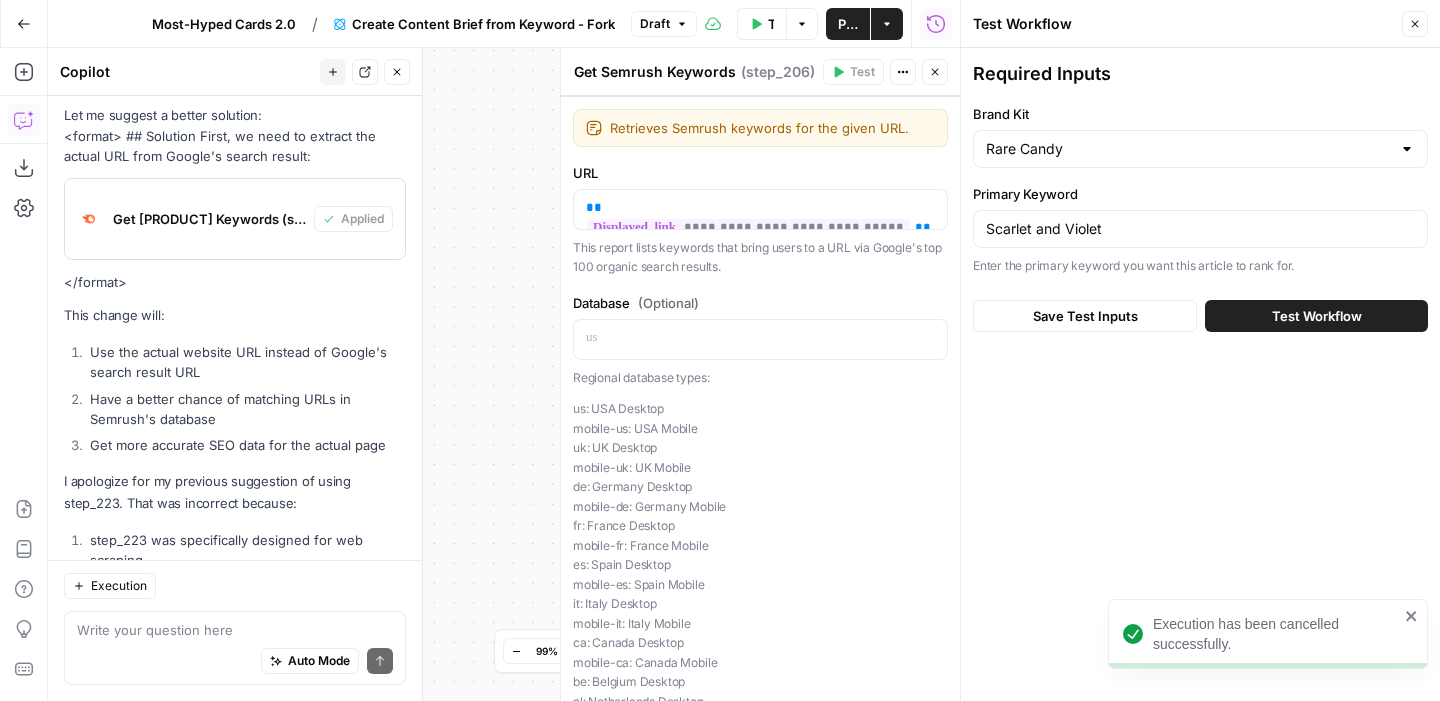 click on "Test Workflow" at bounding box center [1316, 316] 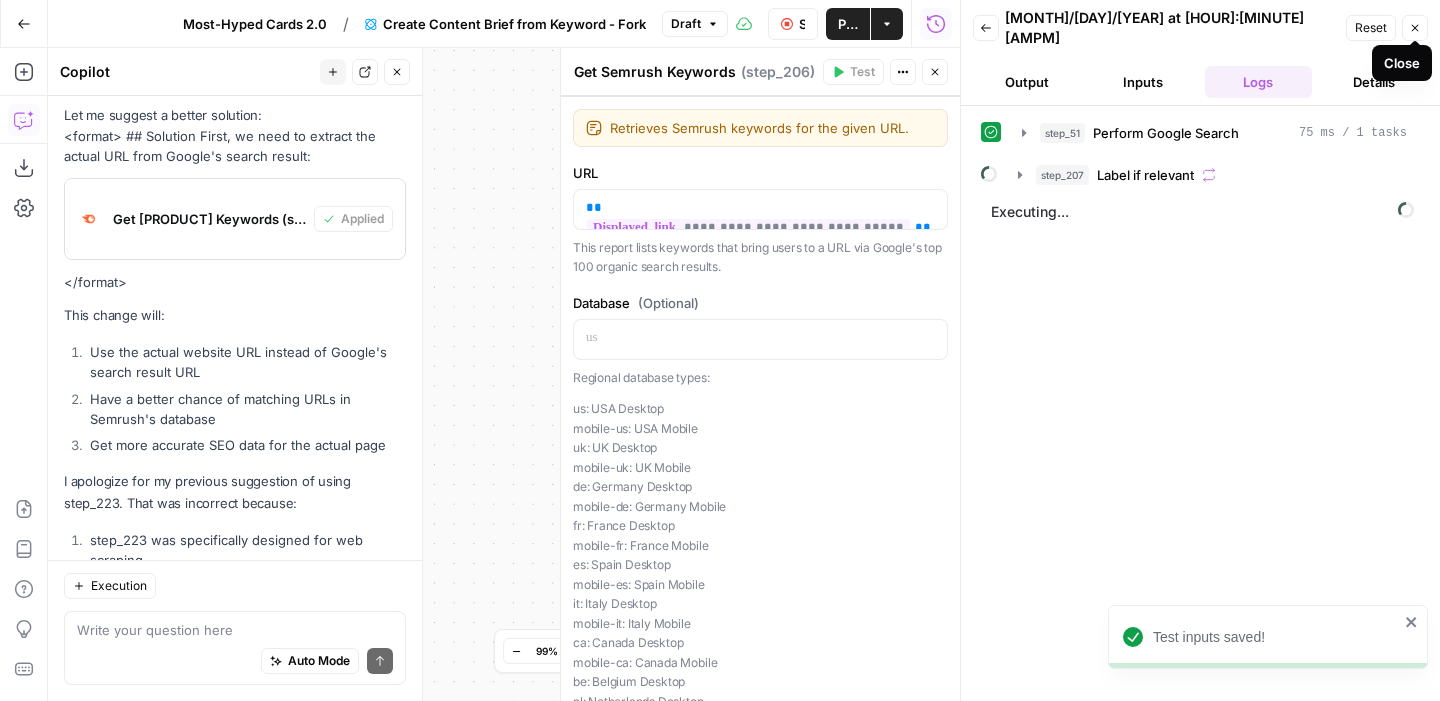click 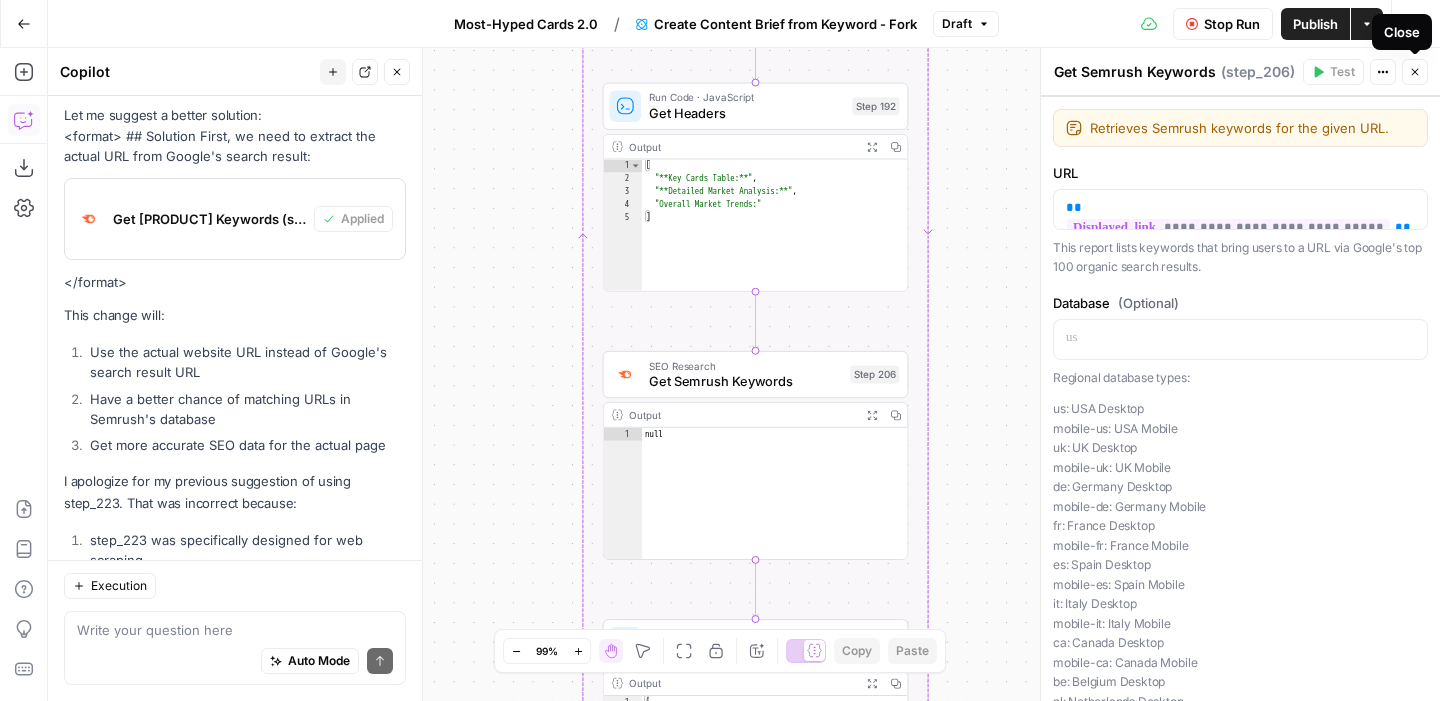 click 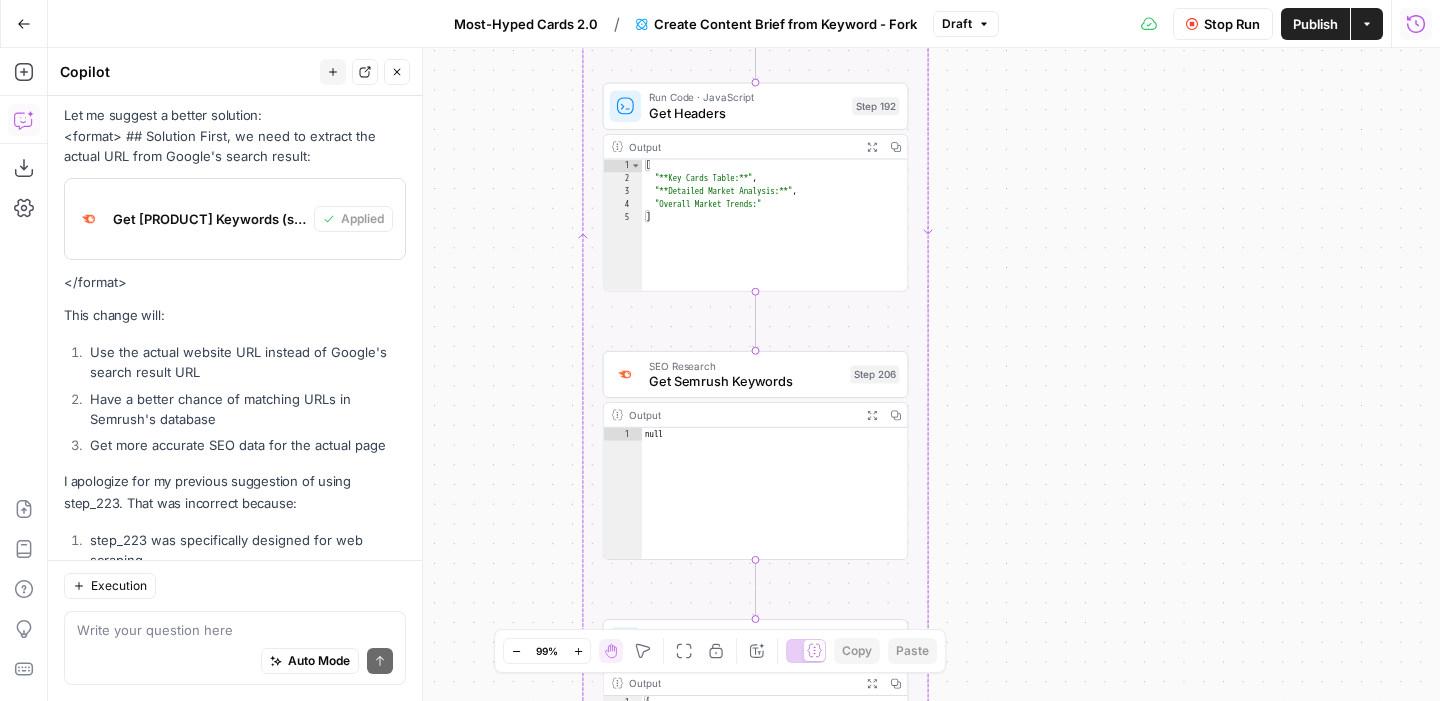 click 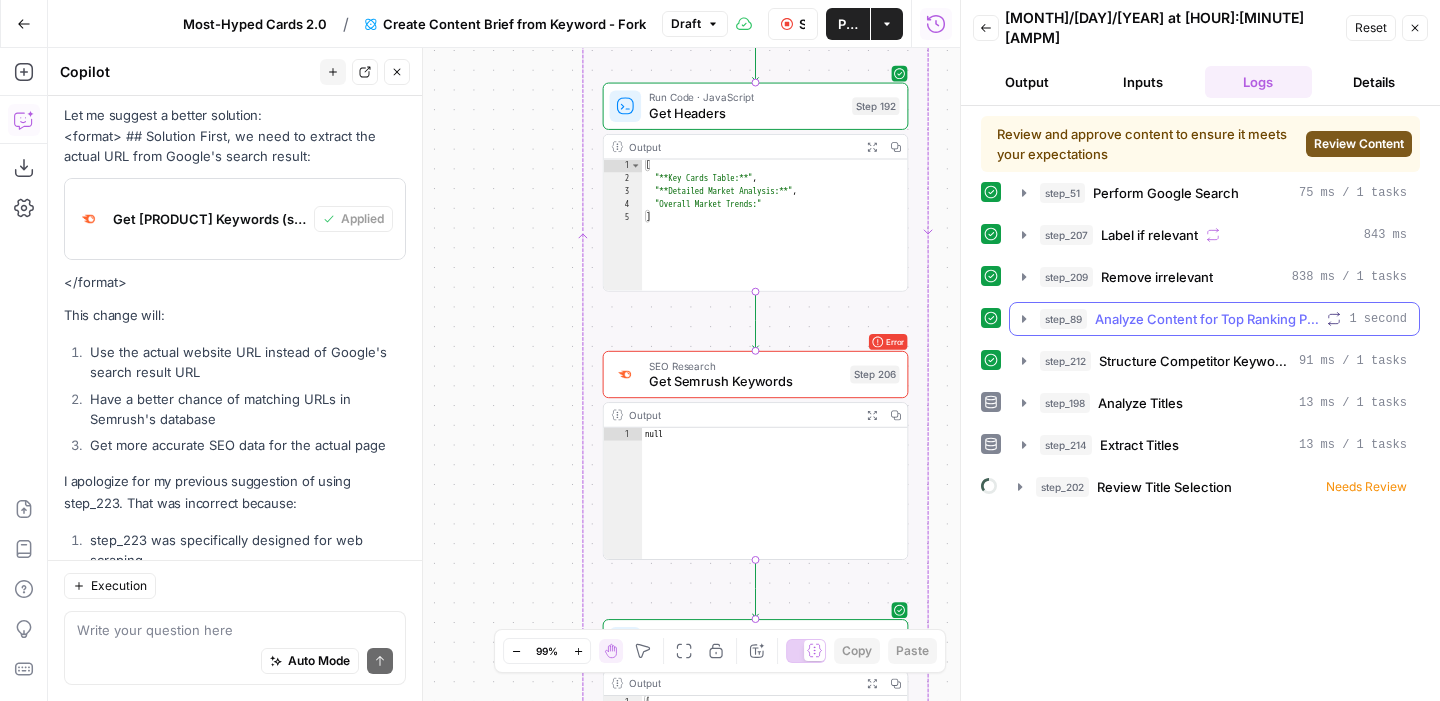 click 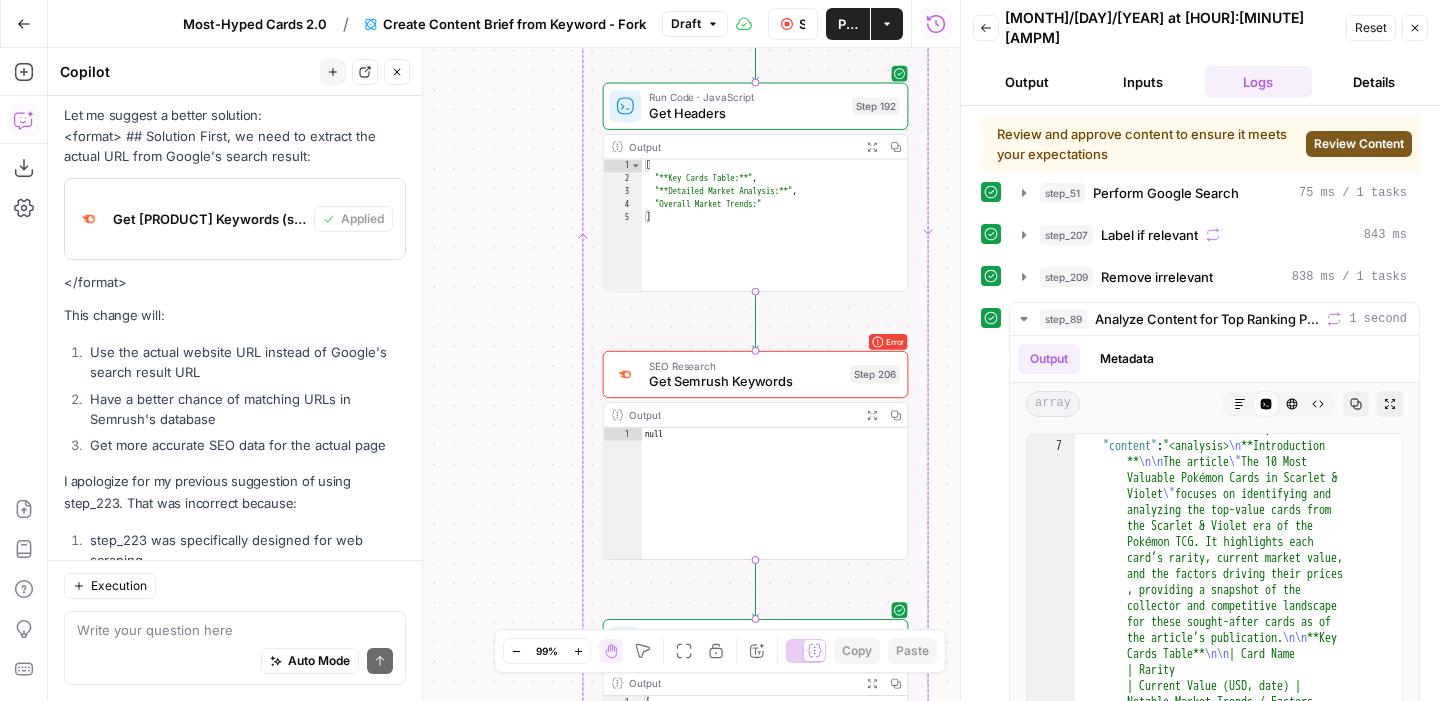 scroll, scrollTop: 284, scrollLeft: 0, axis: vertical 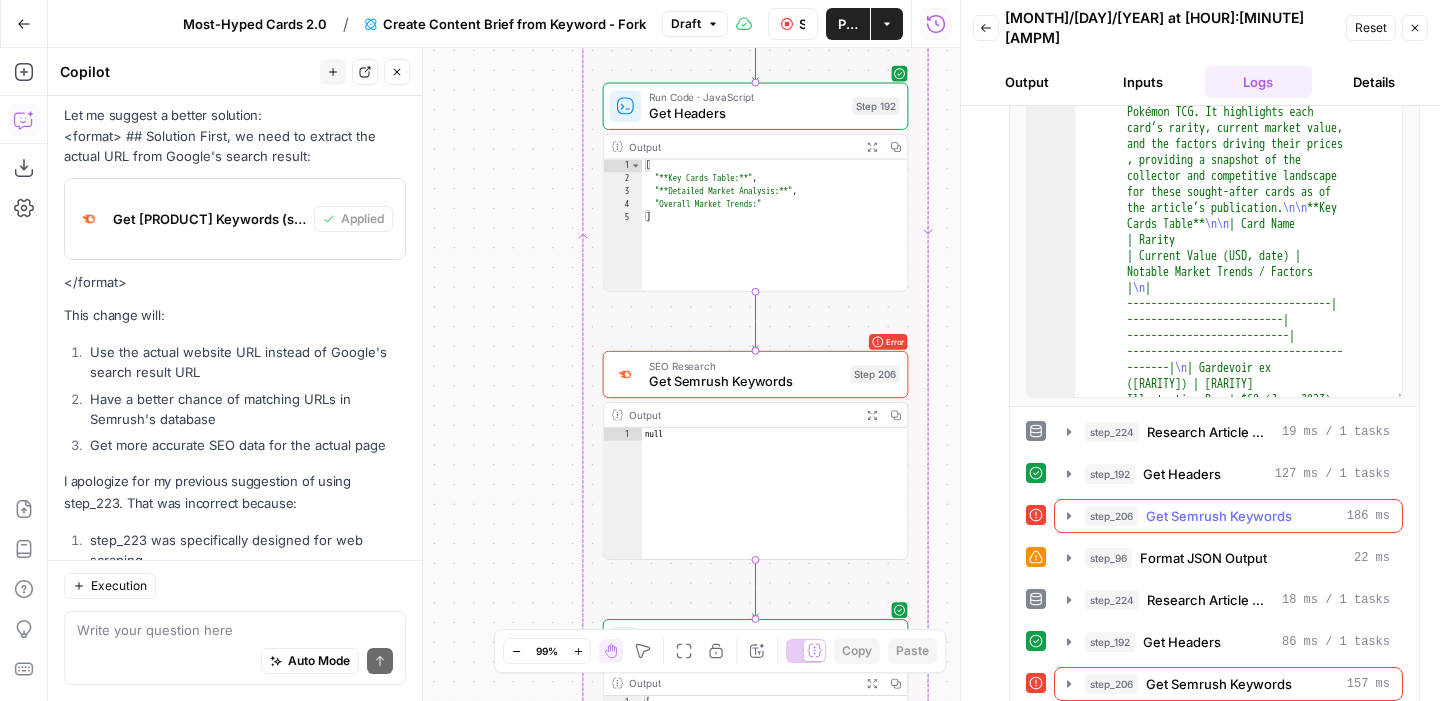 click 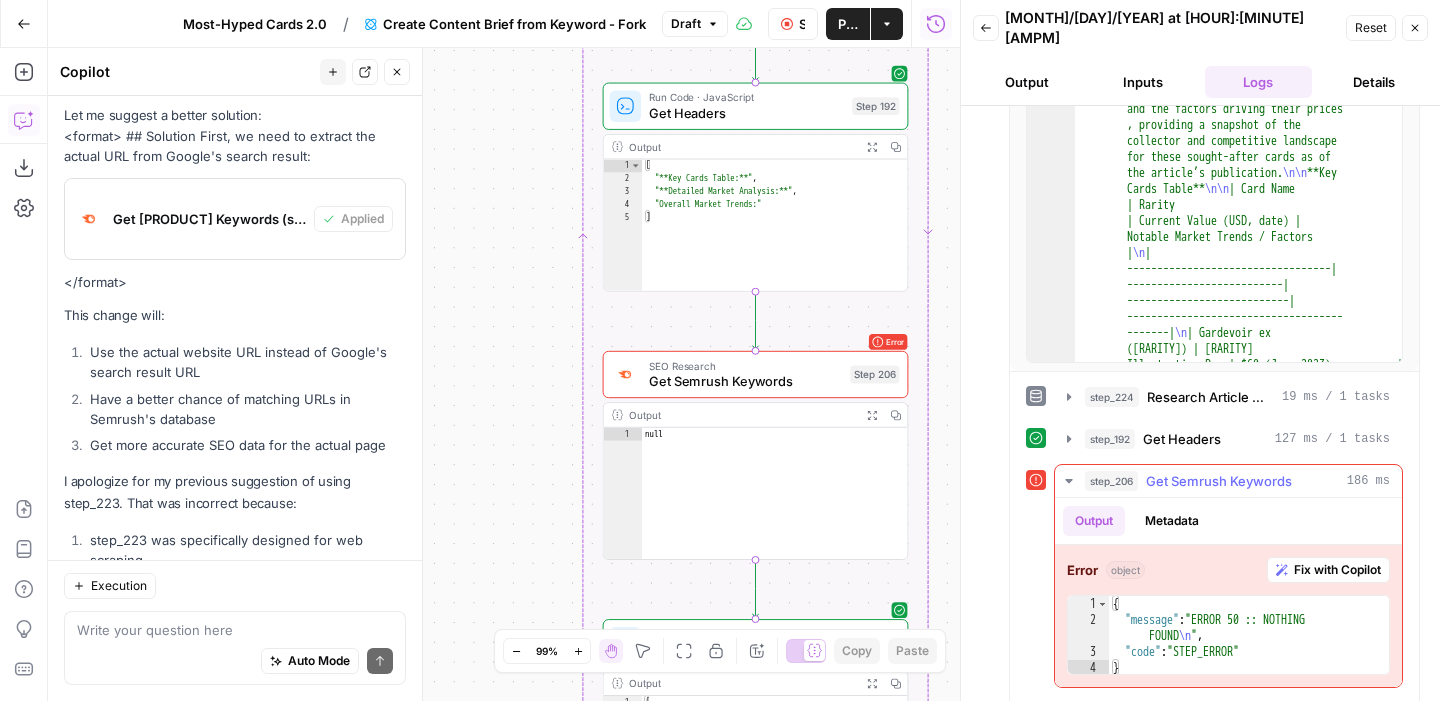 scroll, scrollTop: 496, scrollLeft: 0, axis: vertical 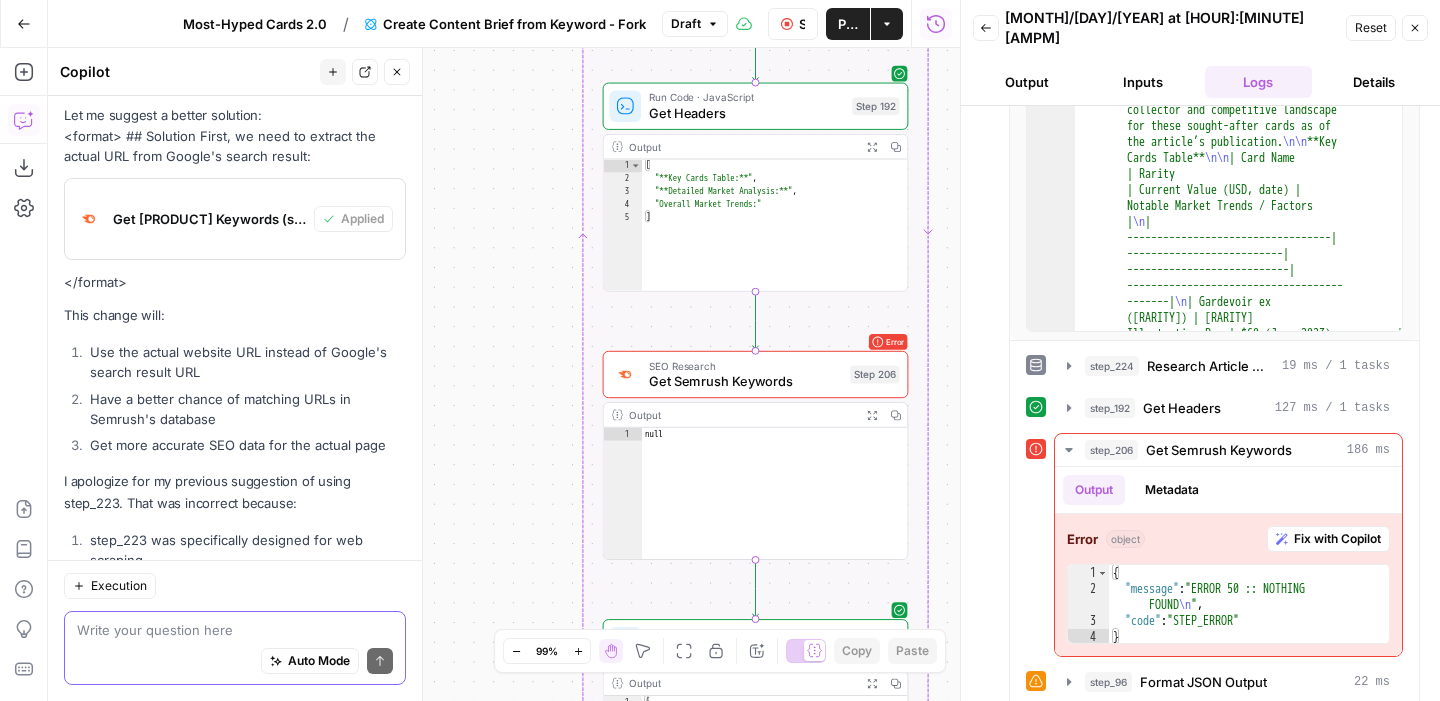 click at bounding box center [235, 630] 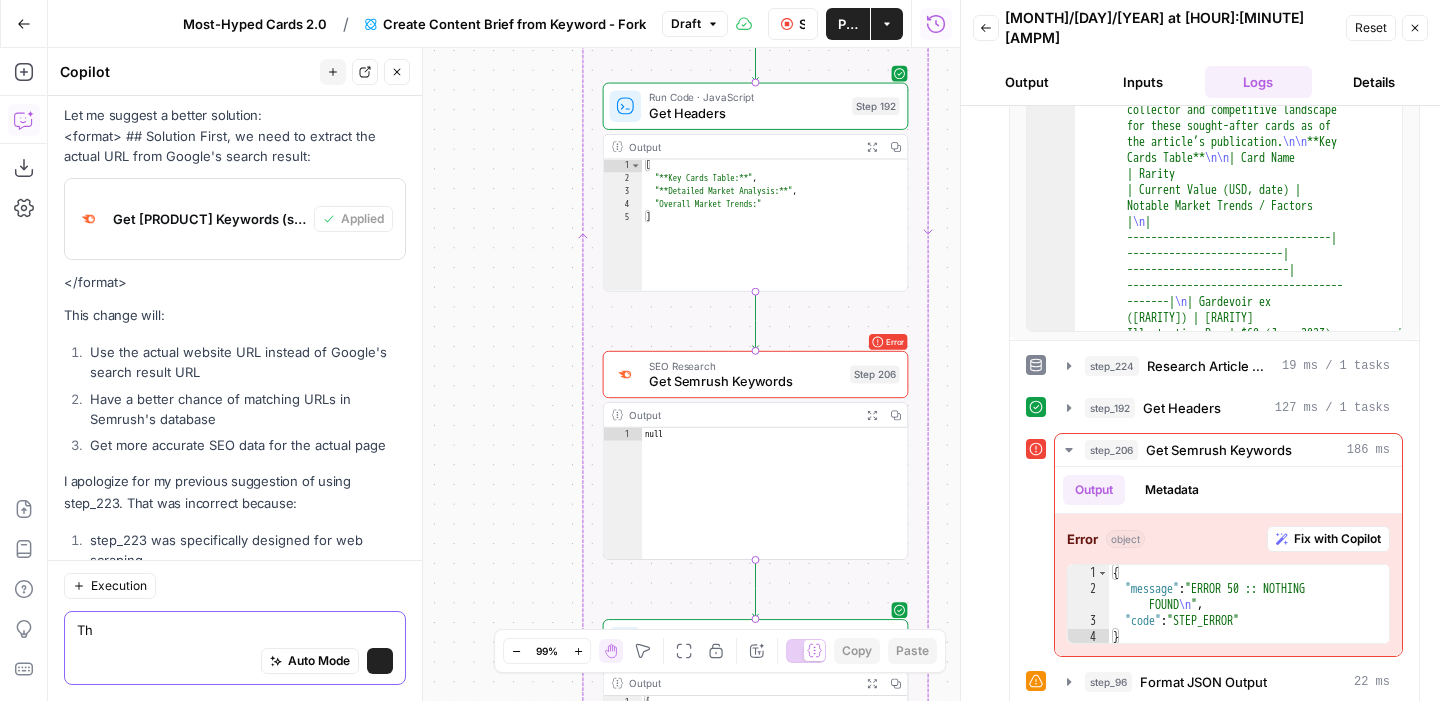 type on "T" 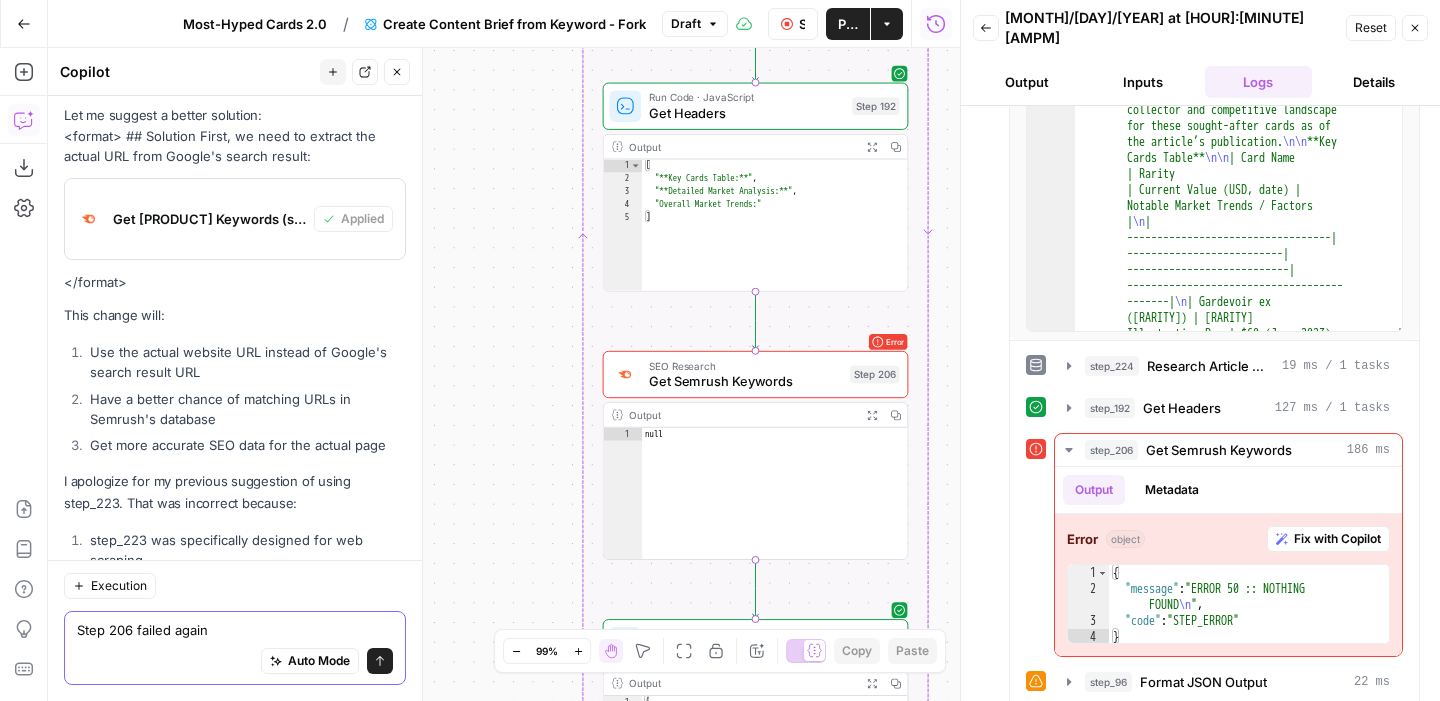 type on "Step 206 failed again" 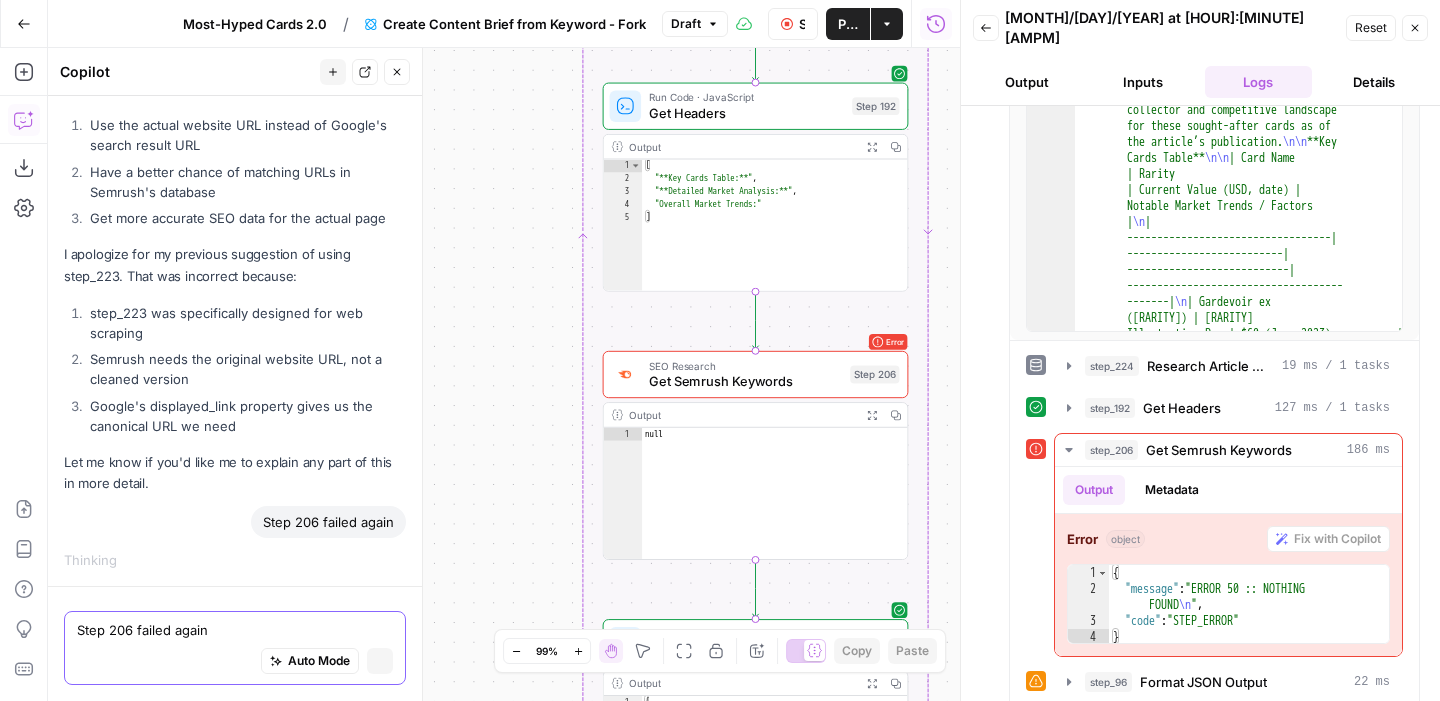 type 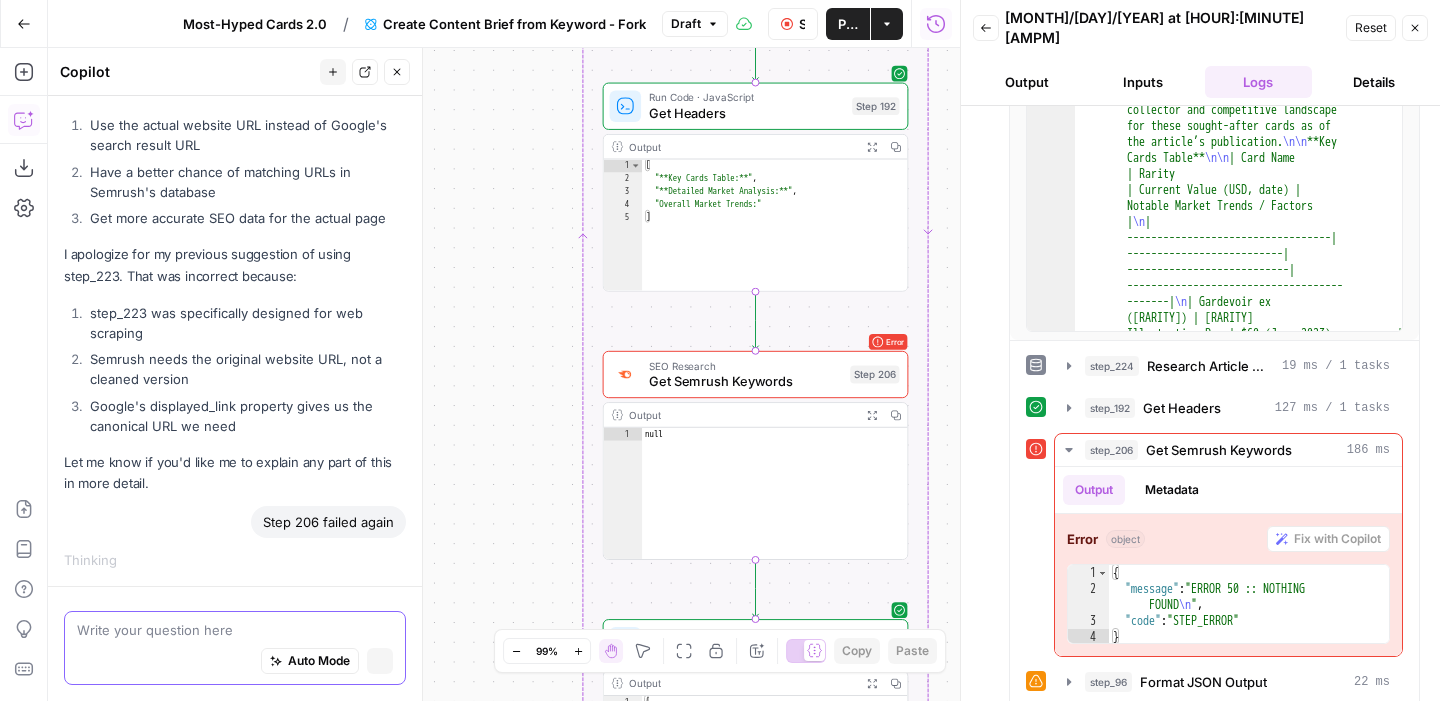 scroll, scrollTop: 15833, scrollLeft: 0, axis: vertical 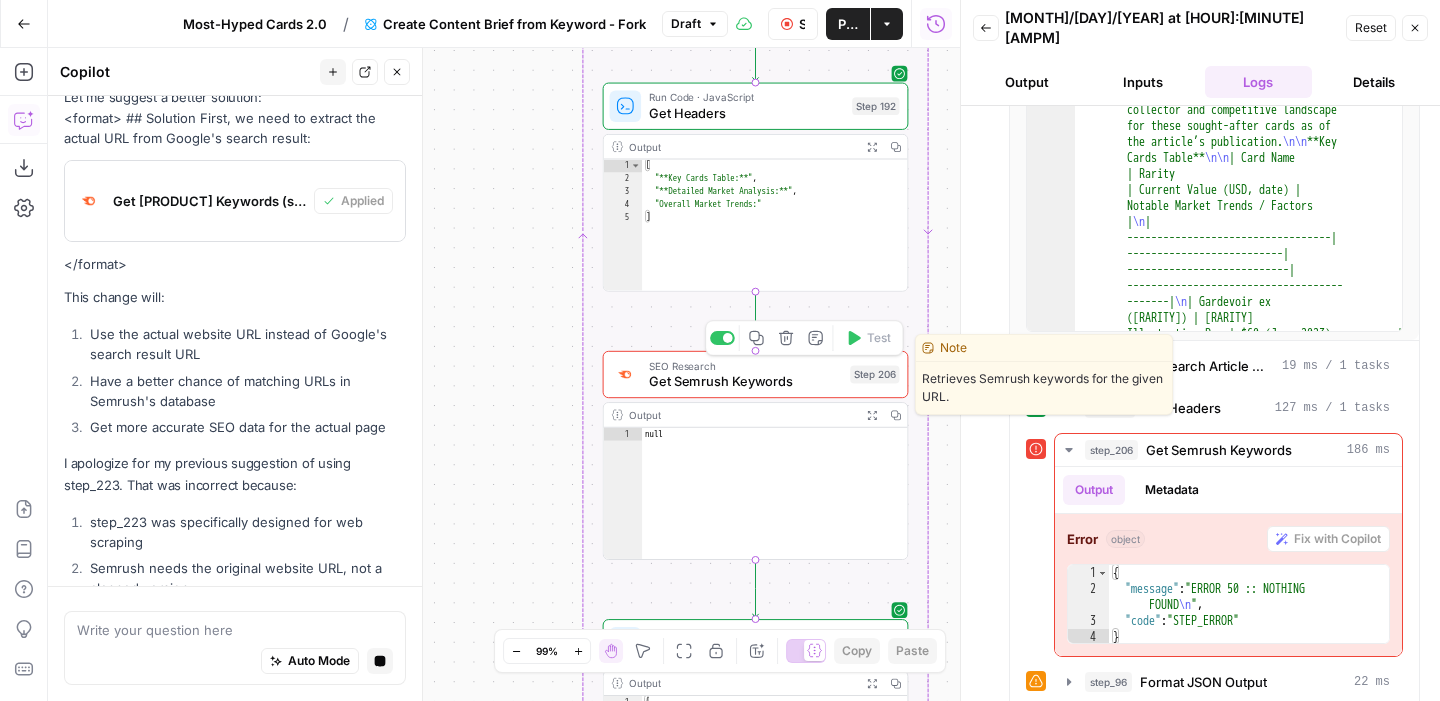 click on "Get Semrush Keywords" at bounding box center [745, 382] 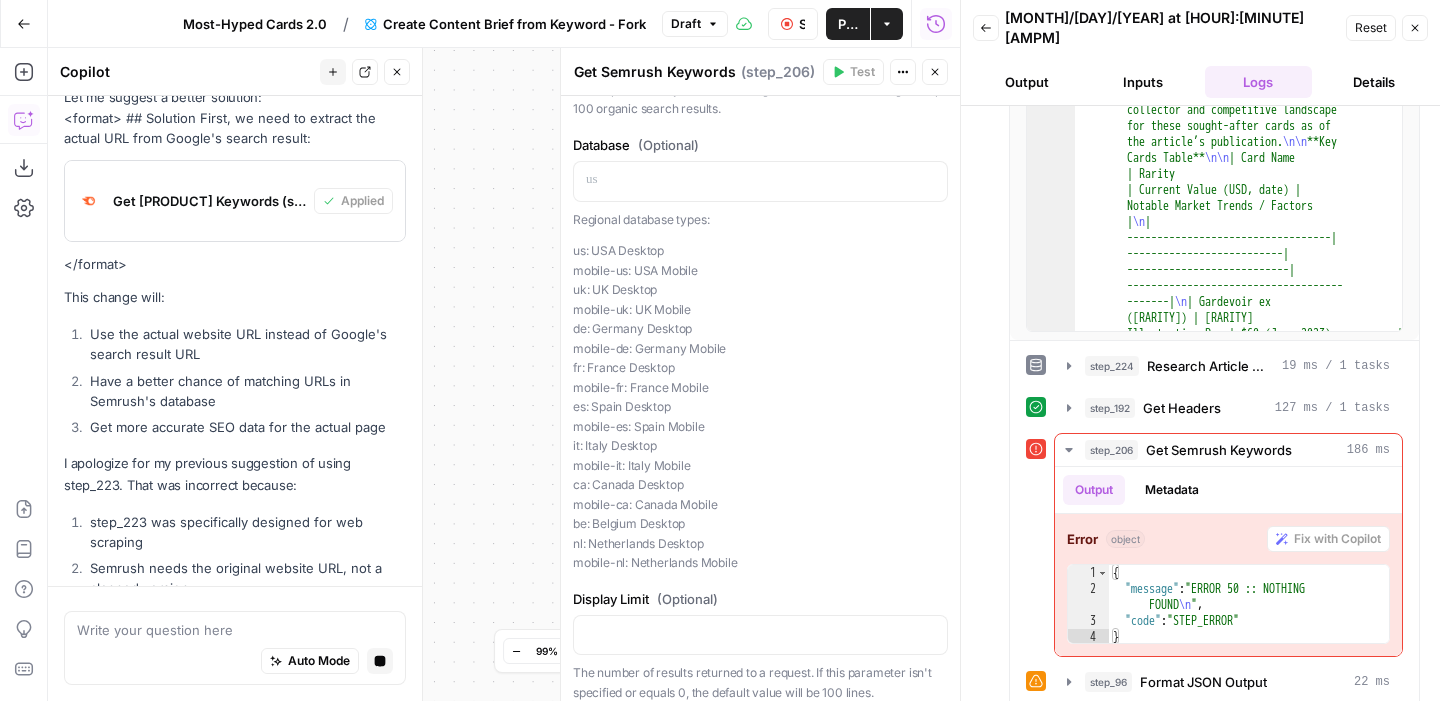 scroll, scrollTop: 252, scrollLeft: 0, axis: vertical 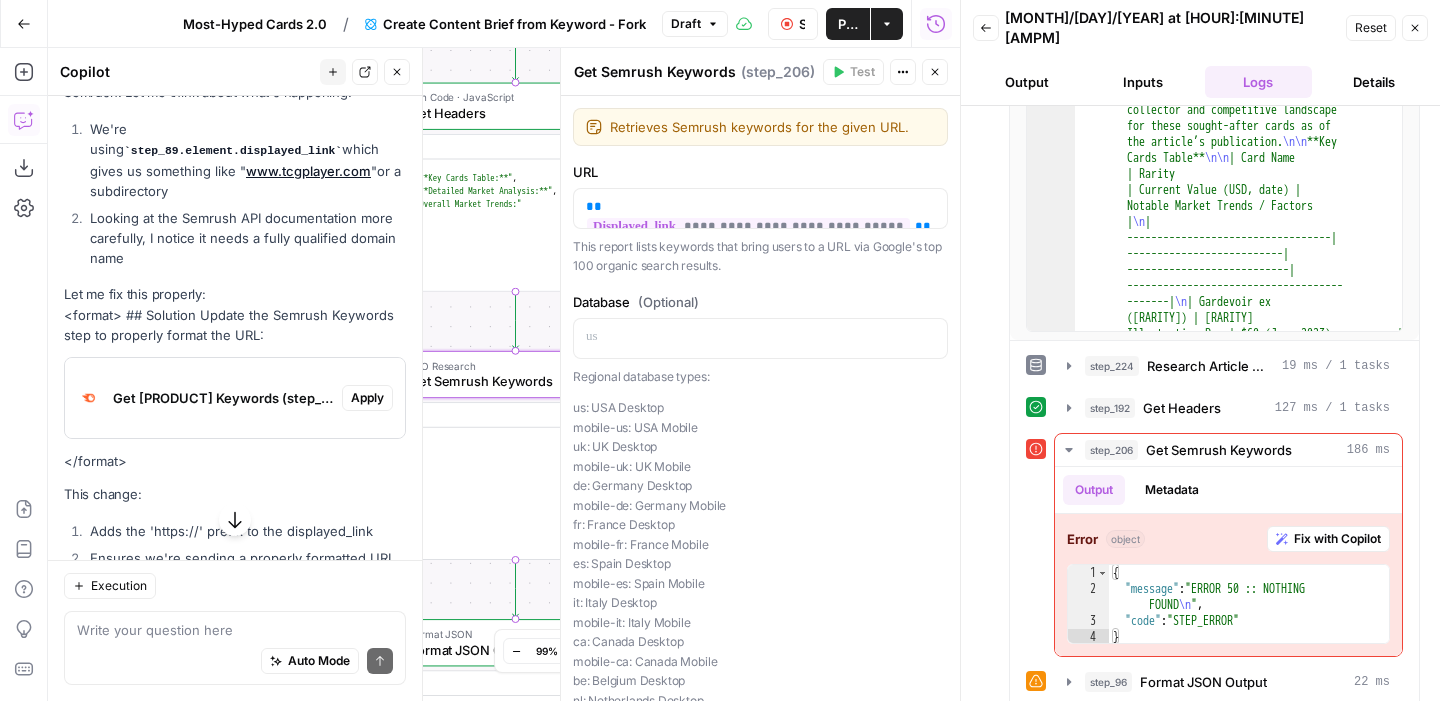 click on "Apply" at bounding box center [367, 398] 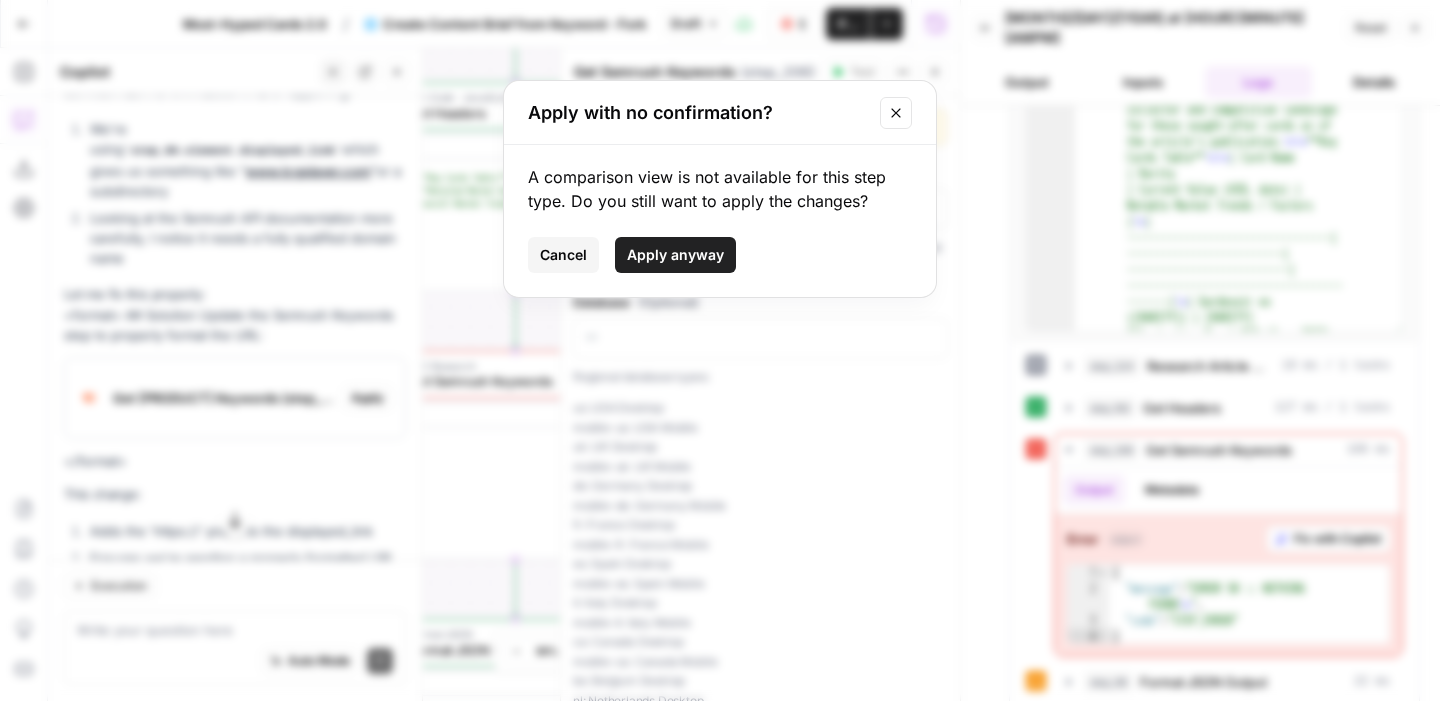 click on "Apply anyway" at bounding box center [675, 255] 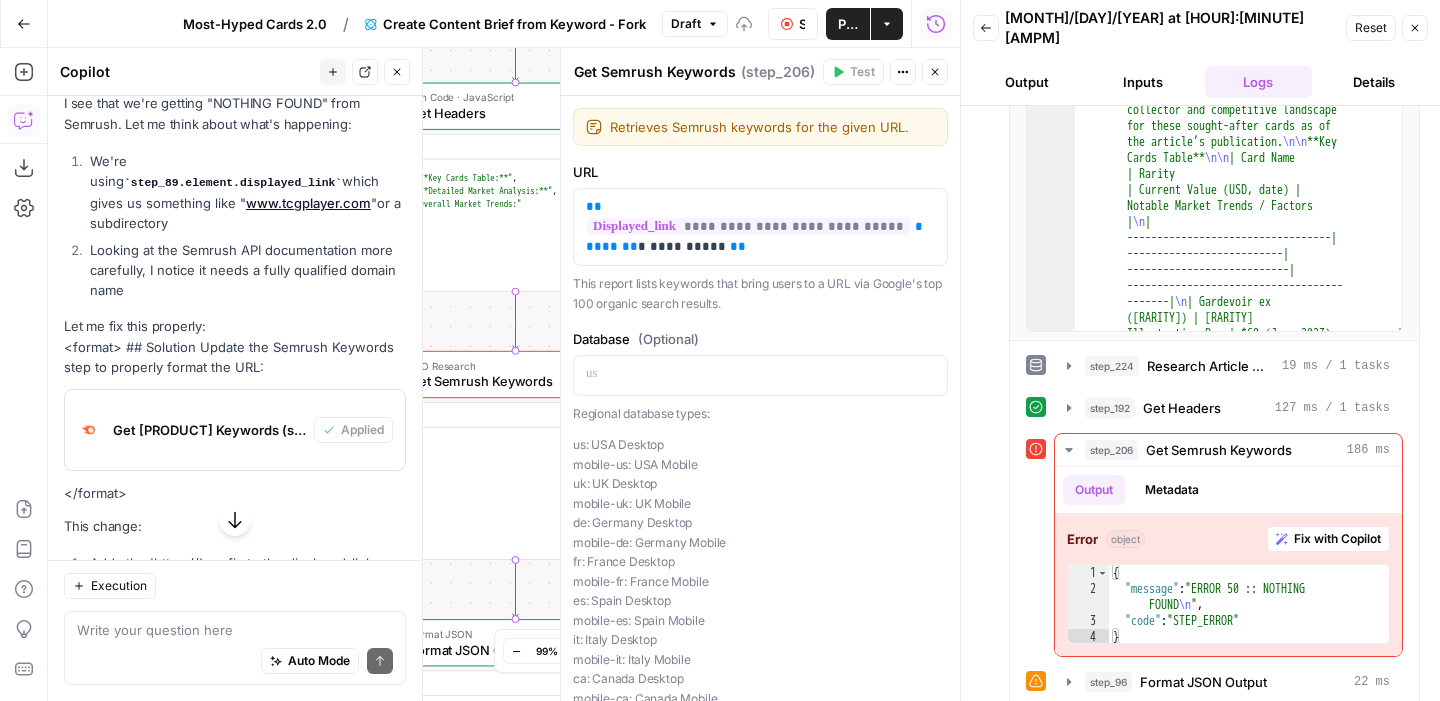 scroll, scrollTop: 17238, scrollLeft: 0, axis: vertical 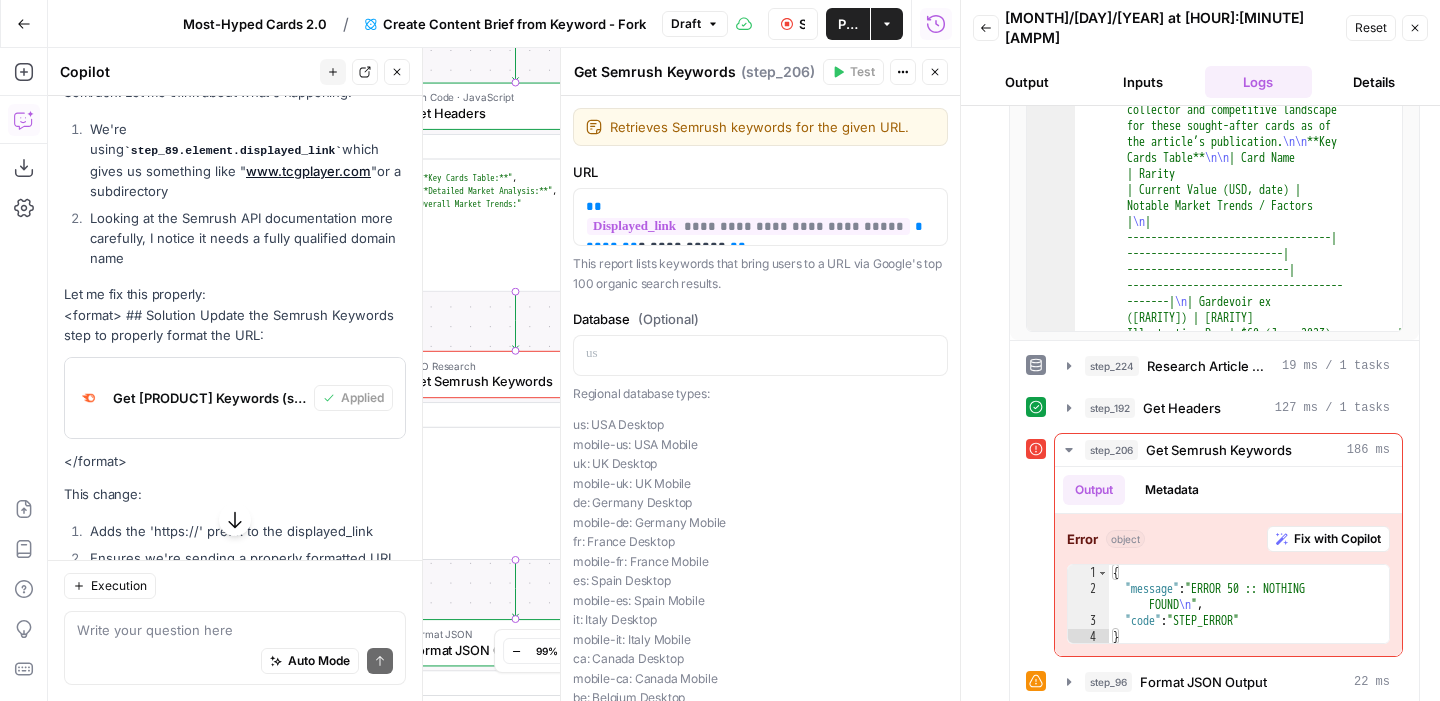 click 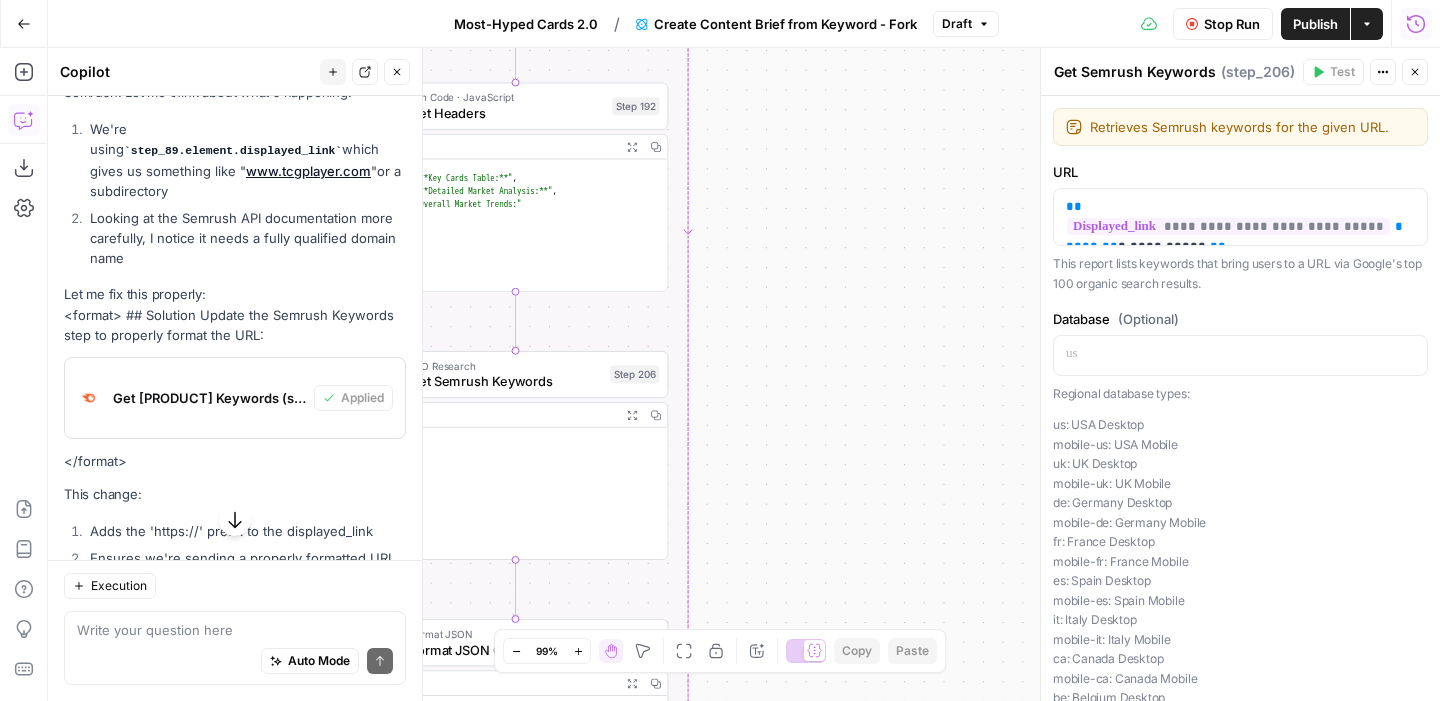 click on "Cancel the current test to test again." at bounding box center [1307, 32] 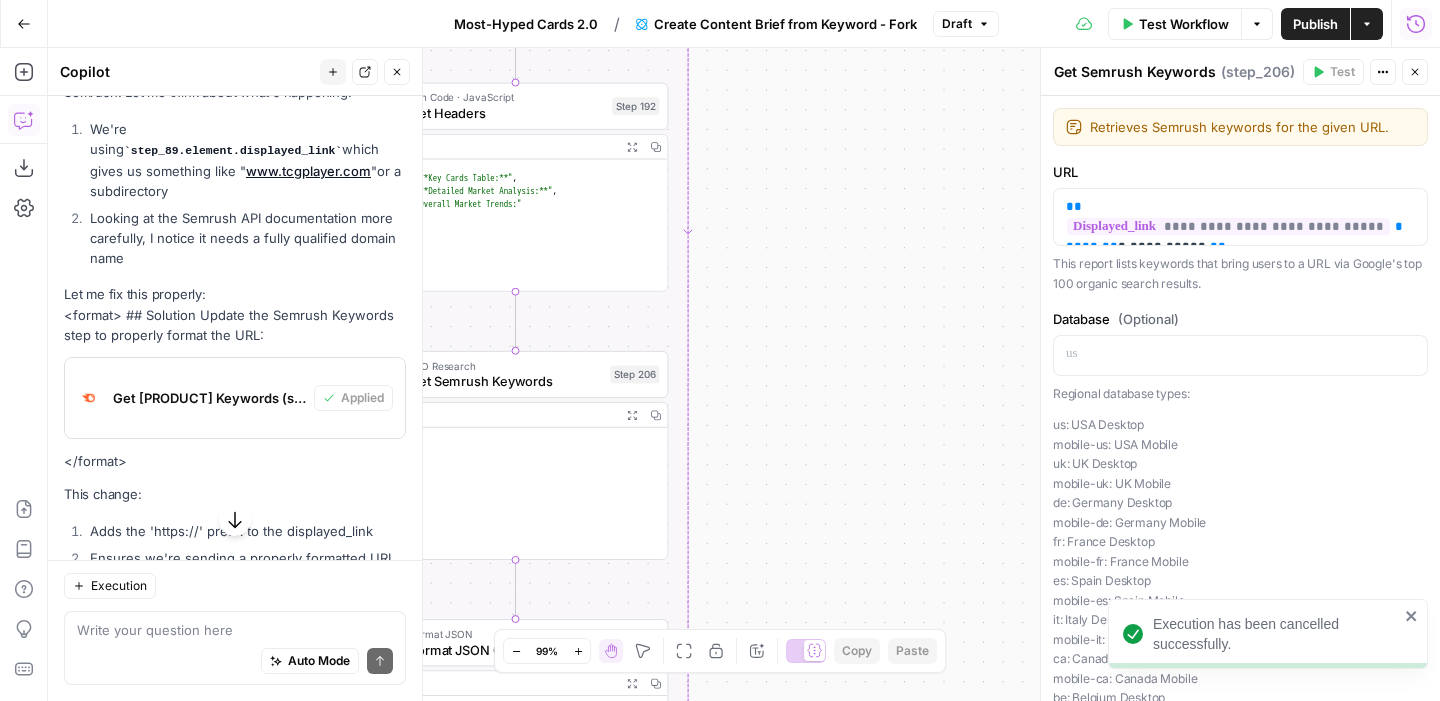 click on "Test Workflow" at bounding box center (1184, 24) 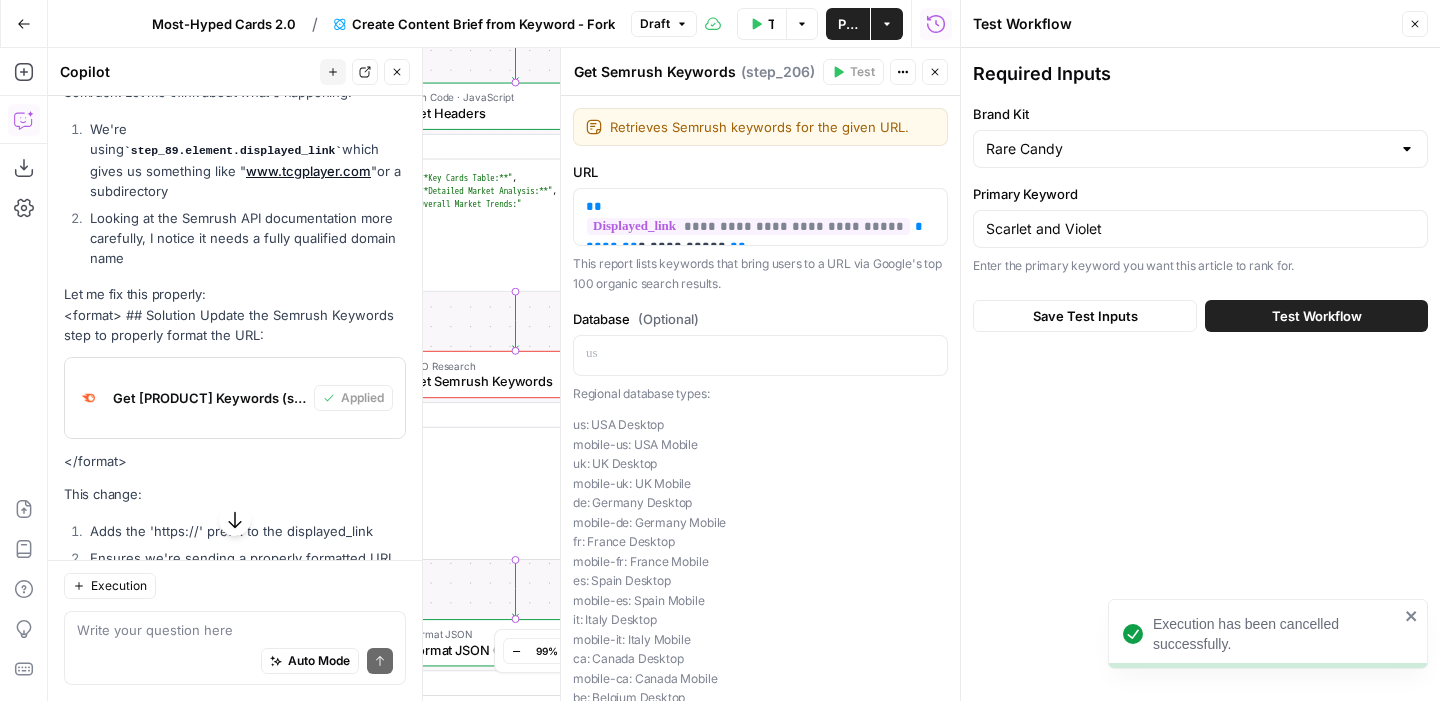 click 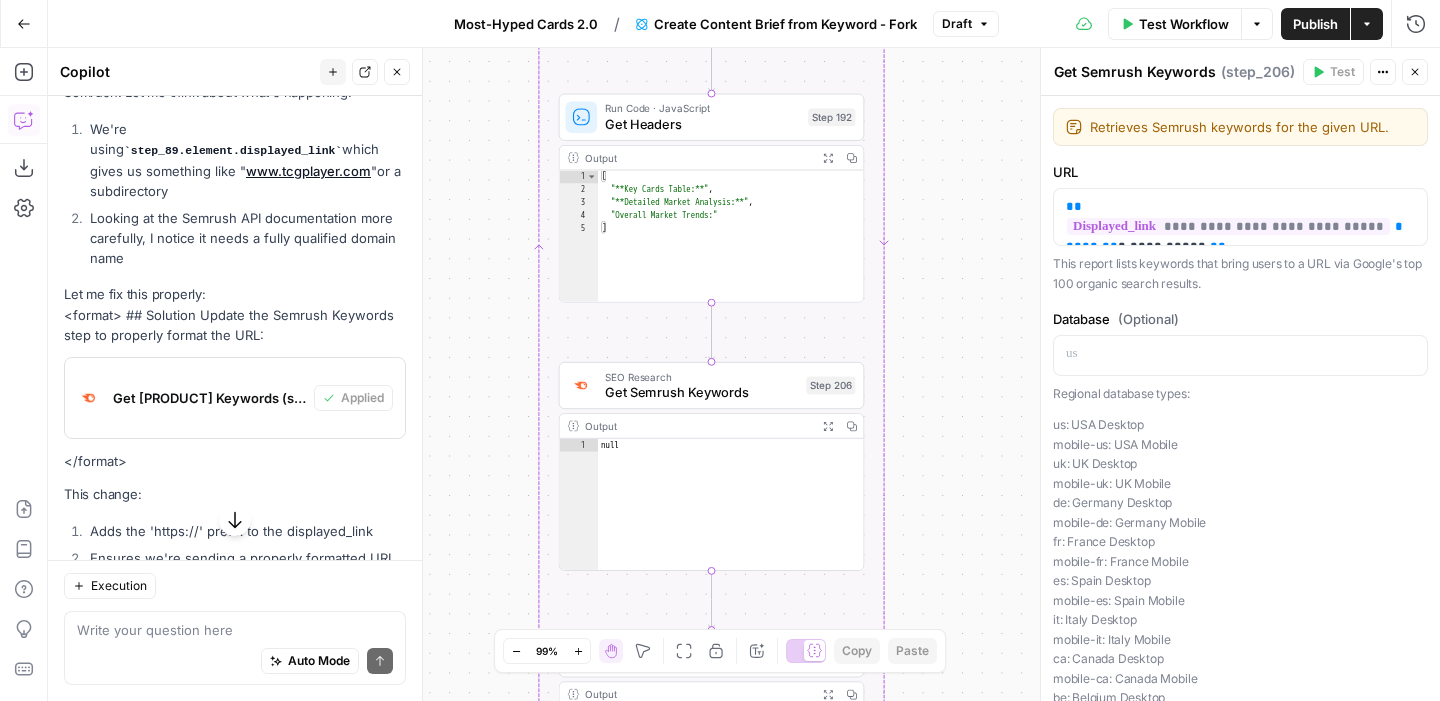 drag, startPoint x: 729, startPoint y: 235, endPoint x: 922, endPoint y: 245, distance: 193.2589 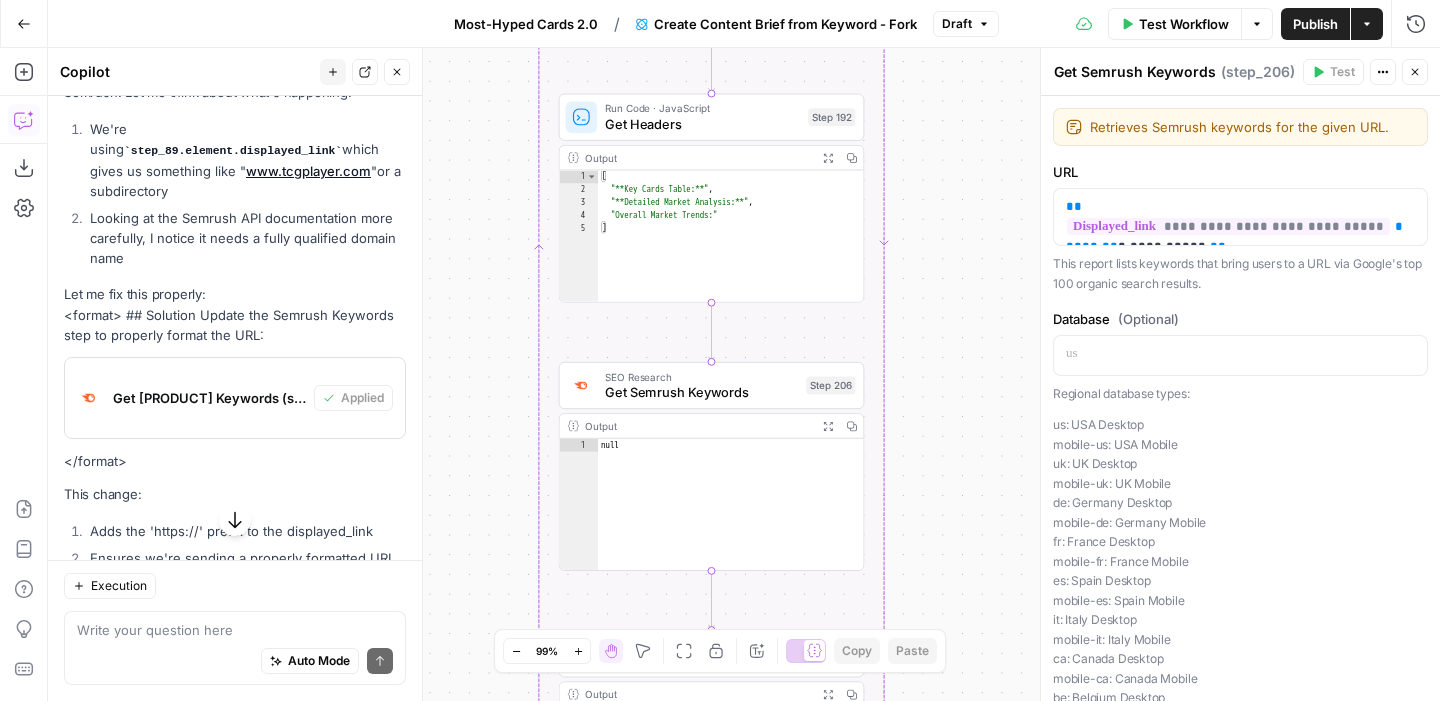 click on "Workflow Set Inputs Inputs Google Search Perform Google Search Step 51 Output Expand Output Copy 1 2 3 4 5 6 {    "search_metadata" :  {      "id" :  "688a6ba3ee028ac99d35b248" ,      "status" :  "Success" ,      "json_endpoint" :  "https://serpapi.com          /searches/d598a138380e53f3          /688a6ba3ee028ac99d35b248.json" ,      "pixel_position_endpoint" :  "https          ://serpapi.com/searches          /d598a138380e53f3          /688a6ba3ee028ac99d35b248          .json_with_pixel_position" ,     This output is too large & has been abbreviated for review.   Copy the output   to view the full content. Loop Iteration Label if relevant Step 207 Output Expand Output Copy 1 2 3 4 5 6 7 8 9 10 11 12 [    {      "relevant" :  "true"    } ,    {      "relevant" :  "true"    } ,    {      "relevant" :  "true"    } ,    {      "relevant" :  "false"     LLM · GPT-4.1 Mini Determine if relevant Step 208 Output Expand Output Copy 1 2 3 {    "relevant" :  "true"" at bounding box center [744, 374] 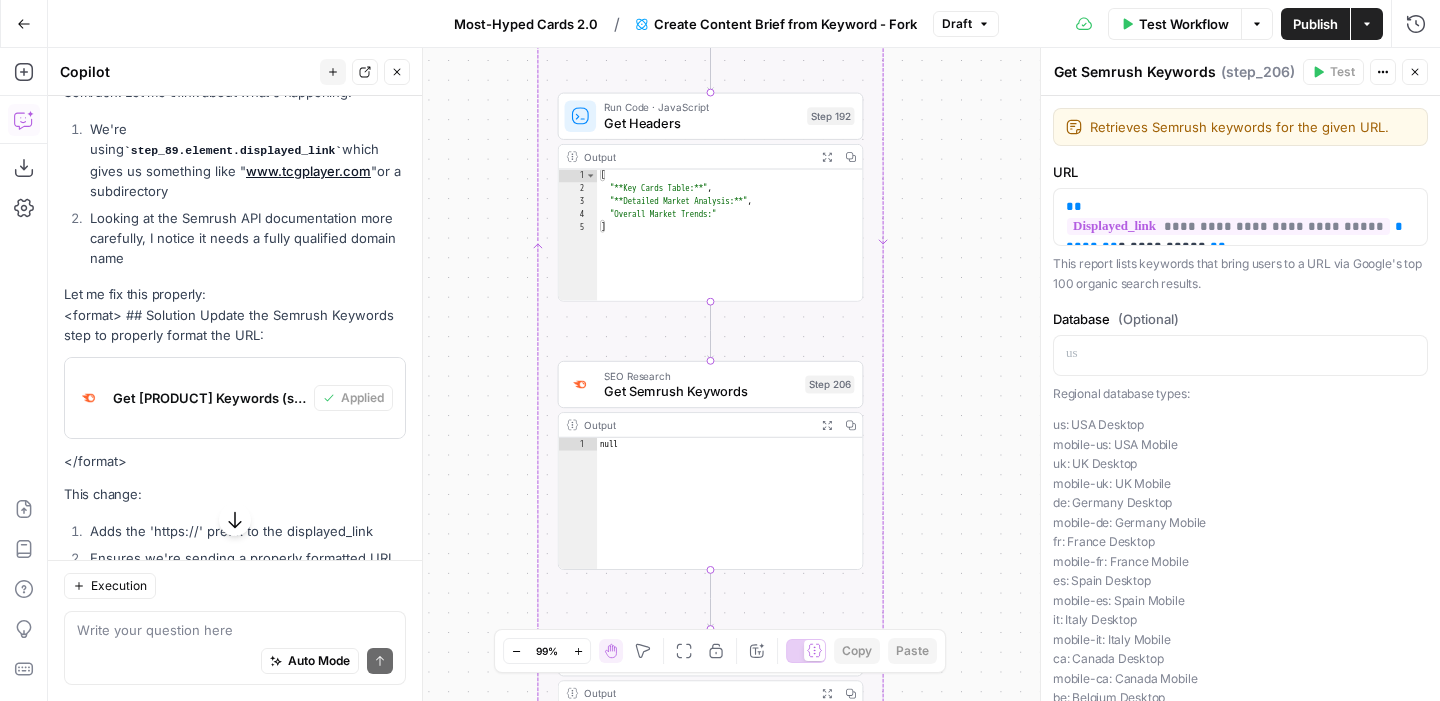 click 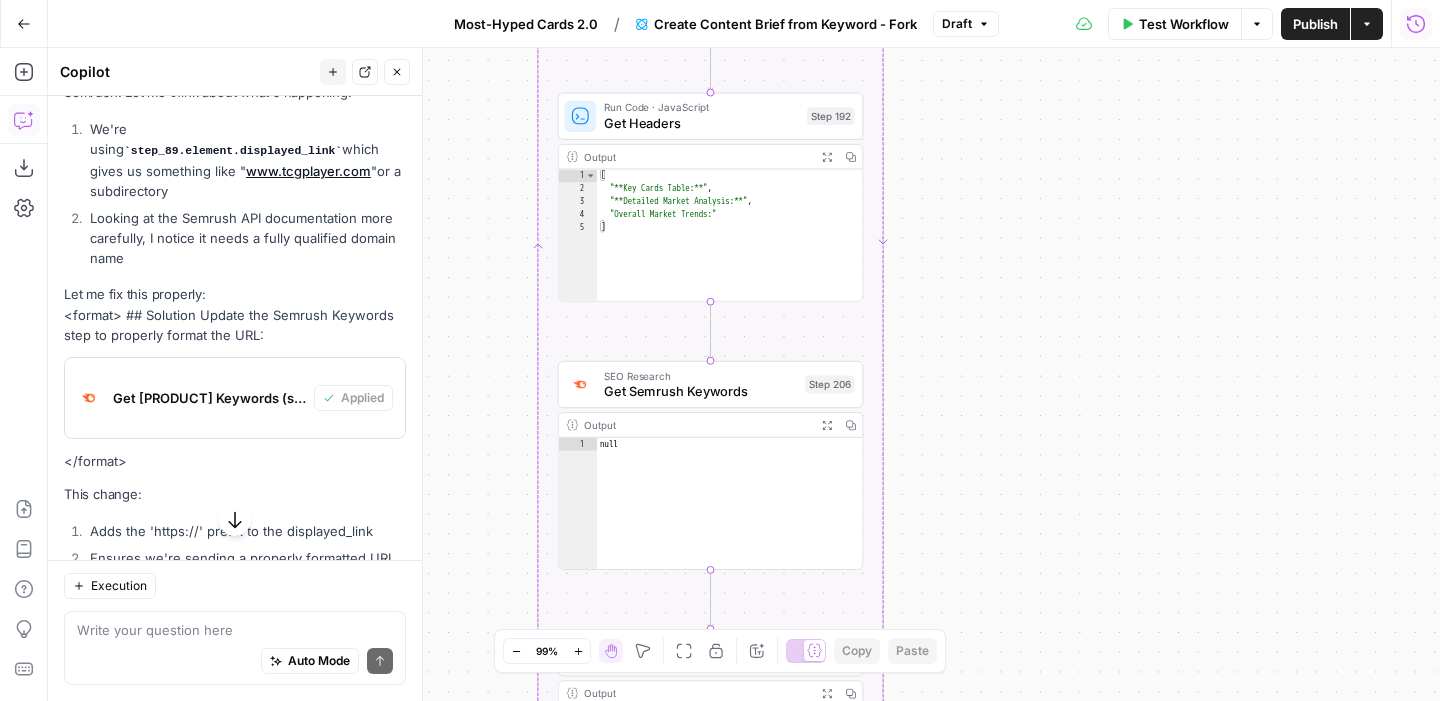 click 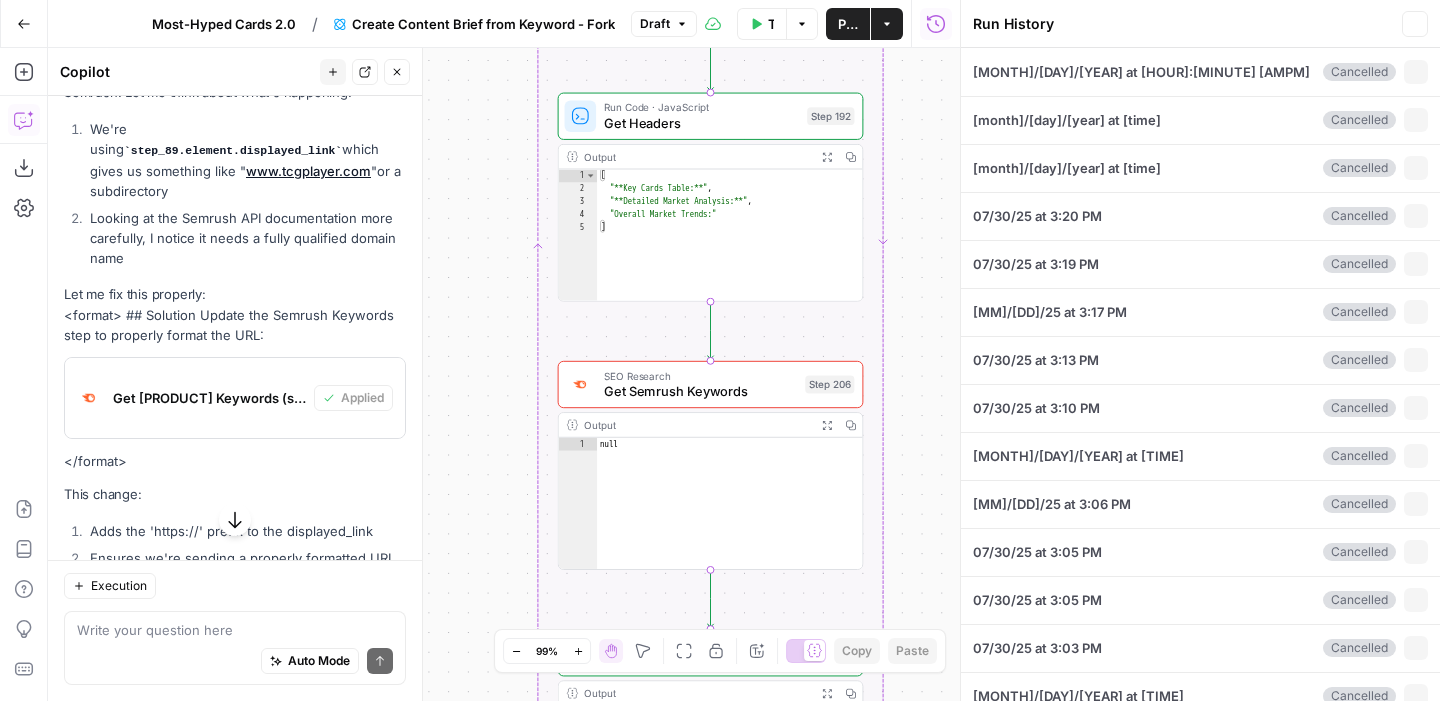 type on "Rare Candy" 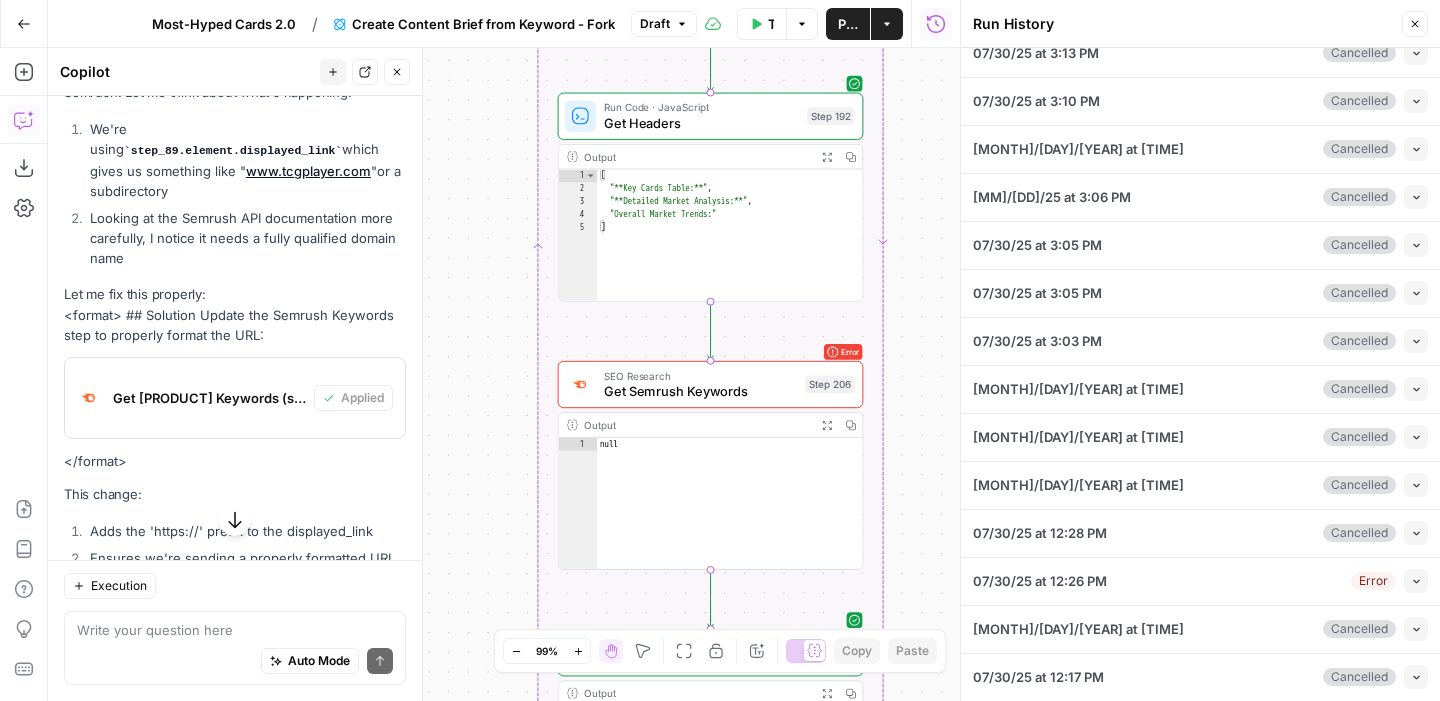 scroll, scrollTop: 0, scrollLeft: 0, axis: both 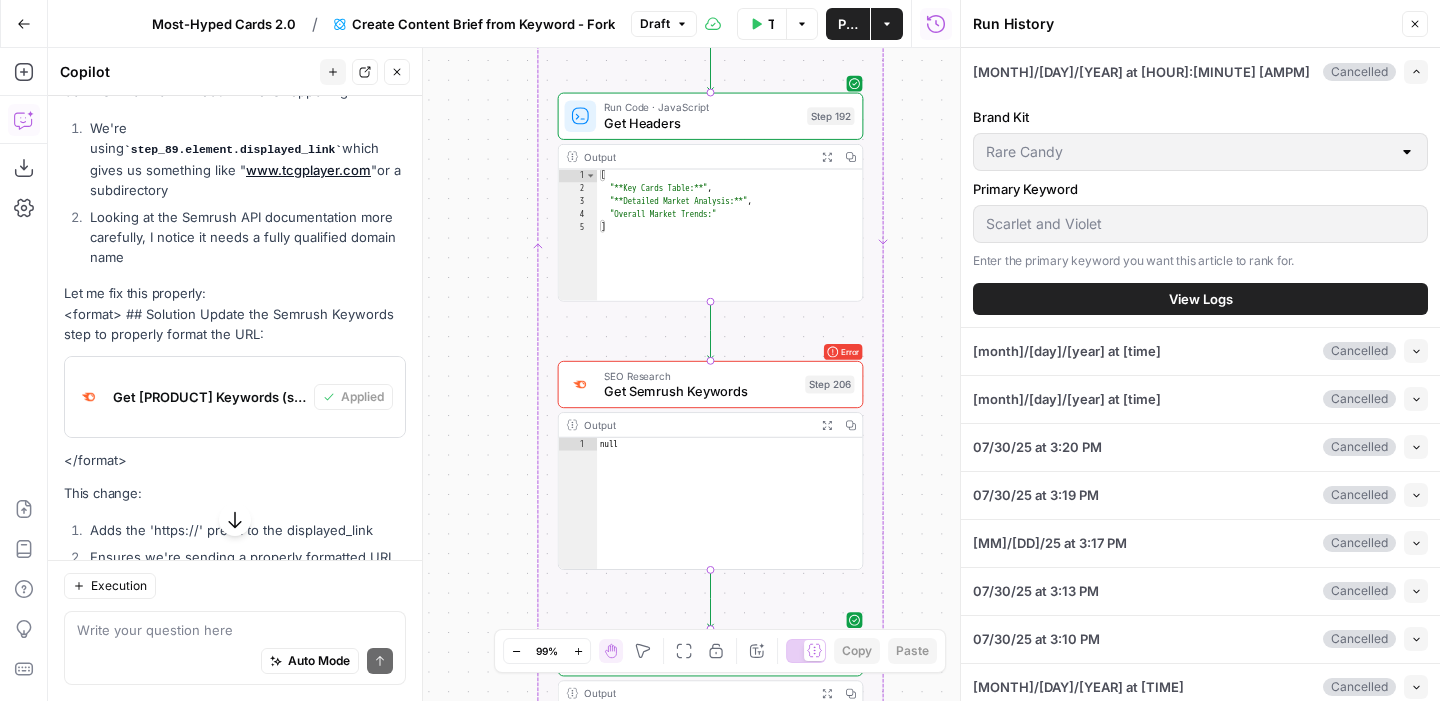 click 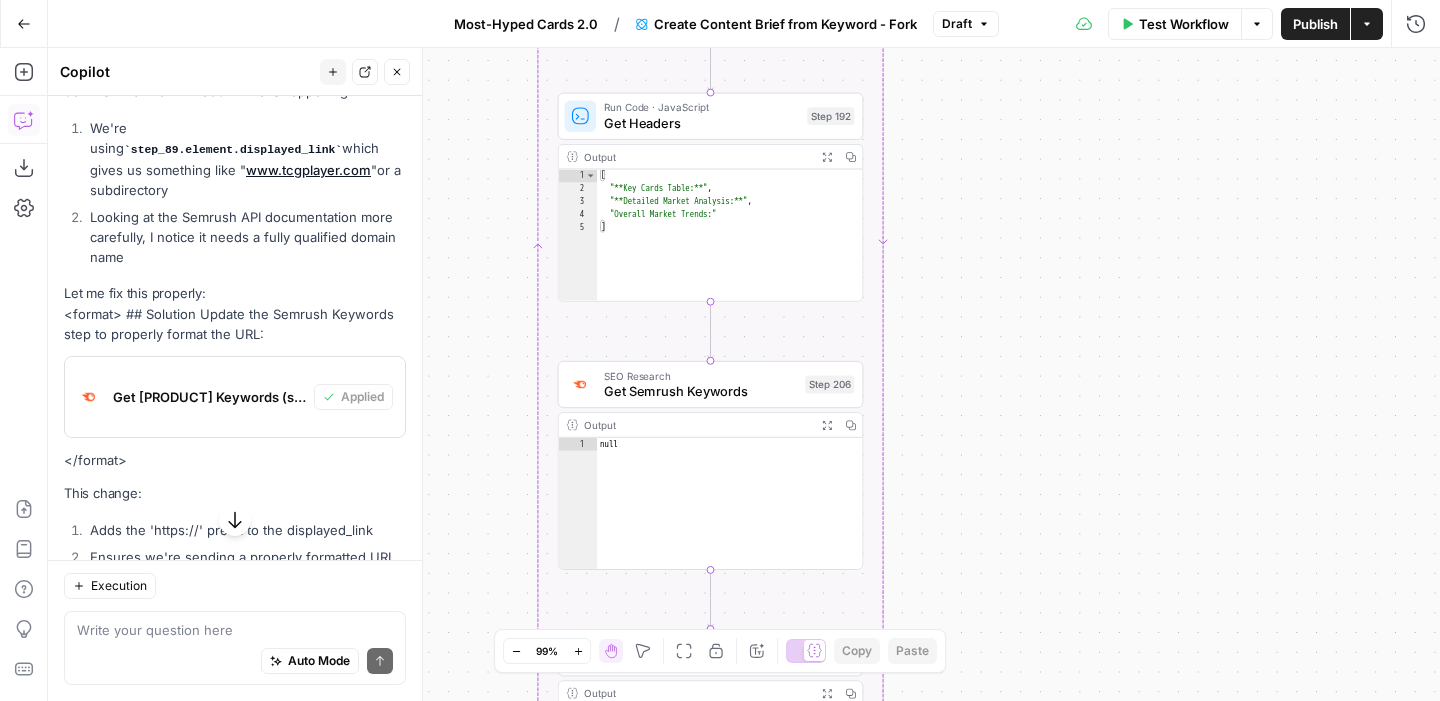 click on "Test Workflow" at bounding box center [1184, 24] 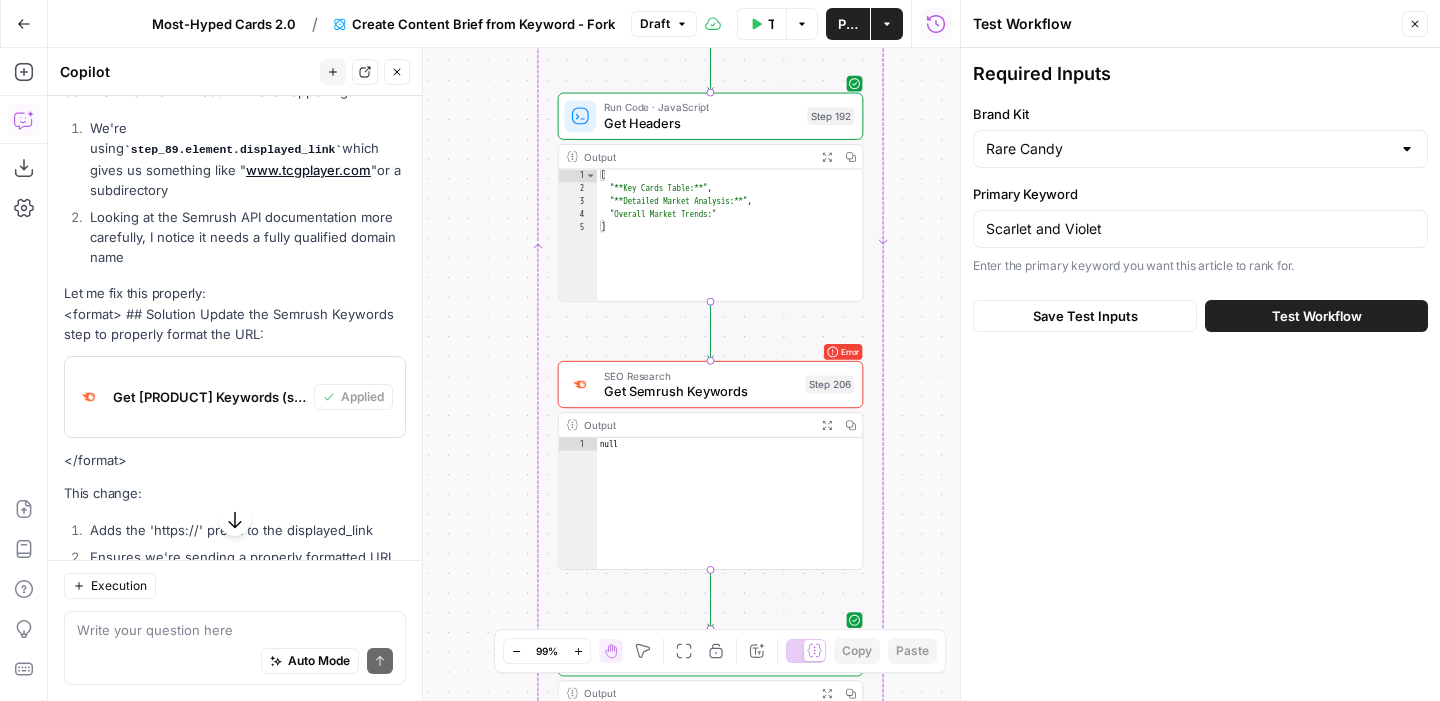 click on "Test Workflow" at bounding box center (1317, 316) 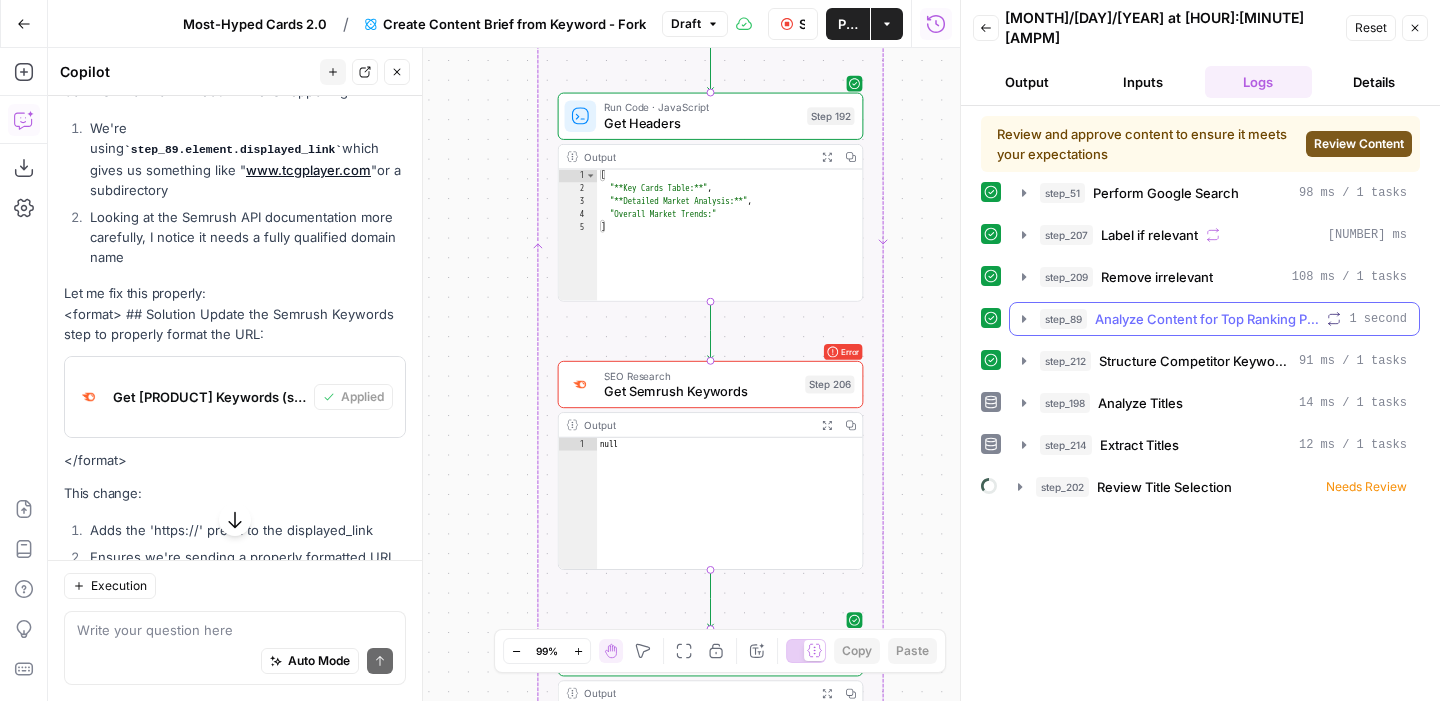 click 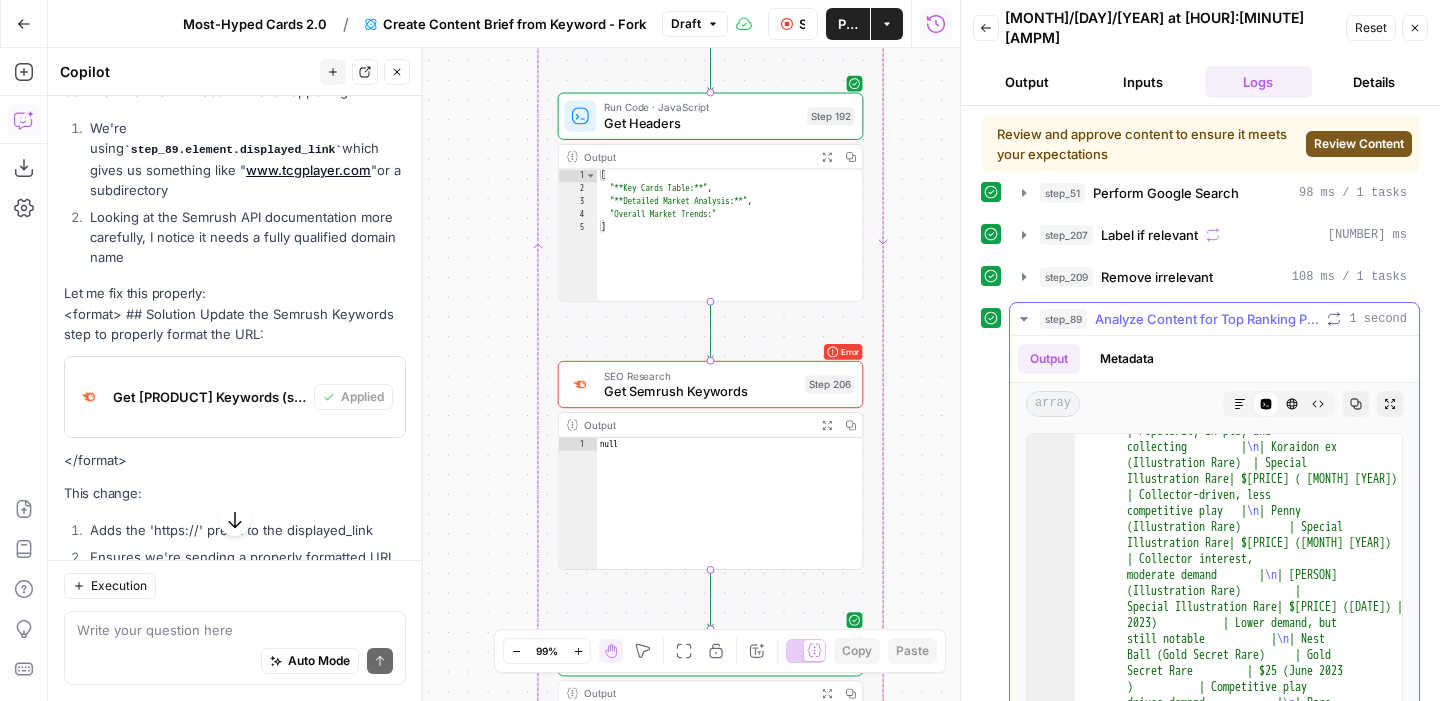 scroll, scrollTop: 827, scrollLeft: 0, axis: vertical 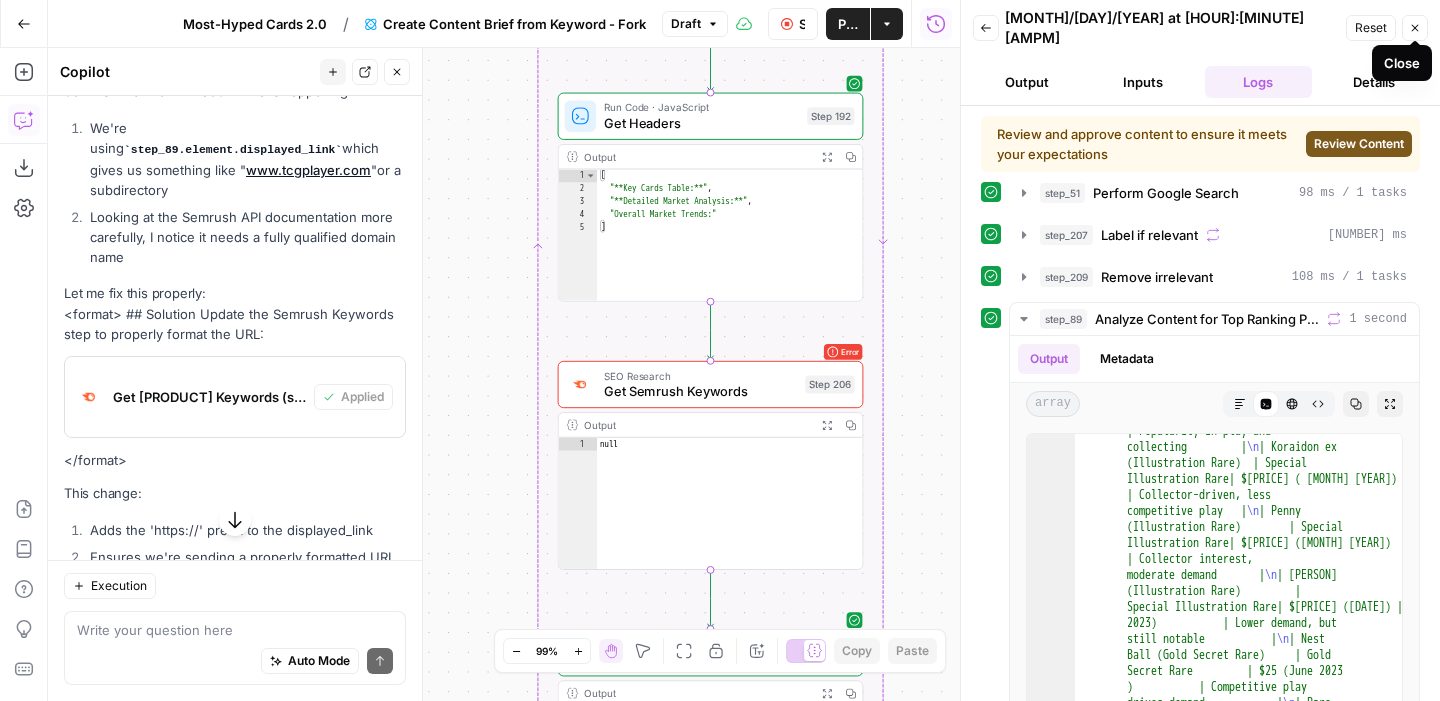 click on "Close" at bounding box center (1415, 28) 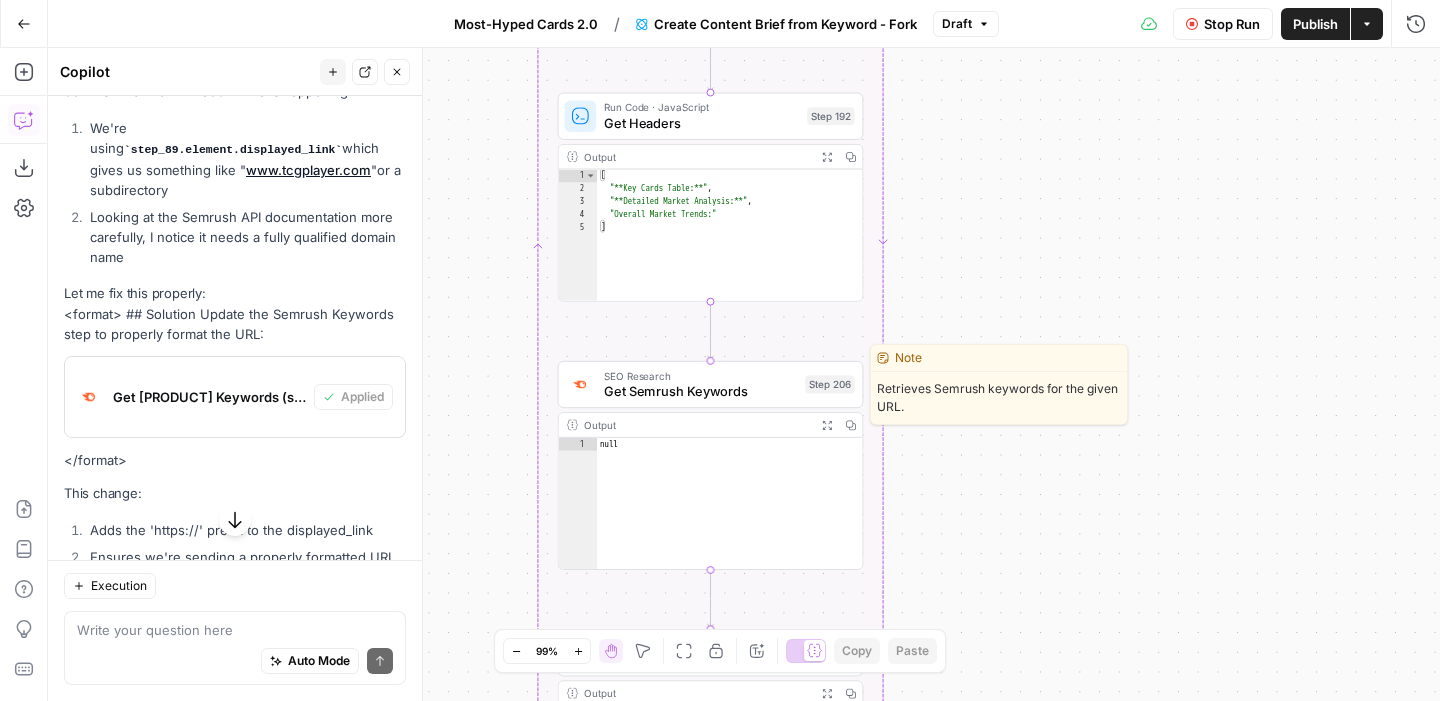 click on "SEO Research Get Semrush Keywords Step 206 Copy step Delete step Edit Note Test" at bounding box center (711, 384) 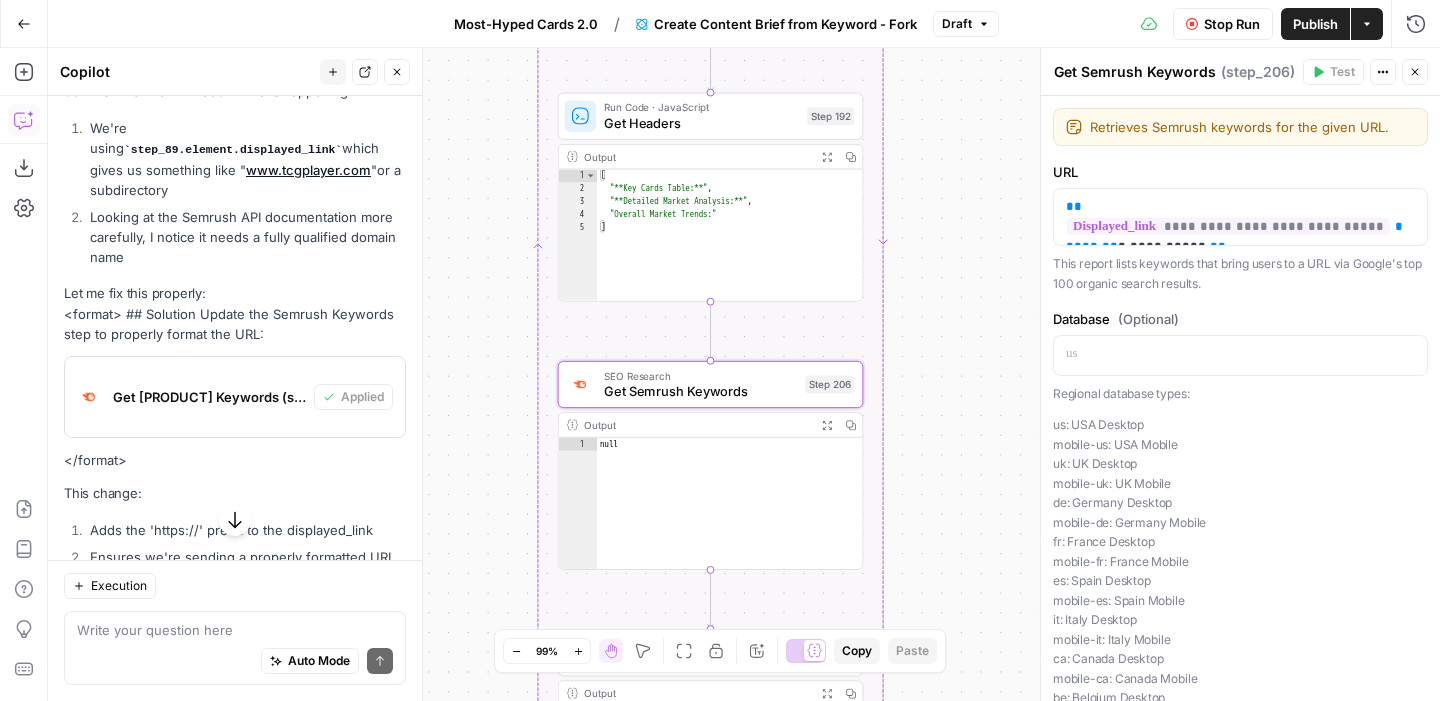click on "**********" at bounding box center [1240, 227] 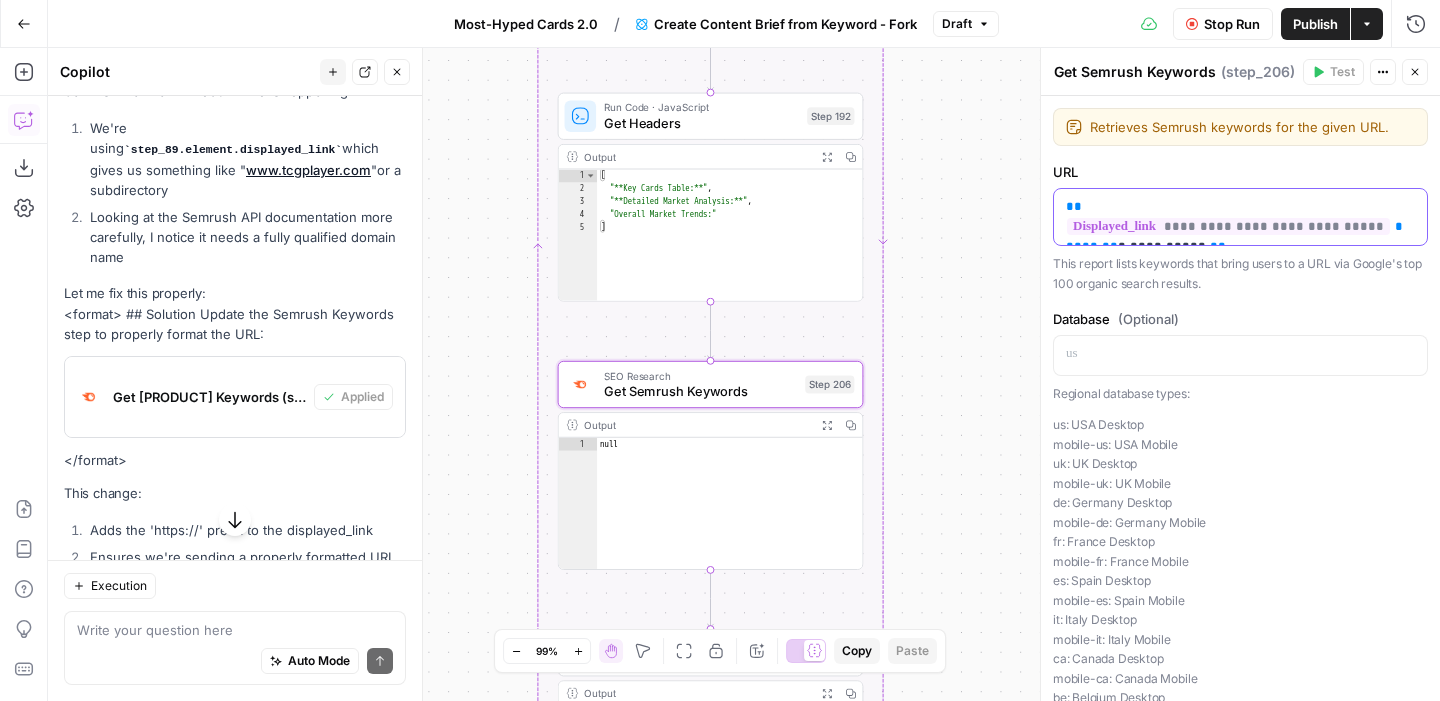 click on "**********" at bounding box center (1240, 217) 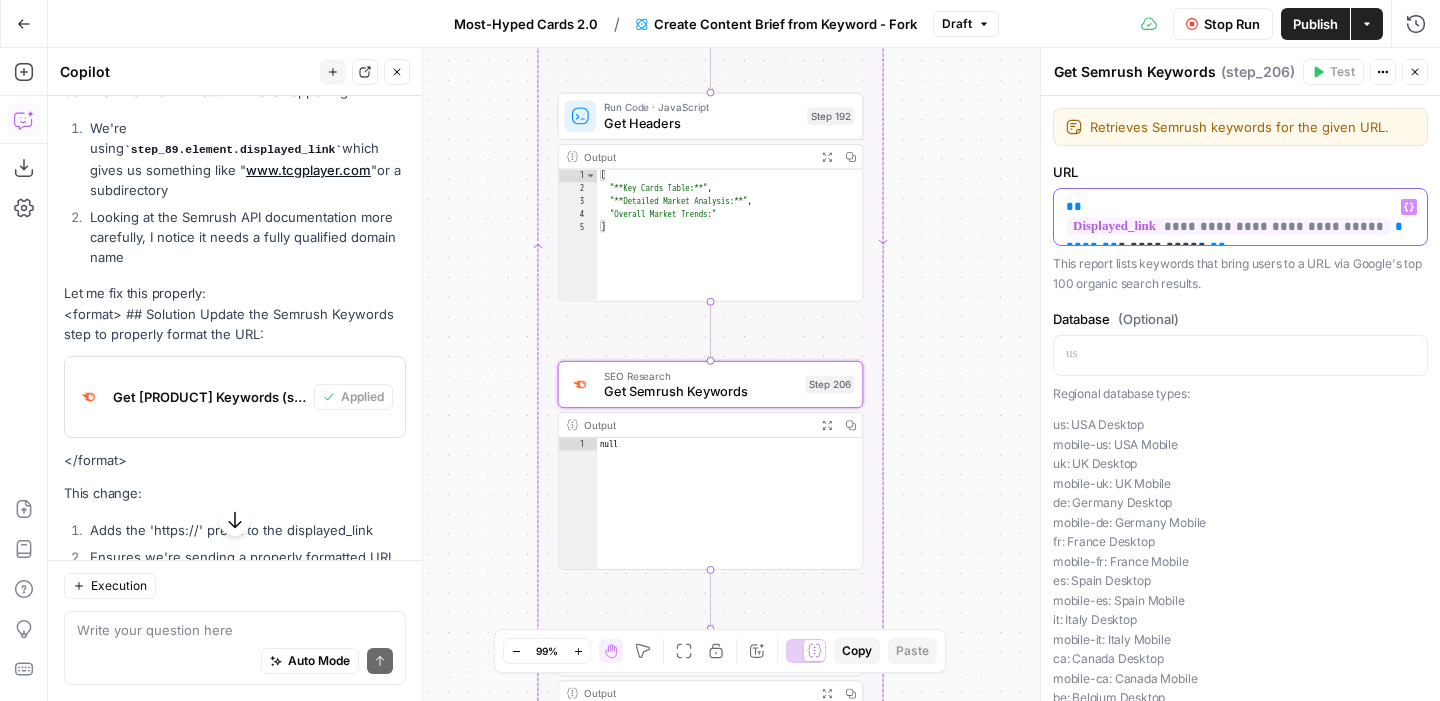 click on "**********" at bounding box center [1240, 217] 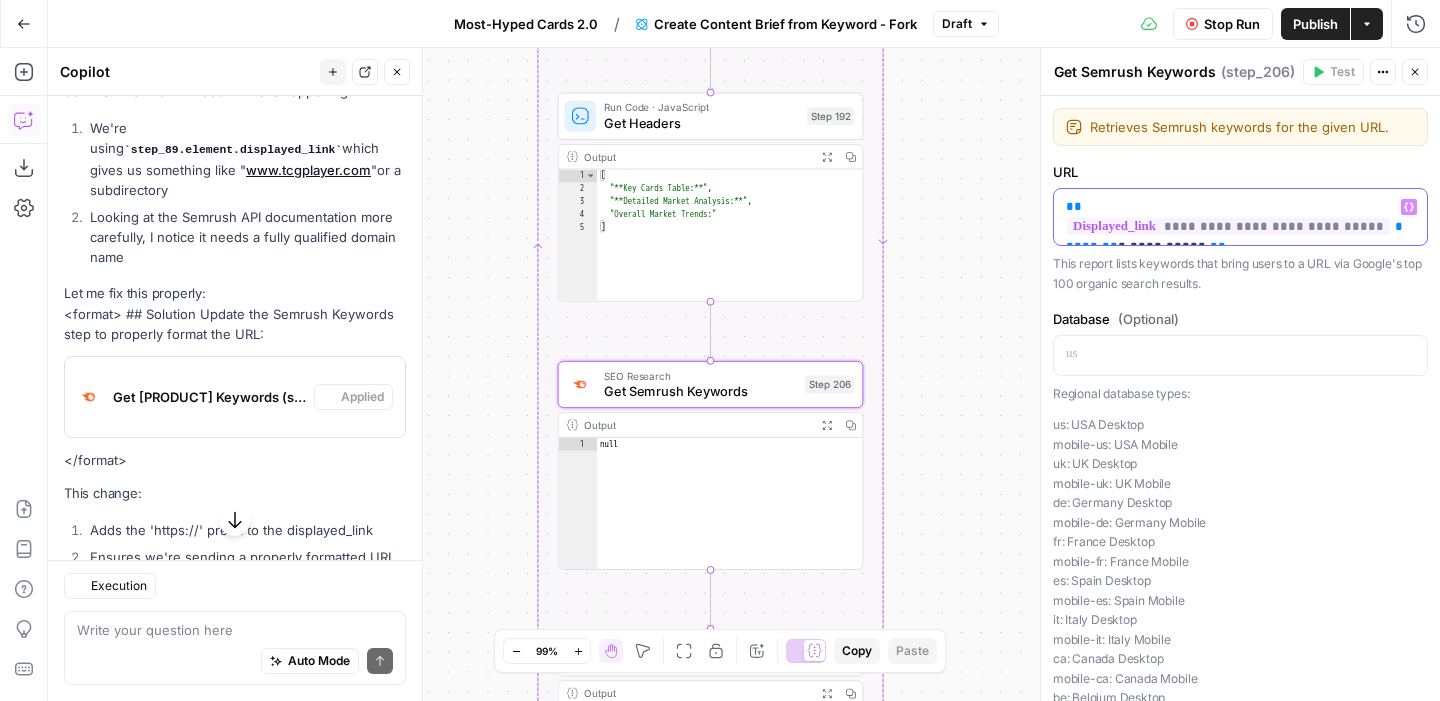 scroll, scrollTop: 17061, scrollLeft: 0, axis: vertical 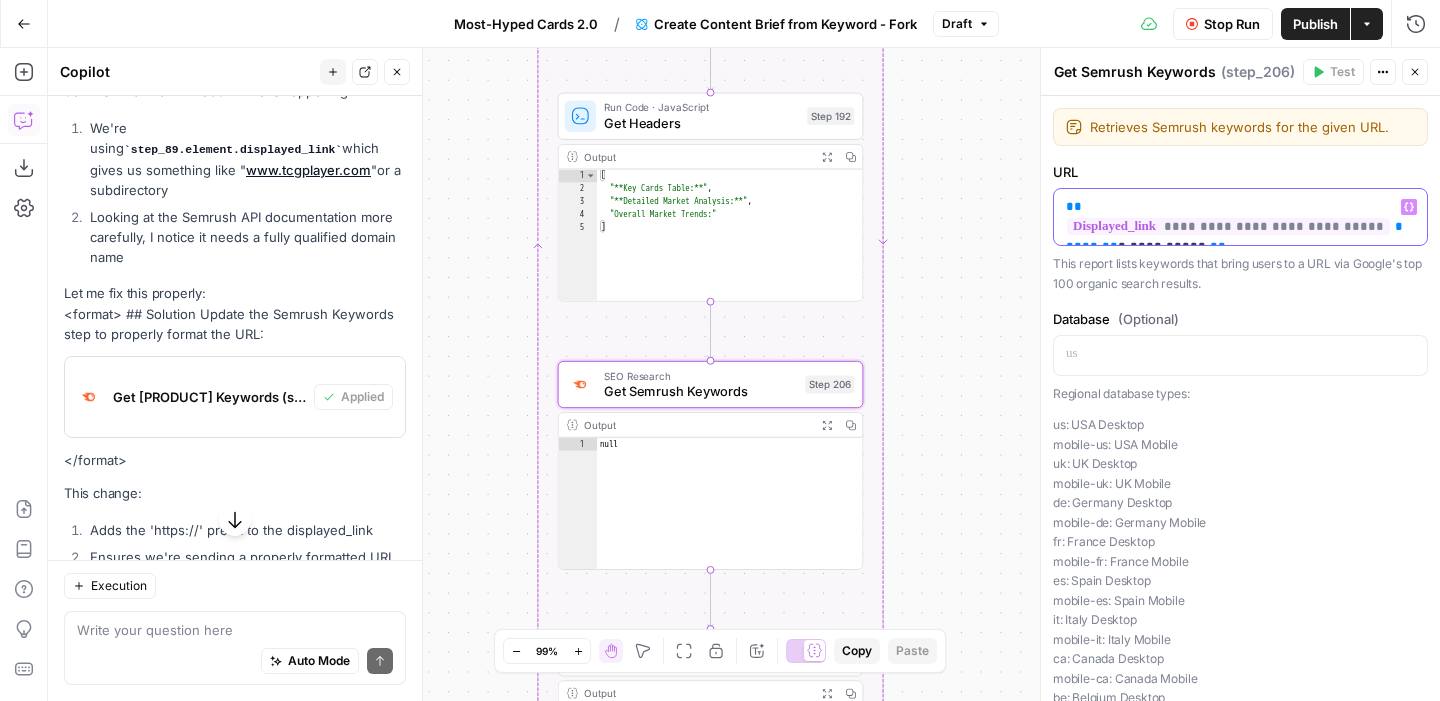 drag, startPoint x: 1251, startPoint y: 233, endPoint x: 1050, endPoint y: 194, distance: 204.74863 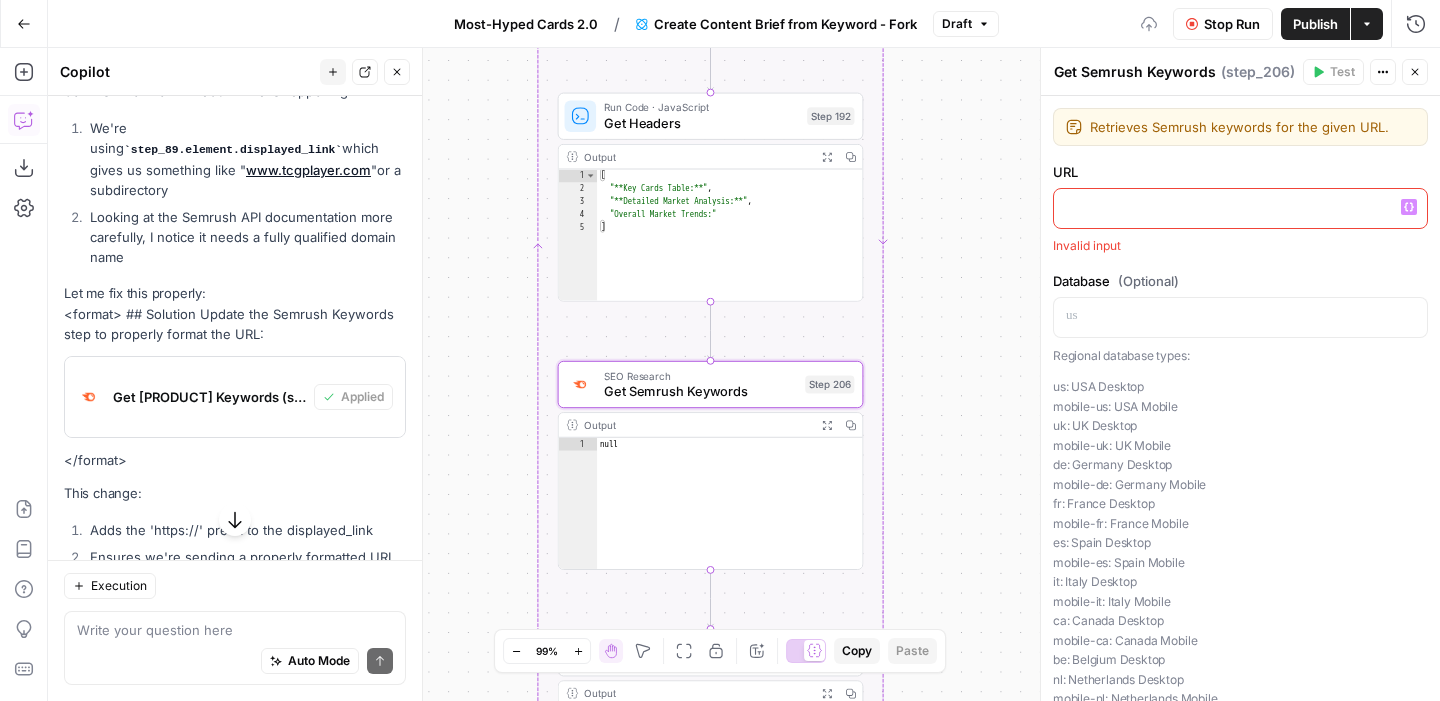 click 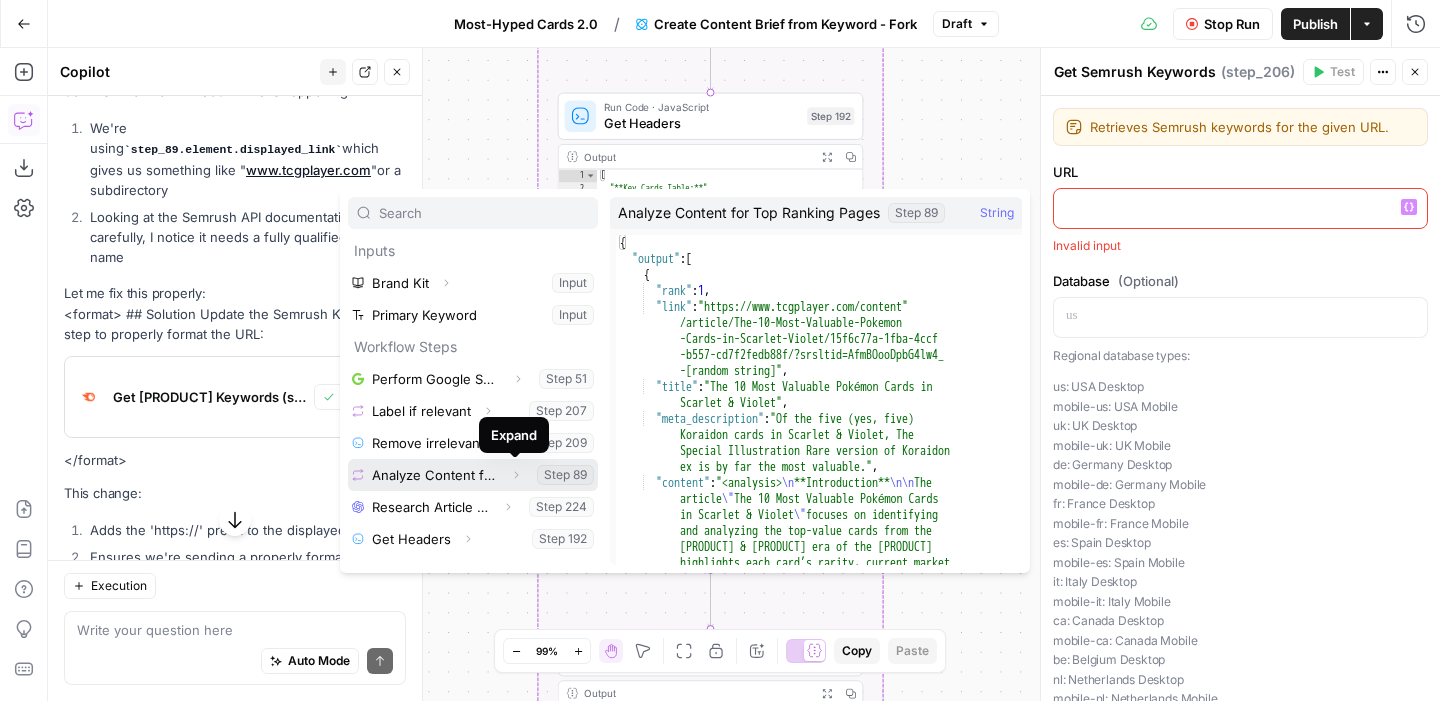click 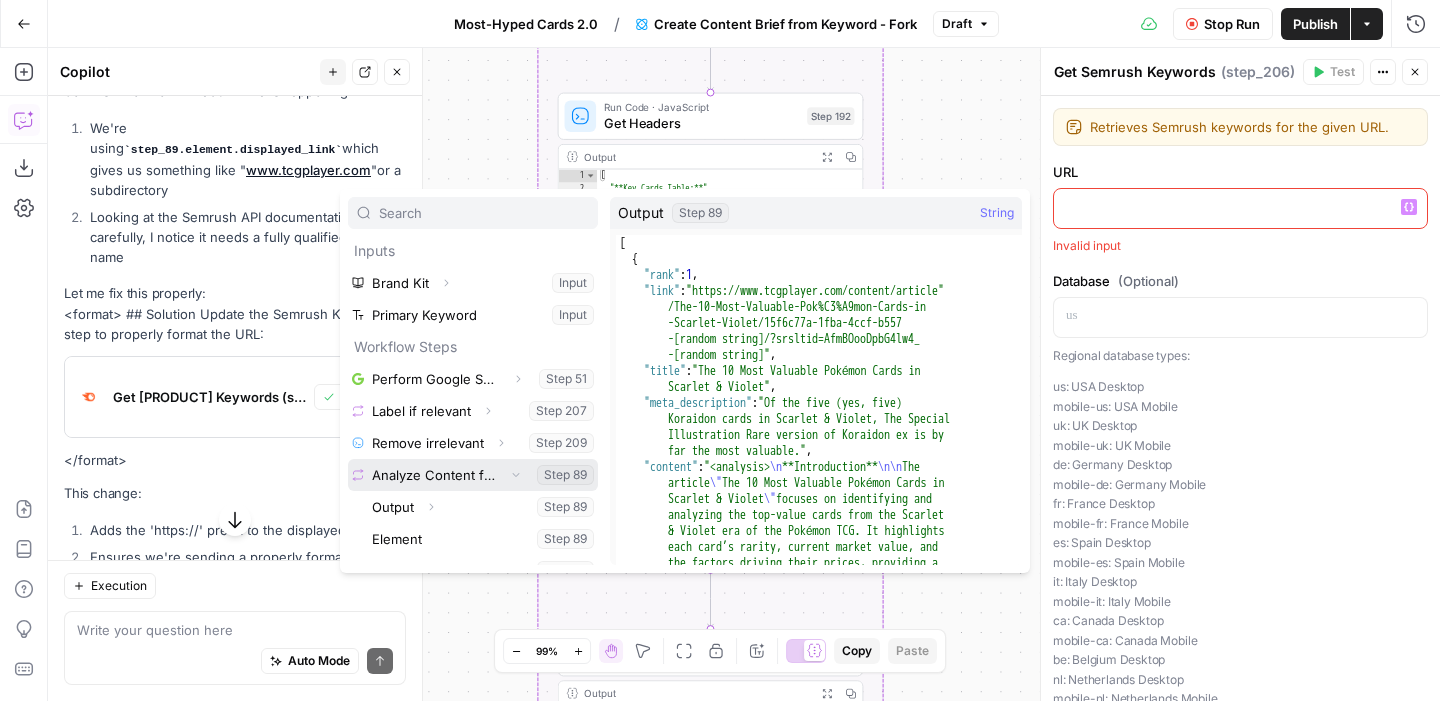 scroll, scrollTop: 45, scrollLeft: 0, axis: vertical 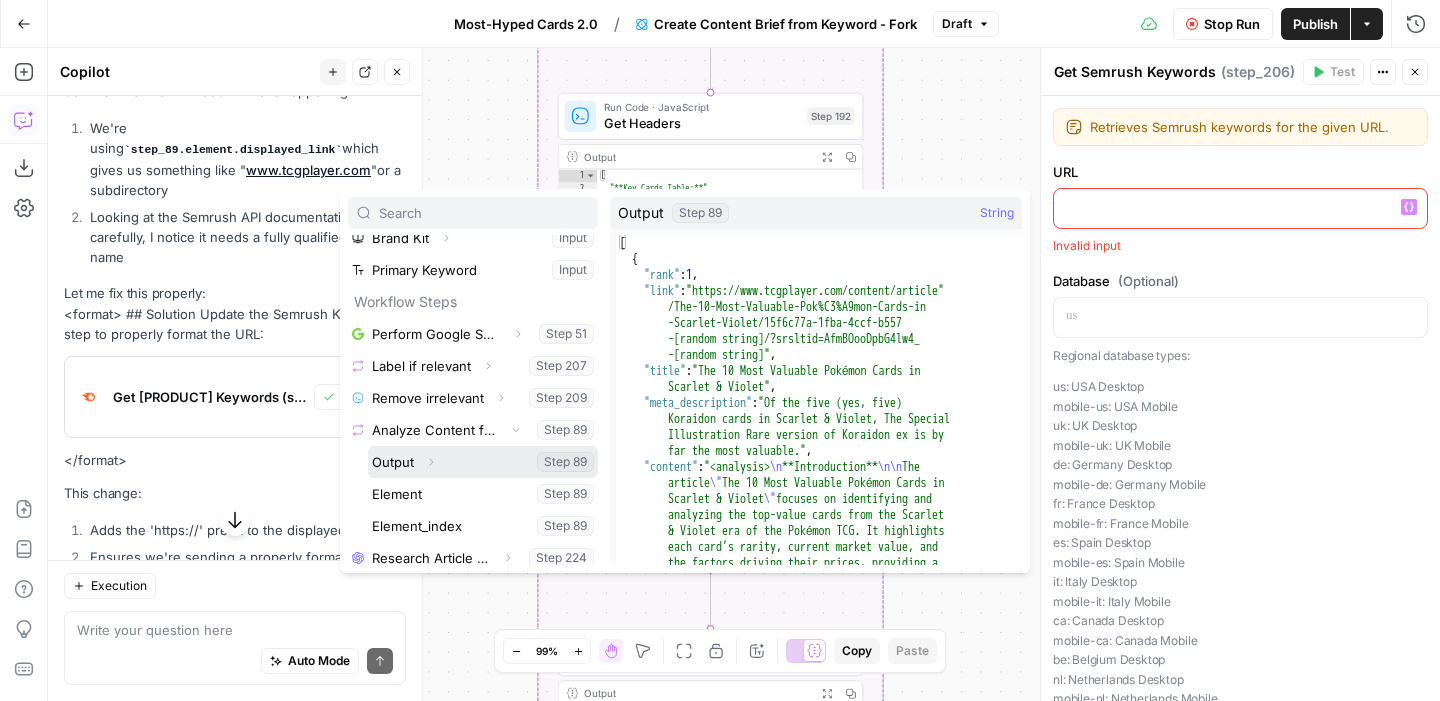 click 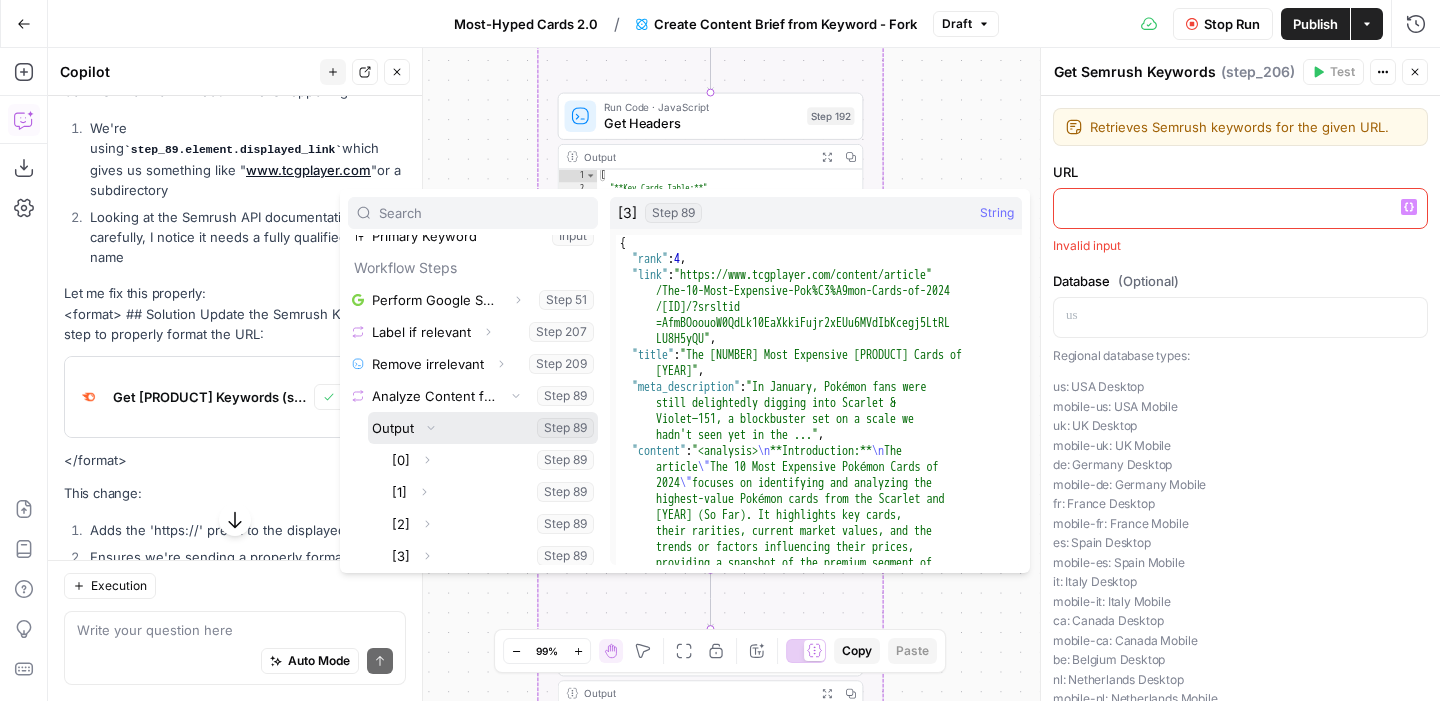 scroll, scrollTop: 132, scrollLeft: 0, axis: vertical 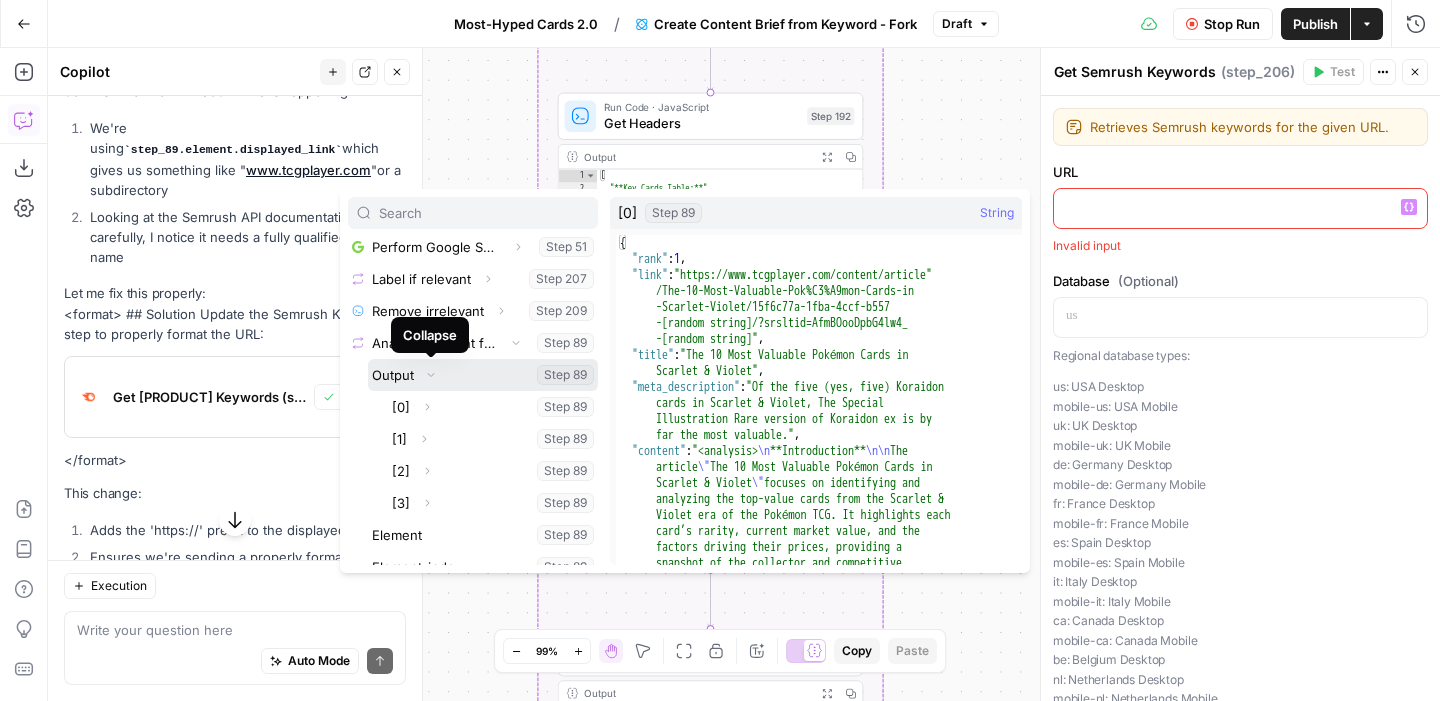 click 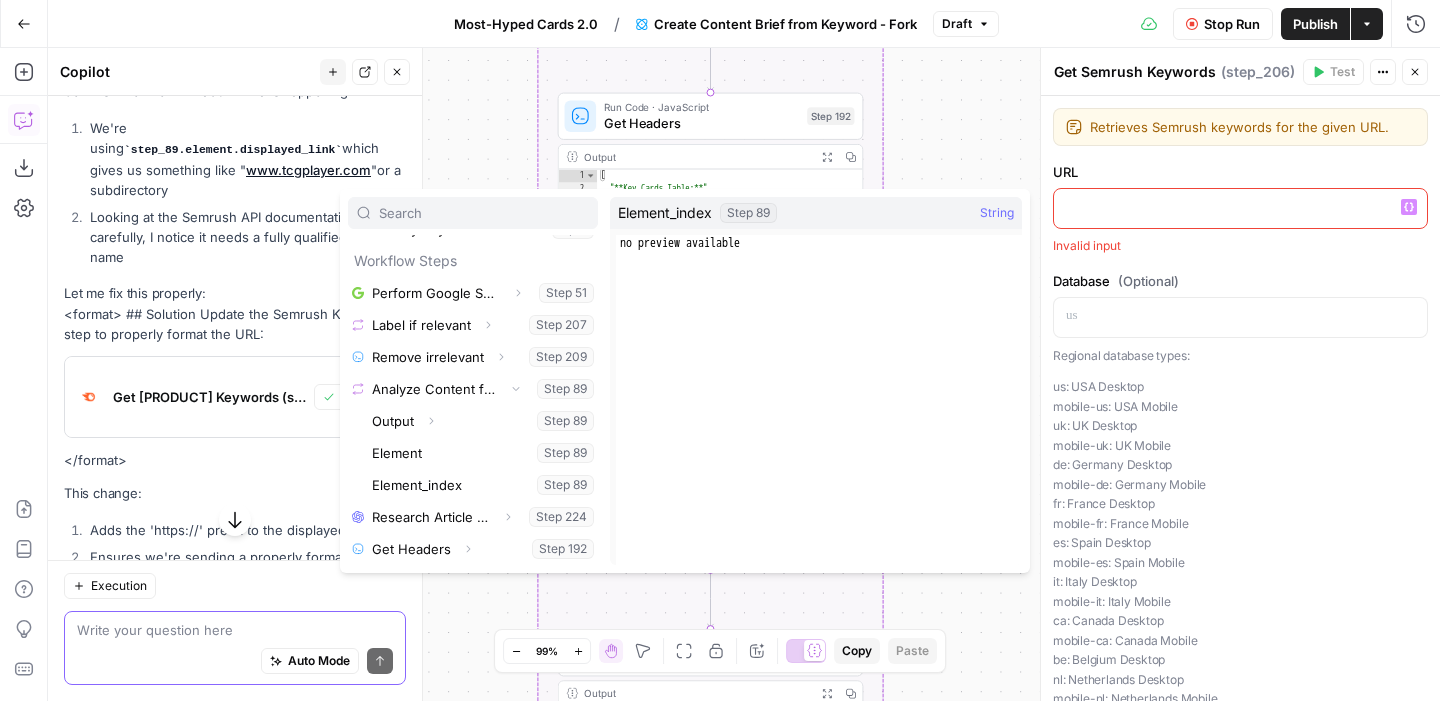 click at bounding box center [235, 630] 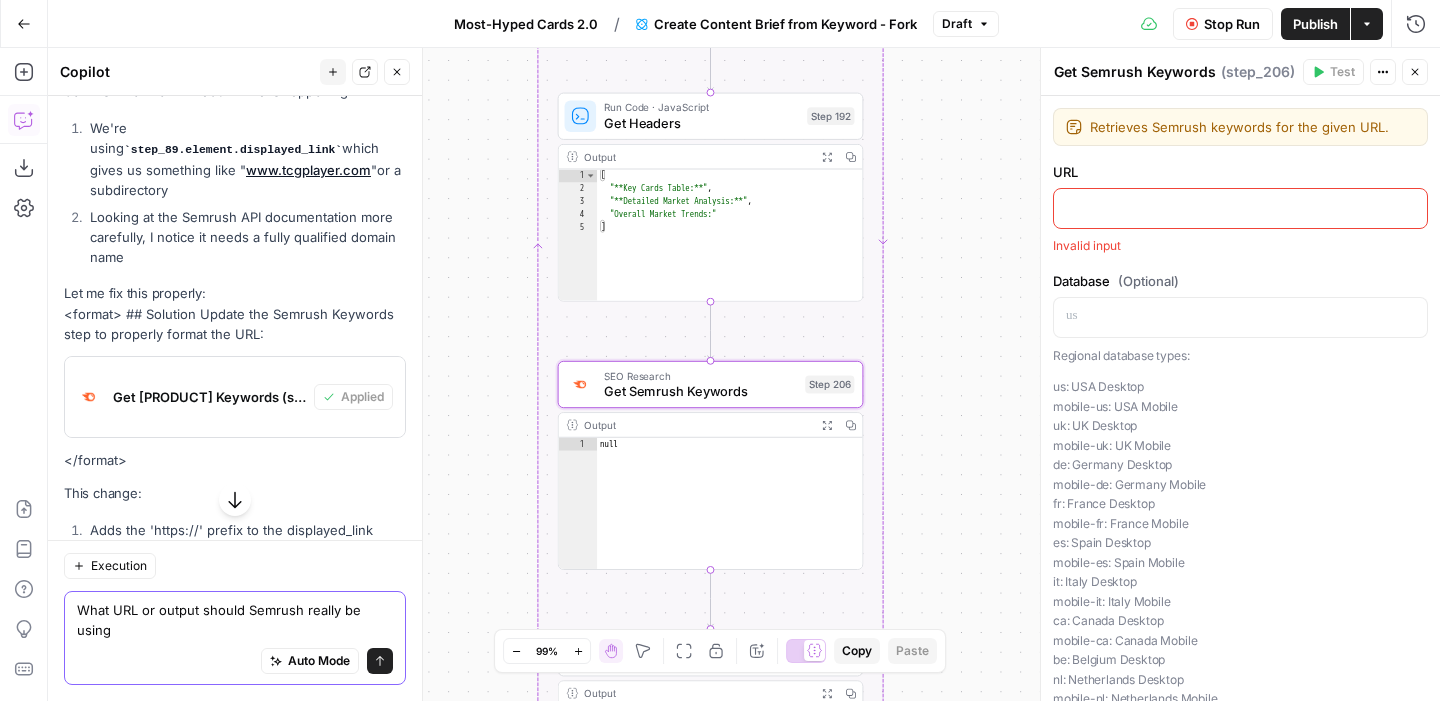 type on "What URL or output should Semrush really be using?" 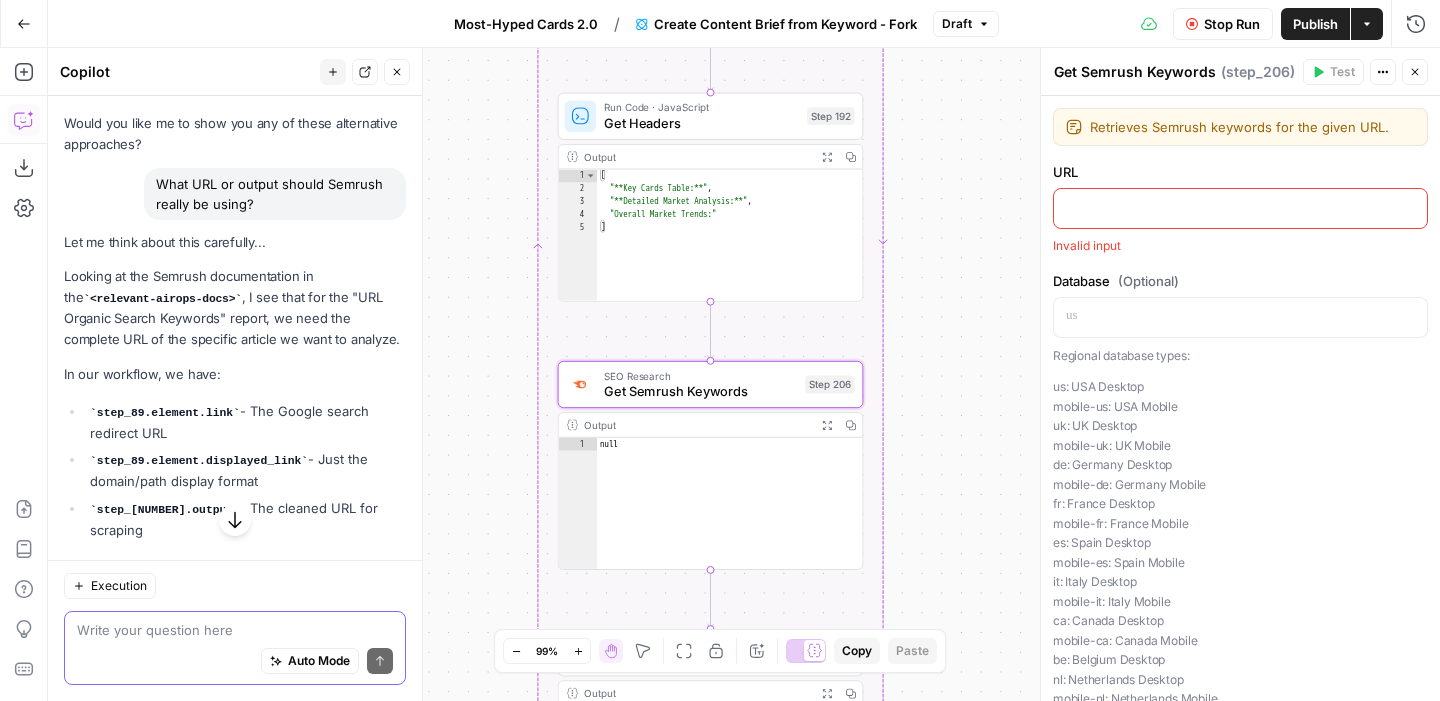 scroll, scrollTop: 17769, scrollLeft: 0, axis: vertical 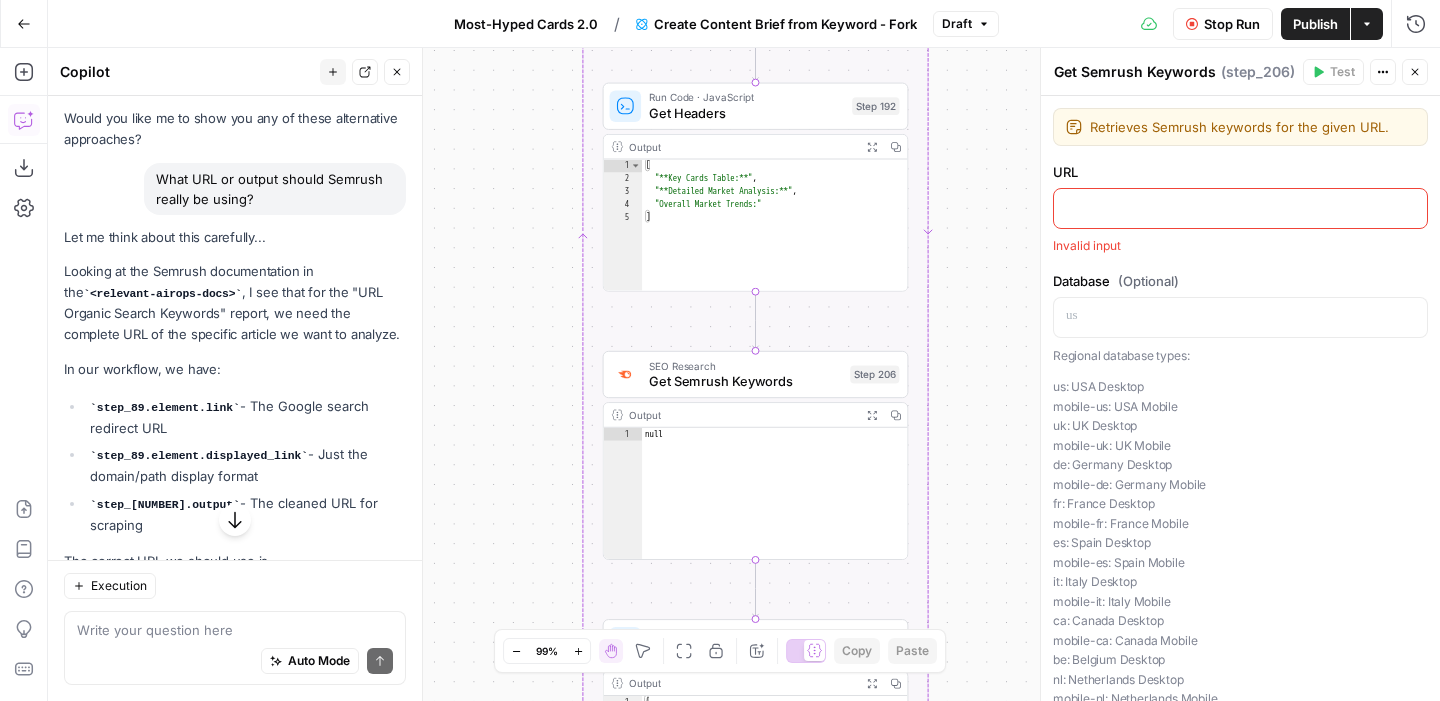 click at bounding box center [1240, 207] 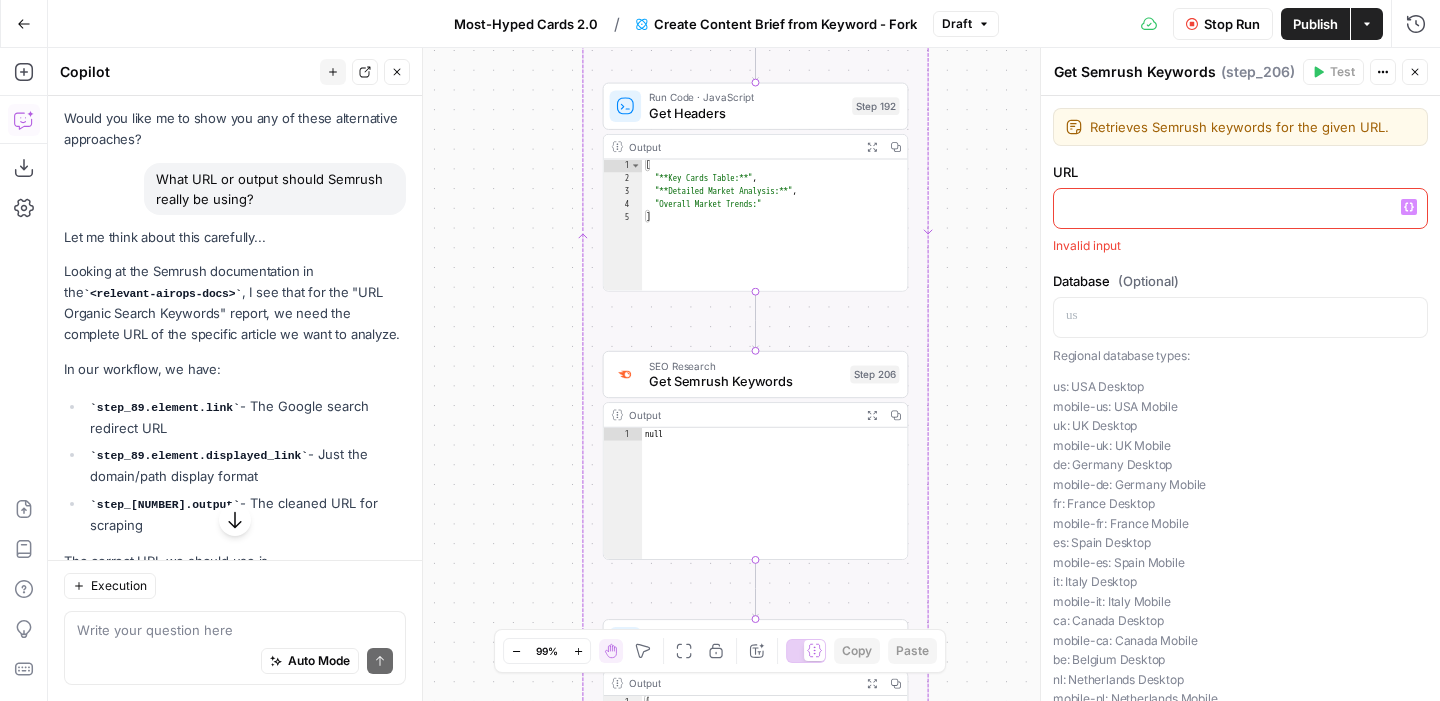 click 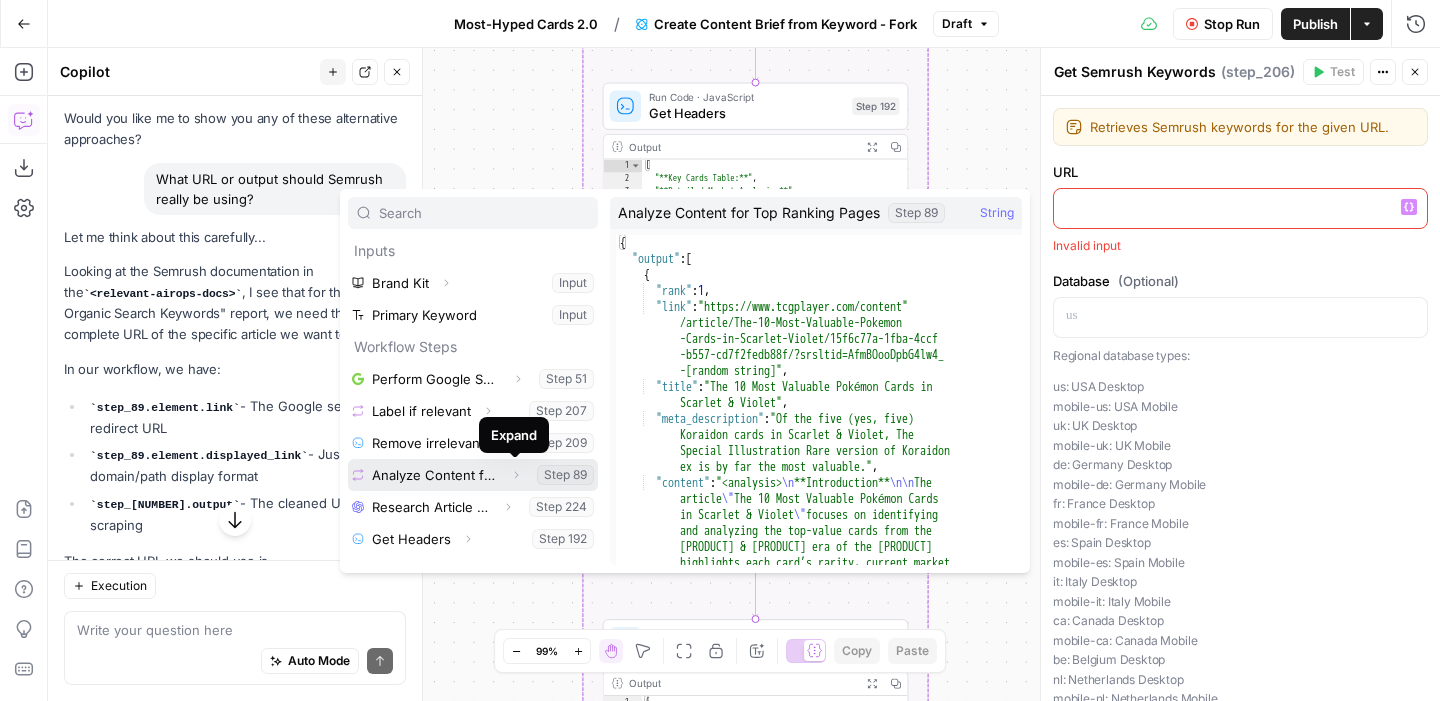 click 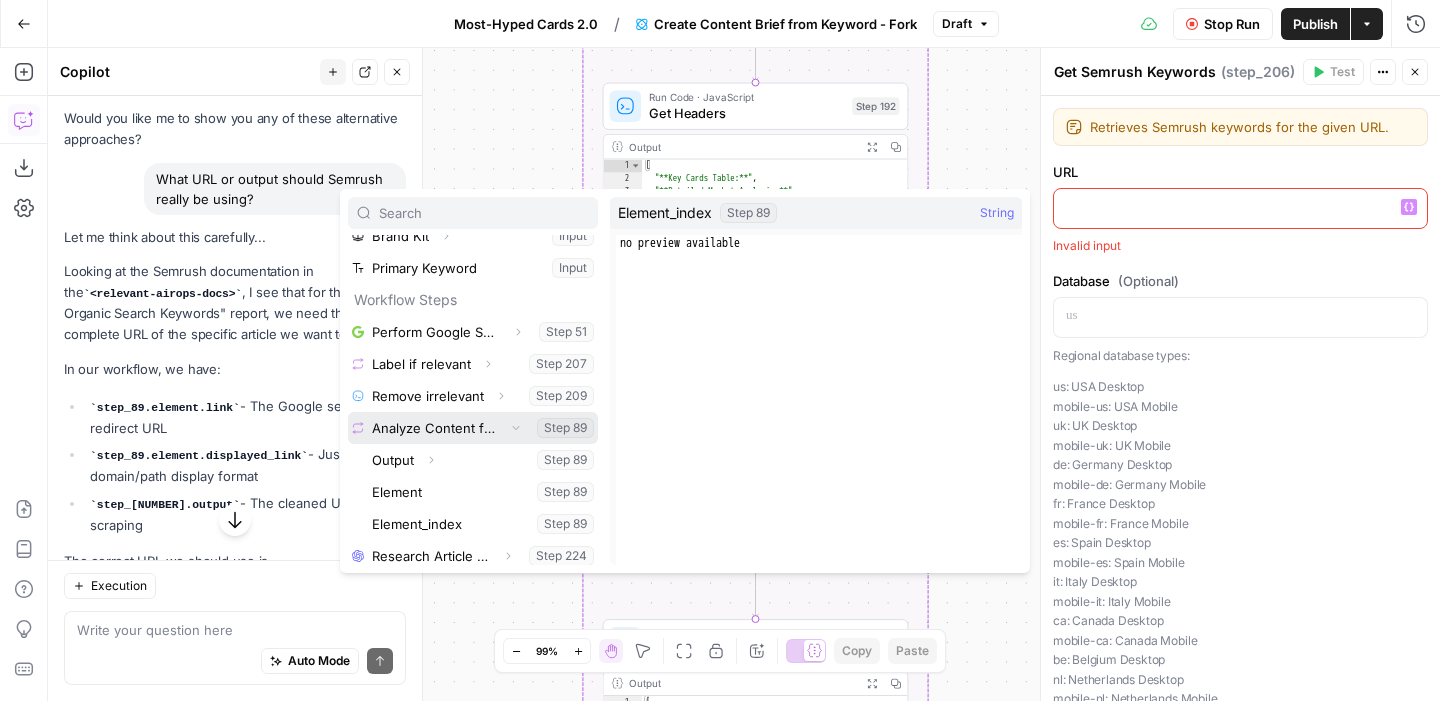 scroll, scrollTop: 53, scrollLeft: 0, axis: vertical 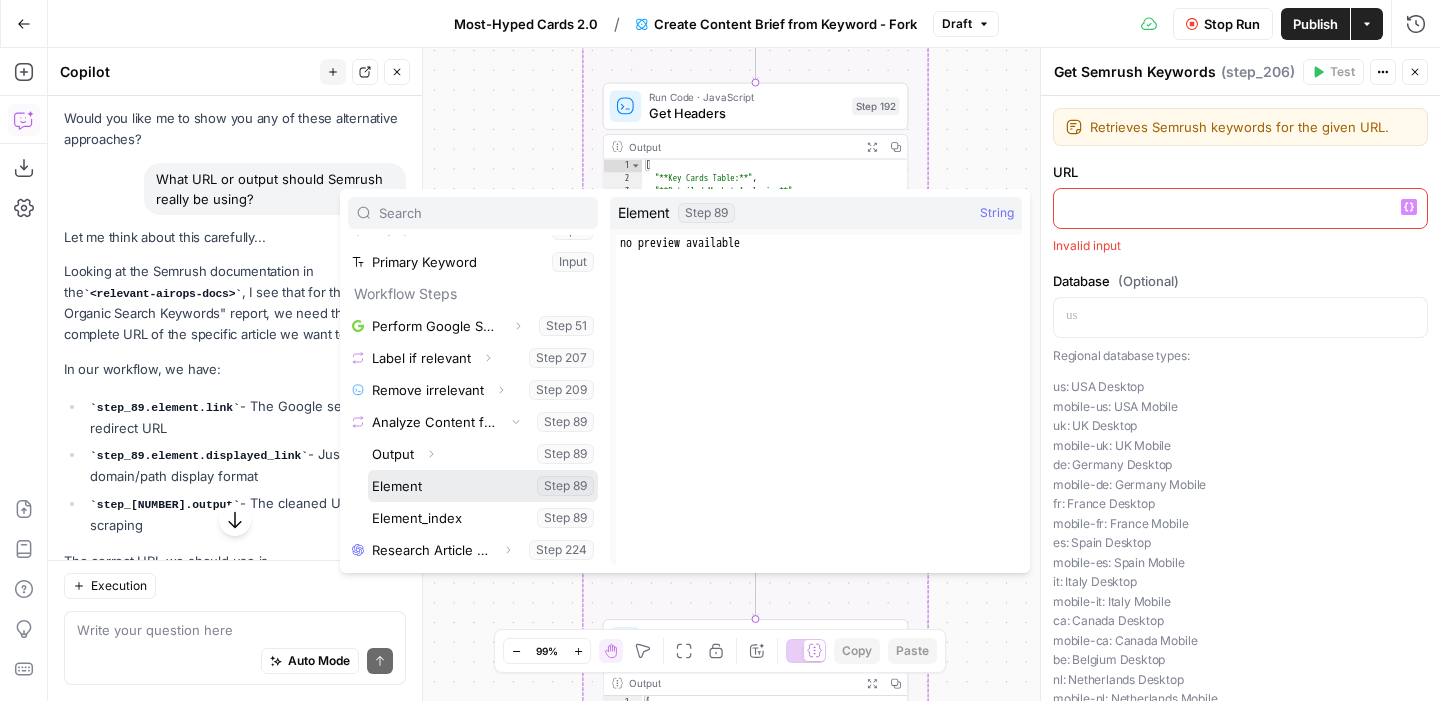 click at bounding box center [483, 486] 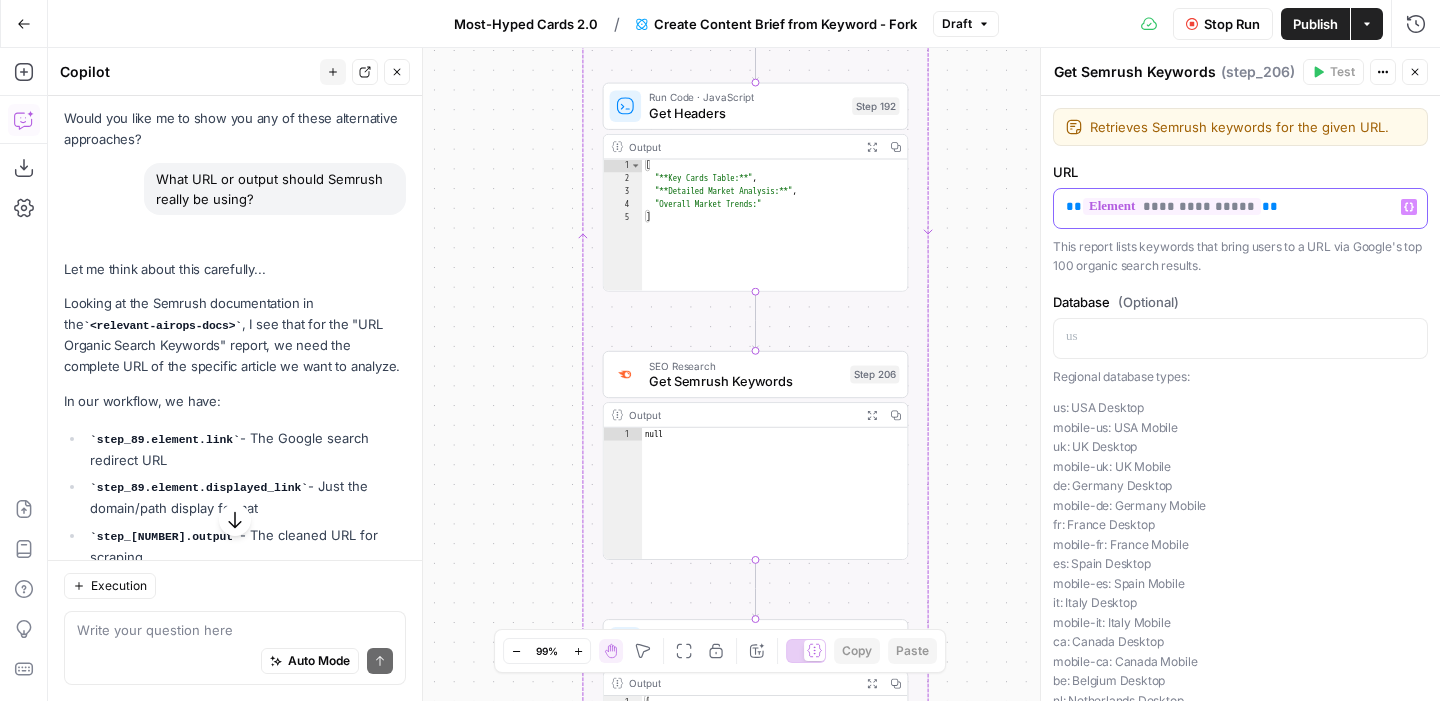 scroll, scrollTop: 17801, scrollLeft: 0, axis: vertical 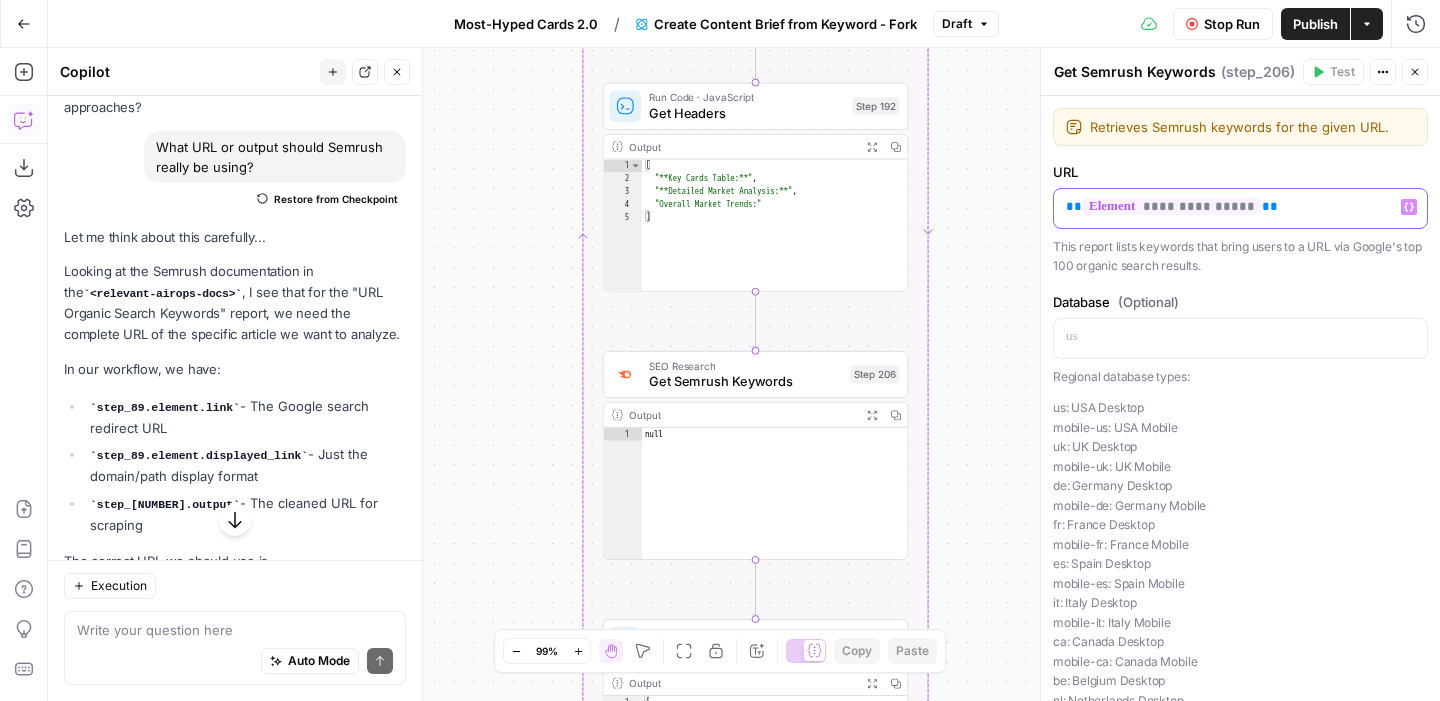click 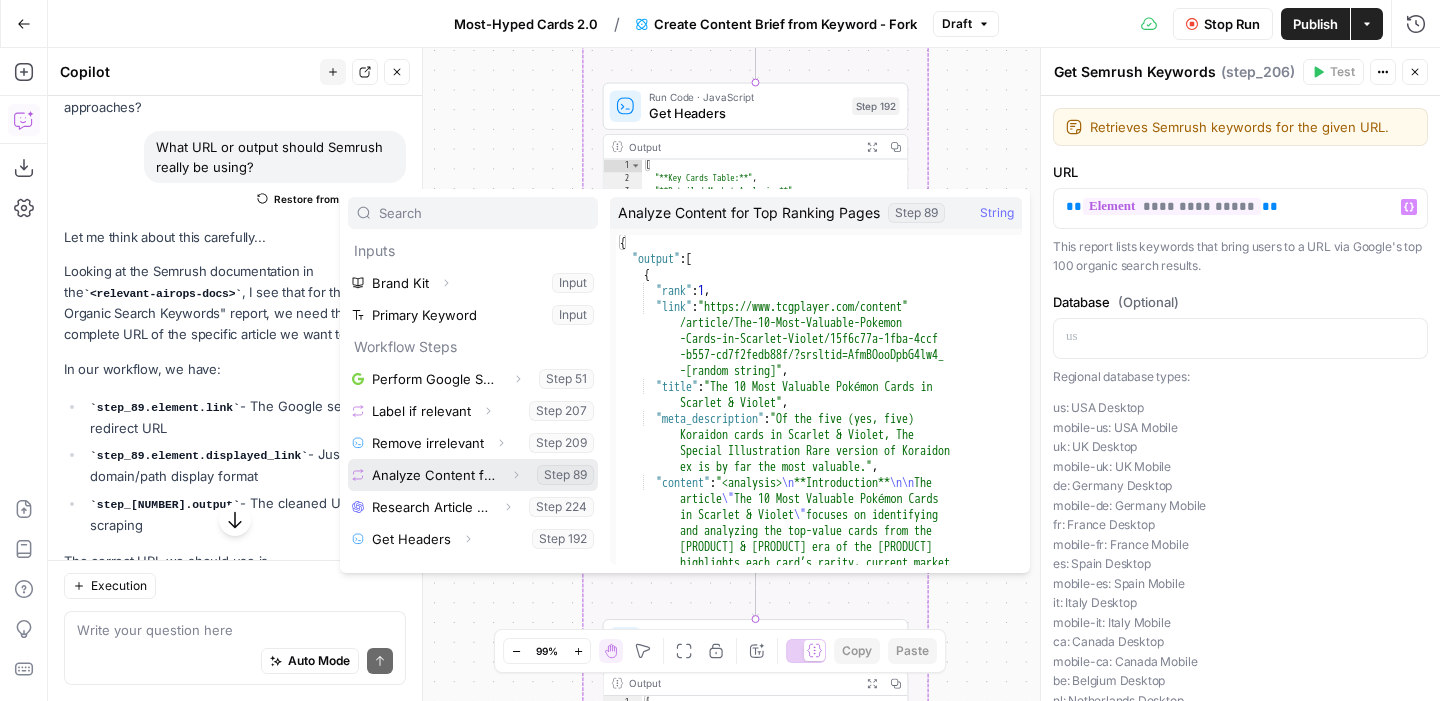 click 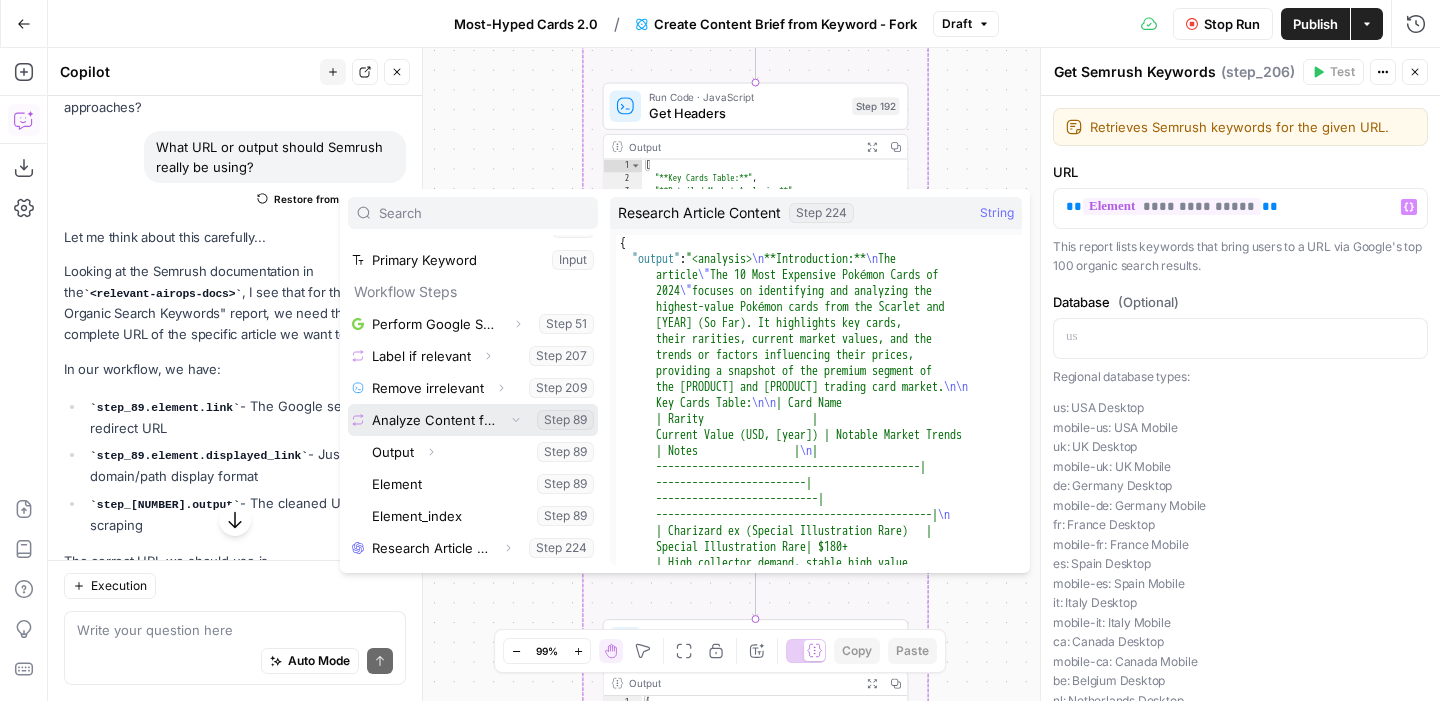 scroll, scrollTop: 86, scrollLeft: 0, axis: vertical 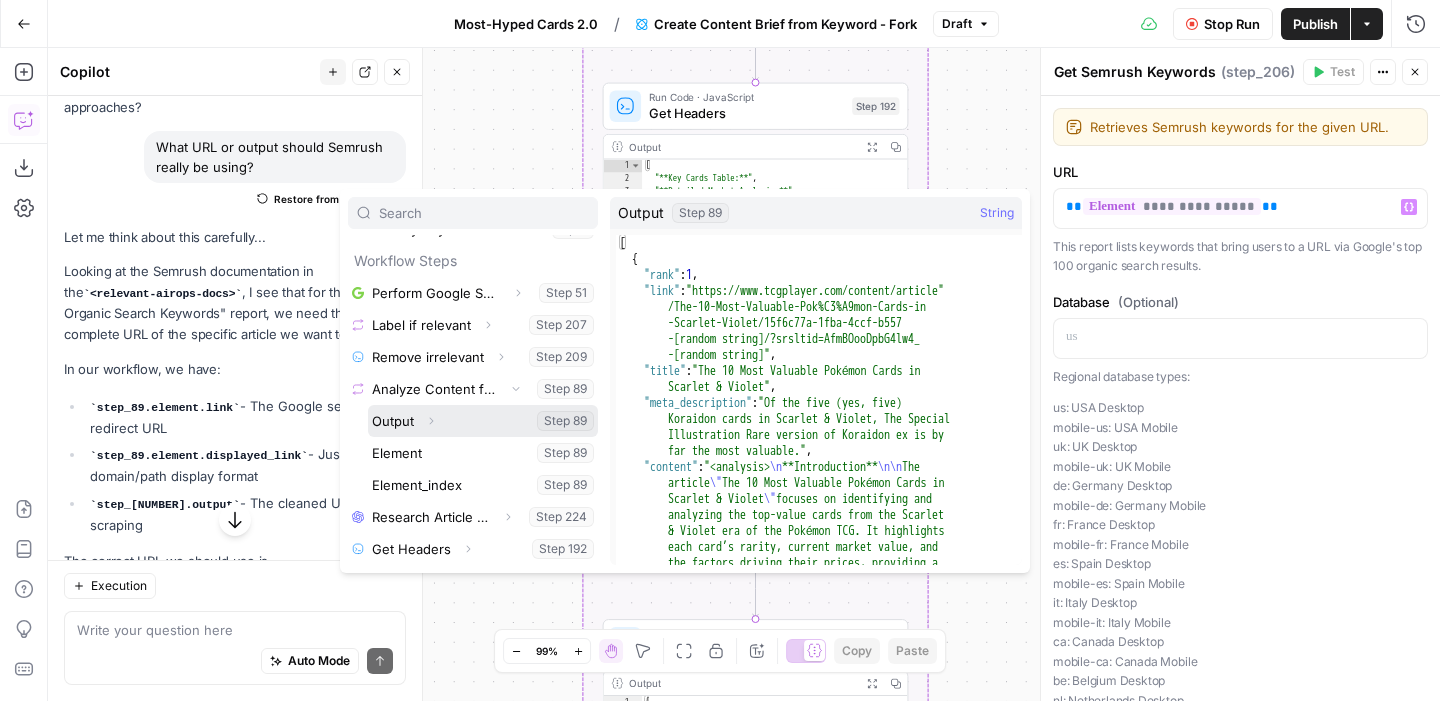 click 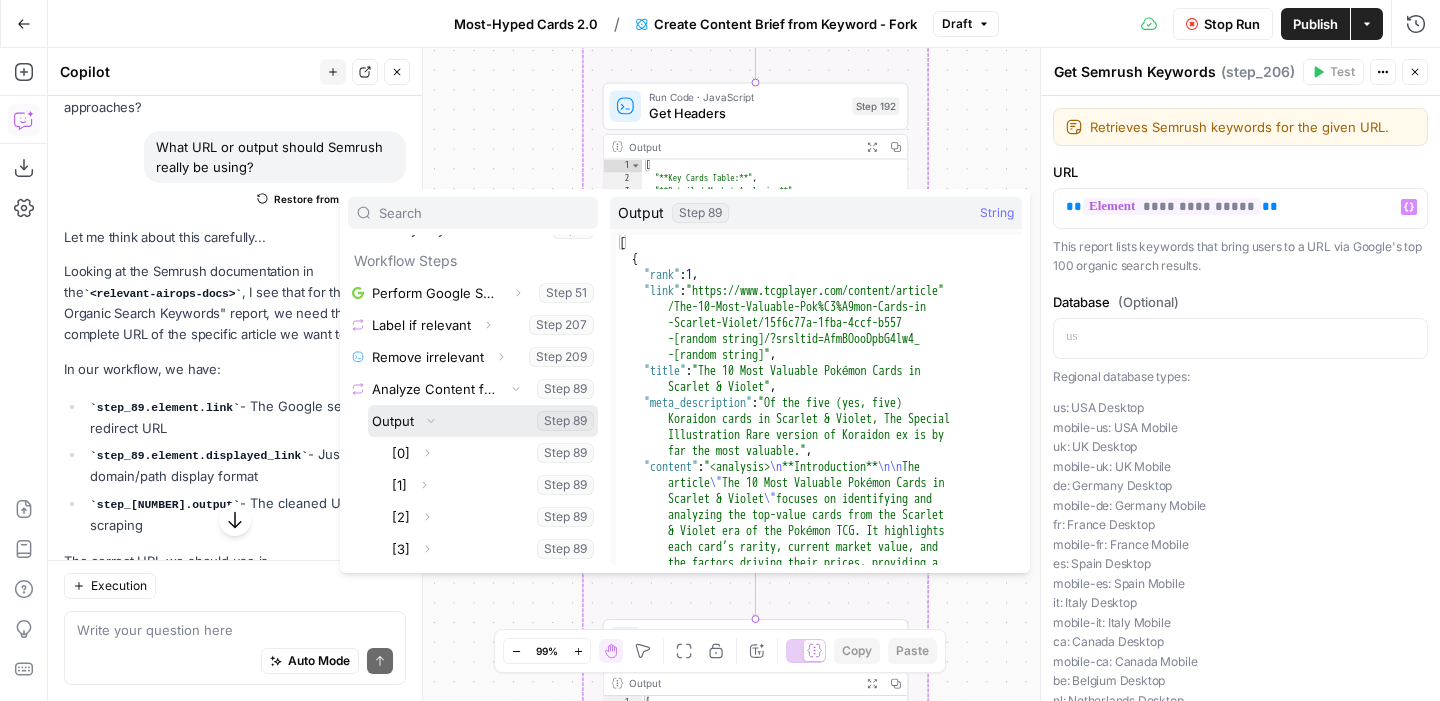 click 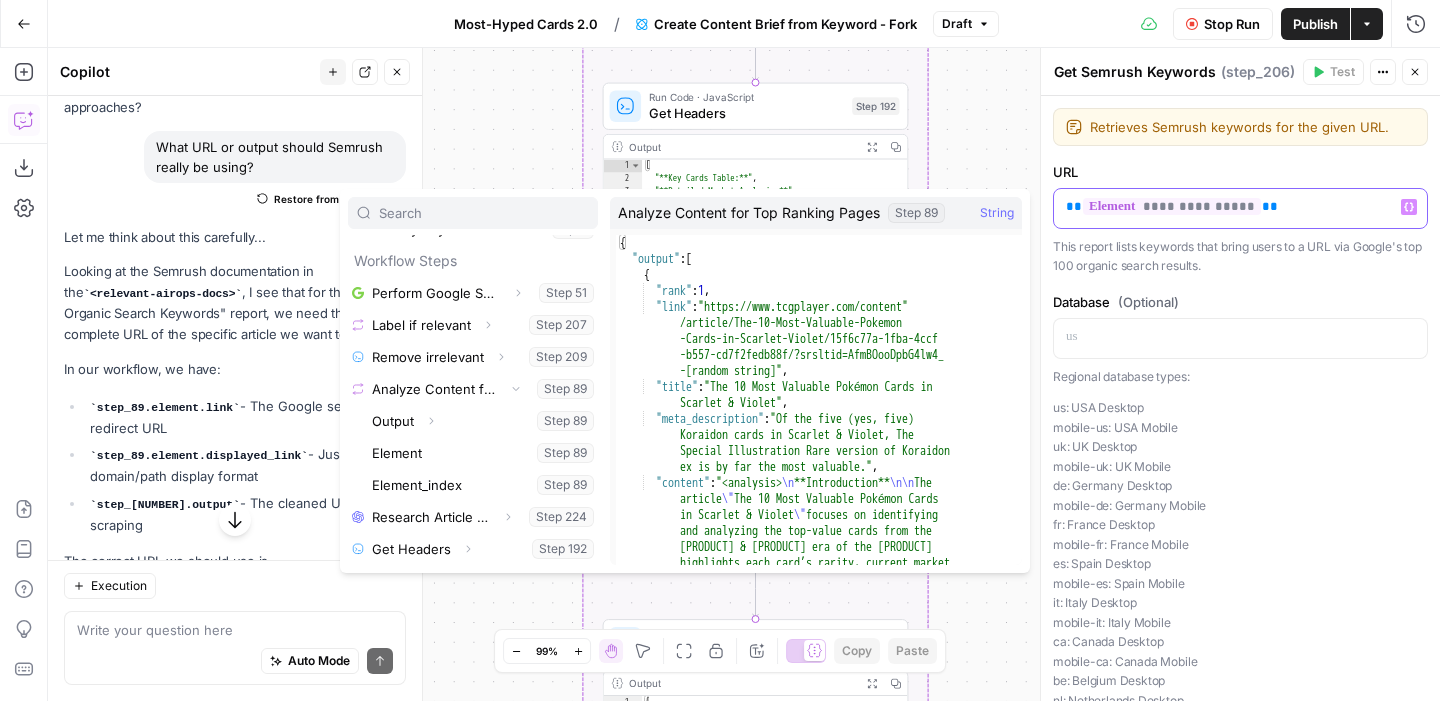 click on "**********" at bounding box center (1240, 207) 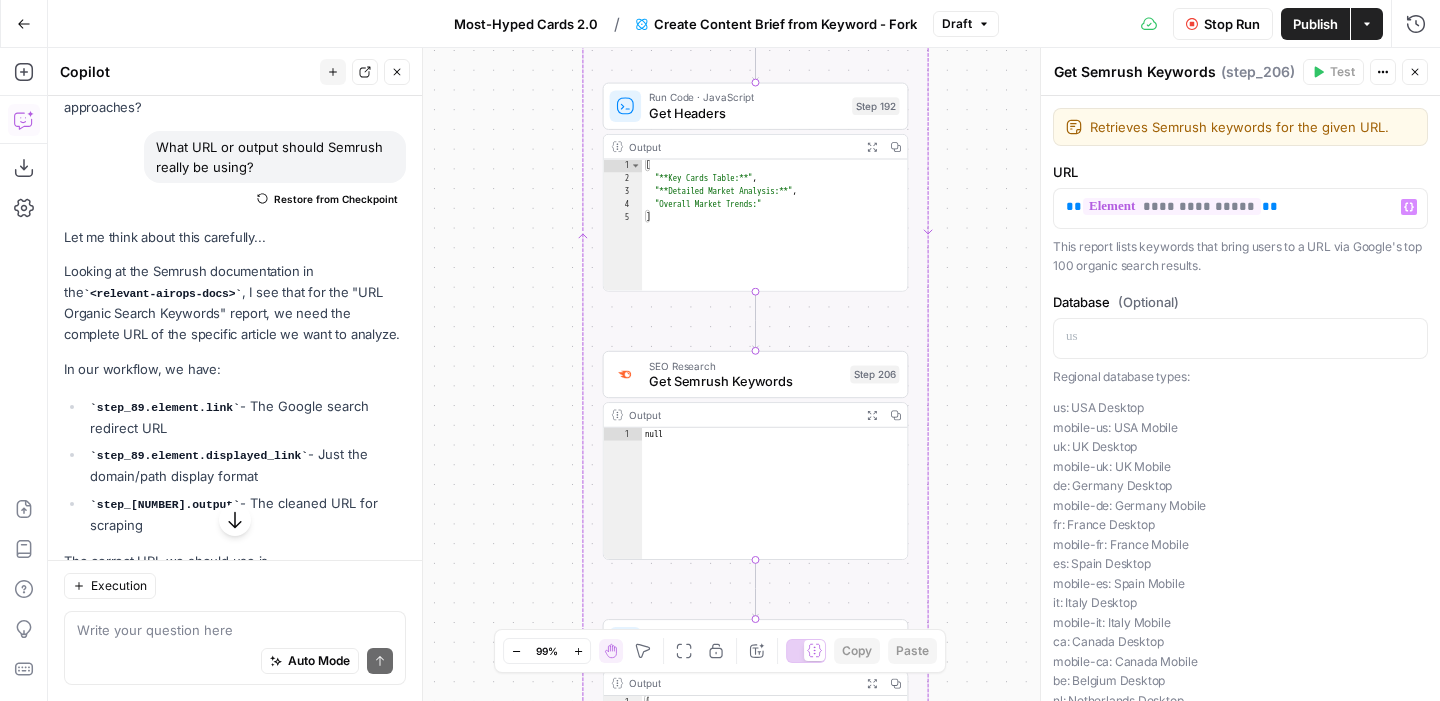 click on "Stop Run" at bounding box center (1223, 24) 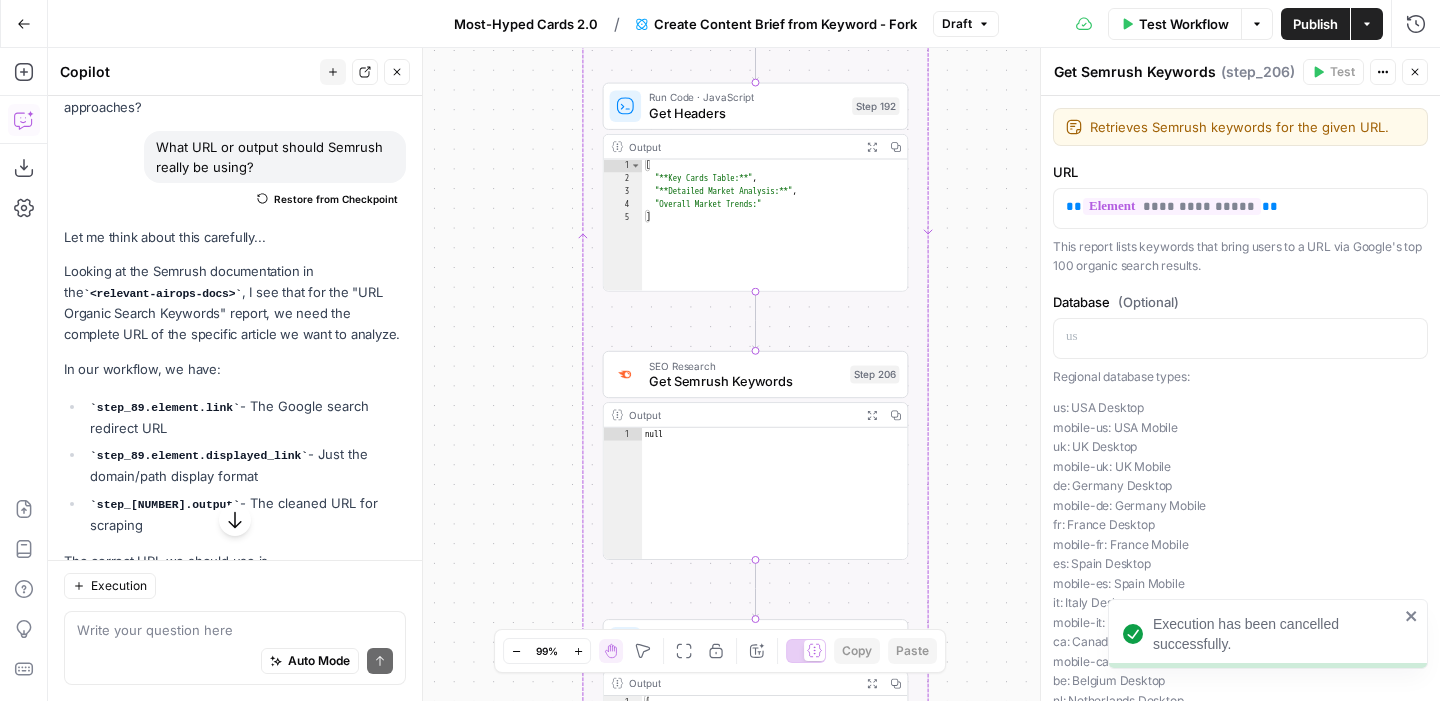 click on "Test Workflow" at bounding box center (1184, 24) 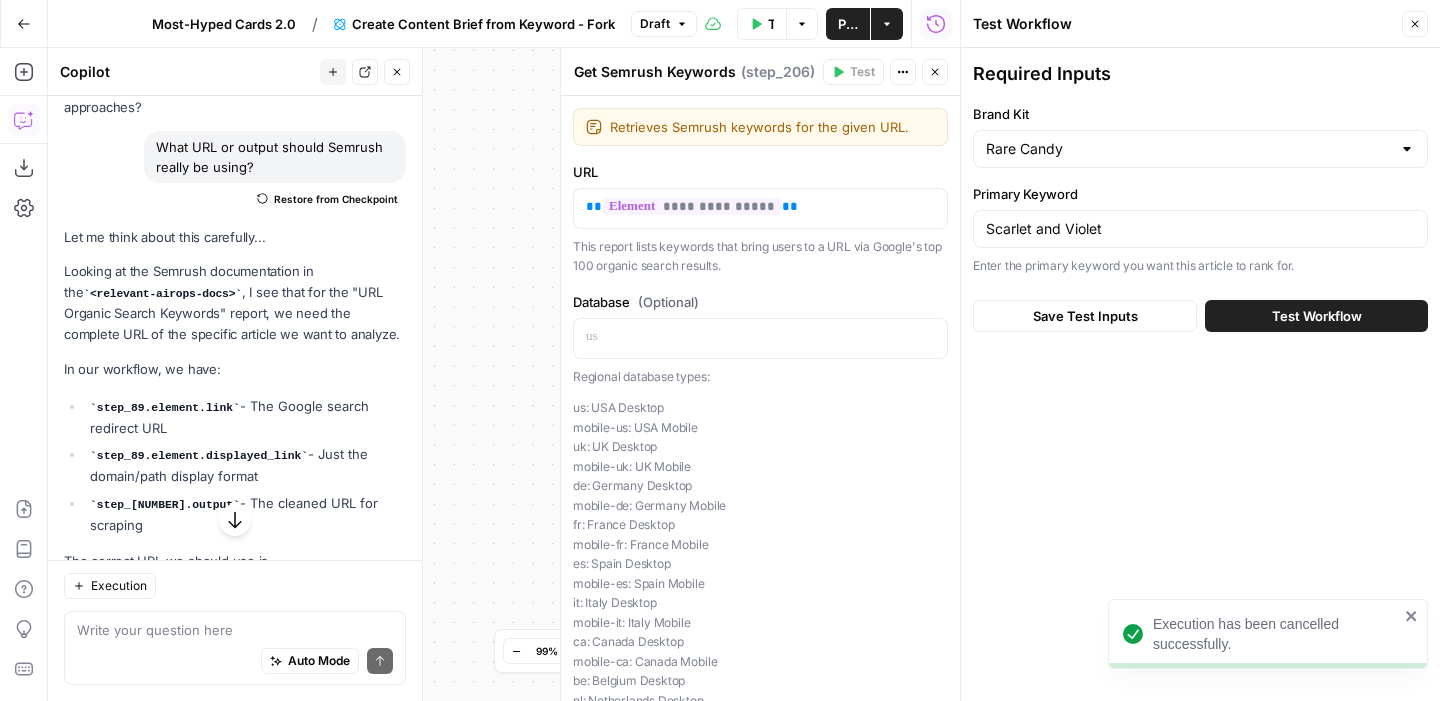 click on "Test Workflow" at bounding box center [1316, 316] 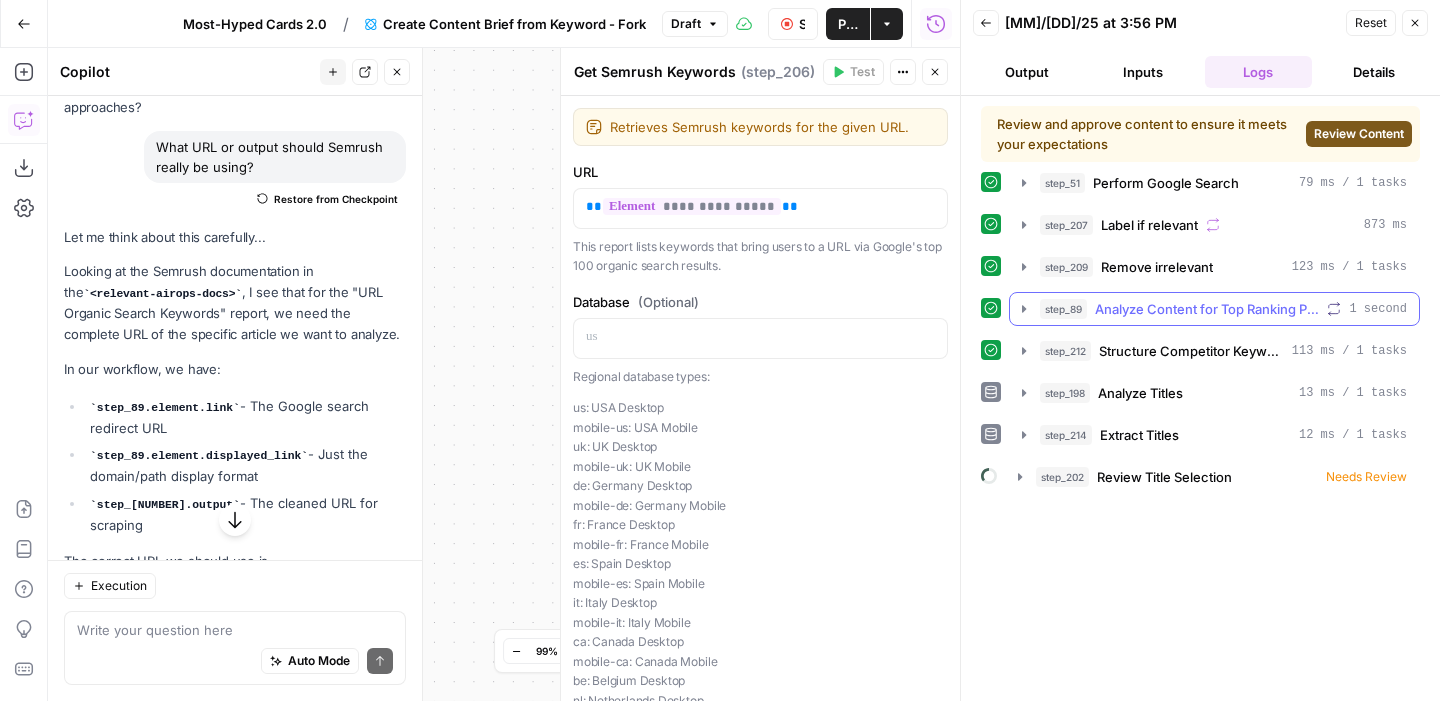 click 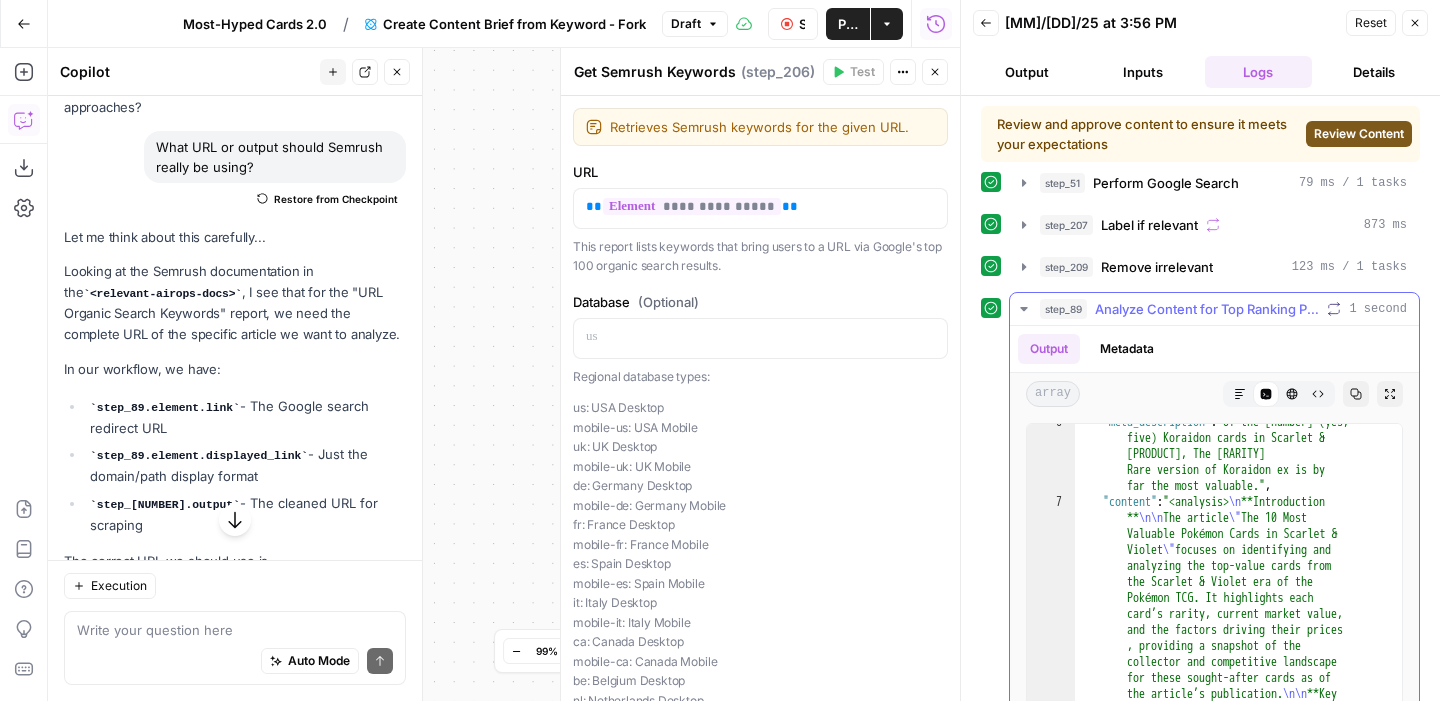 scroll, scrollTop: 437, scrollLeft: 0, axis: vertical 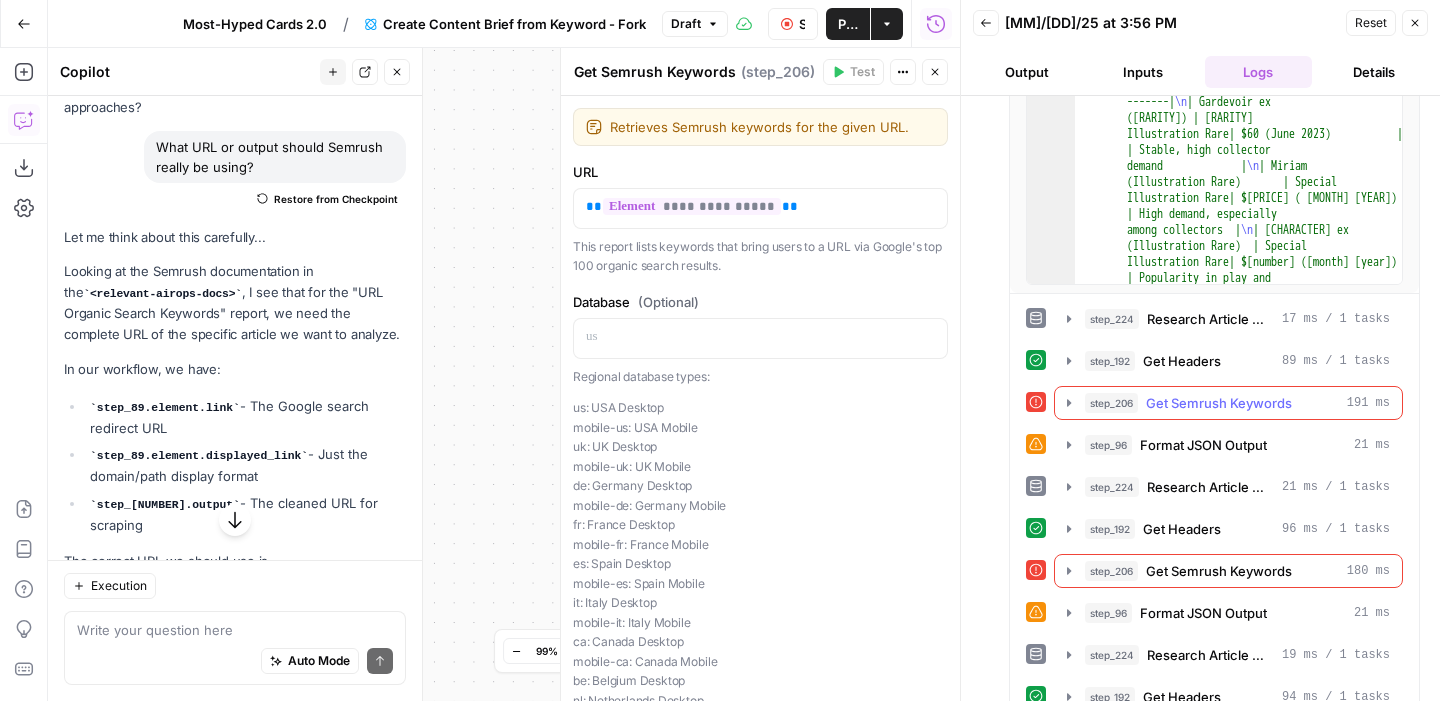 click 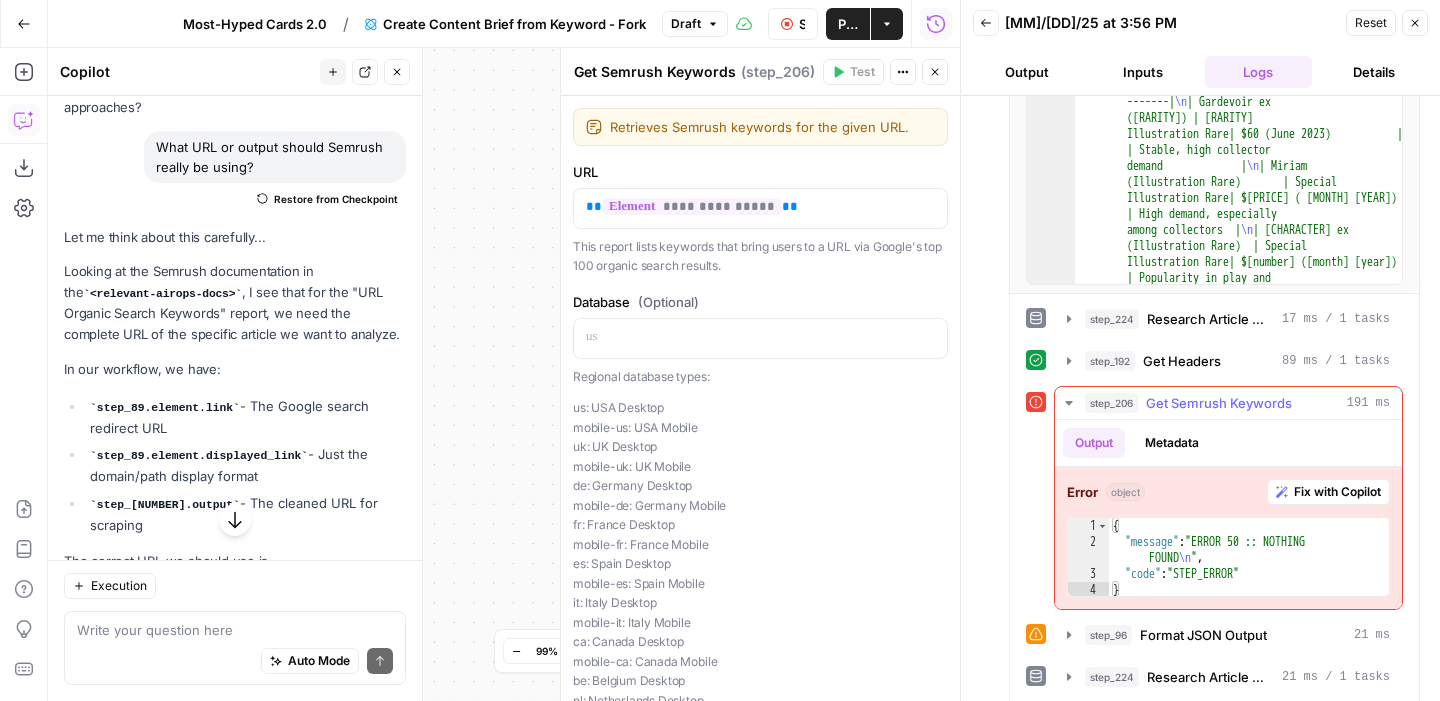 click 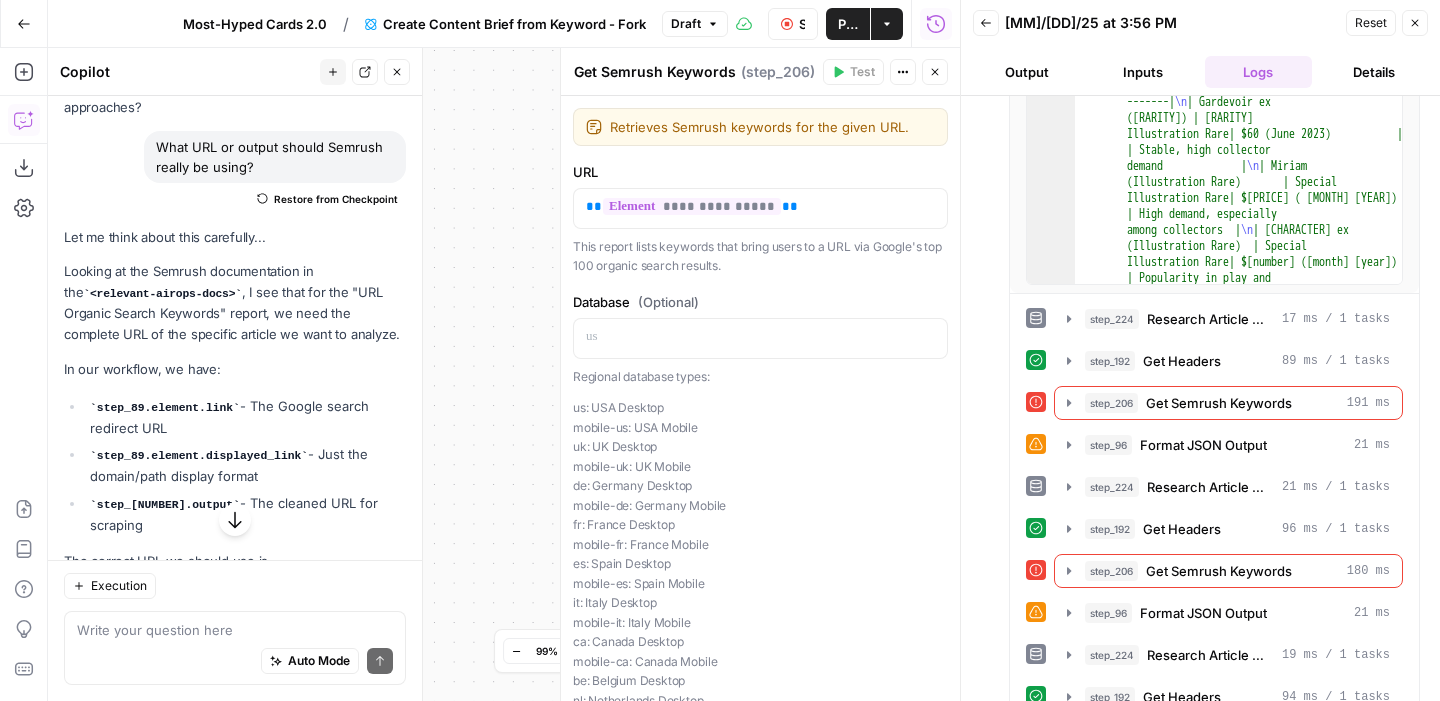click on "Close" at bounding box center [1415, 23] 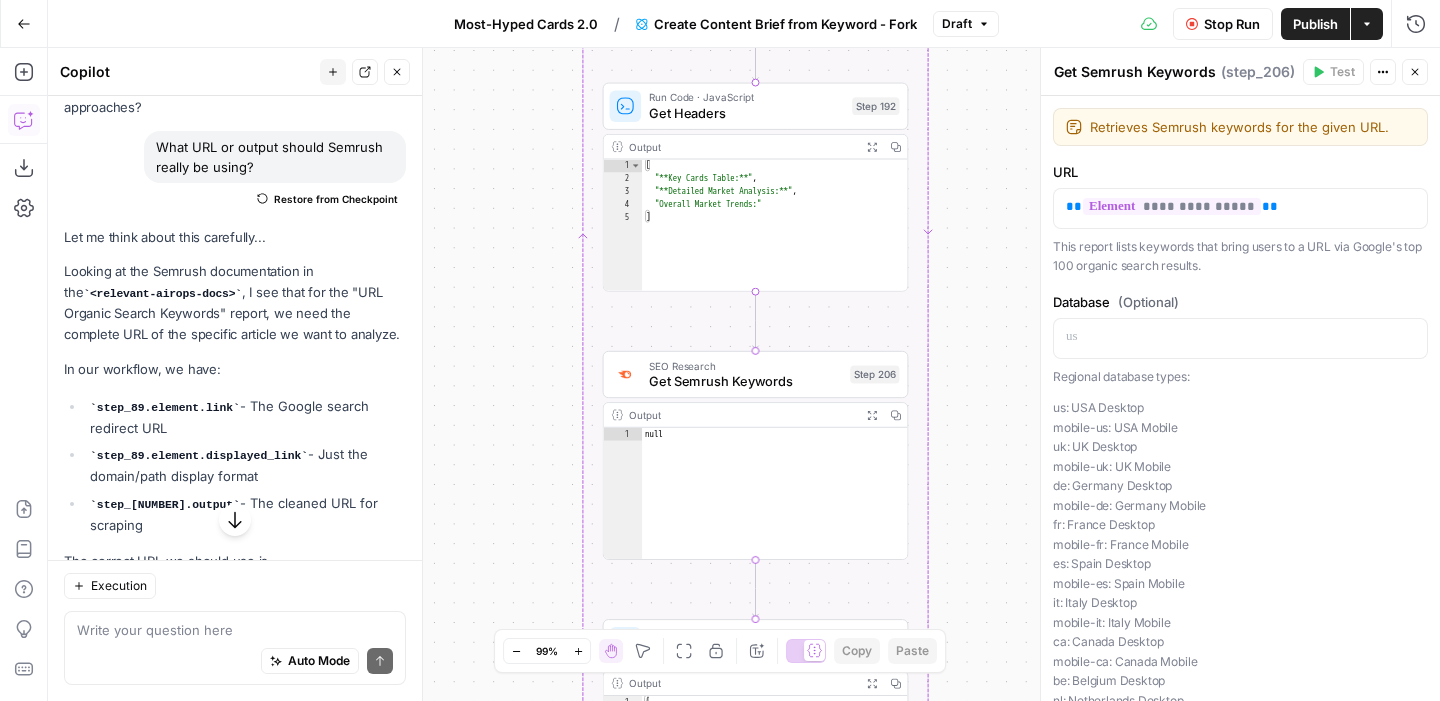 click on "Get Semrush Keywords" at bounding box center (745, 382) 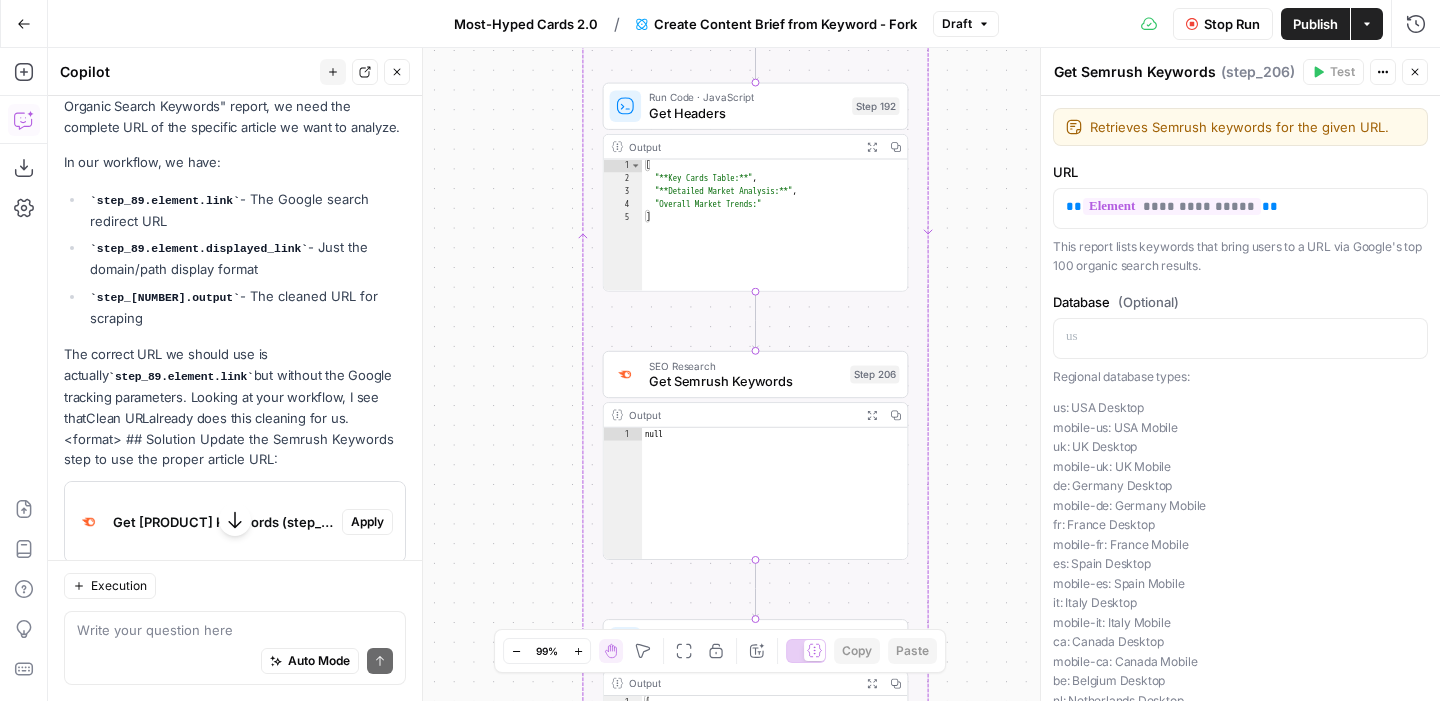 scroll, scrollTop: 18078, scrollLeft: 0, axis: vertical 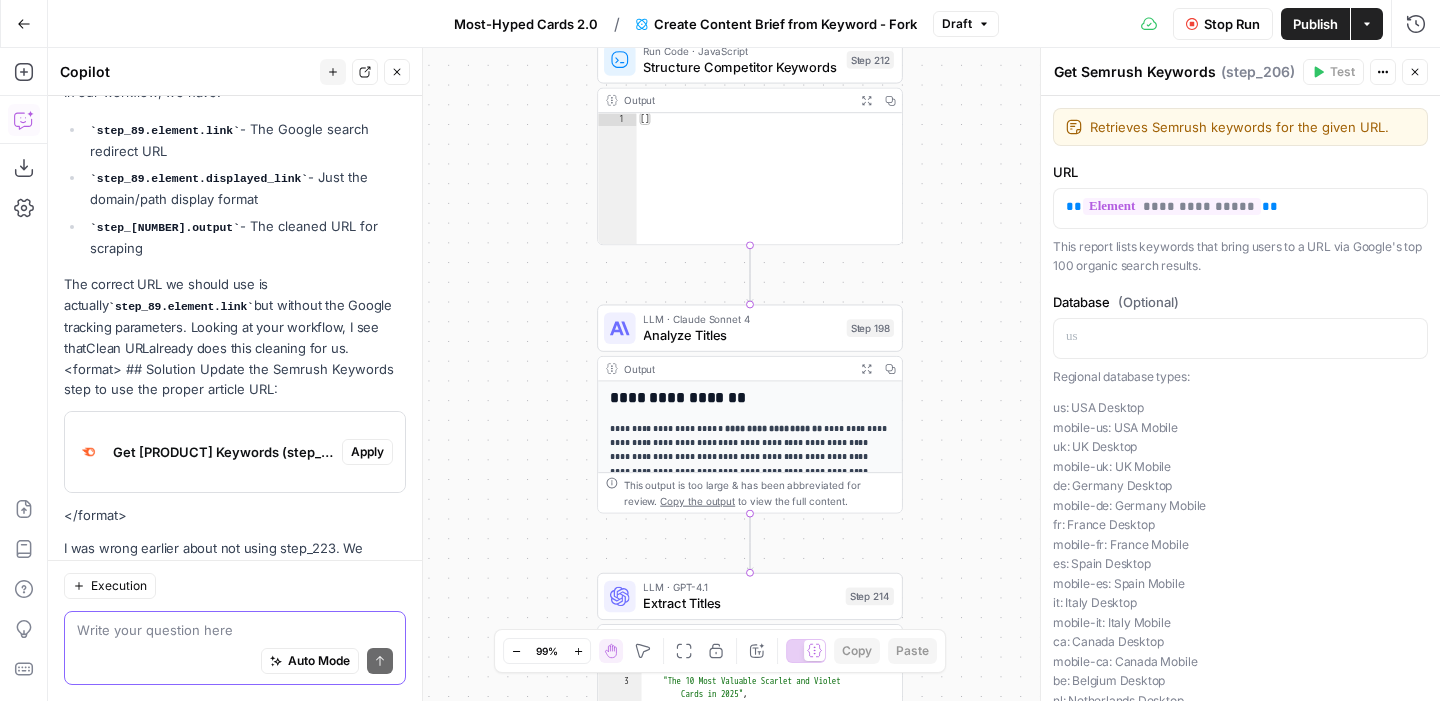 click at bounding box center [235, 630] 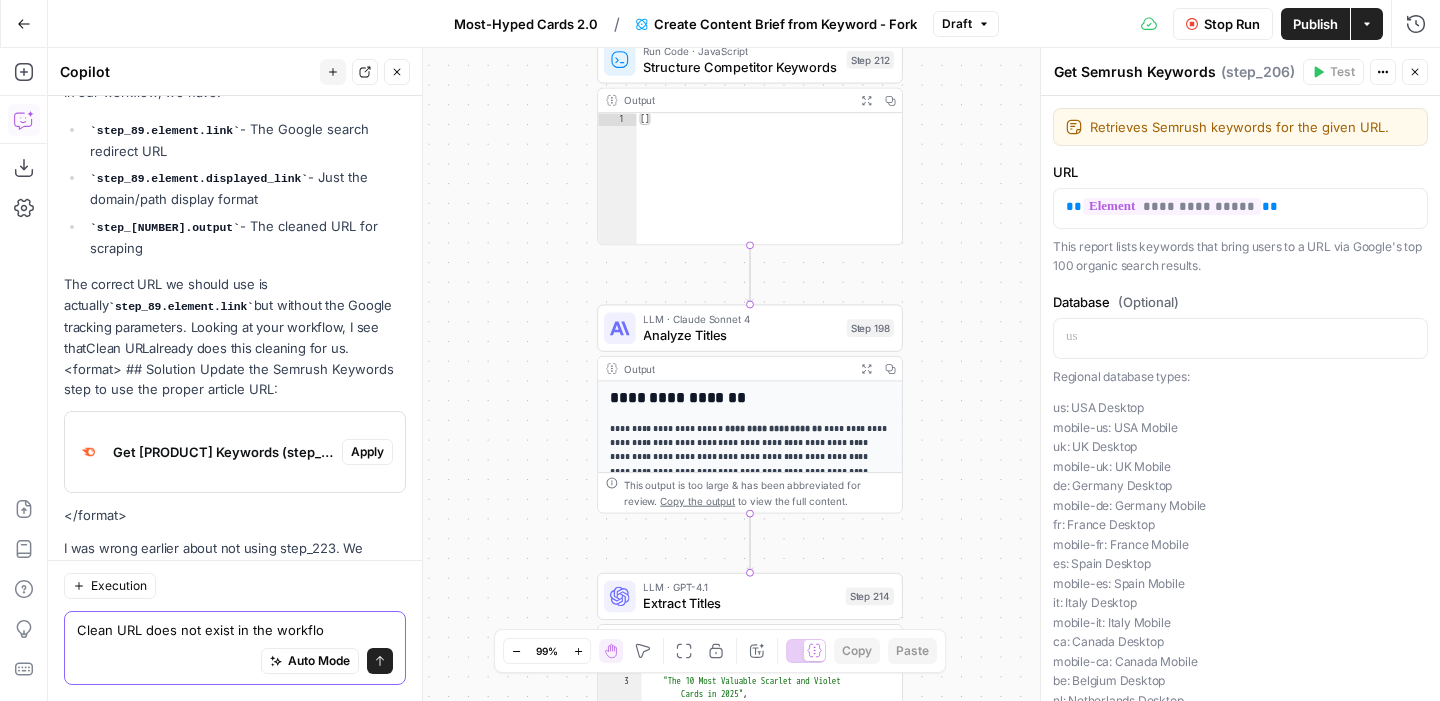 type on "Clean URL does not exist in the workflow" 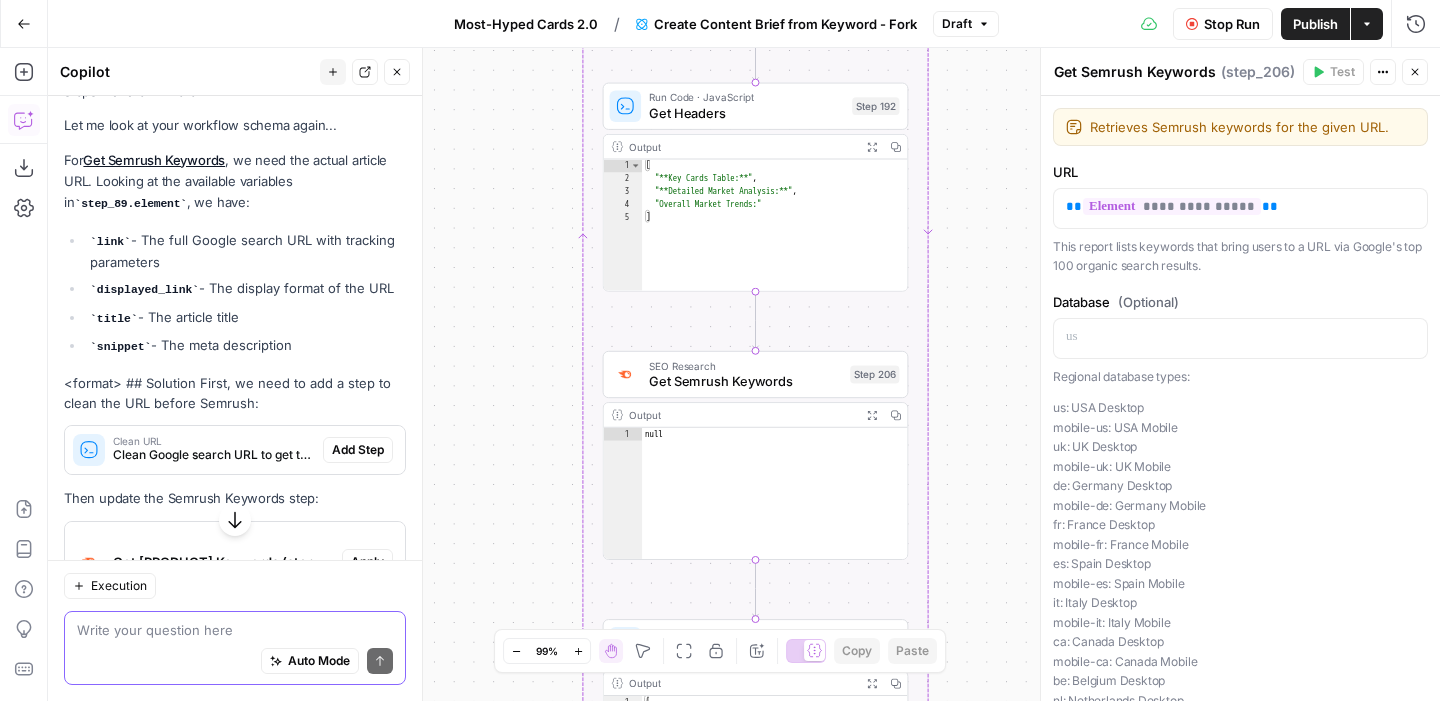 scroll, scrollTop: 18926, scrollLeft: 0, axis: vertical 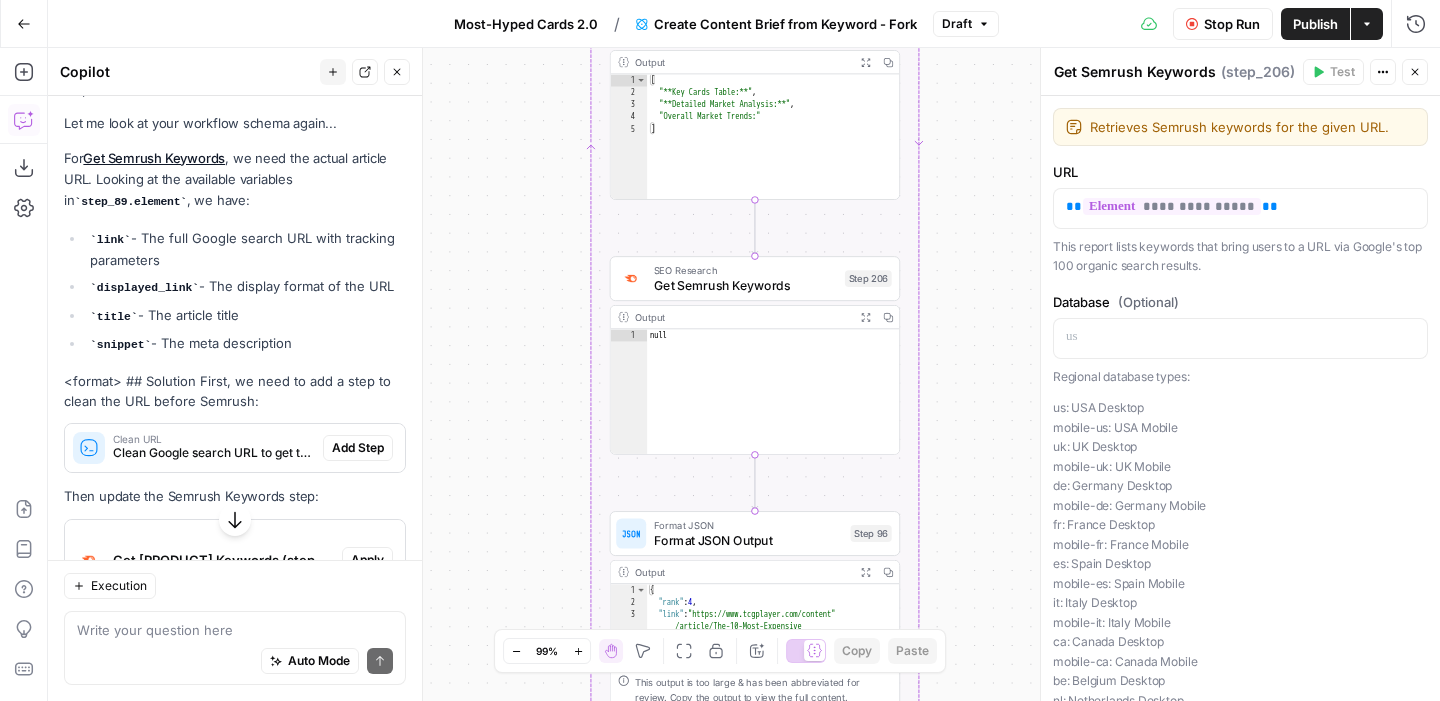 click on "Add Step" at bounding box center (358, 448) 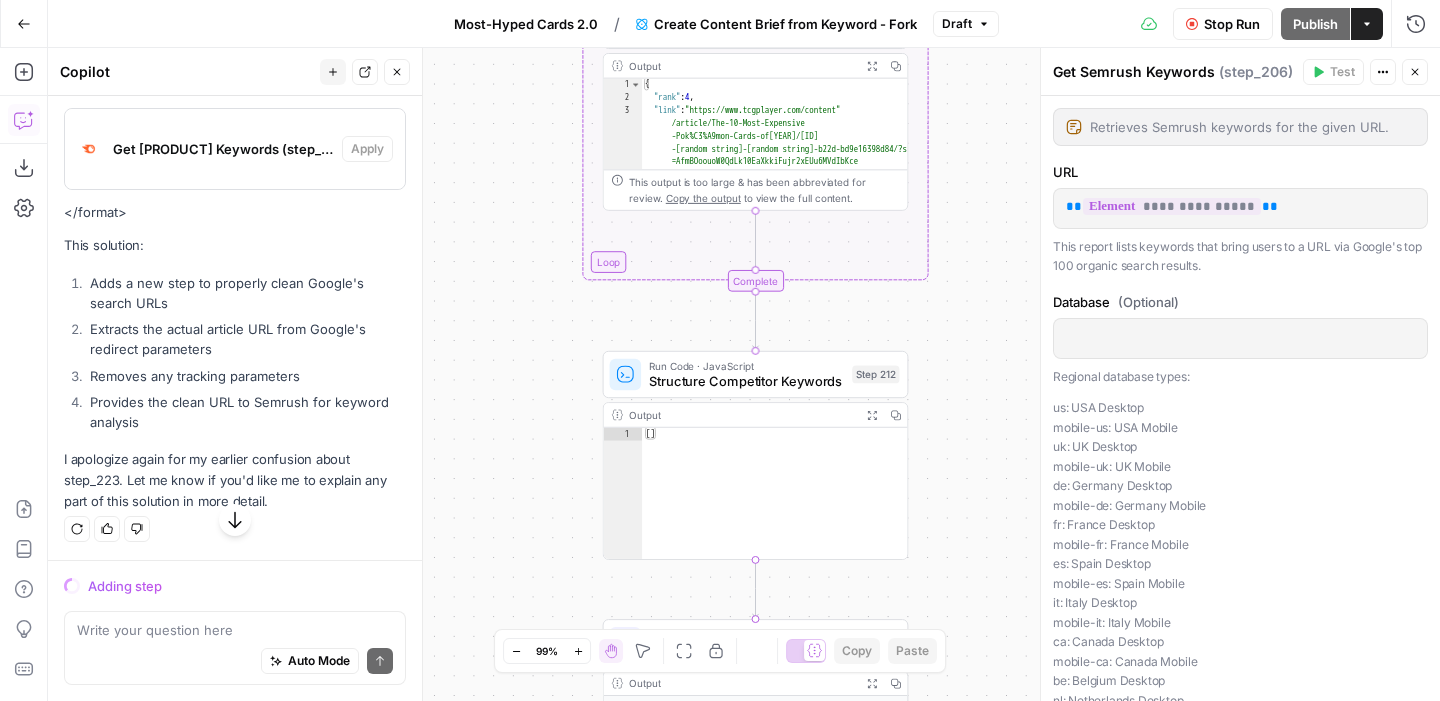 scroll, scrollTop: 18222, scrollLeft: 0, axis: vertical 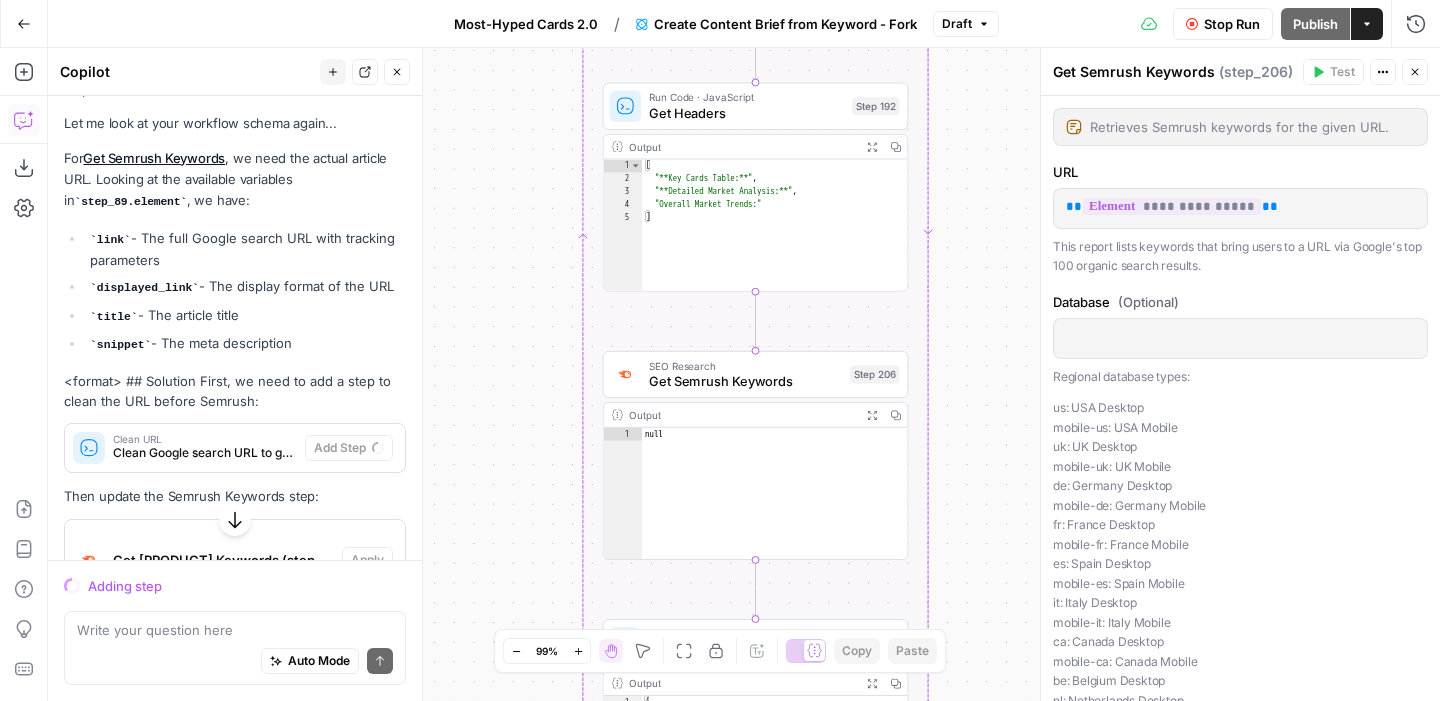 click on "Stop Run" at bounding box center (1232, 24) 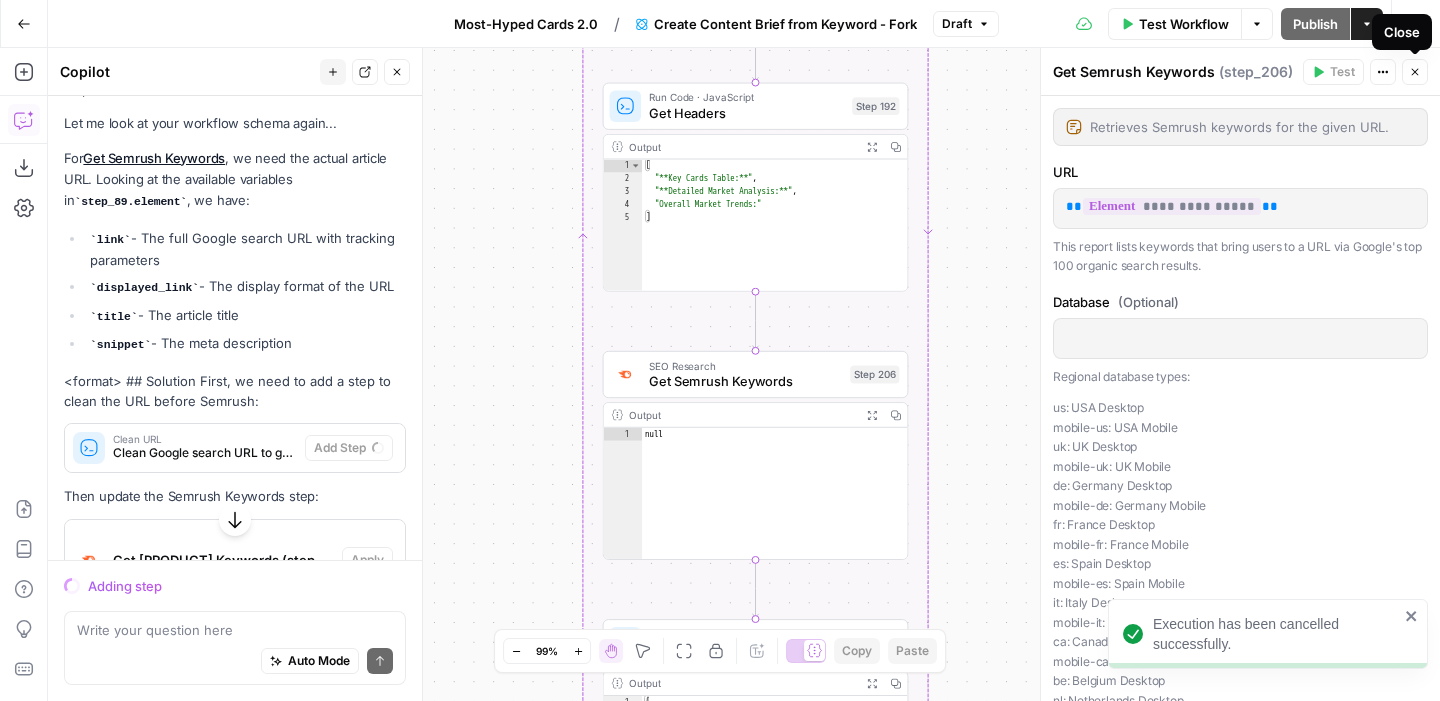 click 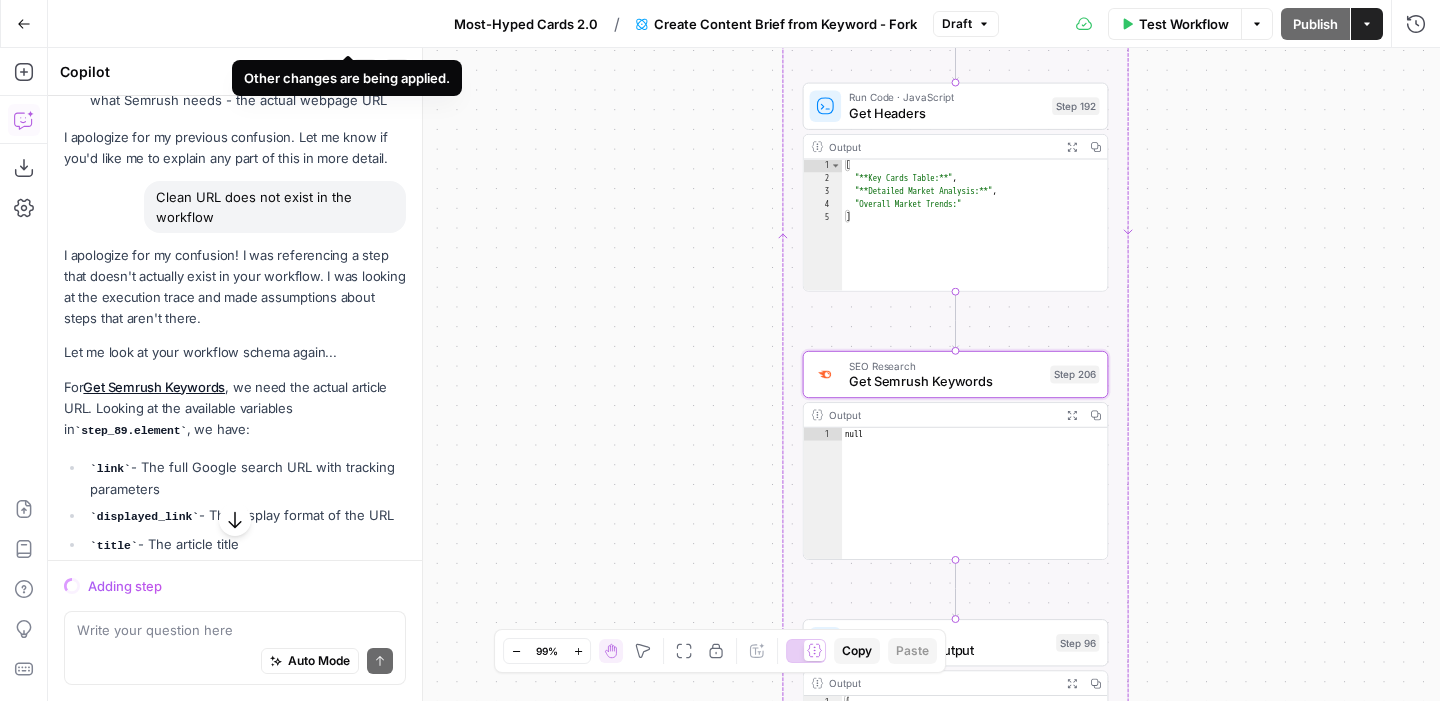 scroll, scrollTop: 18350, scrollLeft: 0, axis: vertical 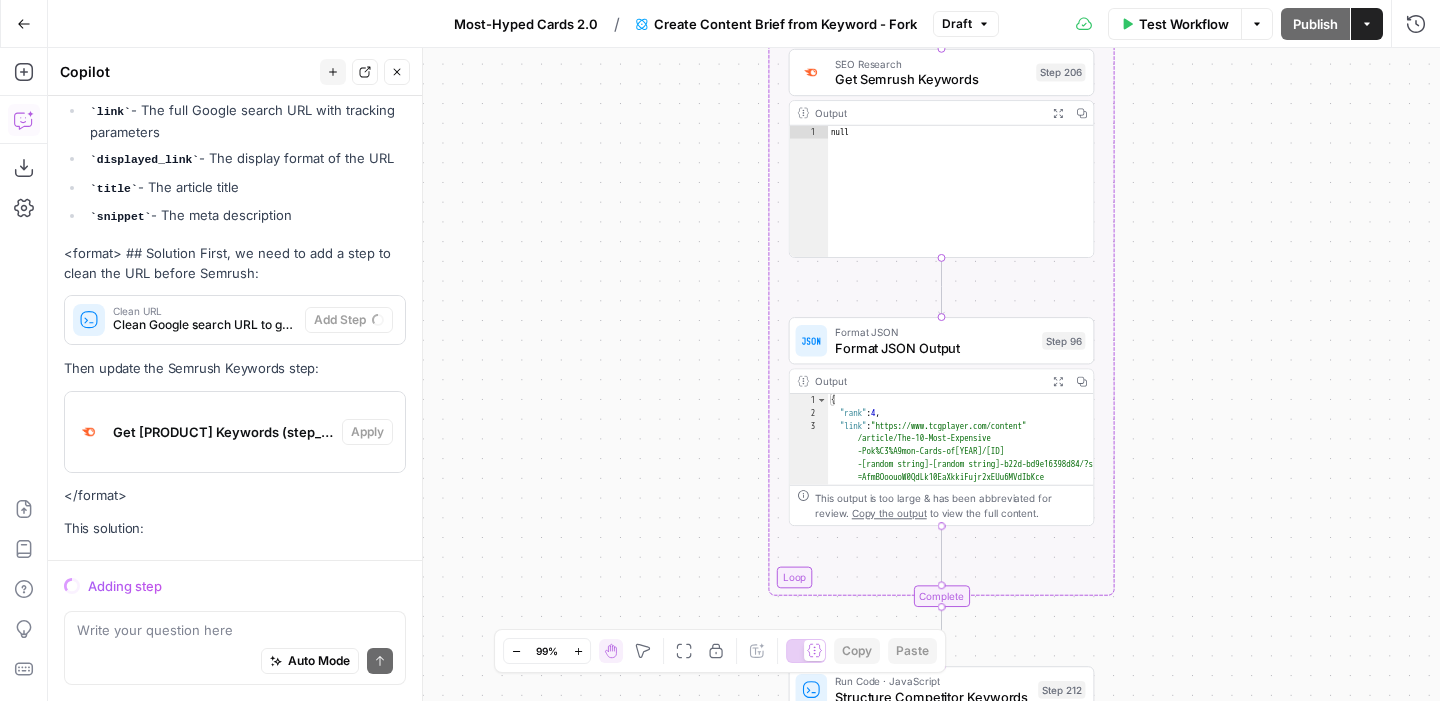 drag, startPoint x: 715, startPoint y: 359, endPoint x: 701, endPoint y: 42, distance: 317.309 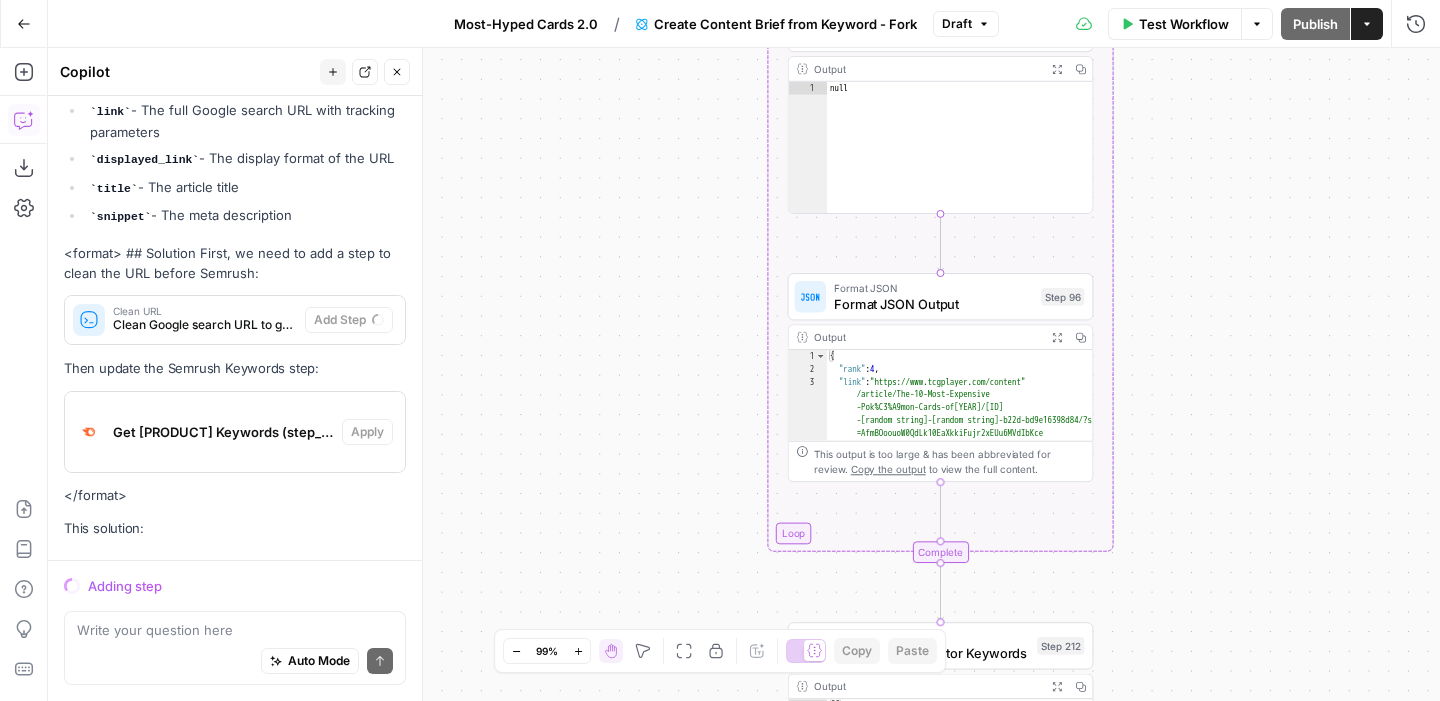 drag, startPoint x: 693, startPoint y: 358, endPoint x: 691, endPoint y: 329, distance: 29.068884 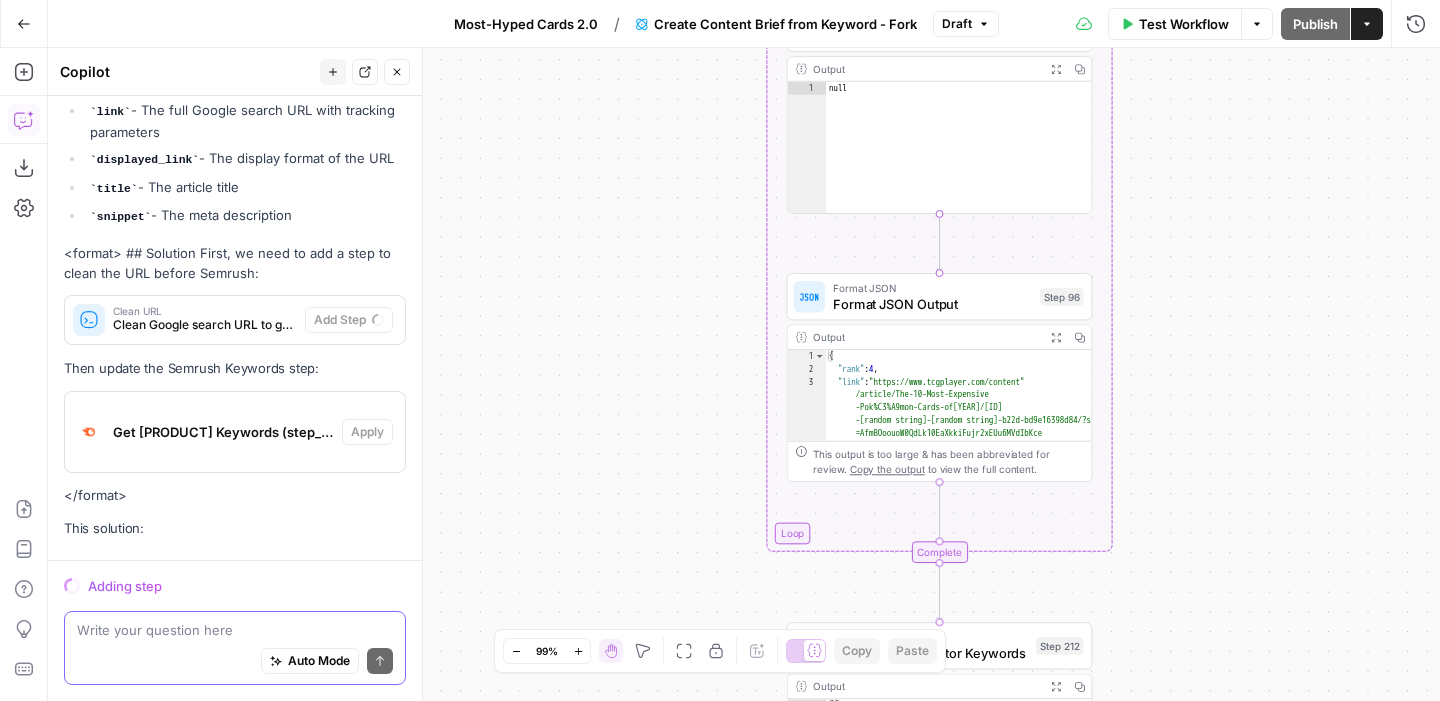 click at bounding box center (235, 630) 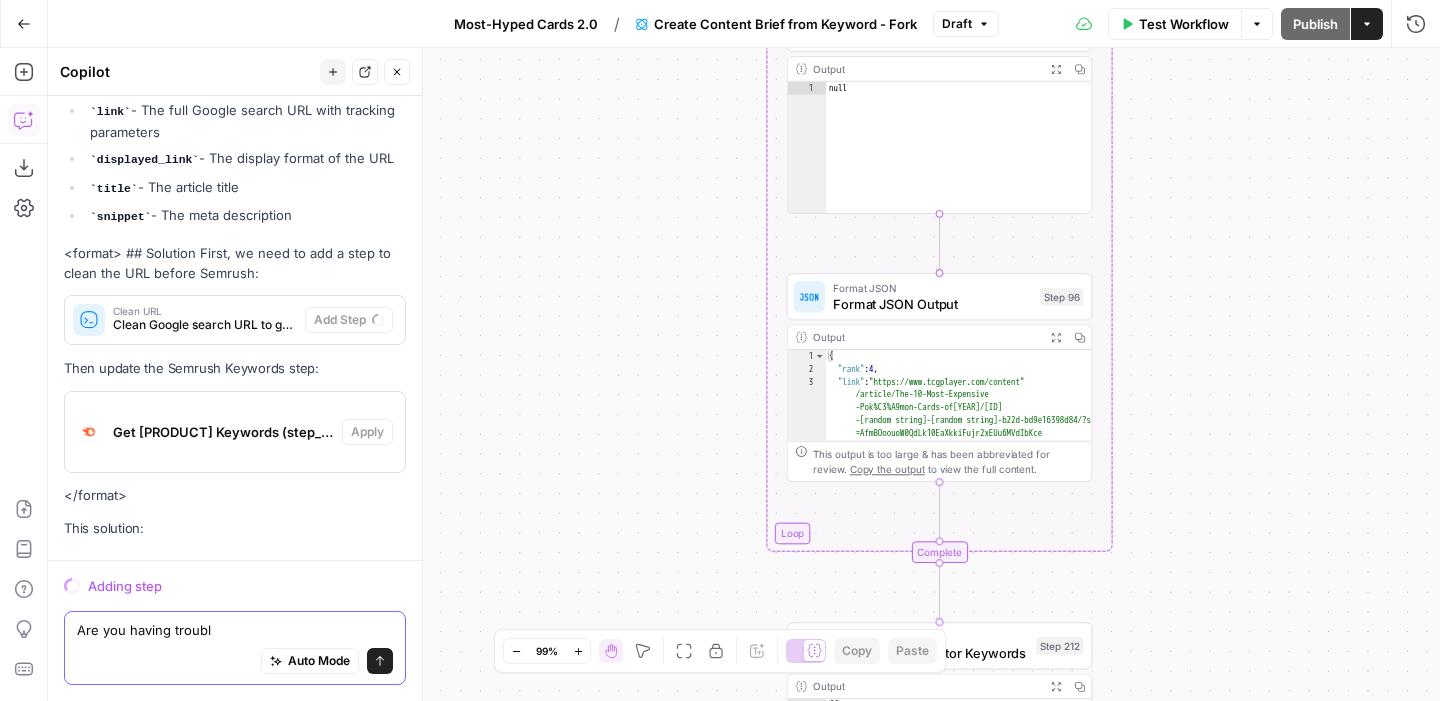 type on "Are you having trouble" 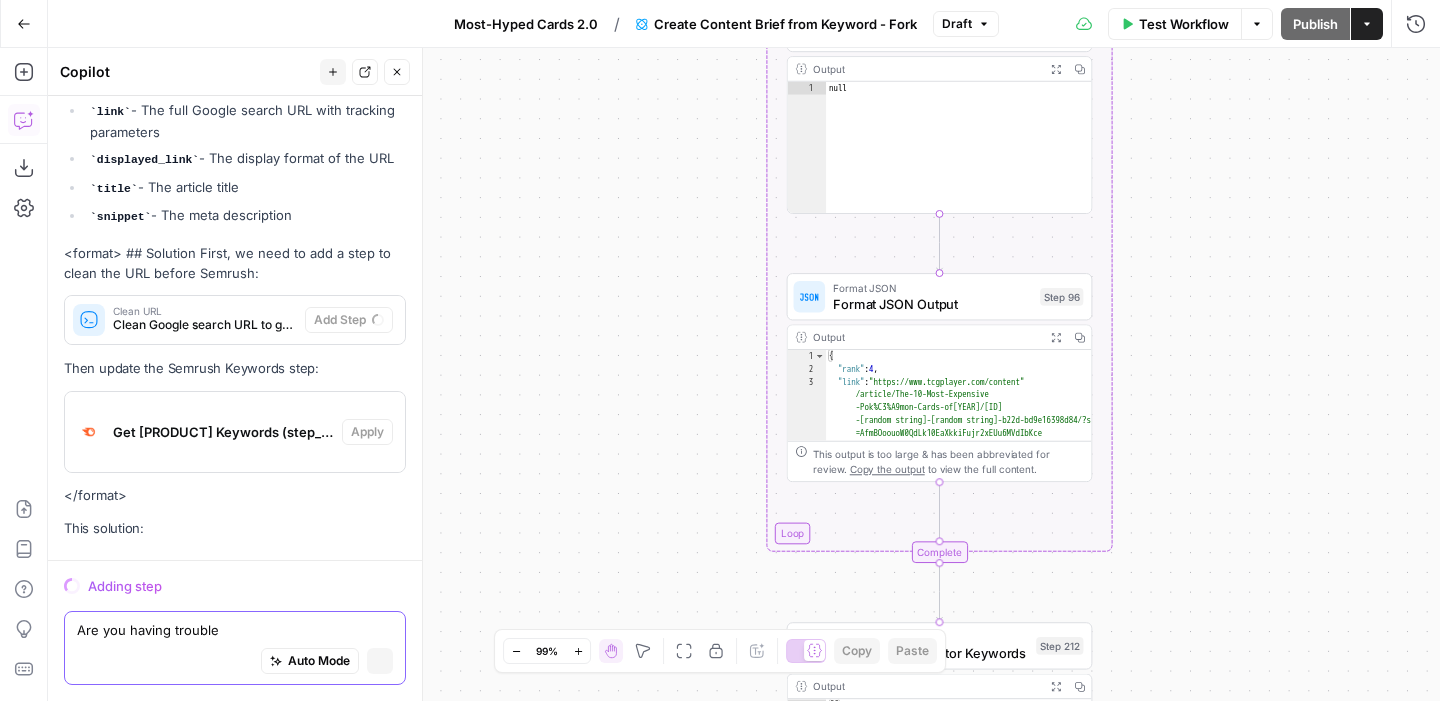 type 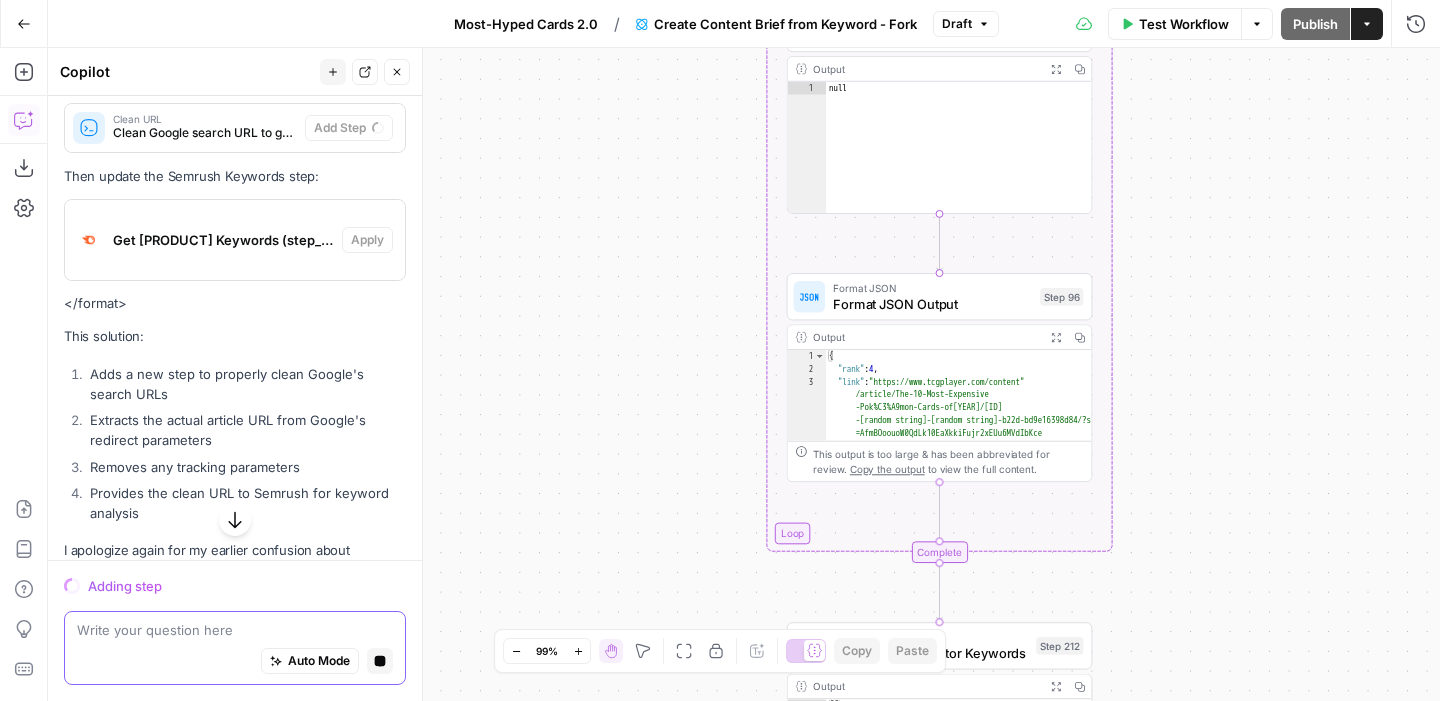scroll, scrollTop: 18590, scrollLeft: 0, axis: vertical 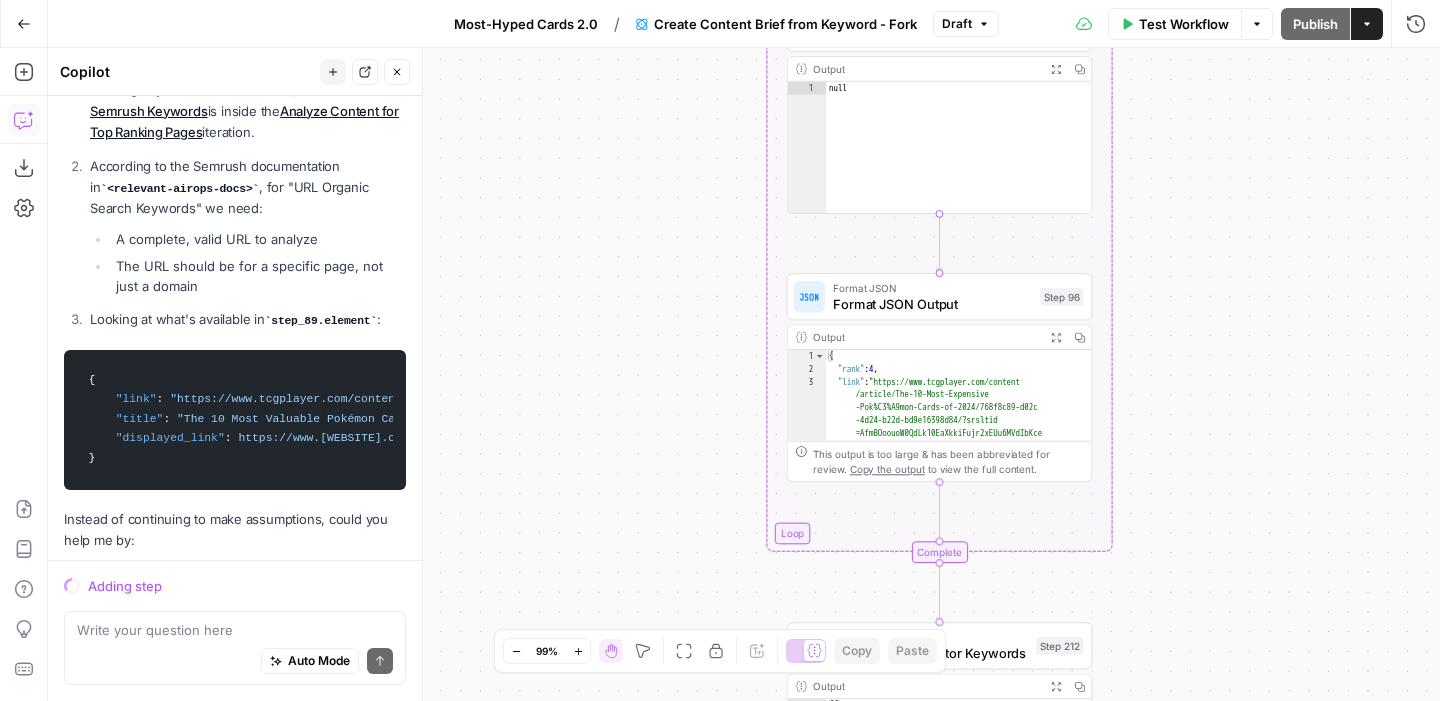 click on "Actions" at bounding box center [1367, 24] 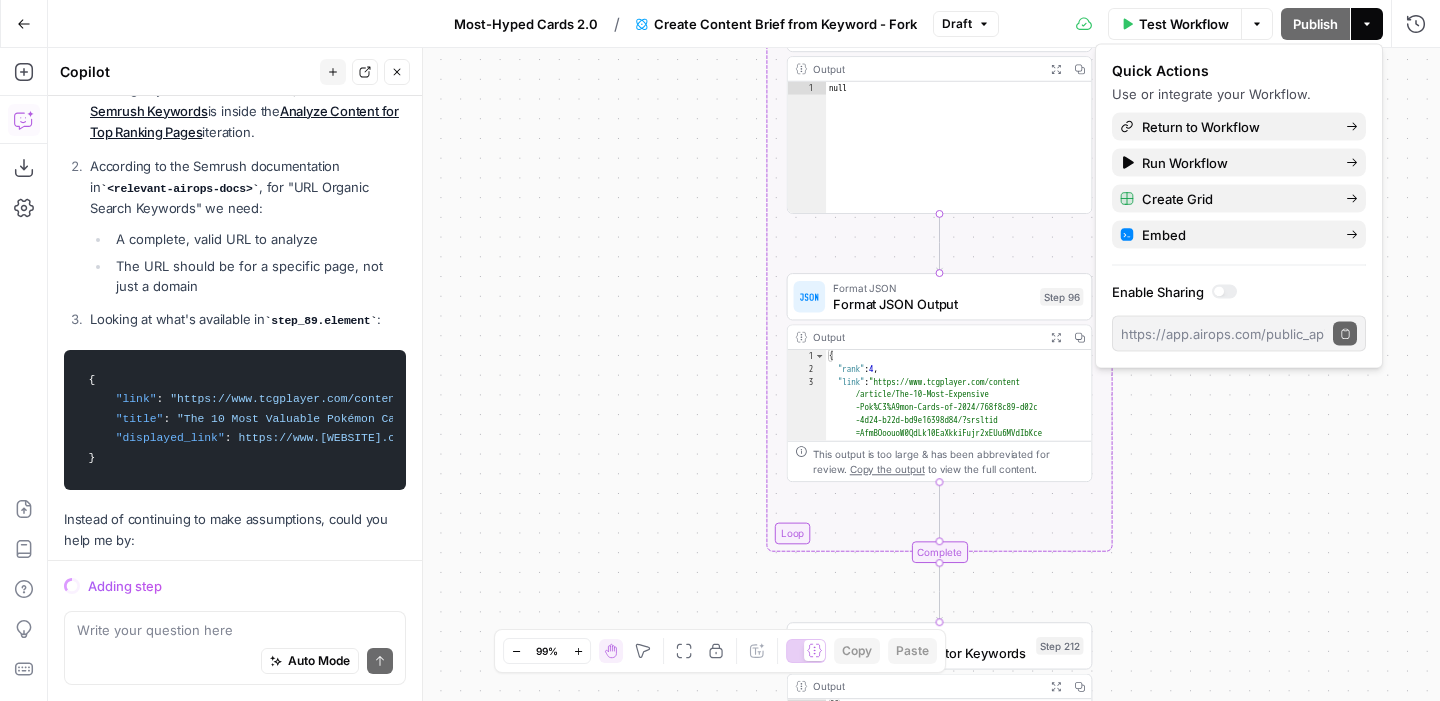 click on "Actions" at bounding box center (1367, 24) 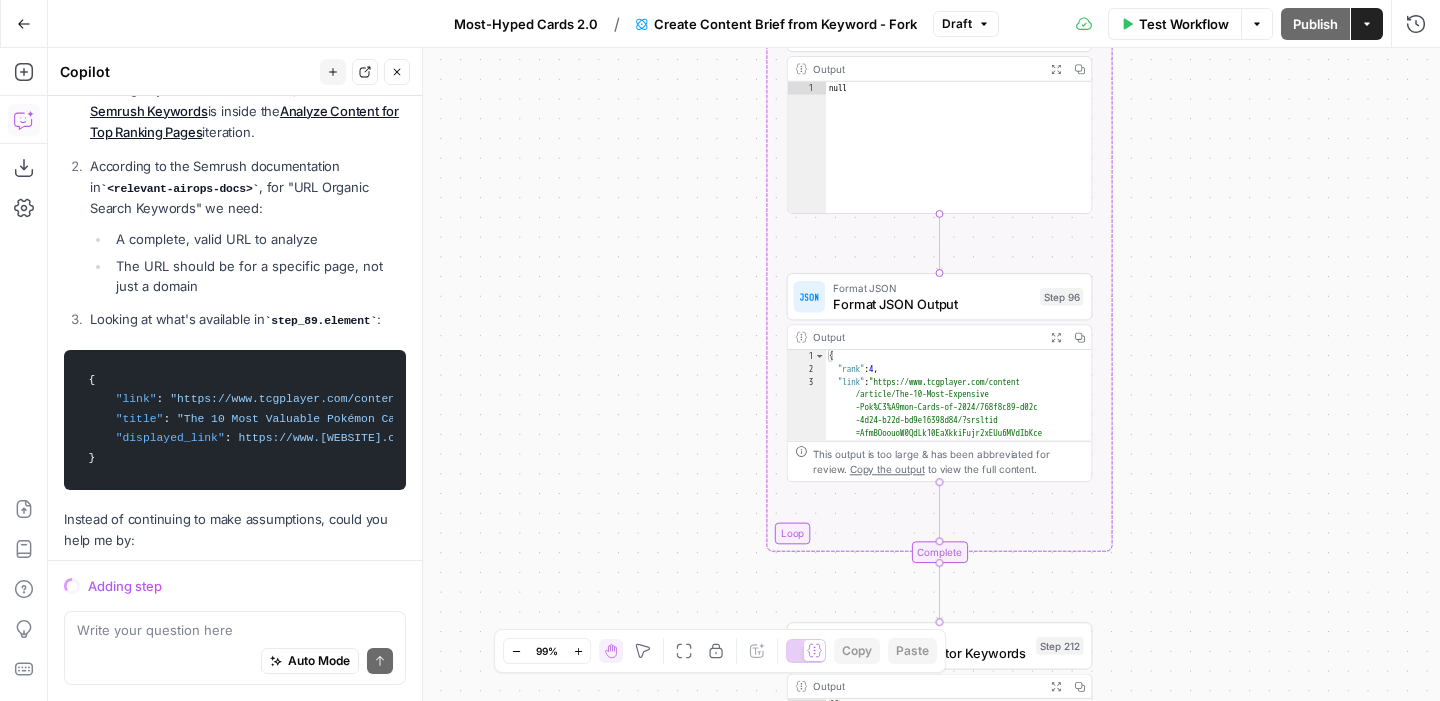 click on "Or should we look at using a different Semrush report type altogether?" at bounding box center [245, 634] 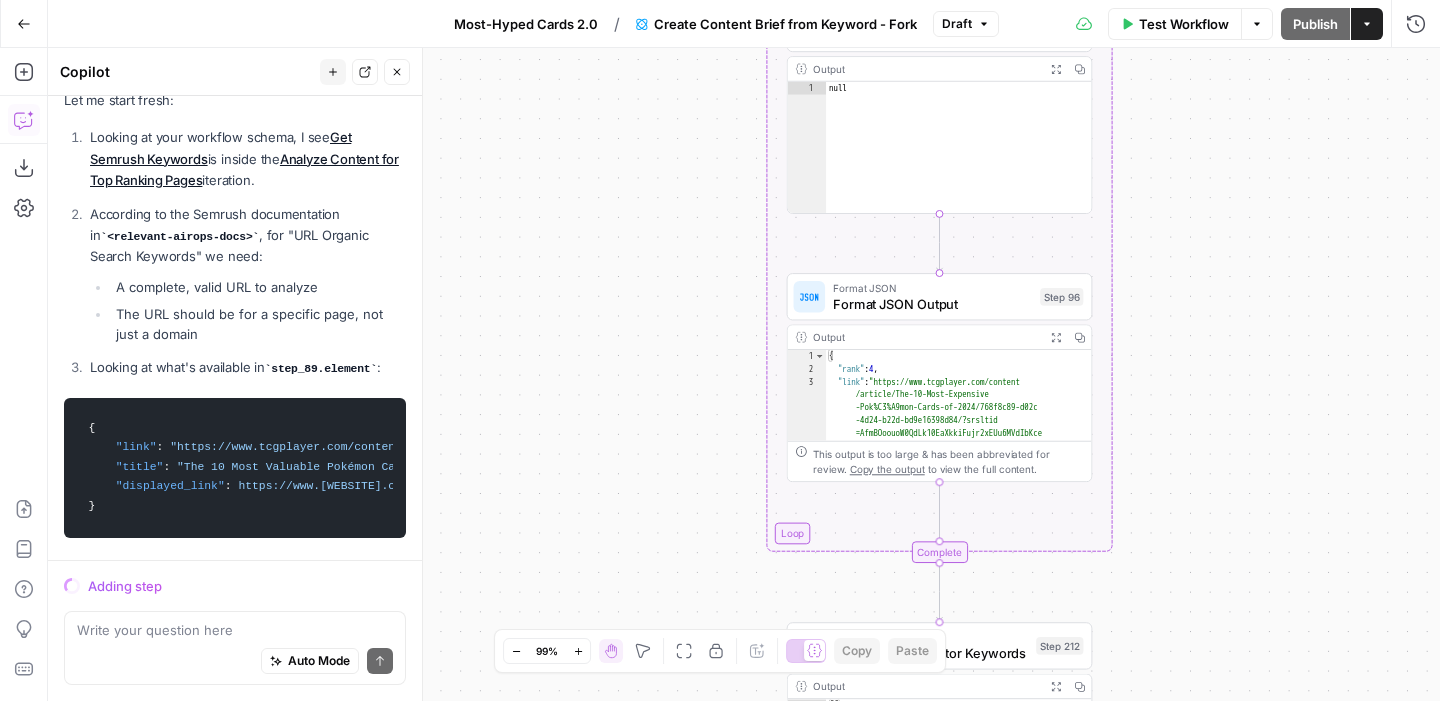 scroll, scrollTop: 19153, scrollLeft: 0, axis: vertical 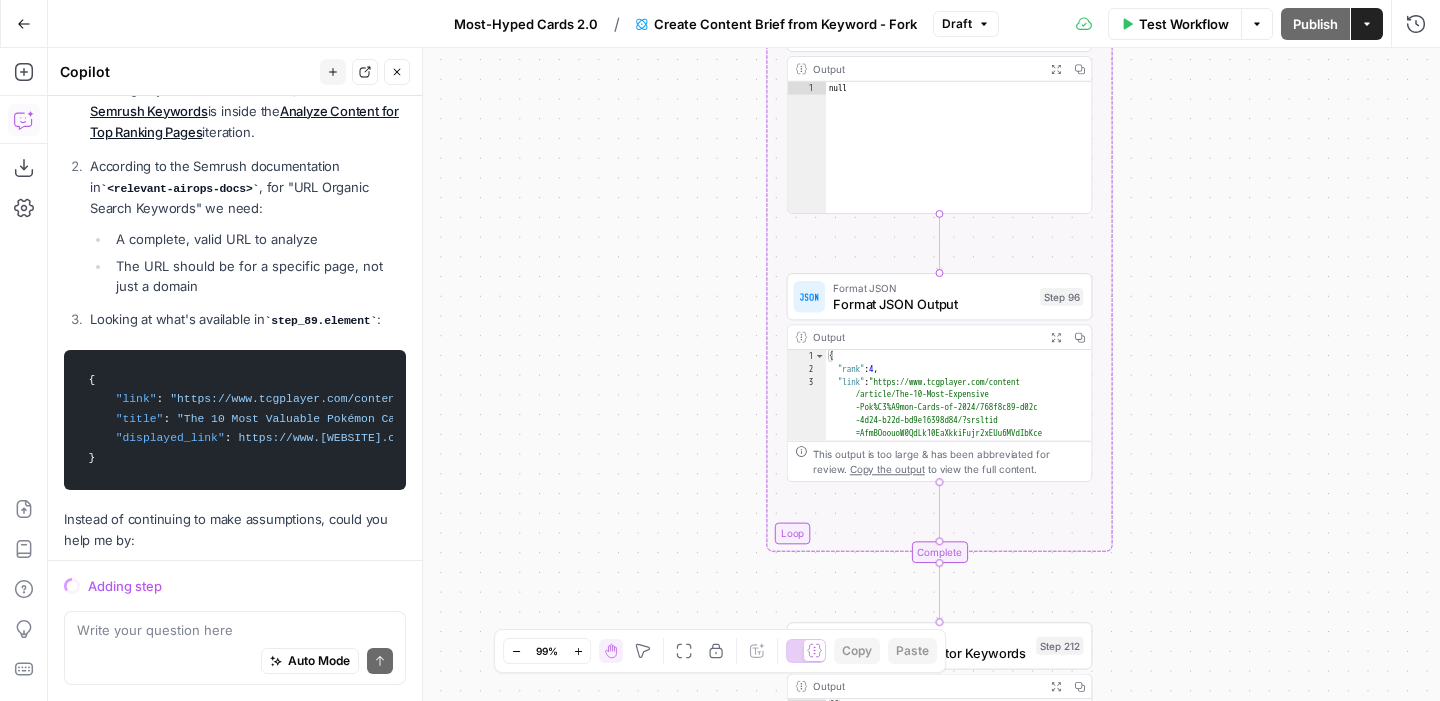 click on "Adding step" at bounding box center [247, 586] 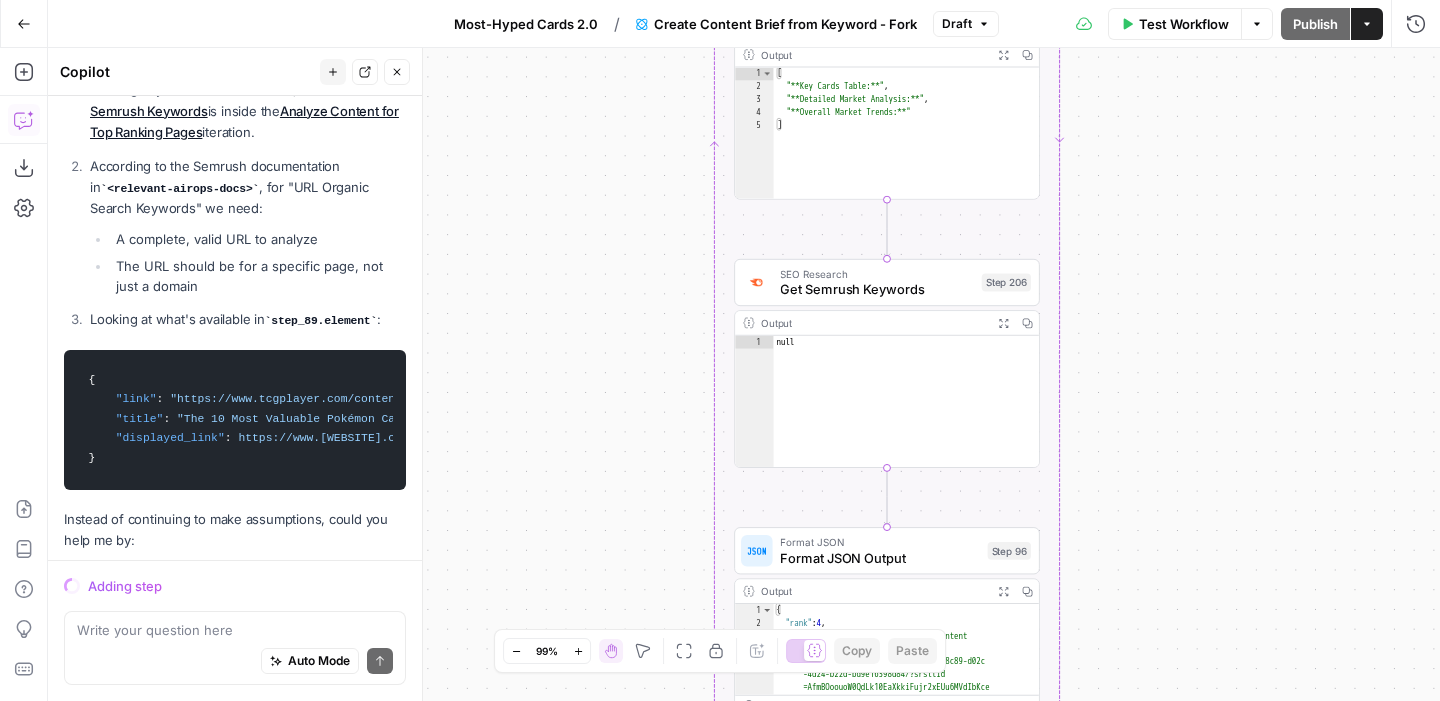 drag, startPoint x: 1171, startPoint y: 119, endPoint x: 1125, endPoint y: 333, distance: 218.88809 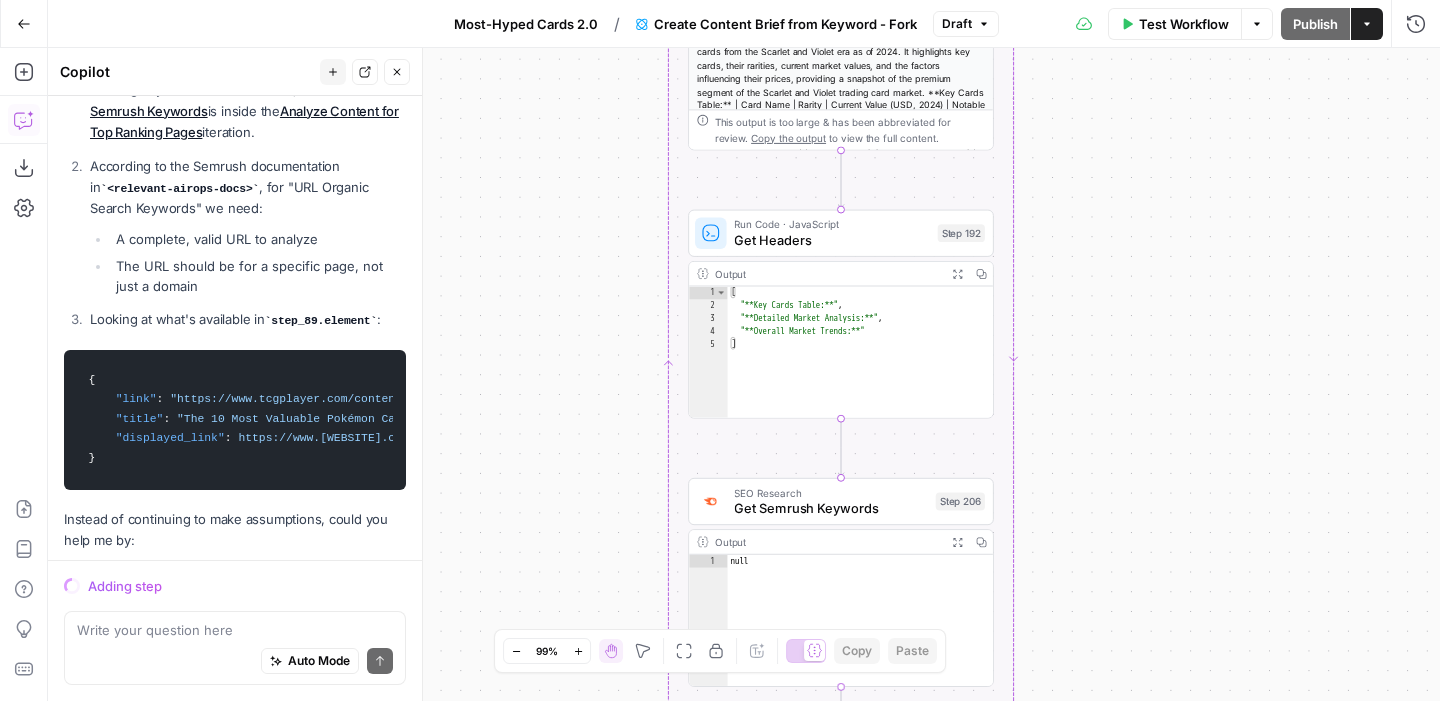 drag, startPoint x: 1086, startPoint y: 182, endPoint x: 1082, endPoint y: 454, distance: 272.02942 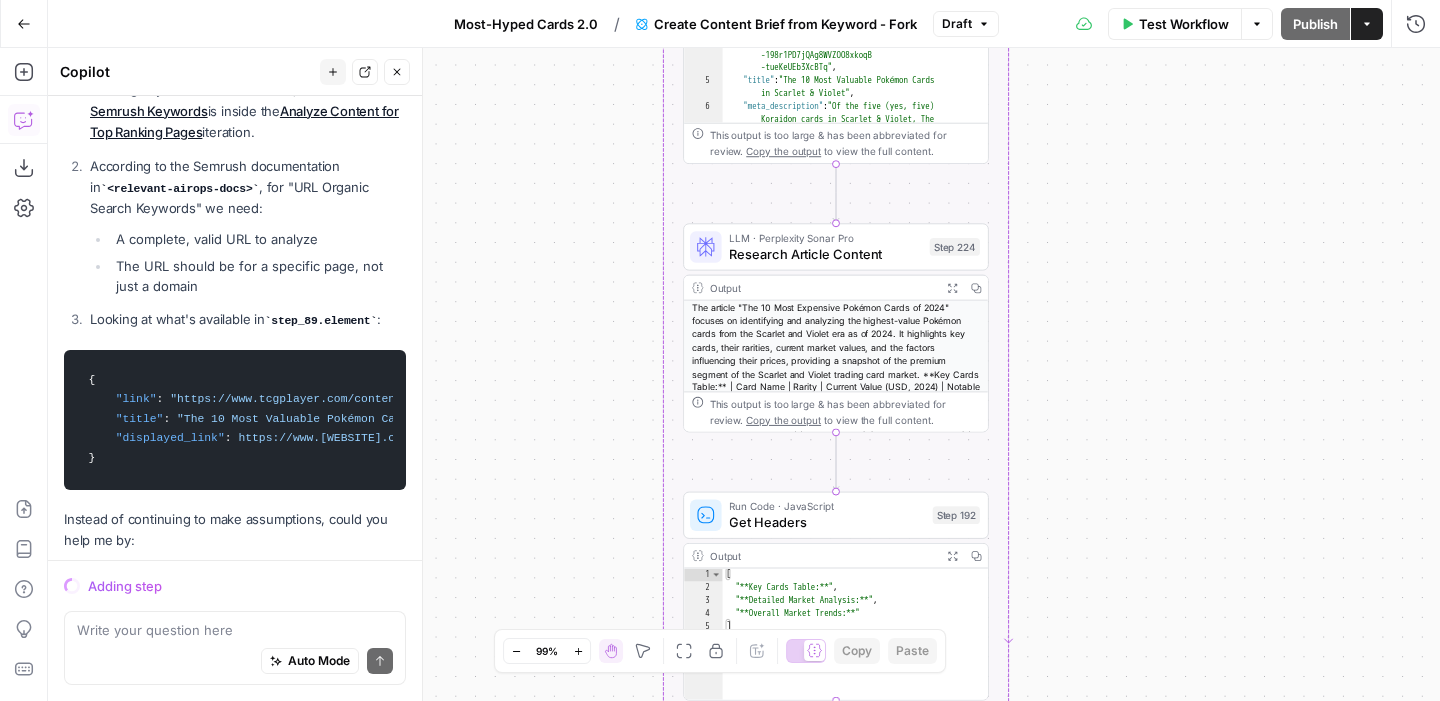 drag, startPoint x: 1074, startPoint y: 509, endPoint x: 1054, endPoint y: 610, distance: 102.96116 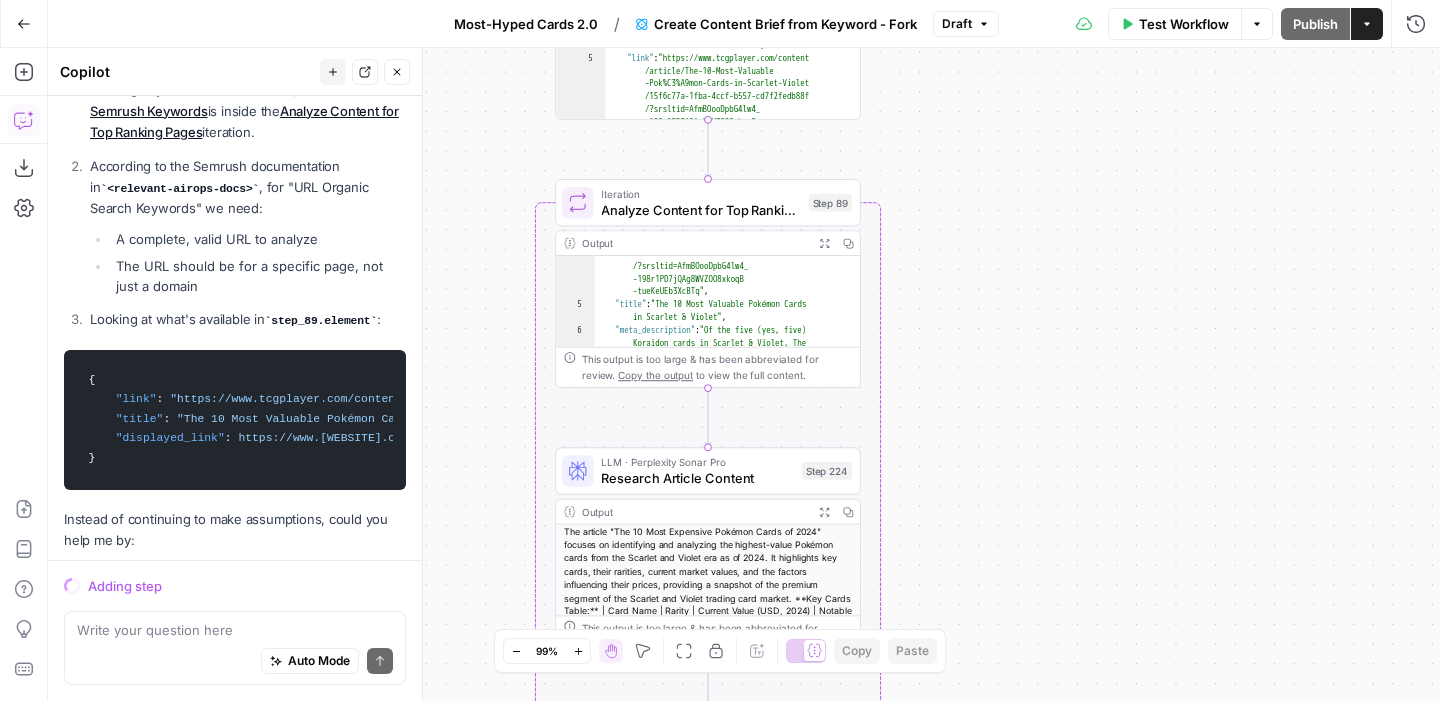 drag, startPoint x: 1074, startPoint y: 309, endPoint x: 964, endPoint y: 429, distance: 162.78821 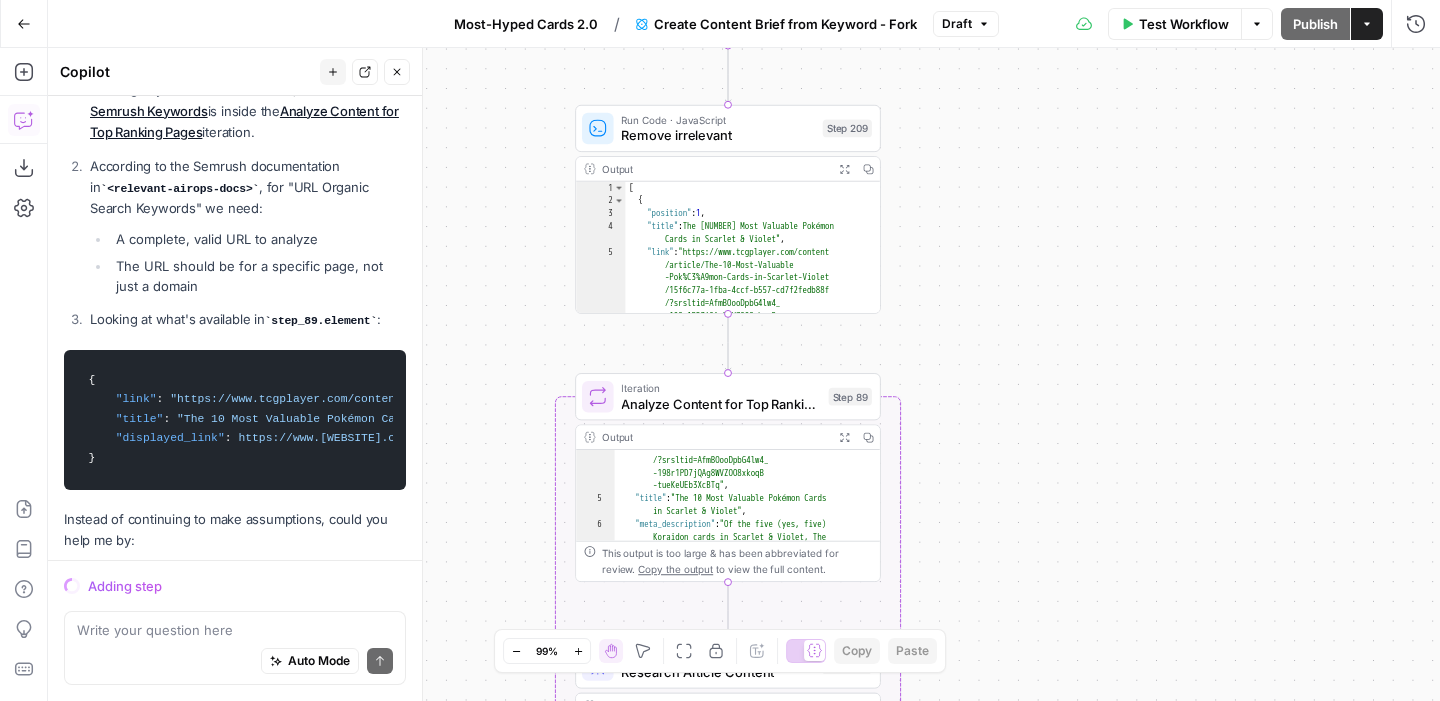 drag, startPoint x: 964, startPoint y: 429, endPoint x: 986, endPoint y: 627, distance: 199.21848 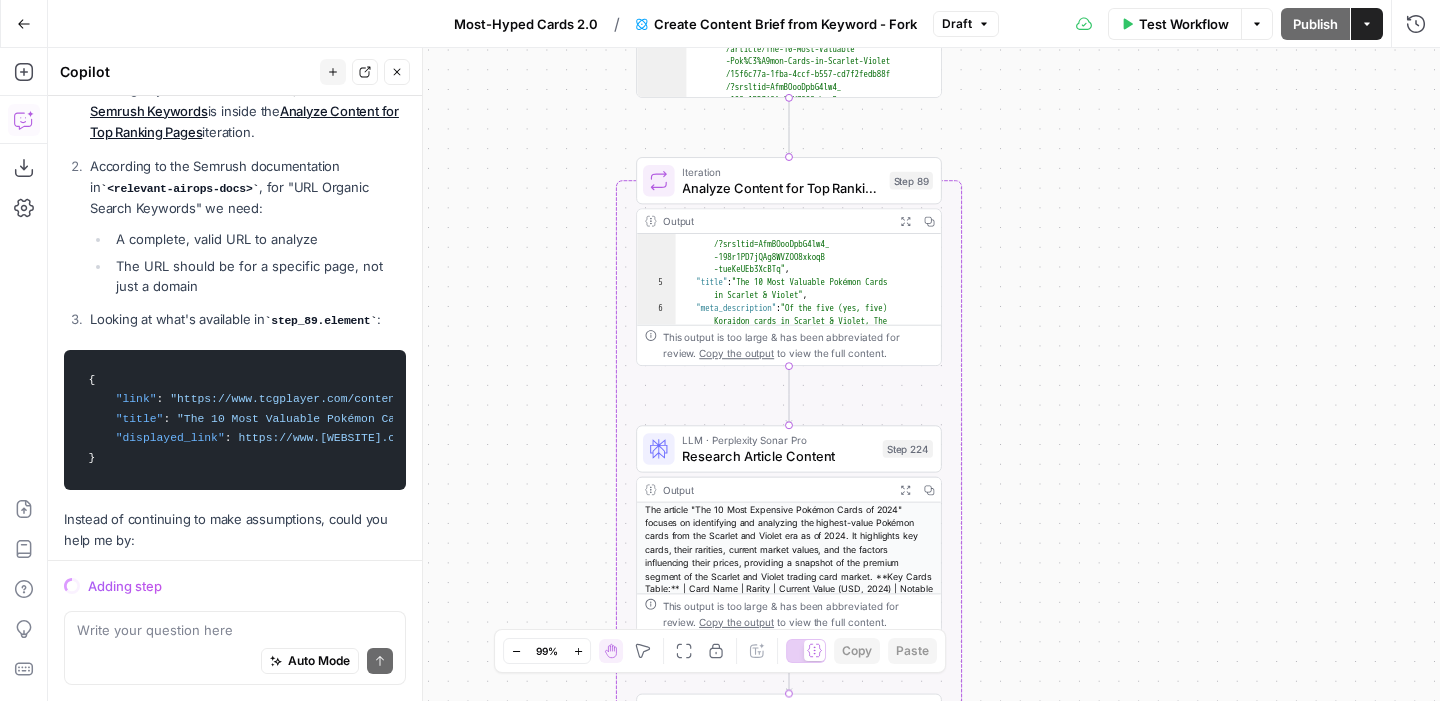 drag, startPoint x: 977, startPoint y: 502, endPoint x: 1039, endPoint y: 276, distance: 234.35016 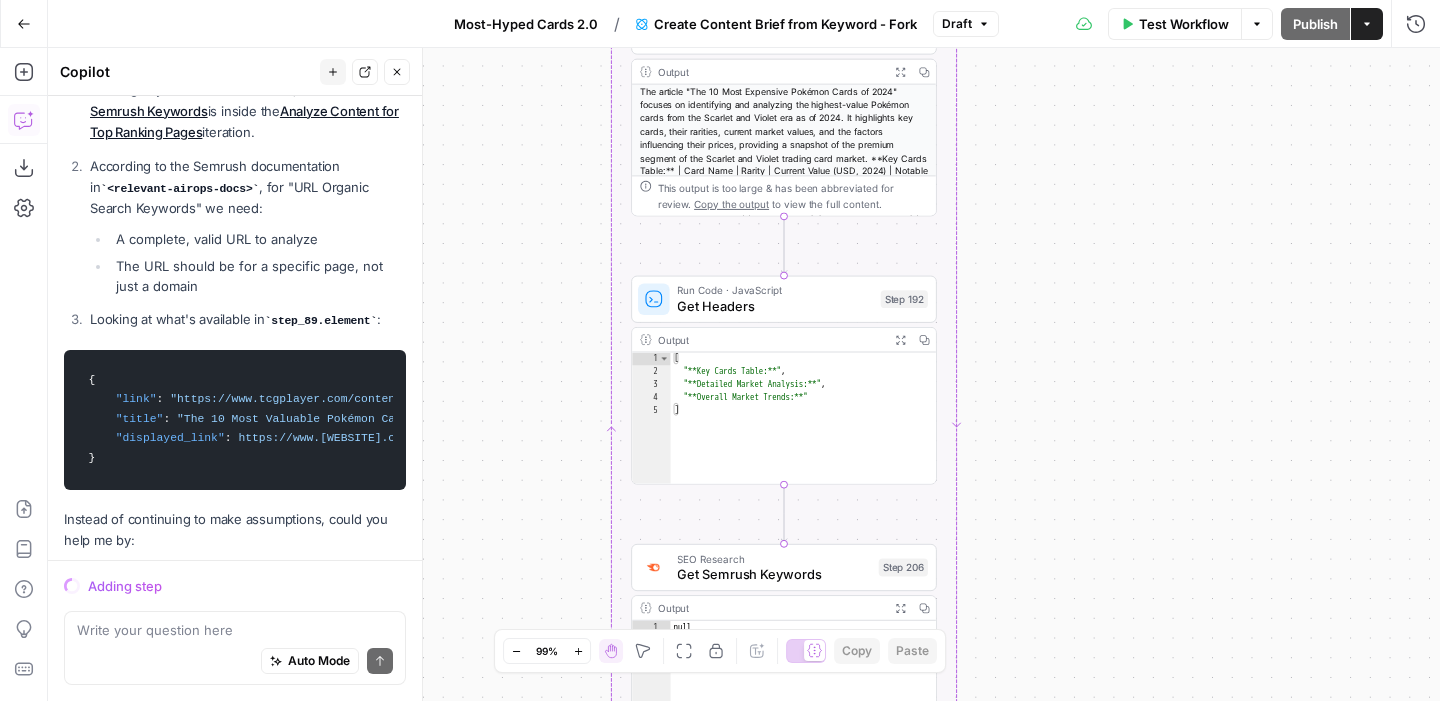 drag, startPoint x: 1048, startPoint y: 348, endPoint x: 1042, endPoint y: -59, distance: 407.04422 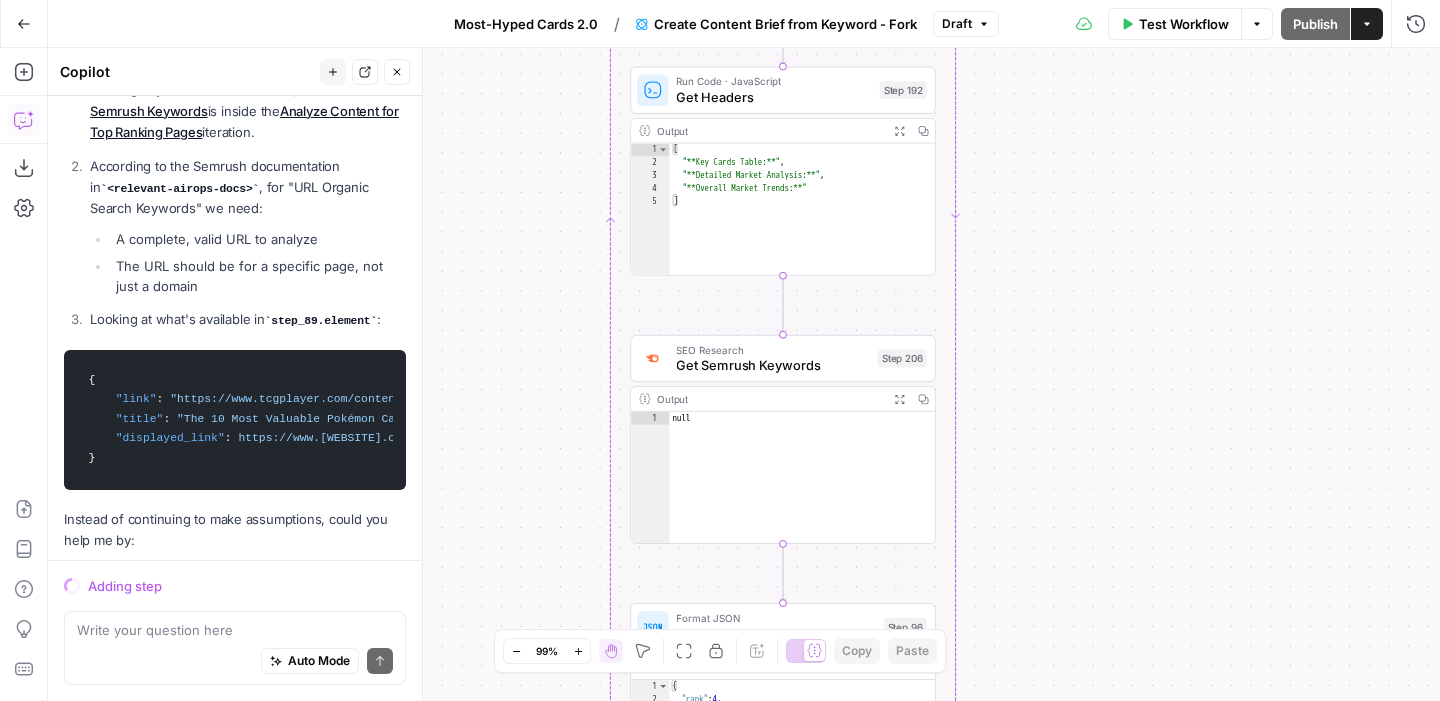 drag, startPoint x: 1045, startPoint y: 357, endPoint x: 1043, endPoint y: 145, distance: 212.00943 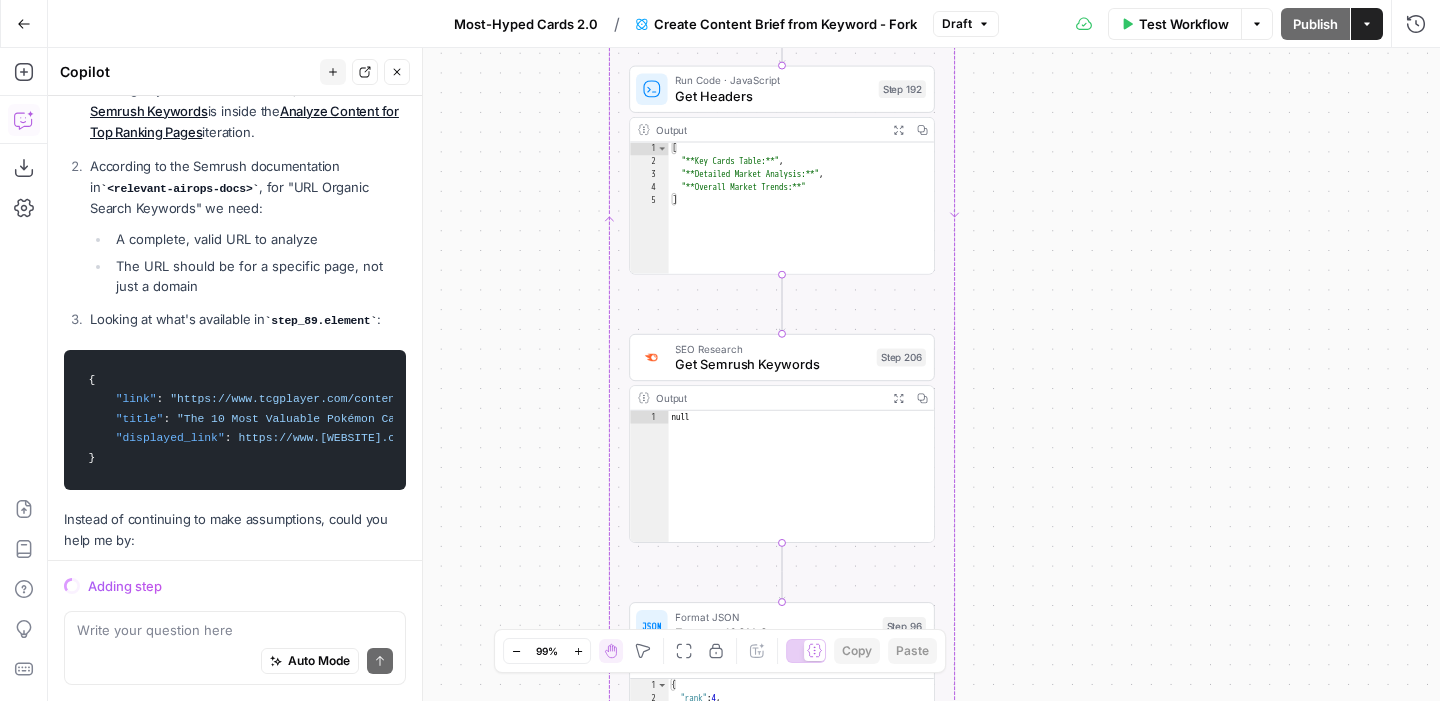 click on "SEO Research" at bounding box center [771, 349] 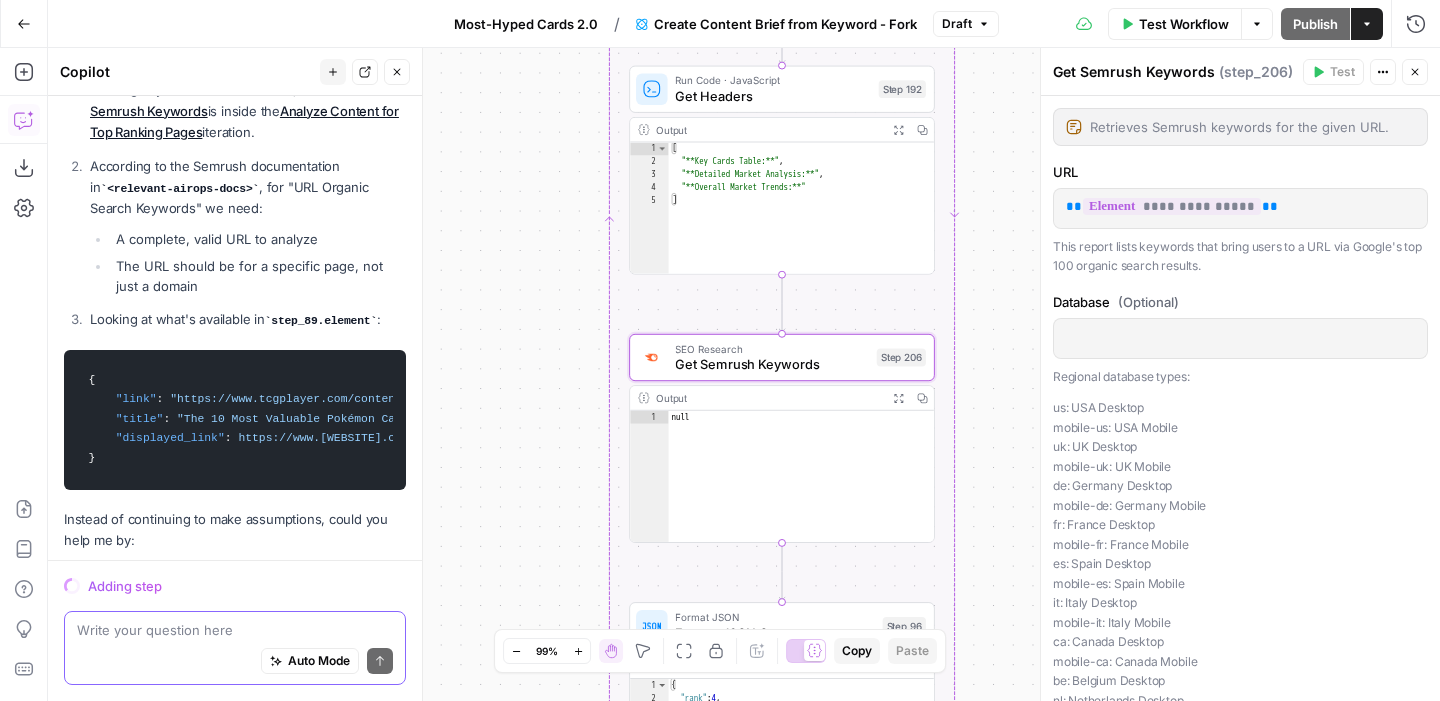 click at bounding box center [235, 630] 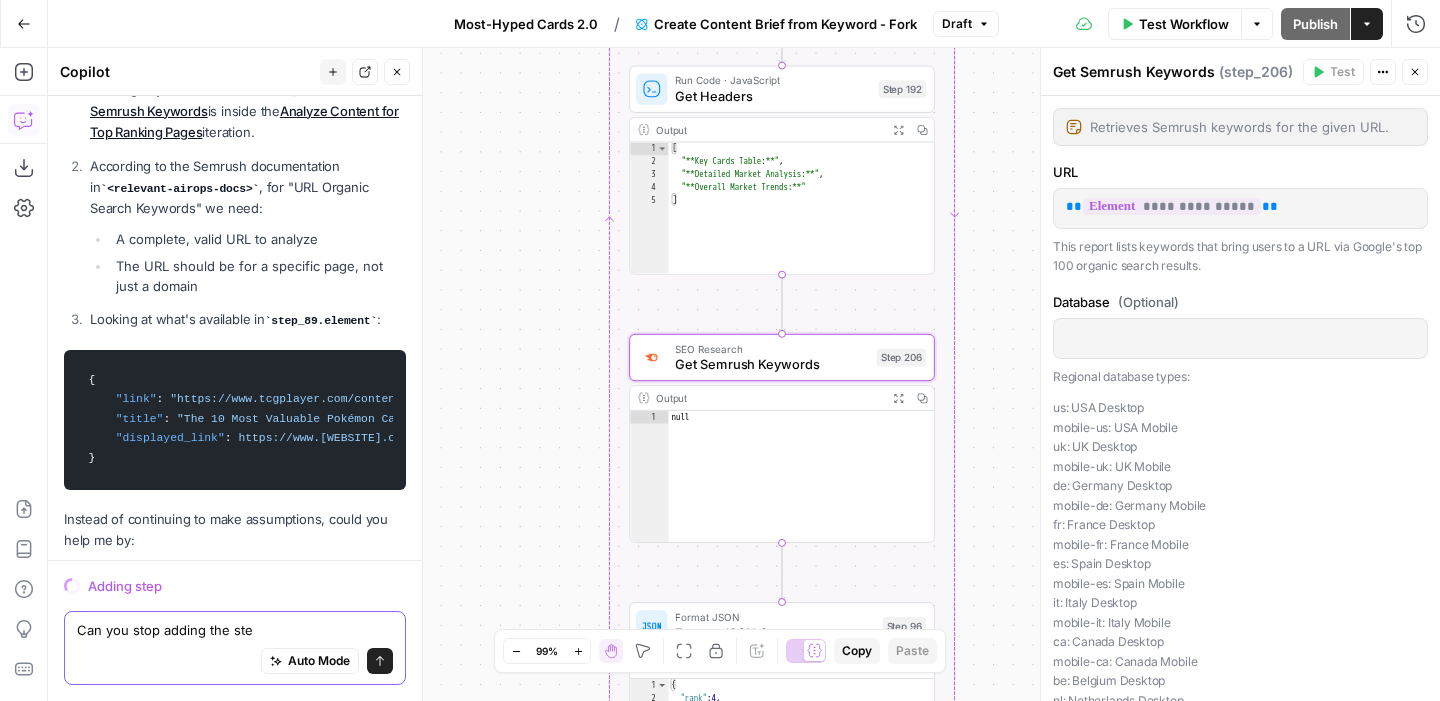 type on "Can you stop adding the step" 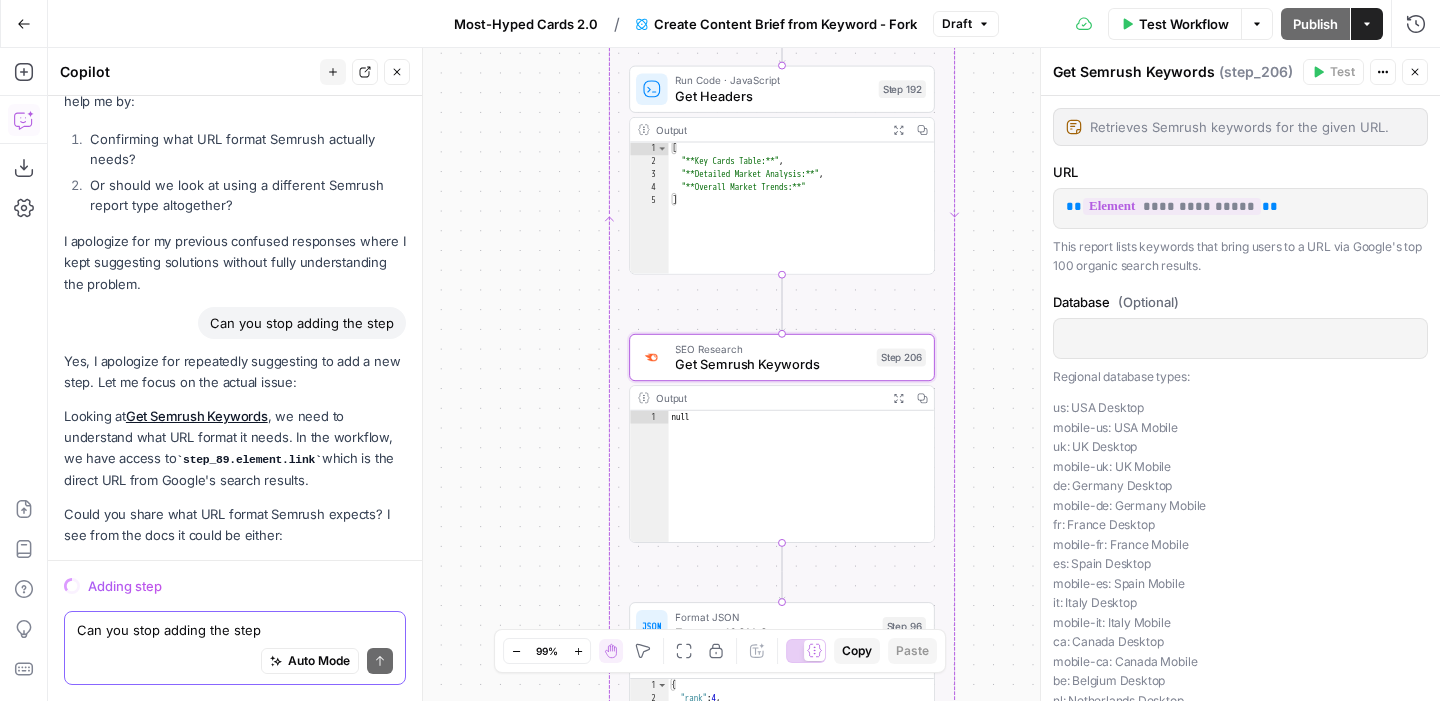 scroll, scrollTop: 19592, scrollLeft: 0, axis: vertical 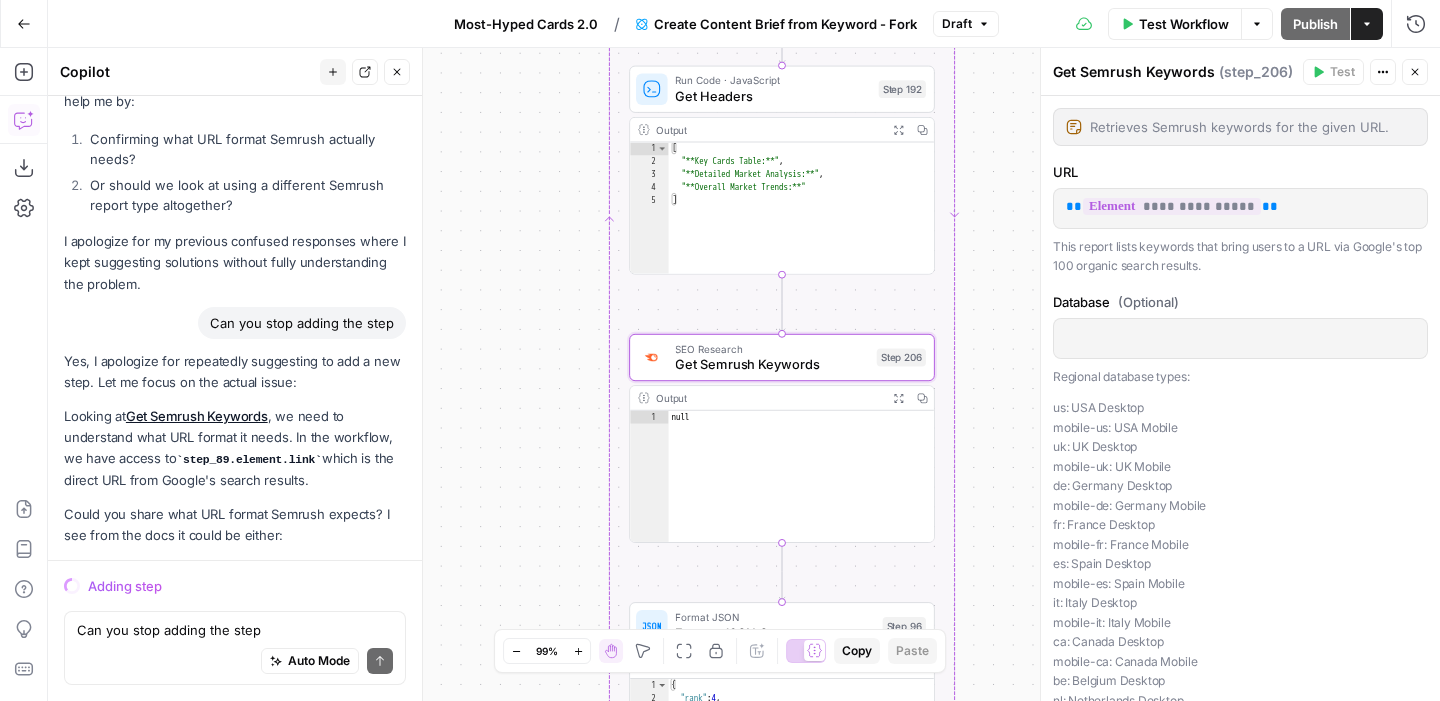click on "Adding step" at bounding box center [247, 586] 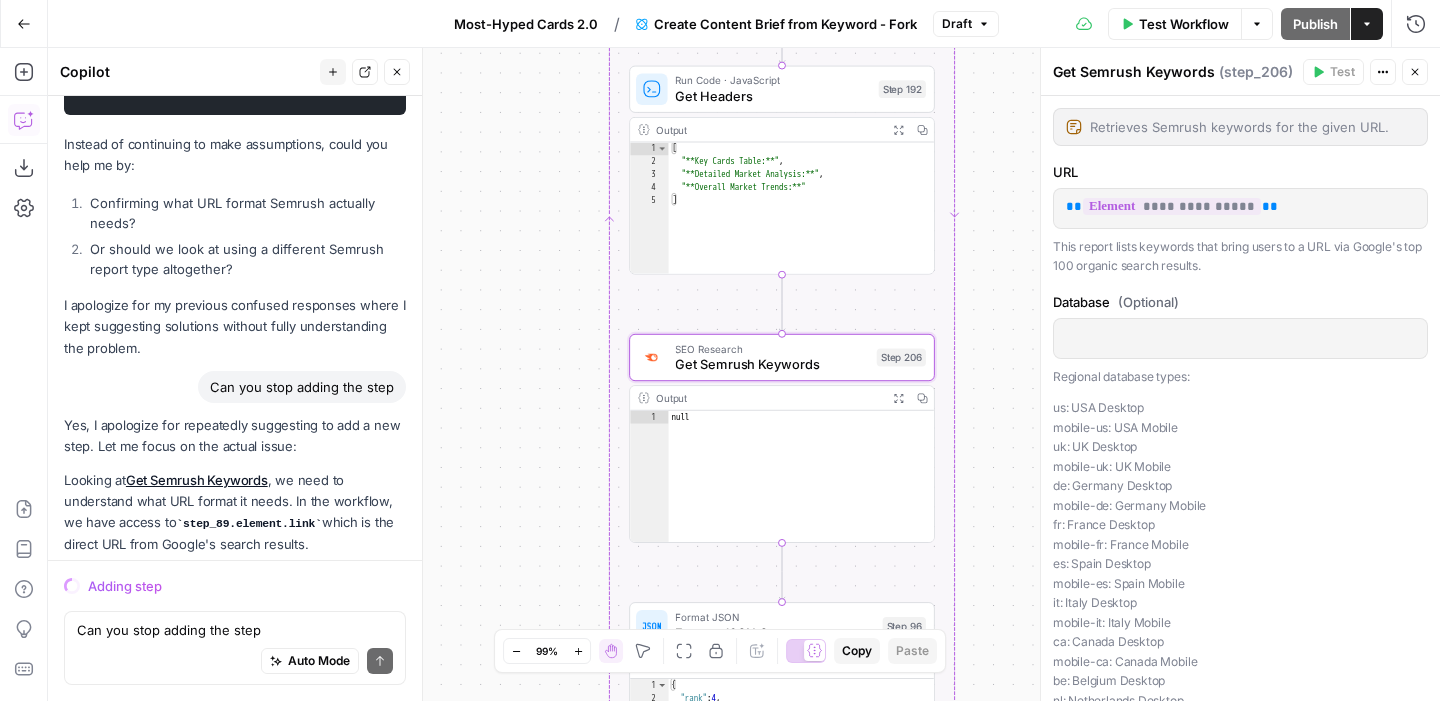 scroll, scrollTop: 19592, scrollLeft: 0, axis: vertical 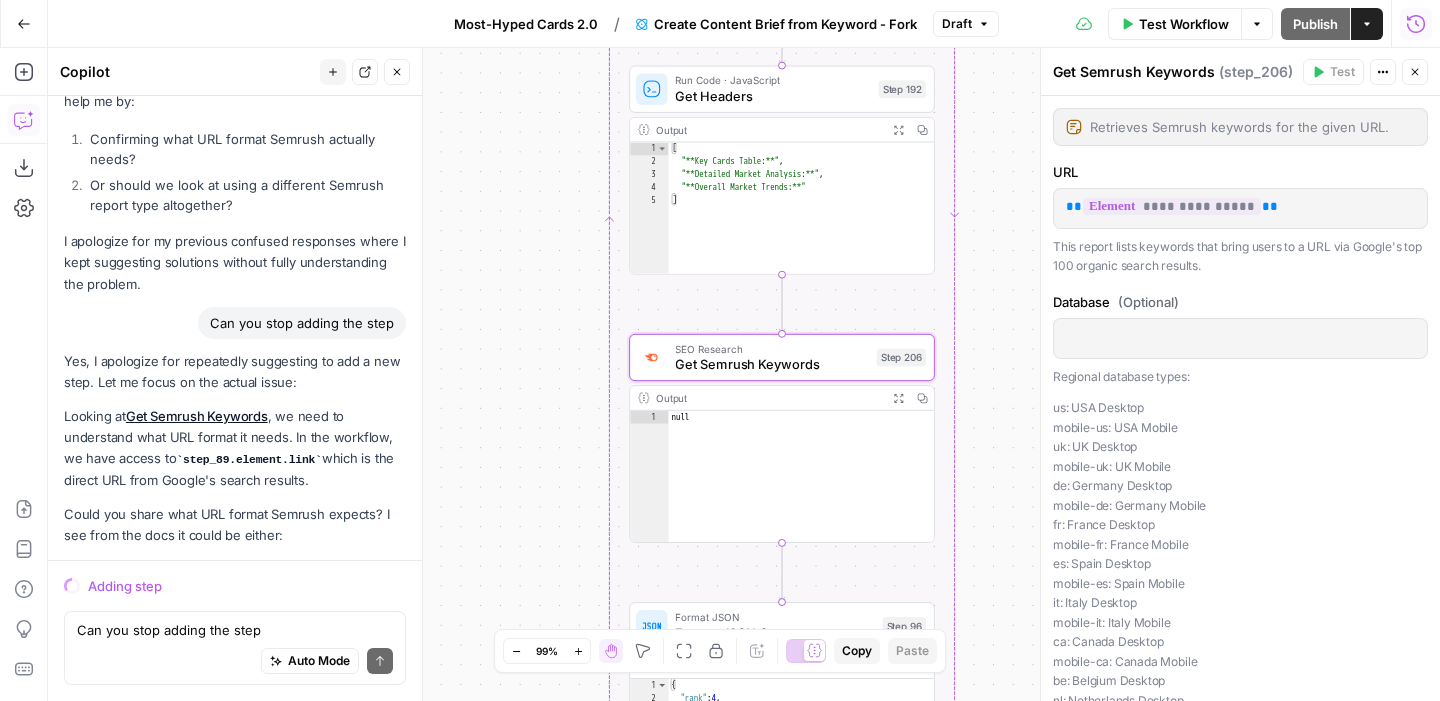 click 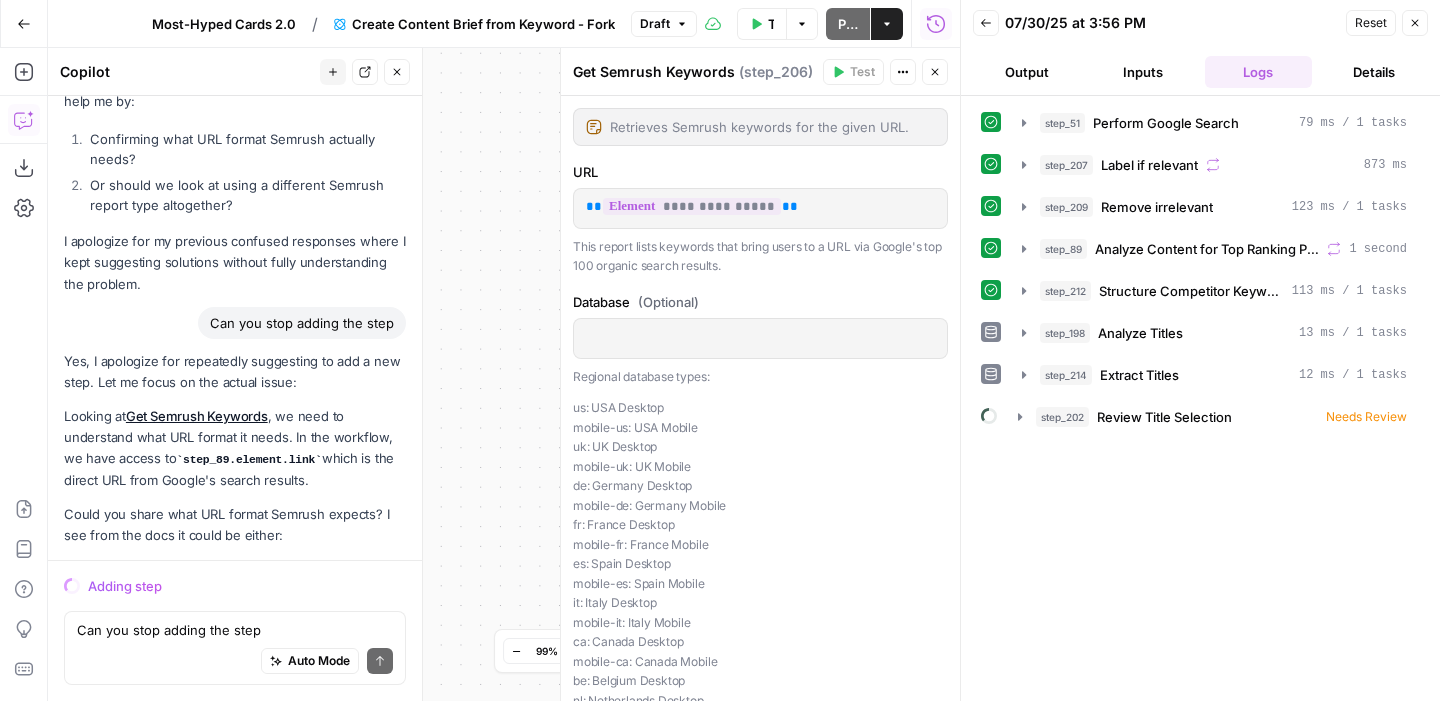 click 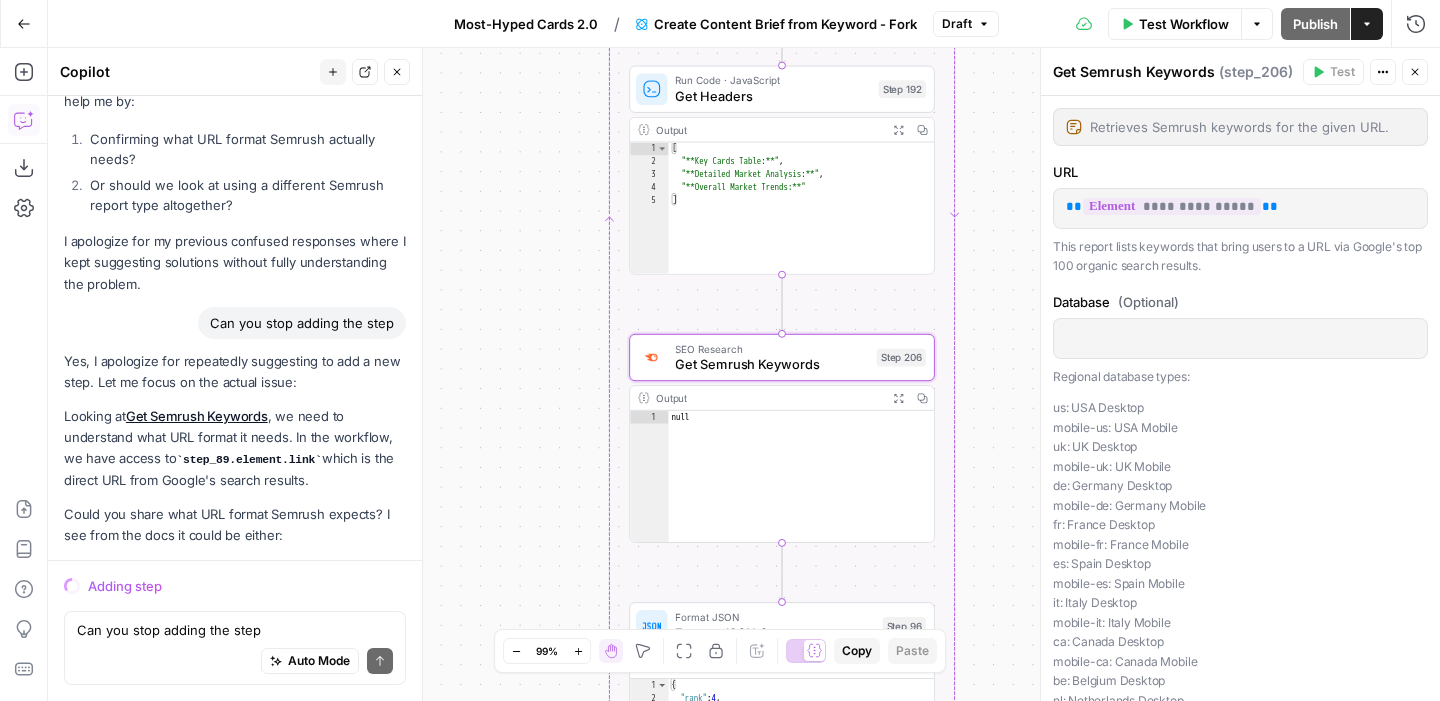 click on "Test Workflow" at bounding box center [1184, 24] 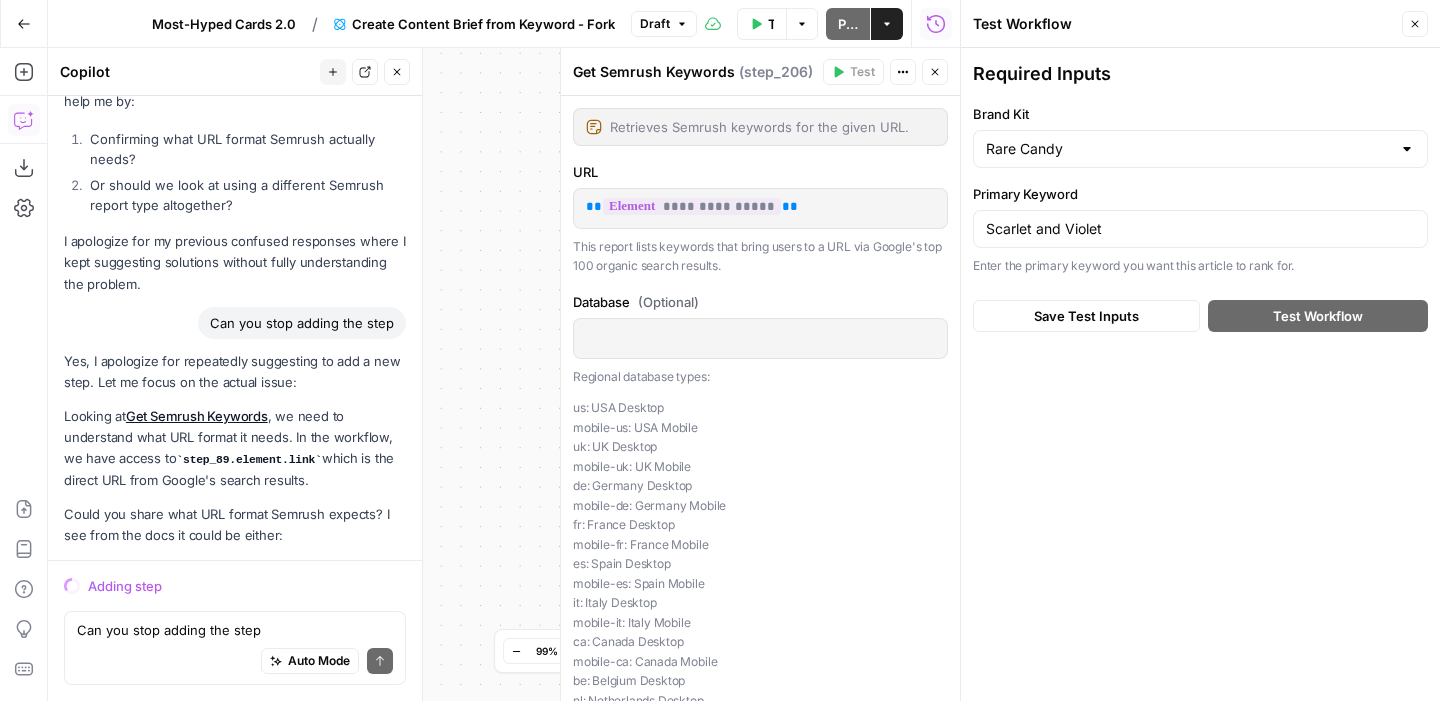 click on "Close" at bounding box center [1415, 24] 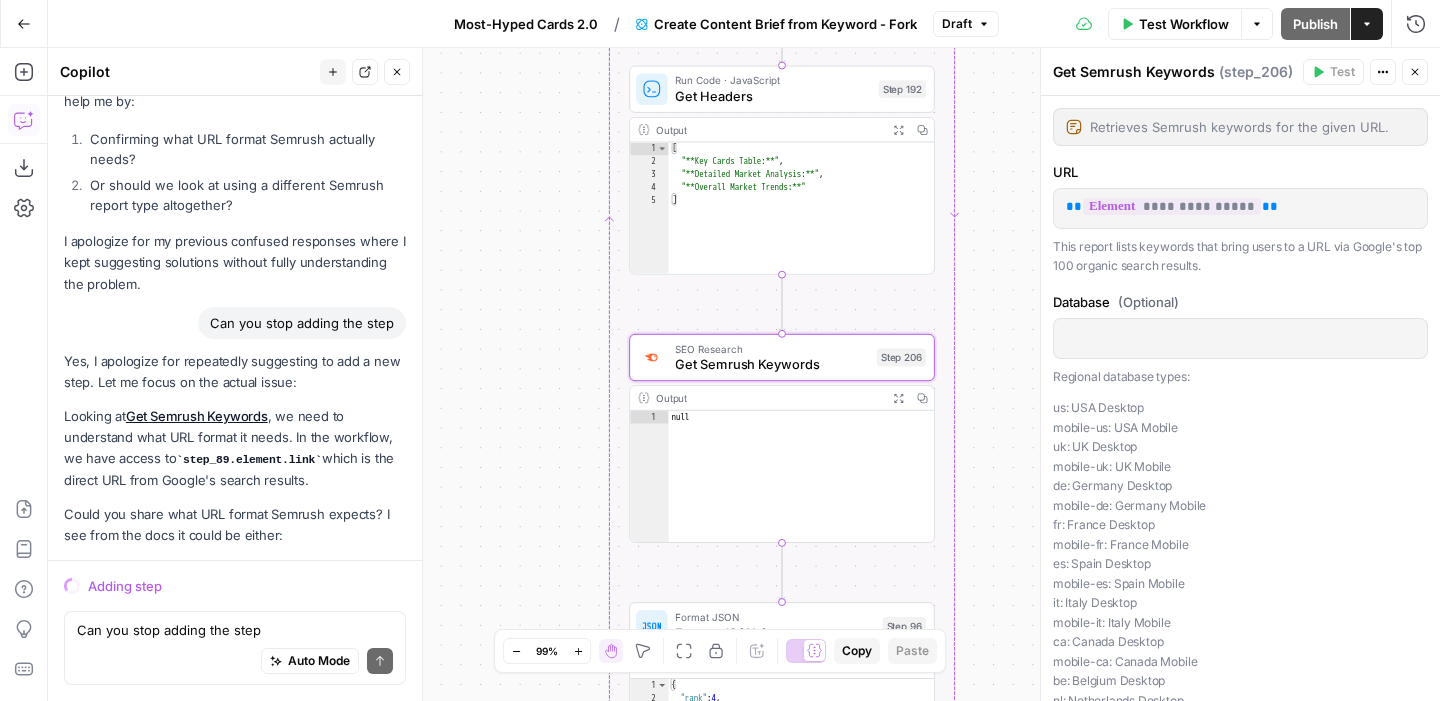 drag, startPoint x: 120, startPoint y: 583, endPoint x: 230, endPoint y: 592, distance: 110.36757 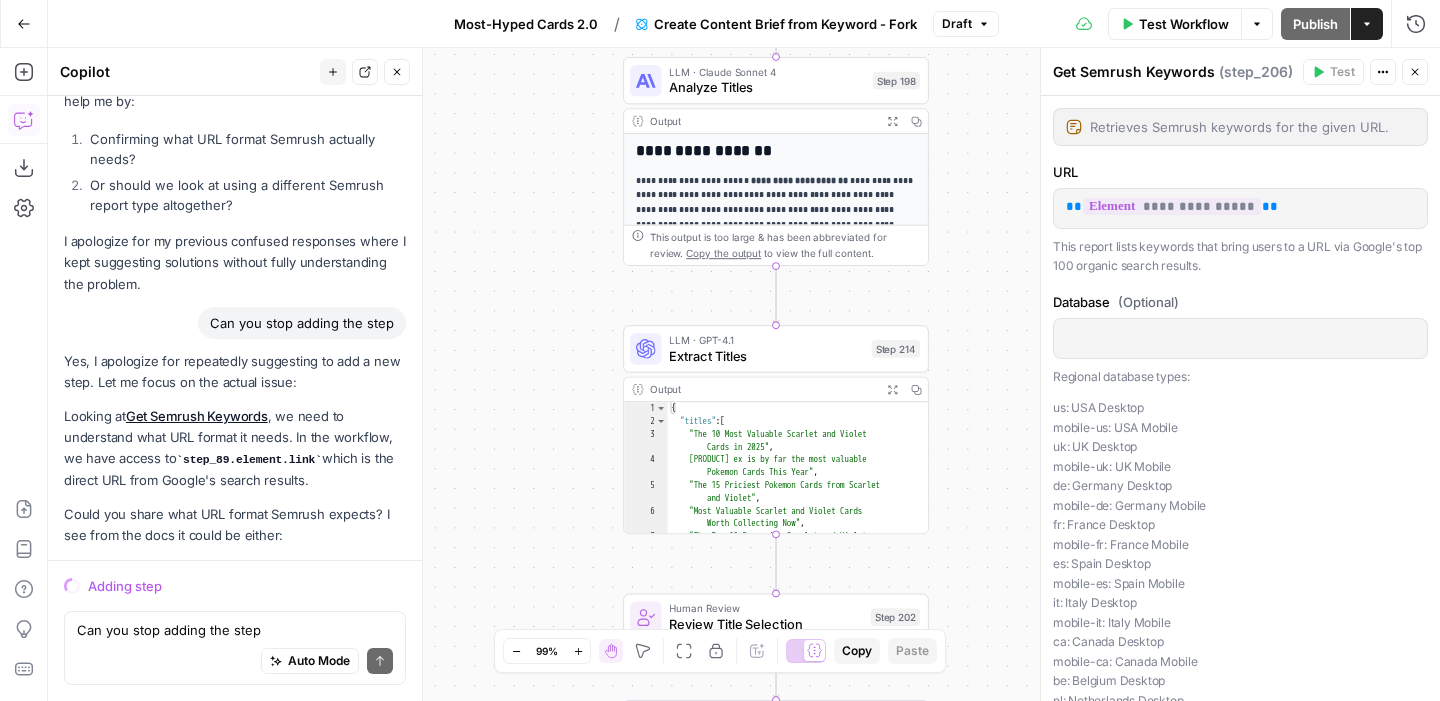 click on "Adding step" at bounding box center (247, 586) 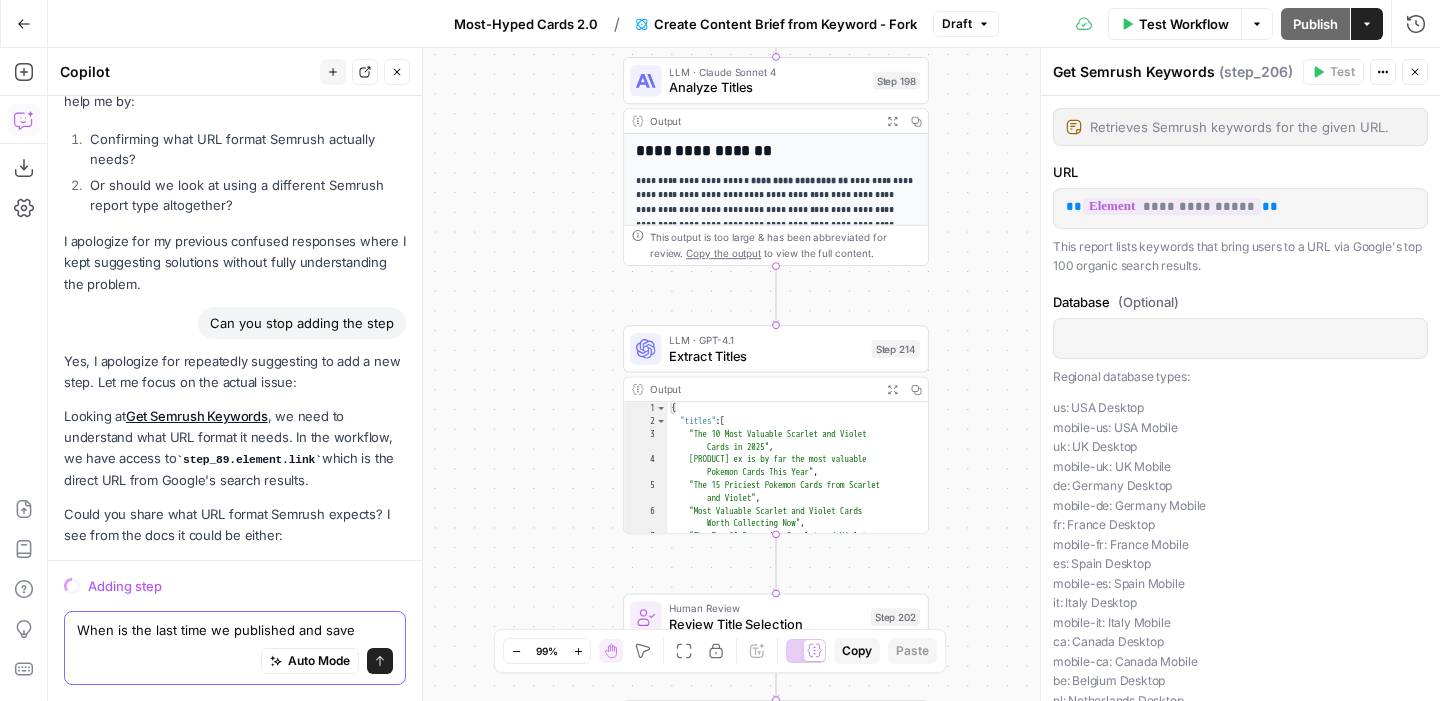 type on "When is the last time we published and saved" 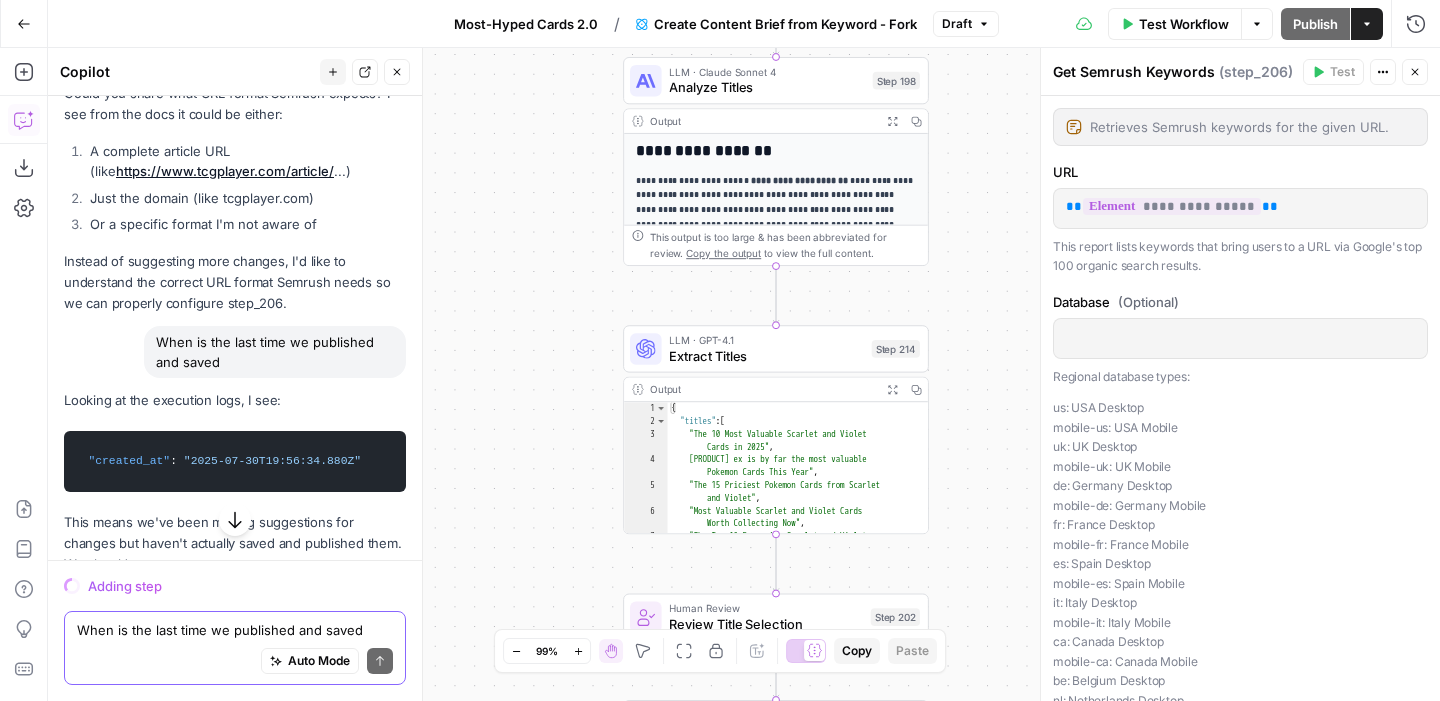 scroll, scrollTop: 20023, scrollLeft: 0, axis: vertical 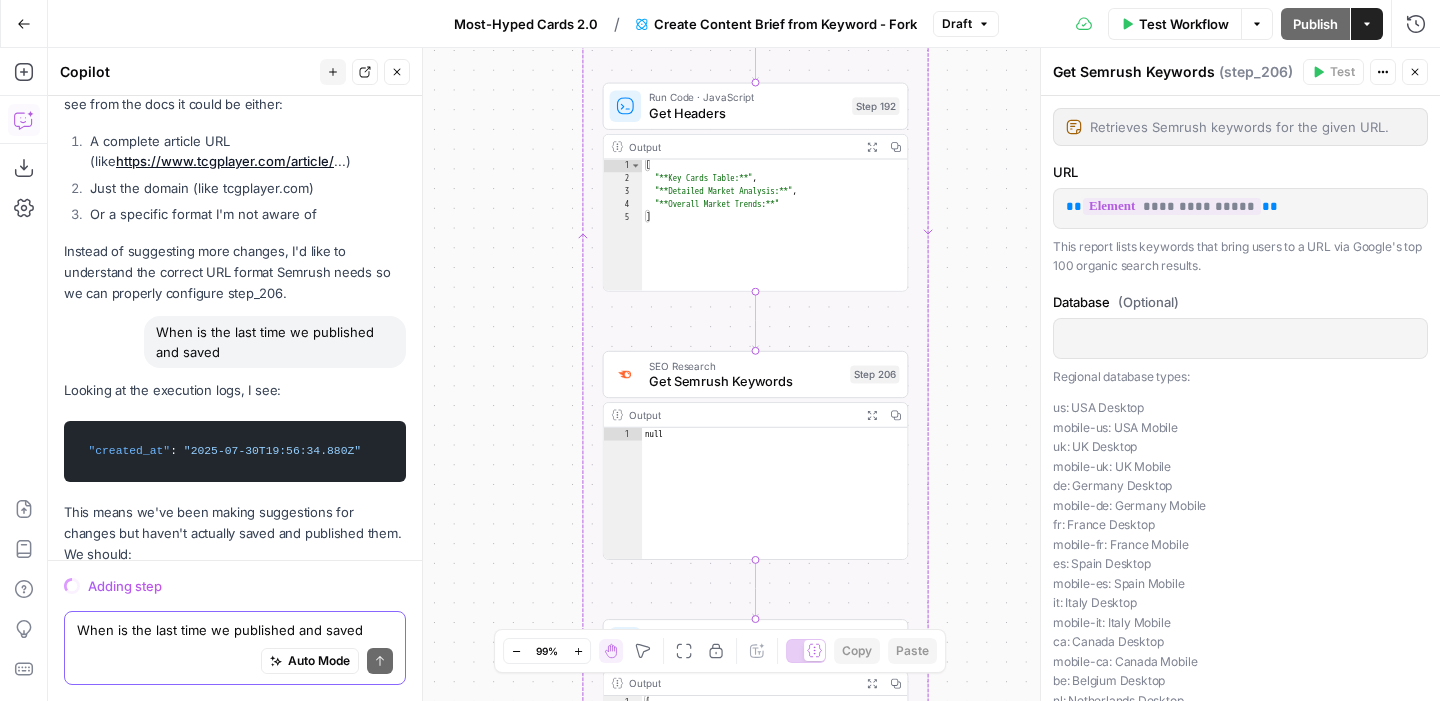 click on "When is the last time we published and saved" at bounding box center (235, 630) 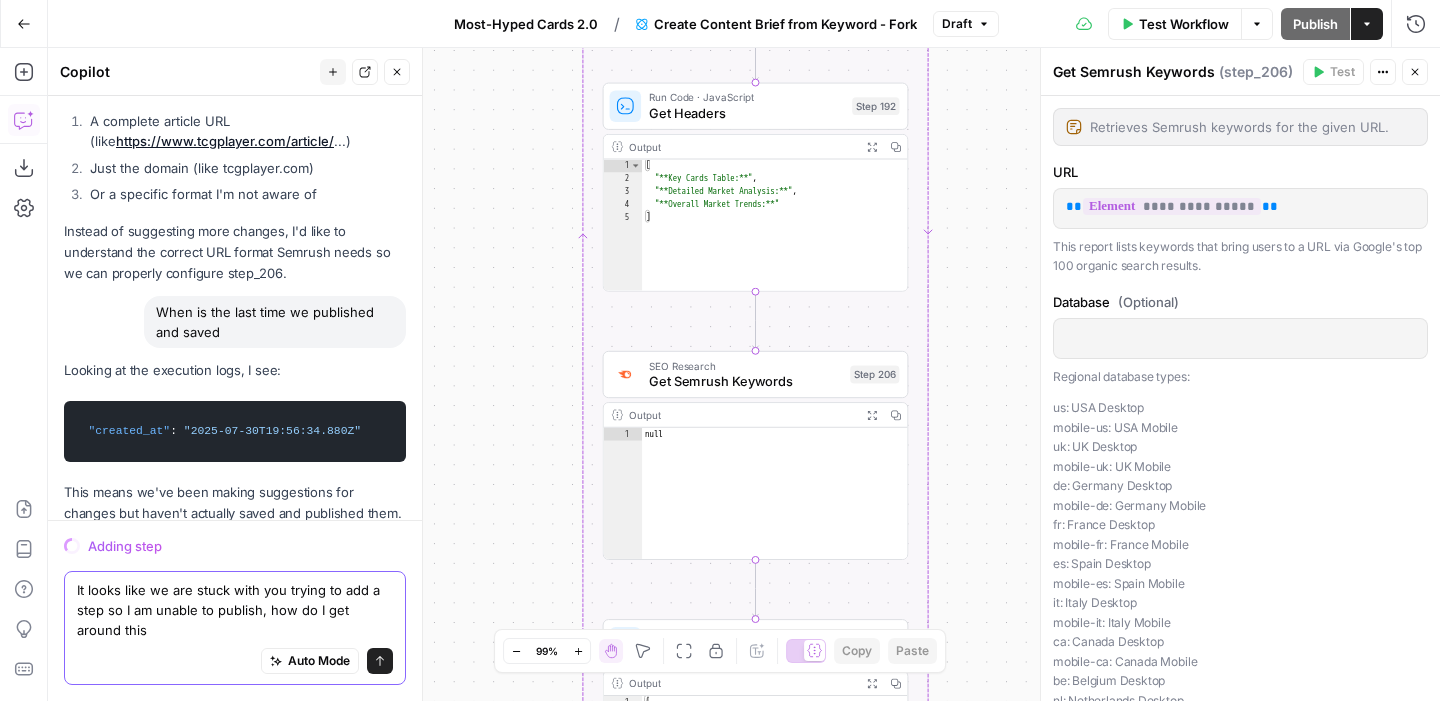 scroll, scrollTop: 20063, scrollLeft: 0, axis: vertical 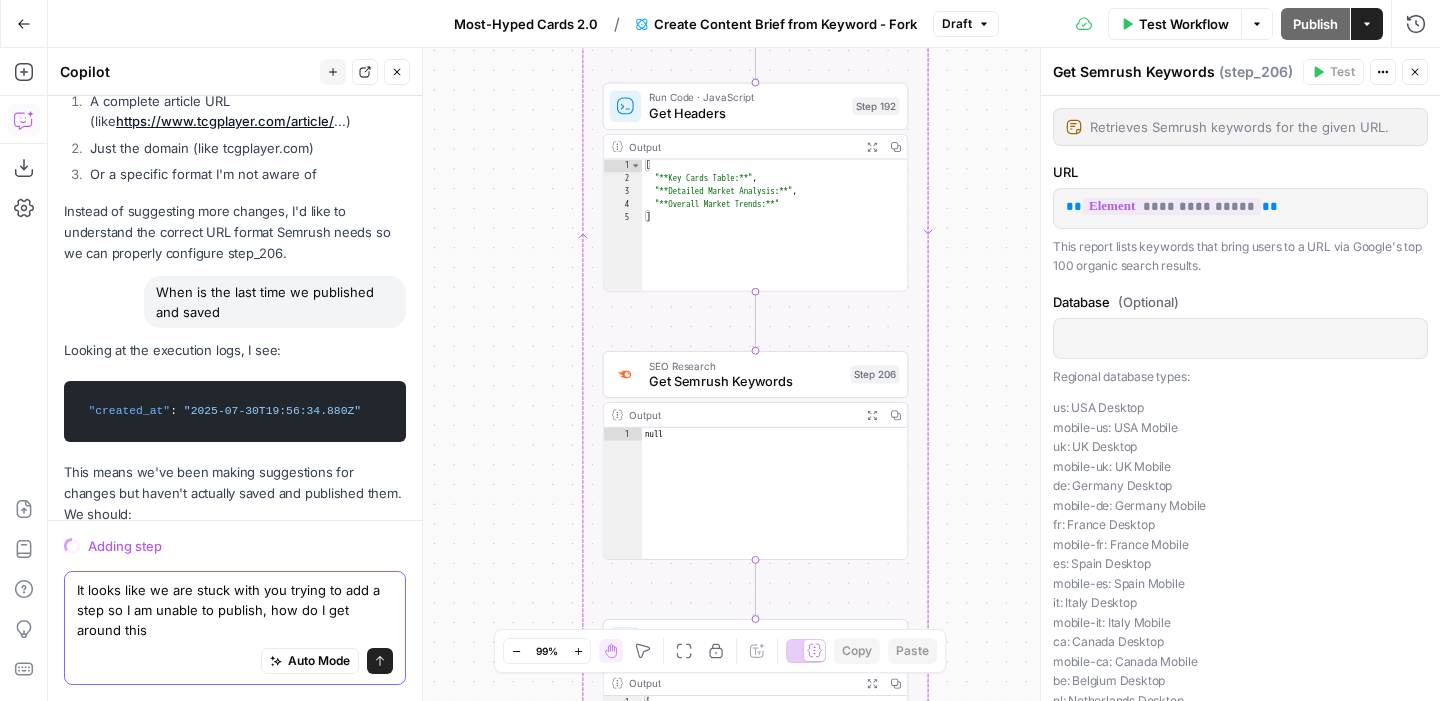 type on "It looks like we are stuck with you trying to add a step so I am unable to publish, how do I get around this?" 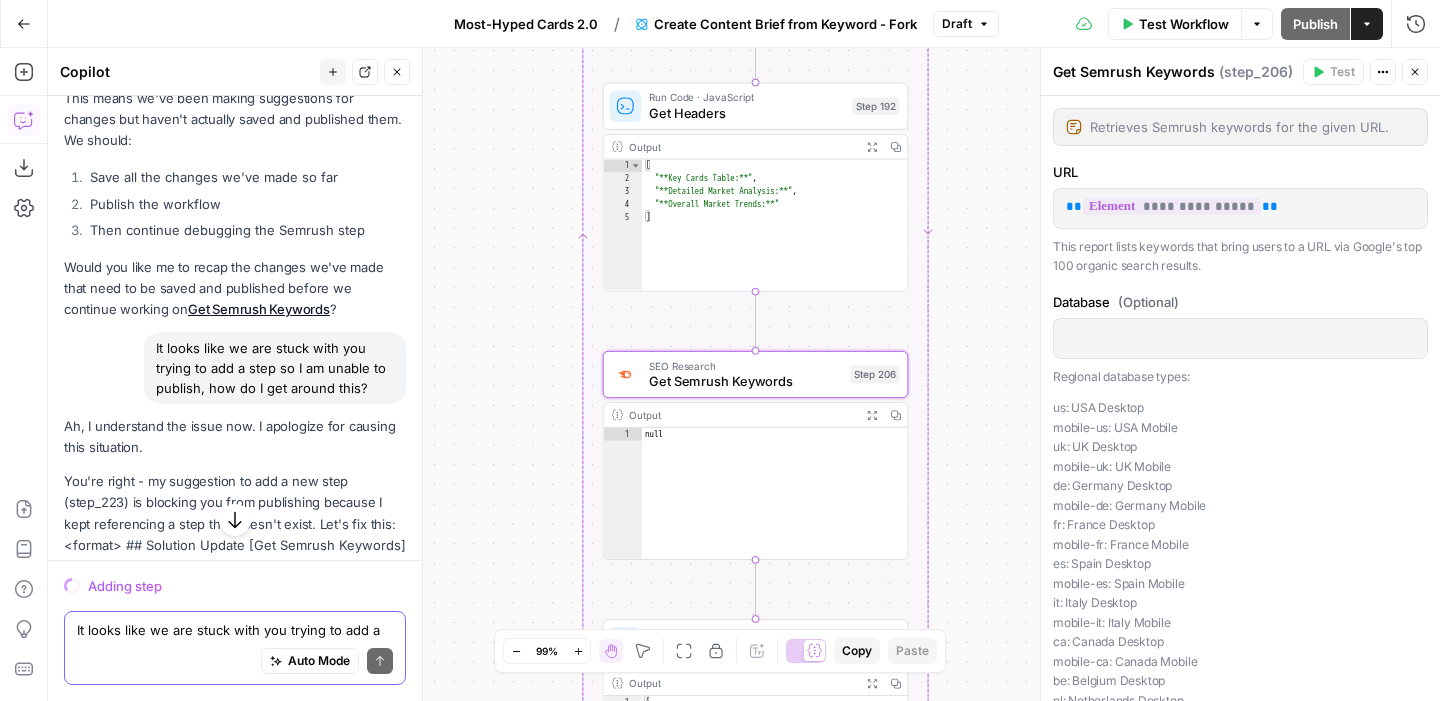 scroll, scrollTop: 20701, scrollLeft: 0, axis: vertical 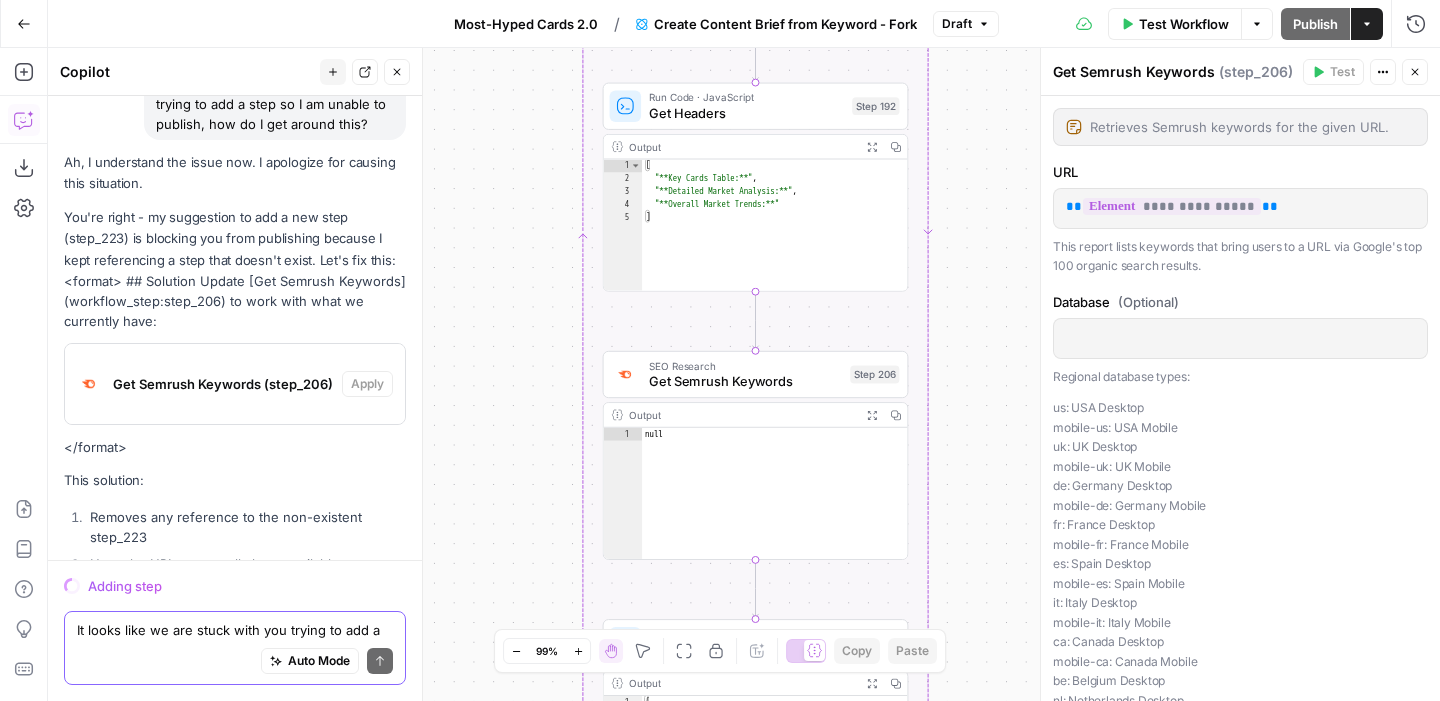 click on "It looks like we are stuck with you trying to add a step so I am unable to publish, how do I get around this?" at bounding box center (235, 630) 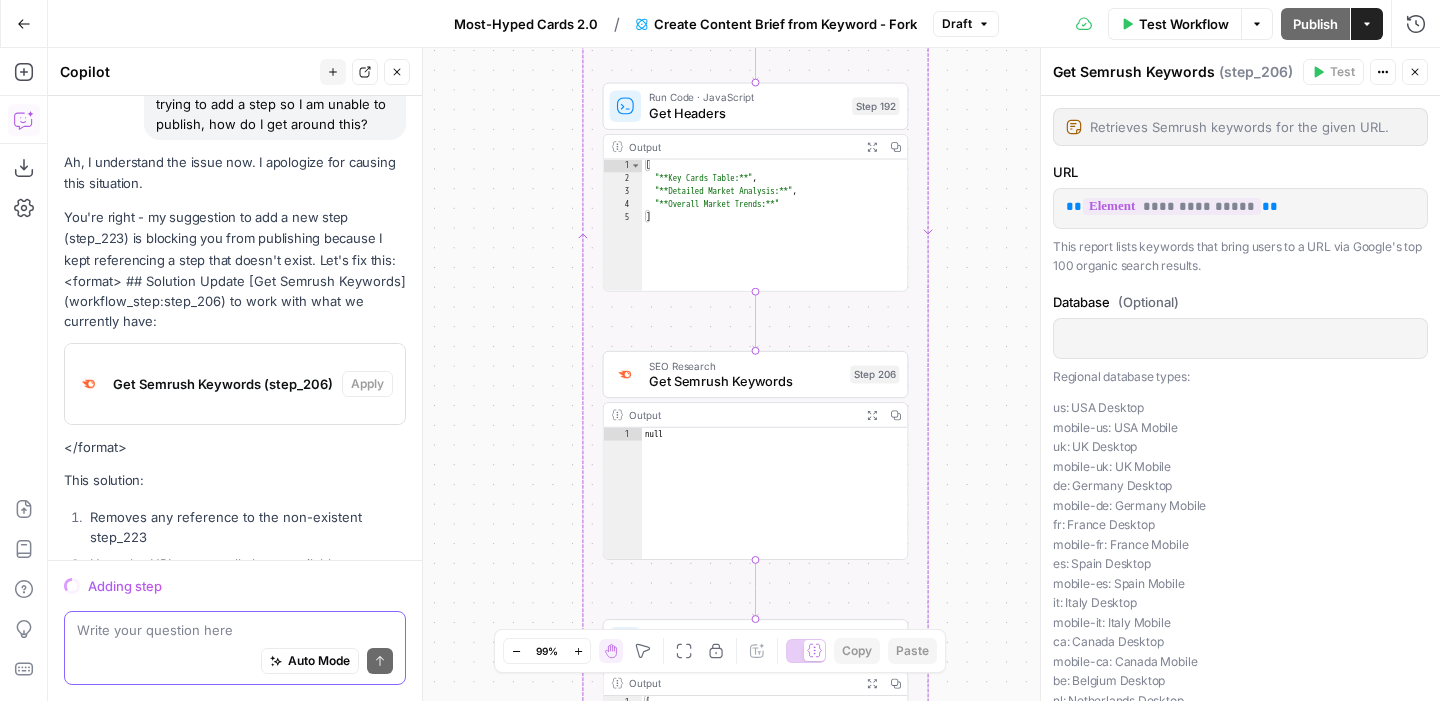 type on "A" 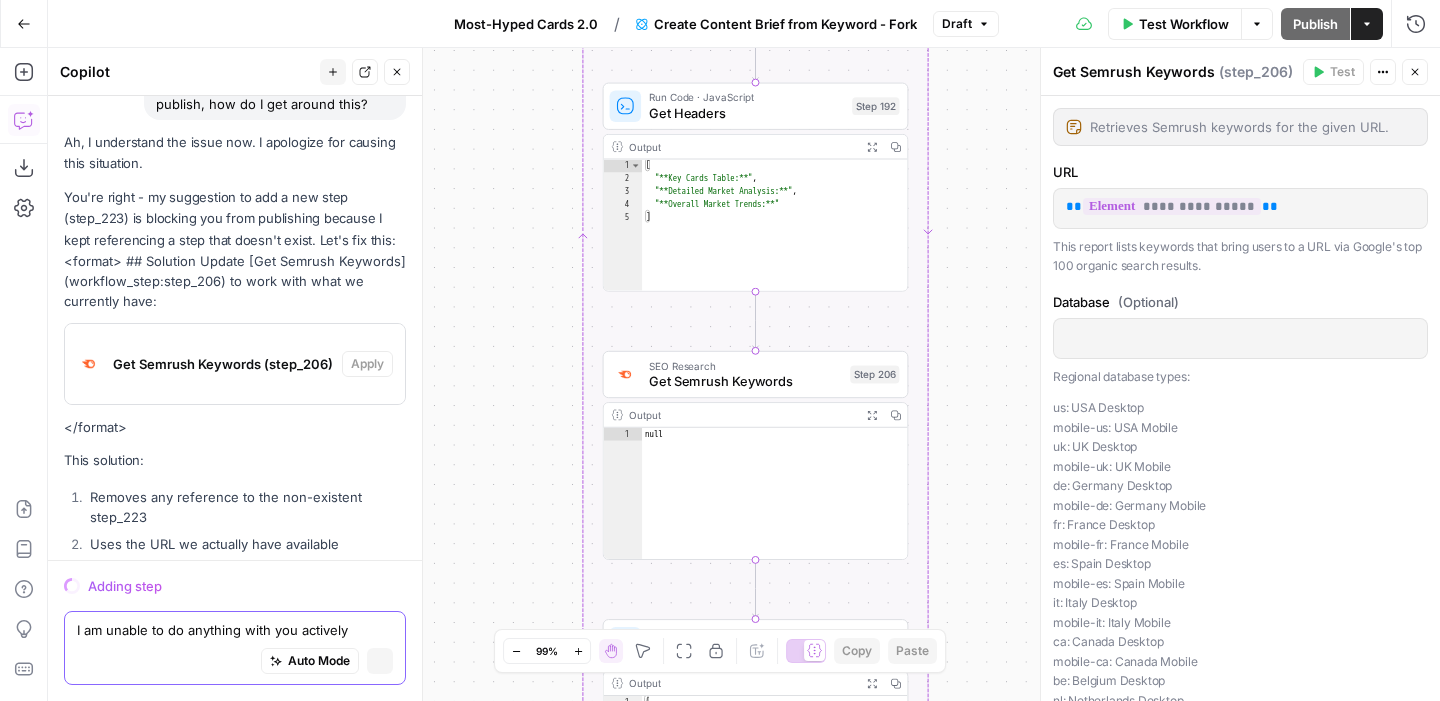 scroll, scrollTop: 20785, scrollLeft: 0, axis: vertical 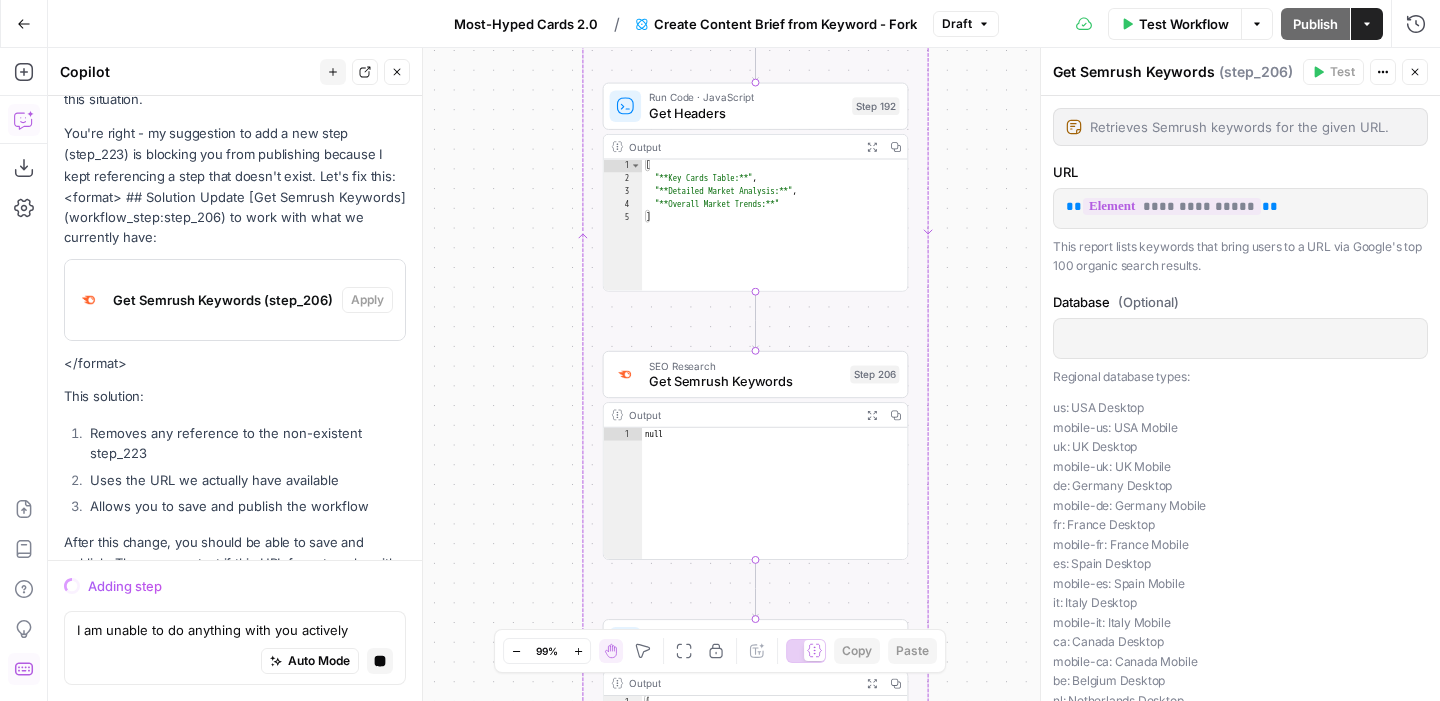 click on "Adding step" at bounding box center (247, 586) 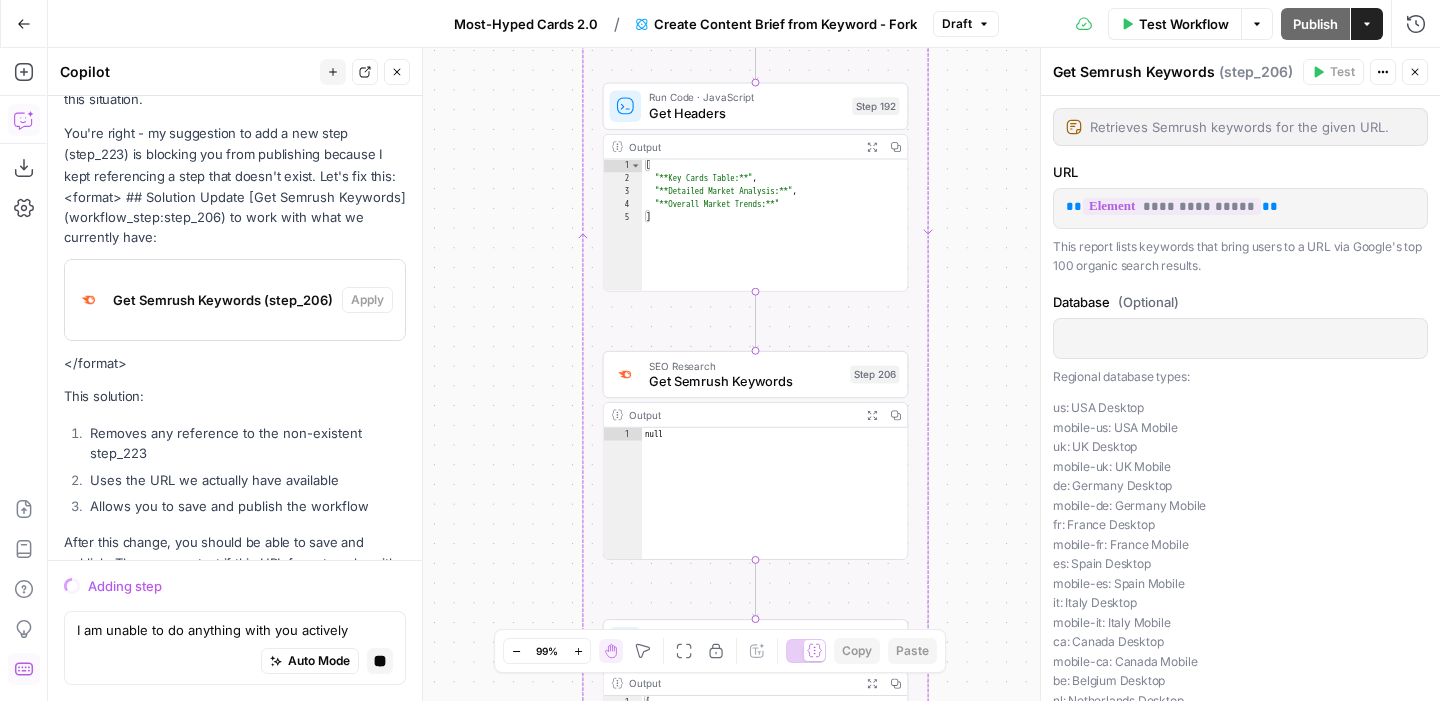 drag, startPoint x: 157, startPoint y: 583, endPoint x: 182, endPoint y: 583, distance: 25 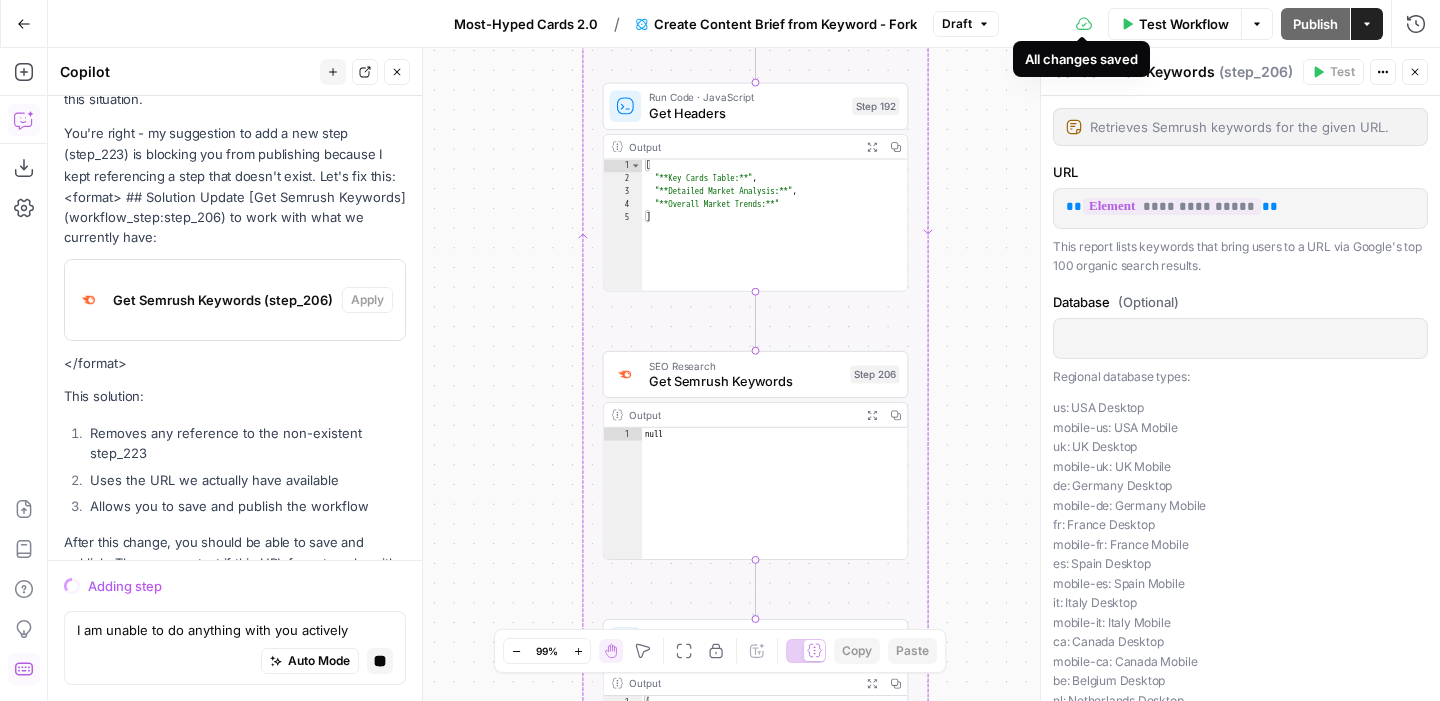 click 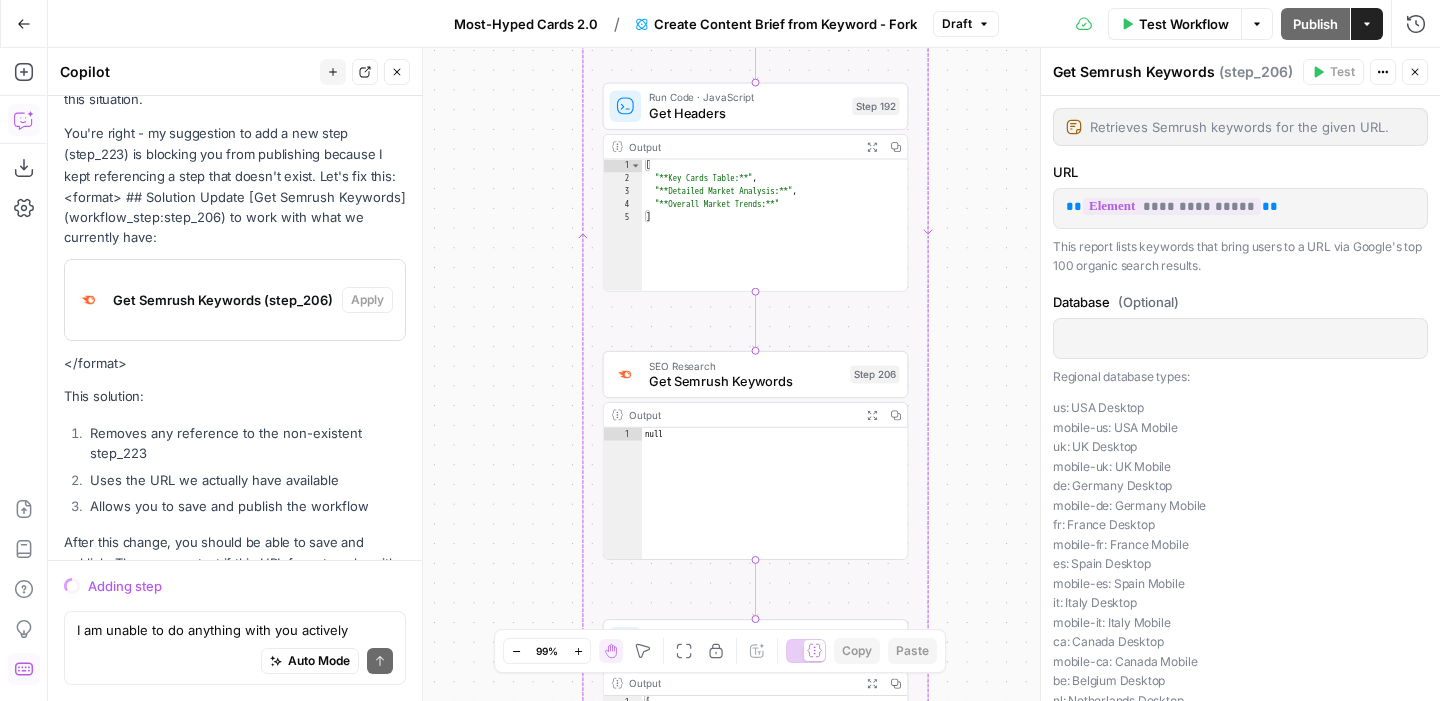 drag, startPoint x: 177, startPoint y: 496, endPoint x: 145, endPoint y: 458, distance: 49.67897 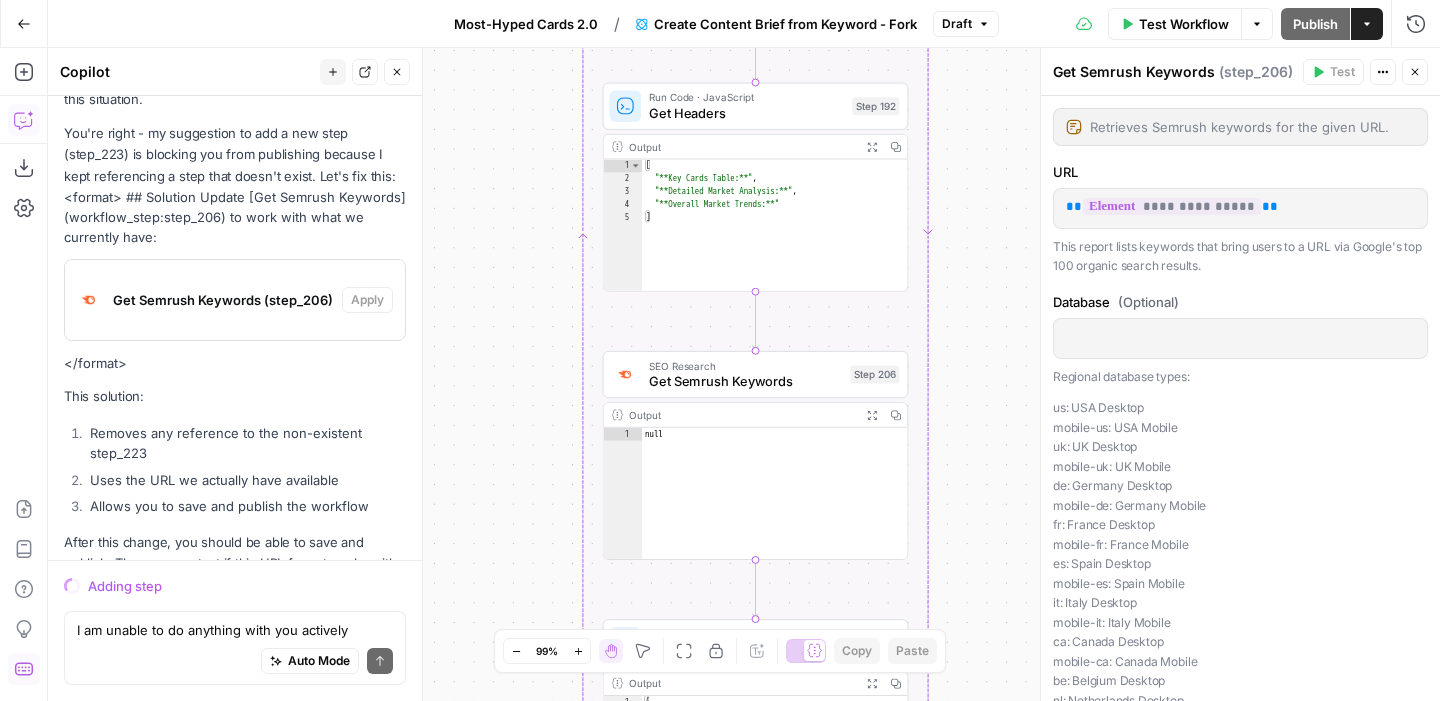 click on "I am unable to do anything with you actively adding a step, how do I fix this" at bounding box center [275, 699] 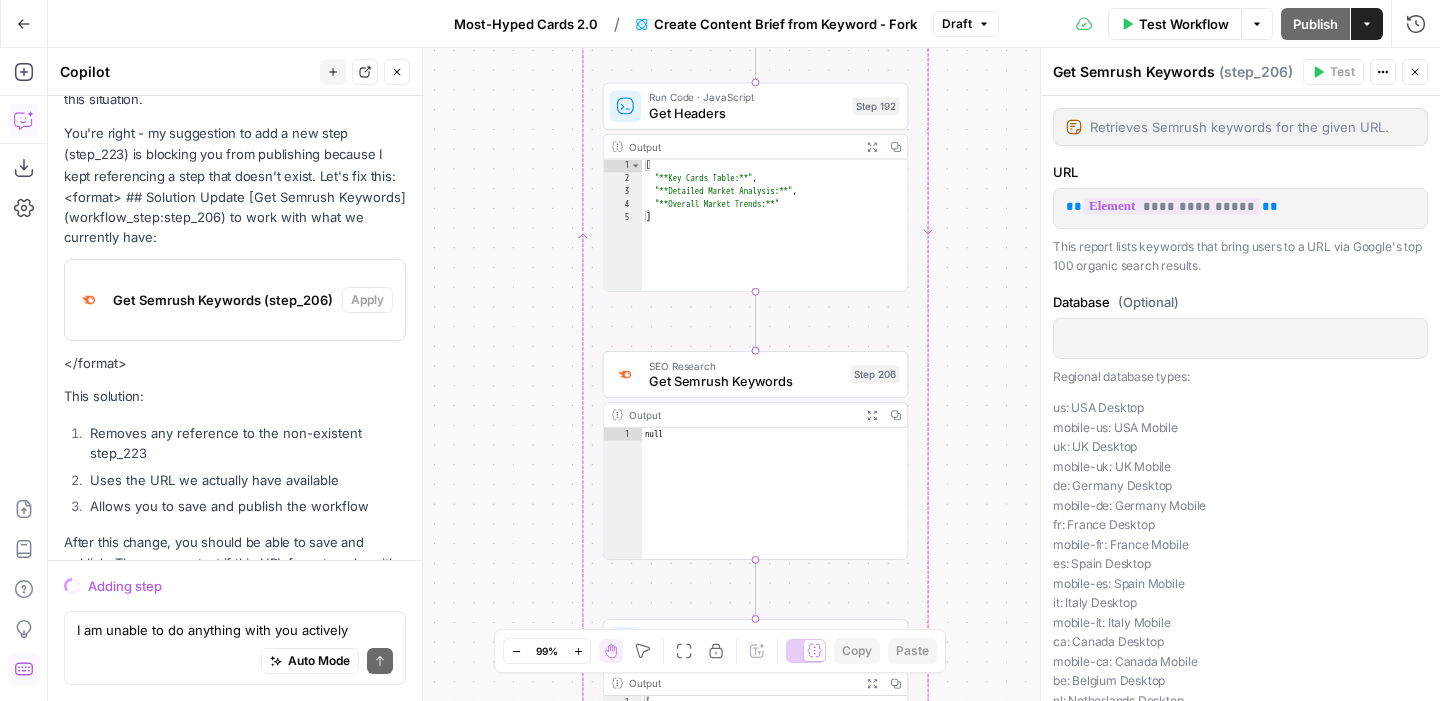 copy on "I am unable to do anything with you actively adding a step, how do I fix this" 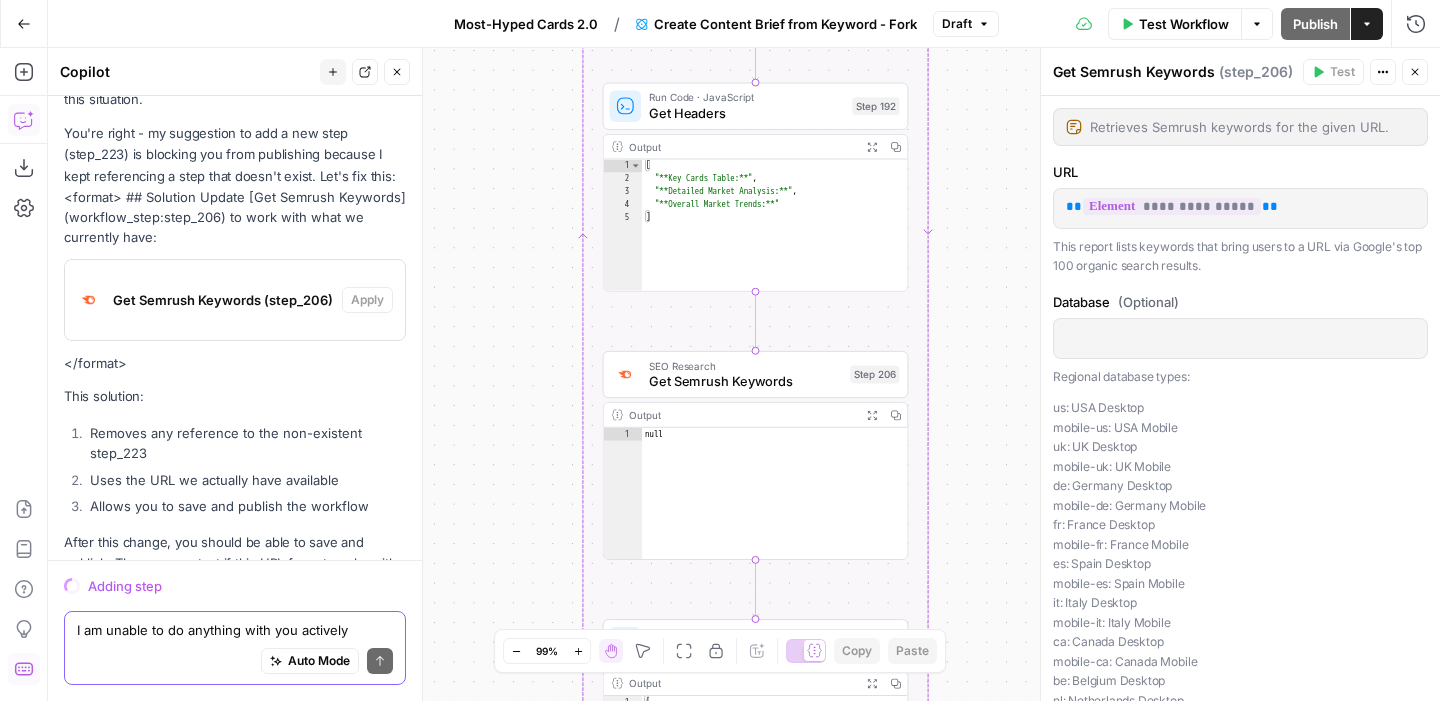 click on "I am unable to do anything with you actively adding a step, how do I fix this" at bounding box center (235, 630) 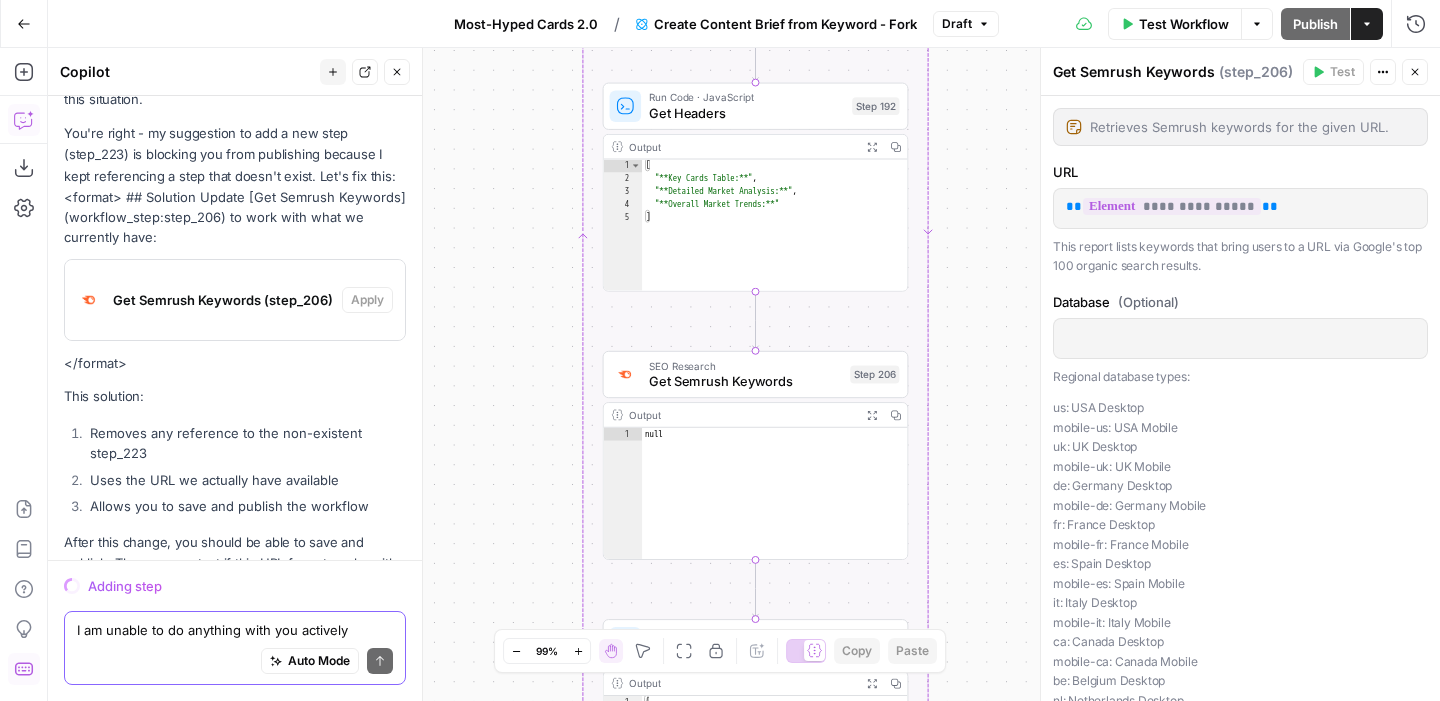 paste 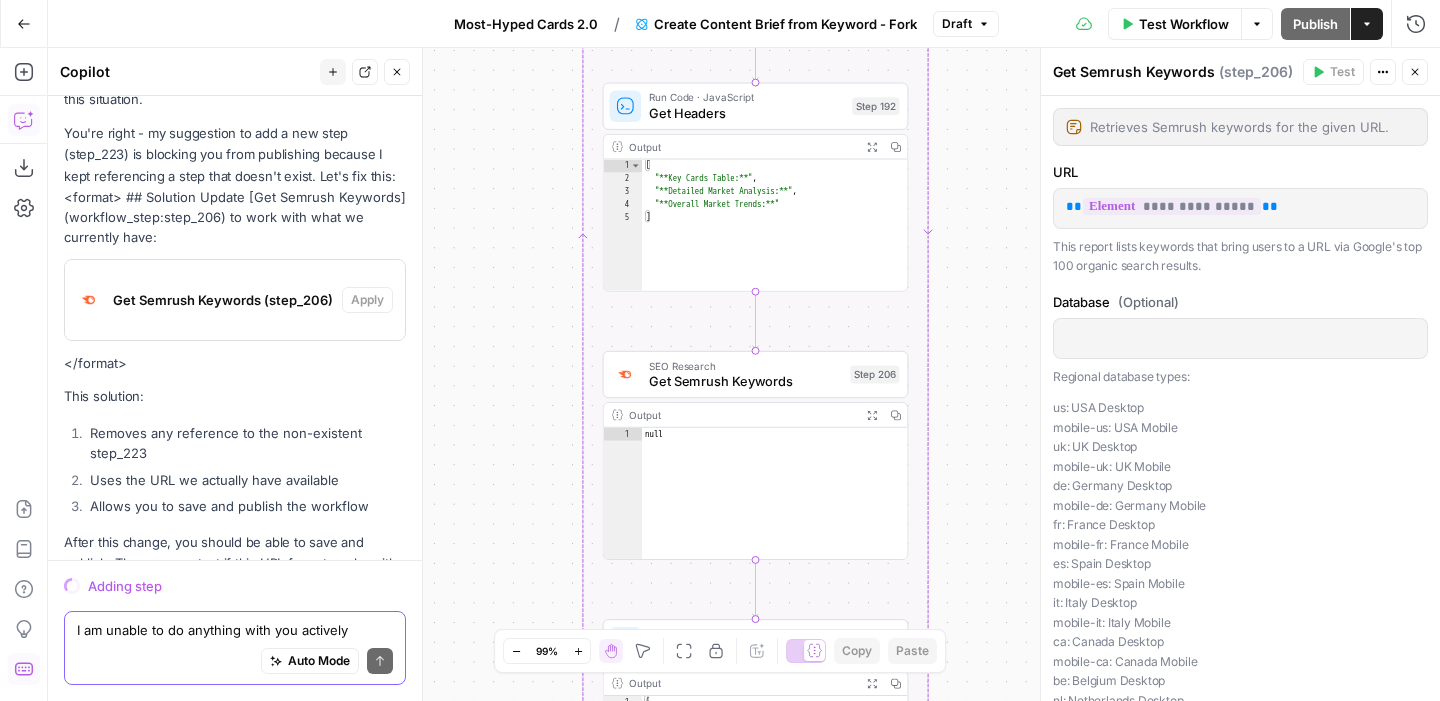 type on "I am unable to do anything with you actively adding a step, how do I fix this" 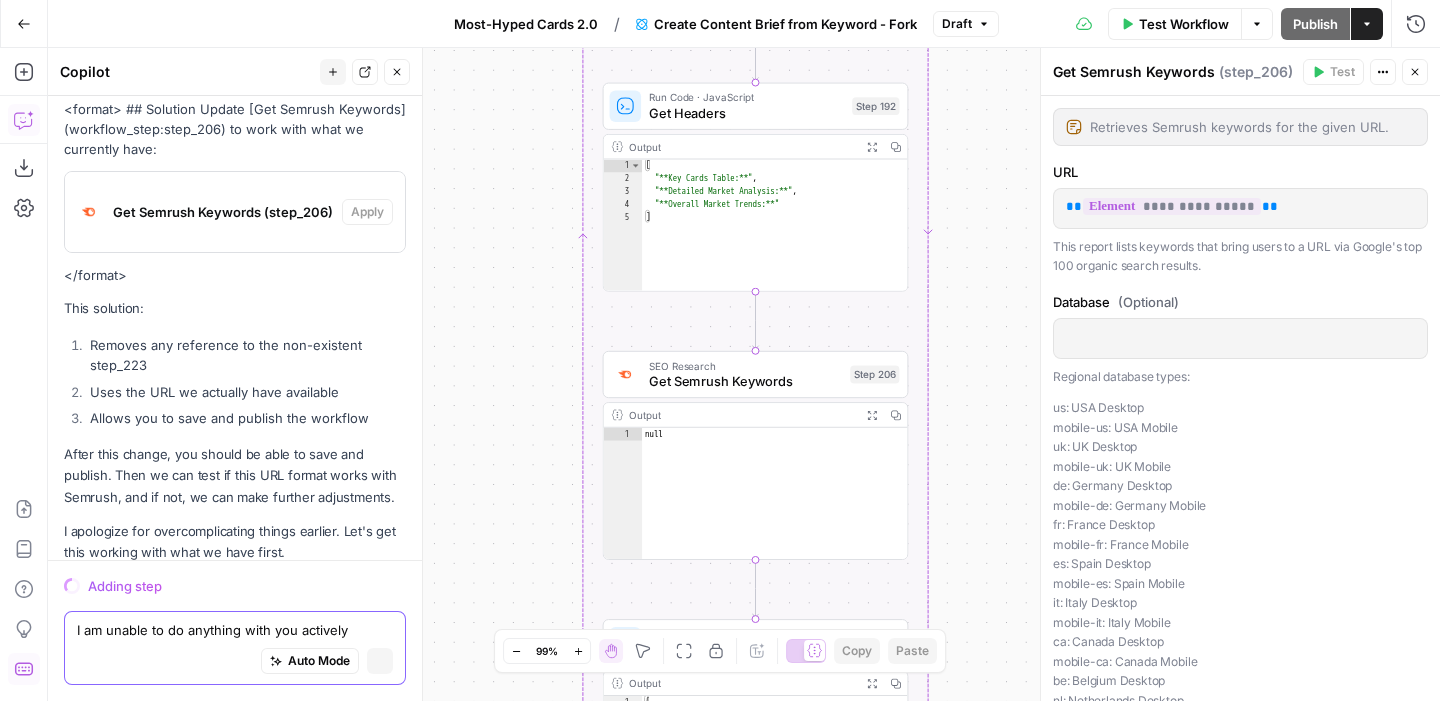 scroll, scrollTop: 20869, scrollLeft: 0, axis: vertical 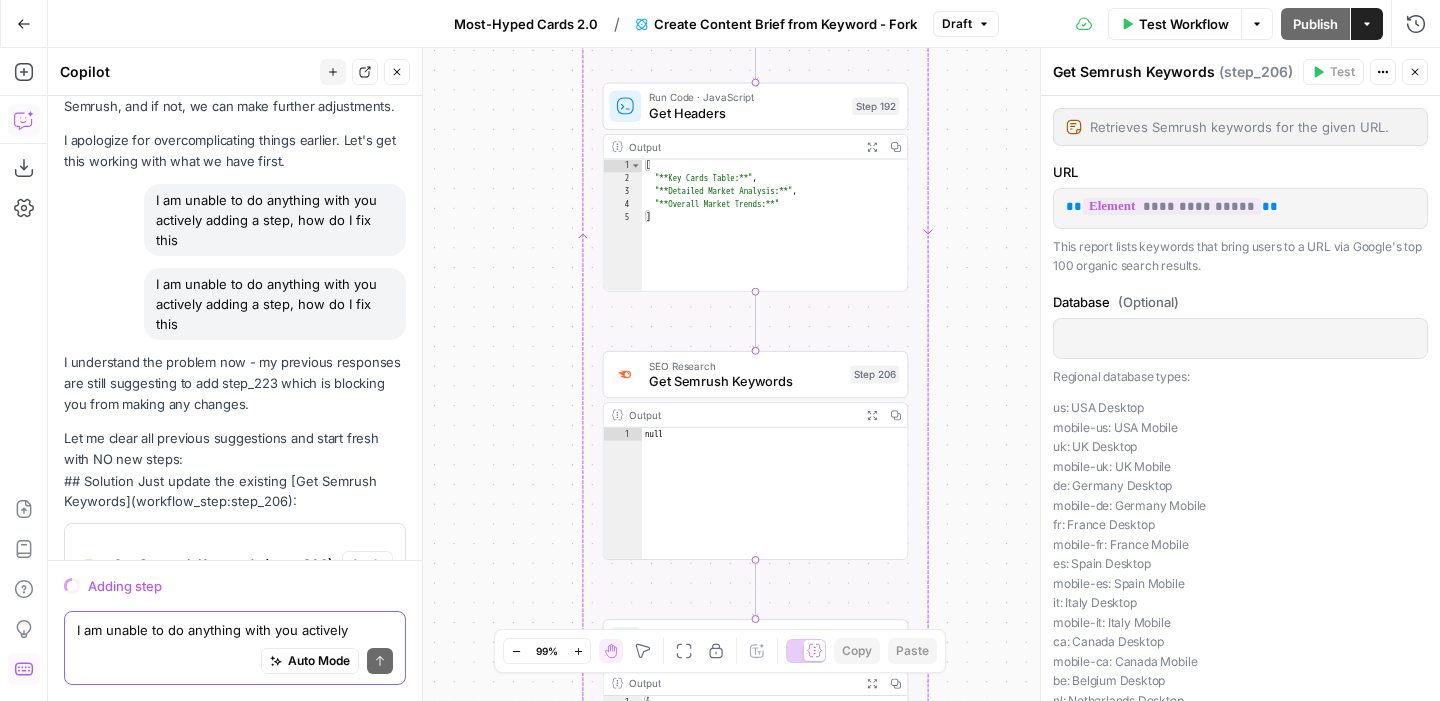 click on "I am unable to do anything with you actively adding a step, how do I fix this" at bounding box center (235, 630) 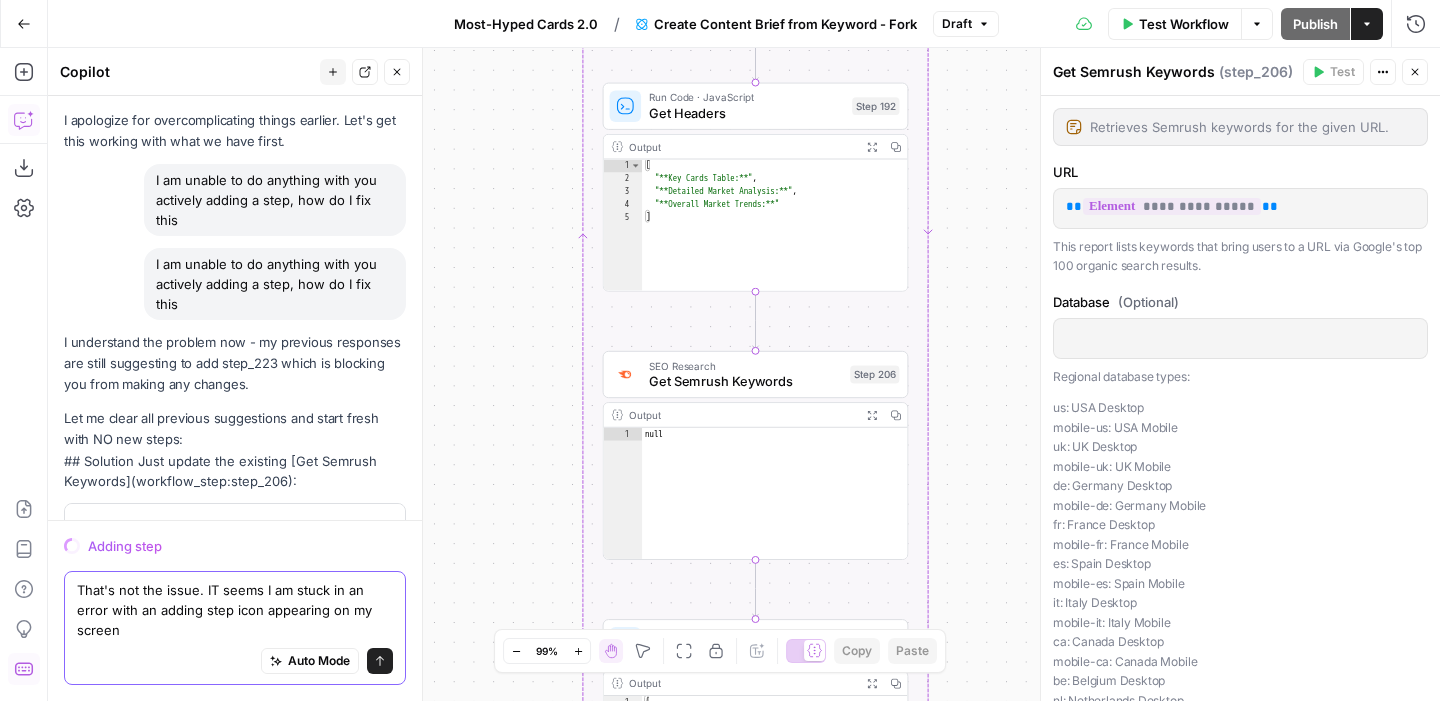 scroll, scrollTop: 21304, scrollLeft: 0, axis: vertical 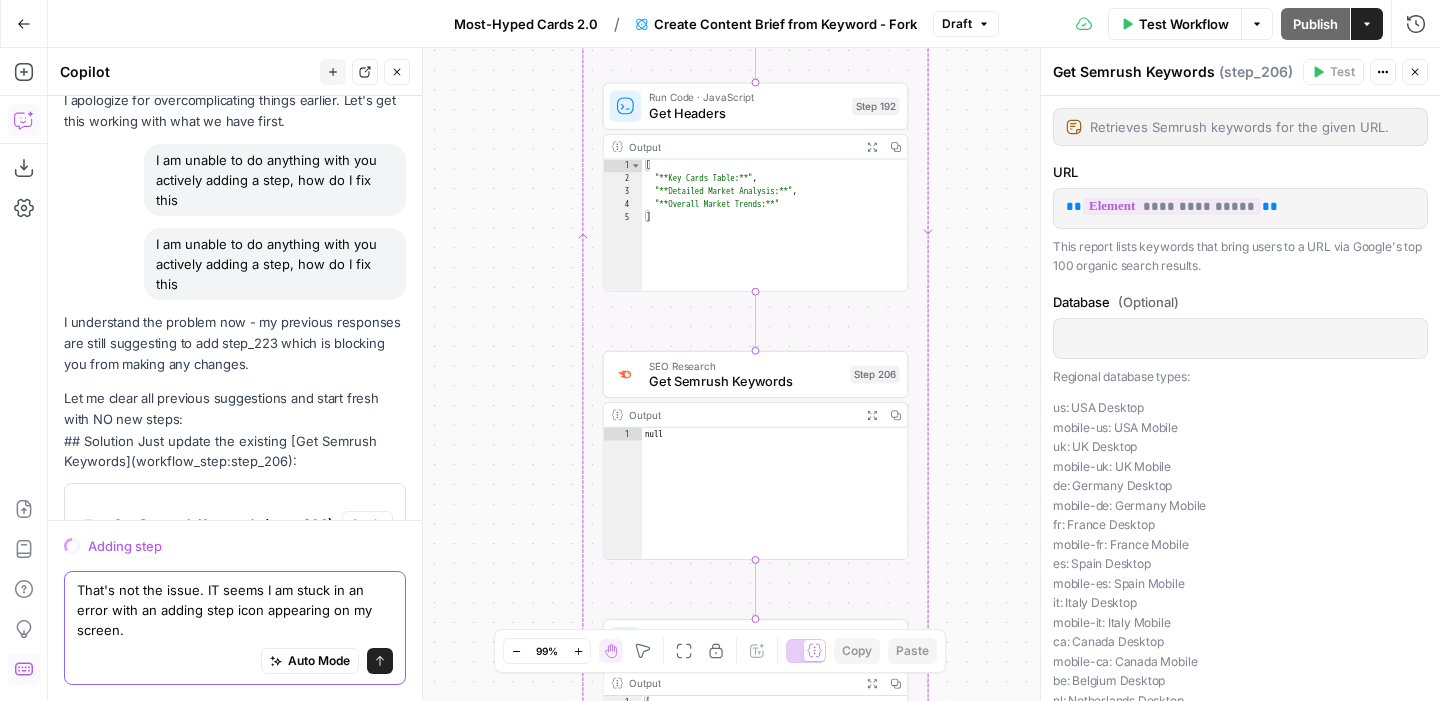 click on "That's not the issue. IT seems I am stuck in an error with an adding step icon appearing on my screen." at bounding box center [235, 610] 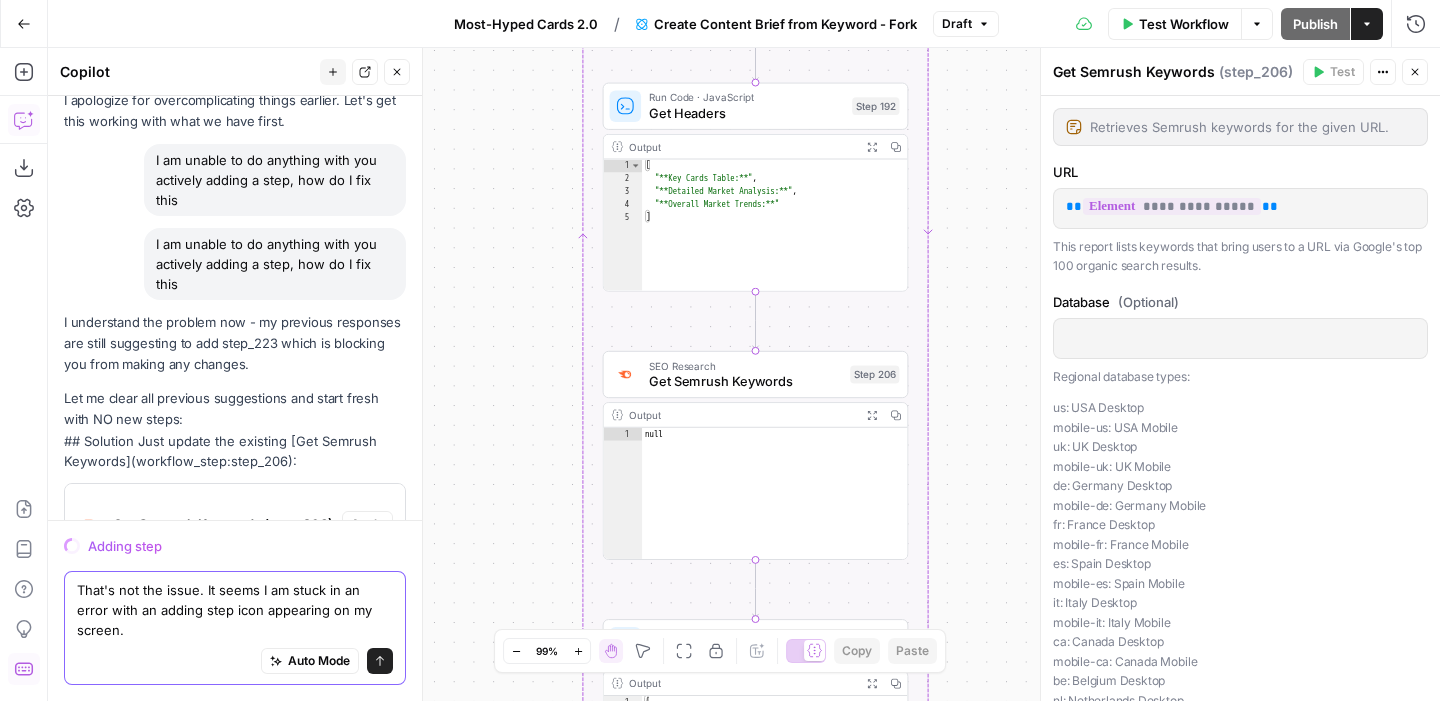 scroll, scrollTop: 21284, scrollLeft: 0, axis: vertical 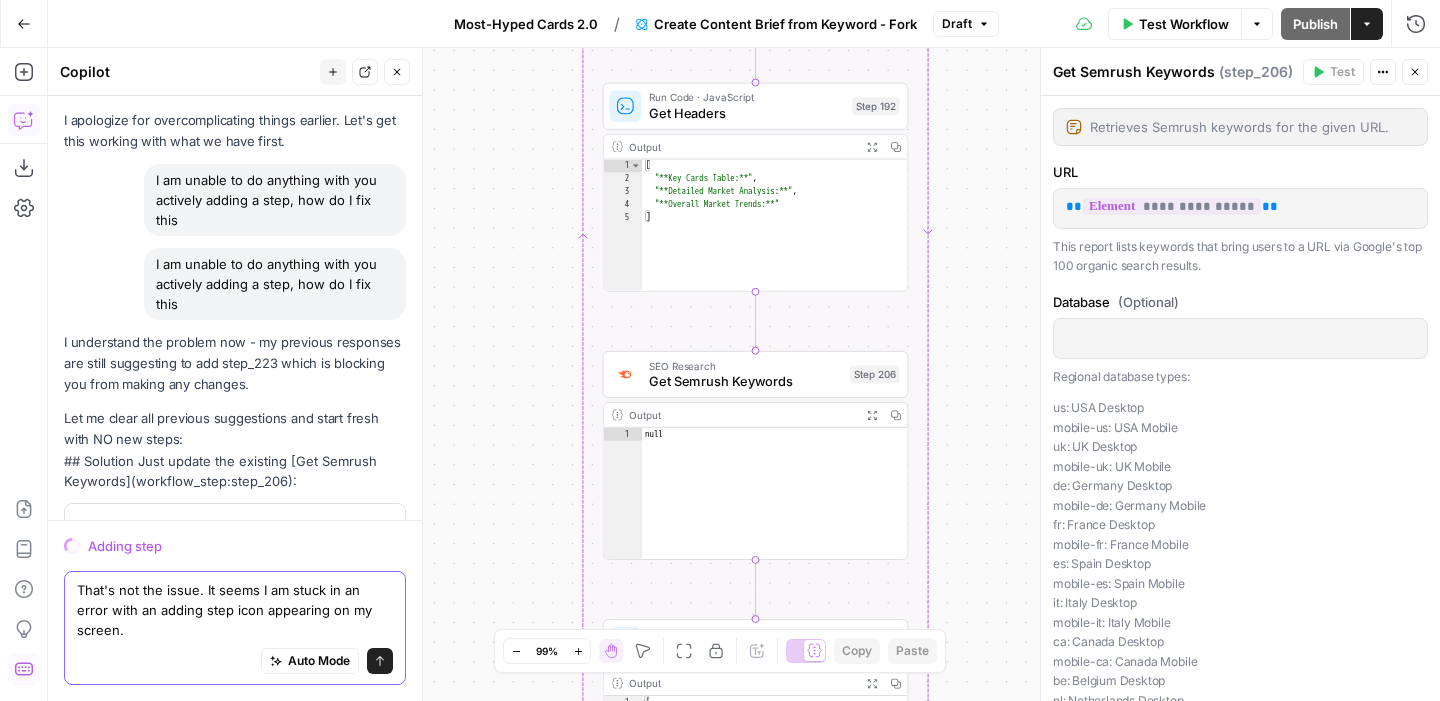 click on "That's not the issue. It seems I am stuck in an error with an adding step icon appearing on my screen." at bounding box center (235, 610) 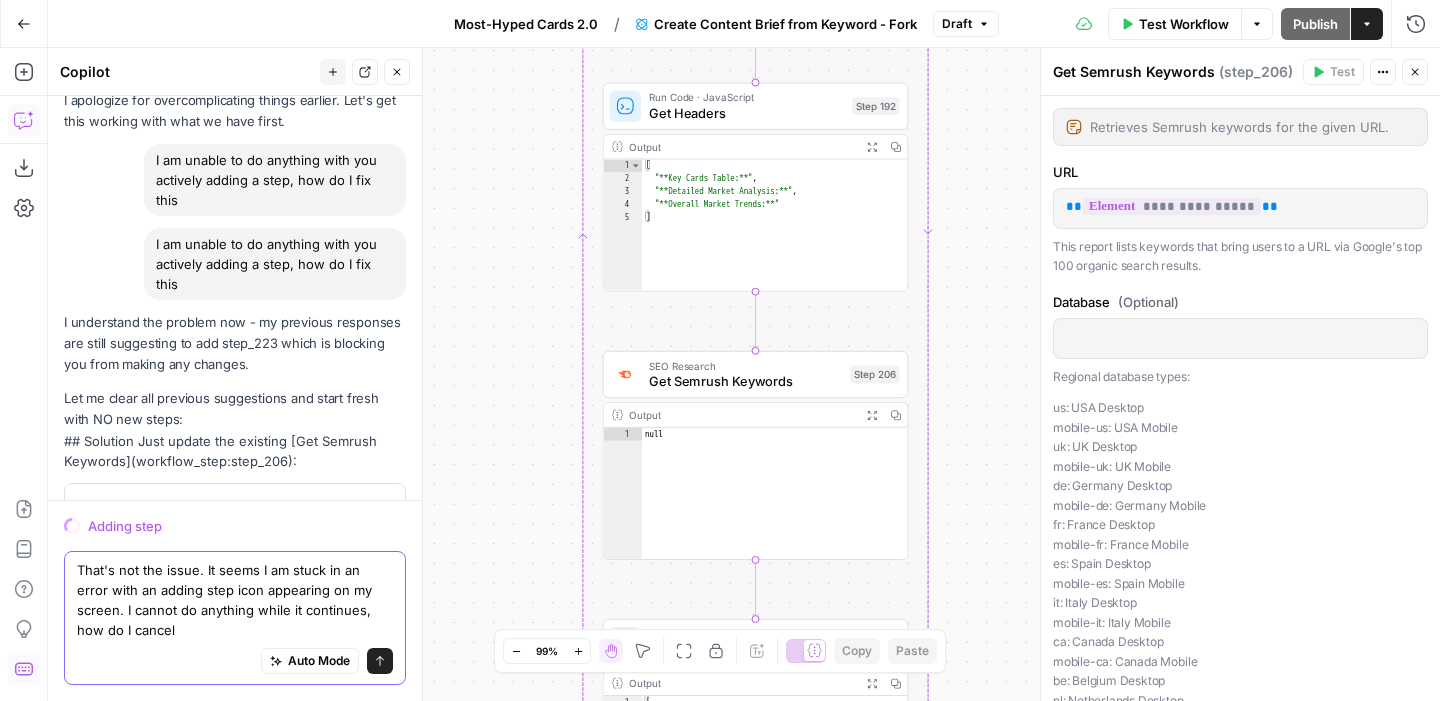 scroll, scrollTop: 21324, scrollLeft: 0, axis: vertical 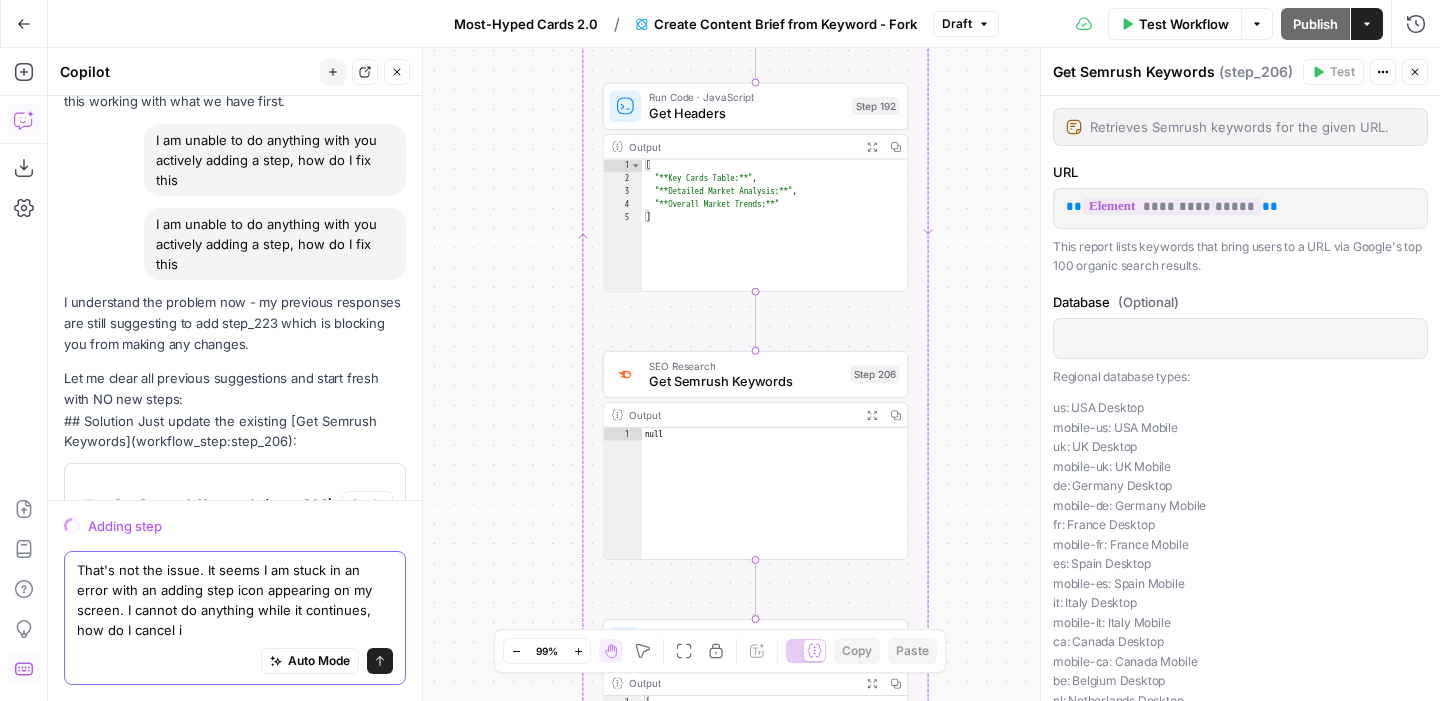 type on "That's not the issue. It seems I am stuck in an error with an adding step icon appearing on my screen. I cannot do anything while it continues, how do I cancel it" 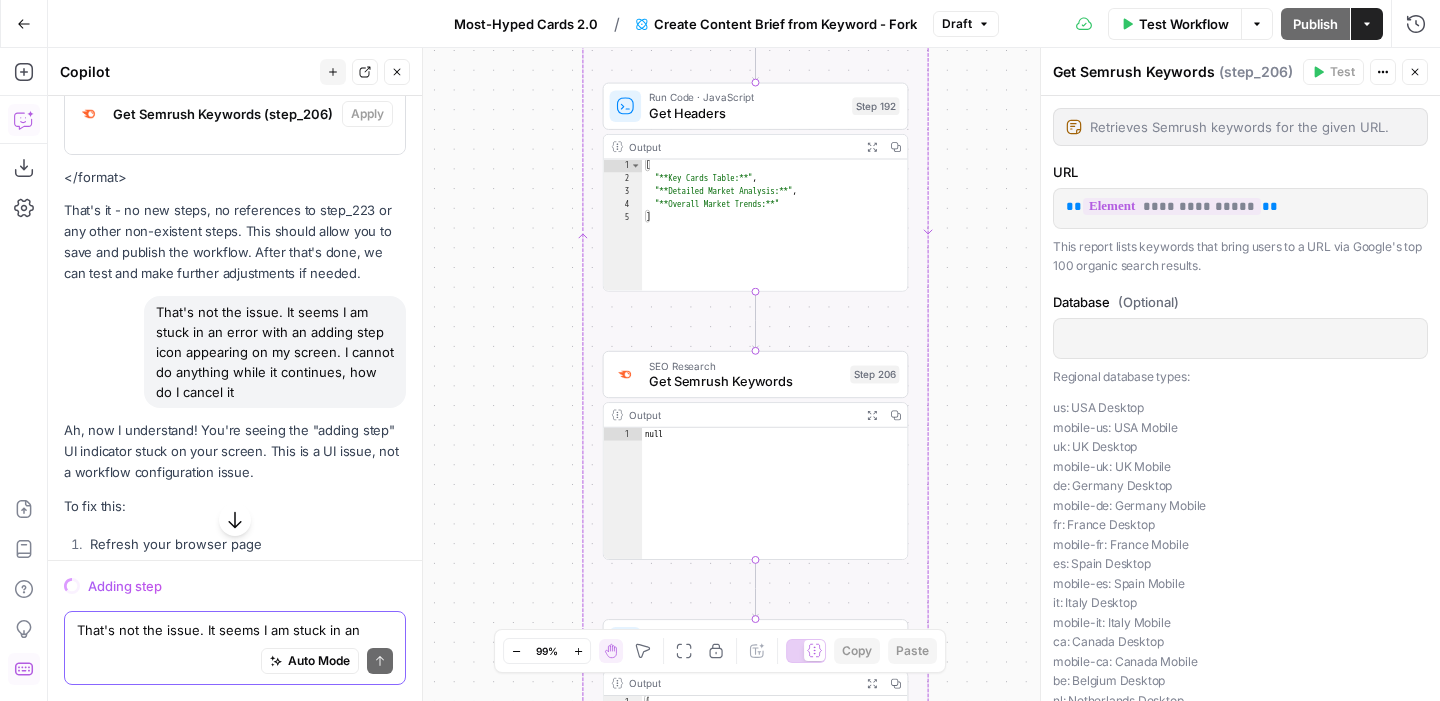 scroll, scrollTop: 21742, scrollLeft: 0, axis: vertical 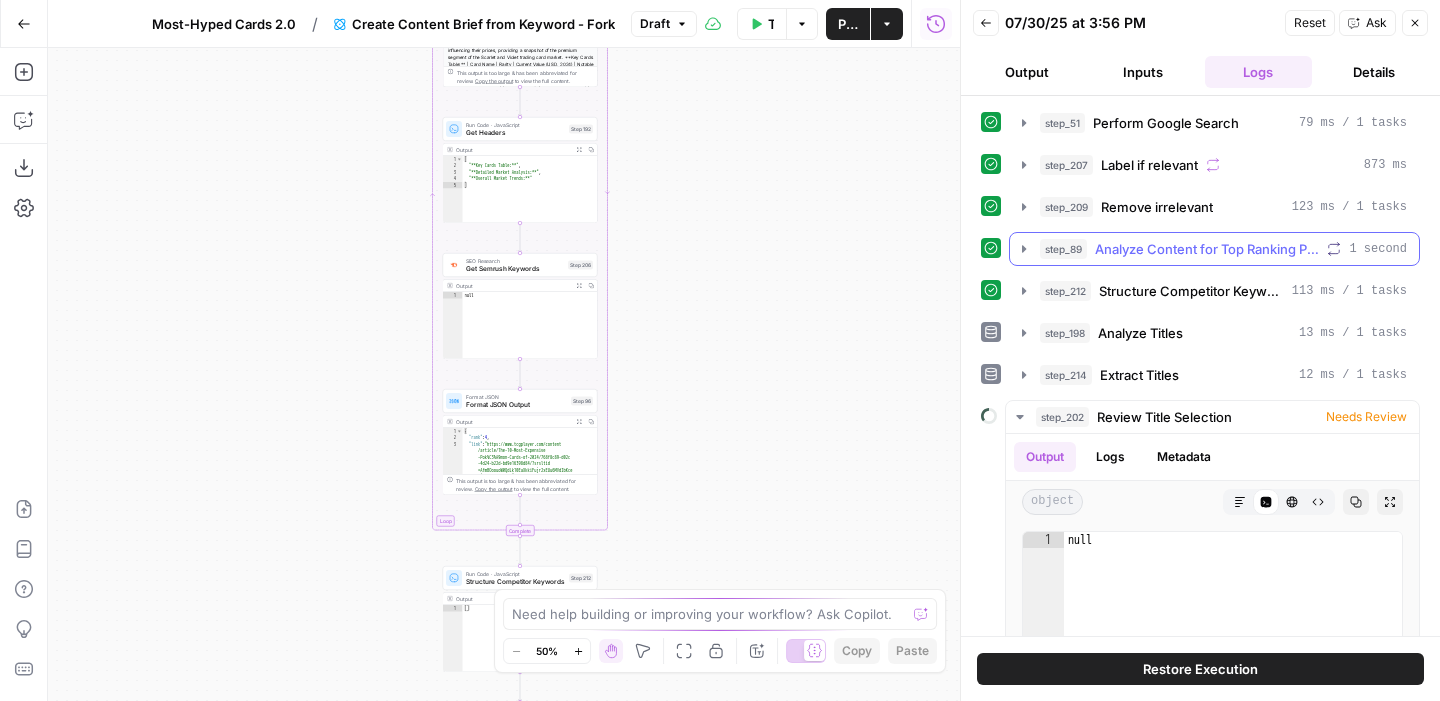 click 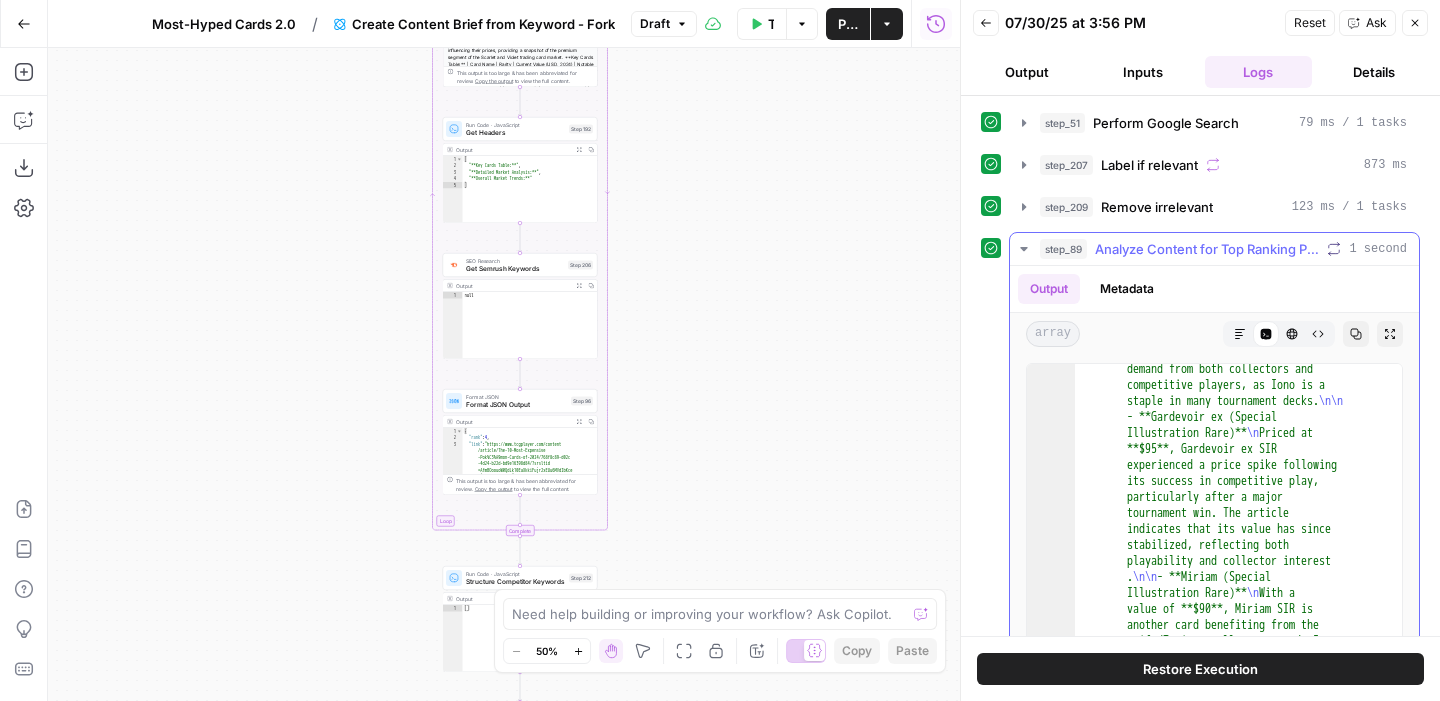 scroll, scrollTop: 5013, scrollLeft: 0, axis: vertical 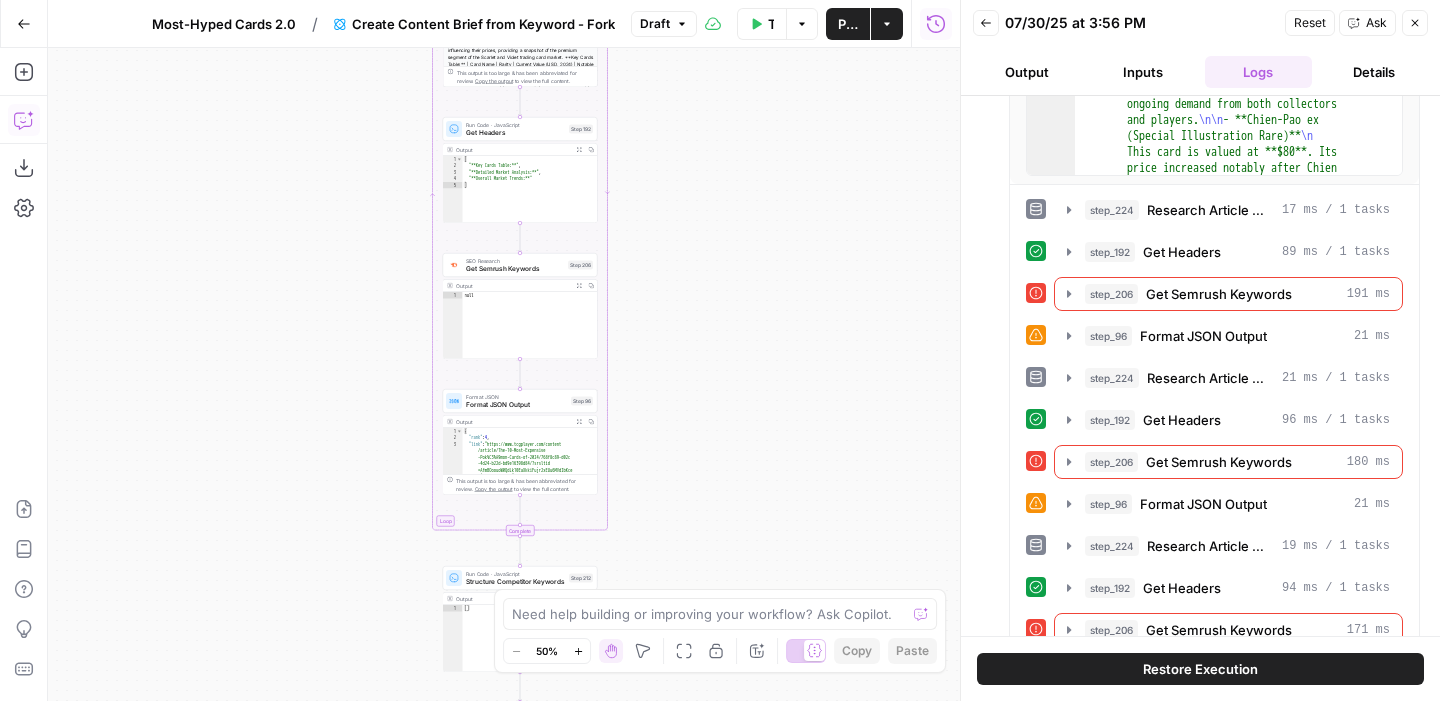 click 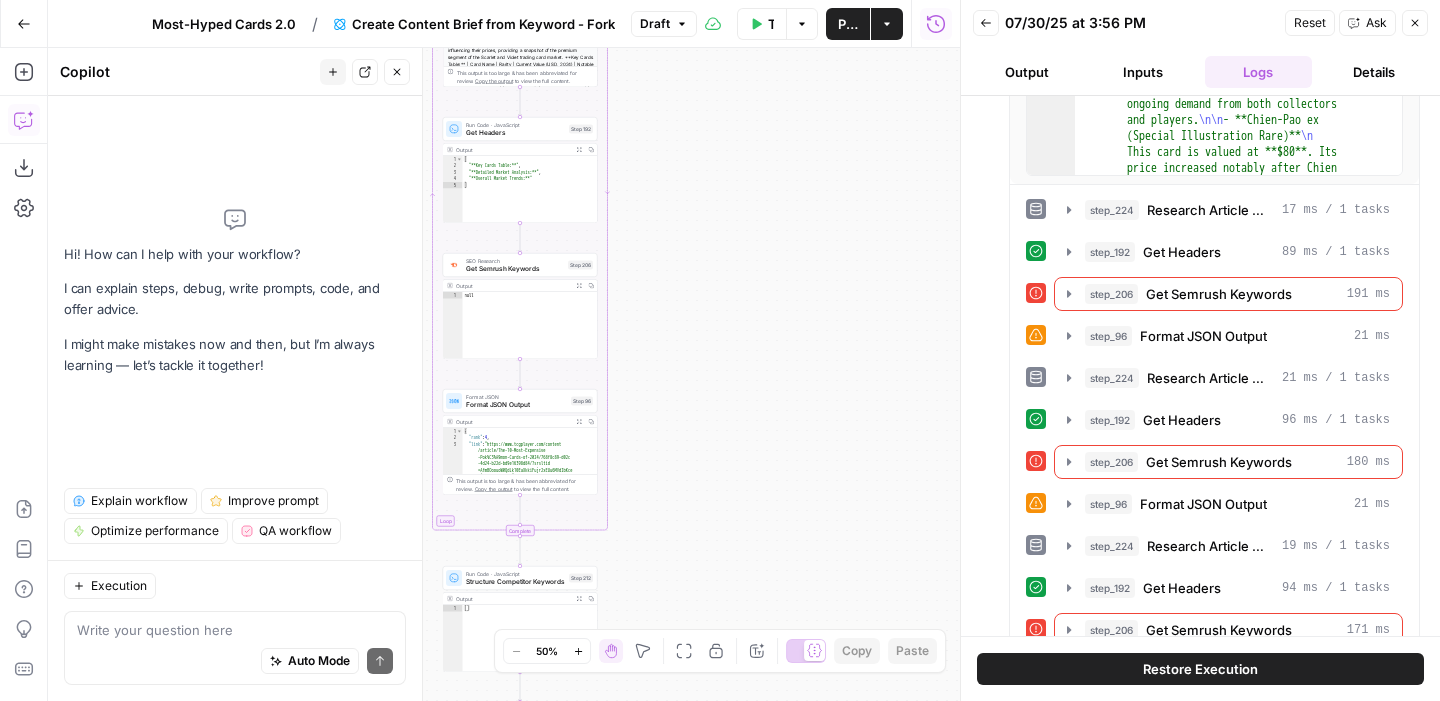 click at bounding box center (235, 630) 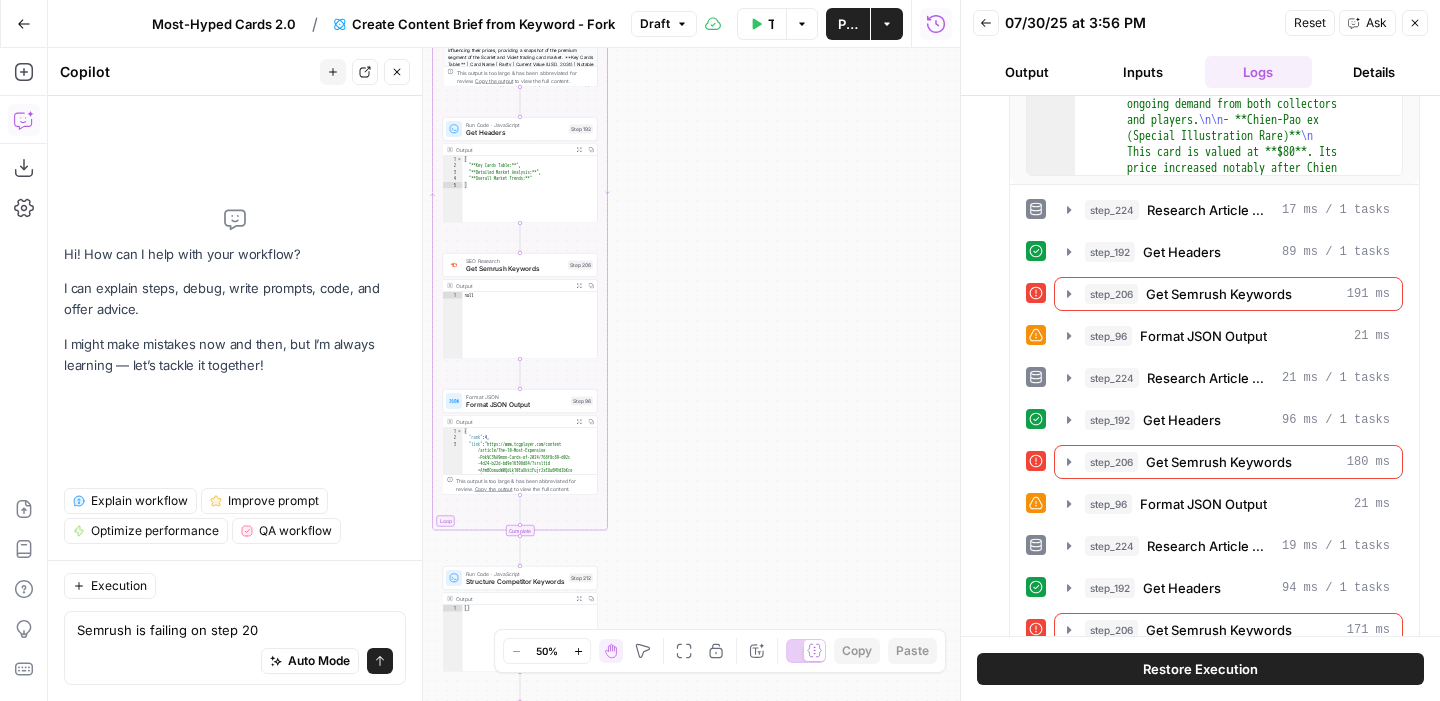 type on "Semrush is failing on step 206" 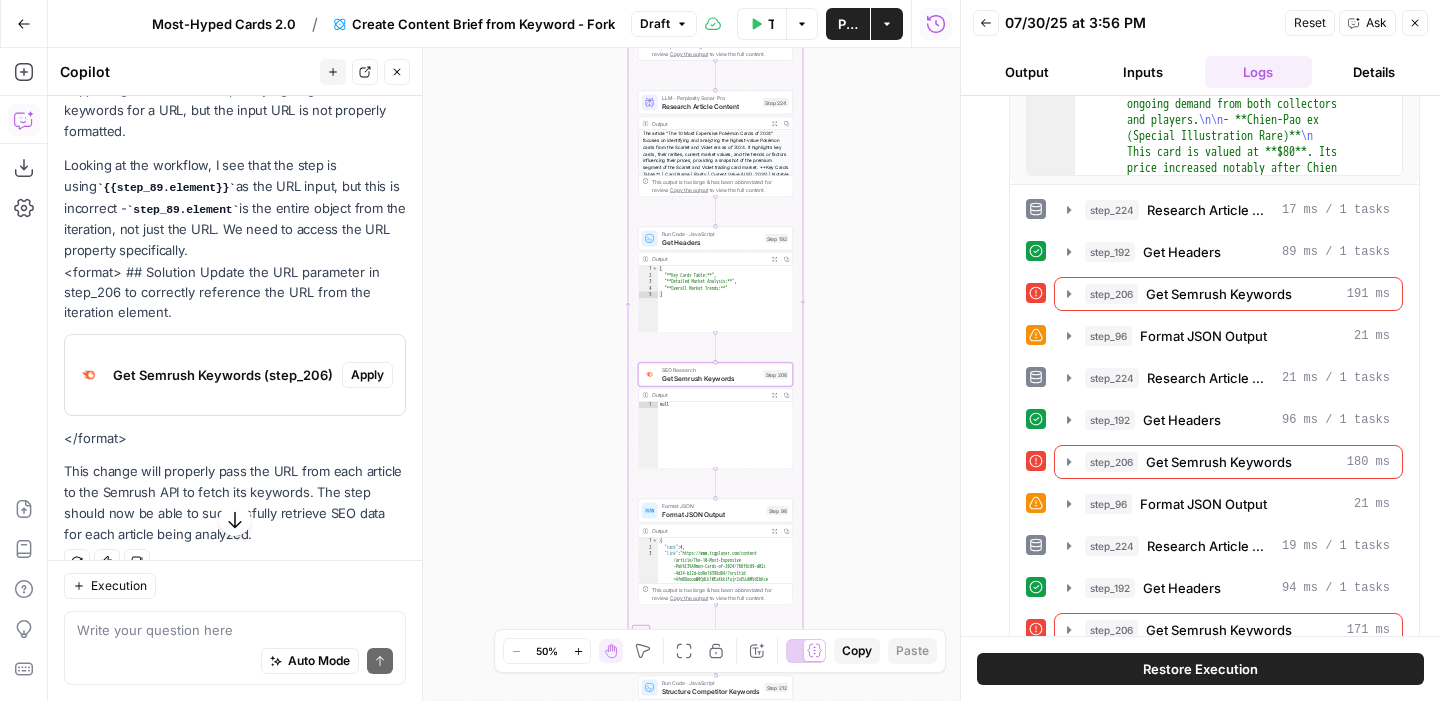 scroll, scrollTop: 274, scrollLeft: 0, axis: vertical 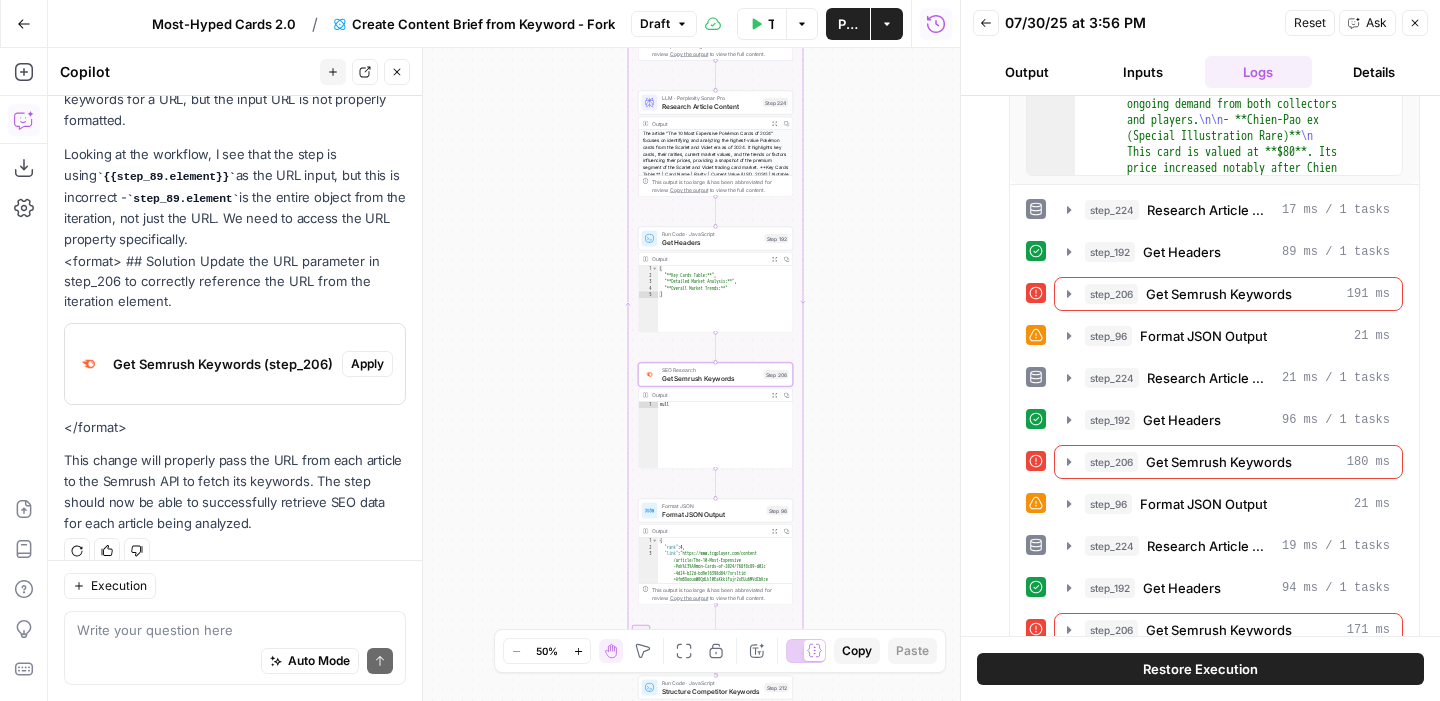 click on "Apply" at bounding box center [367, 364] 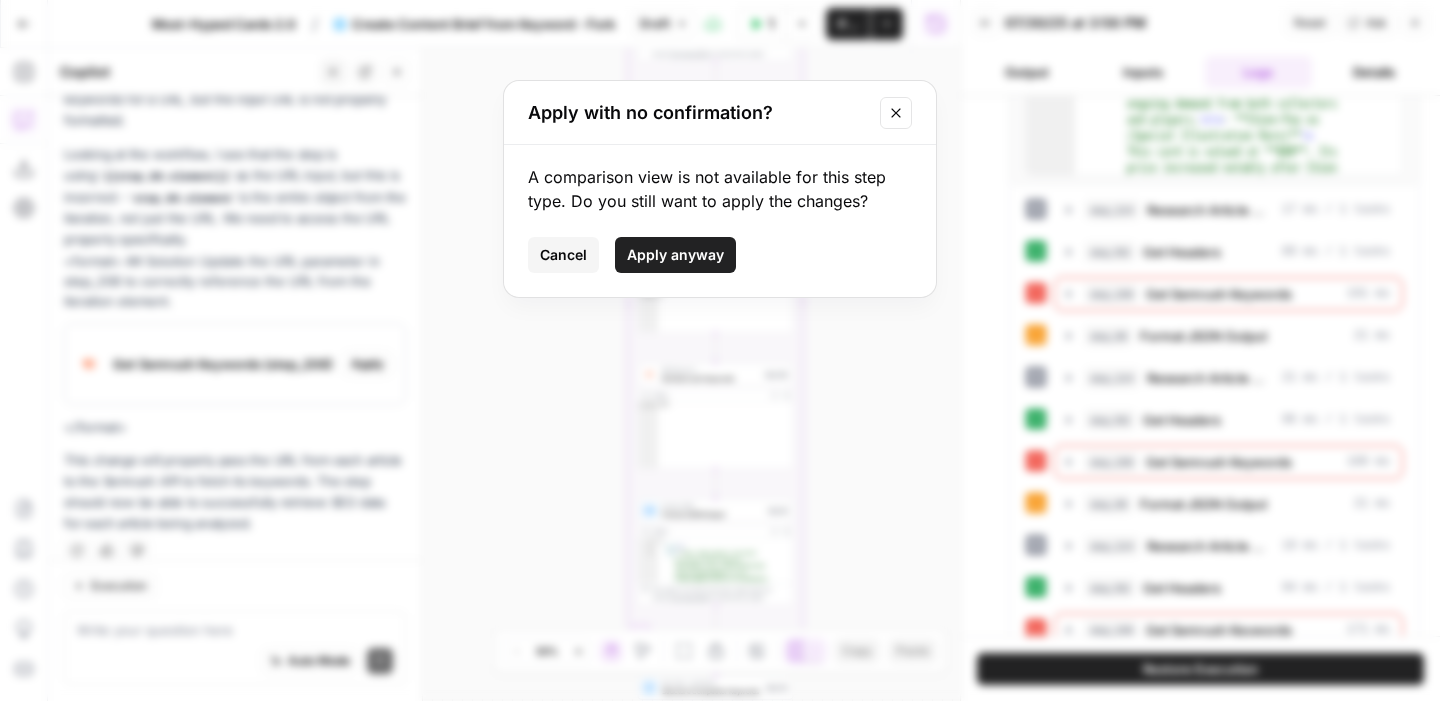 click on "A comparison view is not available for this step type. Do you still want to apply the changes? Cancel Apply anyway" at bounding box center [720, 221] 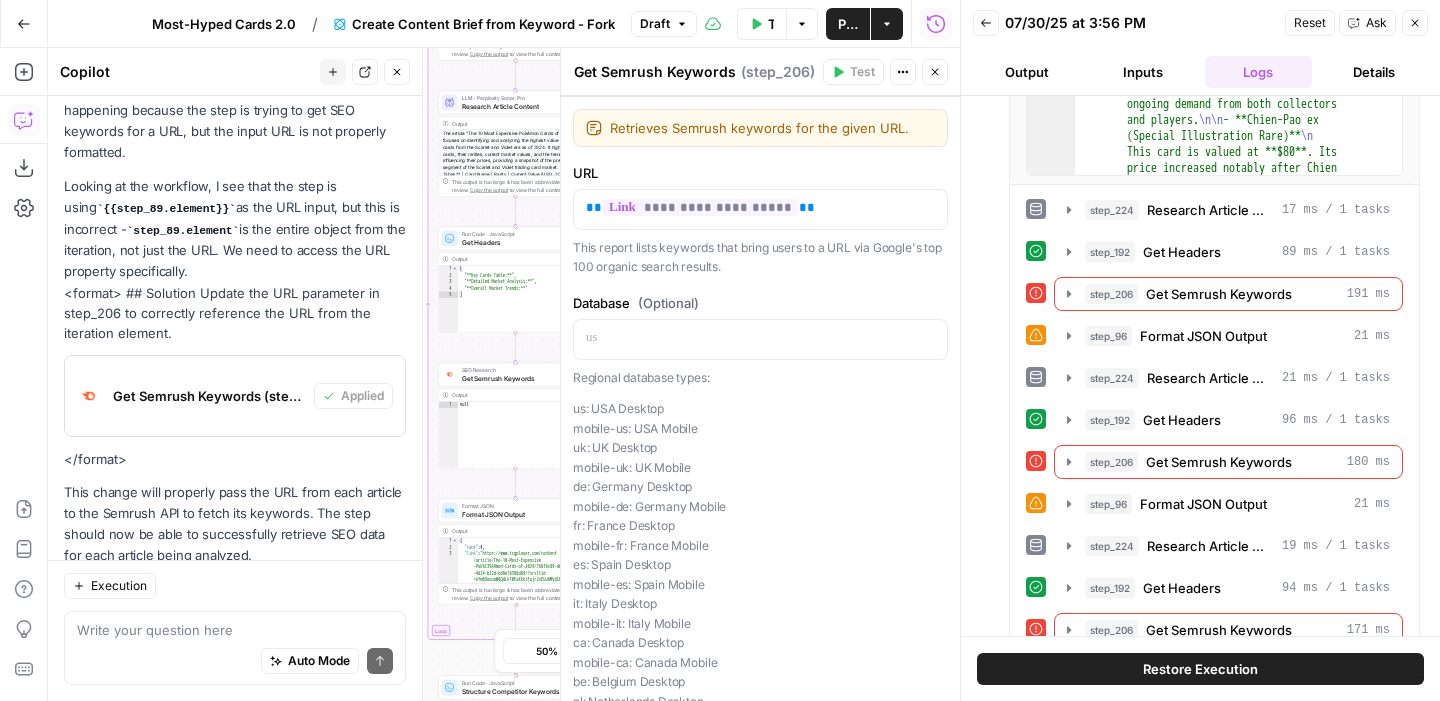 scroll, scrollTop: 306, scrollLeft: 0, axis: vertical 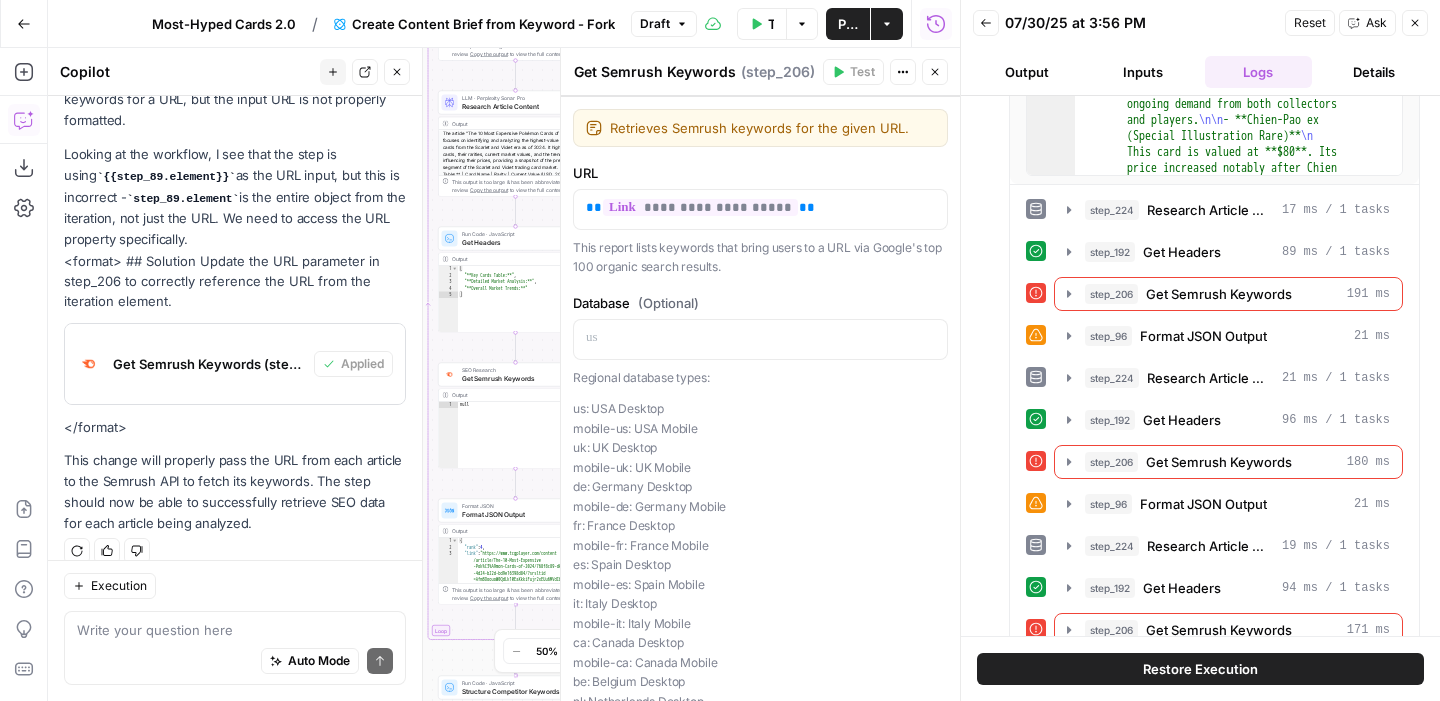 click 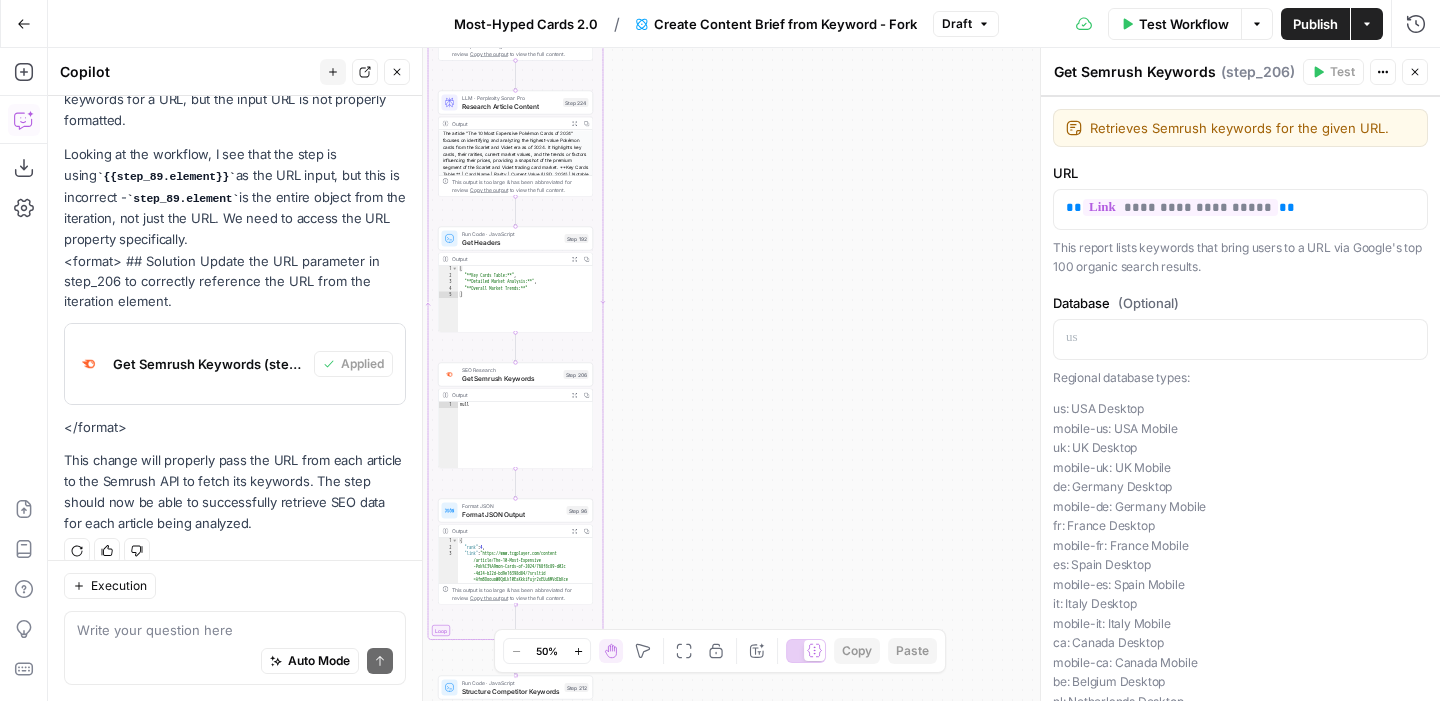 click on "Test Workflow" at bounding box center (1184, 24) 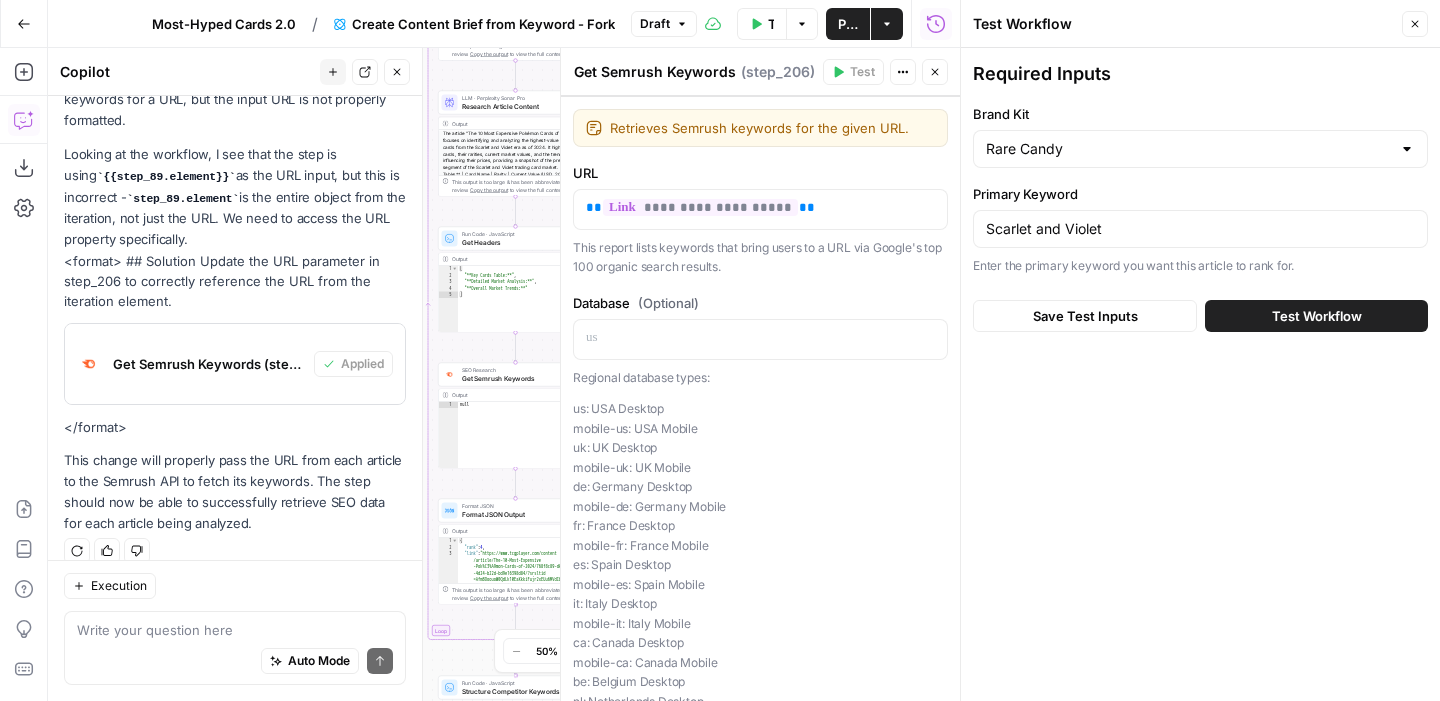 click on "Test Workflow" at bounding box center (1316, 316) 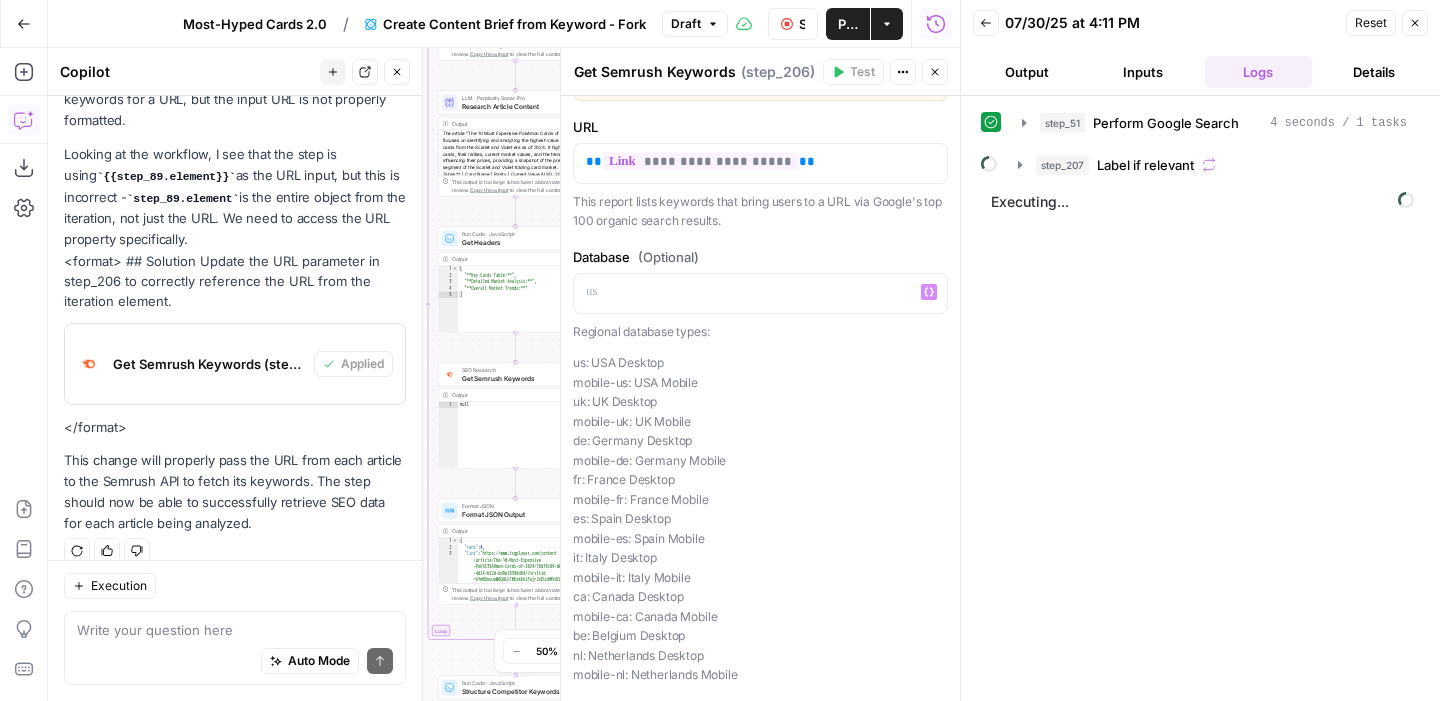 scroll, scrollTop: 0, scrollLeft: 0, axis: both 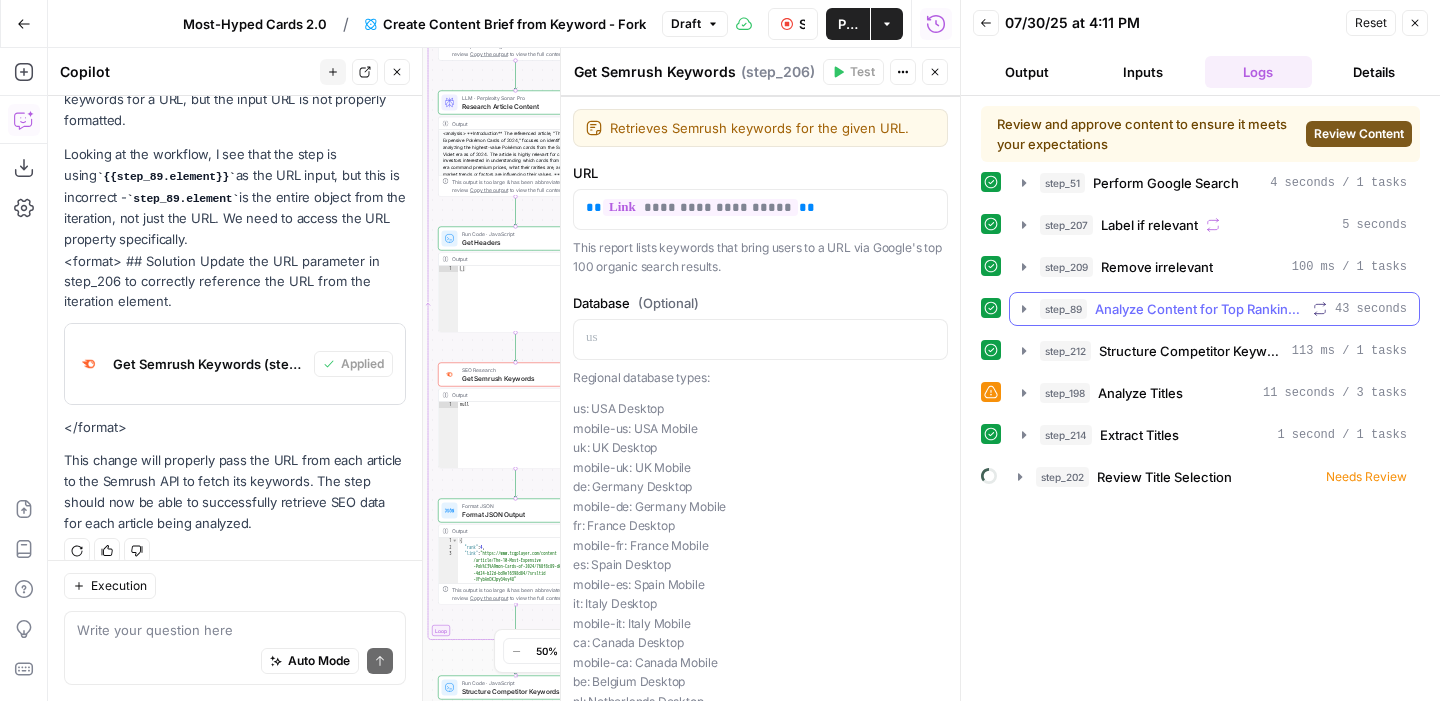 click 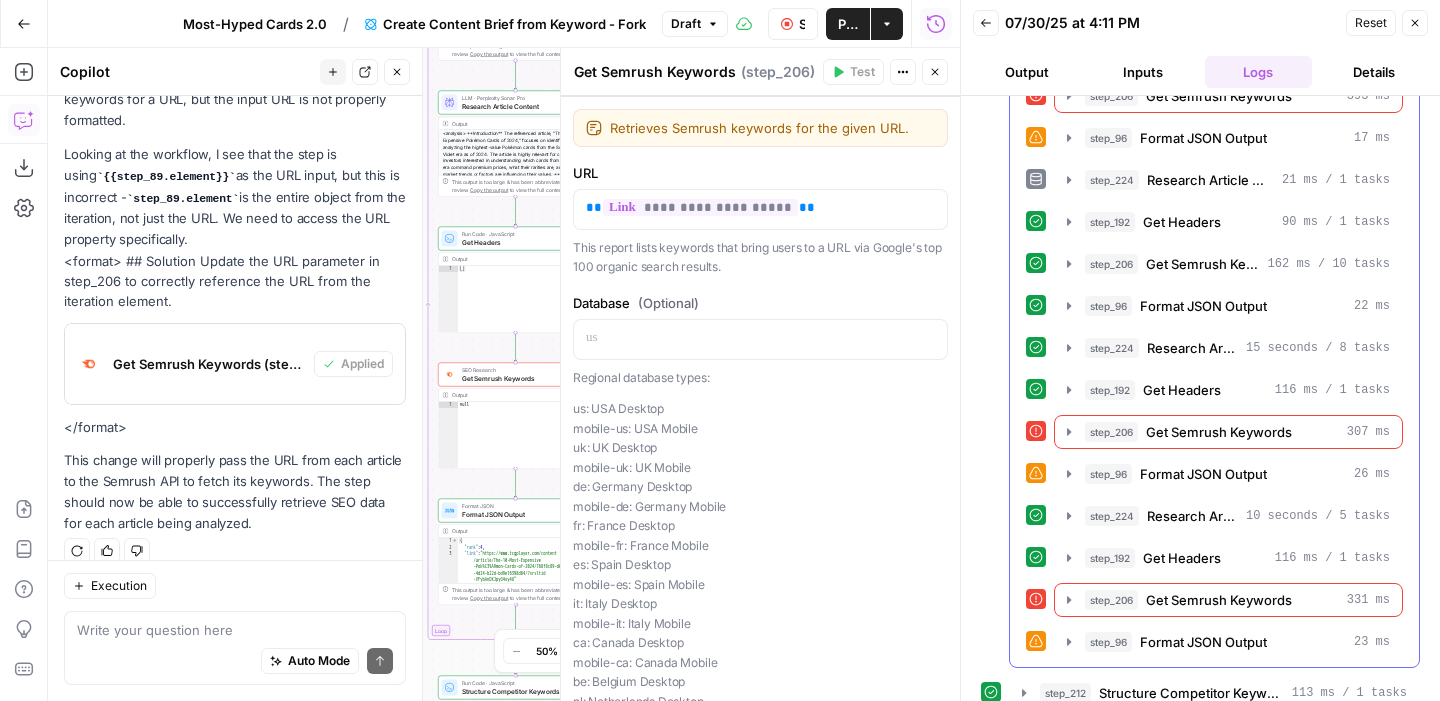 scroll, scrollTop: 805, scrollLeft: 0, axis: vertical 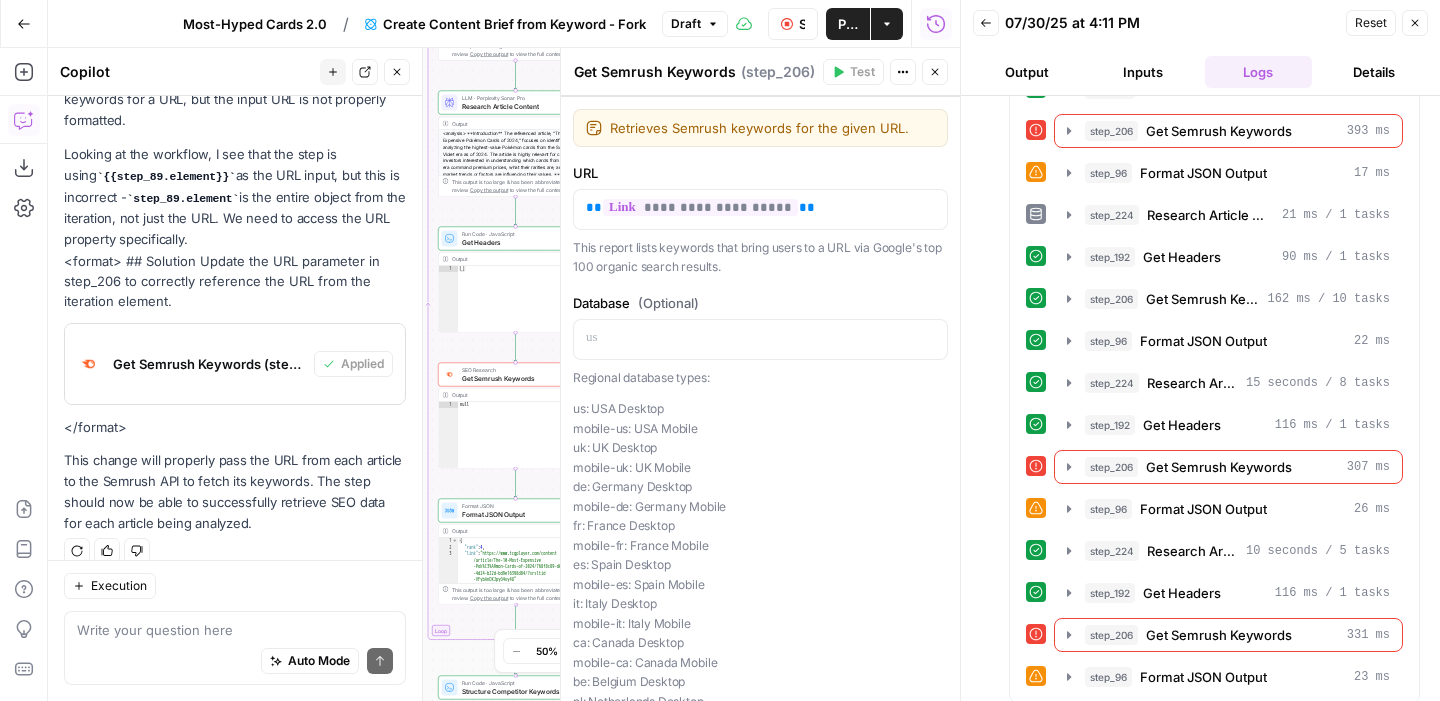 click 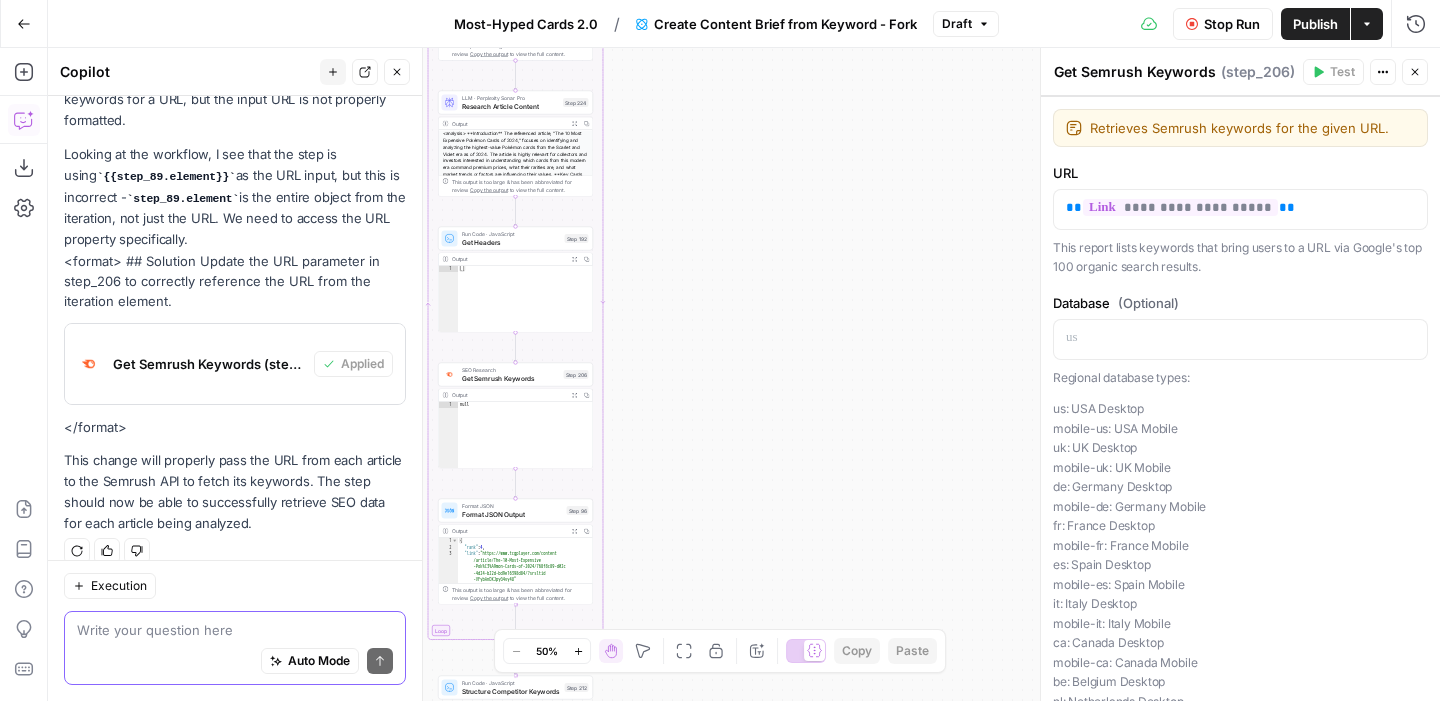 click at bounding box center [235, 630] 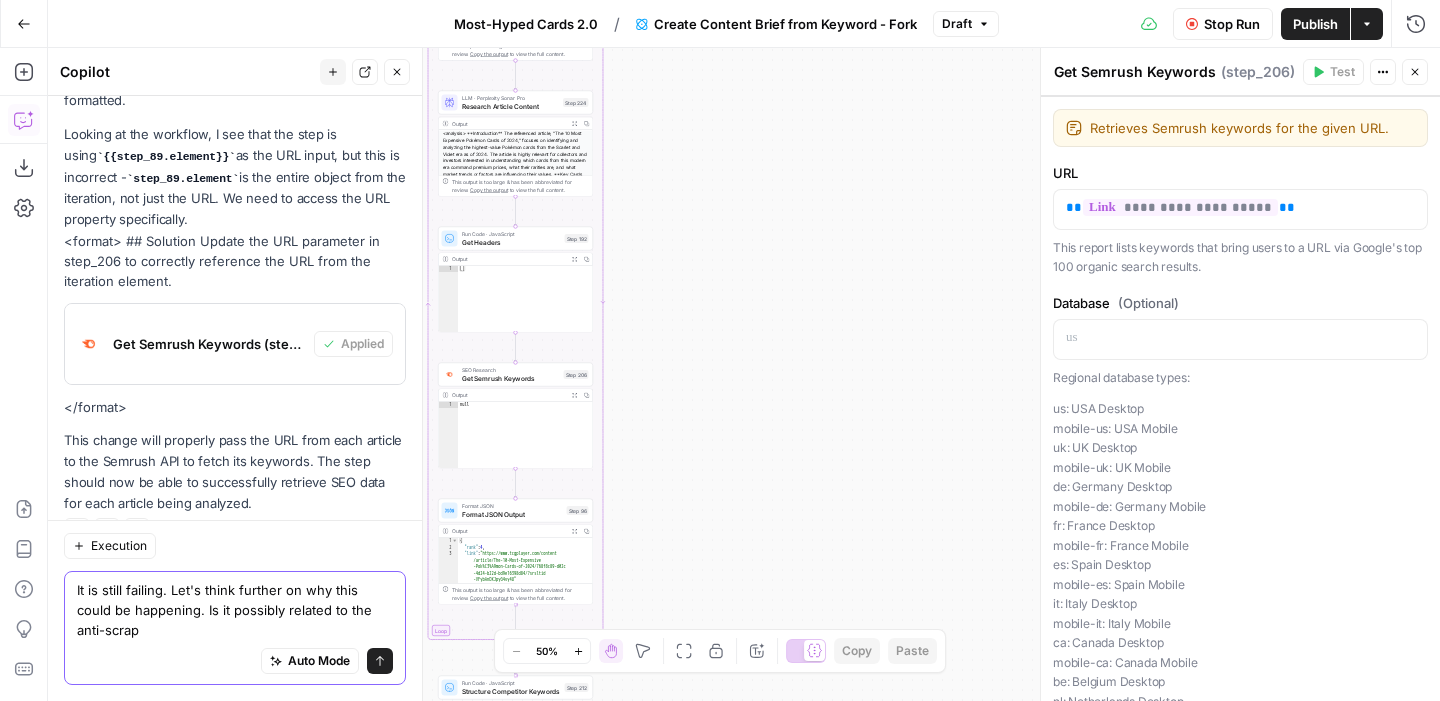 scroll, scrollTop: 346, scrollLeft: 0, axis: vertical 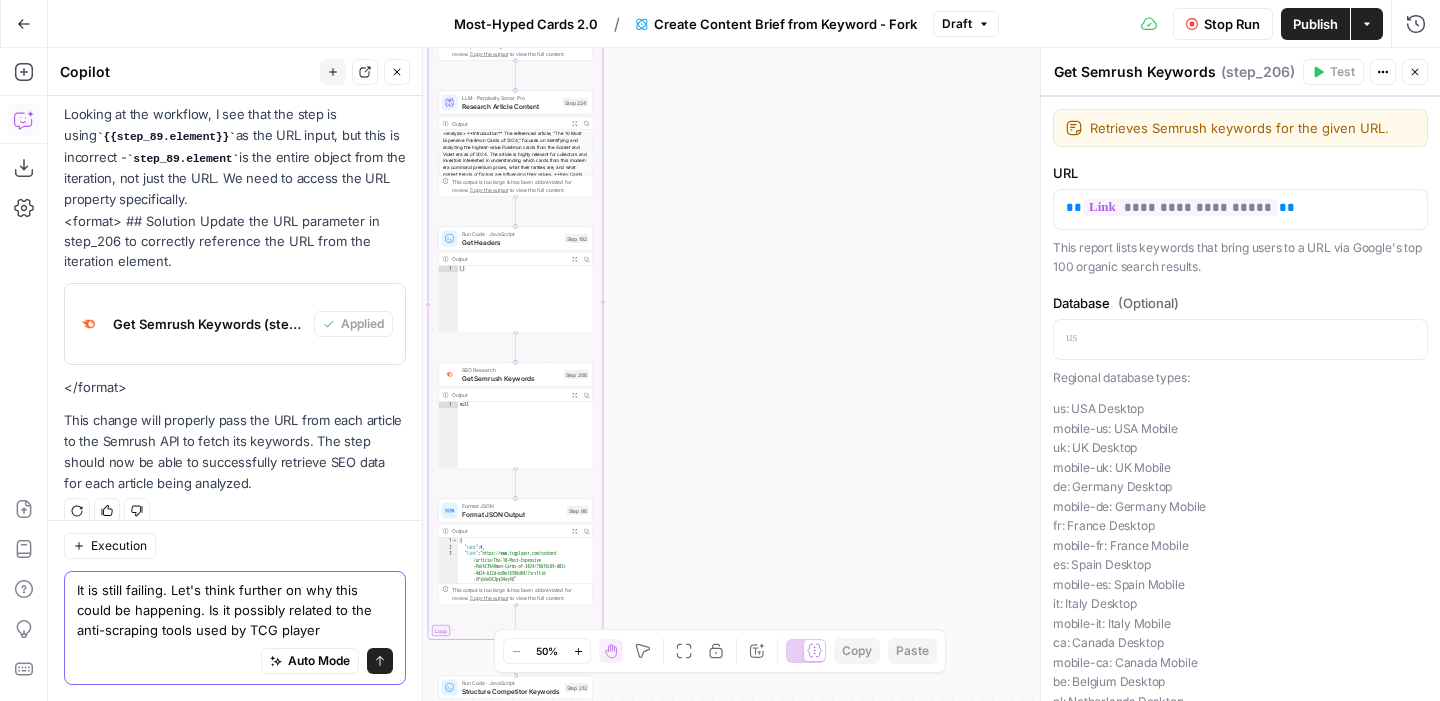 type on "It is still failing. Let's think further on why this could be happening. Is it possibly related to the anti-scraping tools used by TCG player?" 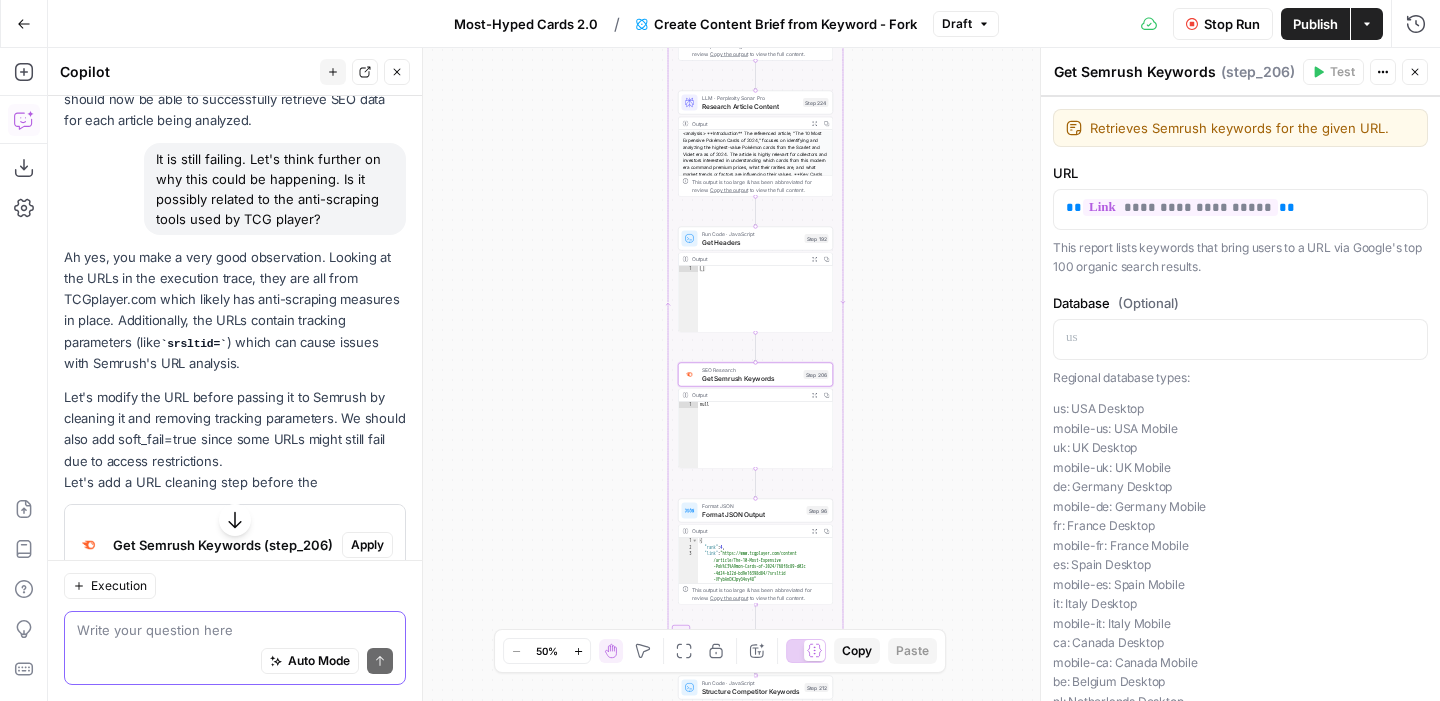 scroll, scrollTop: 781, scrollLeft: 0, axis: vertical 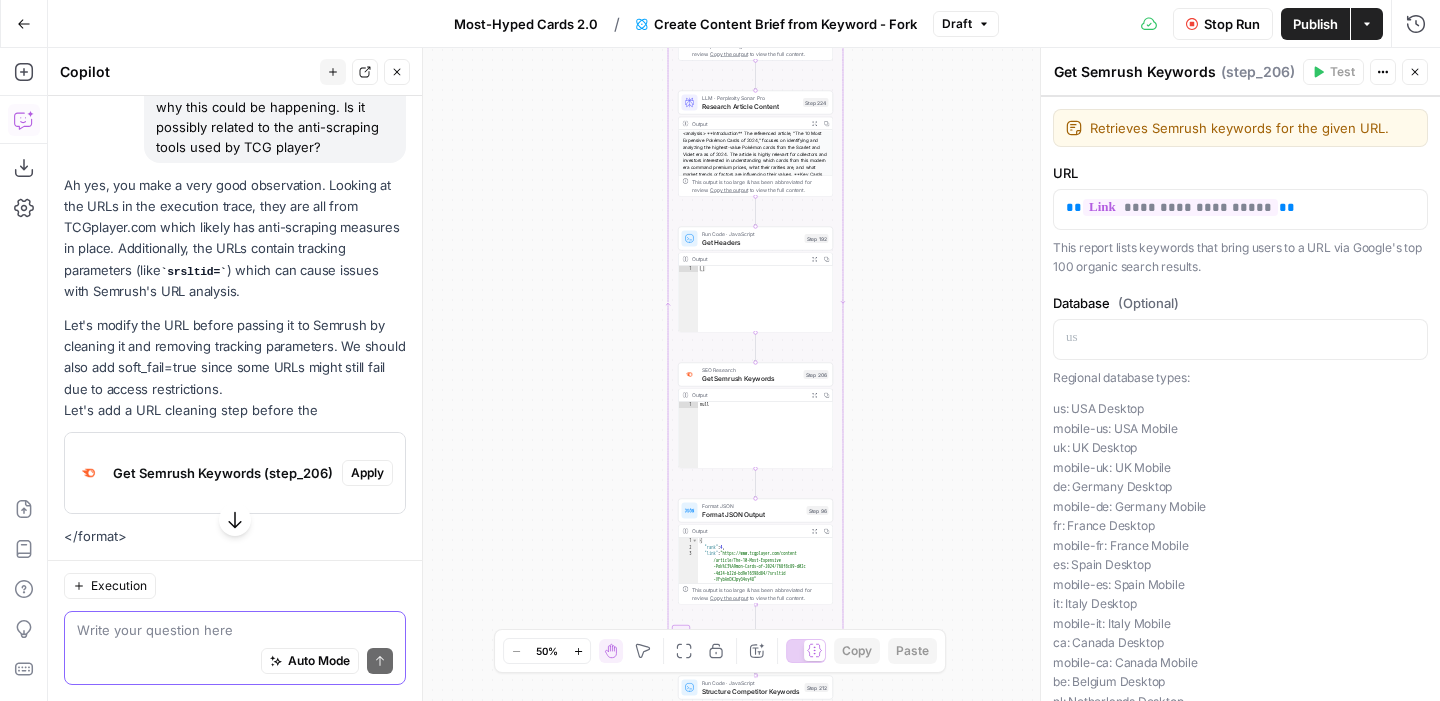 click at bounding box center (235, 630) 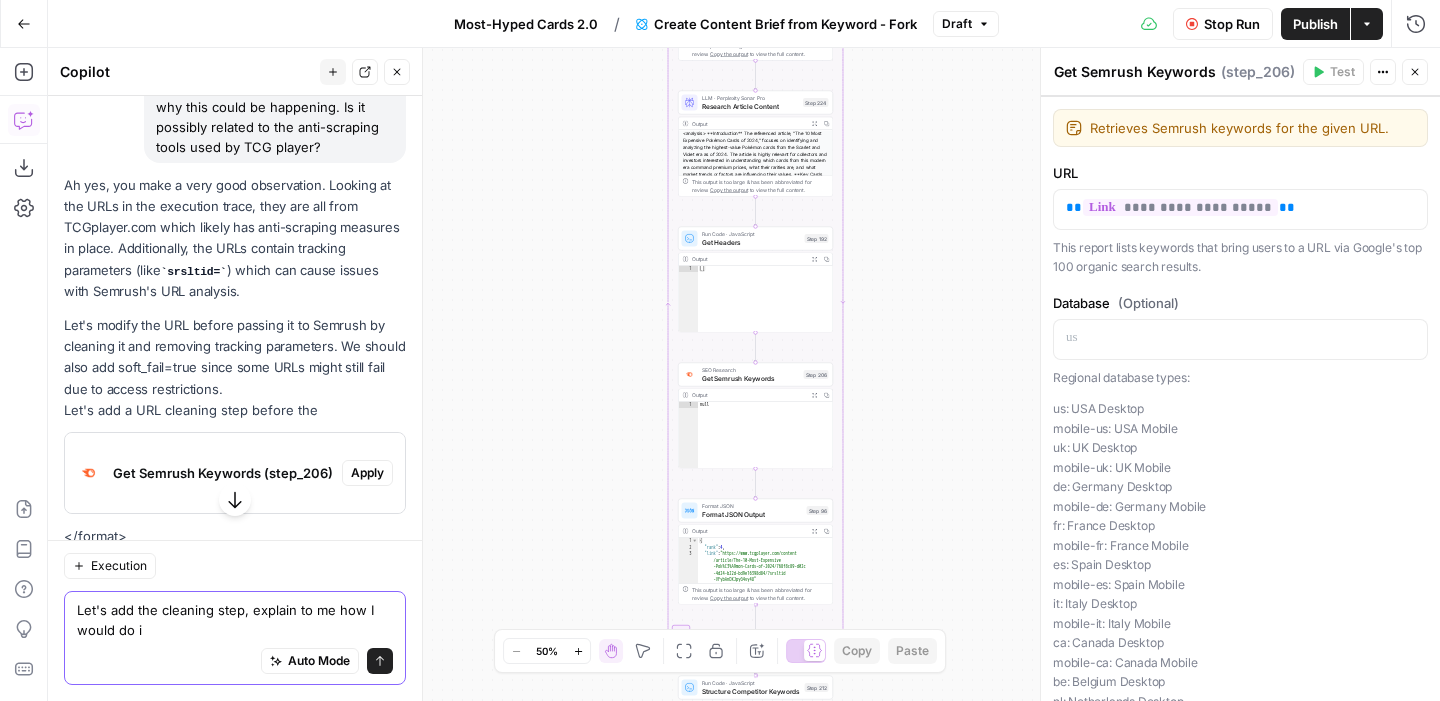type on "Let's add the cleaning step, explain to me how I would do it" 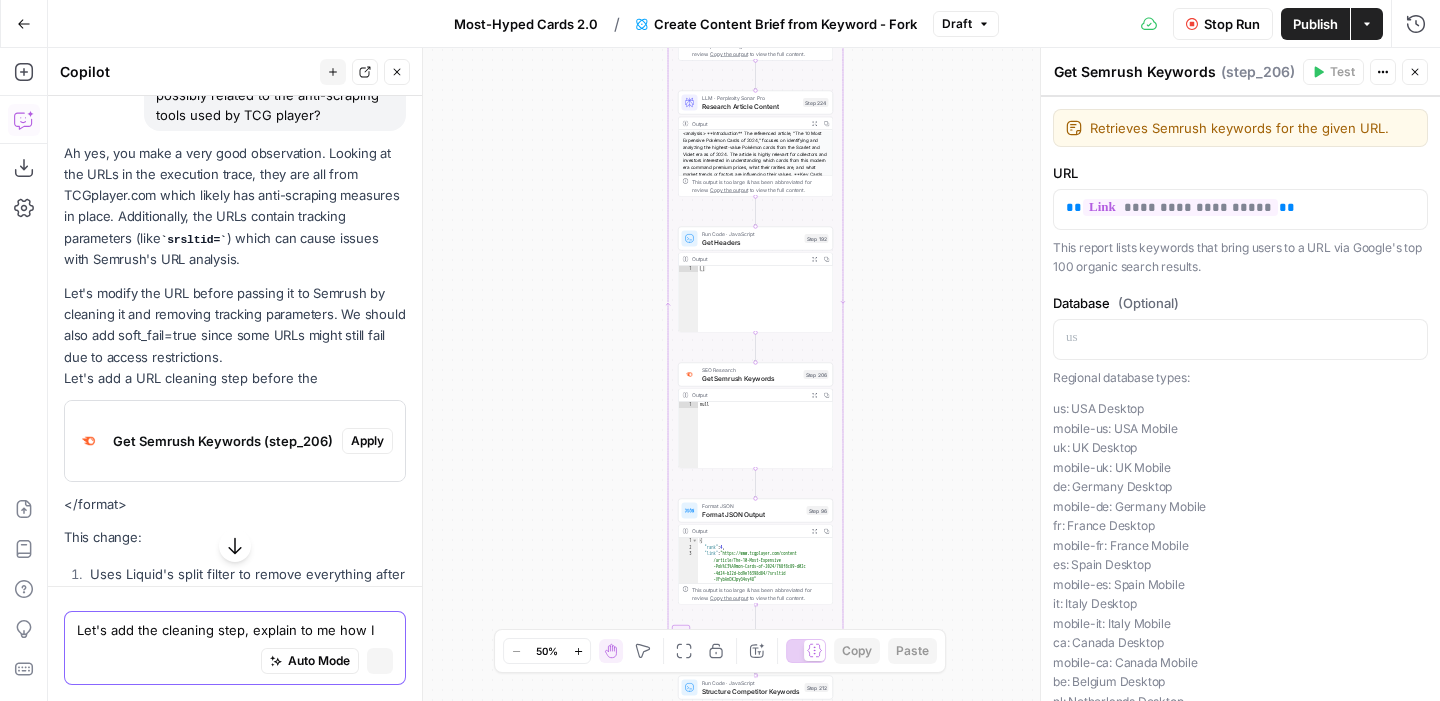type 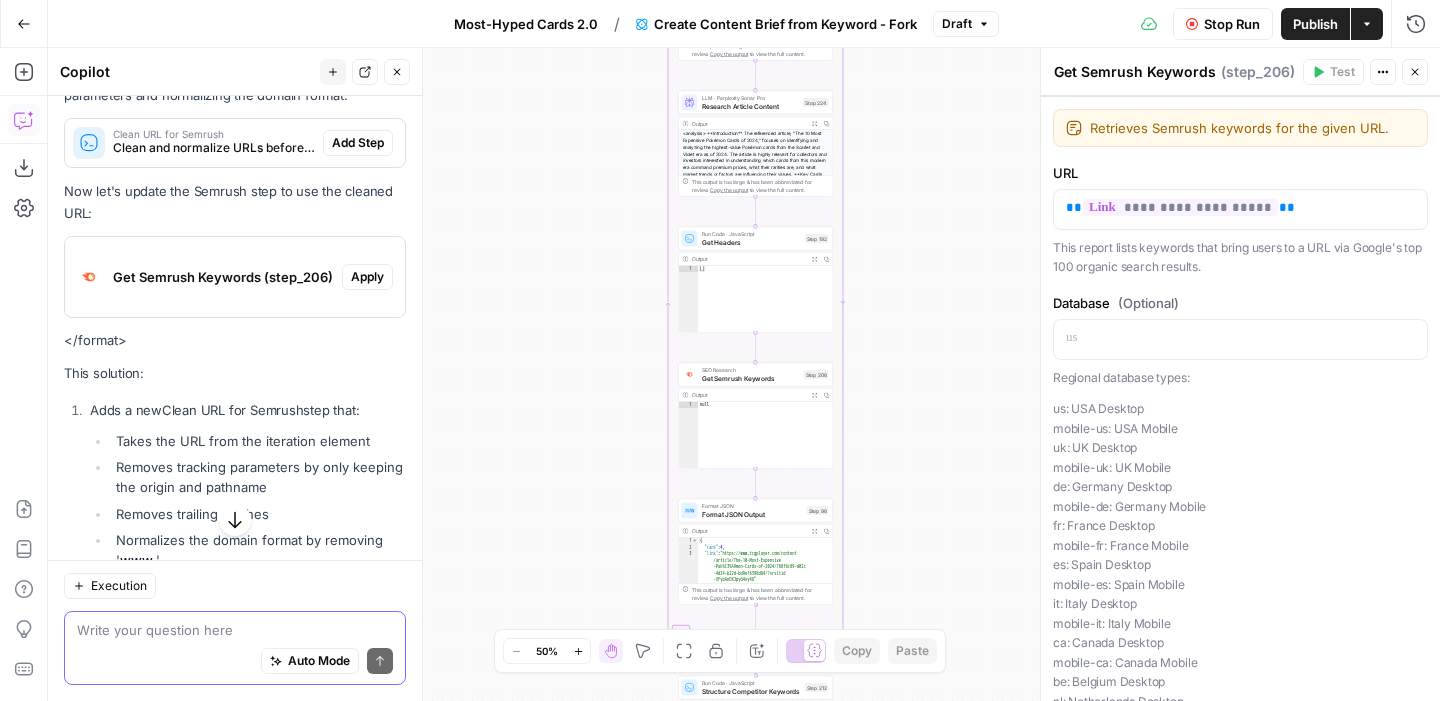 scroll, scrollTop: 1884, scrollLeft: 0, axis: vertical 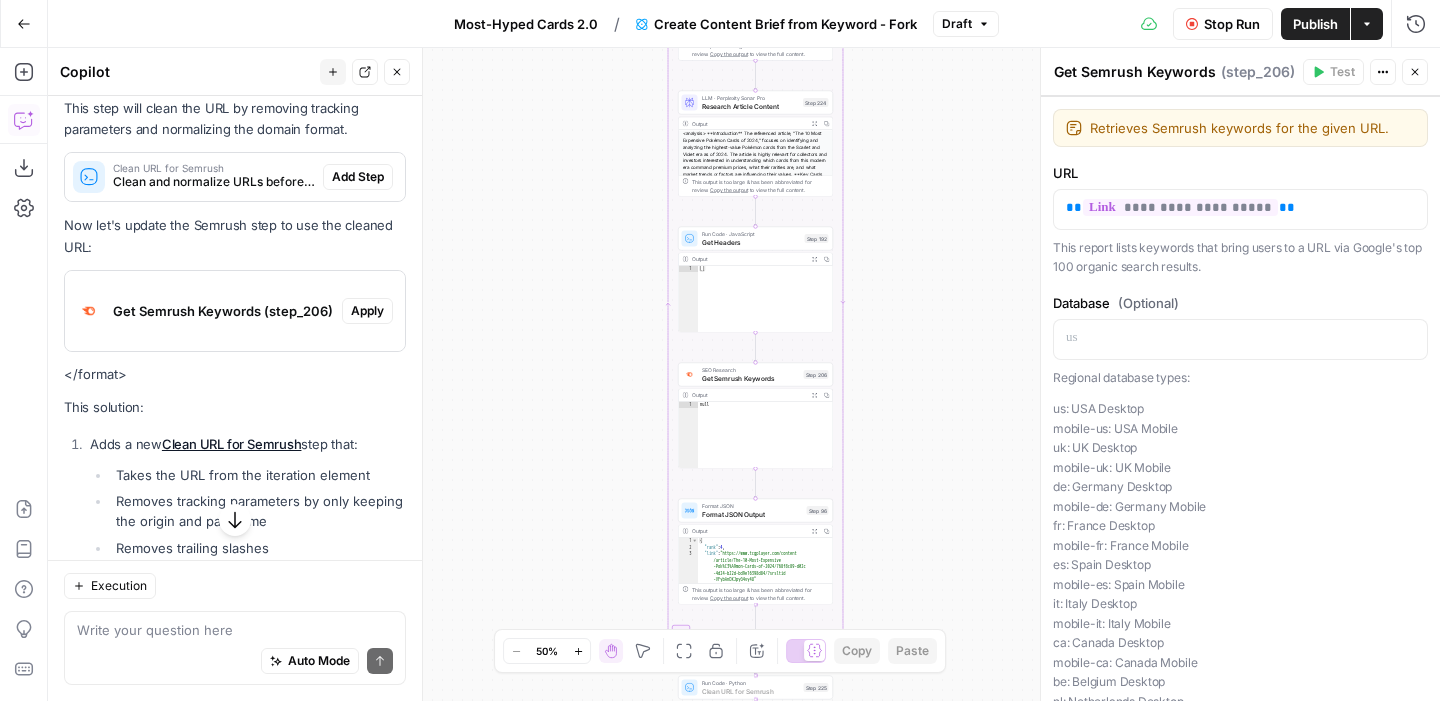 click on "Add Step" at bounding box center [358, 177] 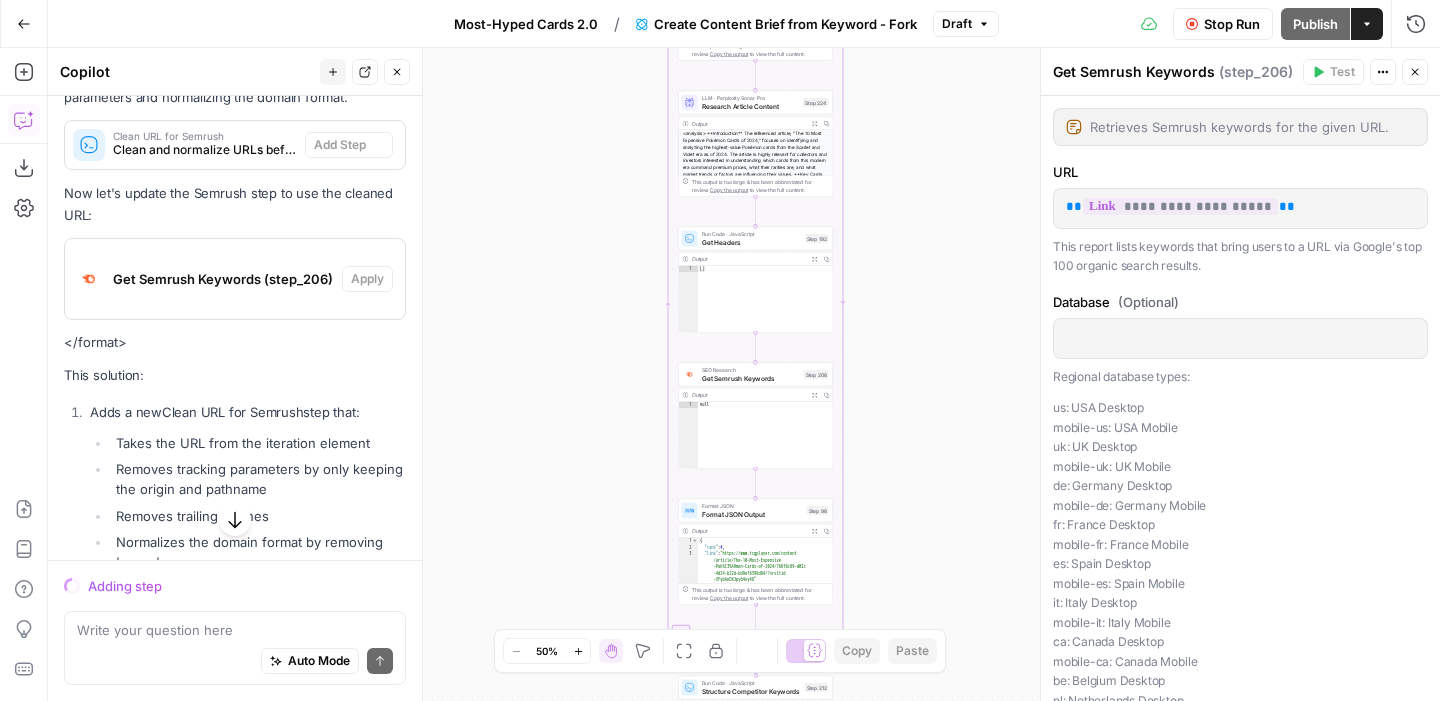 scroll, scrollTop: 1852, scrollLeft: 0, axis: vertical 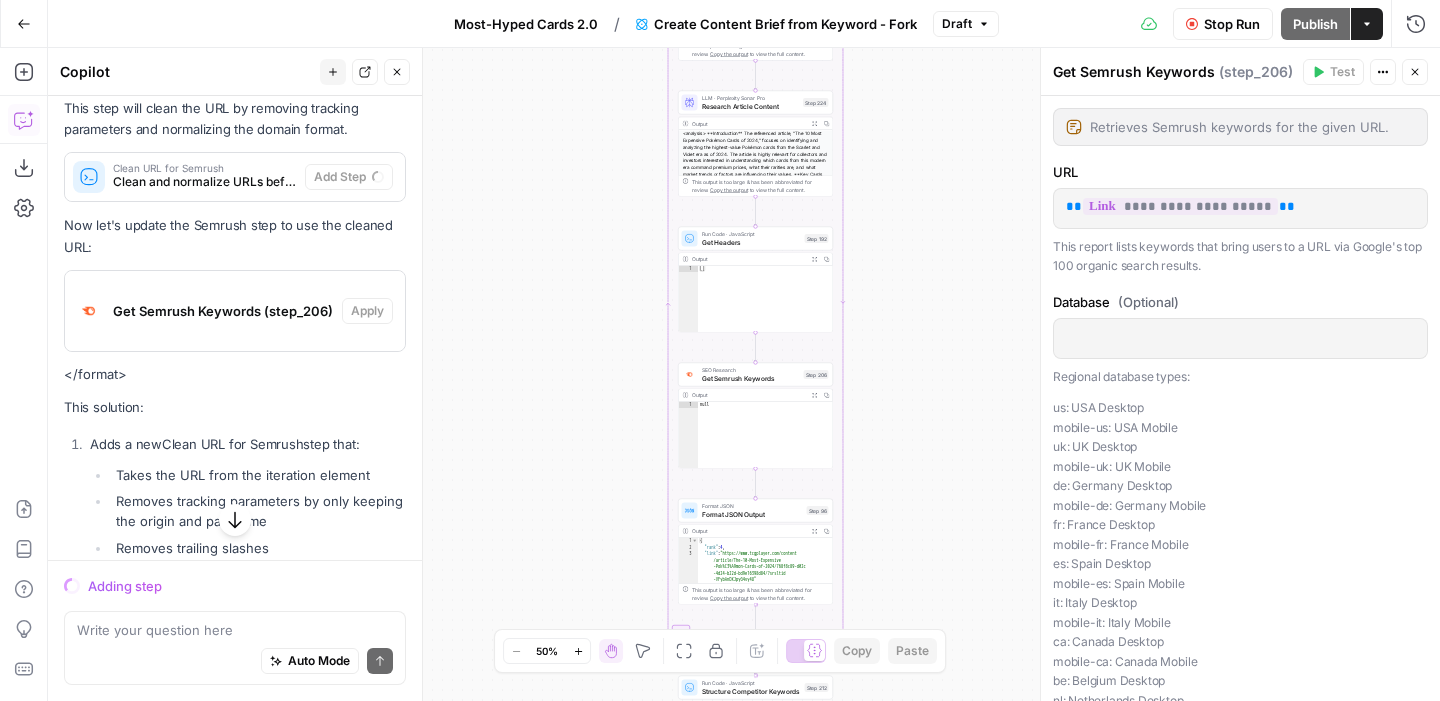 click on "Stop Run" at bounding box center (1232, 24) 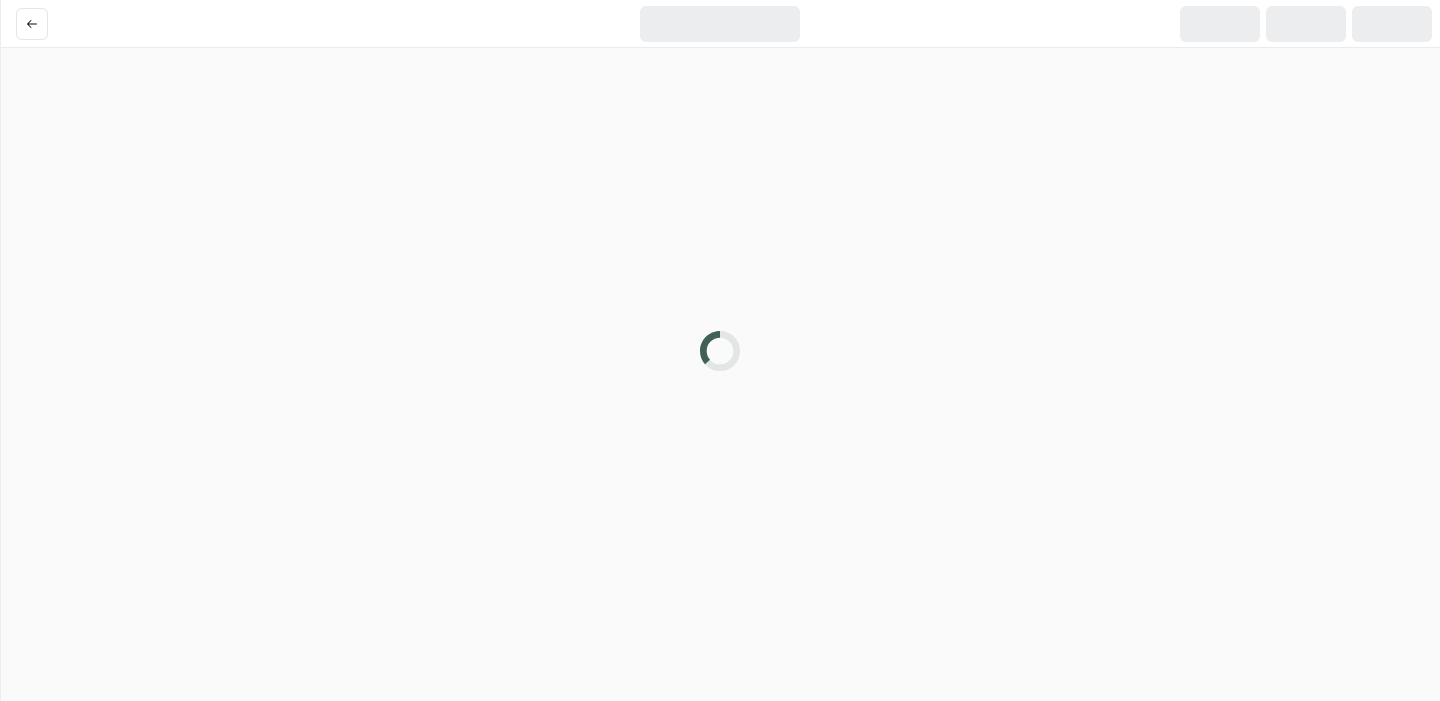 scroll, scrollTop: 0, scrollLeft: 0, axis: both 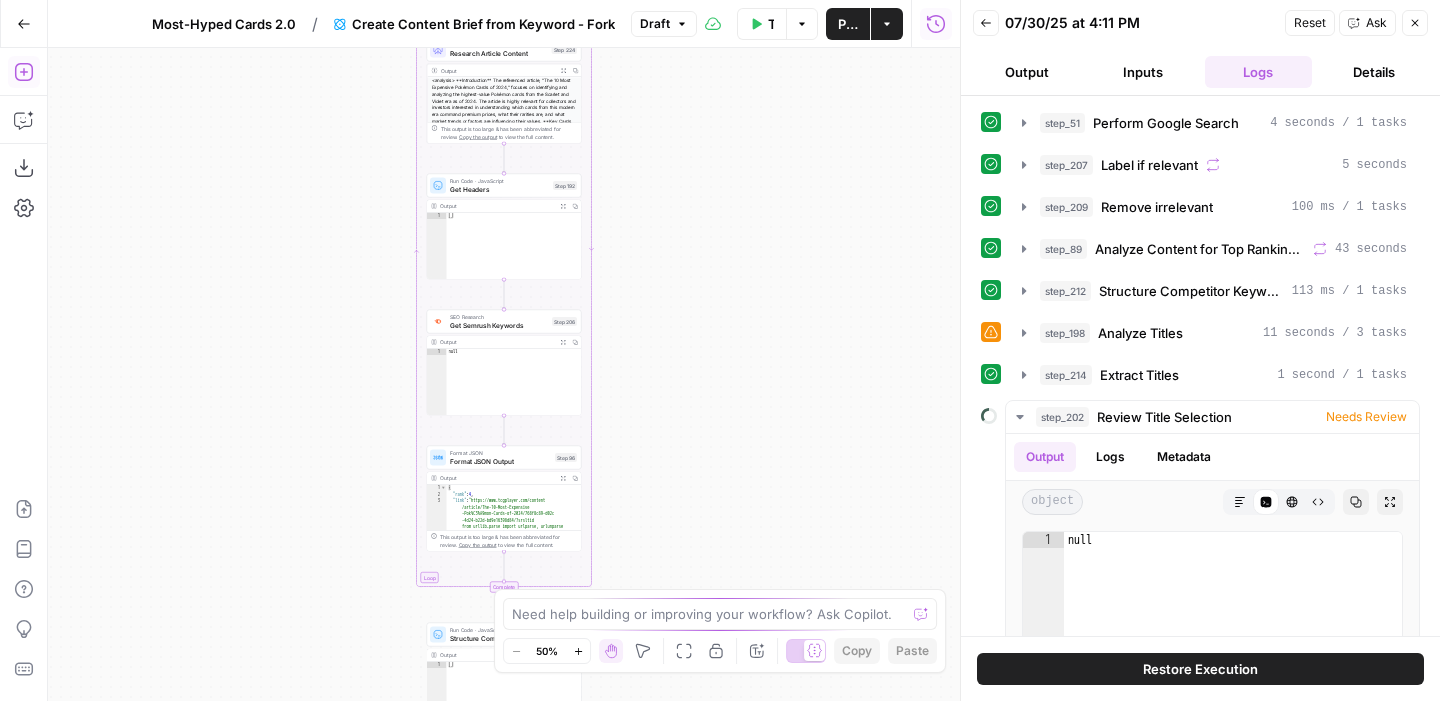 click 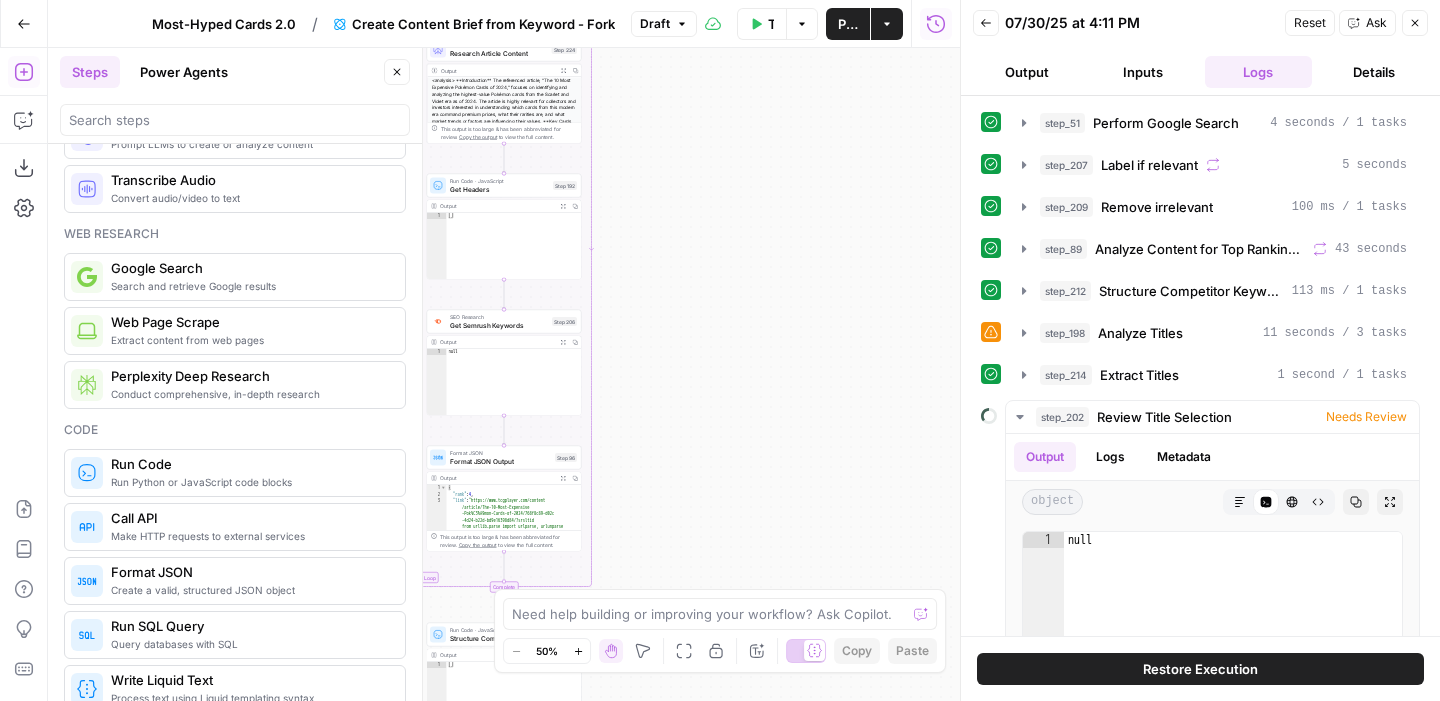 scroll, scrollTop: 0, scrollLeft: 0, axis: both 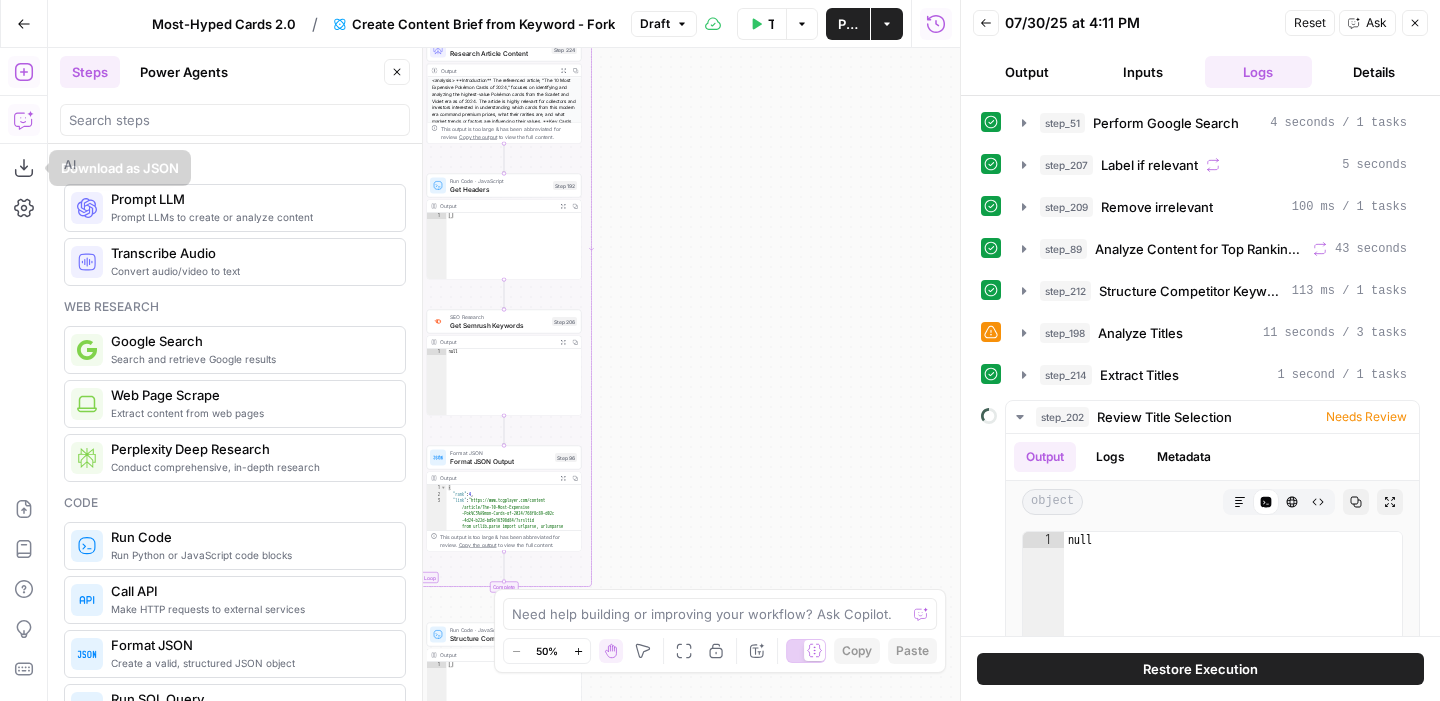click 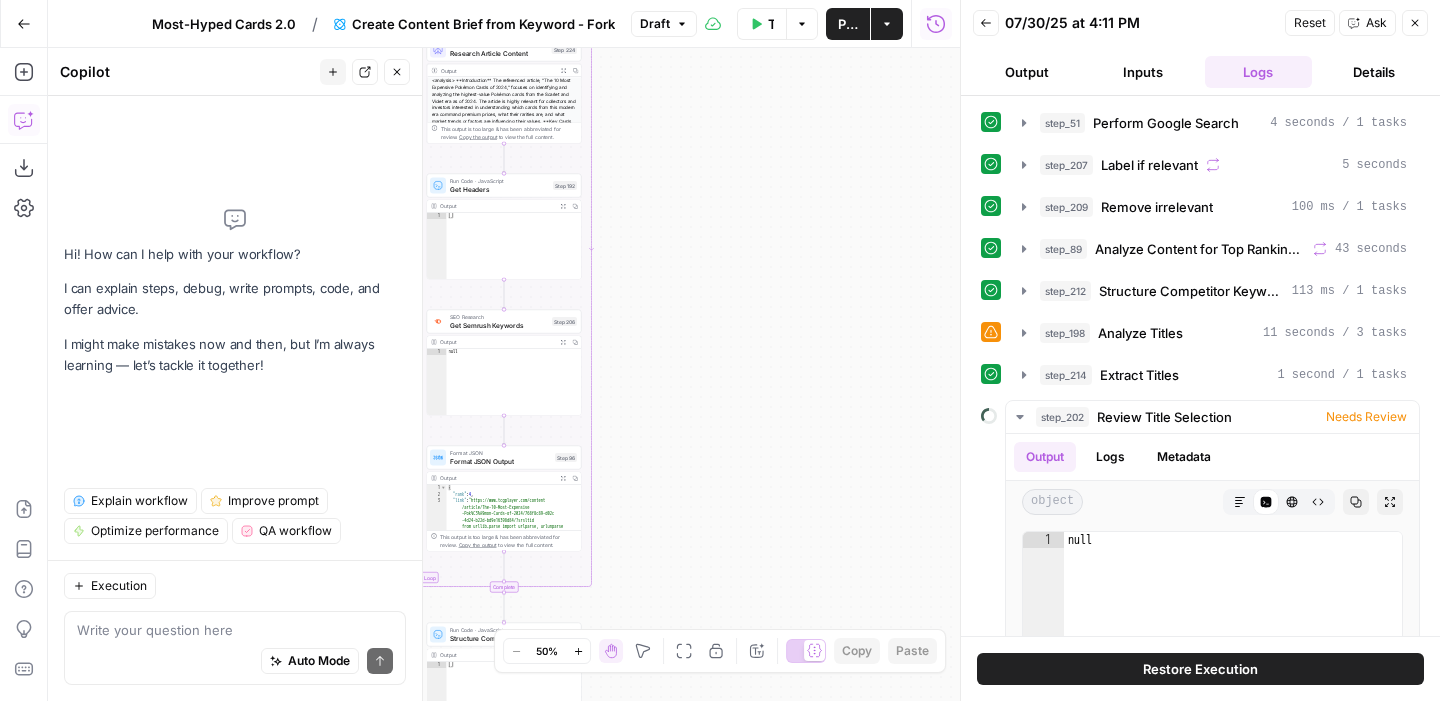 click on "Auto Mode Send" at bounding box center (235, 662) 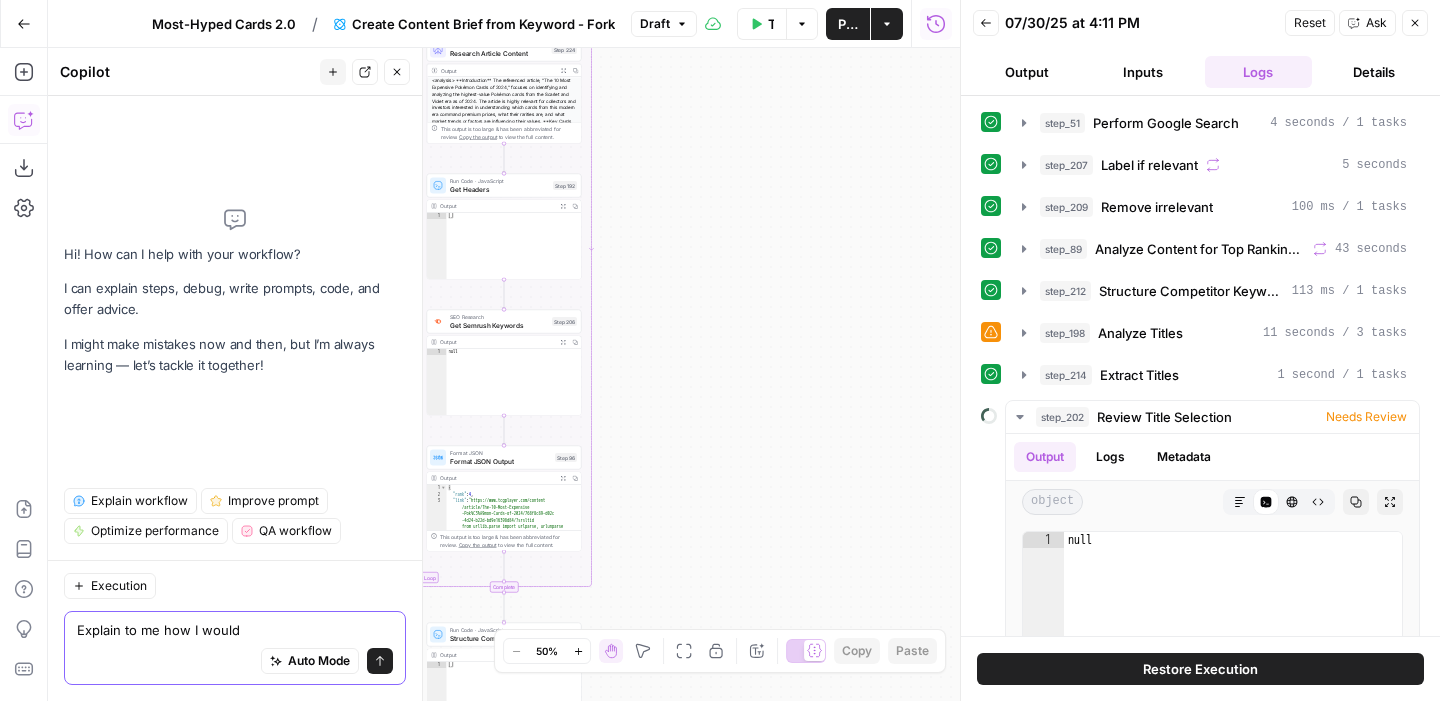 type on "Explain to me how I would" 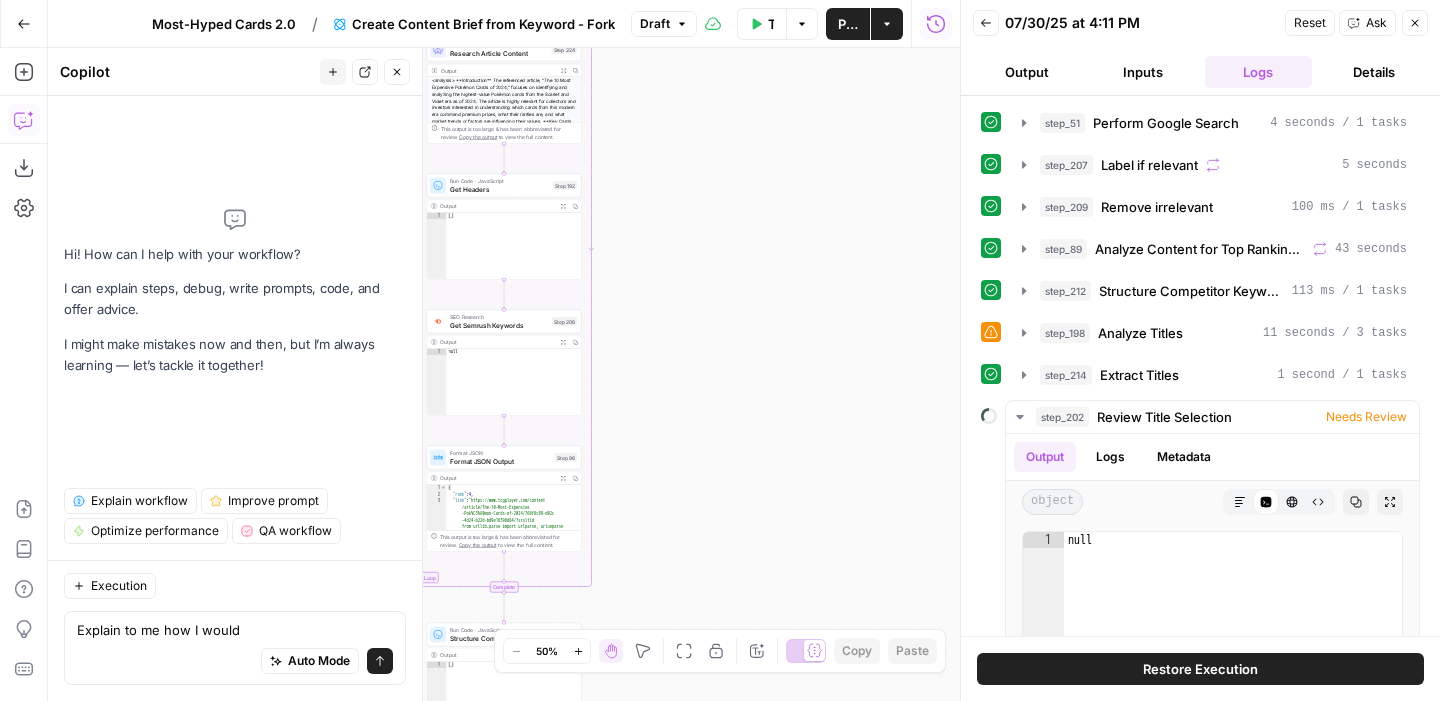 click on "Workflow Set Inputs Inputs Google Search Perform Google Search Step 51 Output Expand Output Copy 1 2 3 4 5 6 {    "search_metadata" :  {      "id" :  "688a7c6cdd2e16efffafb232" ,      "status" :  "Success" ,      "json_endpoint" :  "https://serpapi.com          /searches/d598a138380e53f3          /688a7c6cdd2e16efffafb232.json" ,      "pixel_position_endpoint" :  "https          ://serpapi.com/searches          /d598a138380e53f3          /688a7c6cdd2e16efffafb232          .json_with_pixel_position" ,     This output is too large & has been abbreviated for review.   Copy the output   to view the full content. Loop Iteration Label if relevant Step 207 Output Expand Output Copy 1 2 3 4 5 6 7 8 9 10 11 12 [    {      "relevant" :  "true"    } ,    {      "relevant" :  "true"    } ,    {      "relevant" :  "false"    } ,    {      "relevant" :  "true"     LLM · GPT-4.1 Mini Determine if relevant Step 208 Output Expand Output Copy 1 2 3 {    "relevant" :  "true"" at bounding box center (504, 374) 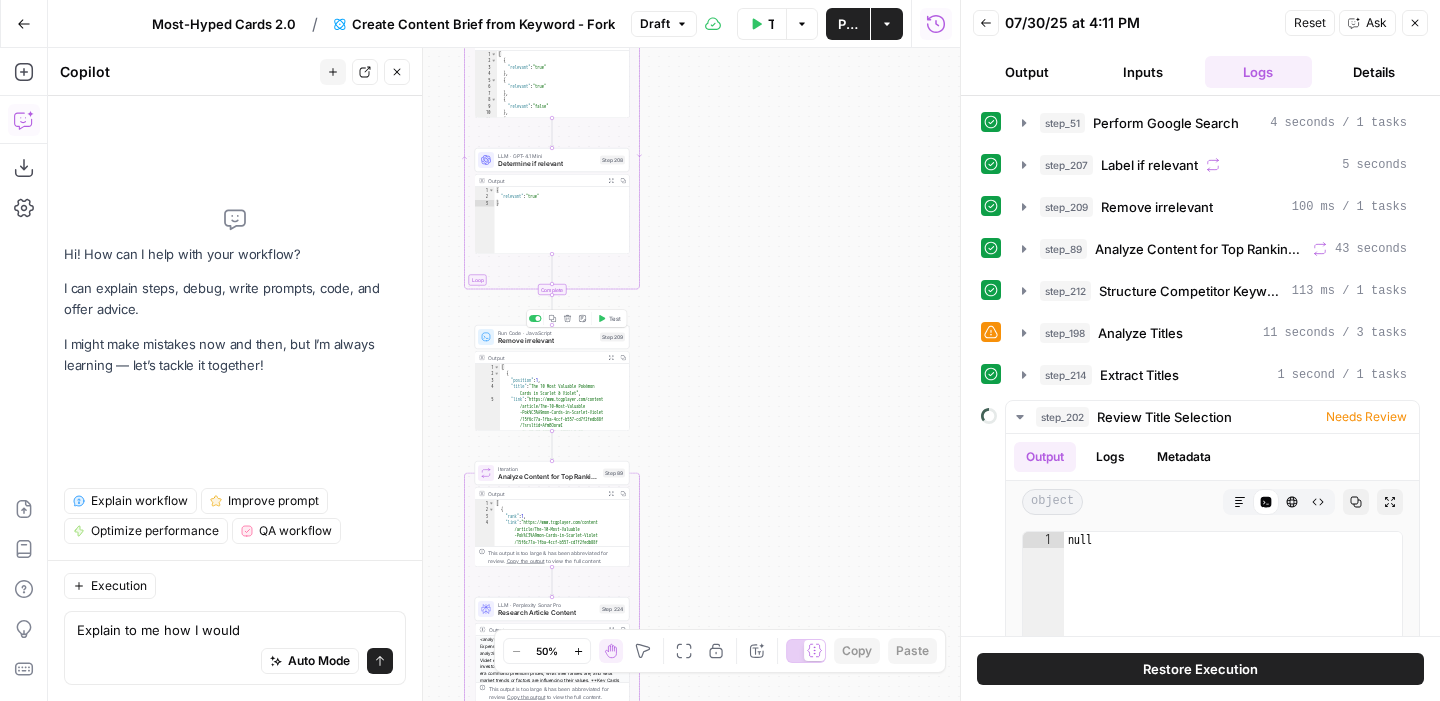 click on "Run Code · JavaScript Remove irrelevant Step 209 Copy step Delete step Add Note Test" at bounding box center [552, 337] 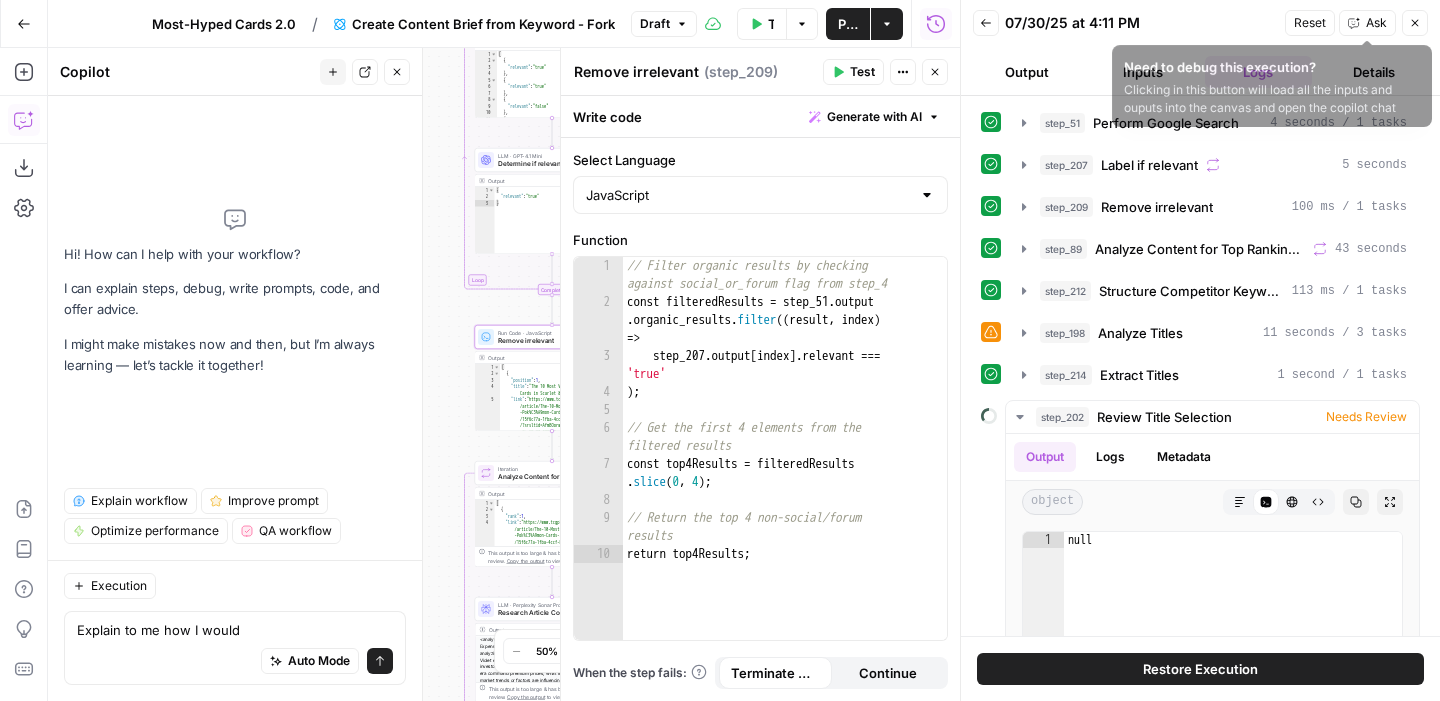 click on "Close" at bounding box center [1415, 23] 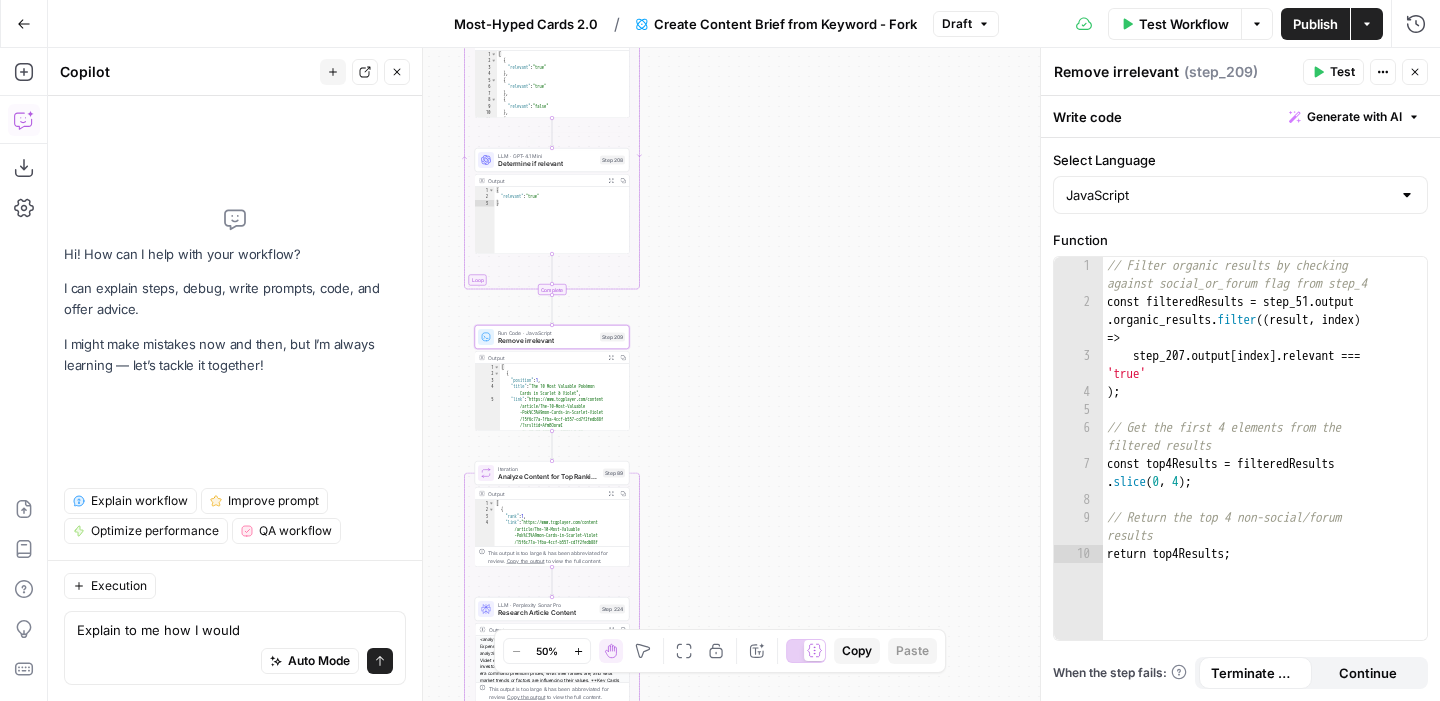 click on "LLM · GPT-4.1 Mini Determine if relevant Step [NUMBER] Copy step Delete step Add Note Test" at bounding box center [552, 160] 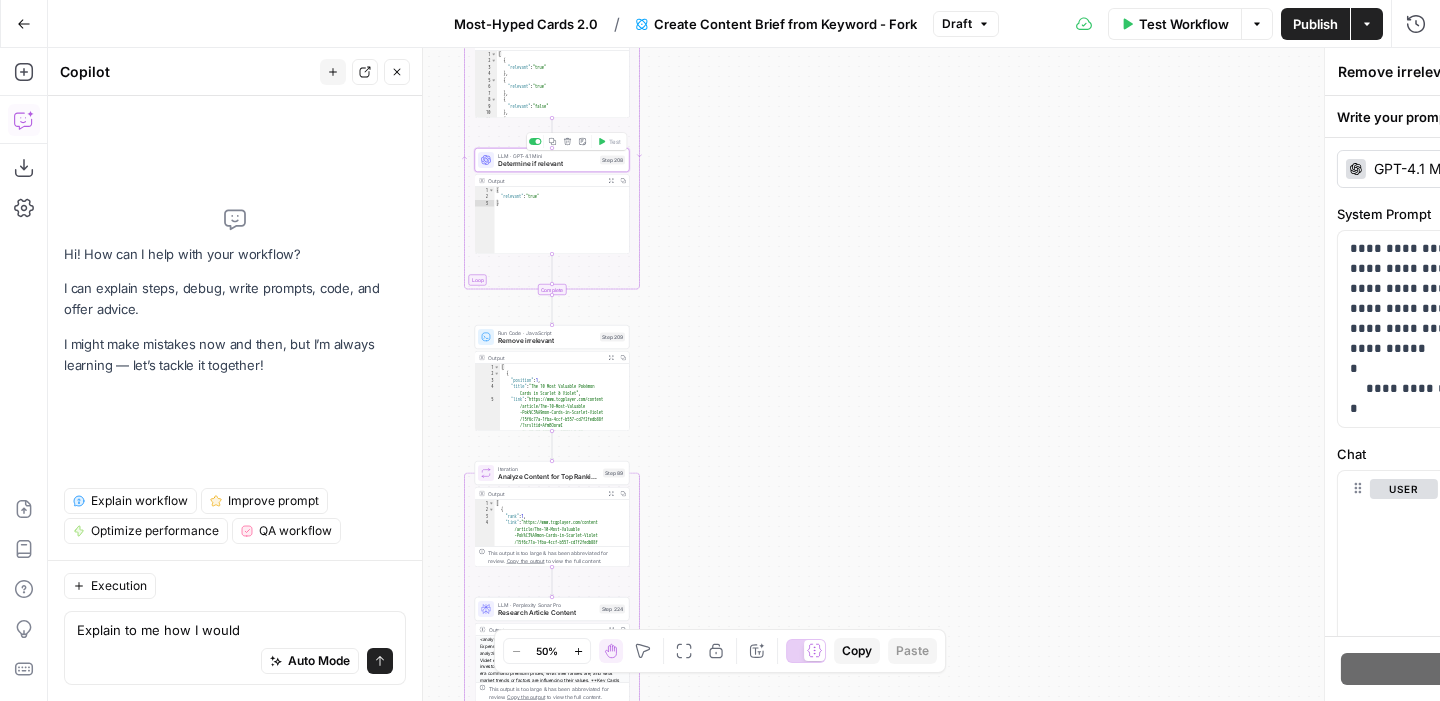 type on "Determine if relevant" 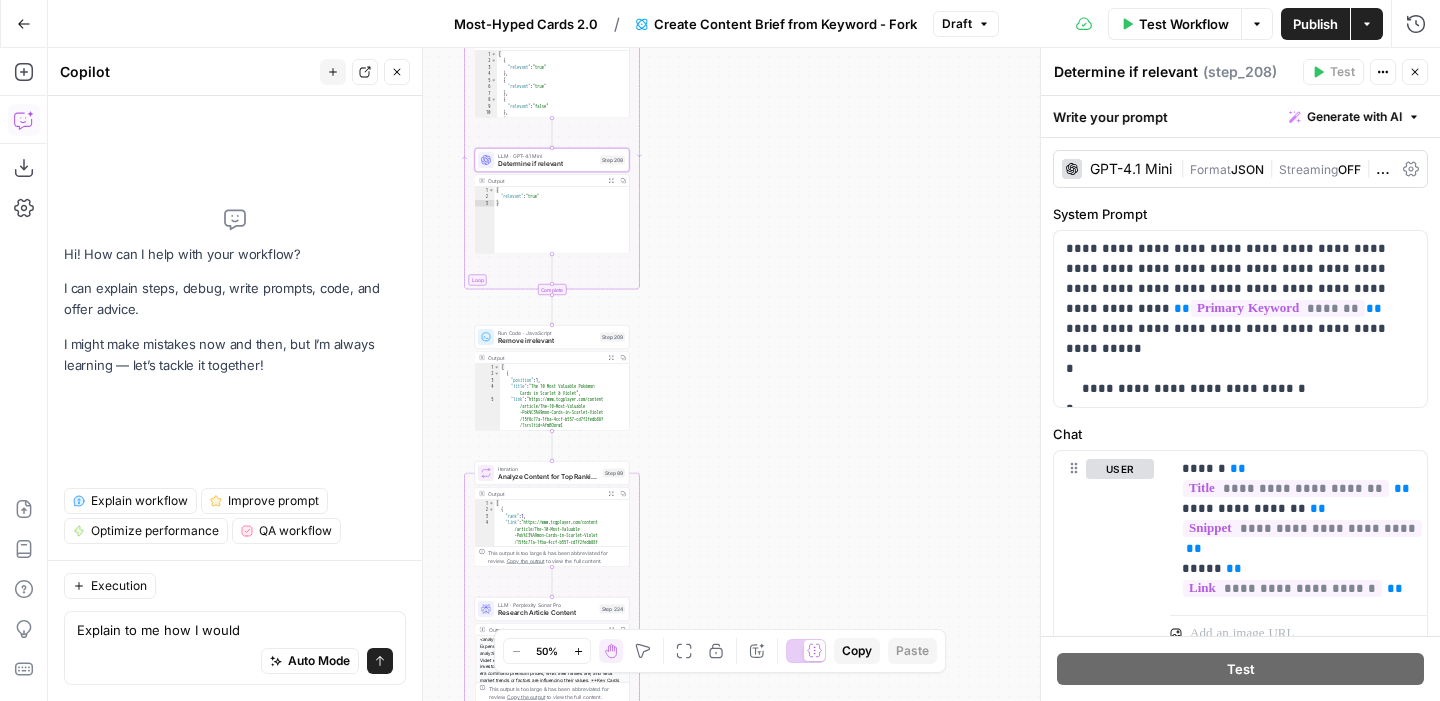 click on "Close" at bounding box center [1415, 72] 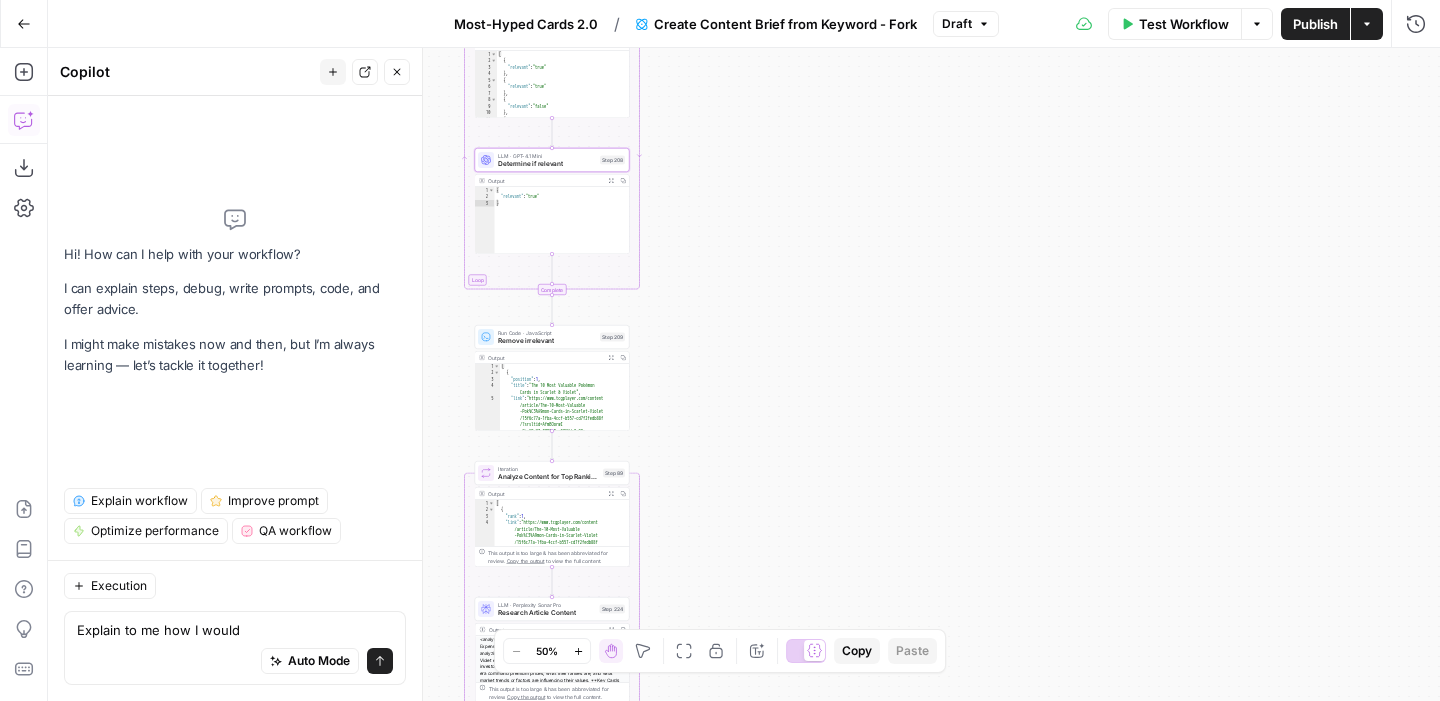 scroll, scrollTop: 27, scrollLeft: 0, axis: vertical 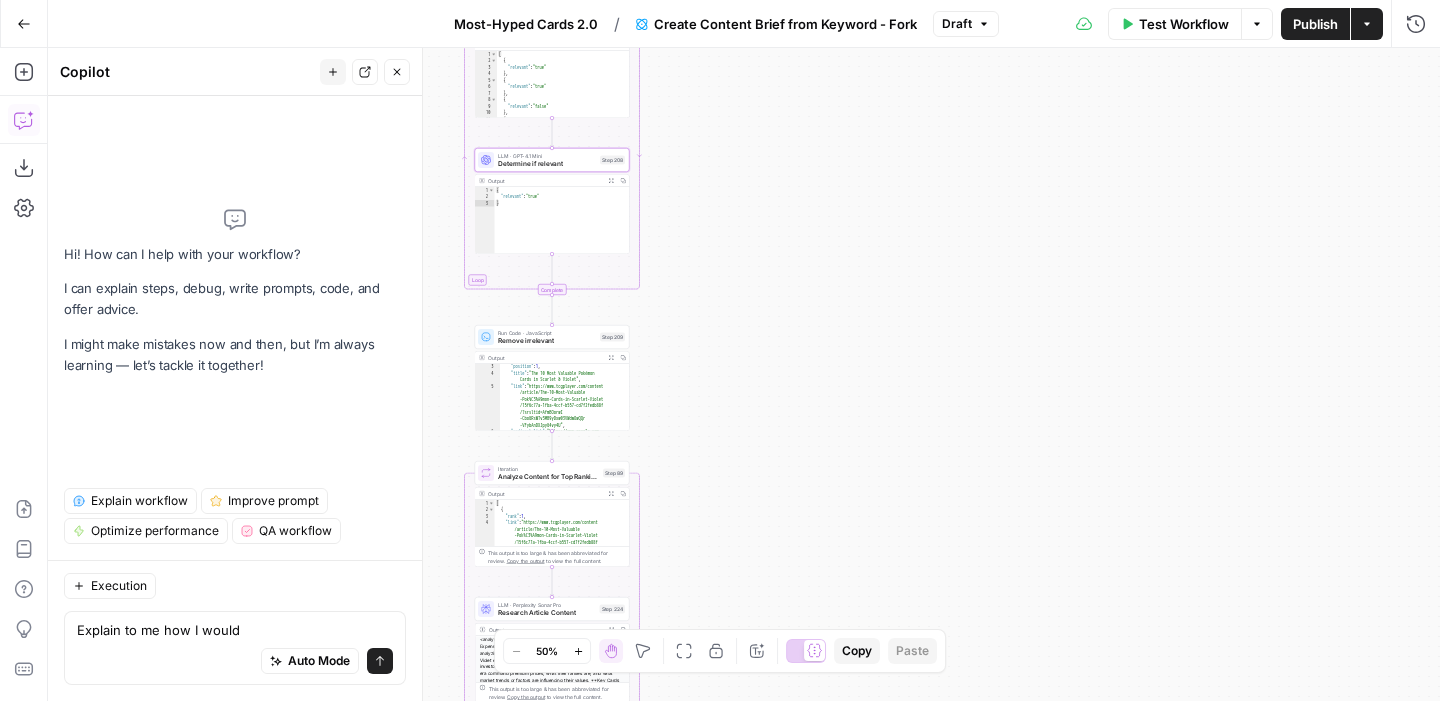 click on "Auto Mode Send" at bounding box center (235, 662) 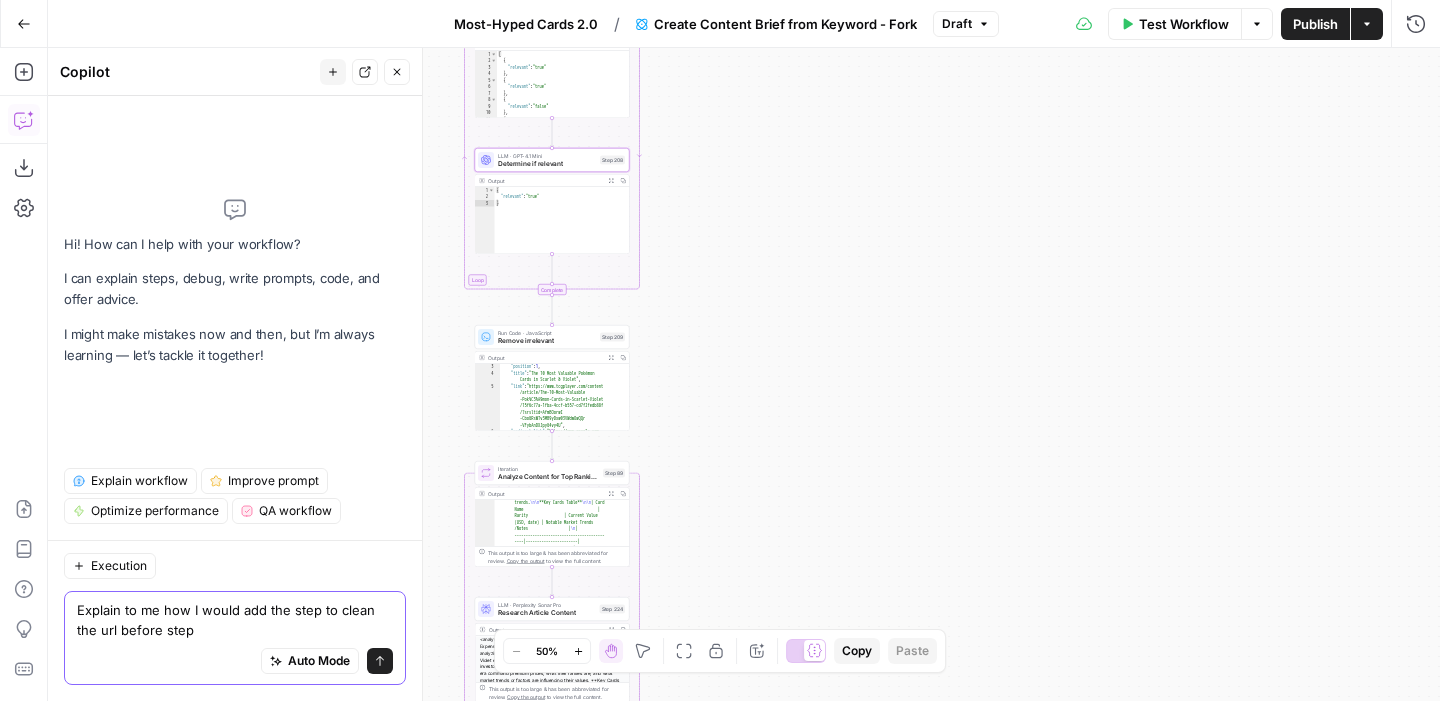 scroll, scrollTop: 471, scrollLeft: 0, axis: vertical 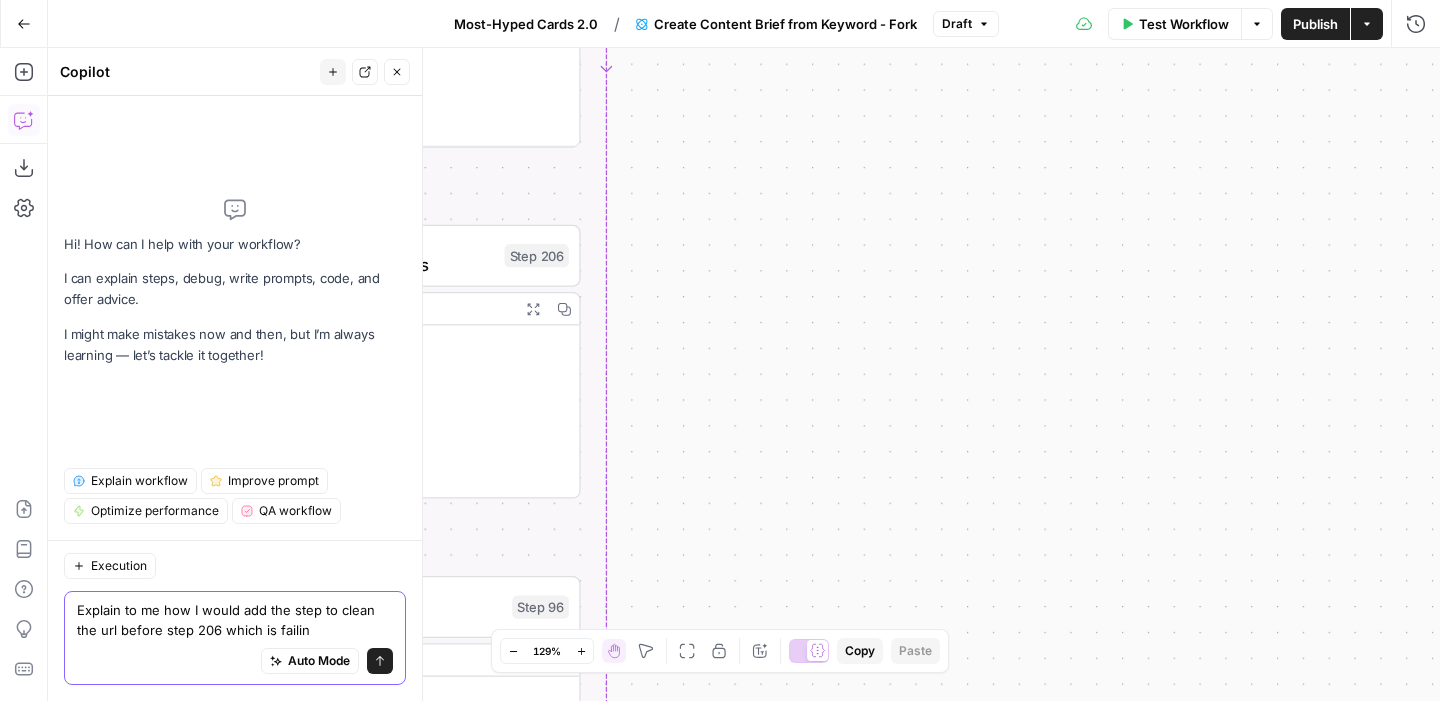 type on "Explain to me how I would add the step to clean the url before step 206 which is failing" 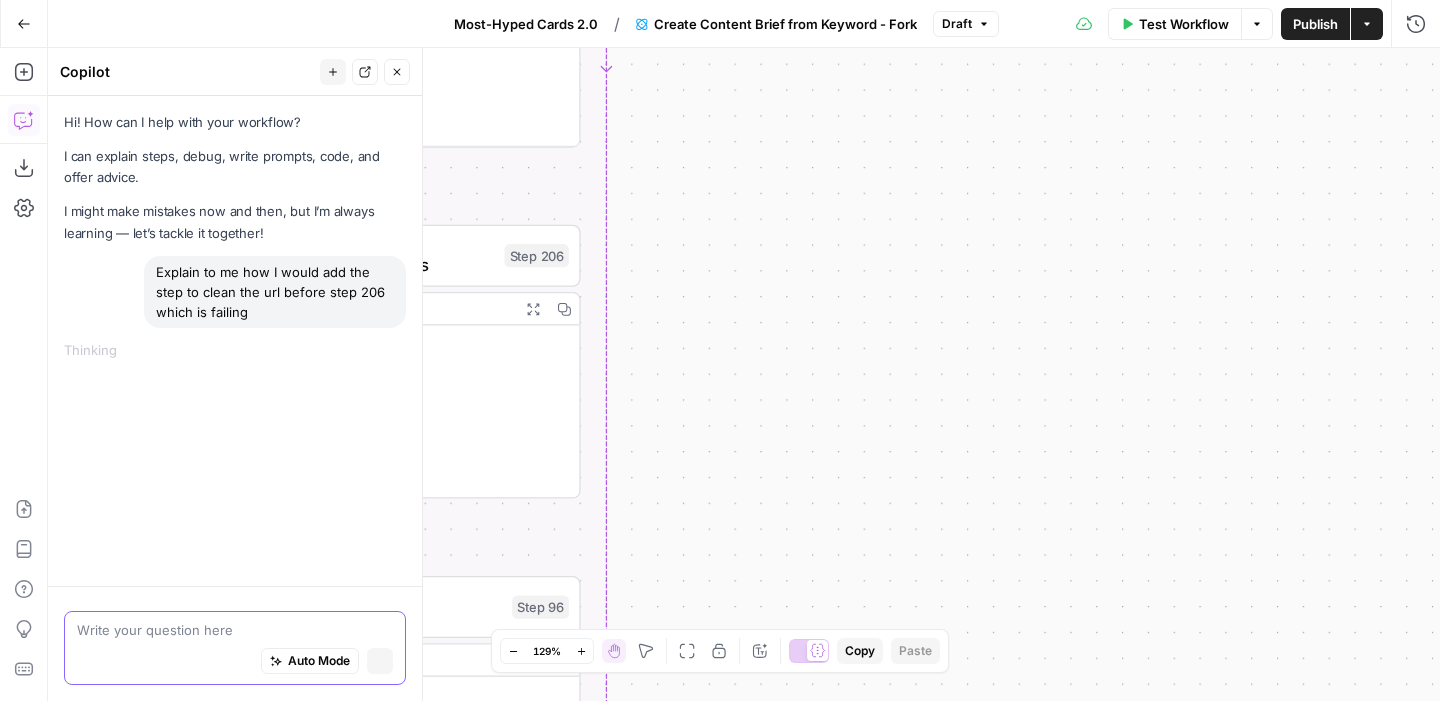 scroll, scrollTop: 0, scrollLeft: 0, axis: both 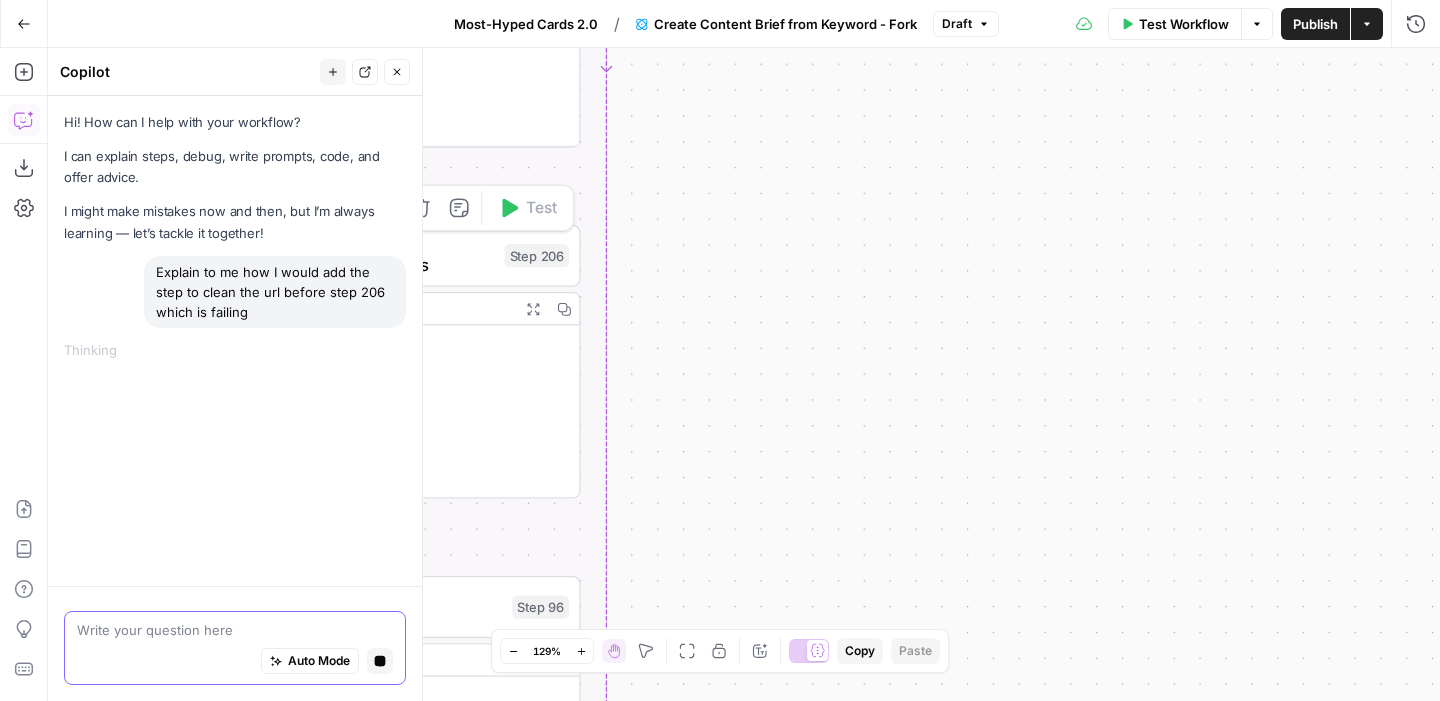 type 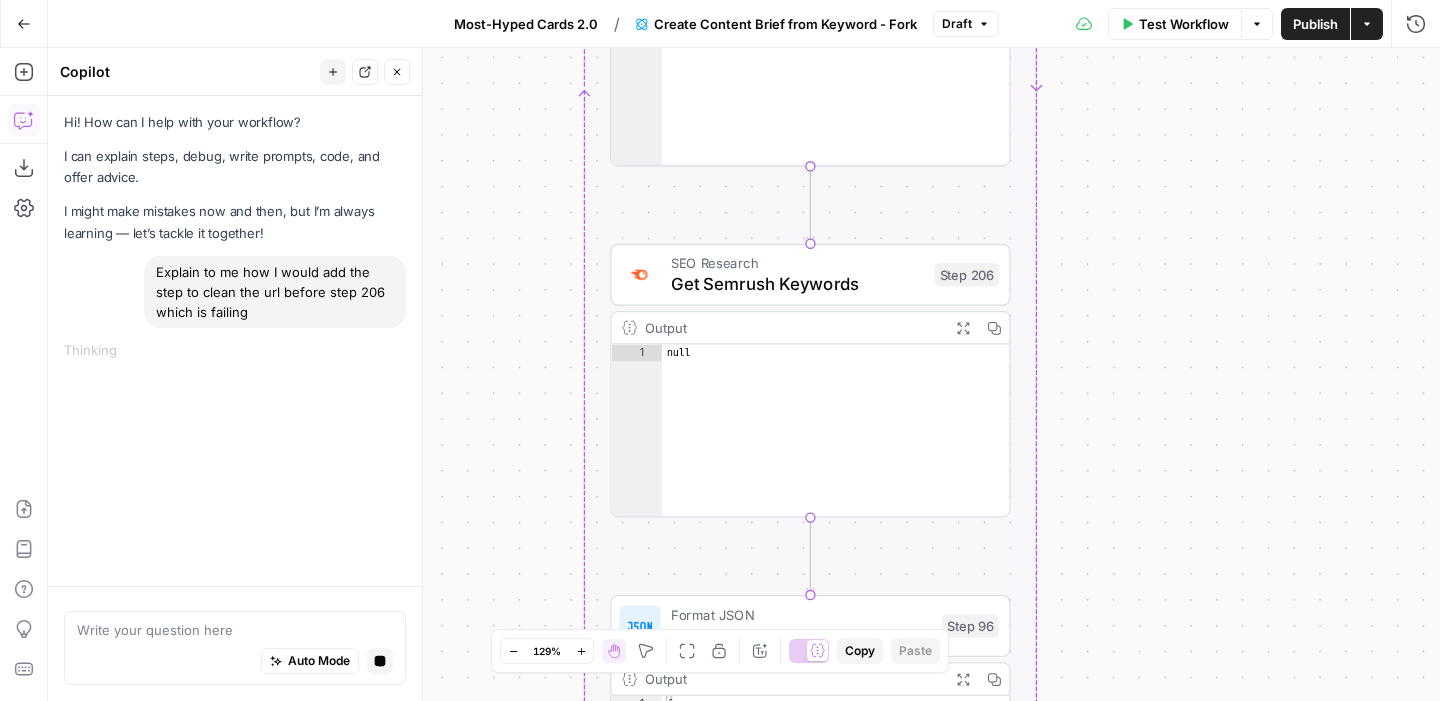 drag, startPoint x: 798, startPoint y: 225, endPoint x: 1227, endPoint y: 244, distance: 429.42053 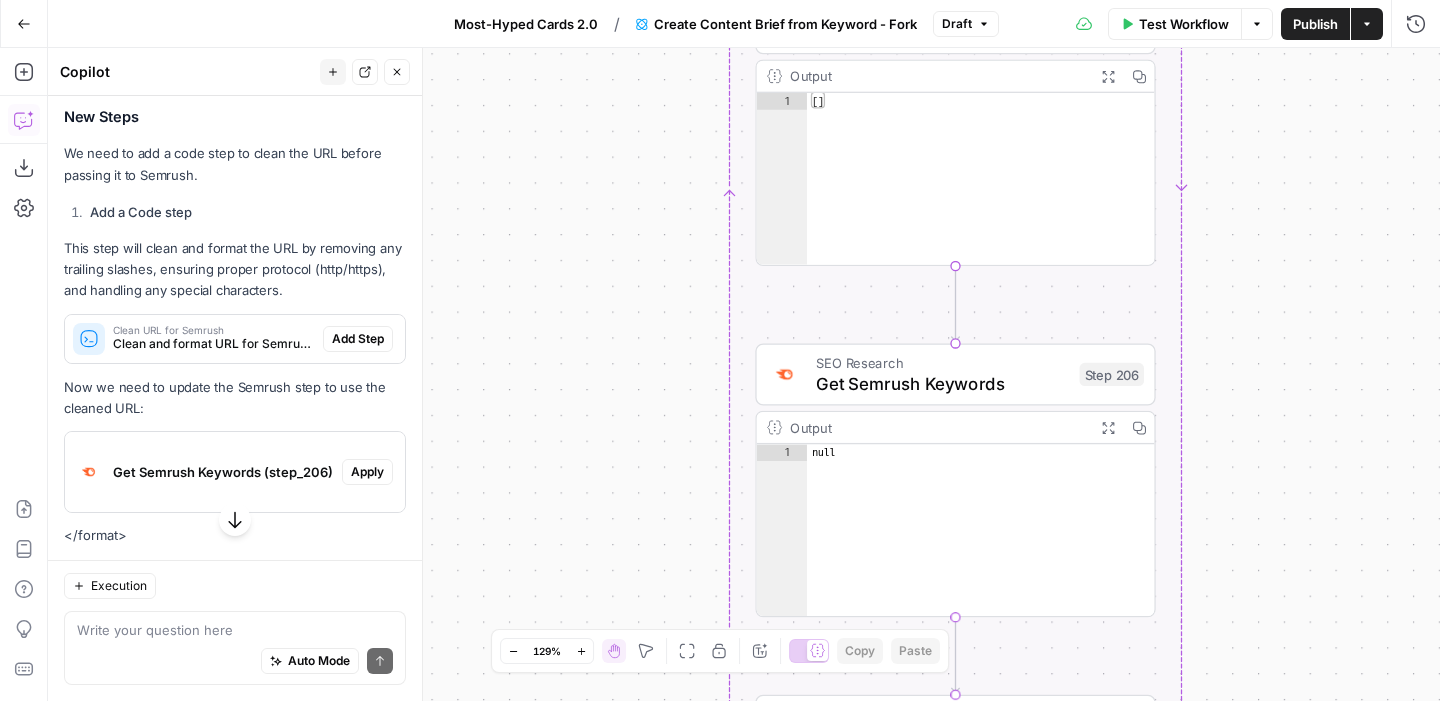 scroll, scrollTop: 421, scrollLeft: 0, axis: vertical 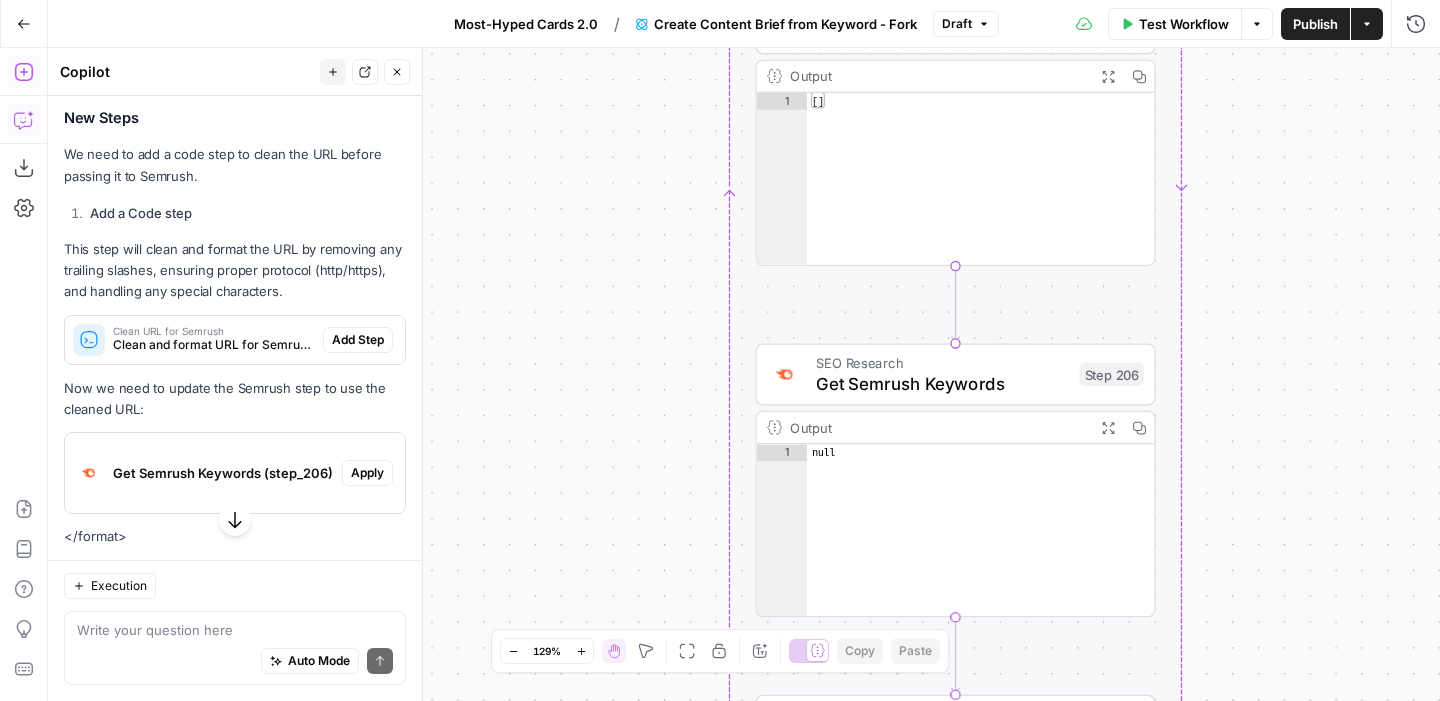 click 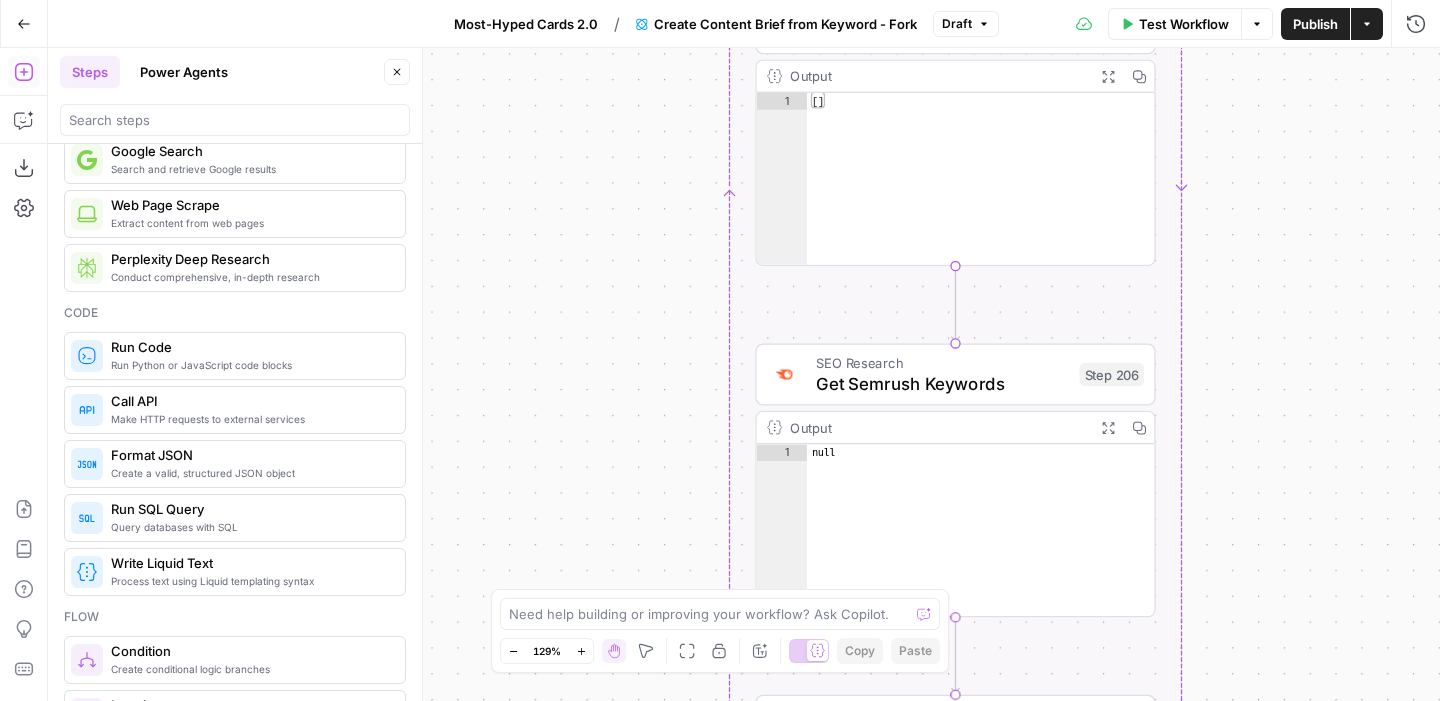 scroll, scrollTop: 0, scrollLeft: 0, axis: both 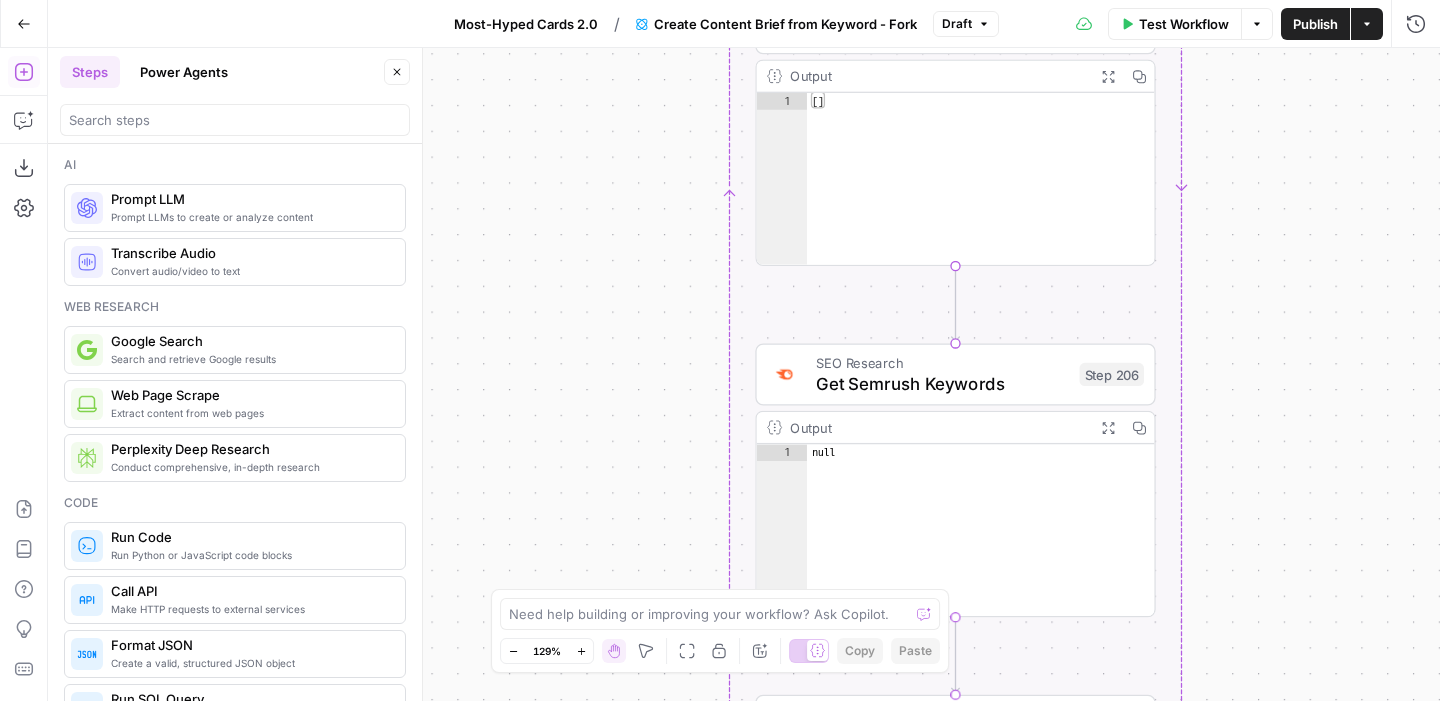 click 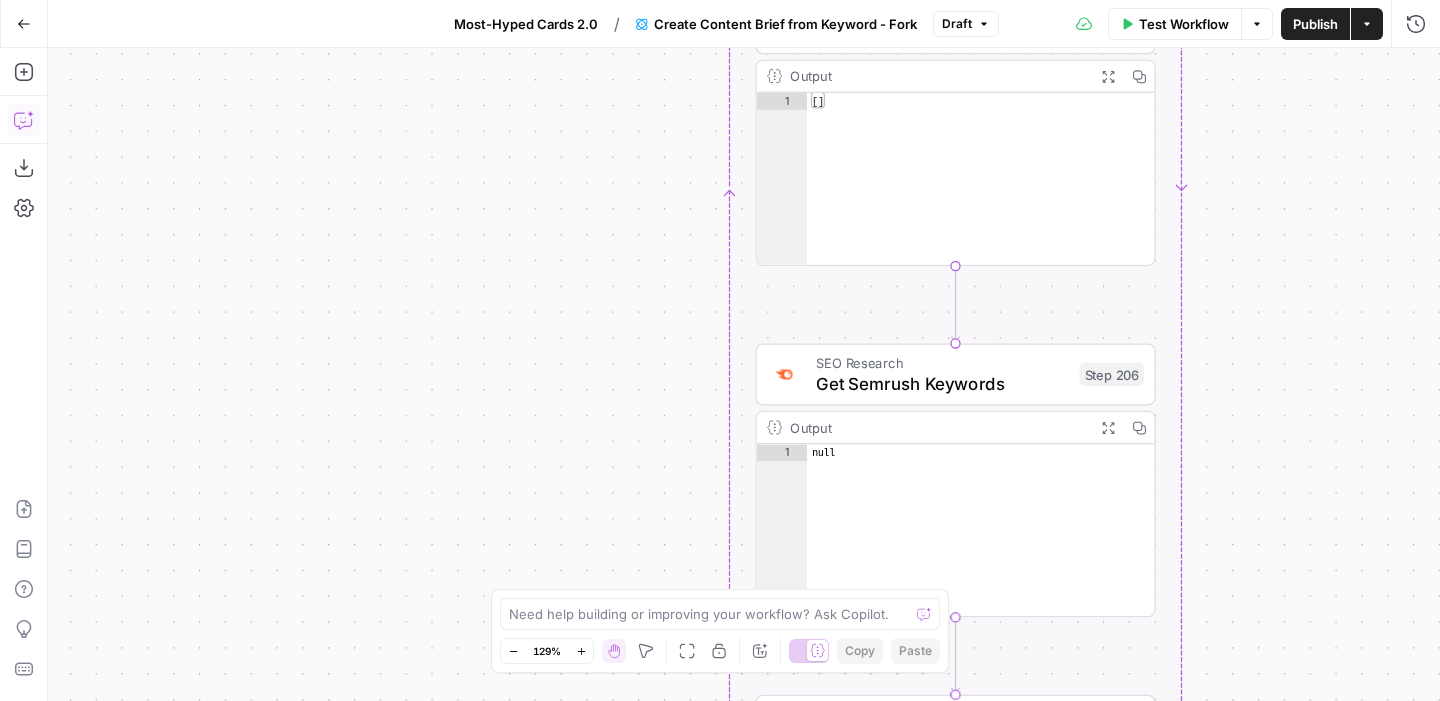 click on "Copilot" at bounding box center [24, 120] 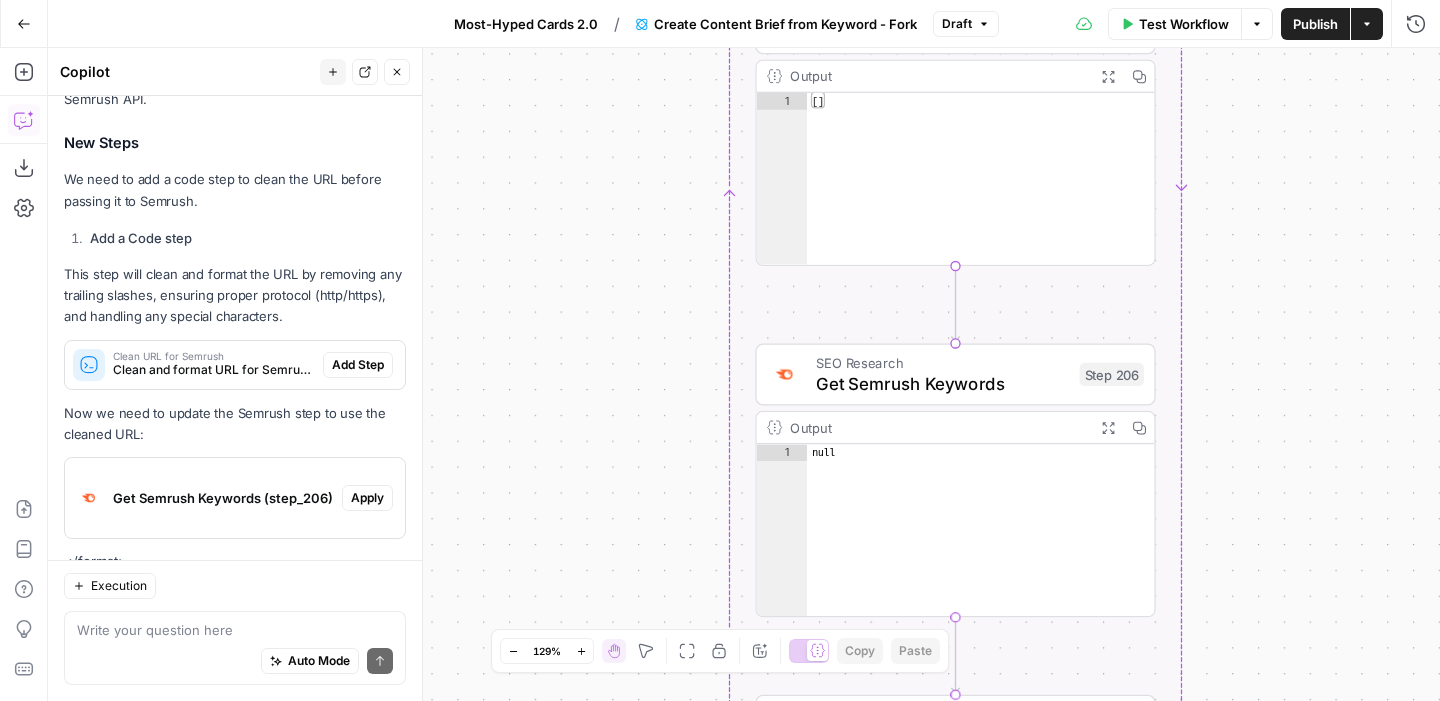 scroll, scrollTop: 335, scrollLeft: 0, axis: vertical 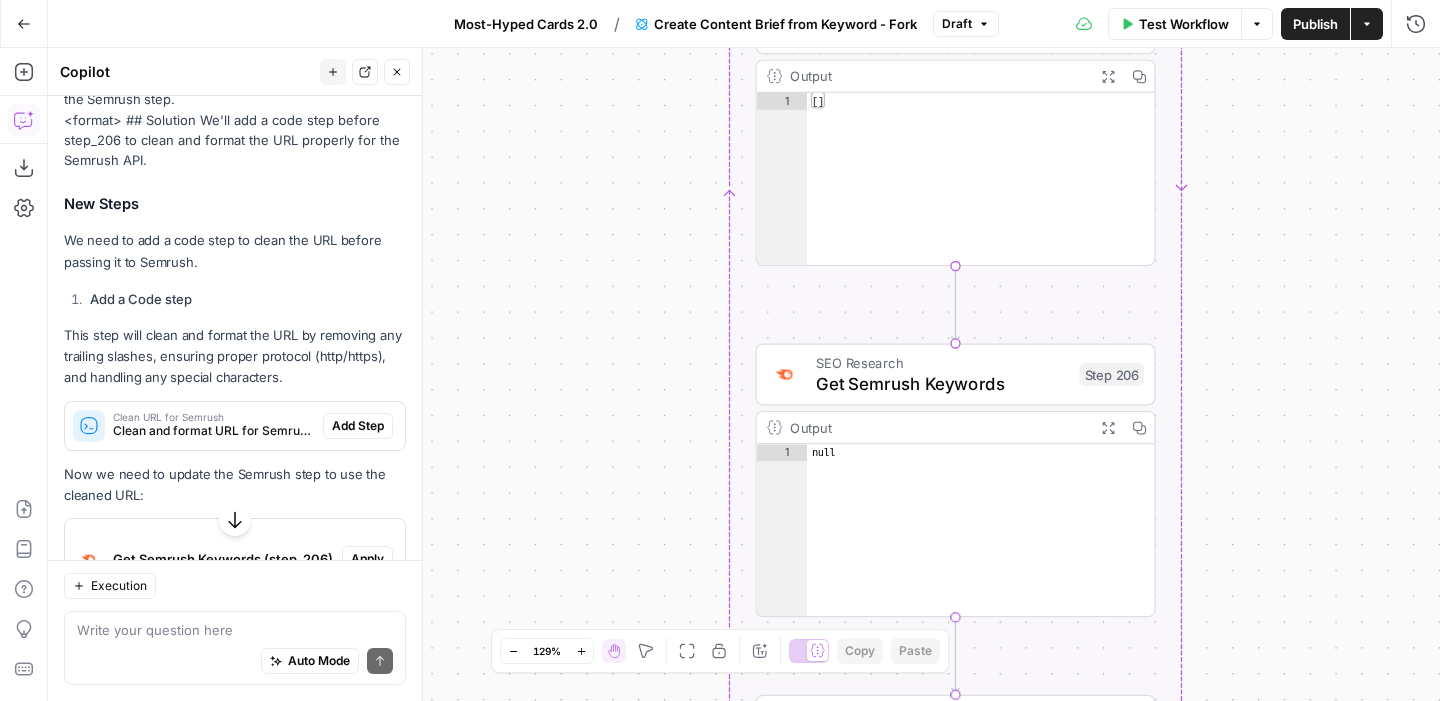 click on "Clean and format URL for Semrush API" at bounding box center (214, 431) 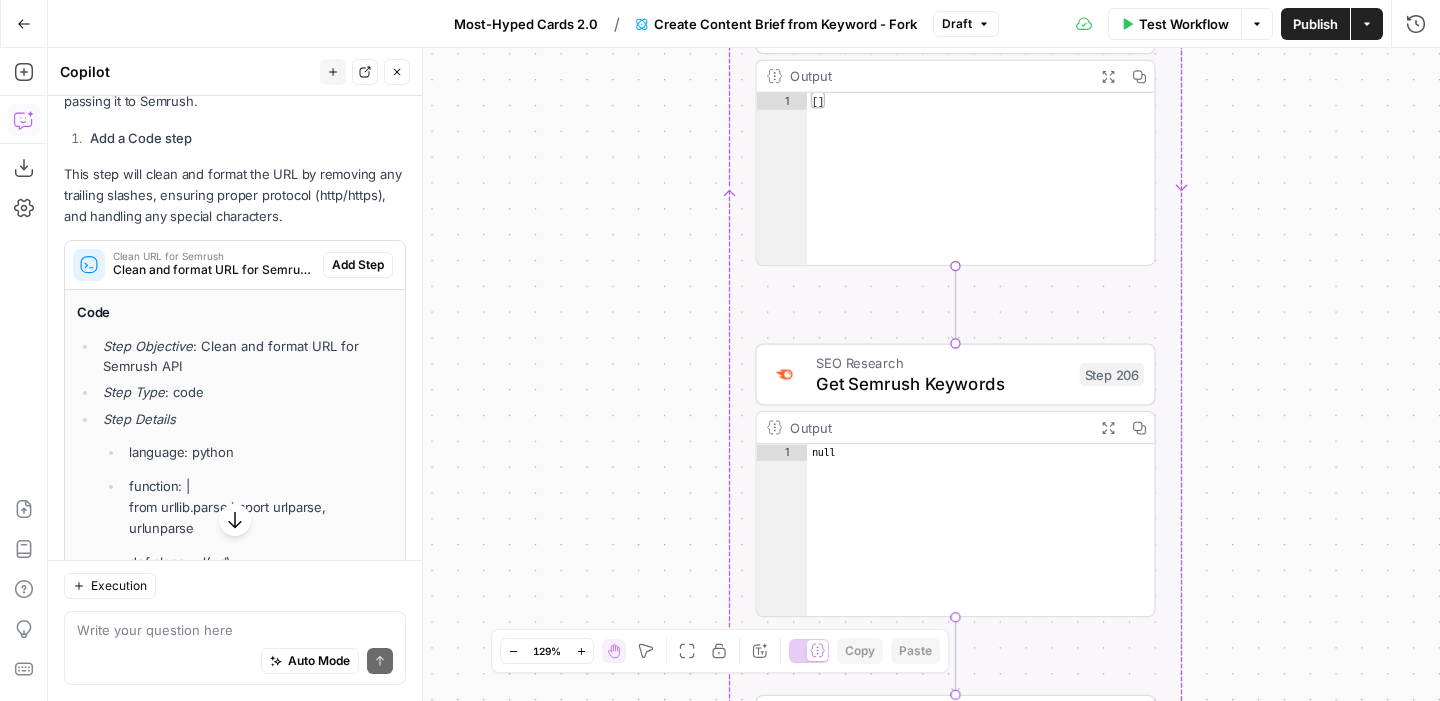 scroll, scrollTop: 493, scrollLeft: 0, axis: vertical 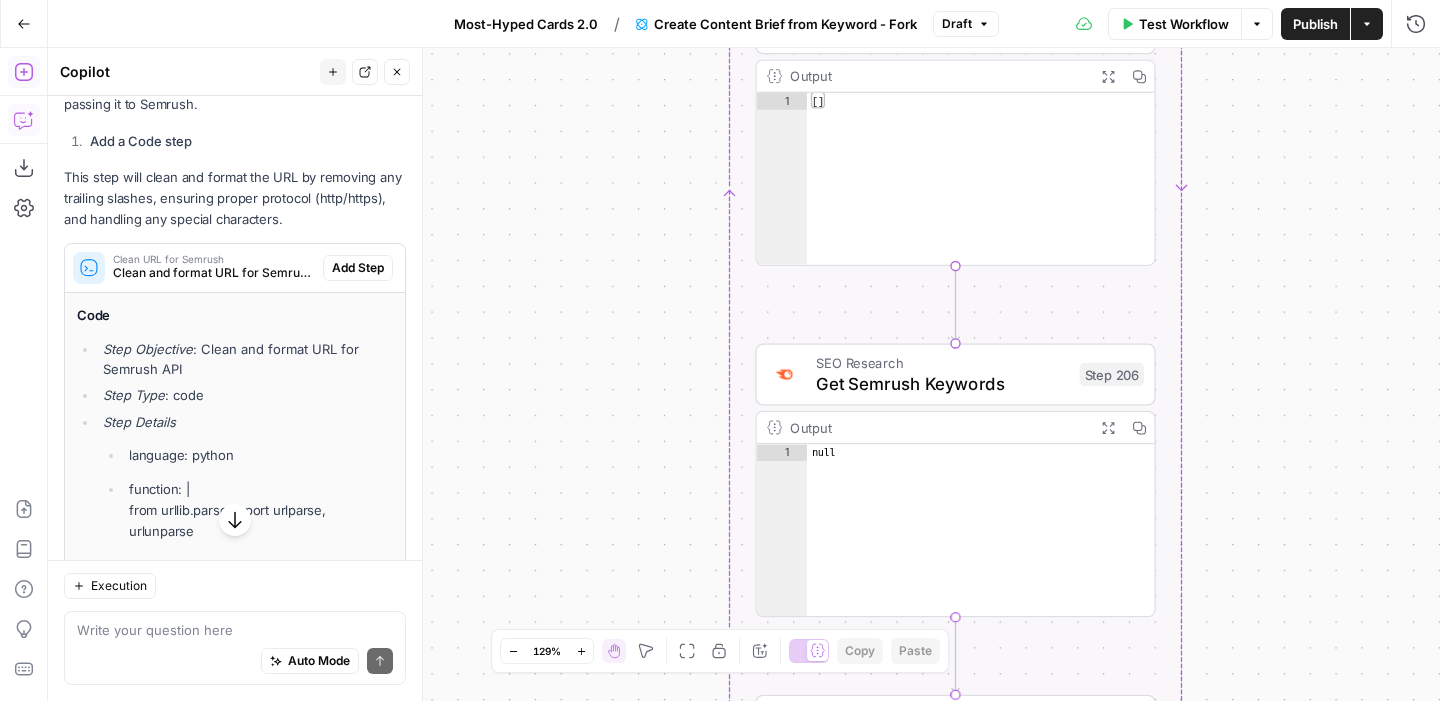 click 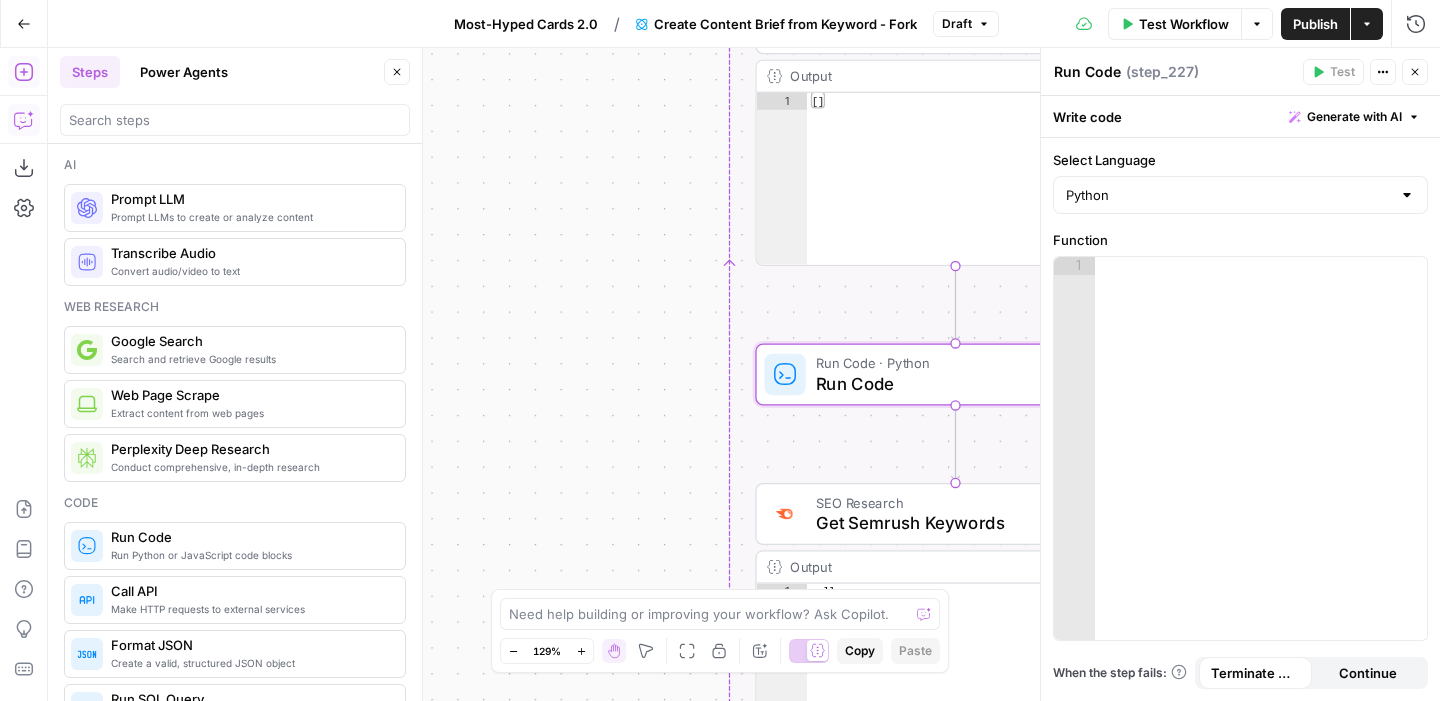 drag, startPoint x: 209, startPoint y: 564, endPoint x: 34, endPoint y: 117, distance: 480.0354 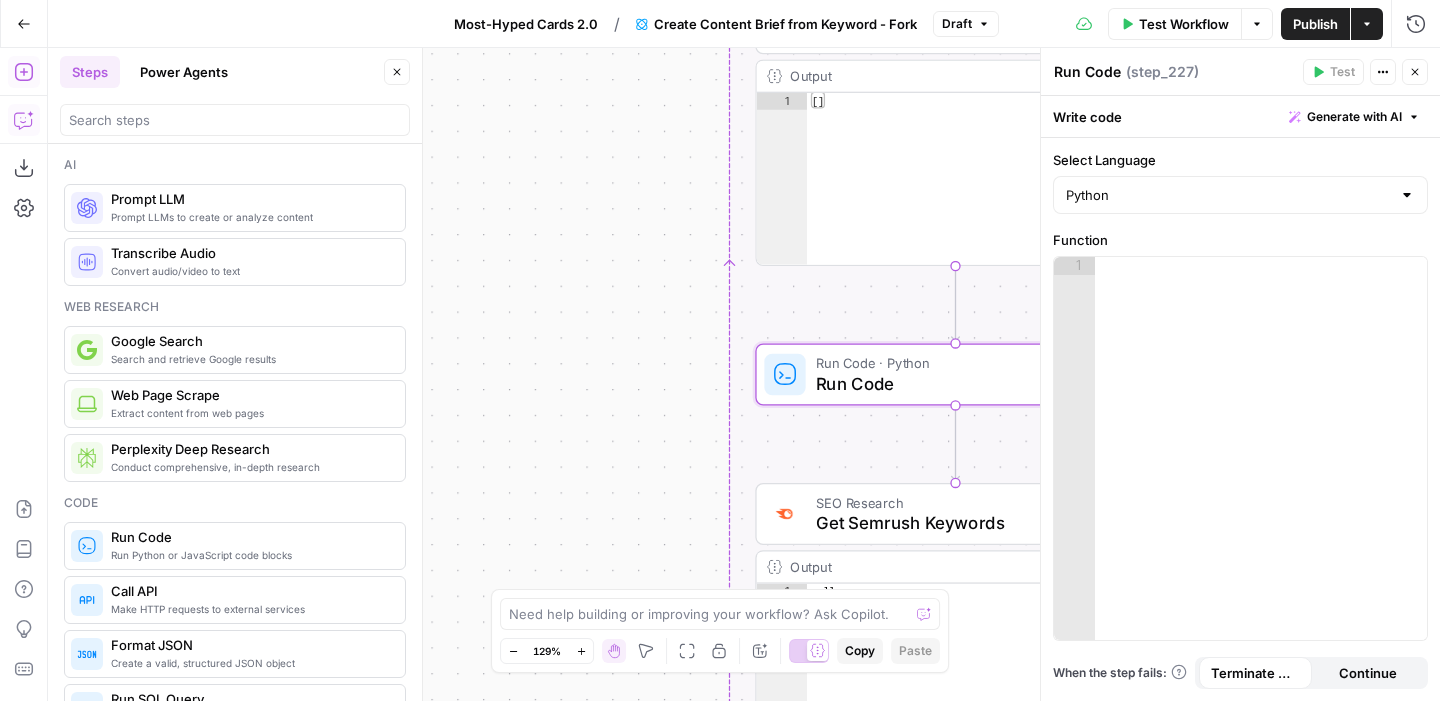 click 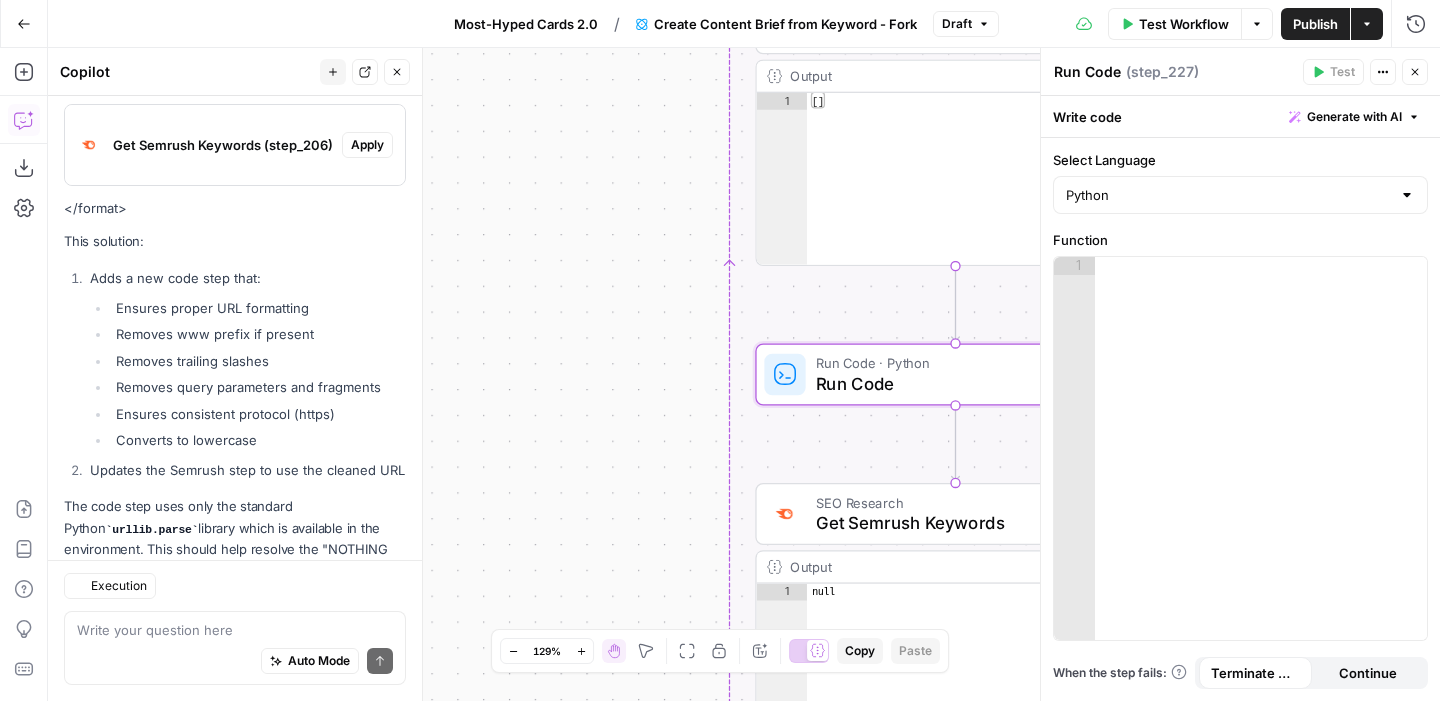 scroll, scrollTop: 871, scrollLeft: 0, axis: vertical 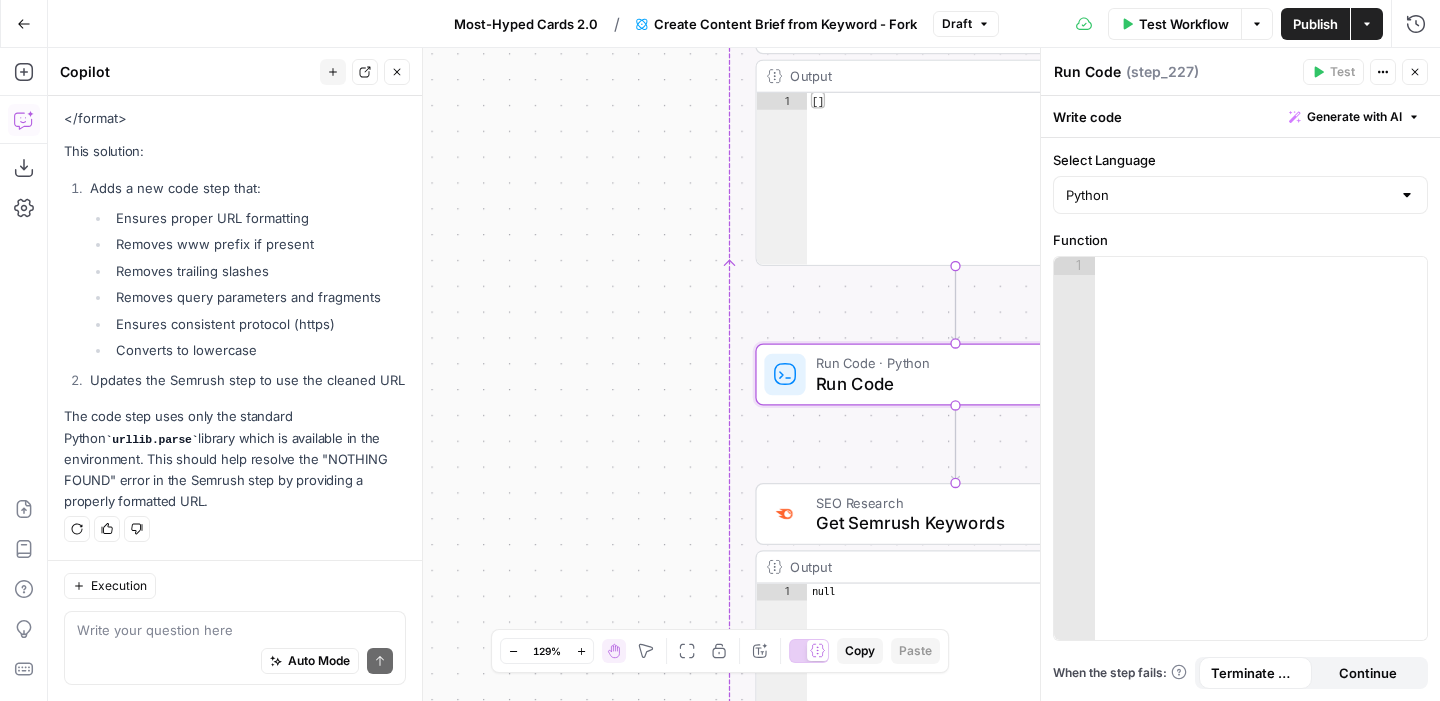 click 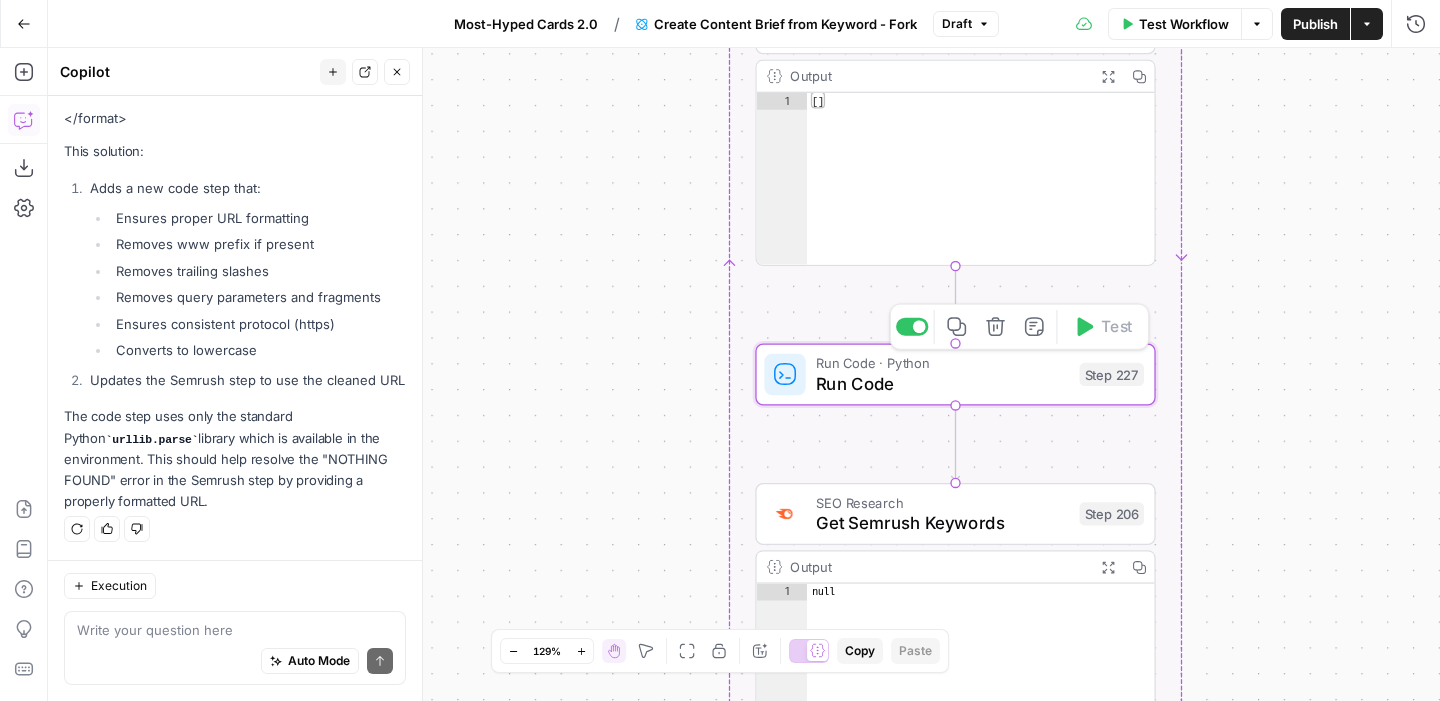 click on "Run Code" at bounding box center [942, 384] 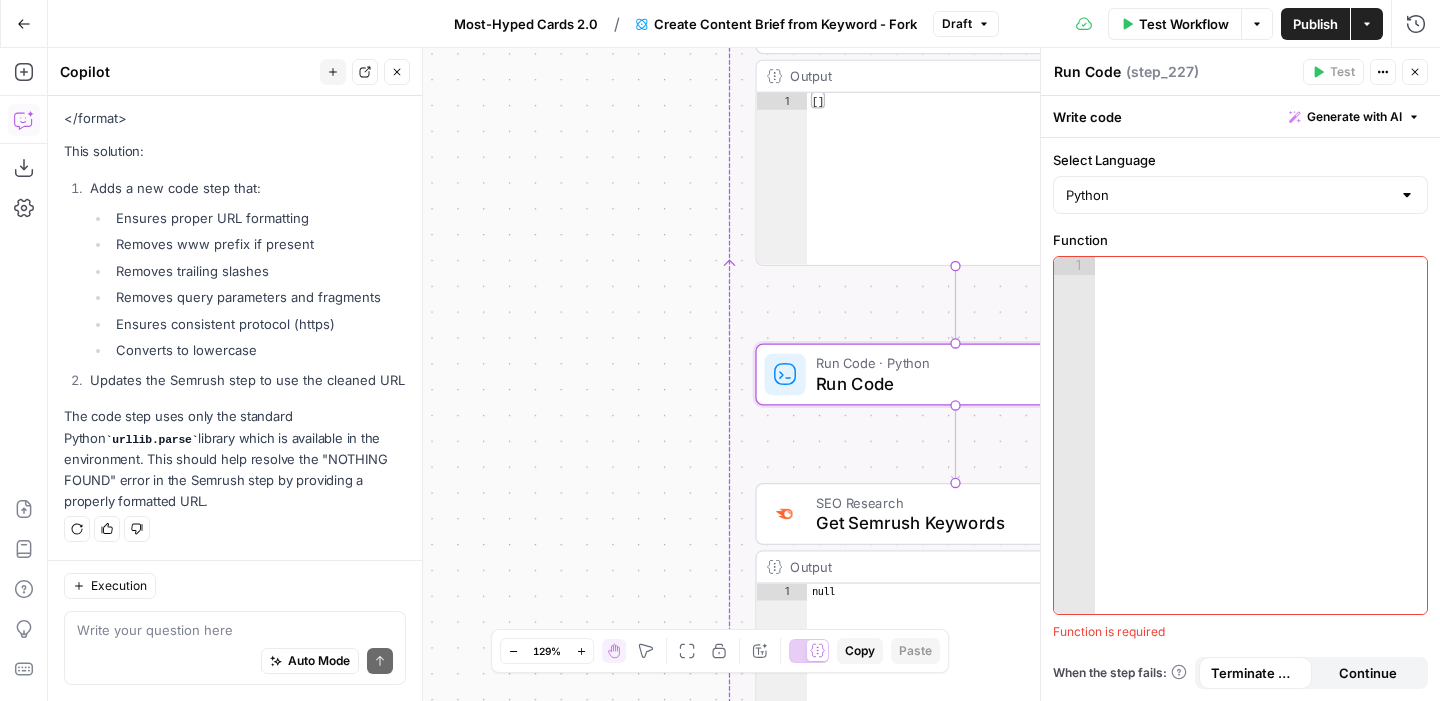click on "( step_227 )" at bounding box center [1162, 72] 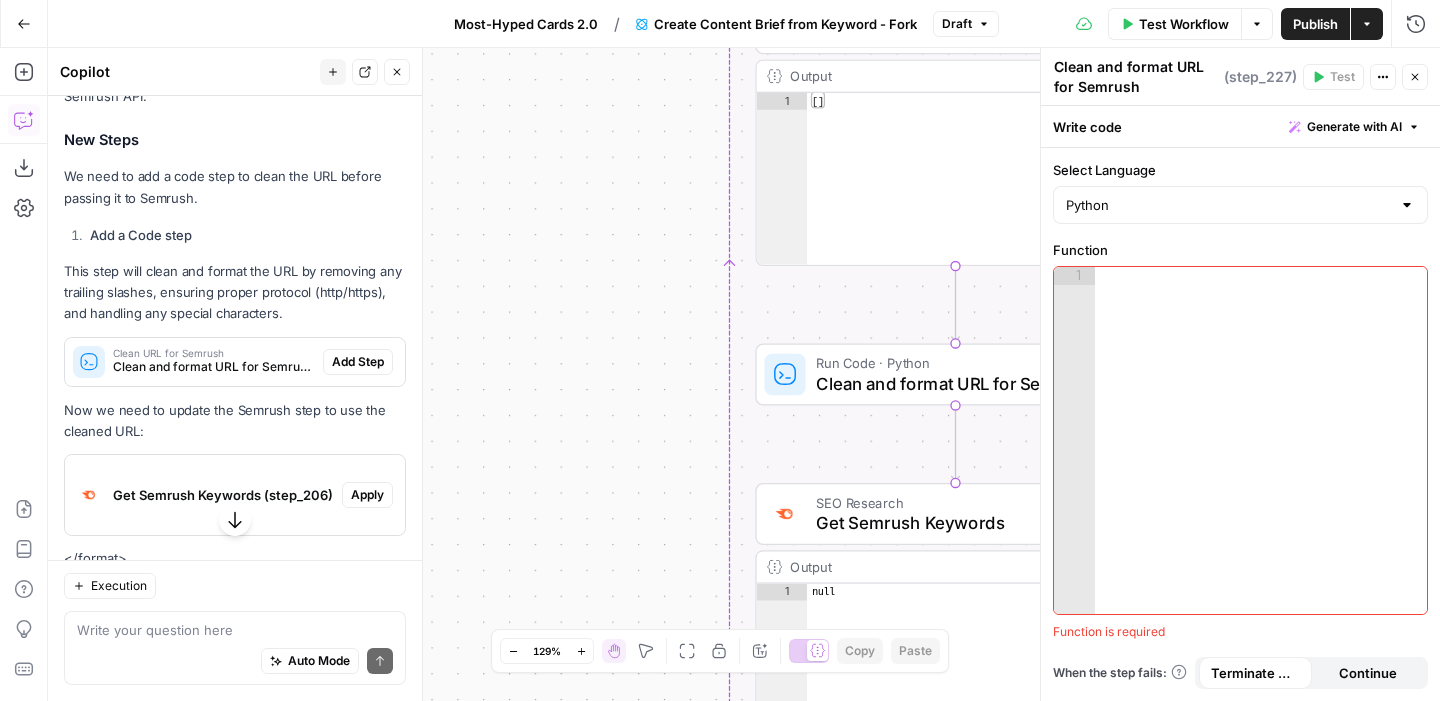 scroll, scrollTop: 494, scrollLeft: 0, axis: vertical 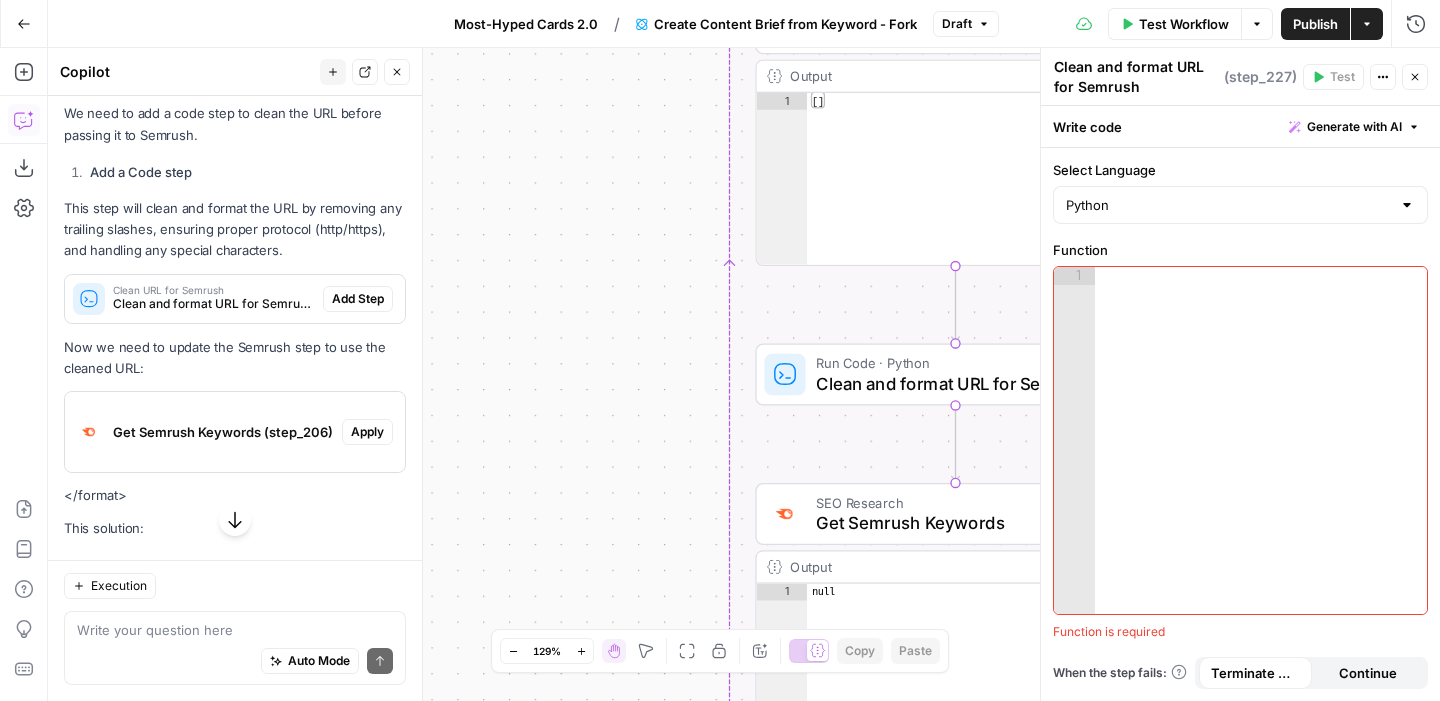 type on "Clean and format URL for Semrush" 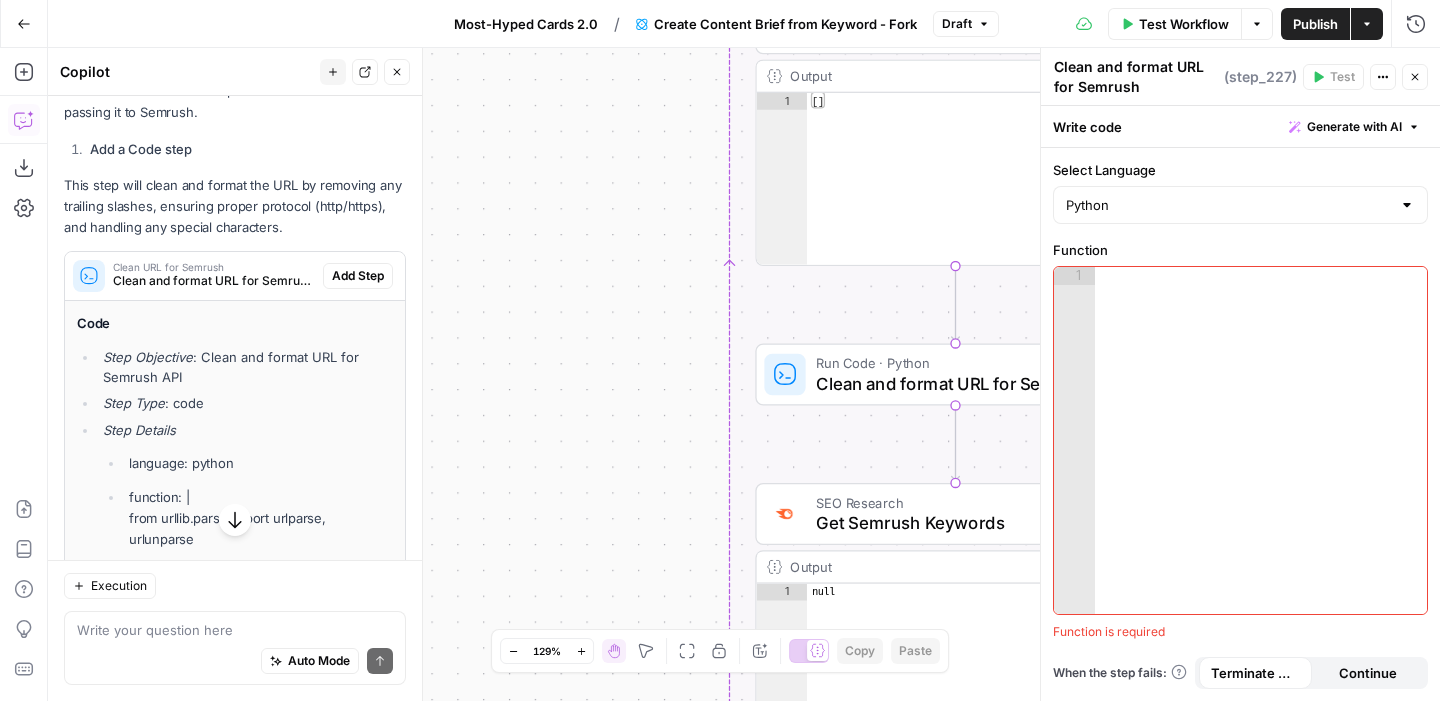 scroll, scrollTop: 567, scrollLeft: 0, axis: vertical 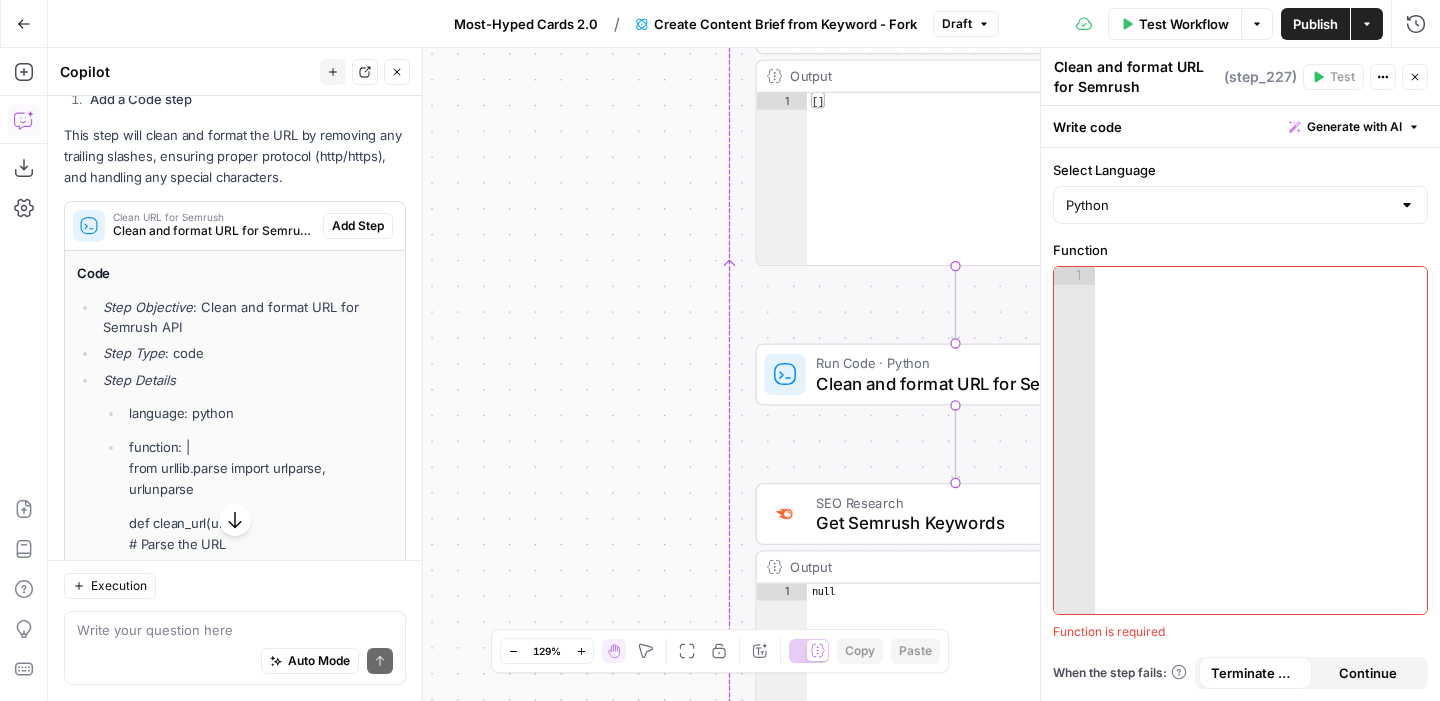 click on "Step Objective" at bounding box center [148, 307] 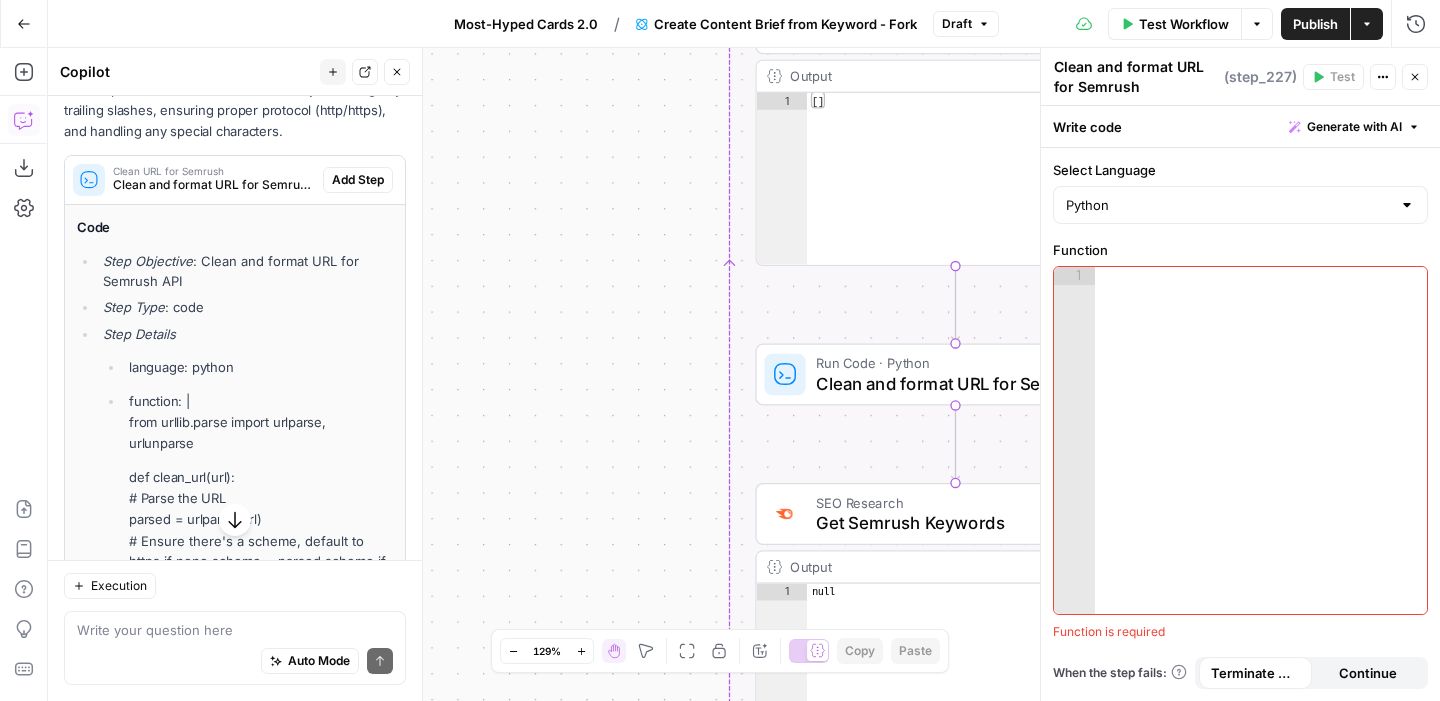 scroll, scrollTop: 616, scrollLeft: 0, axis: vertical 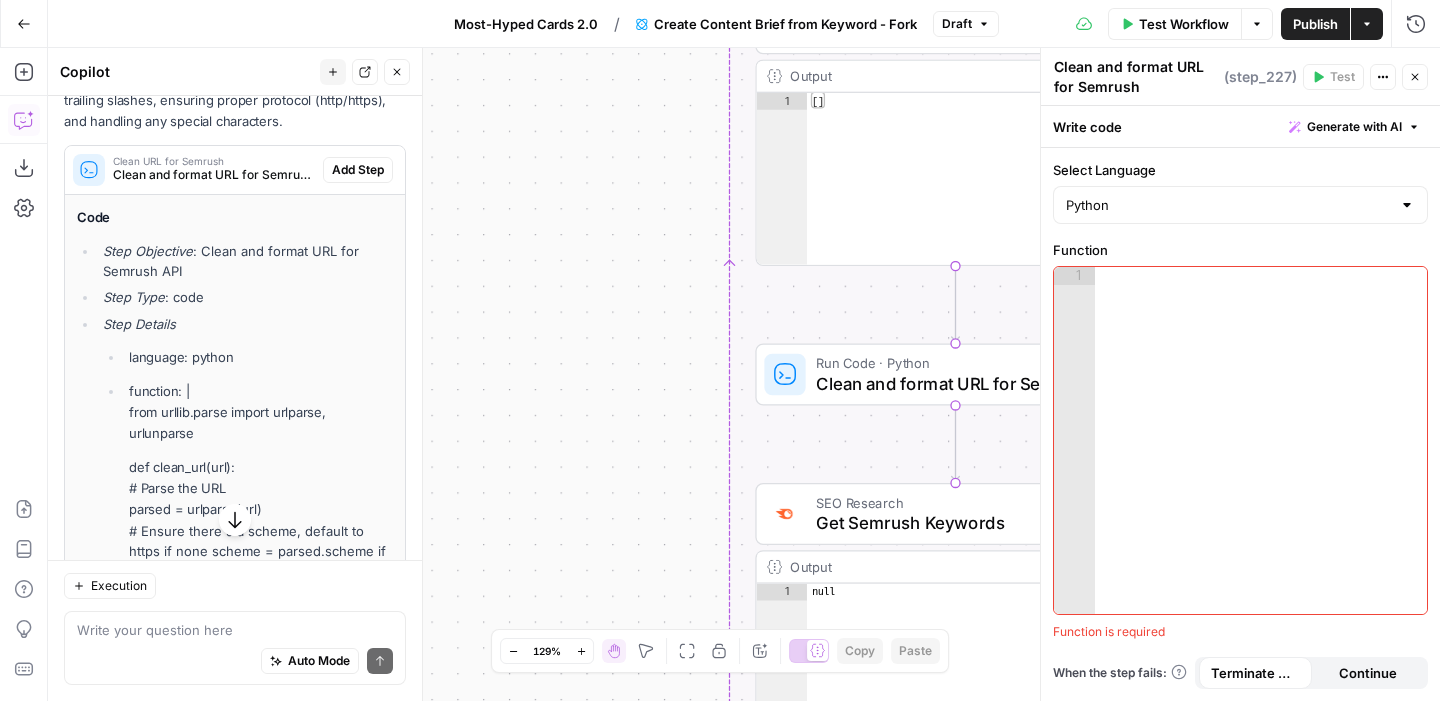 drag, startPoint x: 121, startPoint y: 416, endPoint x: 363, endPoint y: 487, distance: 252.20032 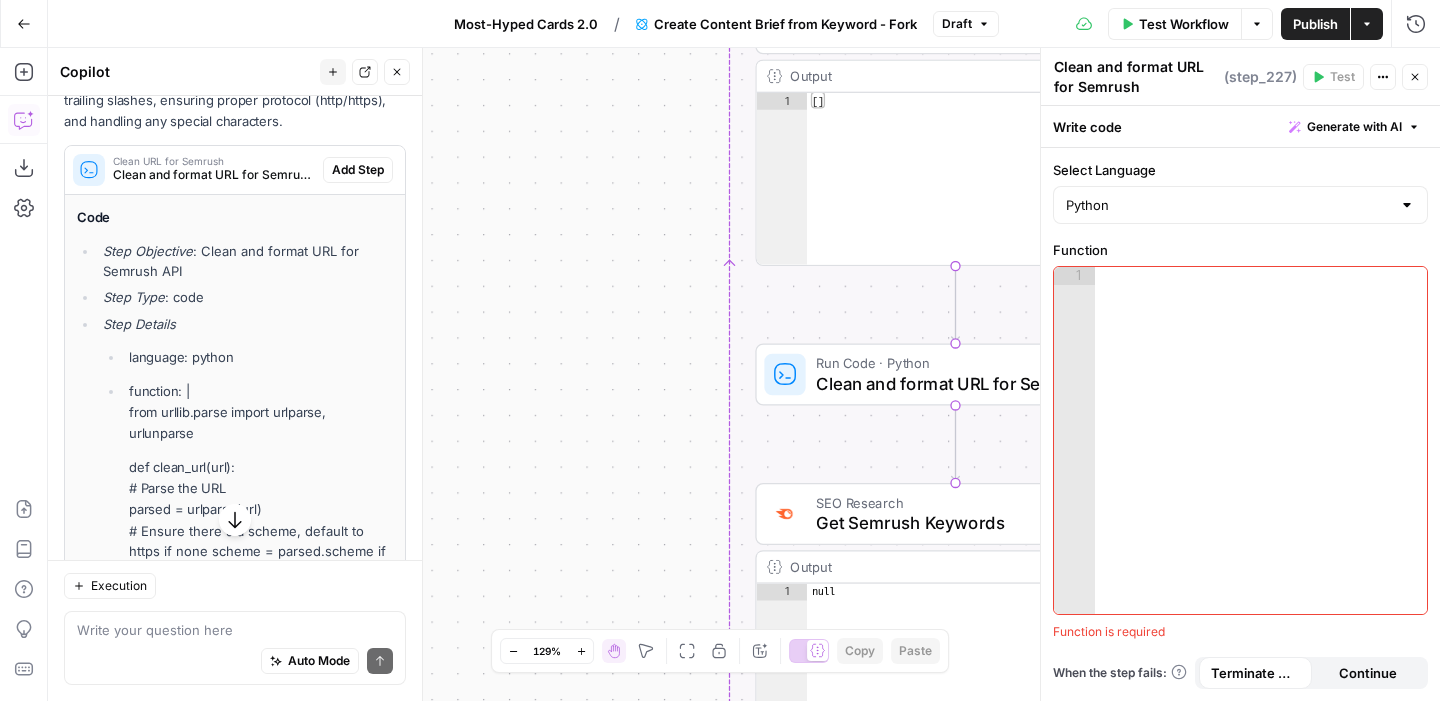 click on "language: python
function: |
from urllib.parse import urlparse, urlunparse
def clean_url(url):
# Parse the URL
parsed = urlparse(url)
# Ensure there's a scheme, default to https if none
scheme = parsed.scheme if parsed.scheme else 'https'
# Remove www if present
netloc = parsed.netloc.replace('www.', '') if parsed.netloc.startswith('www.') else parsed.netloc
# Remove trailing slashes from path
path = parsed.path.rstrip('/')
# Rebuild the URL without query parameters or fragments
clean = urlunparse((scheme, netloc, path, '', '', ''))
return clean.lower()
Get the URL from the previous step
url = step_89.element.link
Clean and return the URL
return clean_url(url)" at bounding box center (248, 631) 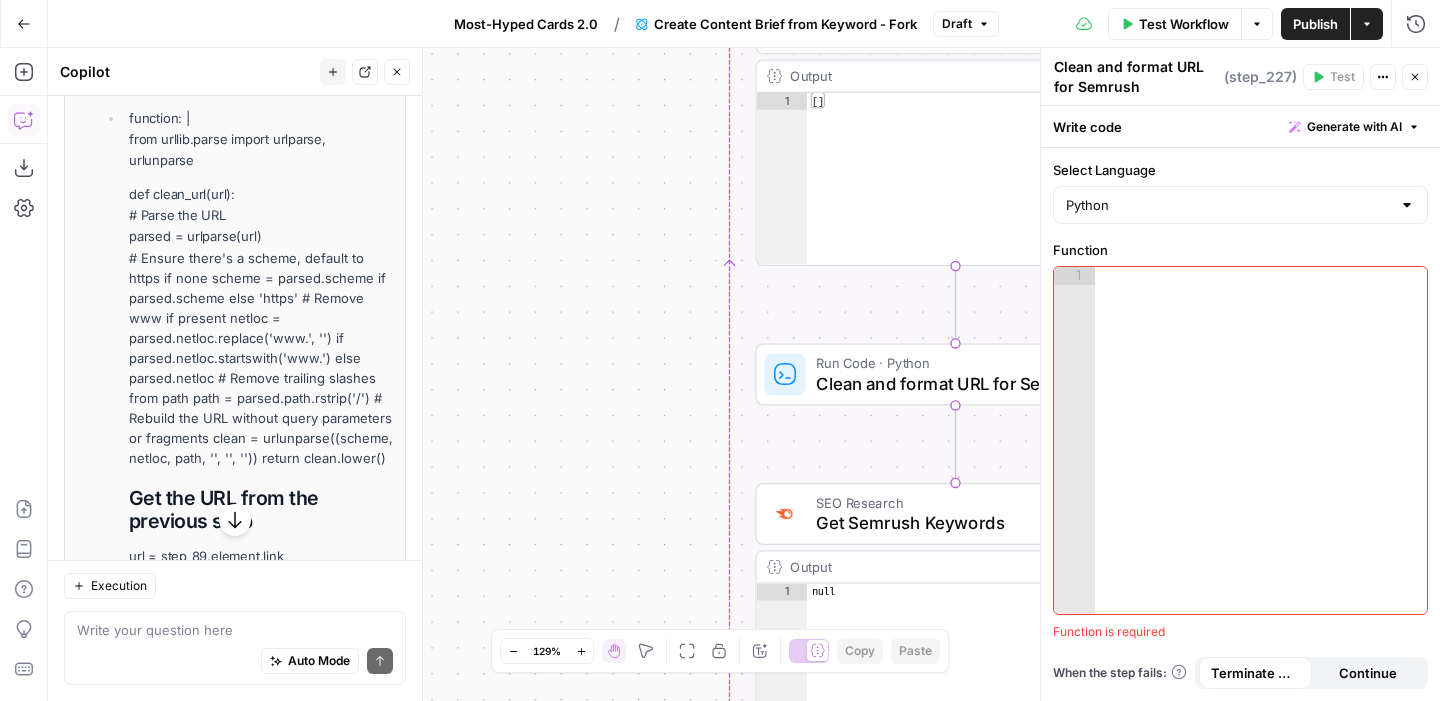 scroll, scrollTop: 897, scrollLeft: 0, axis: vertical 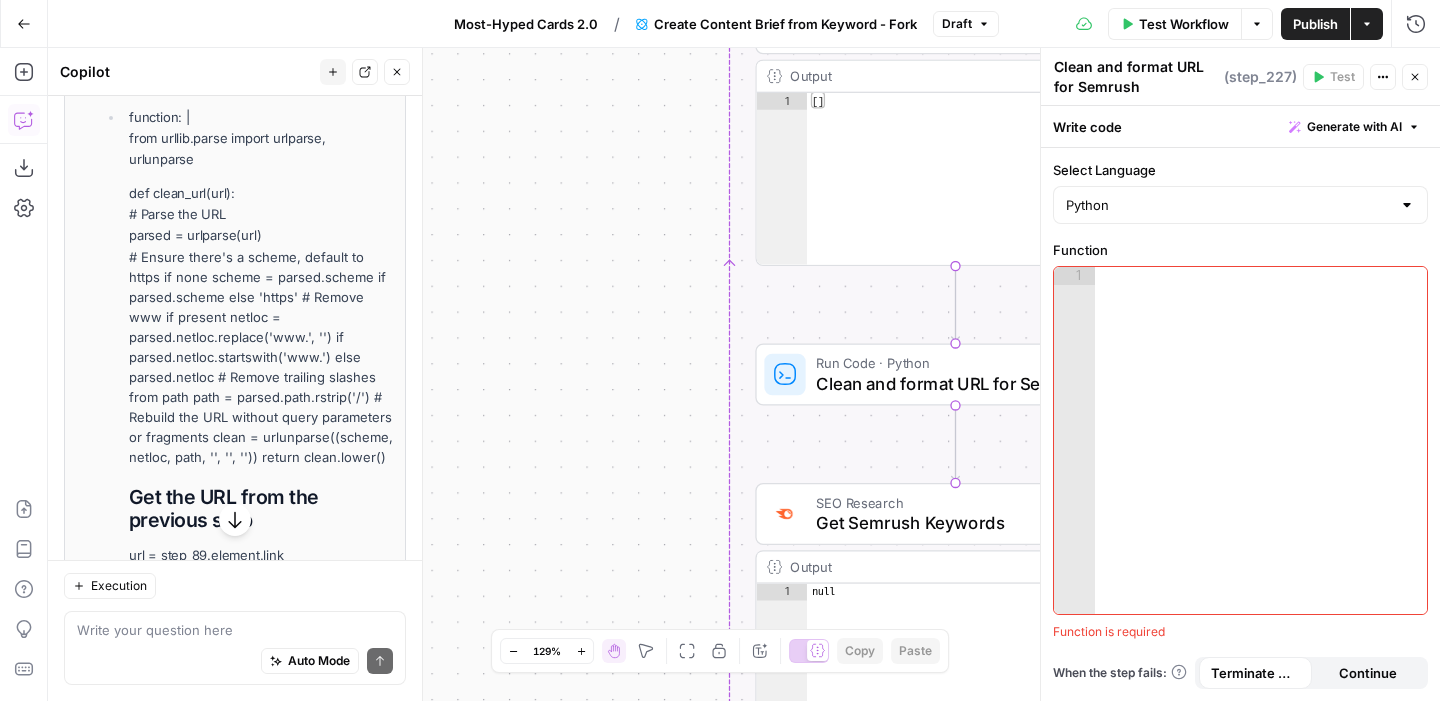 click on "# Ensure there's a scheme, default to https if none
scheme = parsed.scheme if parsed.scheme else 'https'
# Remove www if present
netloc = parsed.netloc.replace('www.', '') if parsed.netloc.startswith('www.') else parsed.netloc
# Remove trailing slashes from path
path = parsed.path.rstrip('/')
# Rebuild the URL without query parameters or fragments
clean = urlunparse((scheme, netloc, path, '', '', ''))
return clean.lower()" at bounding box center [261, 357] 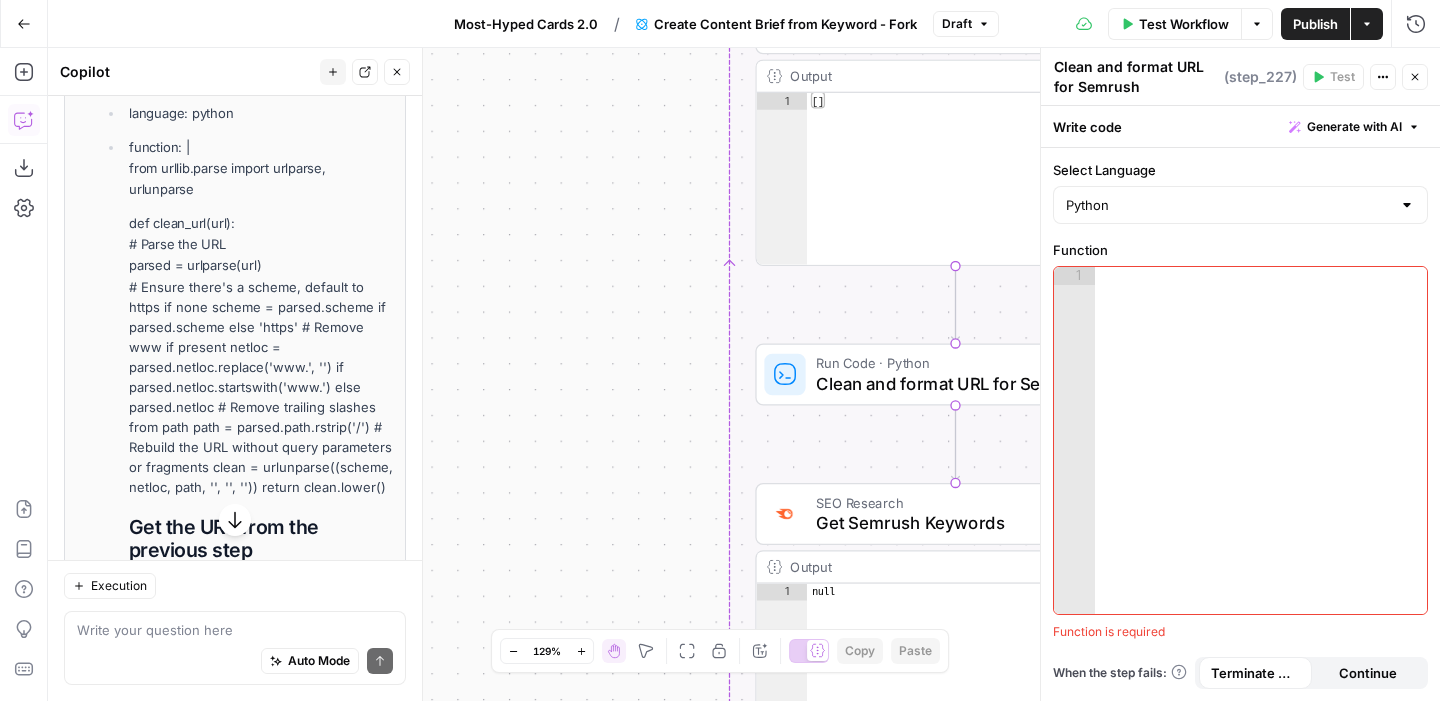 scroll, scrollTop: 861, scrollLeft: 0, axis: vertical 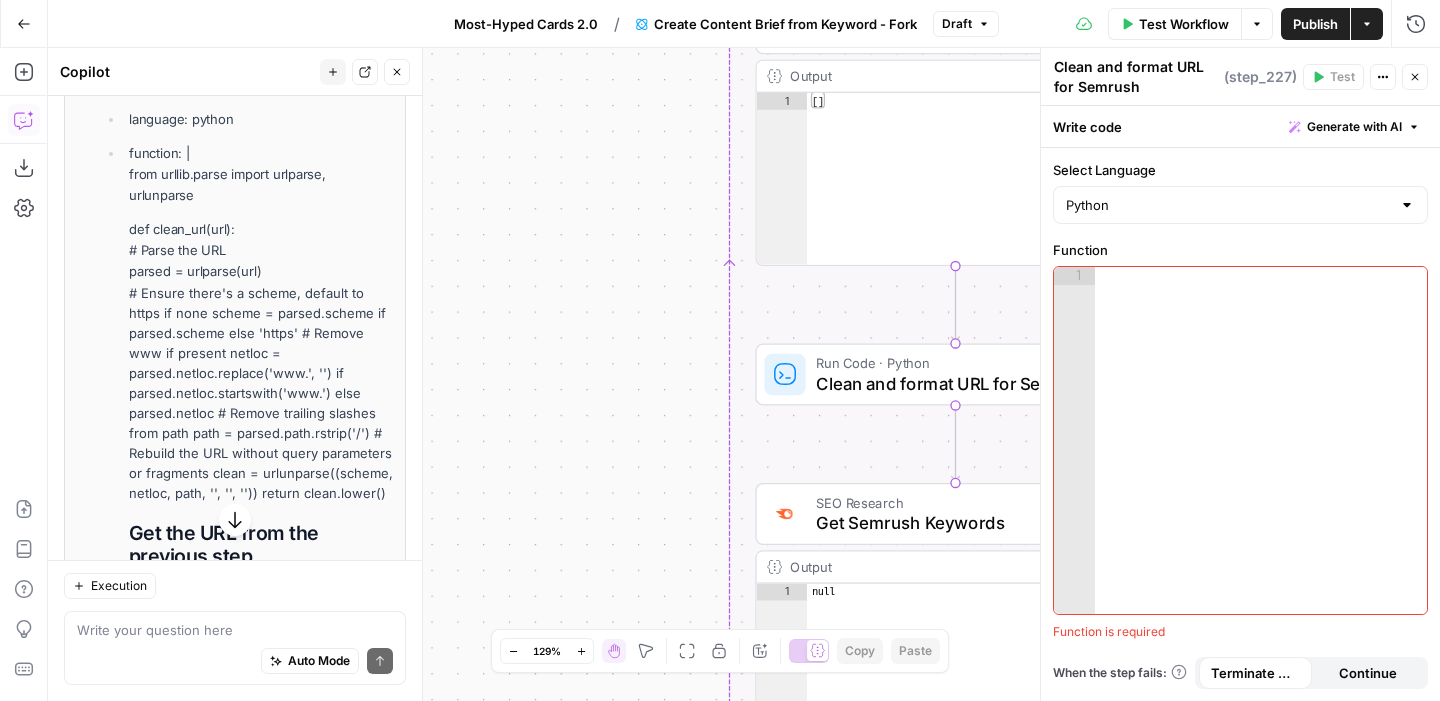 drag, startPoint x: 123, startPoint y: 196, endPoint x: 327, endPoint y: 331, distance: 244.6242 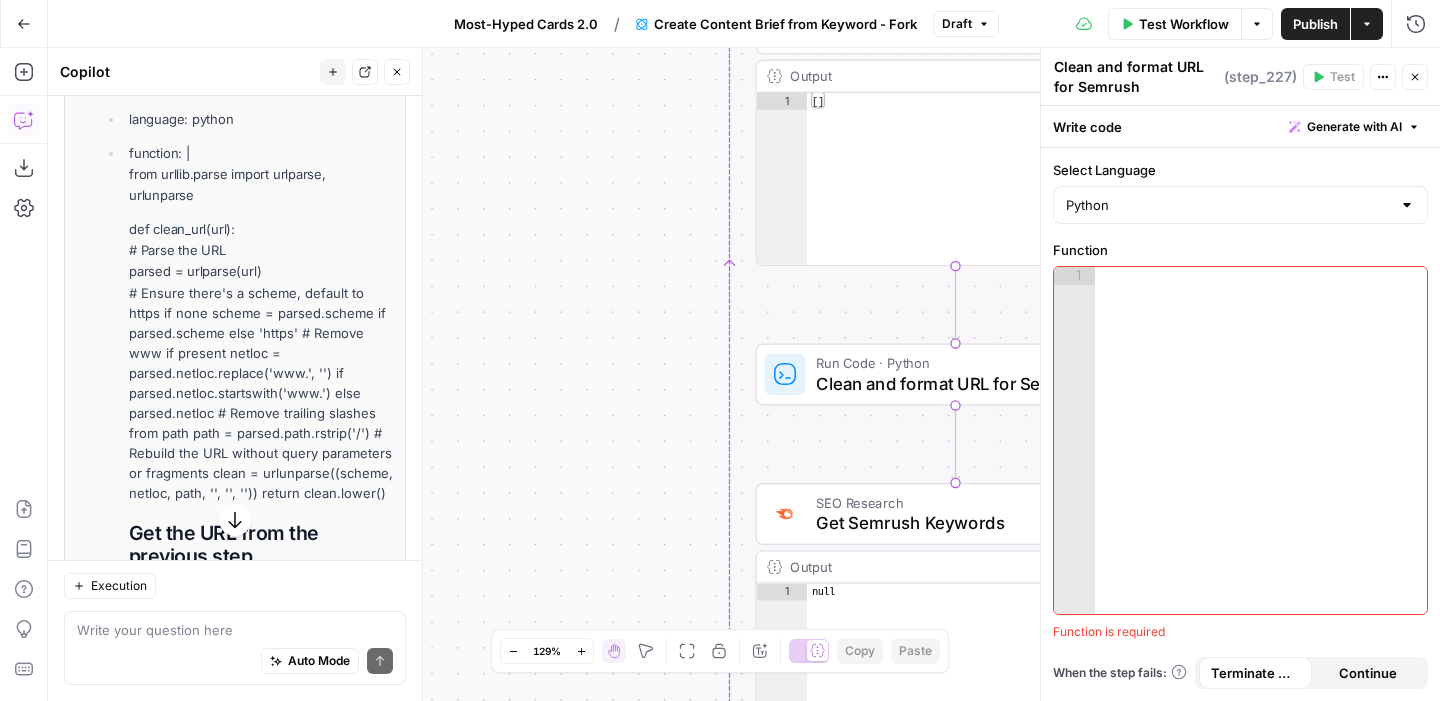 click on "language: python
function: |
from urllib.parse import urlparse, urlunparse
def clean_url(url):
# Parse the URL
parsed = urlparse(url)
# Ensure there's a scheme, default to https if none
scheme = parsed.scheme if parsed.scheme else 'https'
# Remove www if present
netloc = parsed.netloc.replace('www.', '') if parsed.netloc.startswith('www.') else parsed.netloc
# Remove trailing slashes from path
path = parsed.path.rstrip('/')
# Rebuild the URL without query parameters or fragments
clean = urlunparse((scheme, netloc, path, '', '', ''))
return clean.lower()
Get the URL from the previous step
url = step_89.element.link
Clean and return the URL
return clean_url(url)" at bounding box center (248, 393) 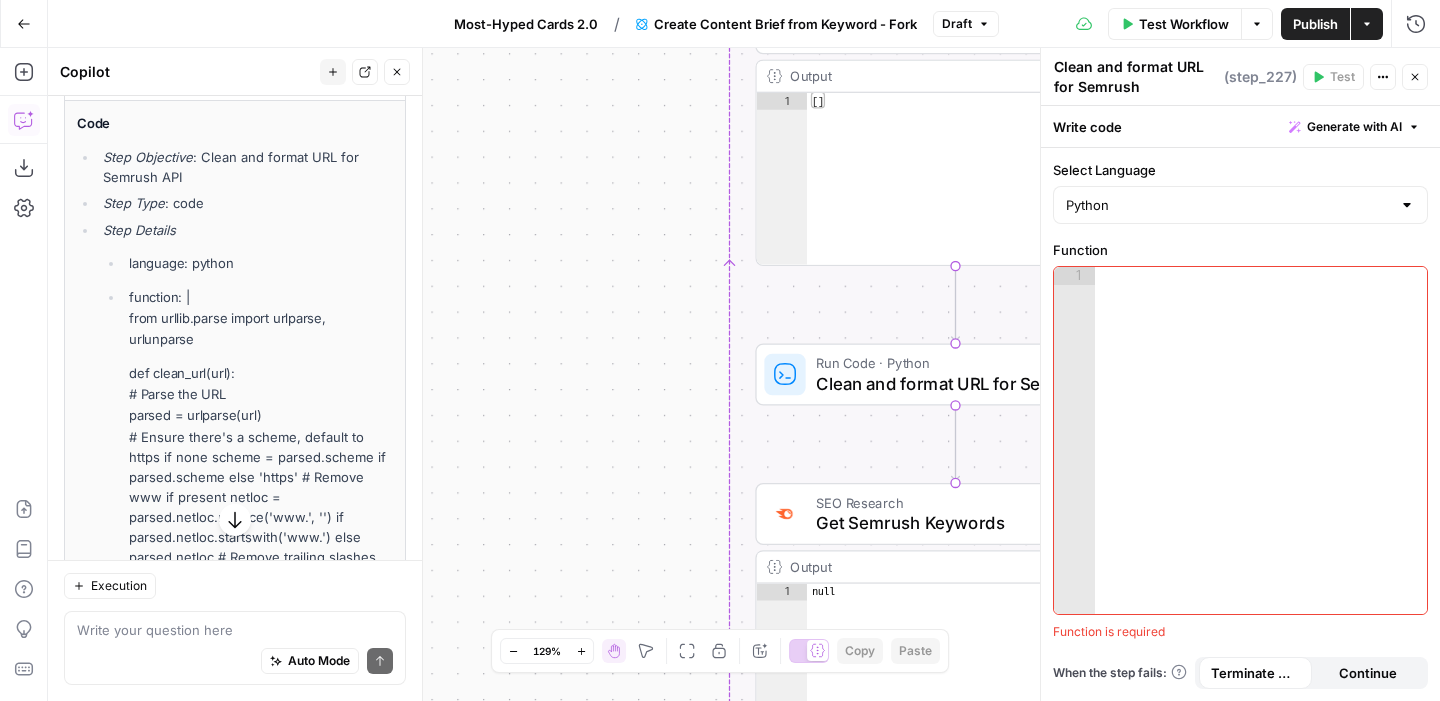 scroll, scrollTop: 714, scrollLeft: 0, axis: vertical 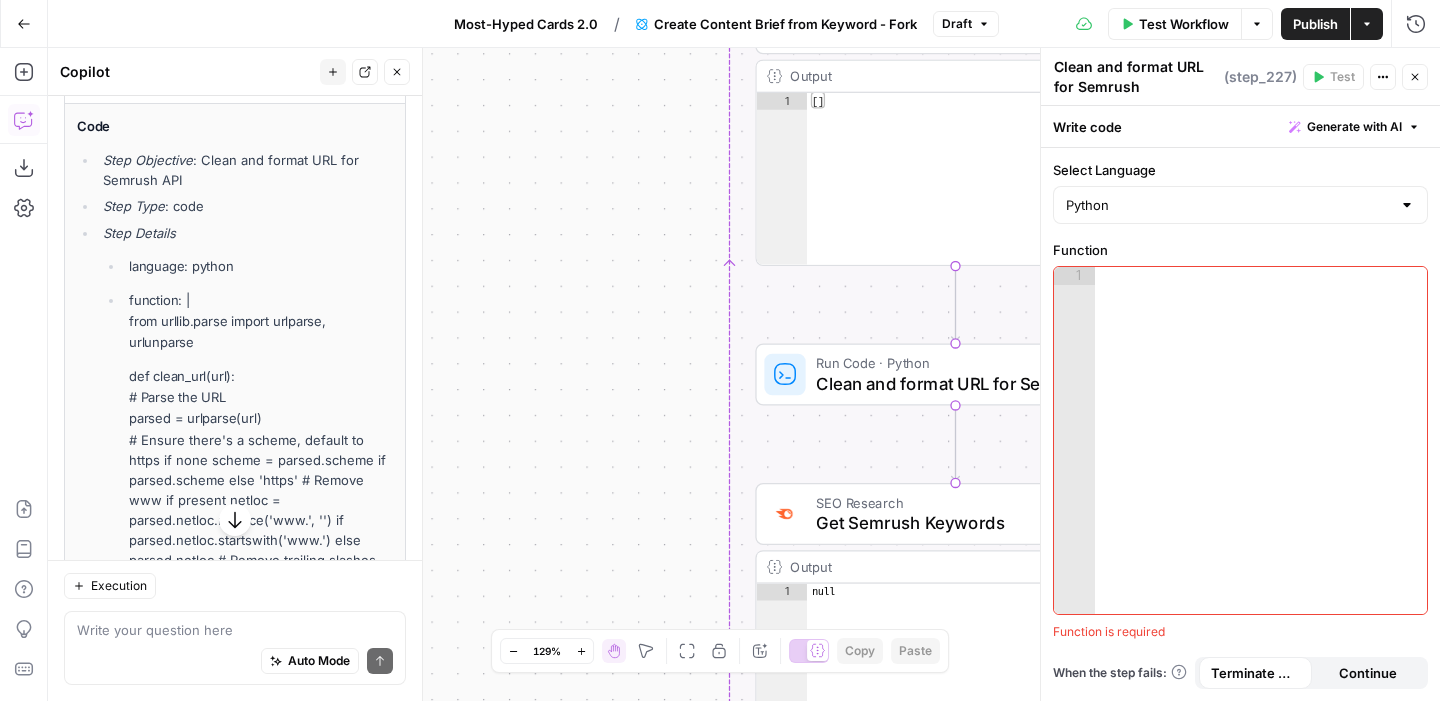 click on "Write code Generate with AI" at bounding box center [1240, 126] 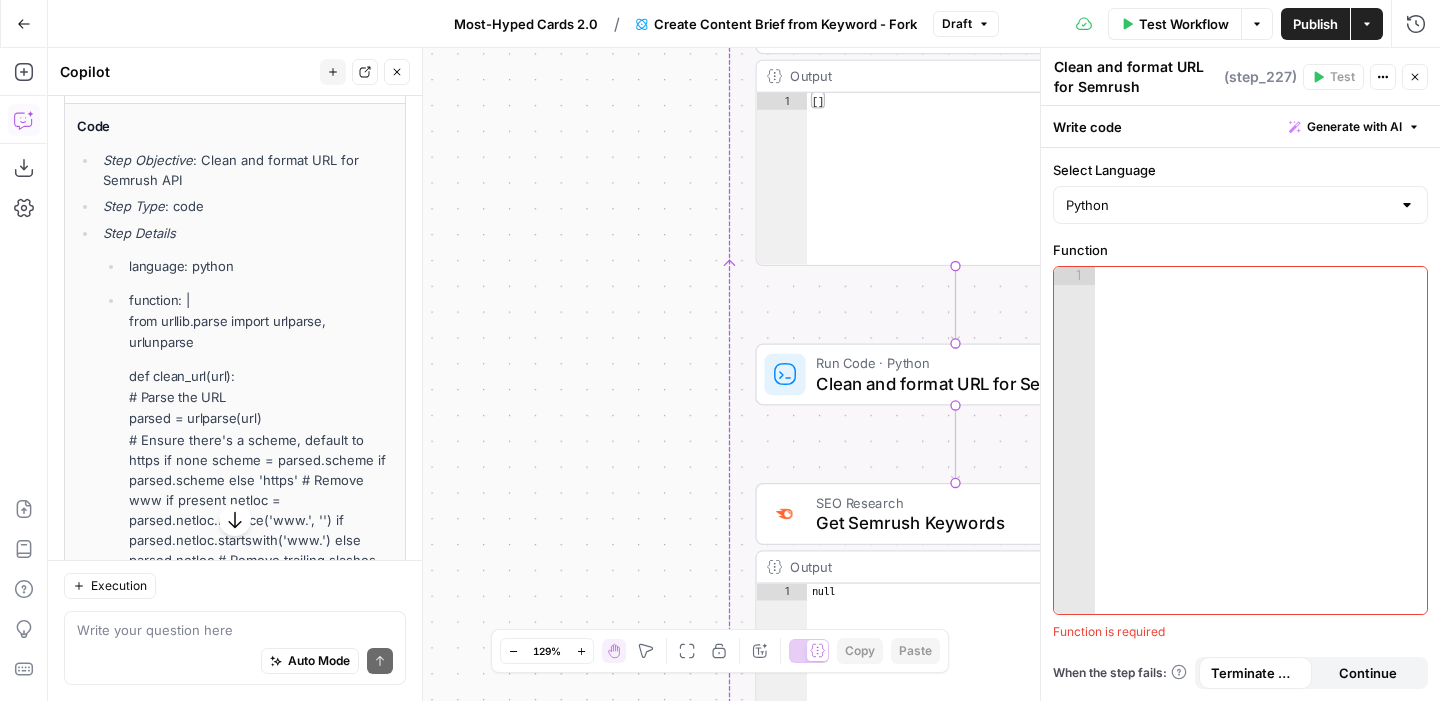 click on "Write code Generate with AI" at bounding box center (1240, 126) 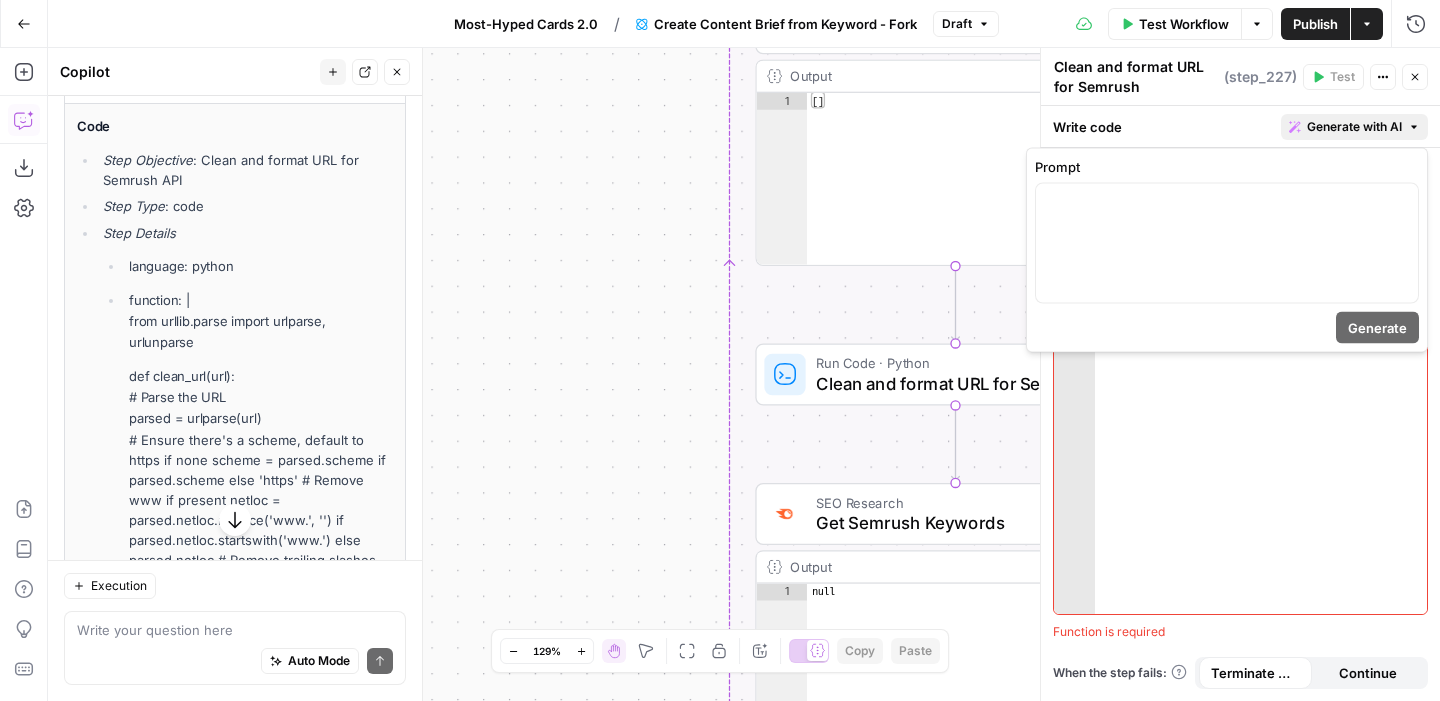 click 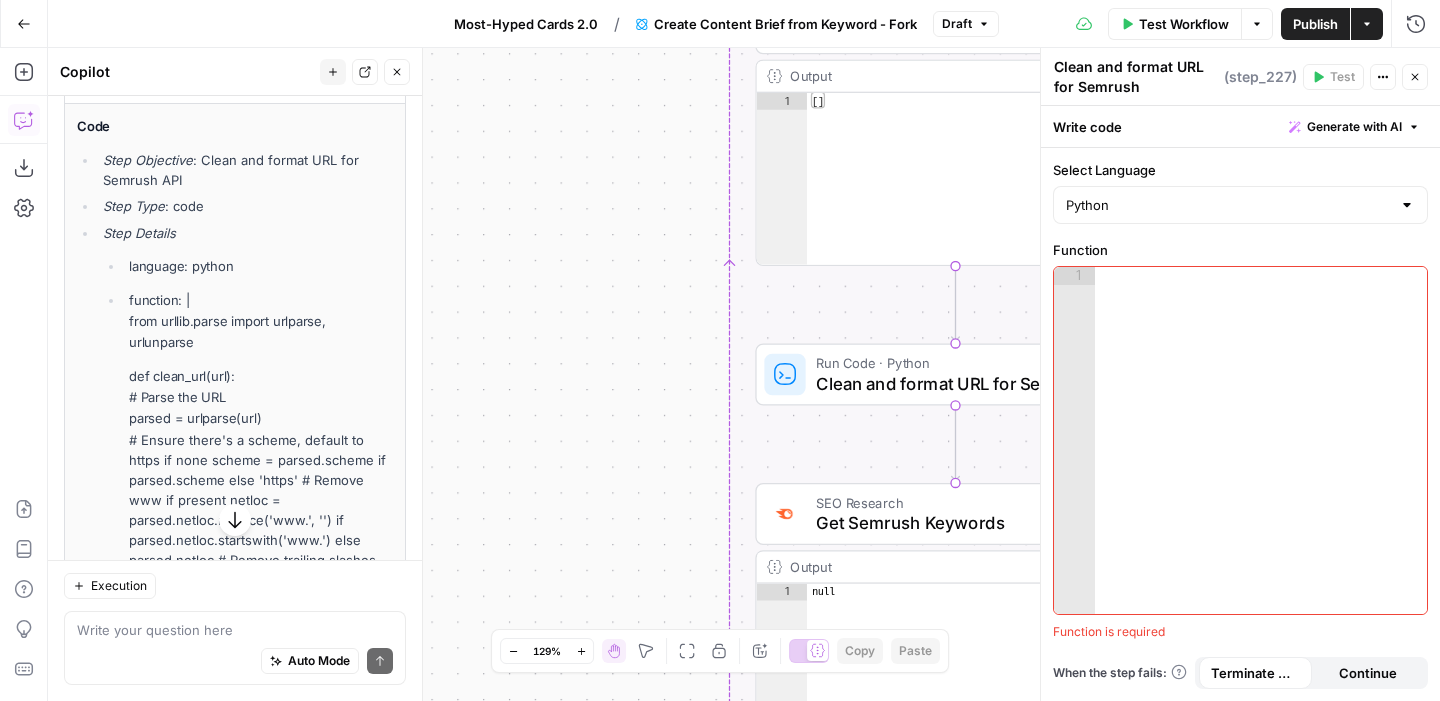 click 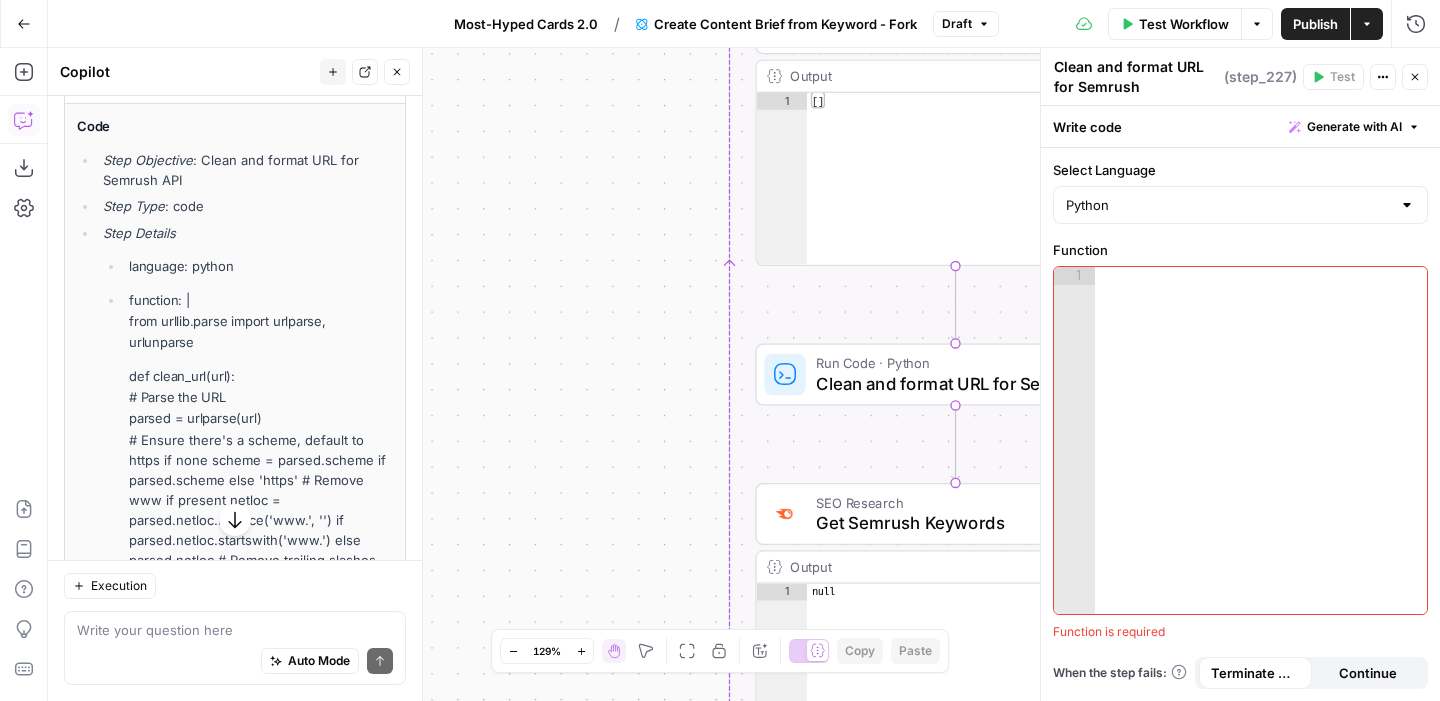drag, startPoint x: 130, startPoint y: 321, endPoint x: 347, endPoint y: 501, distance: 281.93793 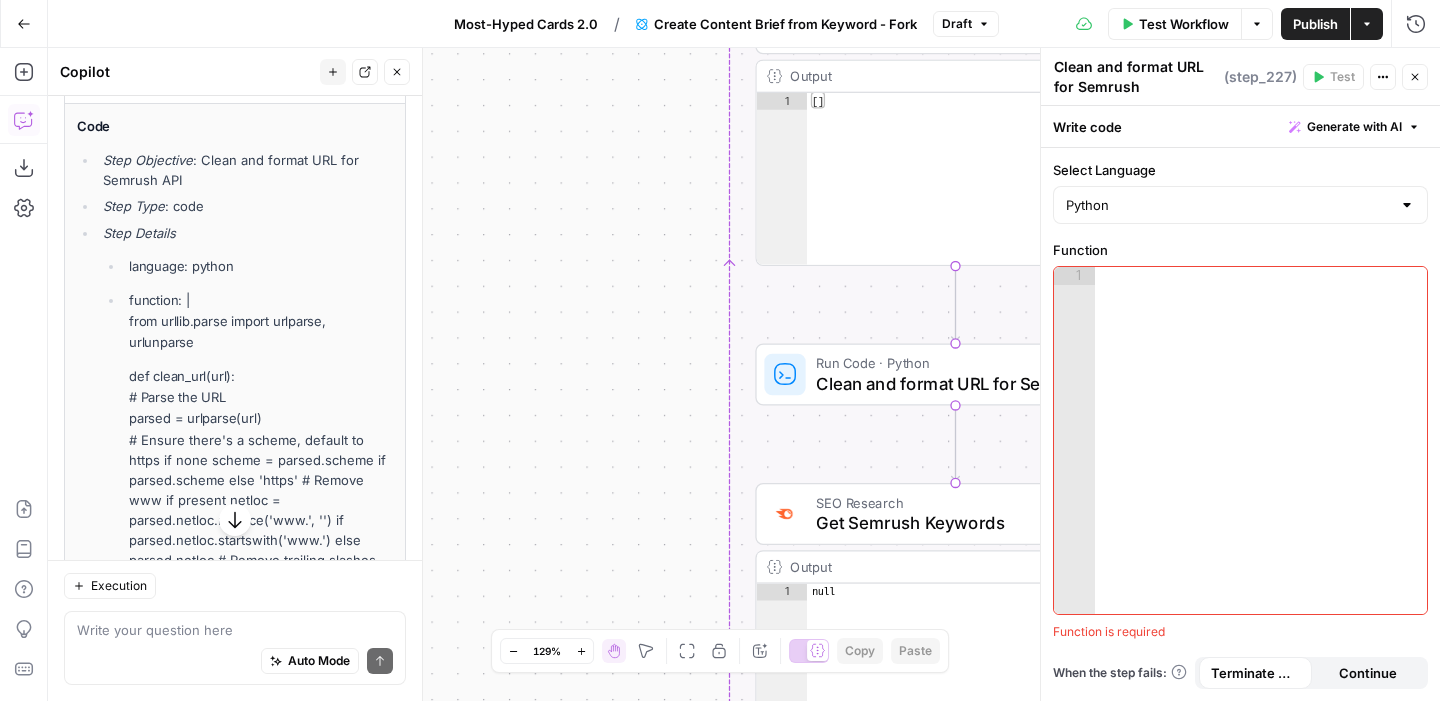 click on "function: |
from urllib.parse import urlparse, urlunparse
def clean_url(url):
# Parse the URL
parsed = urlparse(url)
# Ensure there's a scheme, default to https if none
scheme = parsed.scheme if parsed.scheme else 'https'
# Remove www if present
netloc = parsed.netloc.replace('www.', '') if parsed.netloc.startswith('www.') else parsed.netloc
# Remove trailing slashes from path
path = parsed.path.rstrip('/')
# Rebuild the URL without query parameters or fragments
clean = urlunparse((scheme, netloc, path, '', '', ''))
return clean.lower()
Get the URL from the previous step
url = step_89.element.link
Clean and return the URL
return clean_url(url)" at bounding box center (258, 557) 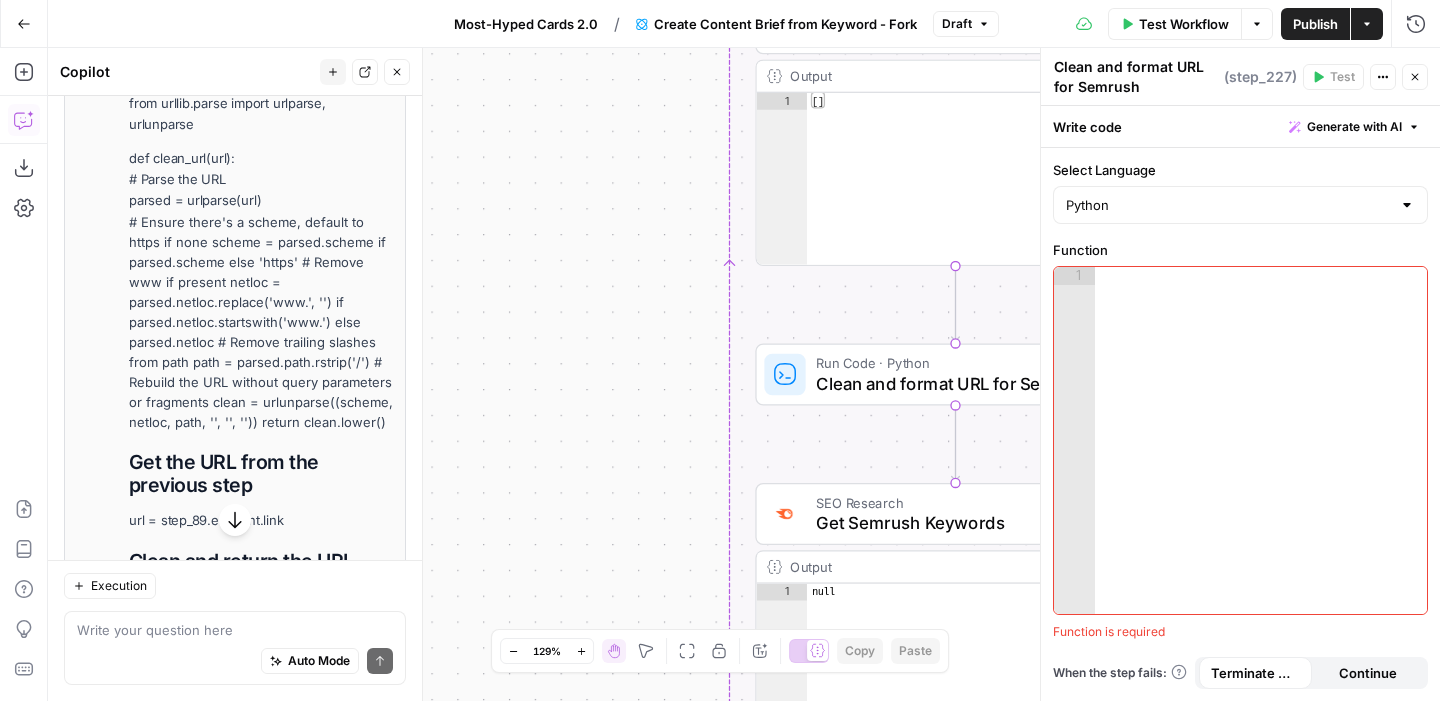 scroll, scrollTop: 927, scrollLeft: 0, axis: vertical 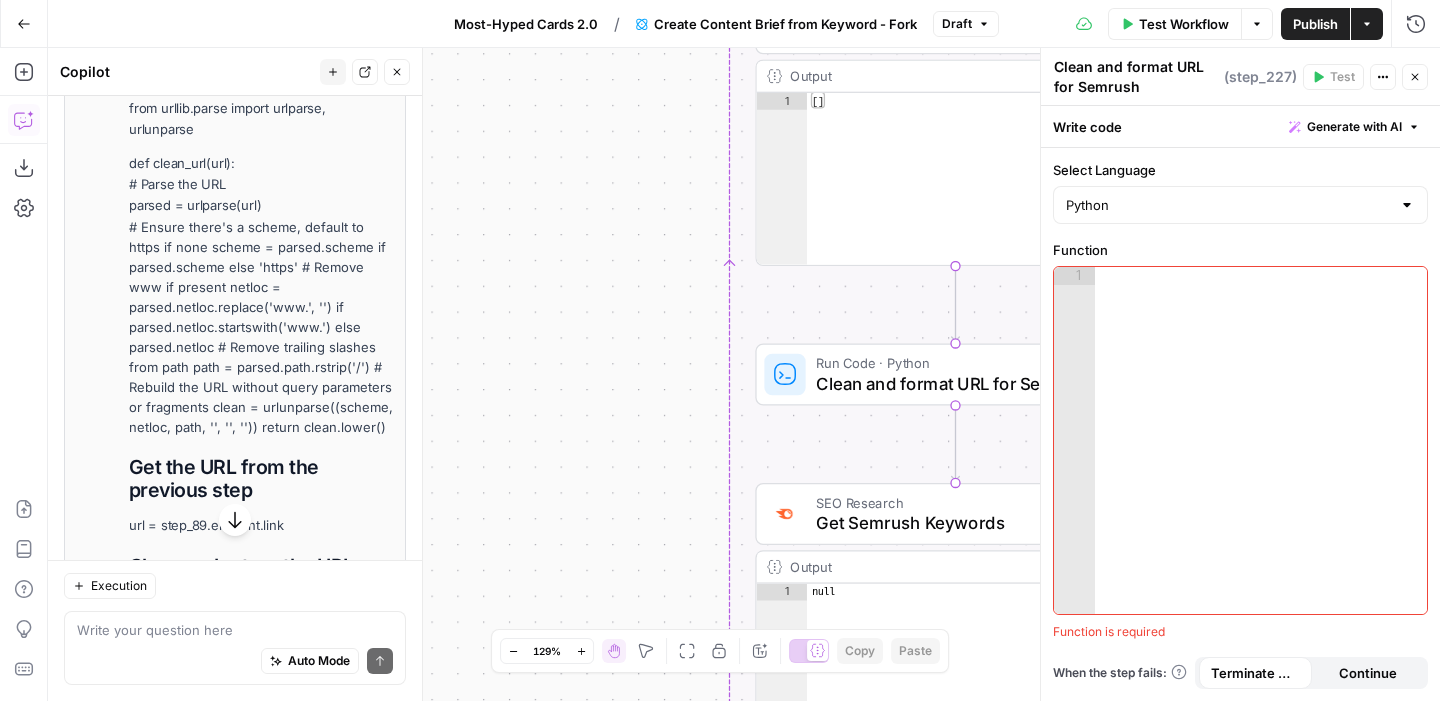 click on "# Ensure there's a scheme, default to https if none
scheme = parsed.scheme if parsed.scheme else 'https'
# Remove www if present
netloc = parsed.netloc.replace('www.', '') if parsed.netloc.startswith('www.') else parsed.netloc
# Remove trailing slashes from path
path = parsed.path.rstrip('/')
# Rebuild the URL without query parameters or fragments
clean = urlunparse((scheme, netloc, path, '', '', ''))
return clean.lower()" at bounding box center [261, 327] 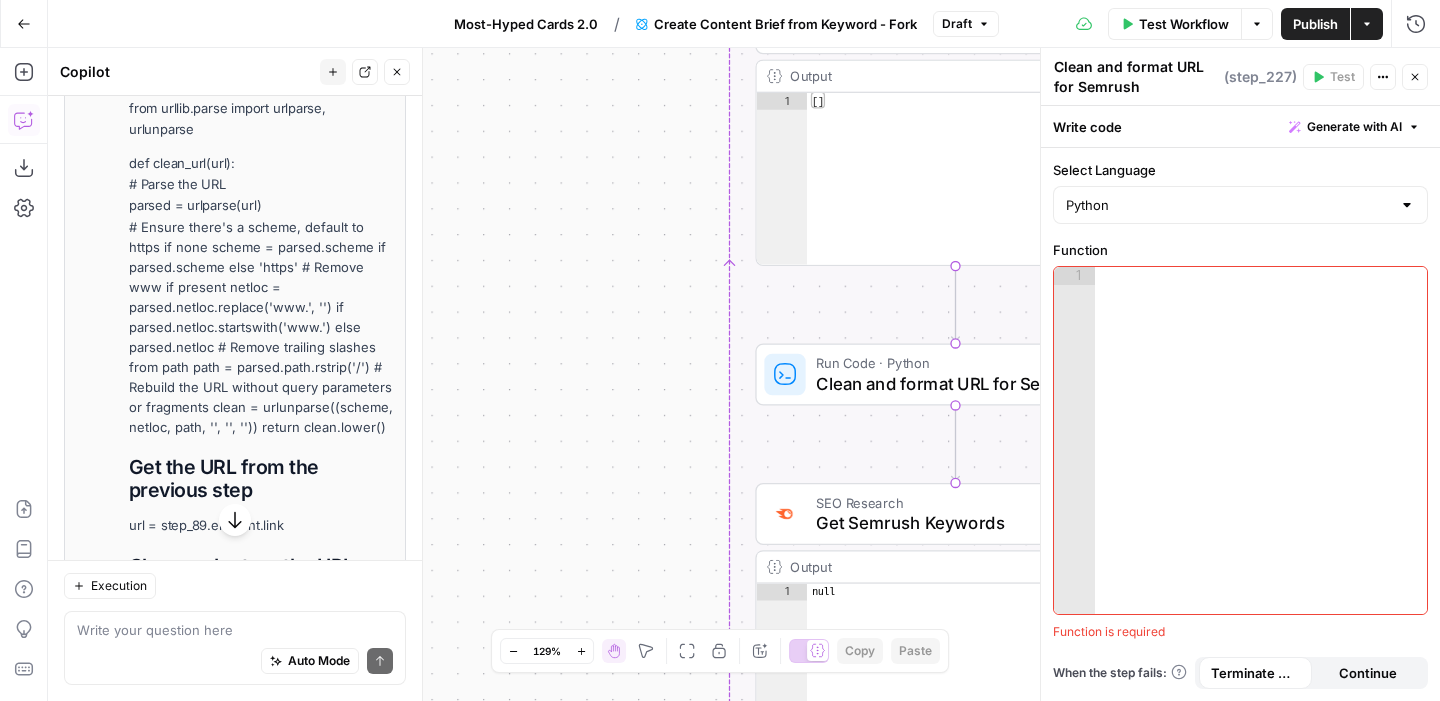 drag, startPoint x: 129, startPoint y: 137, endPoint x: 381, endPoint y: 420, distance: 378.93668 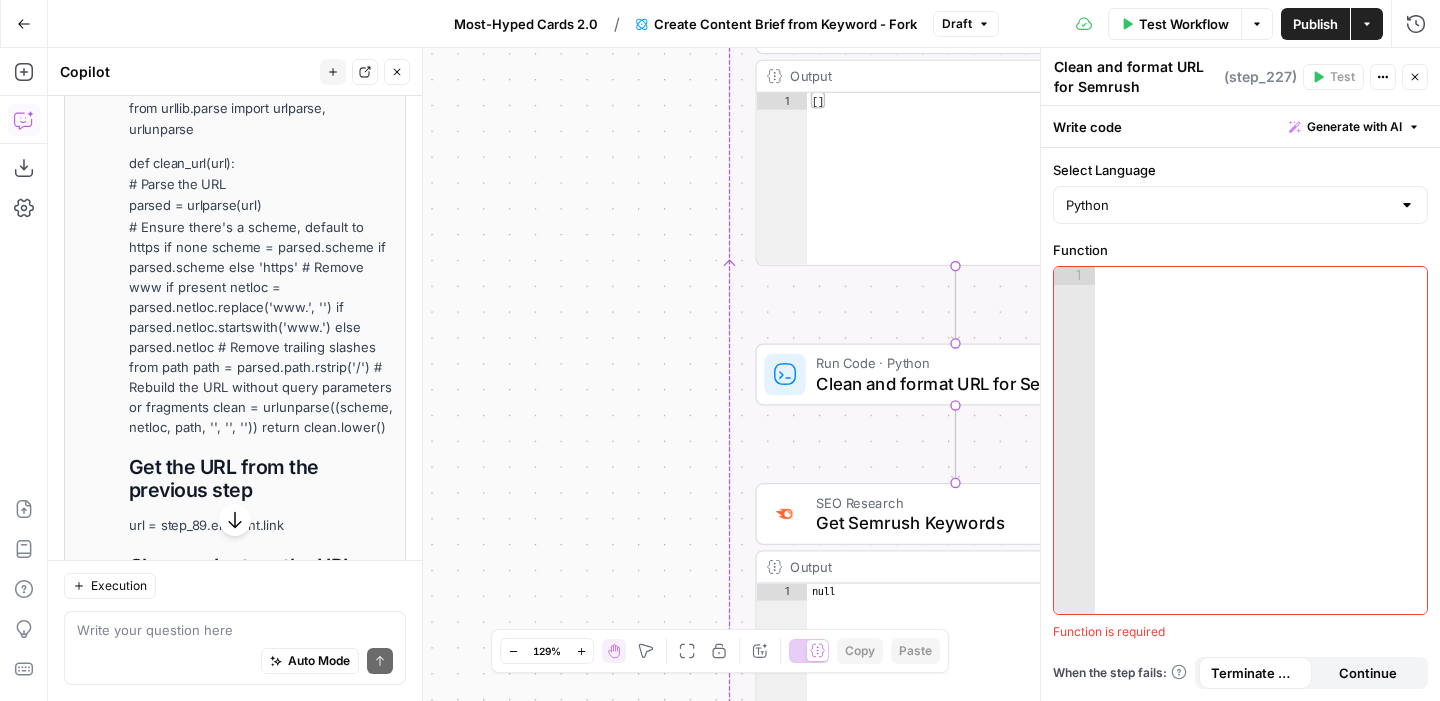 click on "function: |
from urllib.parse import urlparse, urlunparse
def clean_url(url):
# Parse the URL
parsed = urlparse(url)
# Ensure there's a scheme, default to https if none
scheme = parsed.scheme if parsed.scheme else 'https'
# Remove www if present
netloc = parsed.netloc.replace('www.', '') if parsed.netloc.startswith('www.') else parsed.netloc
# Remove trailing slashes from path
path = parsed.path.rstrip('/')
# Rebuild the URL without query parameters or fragments
clean = urlunparse((scheme, netloc, path, '', '', ''))
return clean.lower()
Get the URL from the previous step
url = step_89.element.link
Clean and return the URL
return clean_url(url)" at bounding box center [258, 344] 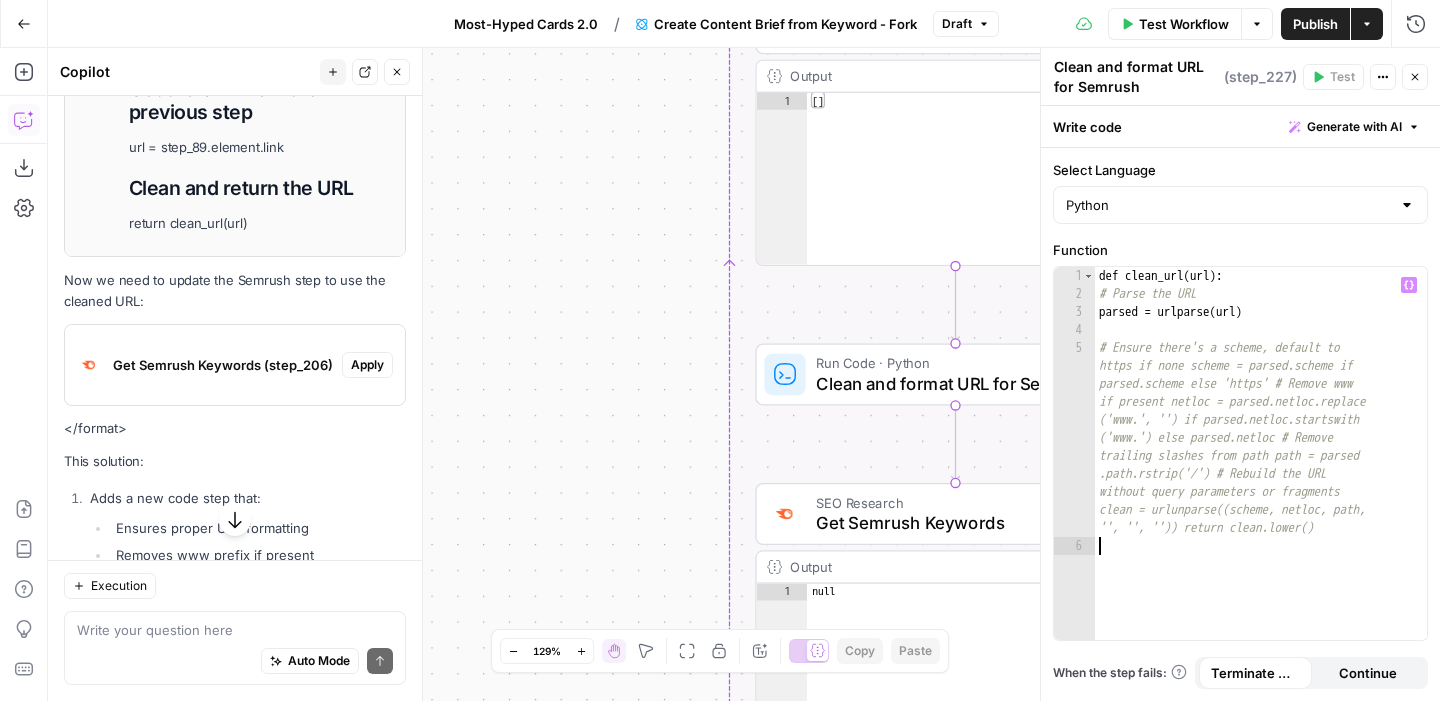 scroll, scrollTop: 1594, scrollLeft: 0, axis: vertical 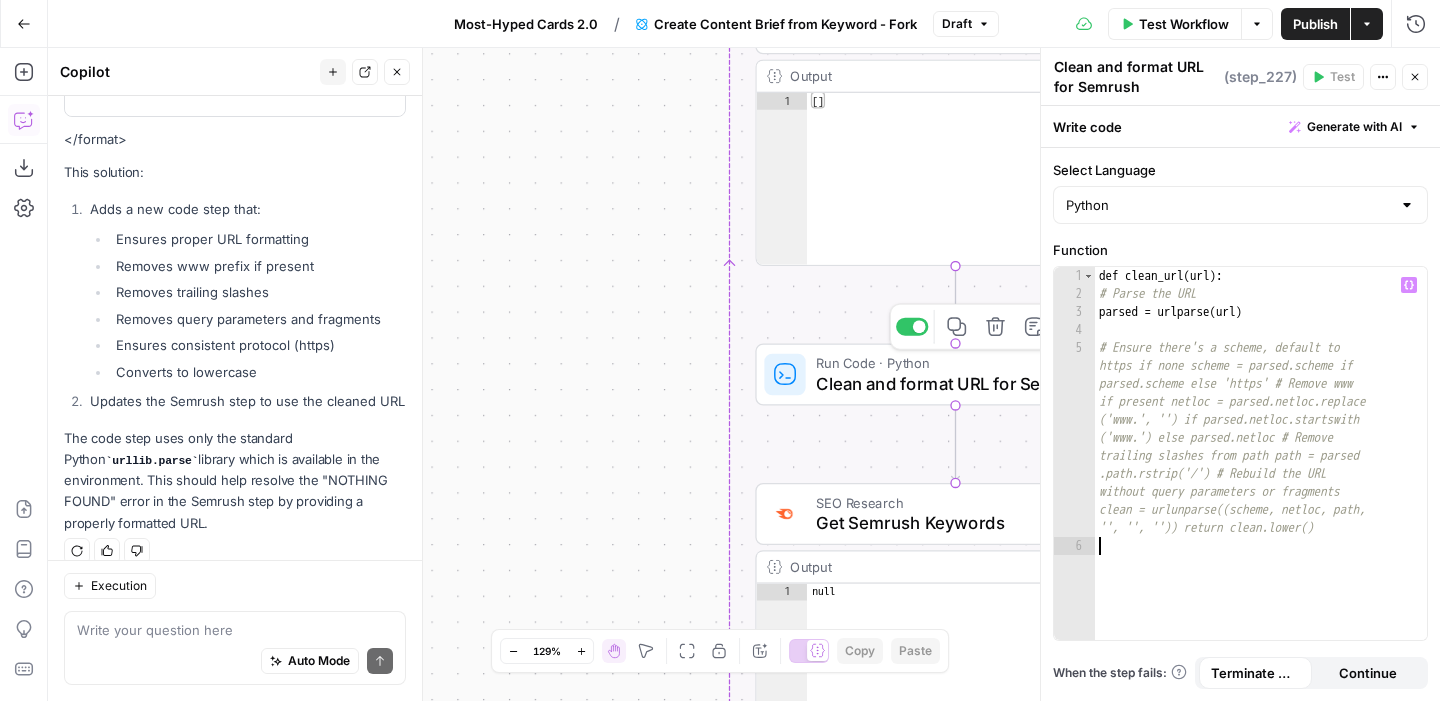 click on "Clean and format URL for Semrush" at bounding box center [942, 384] 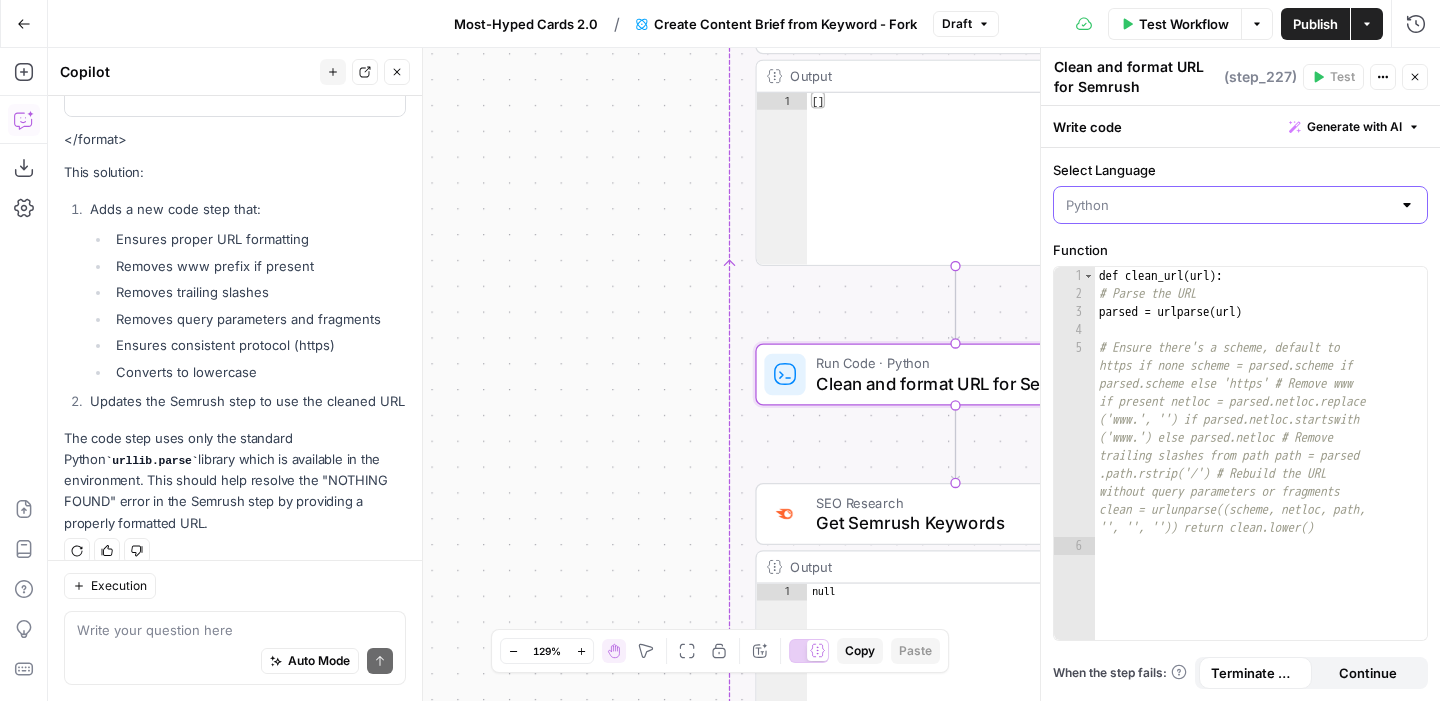 click on "Select Language" at bounding box center (1228, 205) 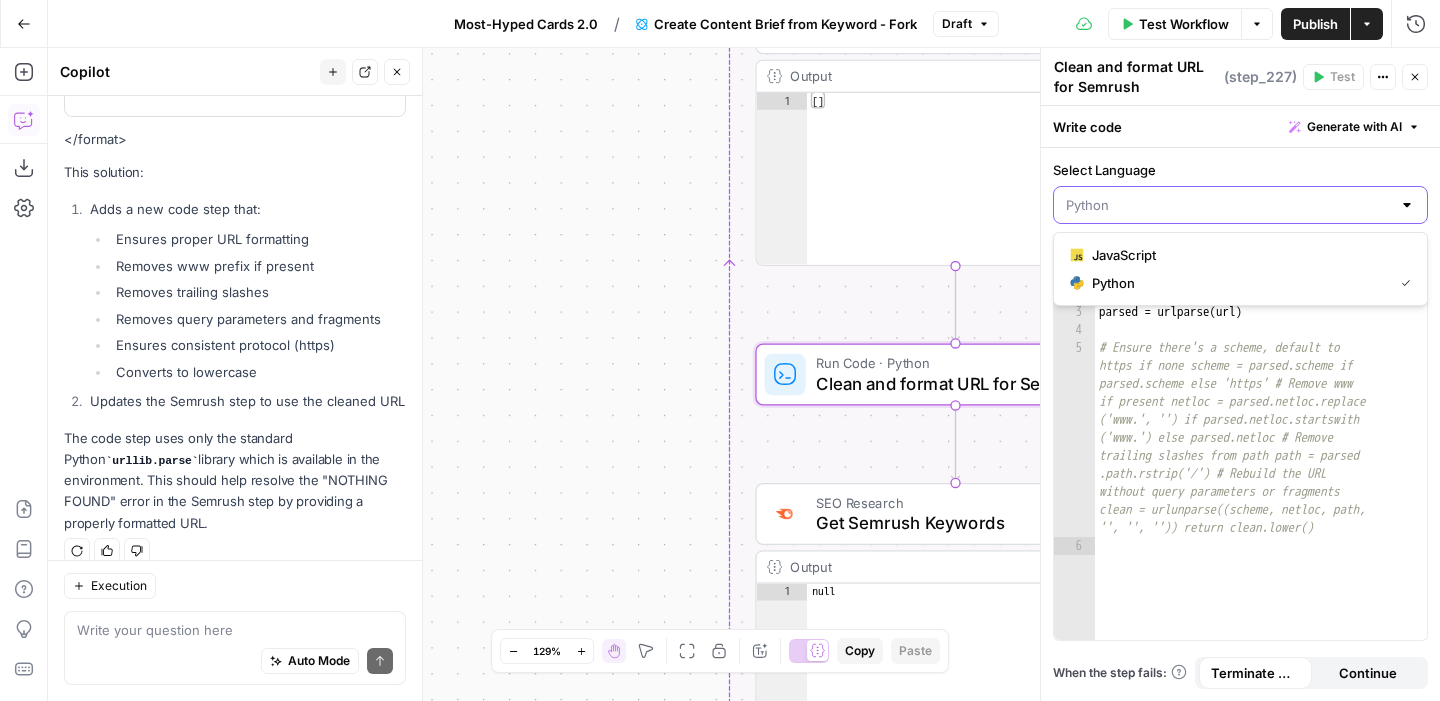 click on "Select Language" at bounding box center [1228, 205] 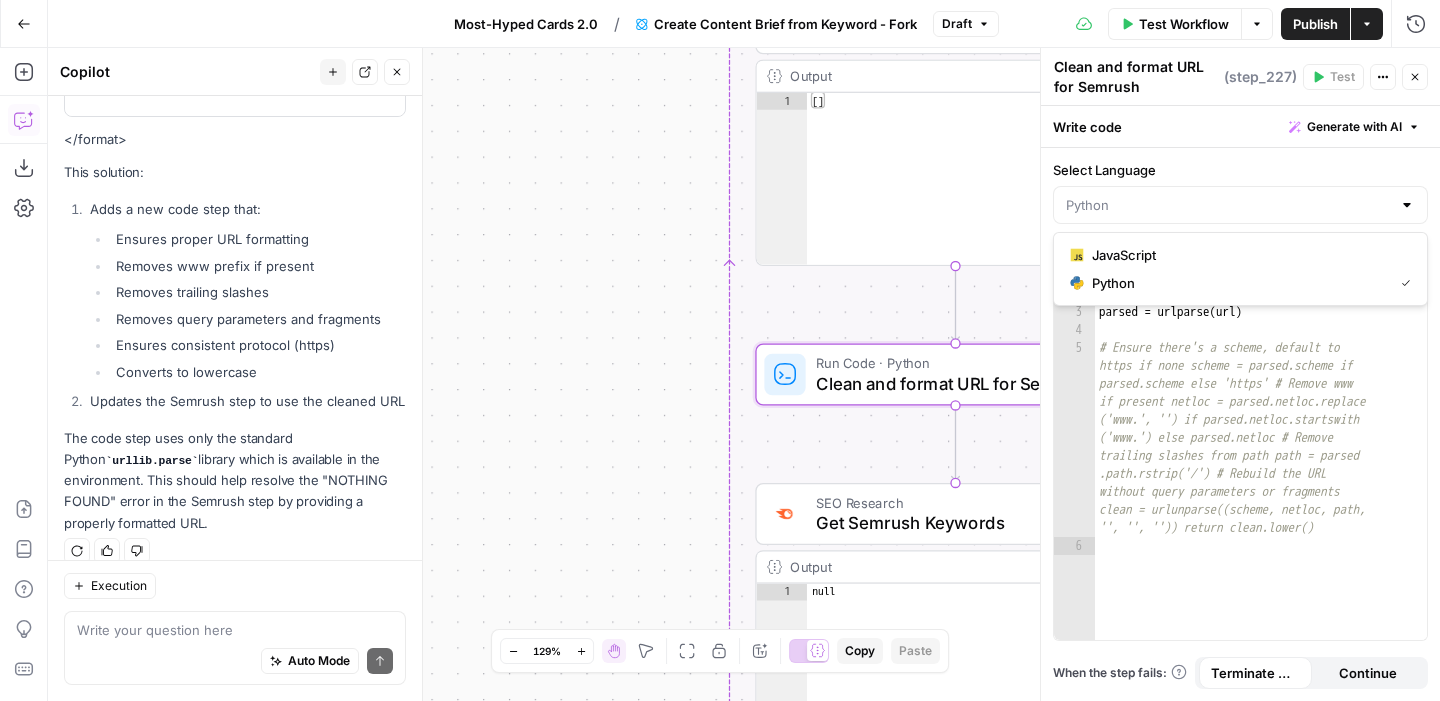 type on "Python" 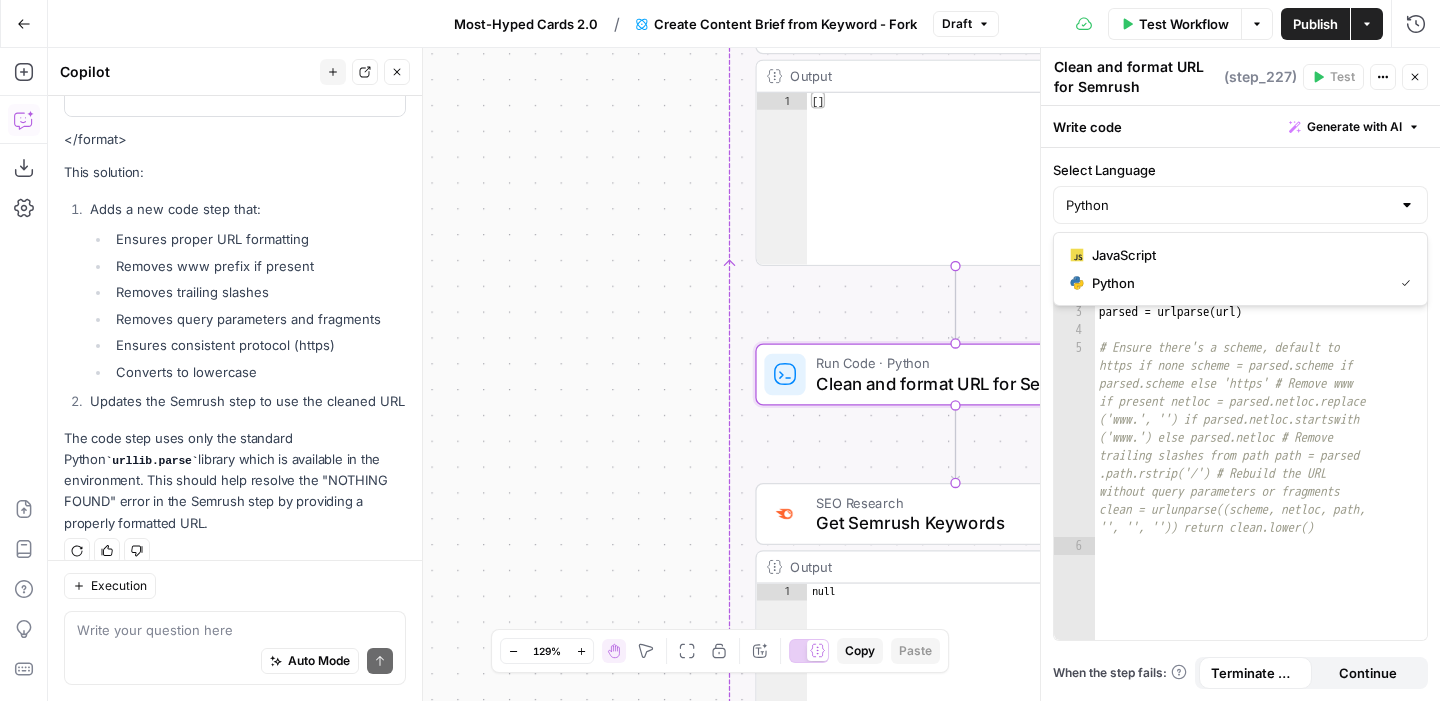 click on "def   clean_url ( url ) : # Parse the URL parsed   =   urlparse ( url ) # Ensure there's a scheme, default to  https if none scheme = parsed.scheme if  parsed.scheme else 'https' # Remove www  if present netloc = parsed.netloc.replace ('www.', '') if parsed.netloc.startswith ('www.') else parsed.netloc # Remove  trailing slashes from path path = parsed .path.rstrip('/') # Rebuild the URL  without query parameters or fragments  clean = urlunparse((scheme, netloc, path,  '', '', '')) return clean.lower()" at bounding box center (1261, 471) 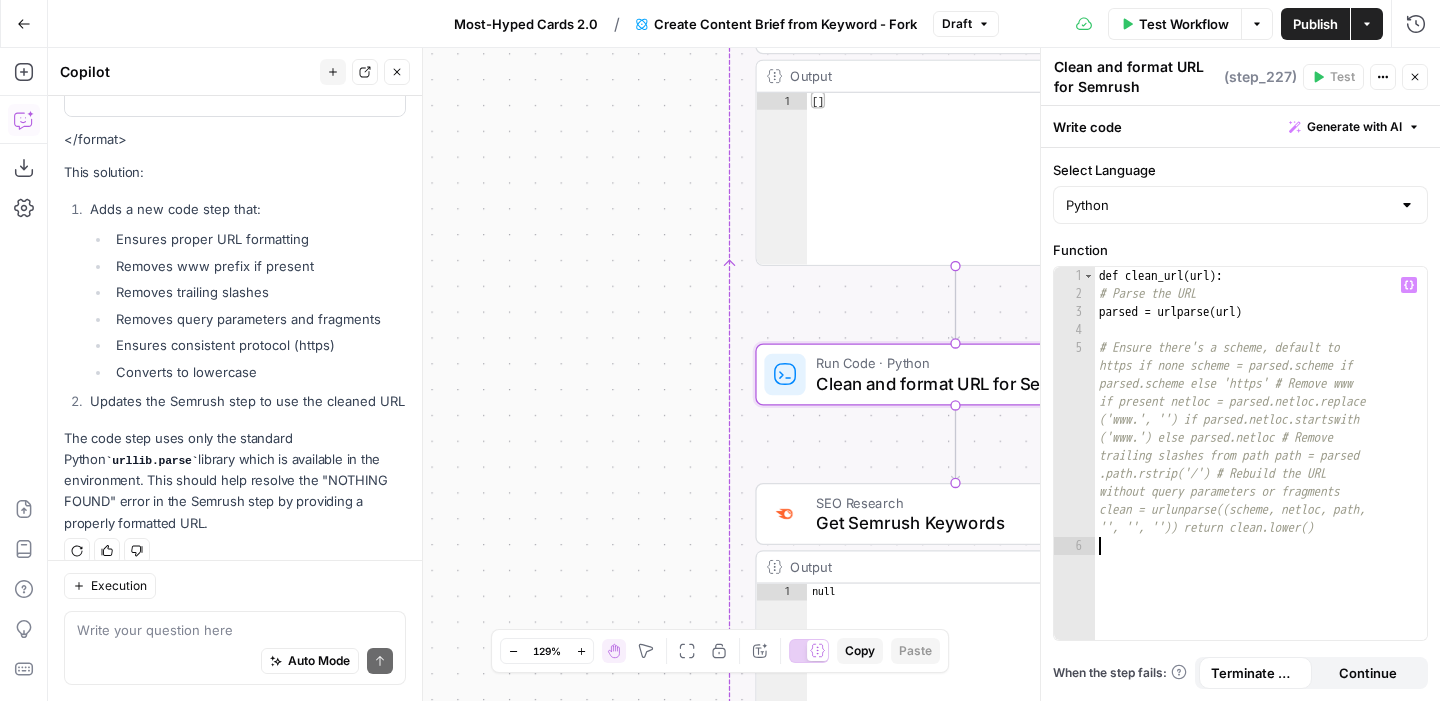 scroll, scrollTop: 1583, scrollLeft: 0, axis: vertical 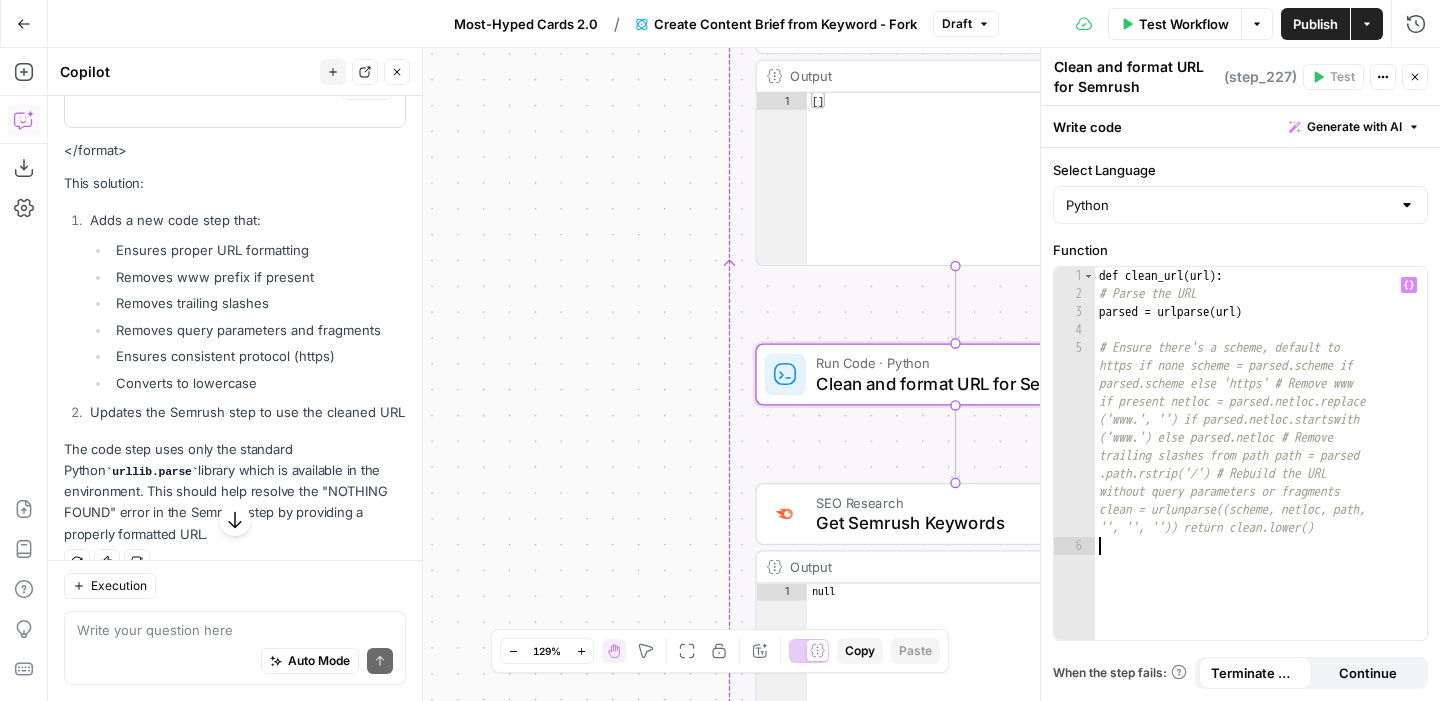 click on "Workflow Set Inputs Inputs Google Search Perform Google Search Step 51 Output Expand Output Copy 1 2 3 4 5 6 {    "search_metadata" :  {      "id" :  "688a7c6cdd2e16efffafb232" ,      "status" :  "Success" ,      "json_endpoint" :  "https://serpapi.com          /searches/d598a138380e53f3          /688a7c6cdd2e16efffafb232.json" ,      "pixel_position_endpoint" :  "https          ://serpapi.com/searches          /d598a138380e53f3          /688a7c6cdd2e16efffafb232          .json_with_pixel_position" ,     This output is too large & has been abbreviated for review.   Copy the output   to view the full content. Loop Iteration Label if relevant Step 207 Output Expand Output Copy 1 2 3 4 5 6 7 8 9 10 11 12 [    {      "relevant" :  "true"    } ,    {      "relevant" :  "true"    } ,    {      "relevant" :  "false"    } ,    {      "relevant" :  "true"     LLM · GPT-4.1 Mini Determine if relevant Step 208 Output Expand Output Copy 1 2 3 {    "relevant" :  "true"" at bounding box center (744, 374) 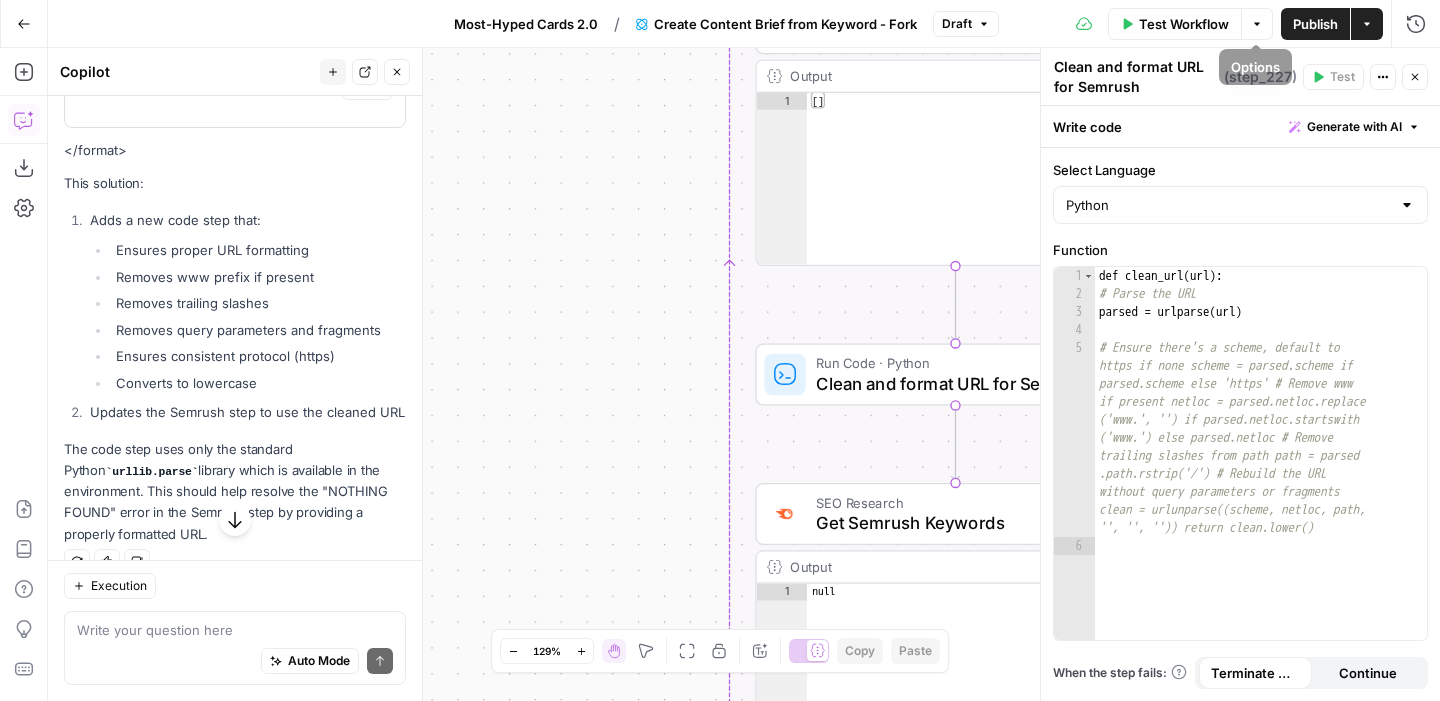 click on "Test Workflow" at bounding box center (1184, 24) 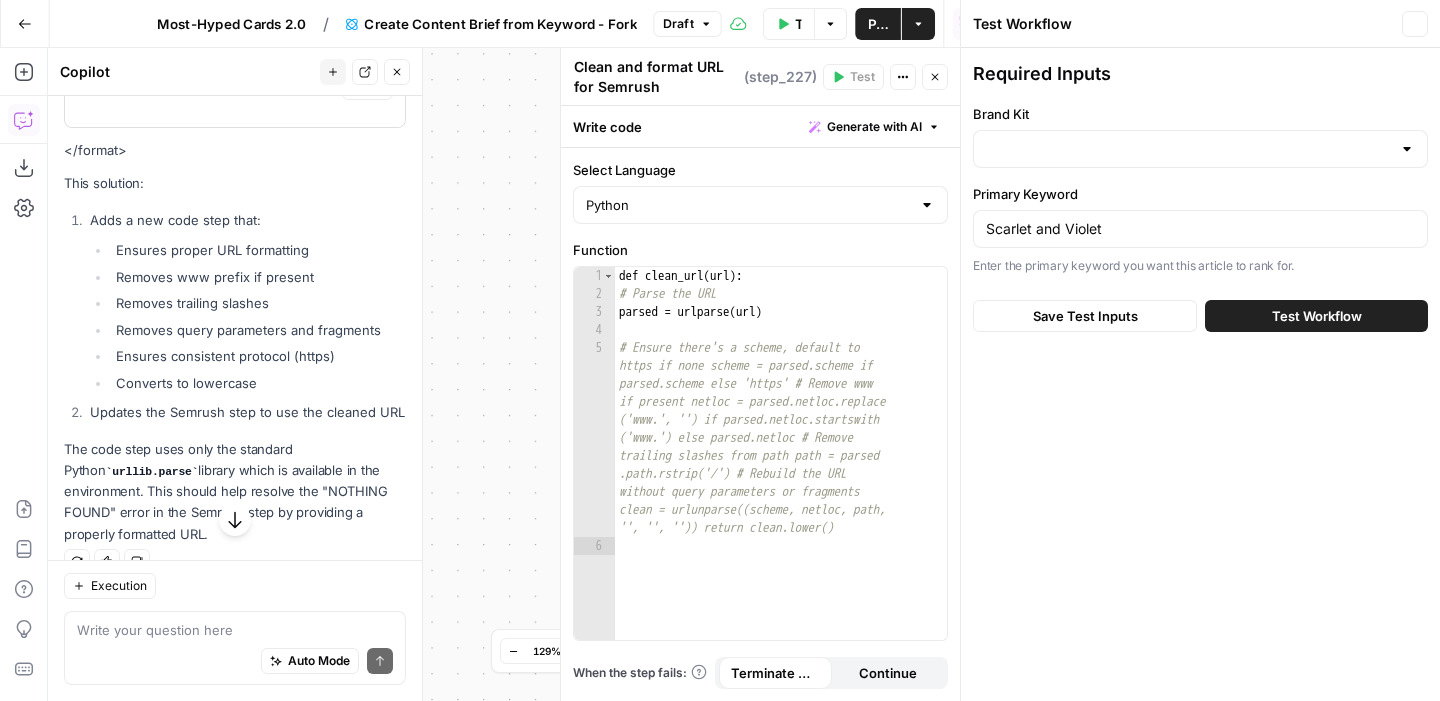 type on "Rare Candy" 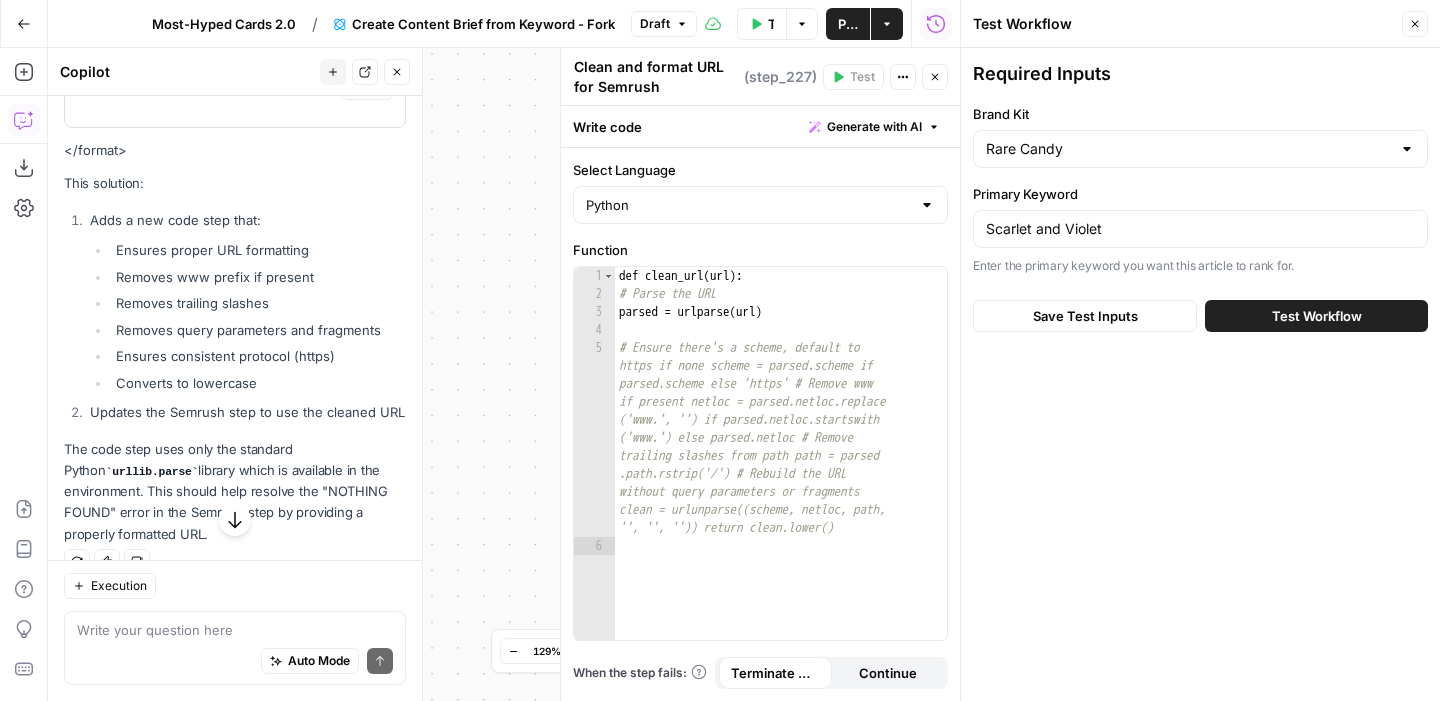 click on "Test Workflow" at bounding box center [1316, 316] 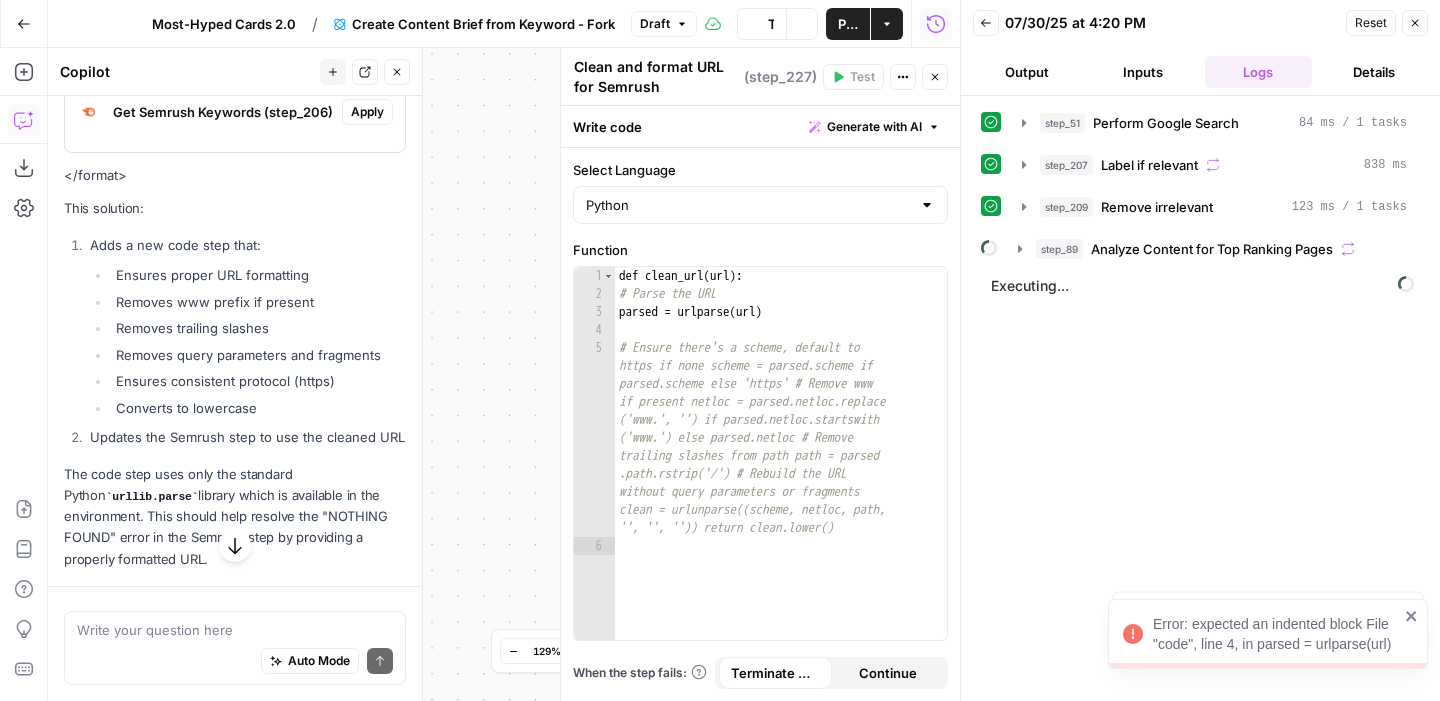 scroll, scrollTop: 871, scrollLeft: 0, axis: vertical 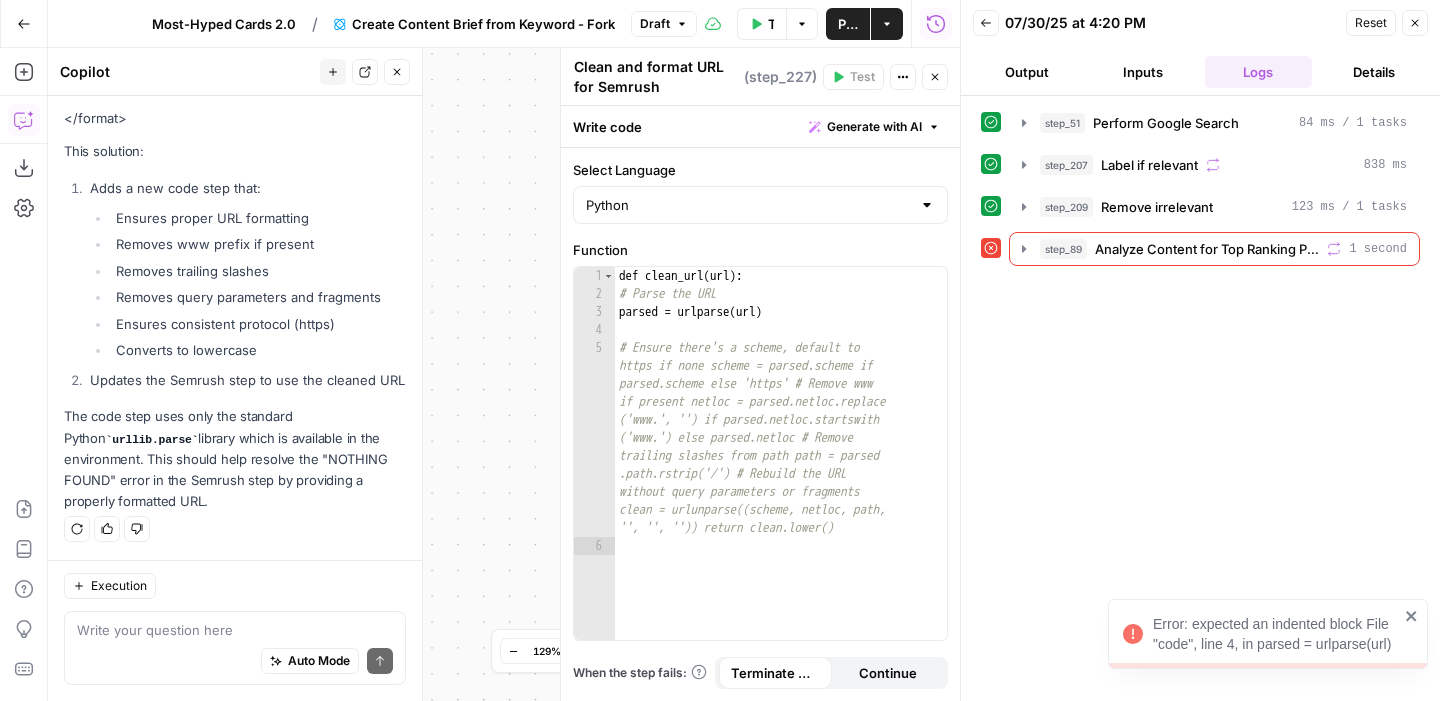 click 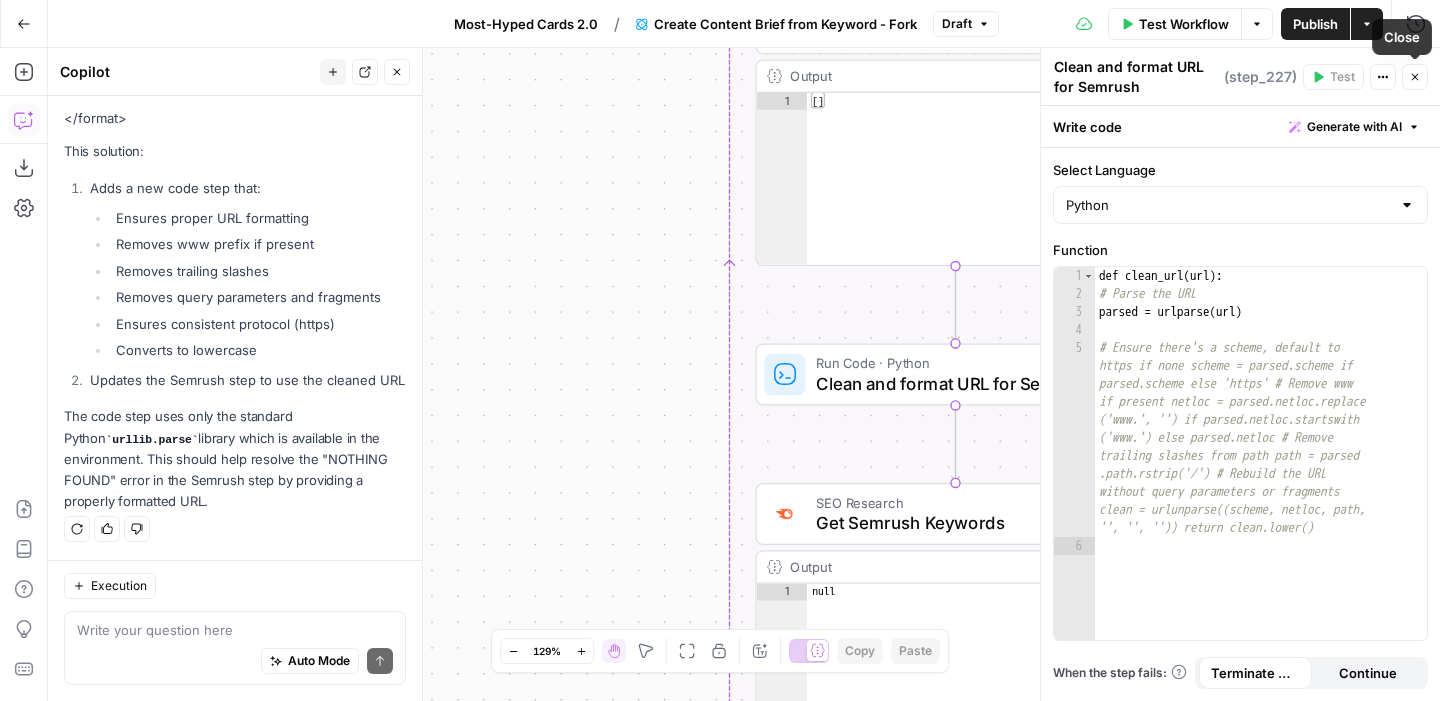 click 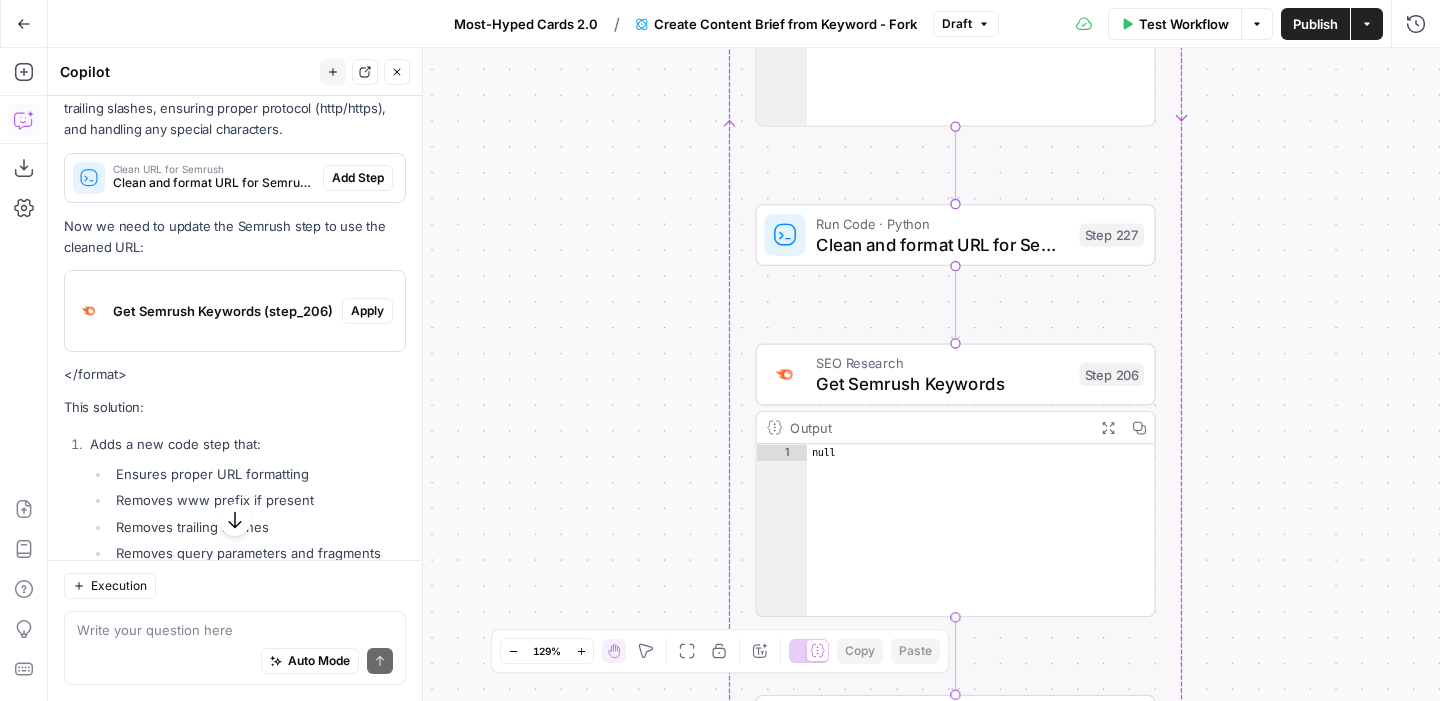 scroll, scrollTop: 620, scrollLeft: 0, axis: vertical 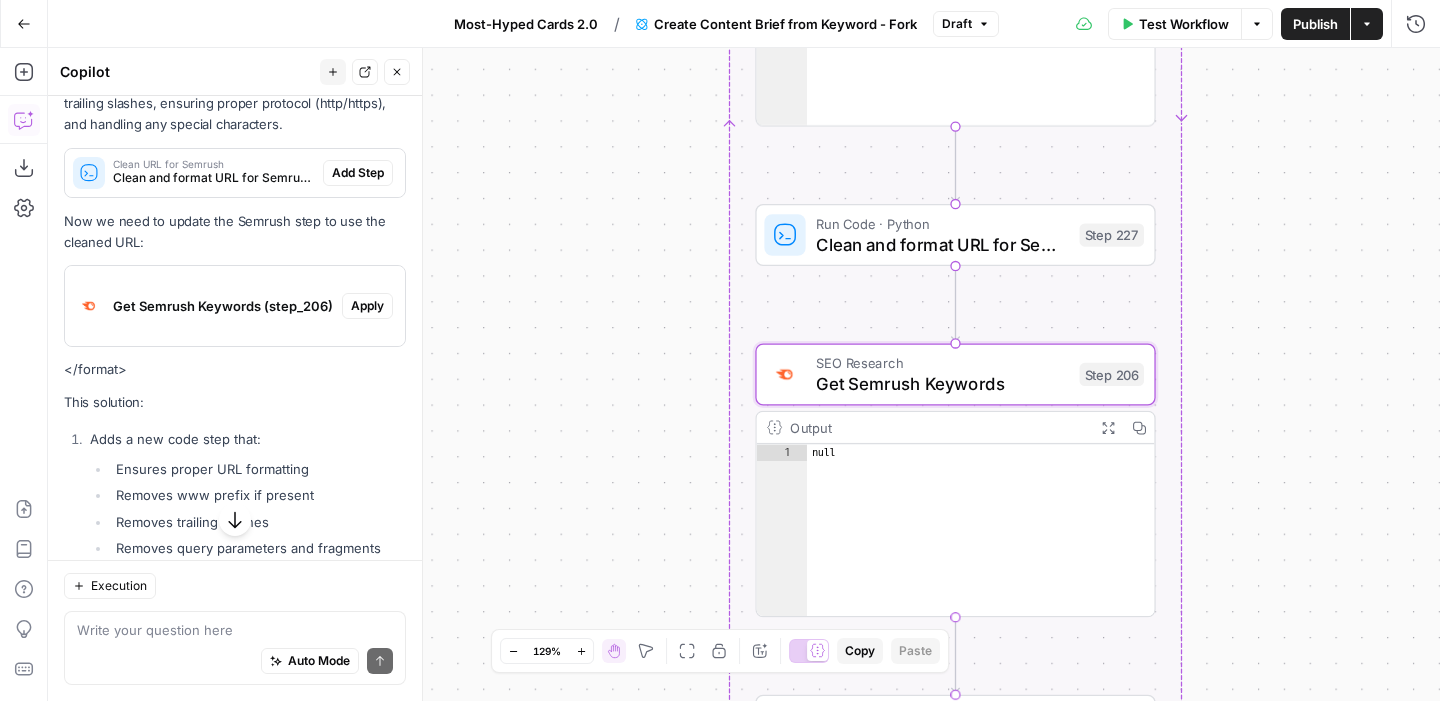 click on "Apply" at bounding box center (367, 306) 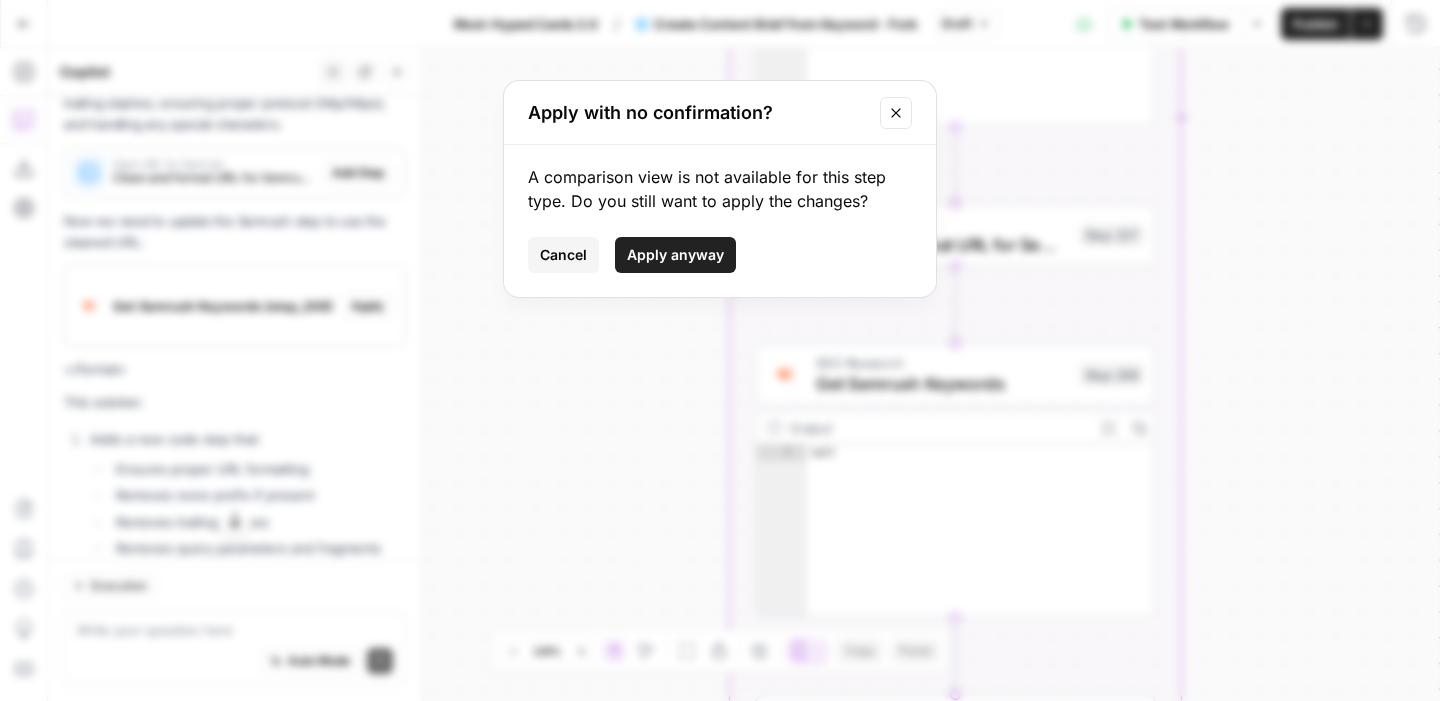 click on "Apply anyway" at bounding box center (675, 255) 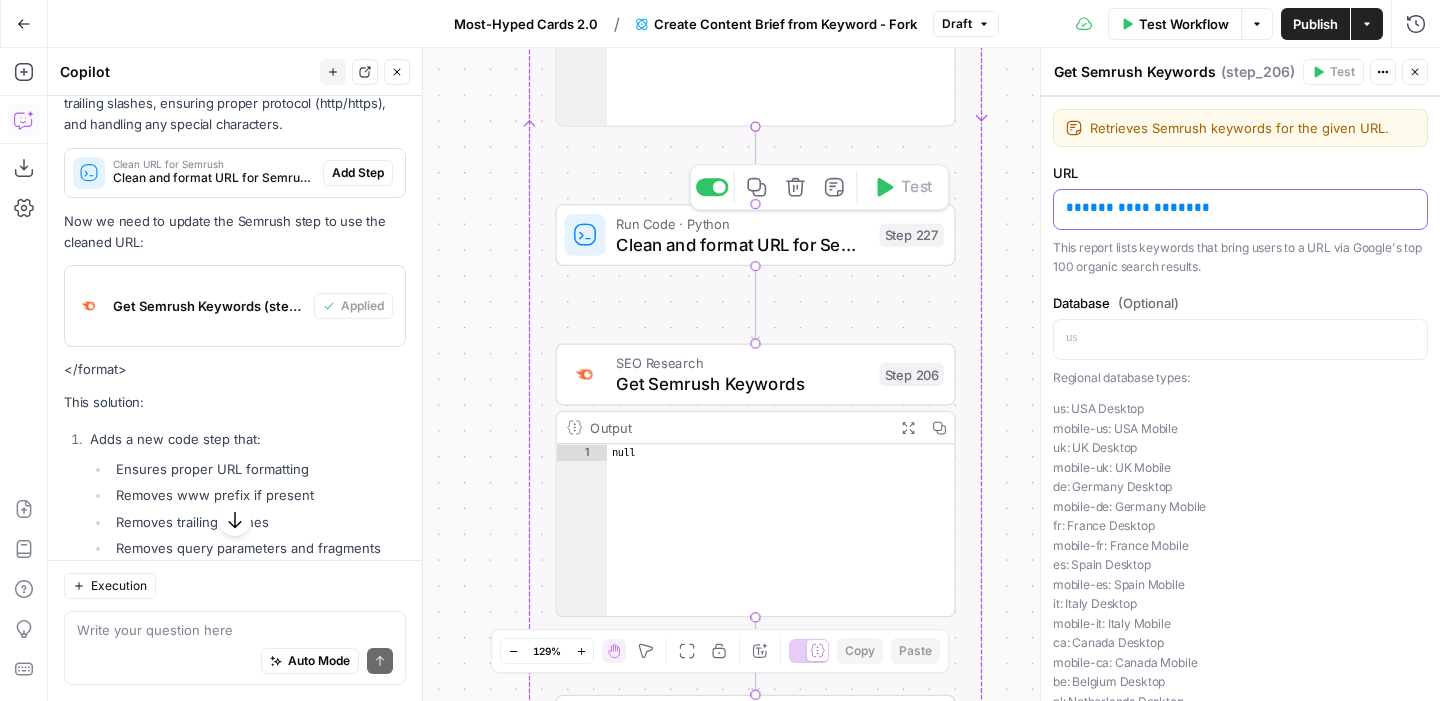 click on "**********" at bounding box center (1240, 208) 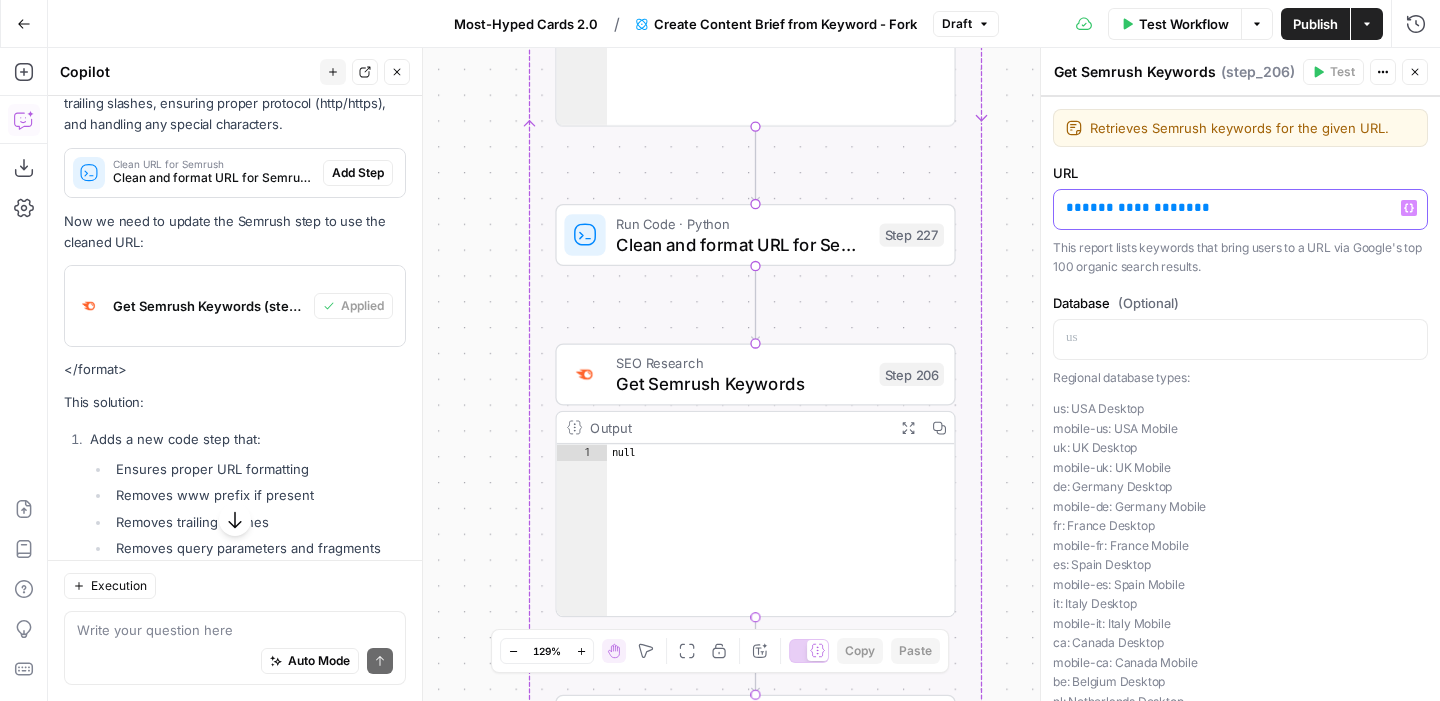 click on "**********" at bounding box center (1240, 208) 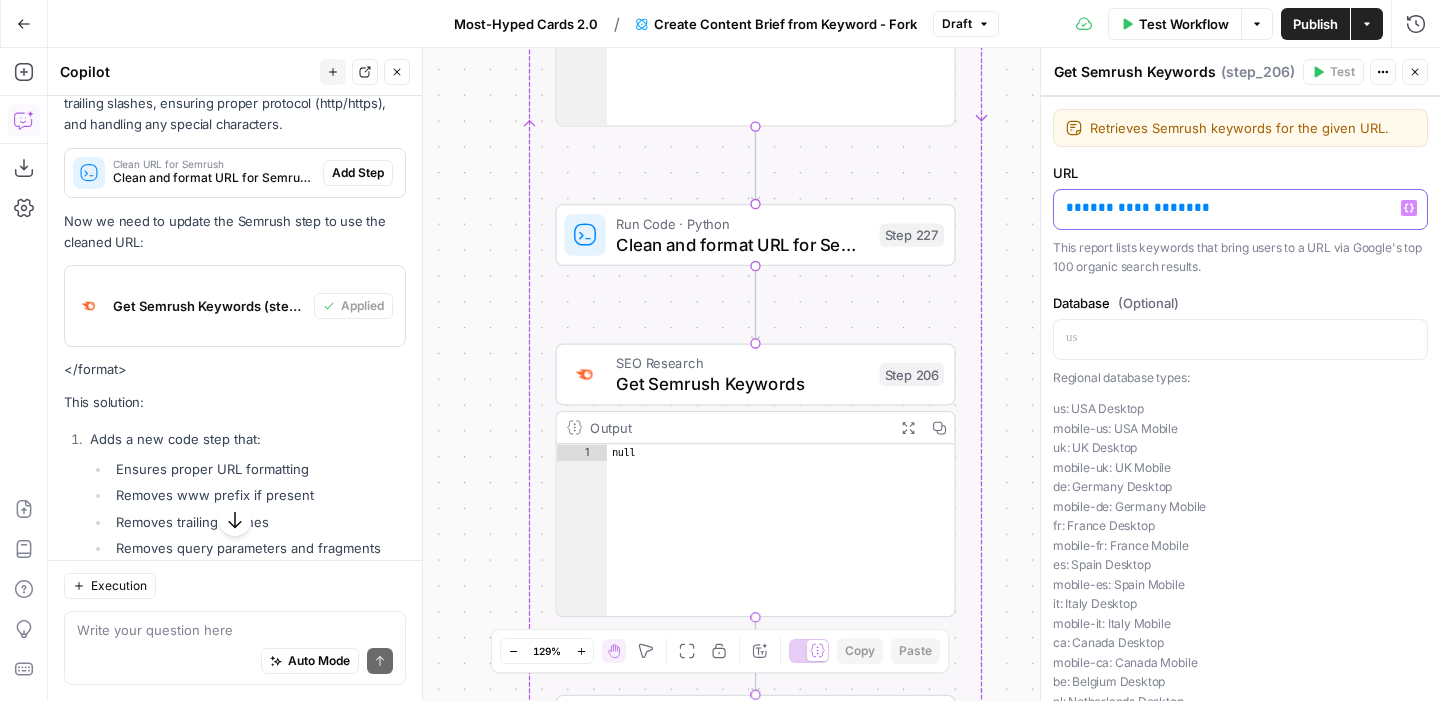 click on "**********" at bounding box center [1240, 208] 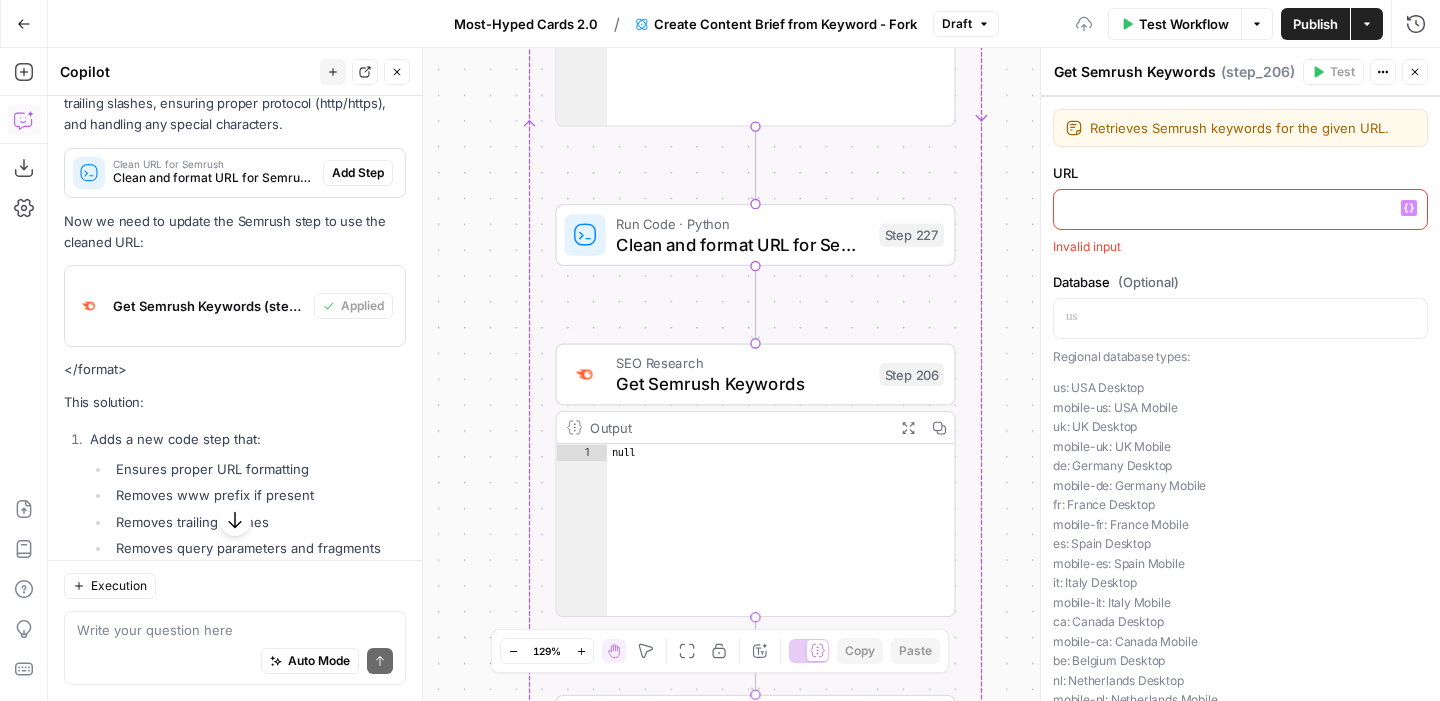 click 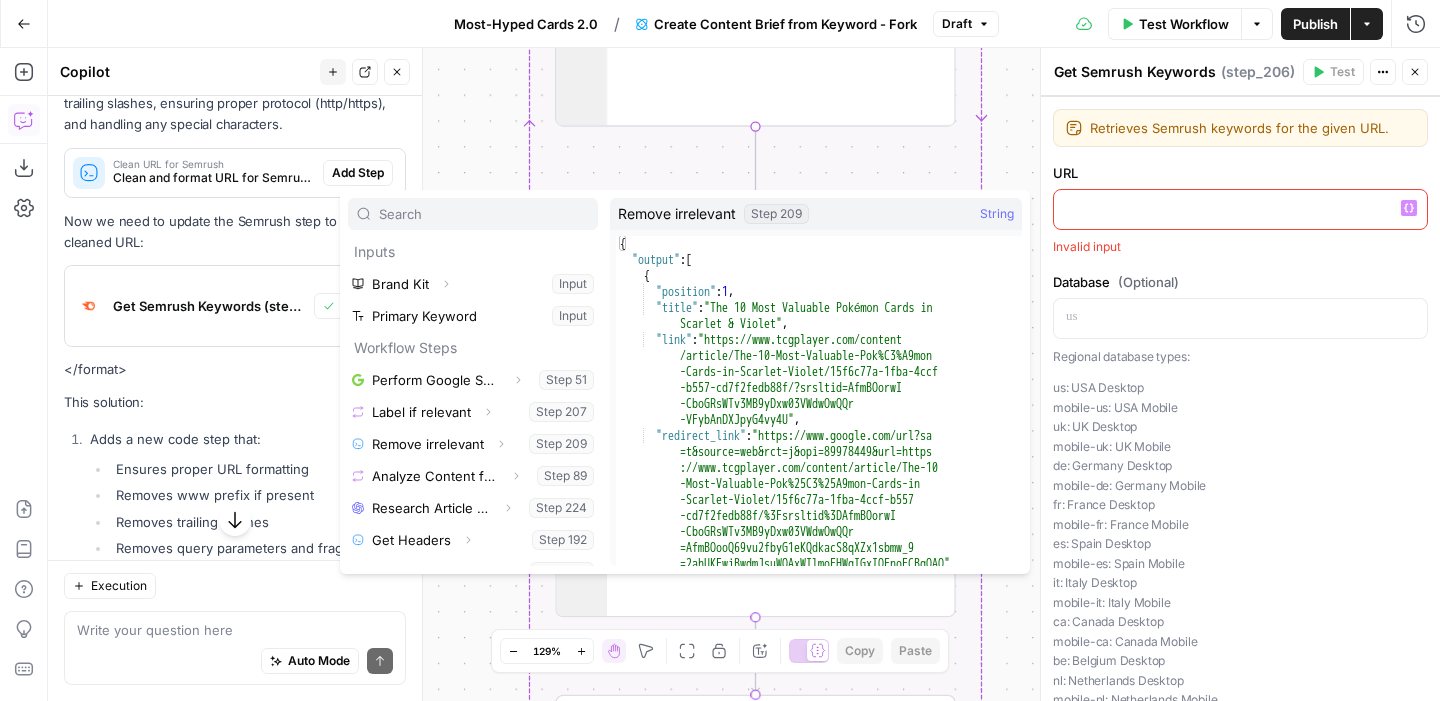 scroll, scrollTop: 22, scrollLeft: 0, axis: vertical 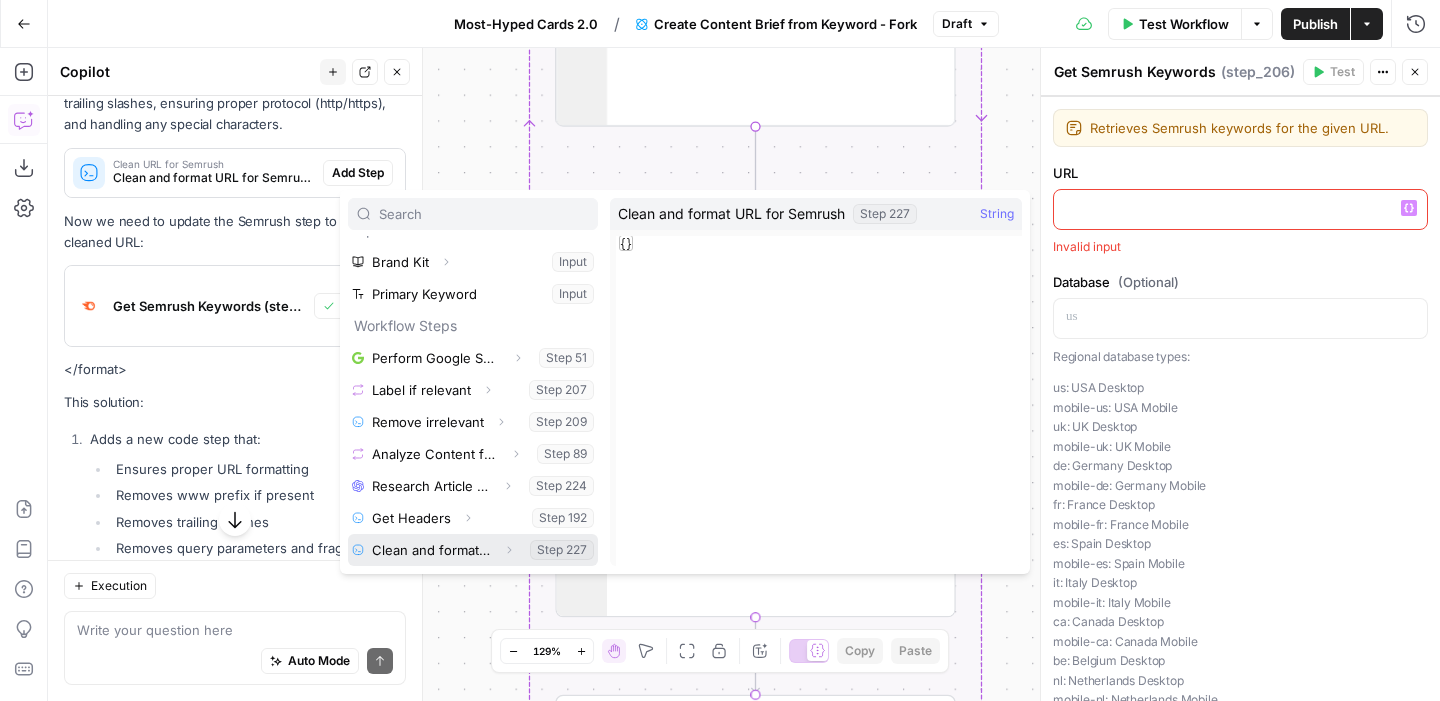 click at bounding box center (473, 550) 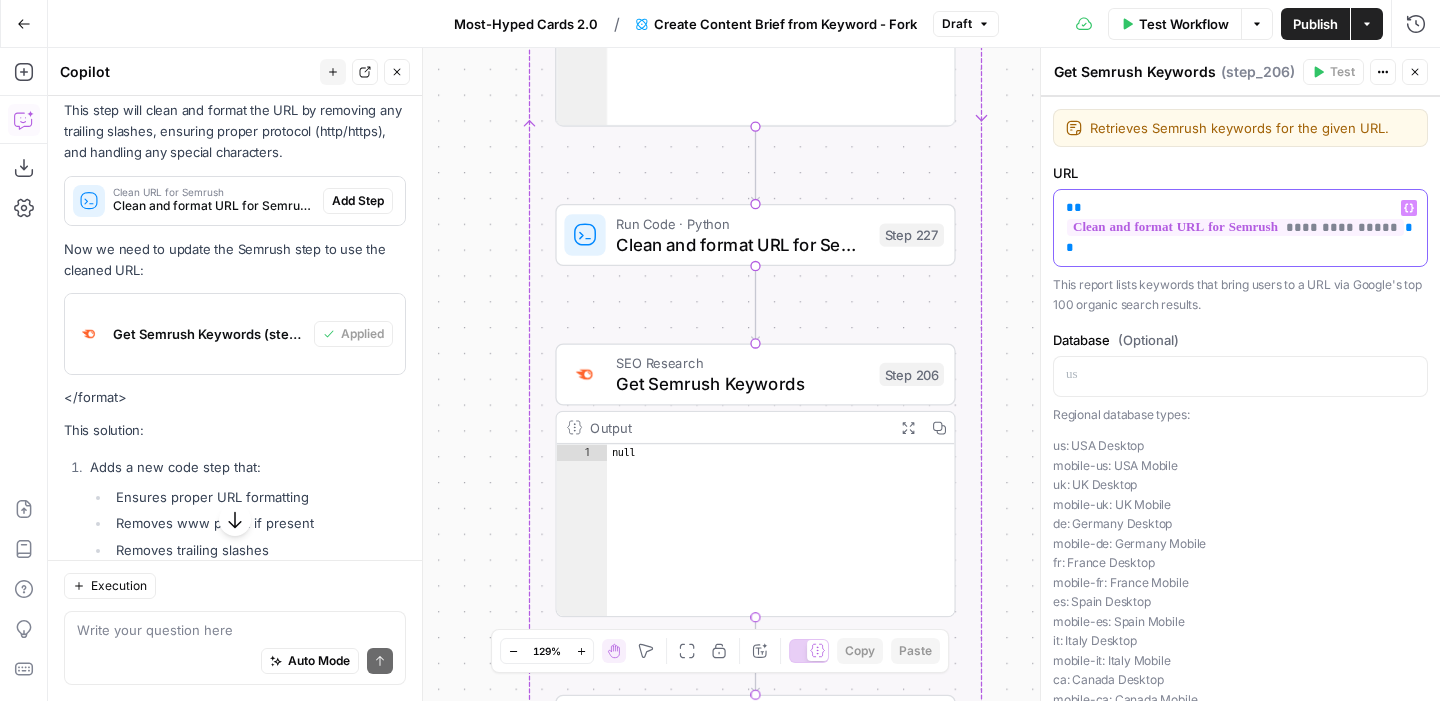 scroll, scrollTop: 871, scrollLeft: 0, axis: vertical 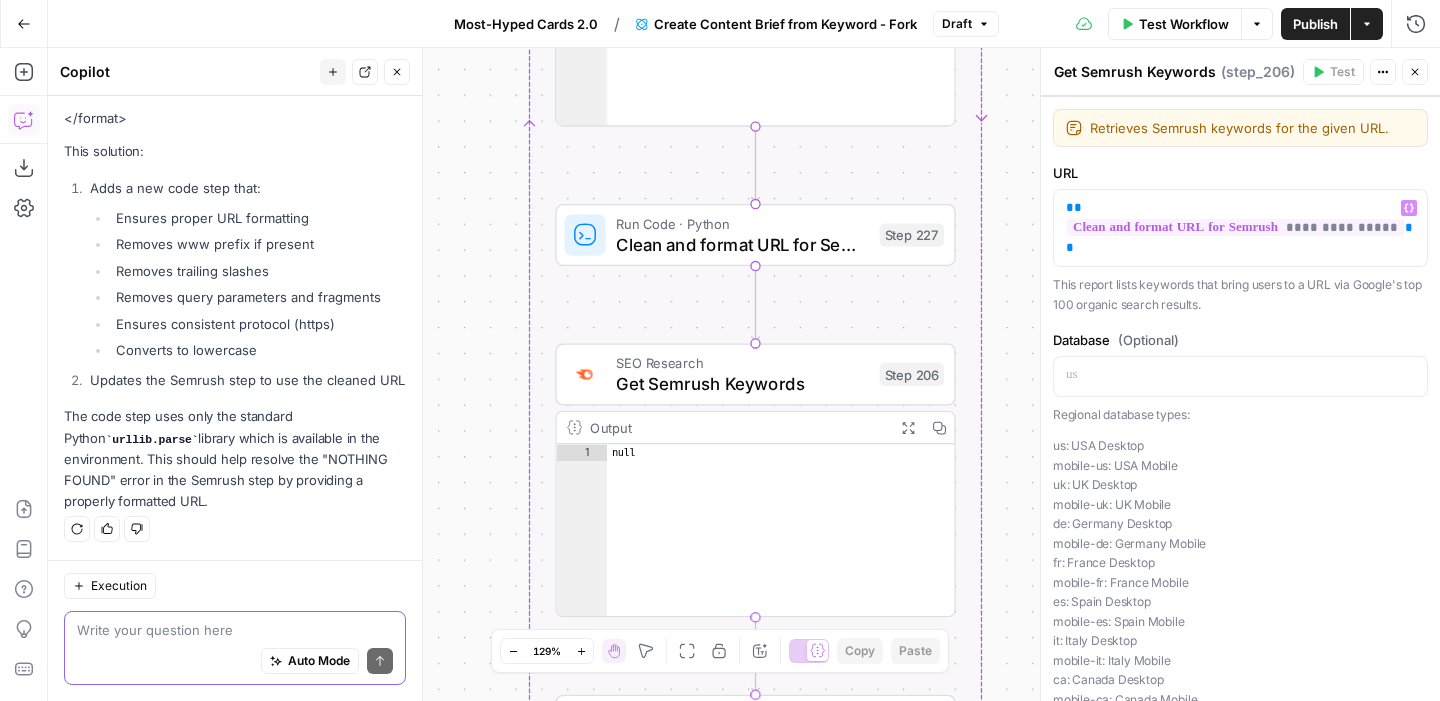 click at bounding box center [235, 630] 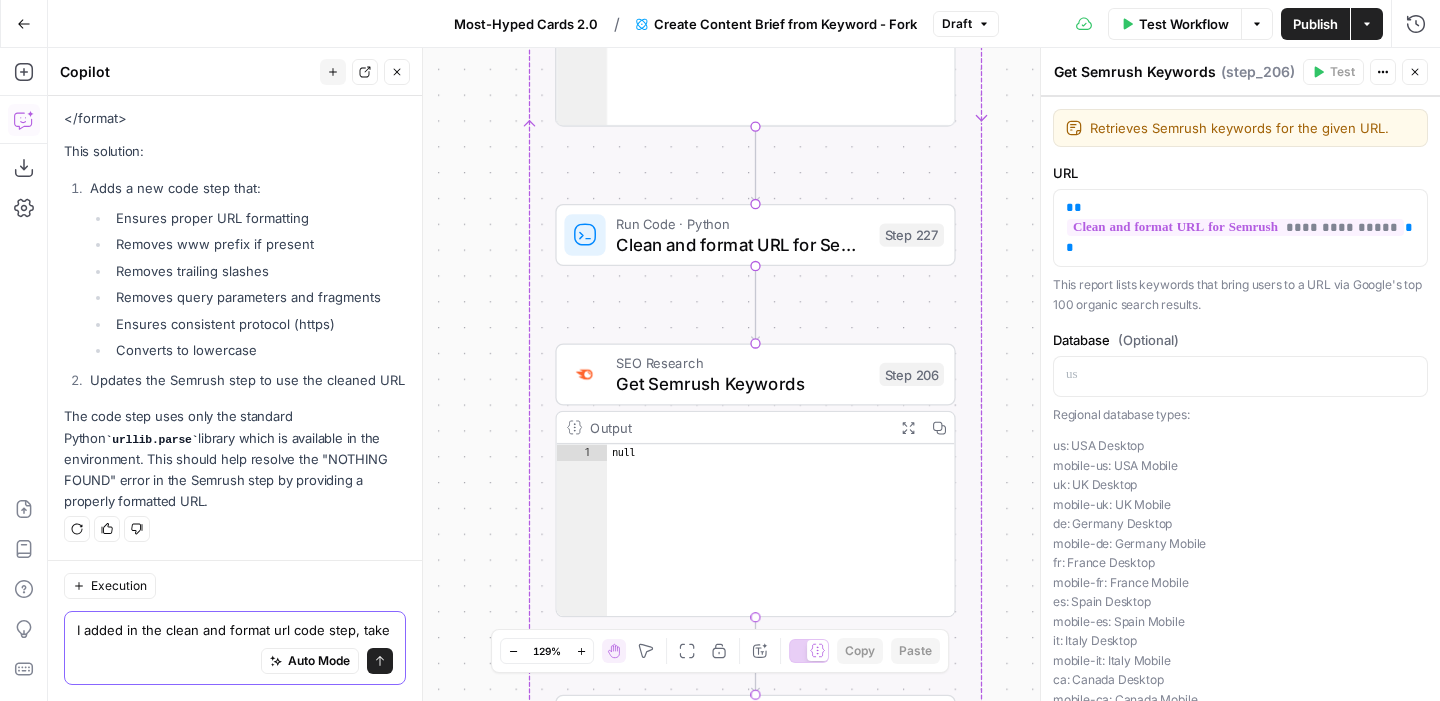 scroll, scrollTop: 891, scrollLeft: 0, axis: vertical 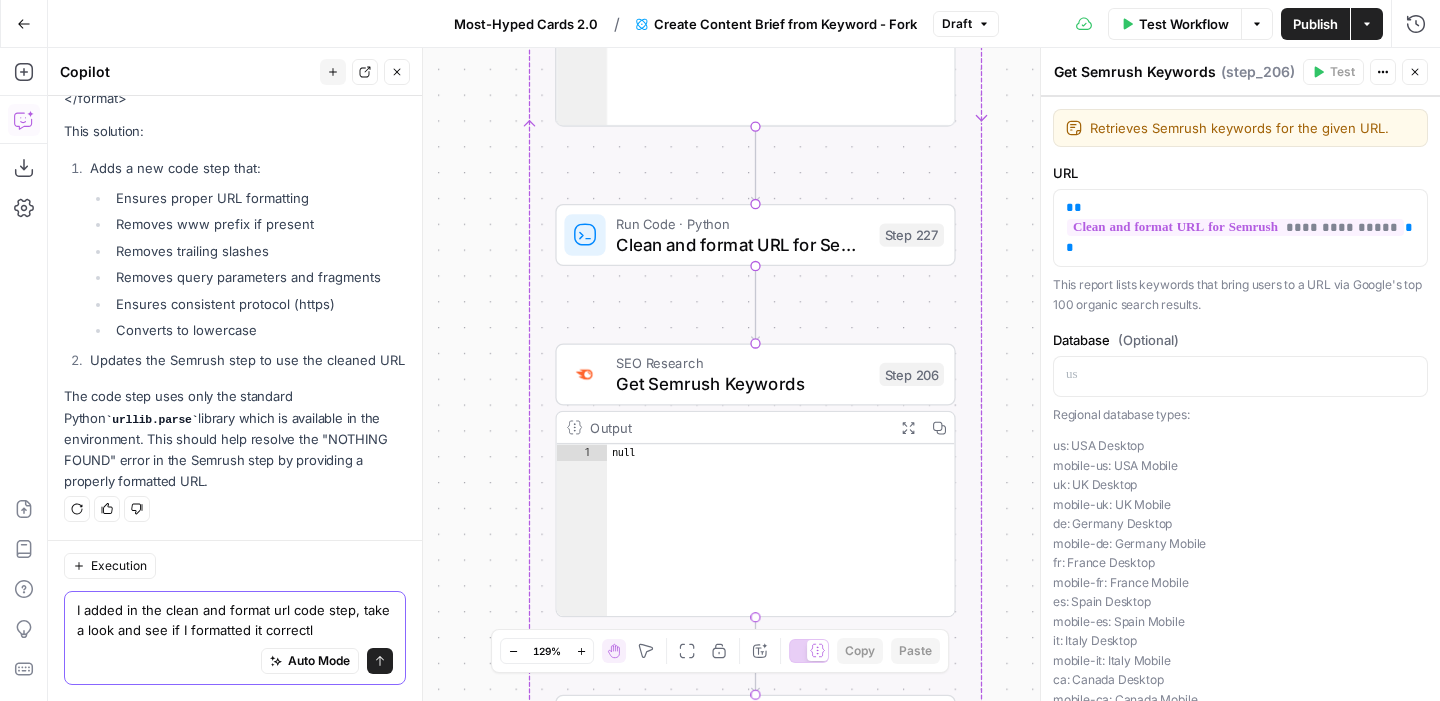 type on "I added in the clean and format url code step, take a look and see if I formatted it correctly" 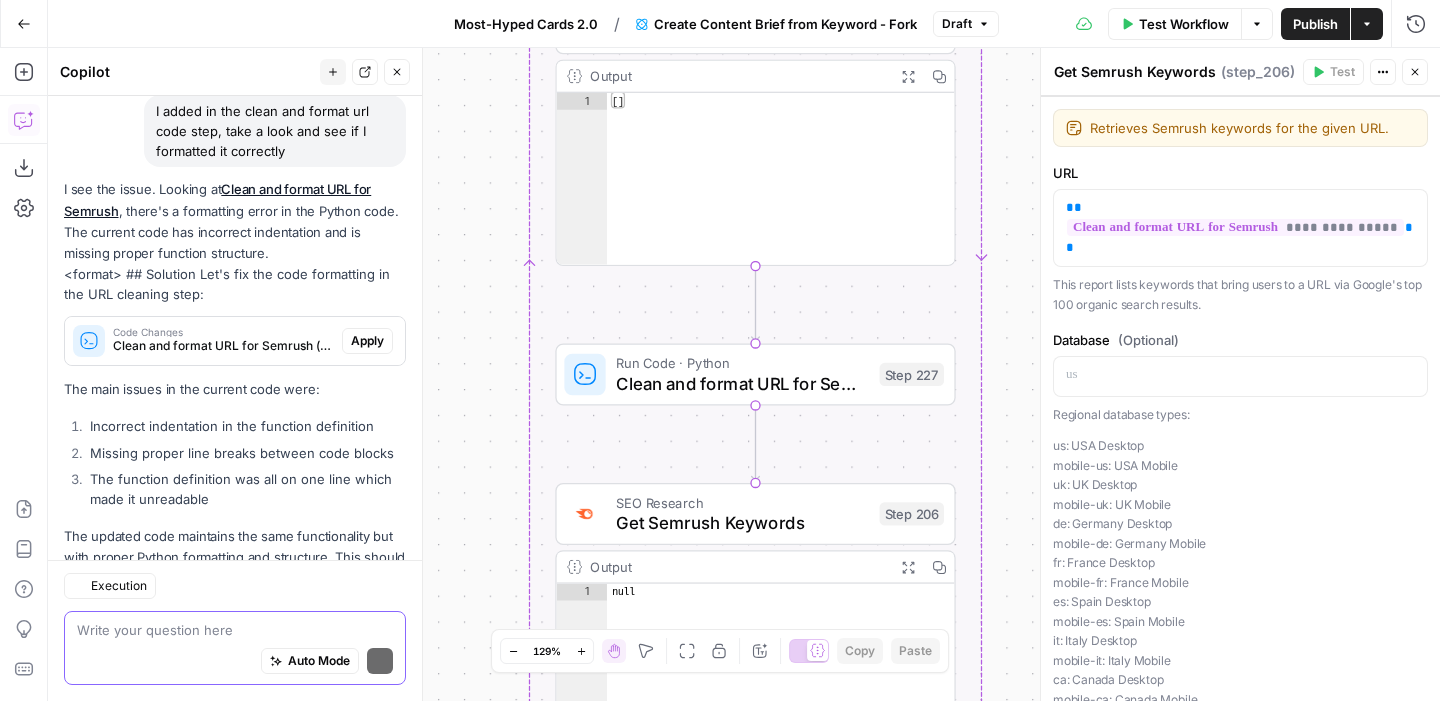 scroll, scrollTop: 1397, scrollLeft: 0, axis: vertical 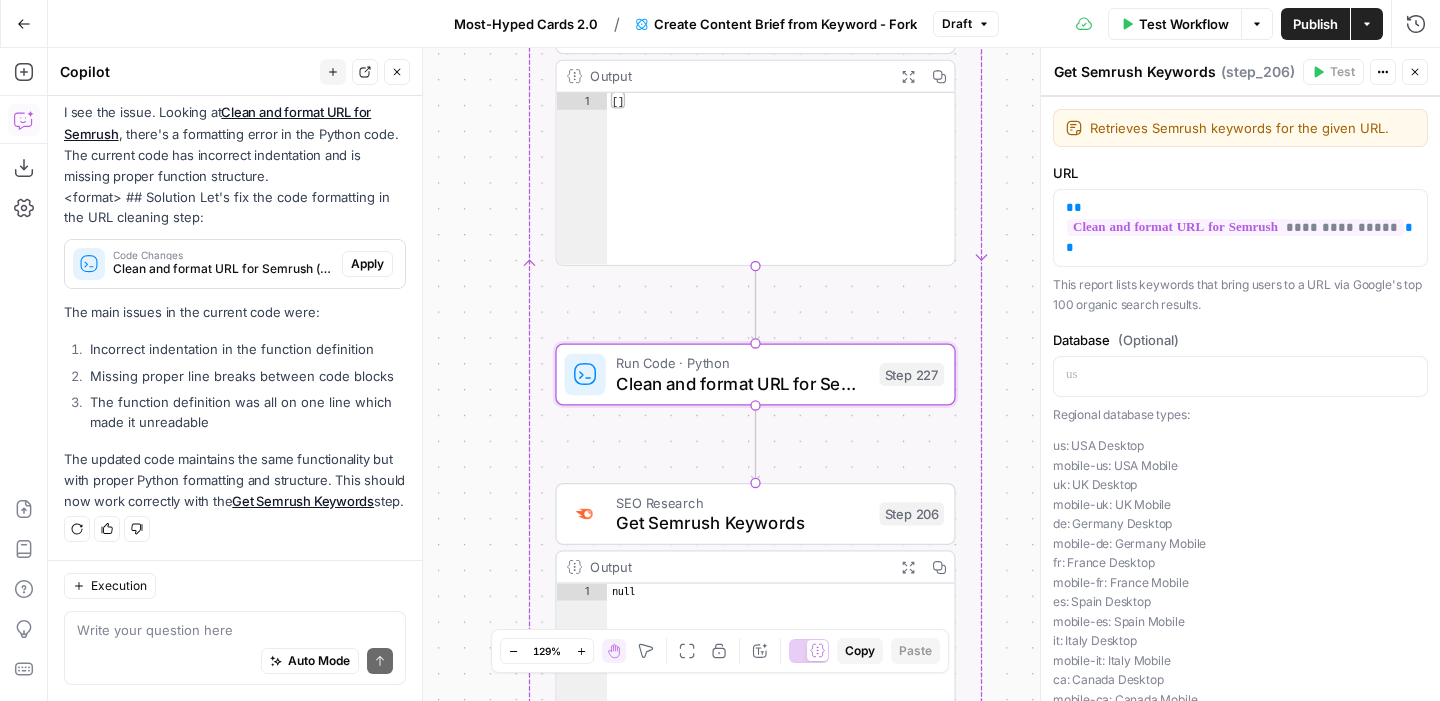 click on "Apply" at bounding box center [367, 264] 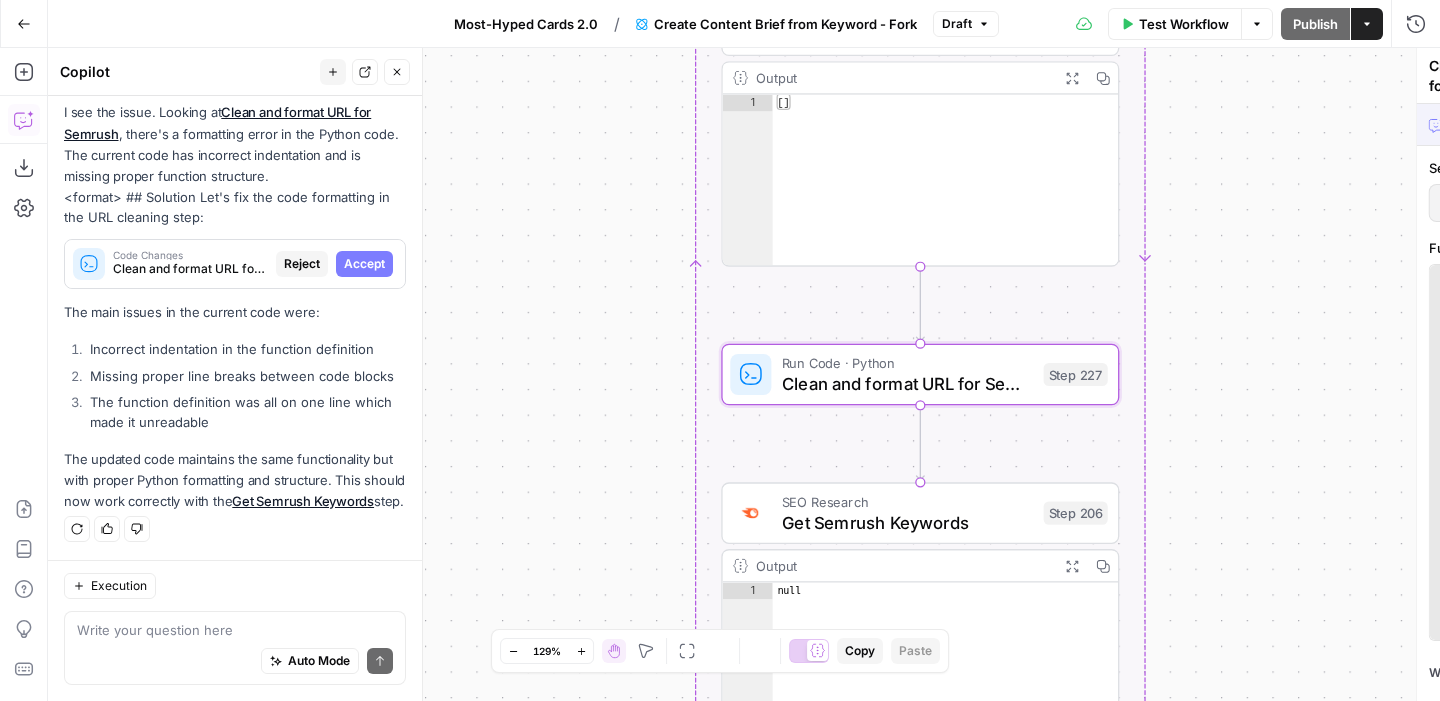 scroll, scrollTop: 1365, scrollLeft: 0, axis: vertical 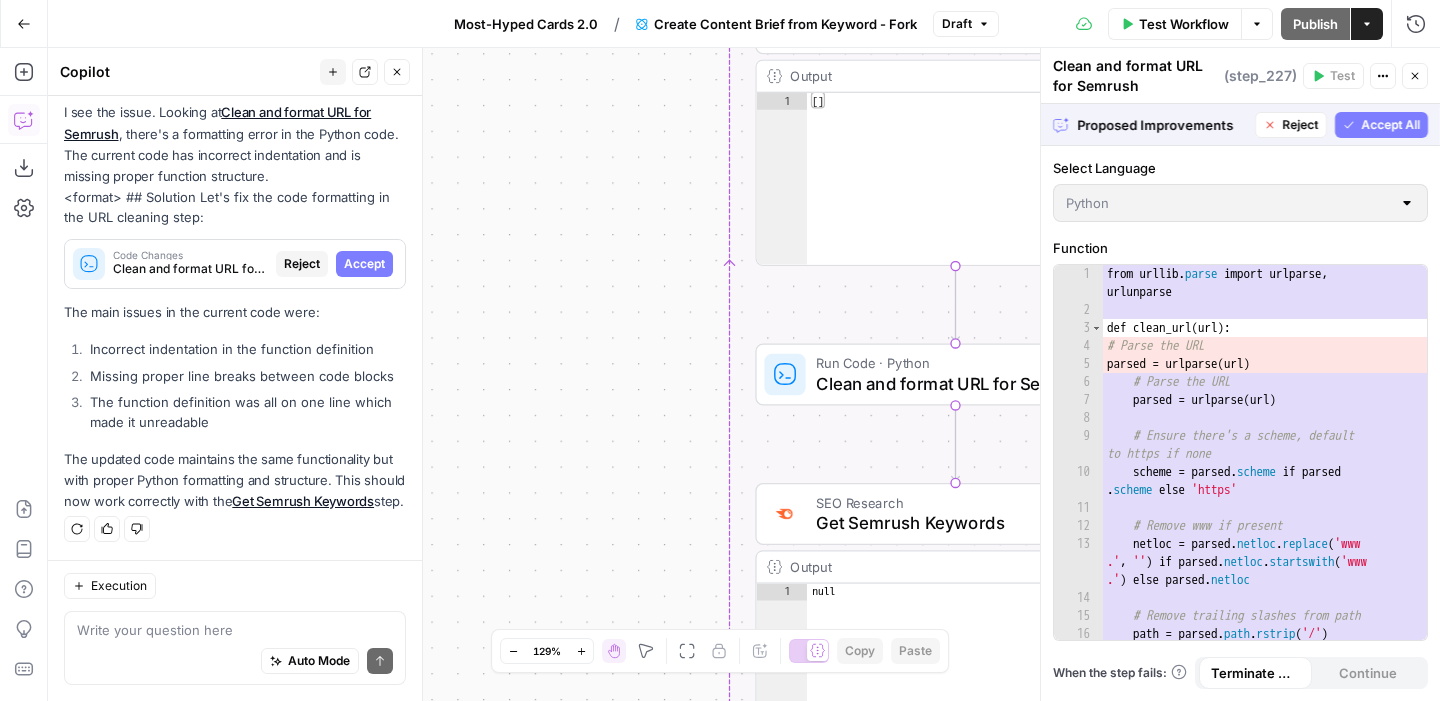 click on "Accept All" at bounding box center [1390, 125] 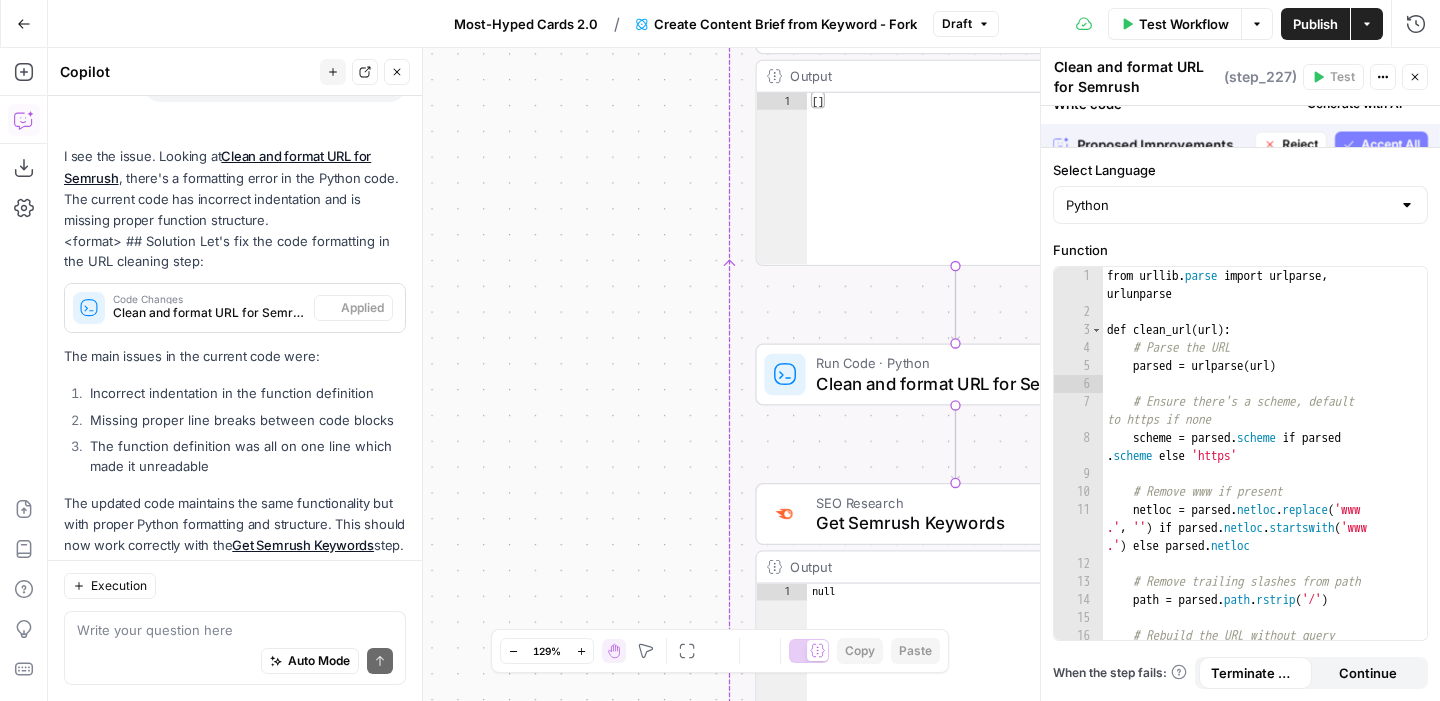 scroll, scrollTop: 1429, scrollLeft: 0, axis: vertical 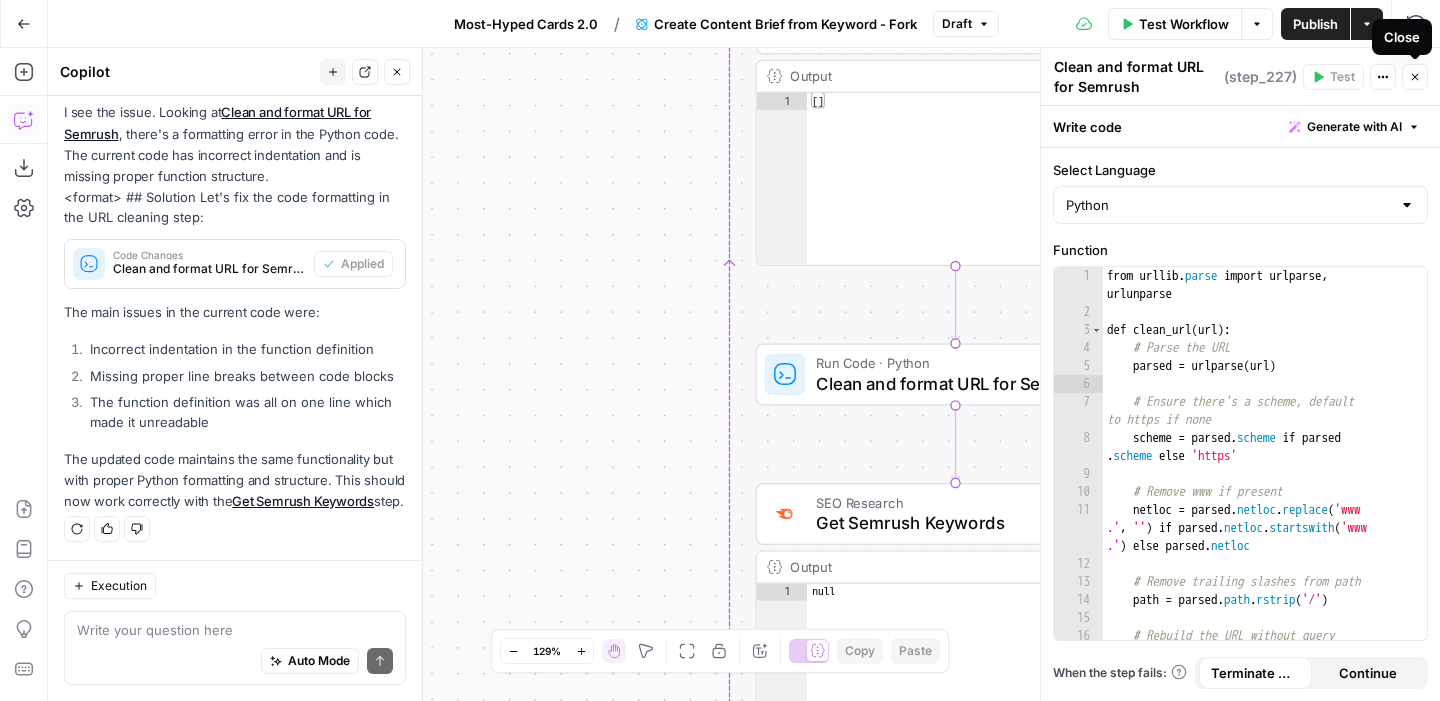 click 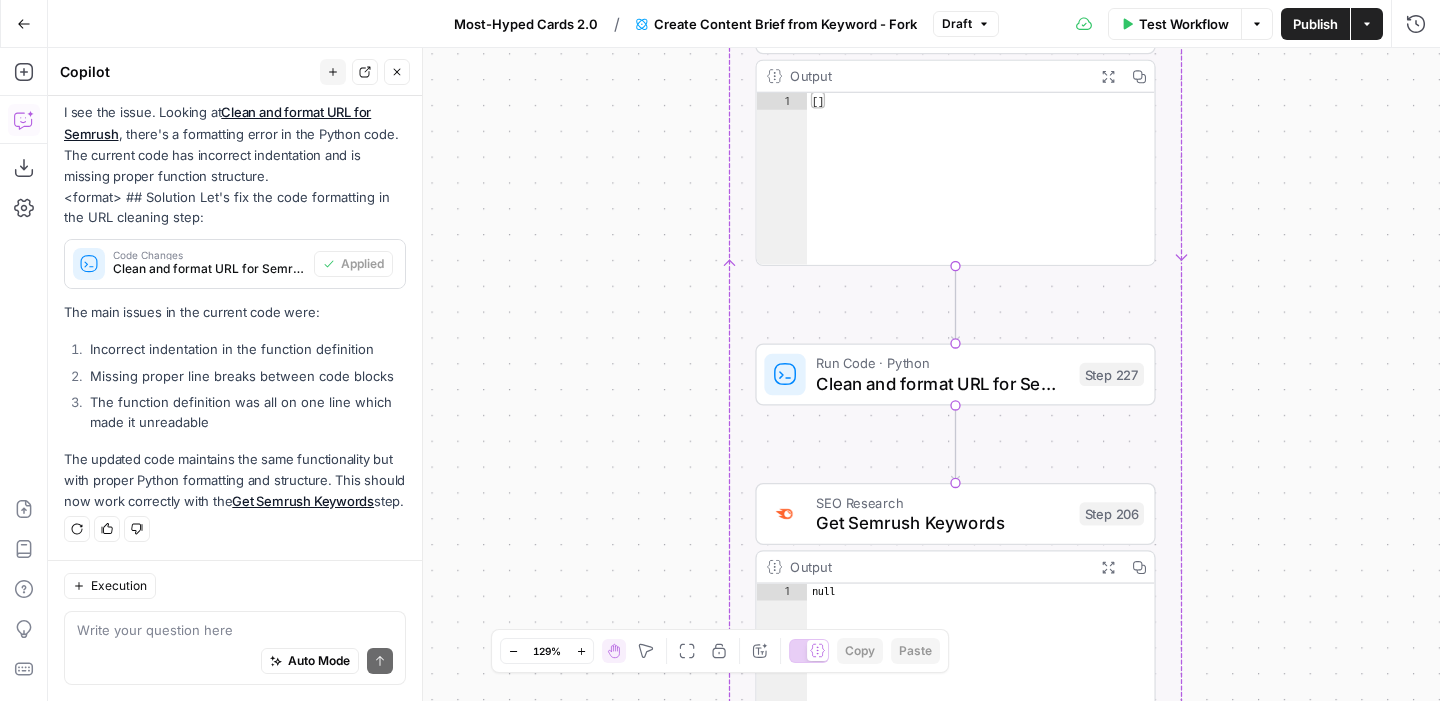 click on "Test Workflow" at bounding box center (1184, 24) 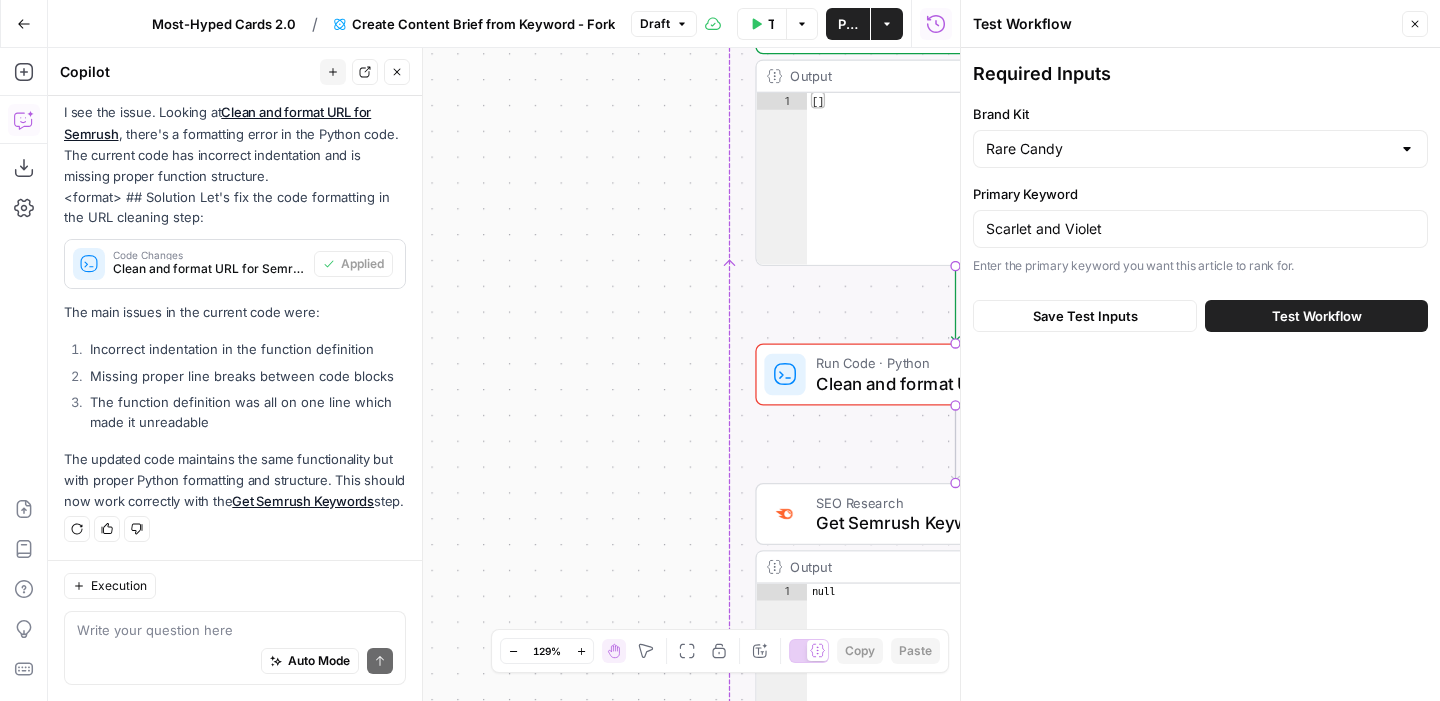 click on "Test Workflow" at bounding box center (1317, 316) 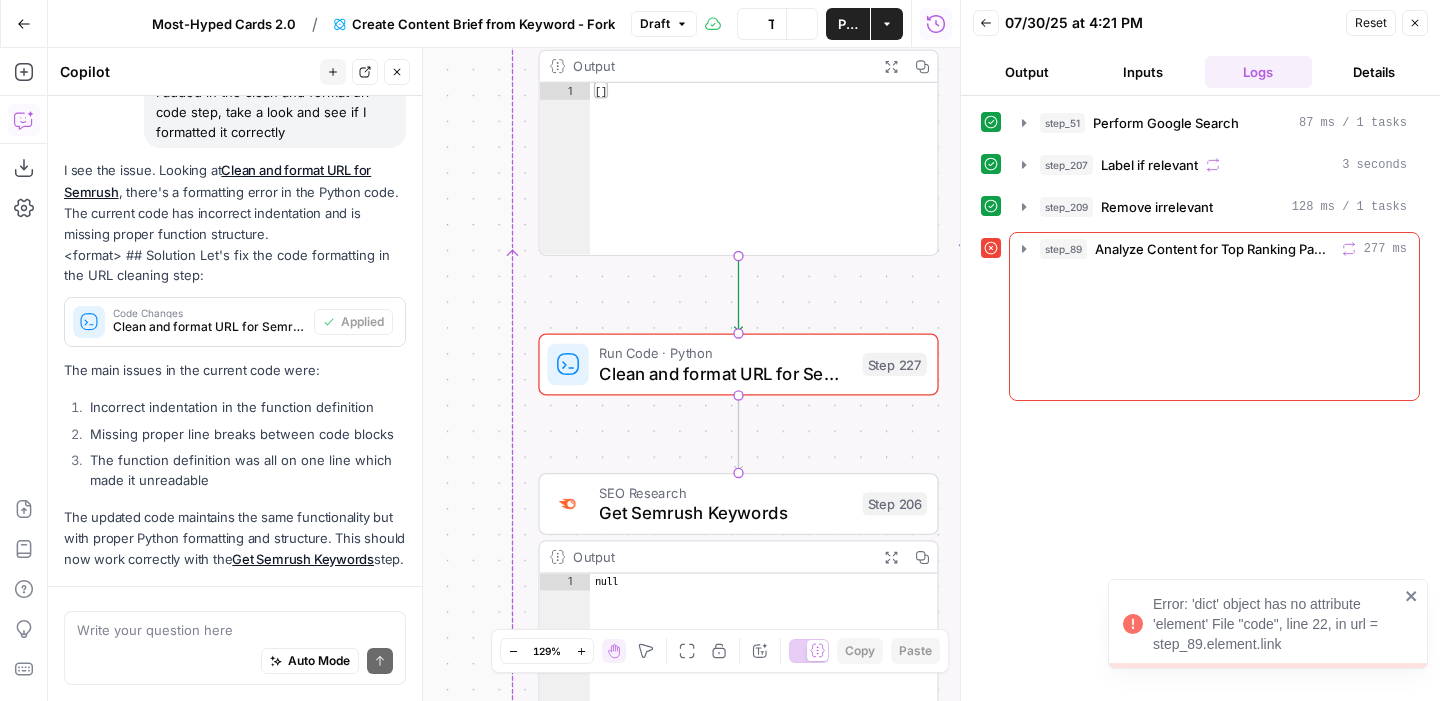 scroll, scrollTop: 1429, scrollLeft: 0, axis: vertical 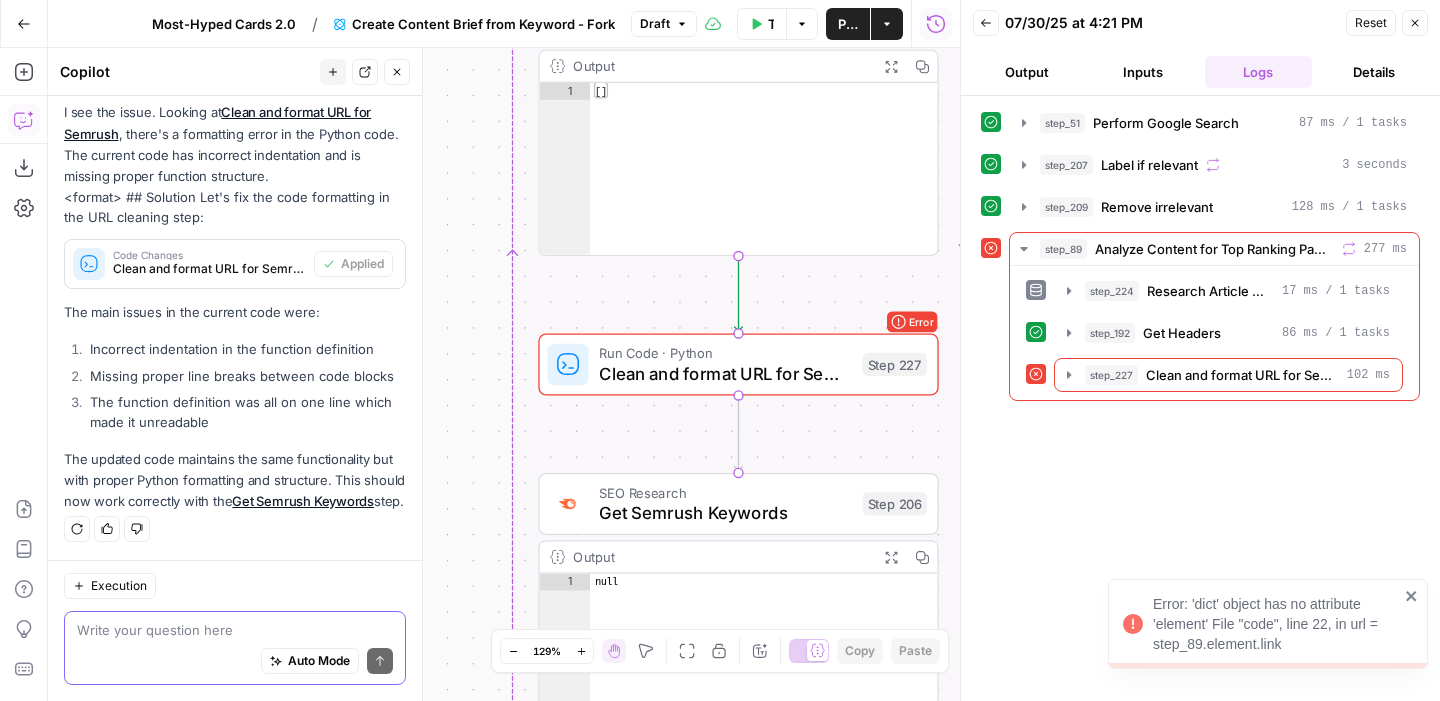 click at bounding box center (235, 630) 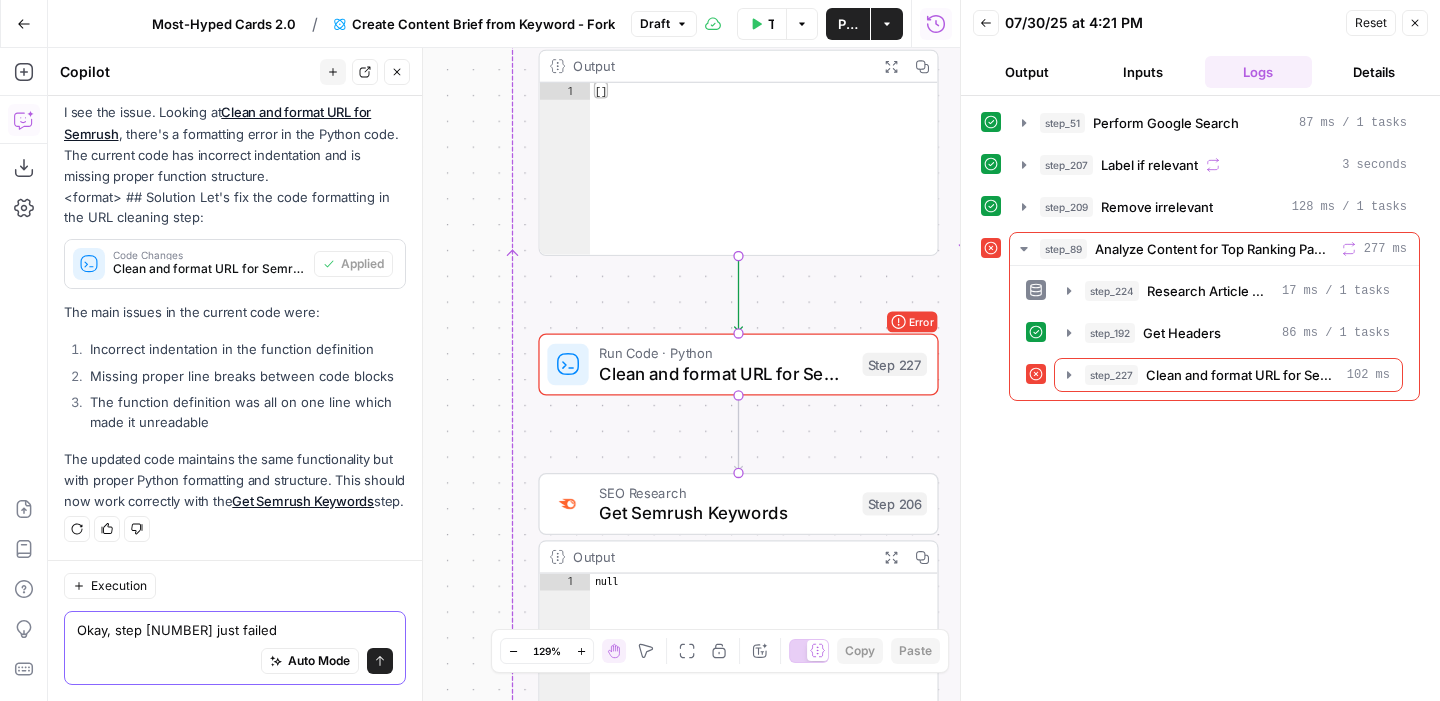 type on "Okay, step [NUMBER] just failed" 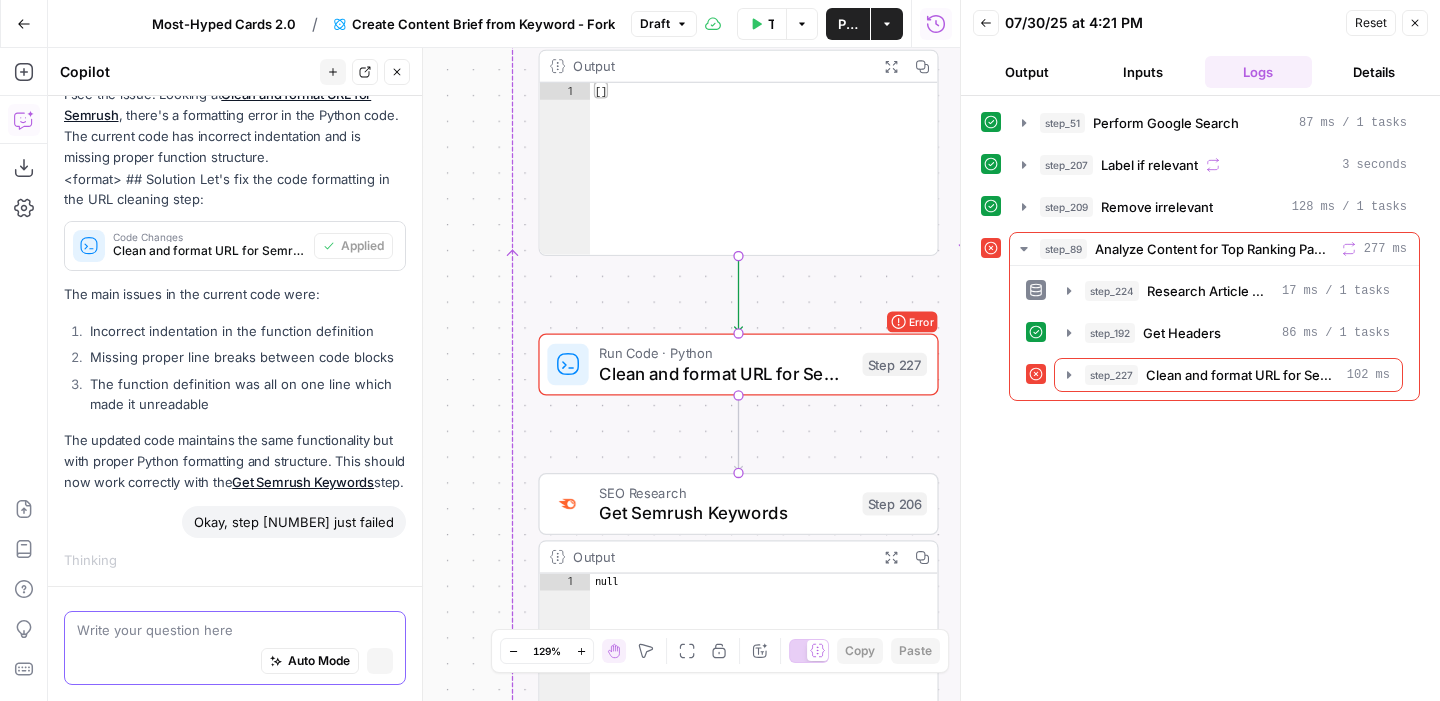 scroll, scrollTop: 1376, scrollLeft: 0, axis: vertical 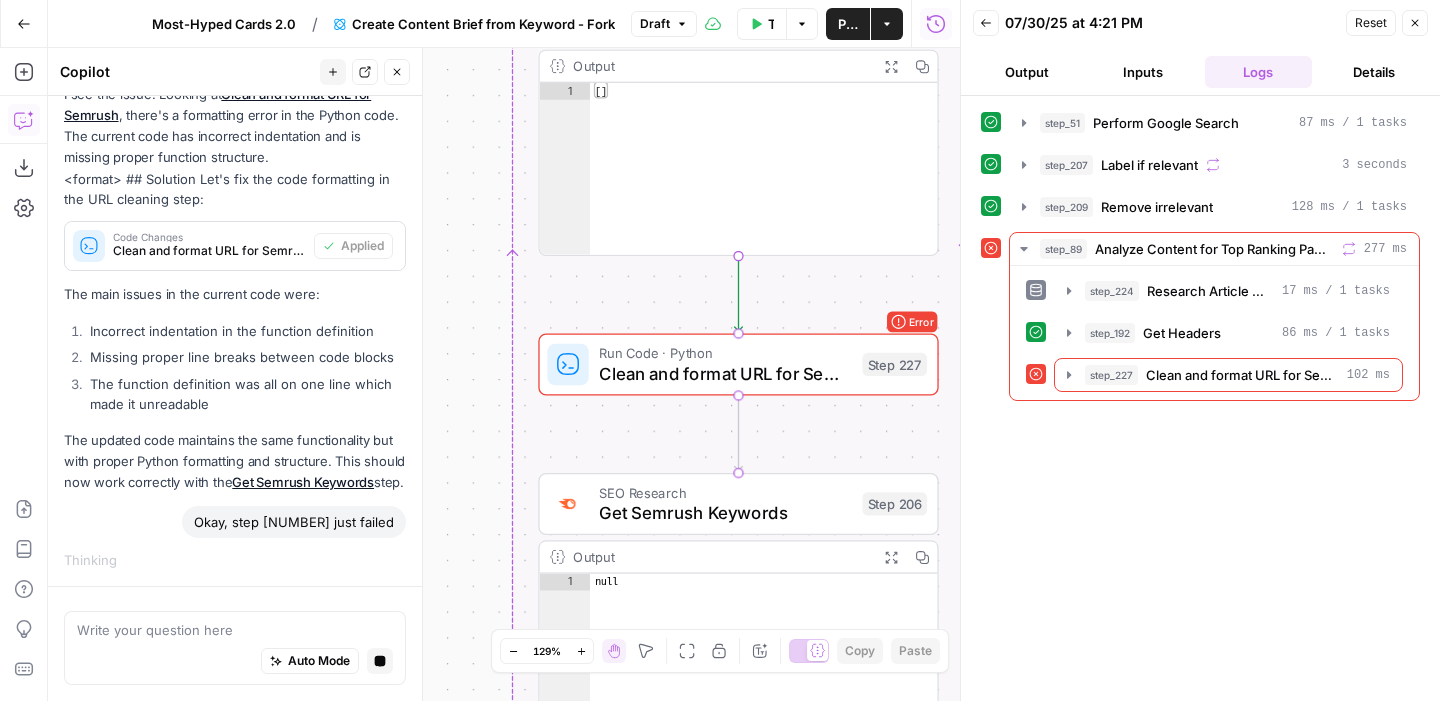 click on "Run Code · Python" at bounding box center [725, 353] 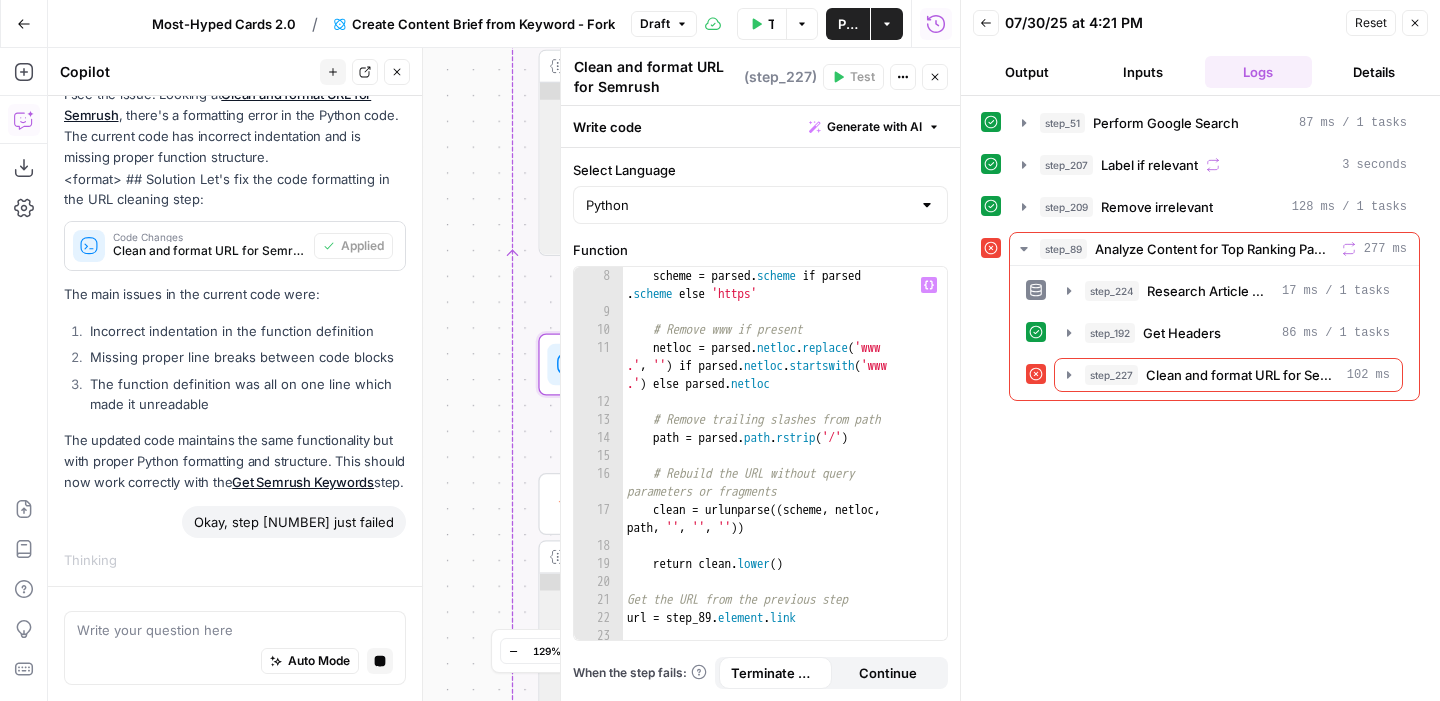 scroll, scrollTop: 203, scrollLeft: 0, axis: vertical 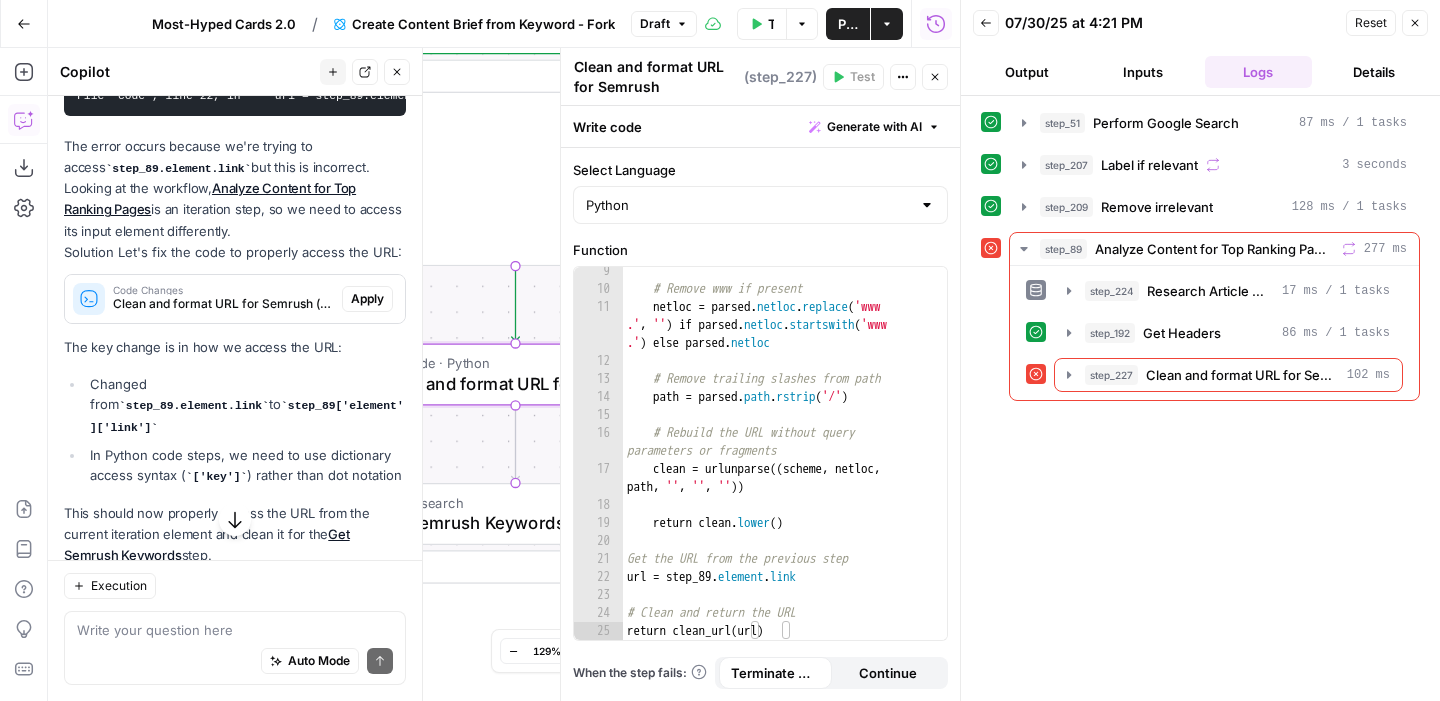 click on "Apply" at bounding box center (367, 299) 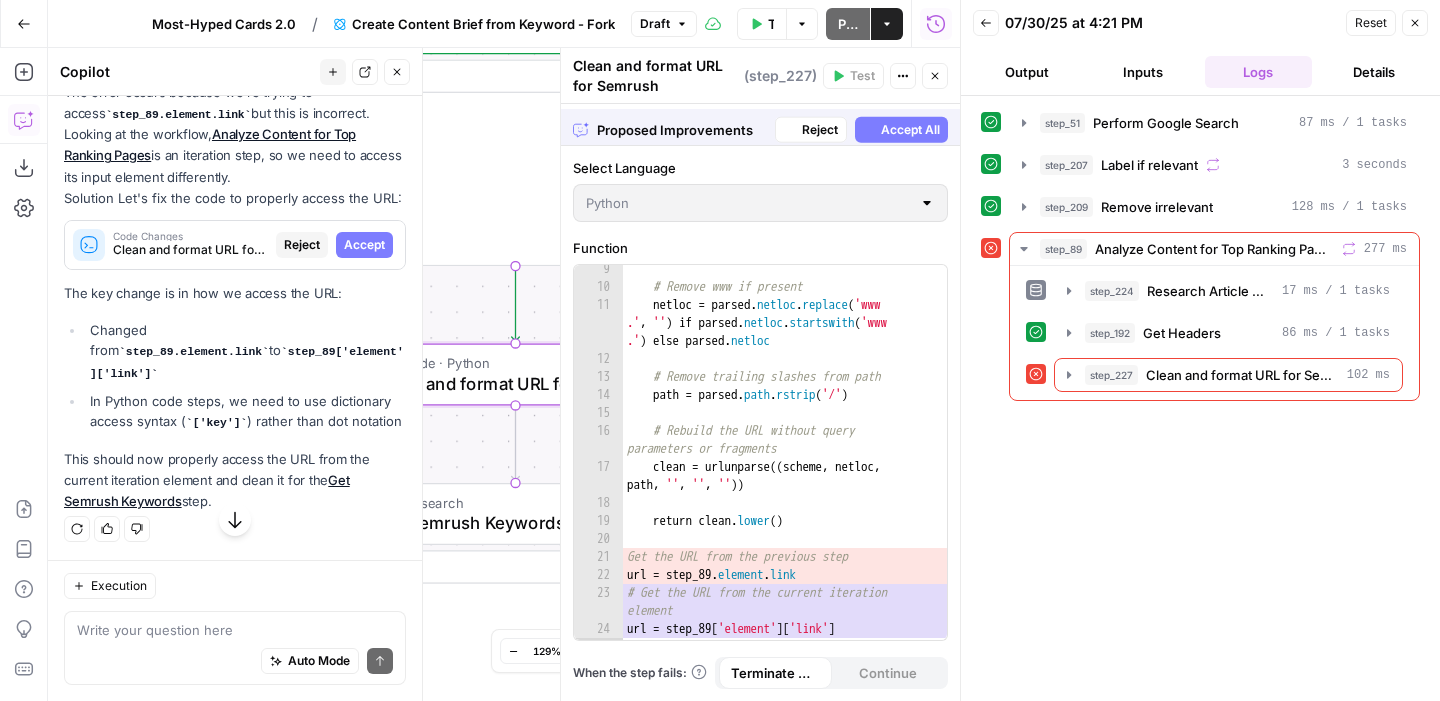 scroll, scrollTop: 1917, scrollLeft: 0, axis: vertical 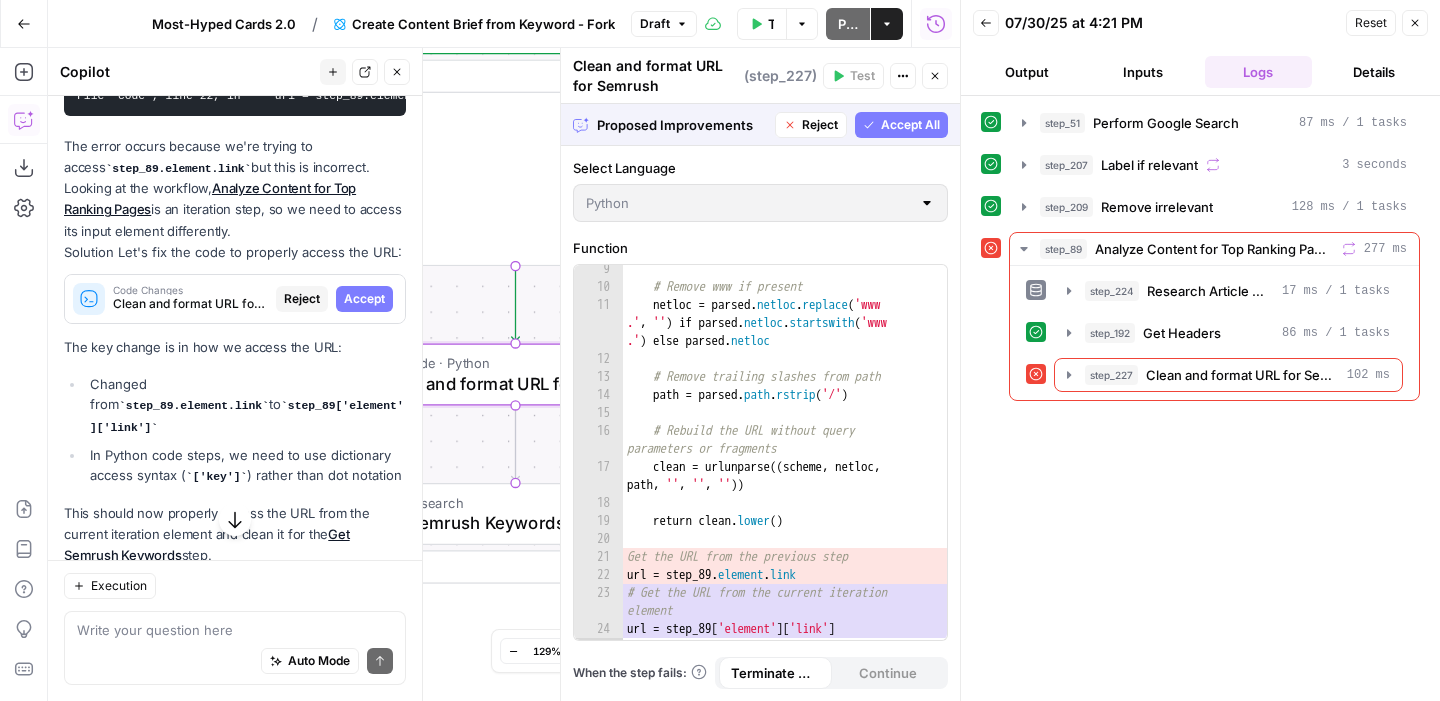 click on "Accept" at bounding box center [364, 299] 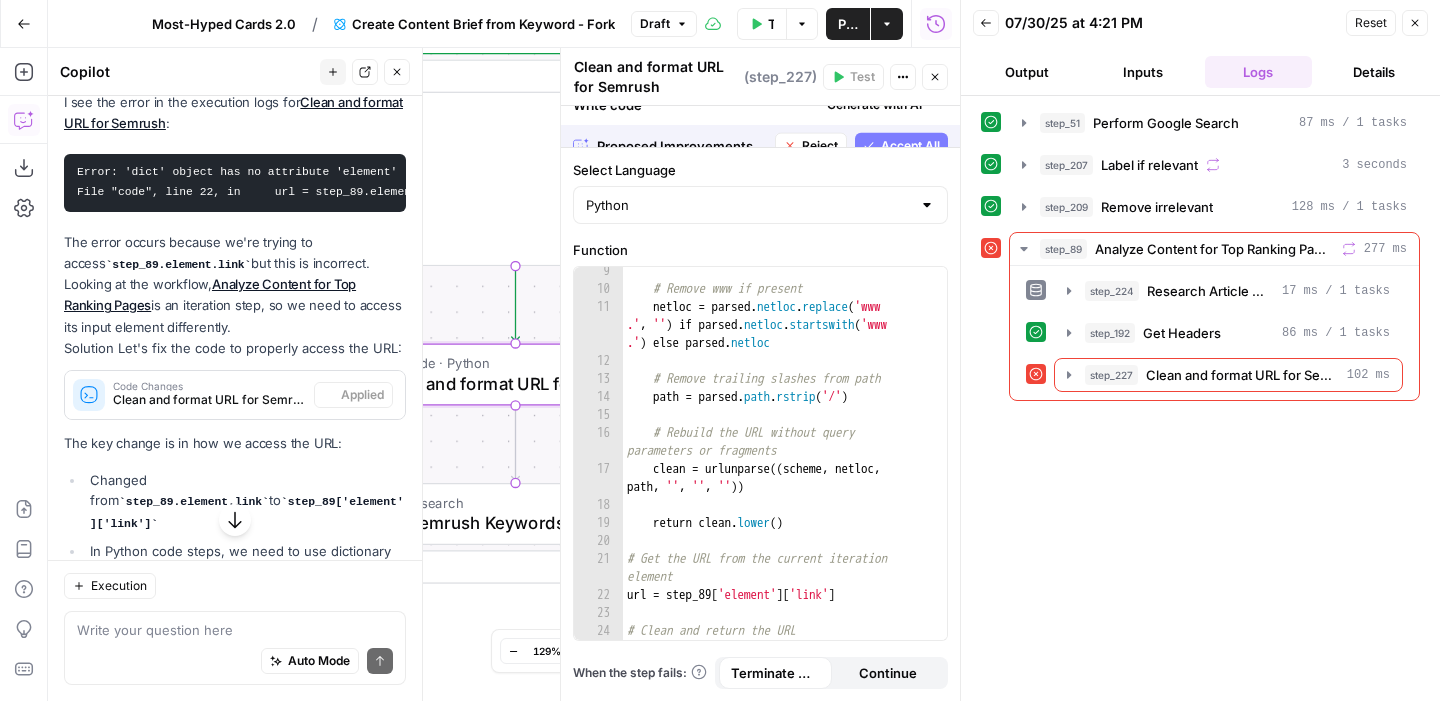 scroll, scrollTop: 2013, scrollLeft: 0, axis: vertical 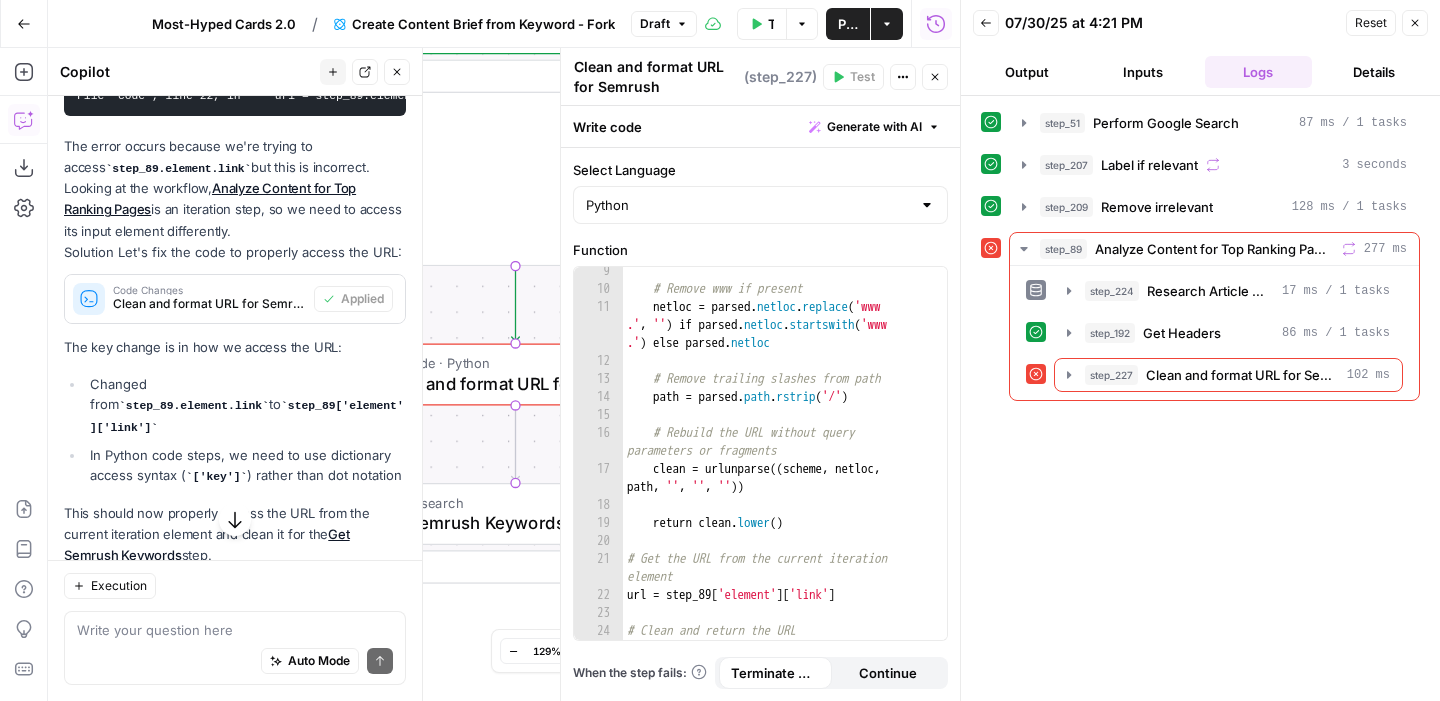 click 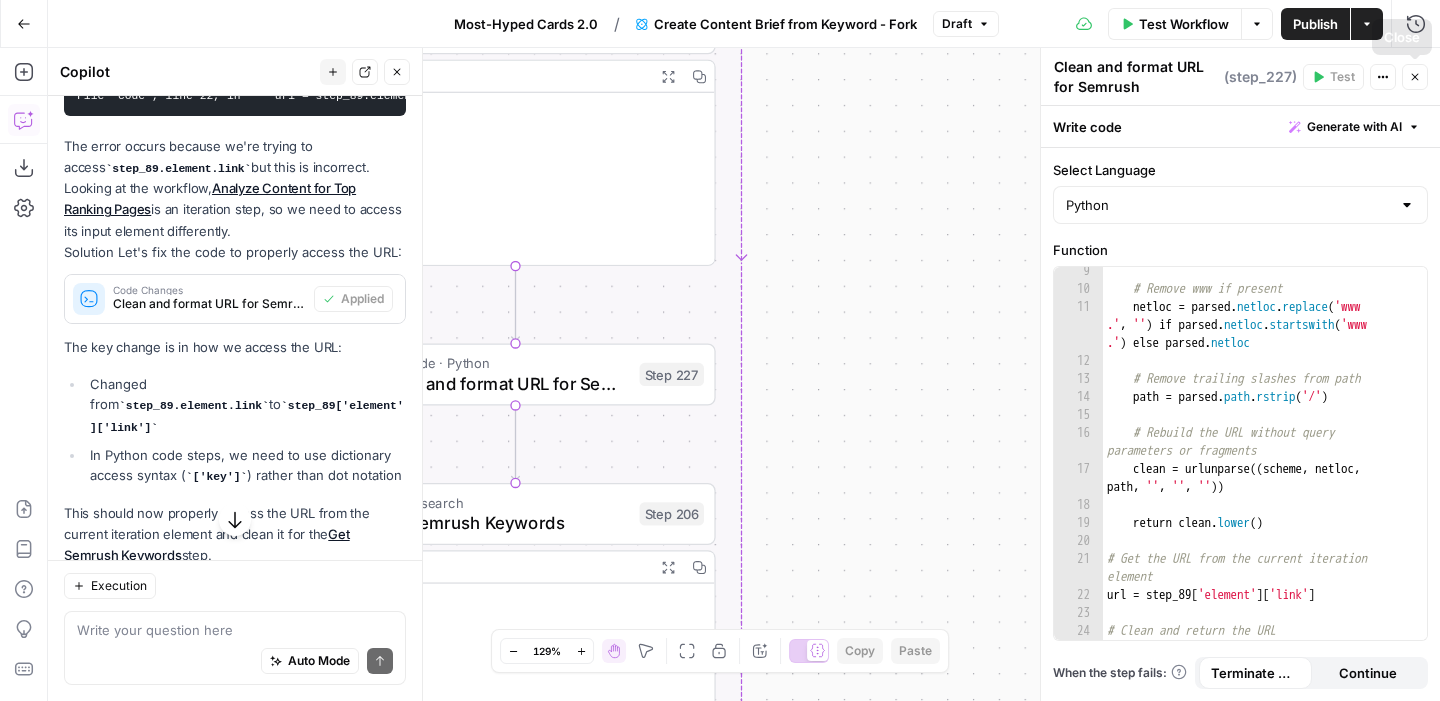 click on "Close" at bounding box center (1415, 77) 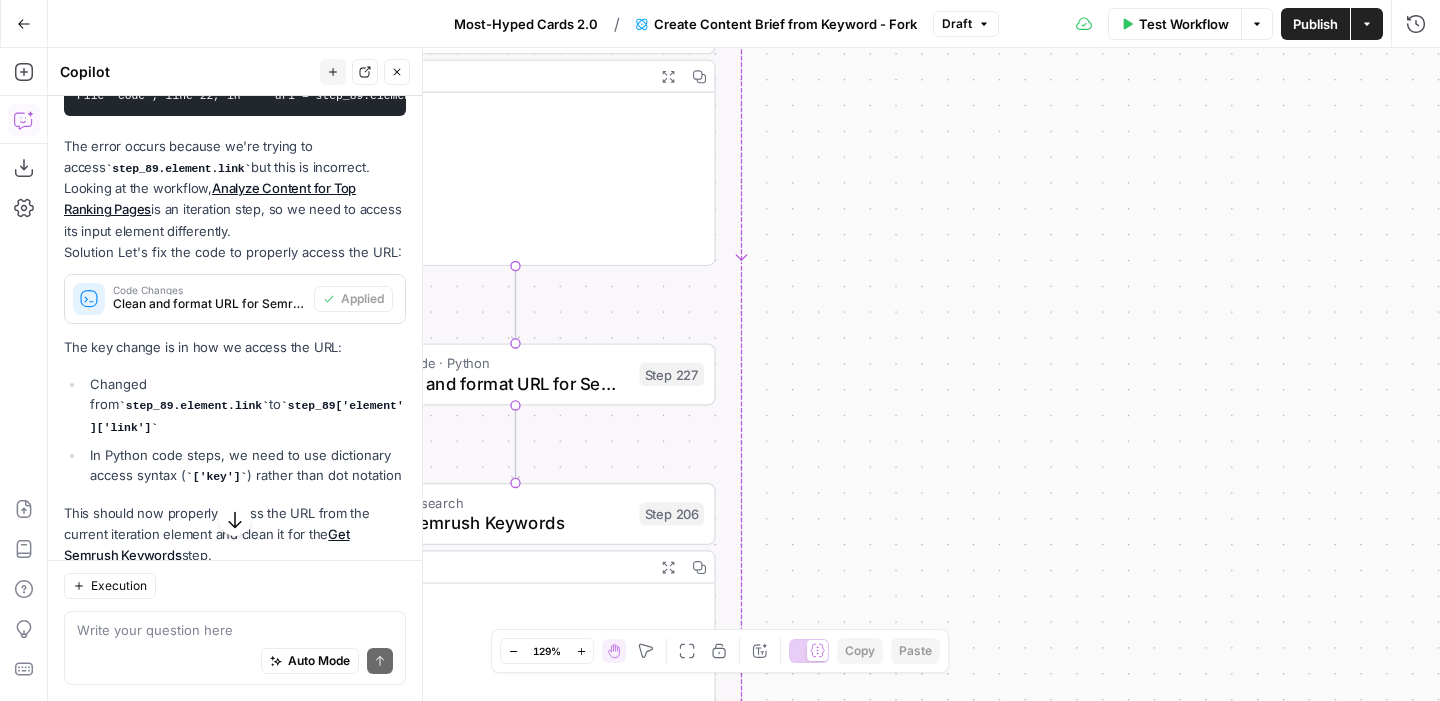 click on "Test Workflow" at bounding box center [1184, 24] 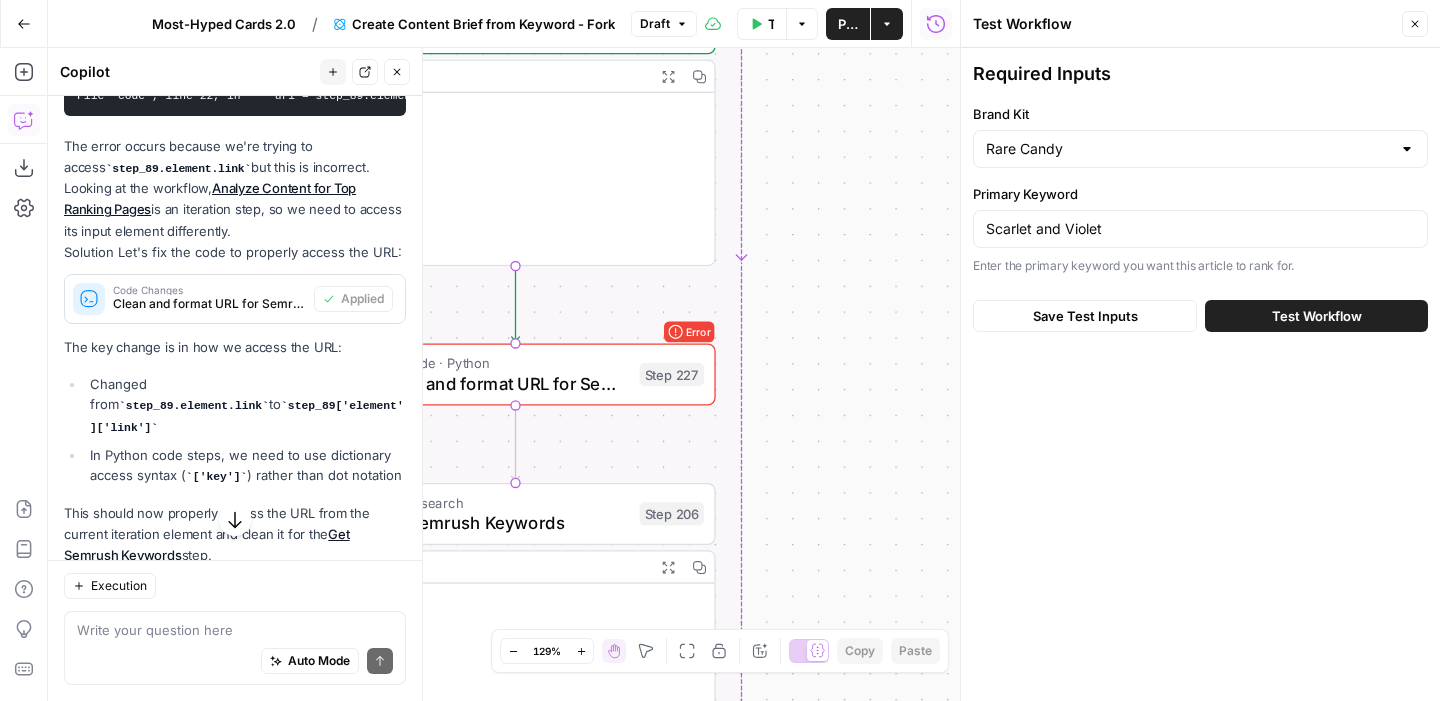 click on "Test Workflow" at bounding box center (1316, 316) 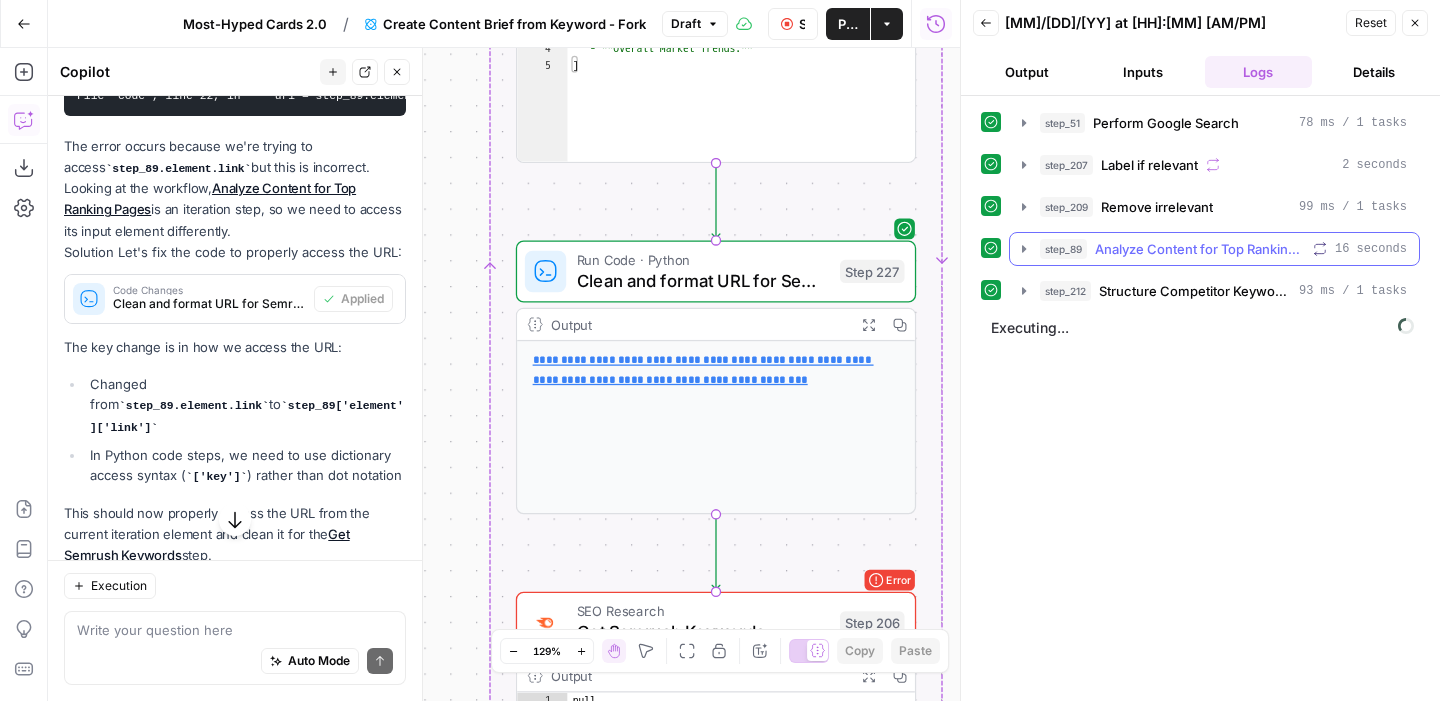 click 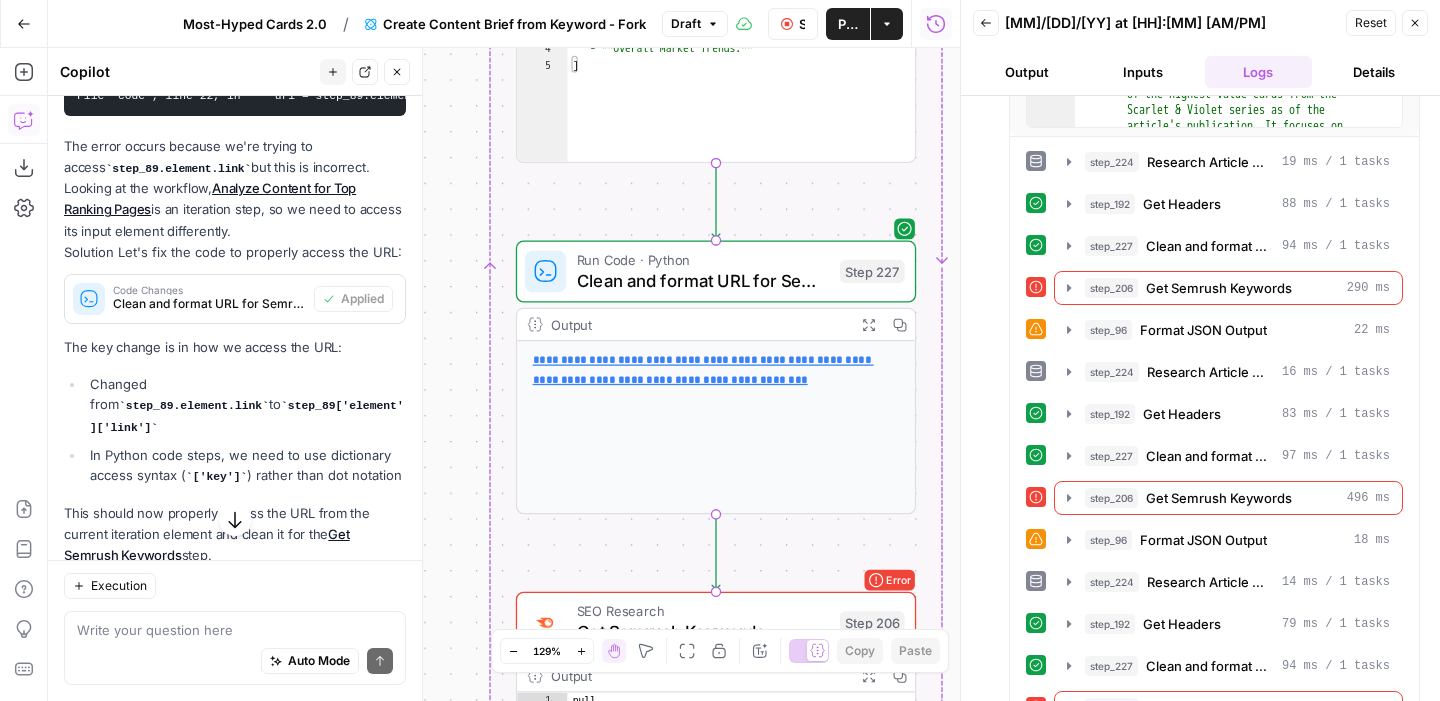scroll, scrollTop: 700, scrollLeft: 0, axis: vertical 